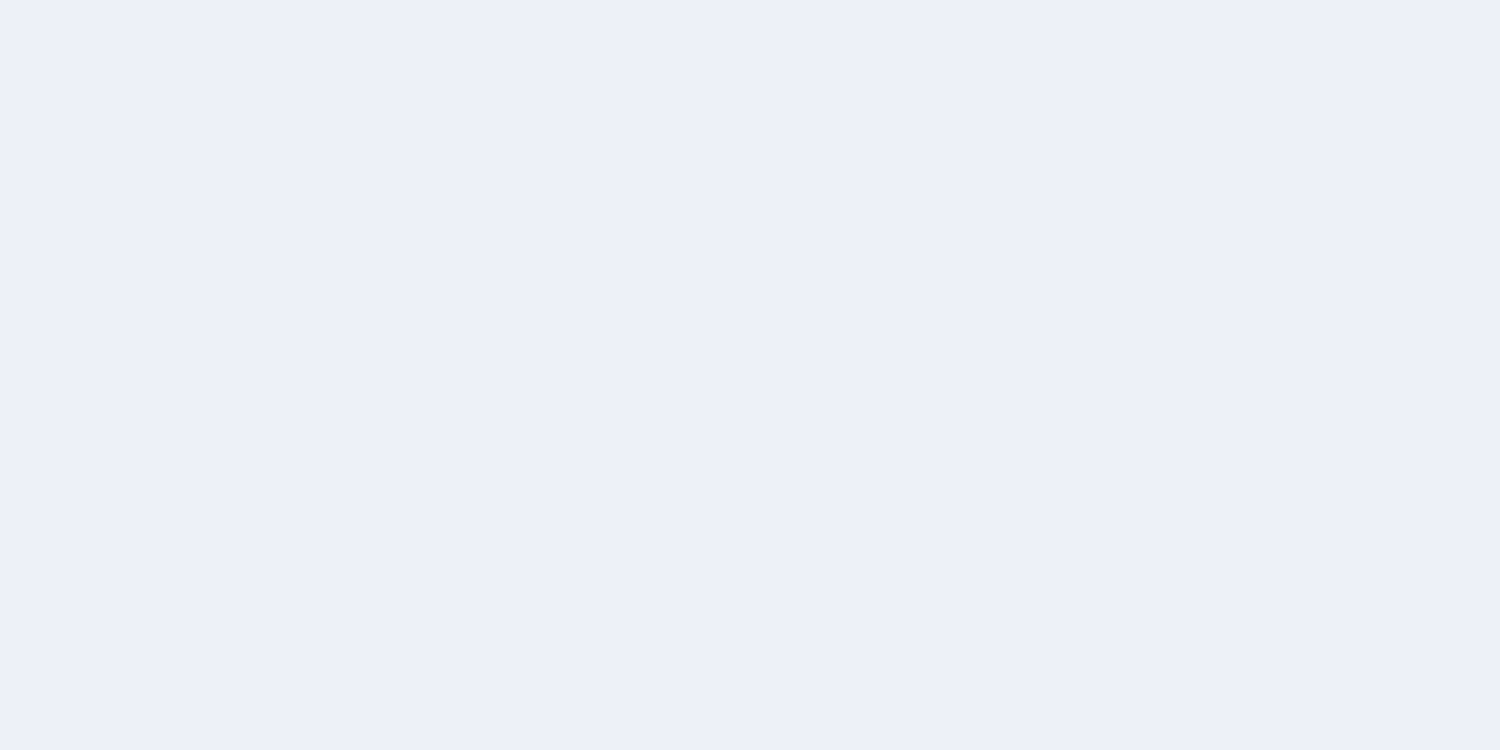 scroll, scrollTop: 0, scrollLeft: 0, axis: both 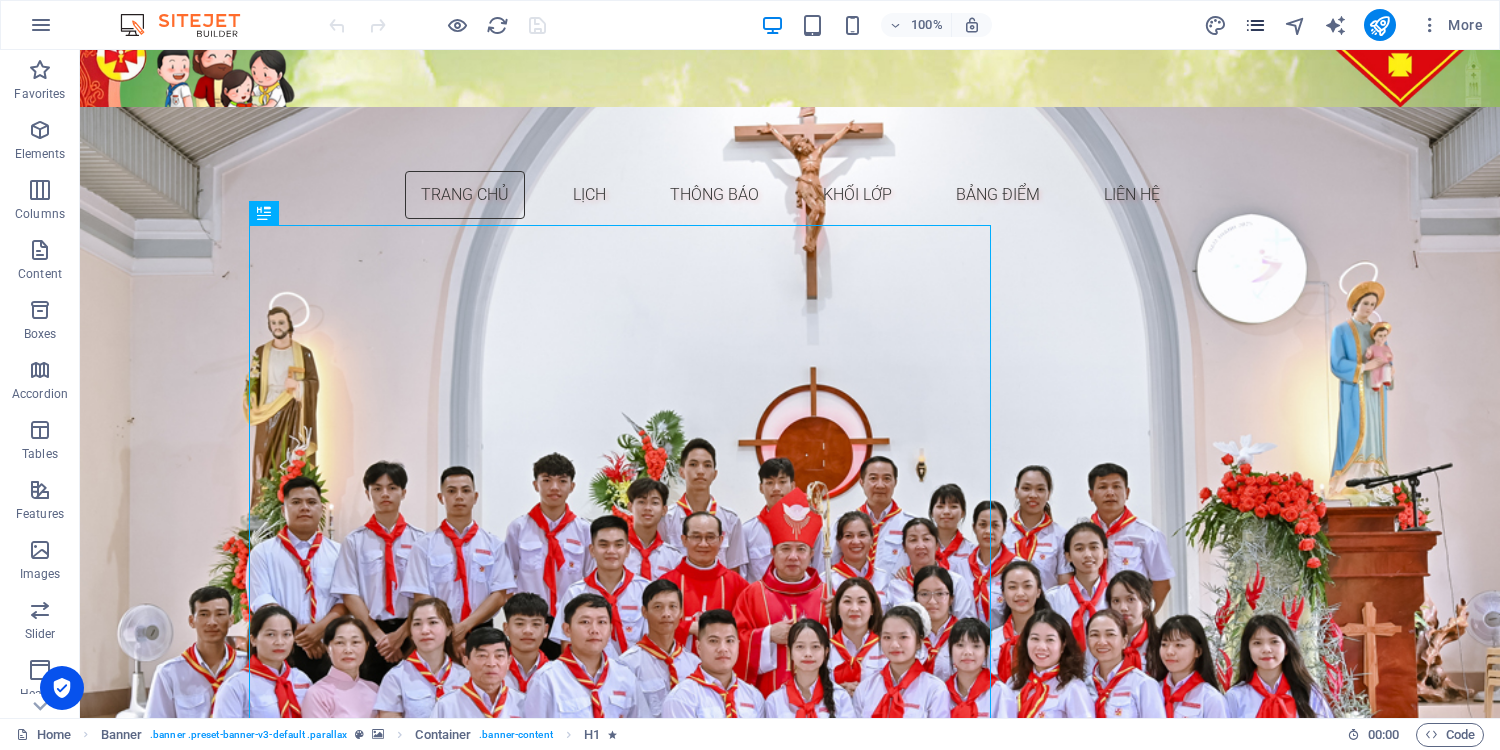 click at bounding box center [1255, 25] 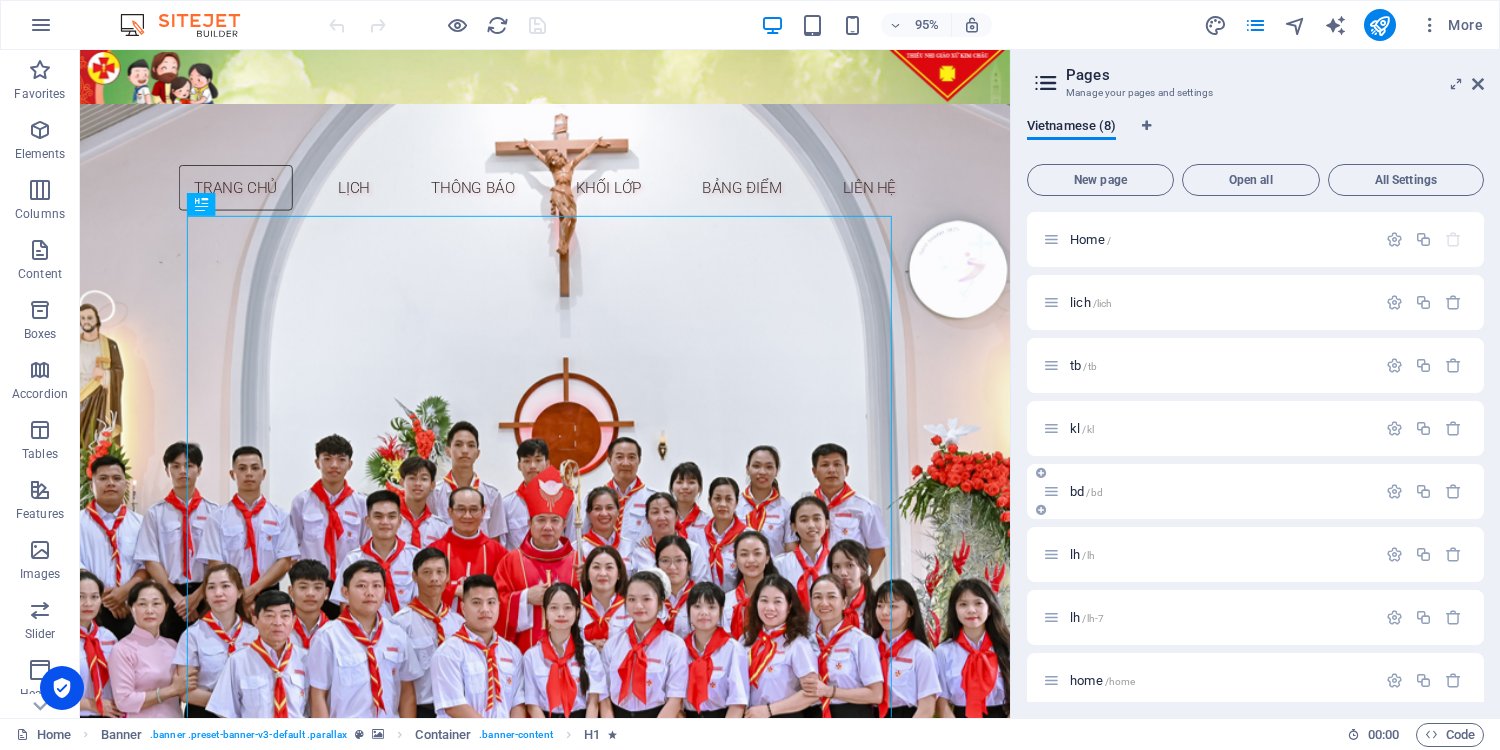 click on "bd /bd" at bounding box center [1220, 491] 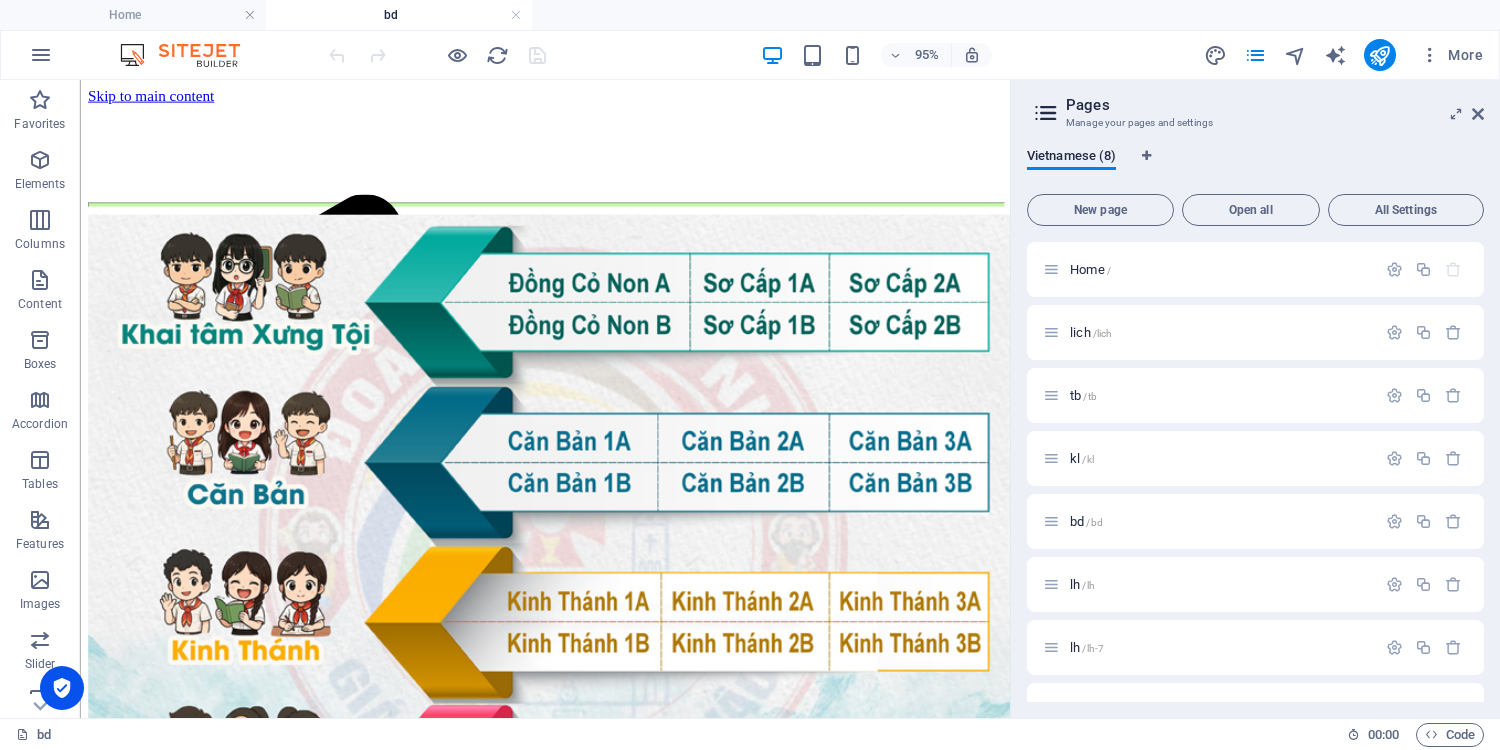 scroll, scrollTop: 0, scrollLeft: 0, axis: both 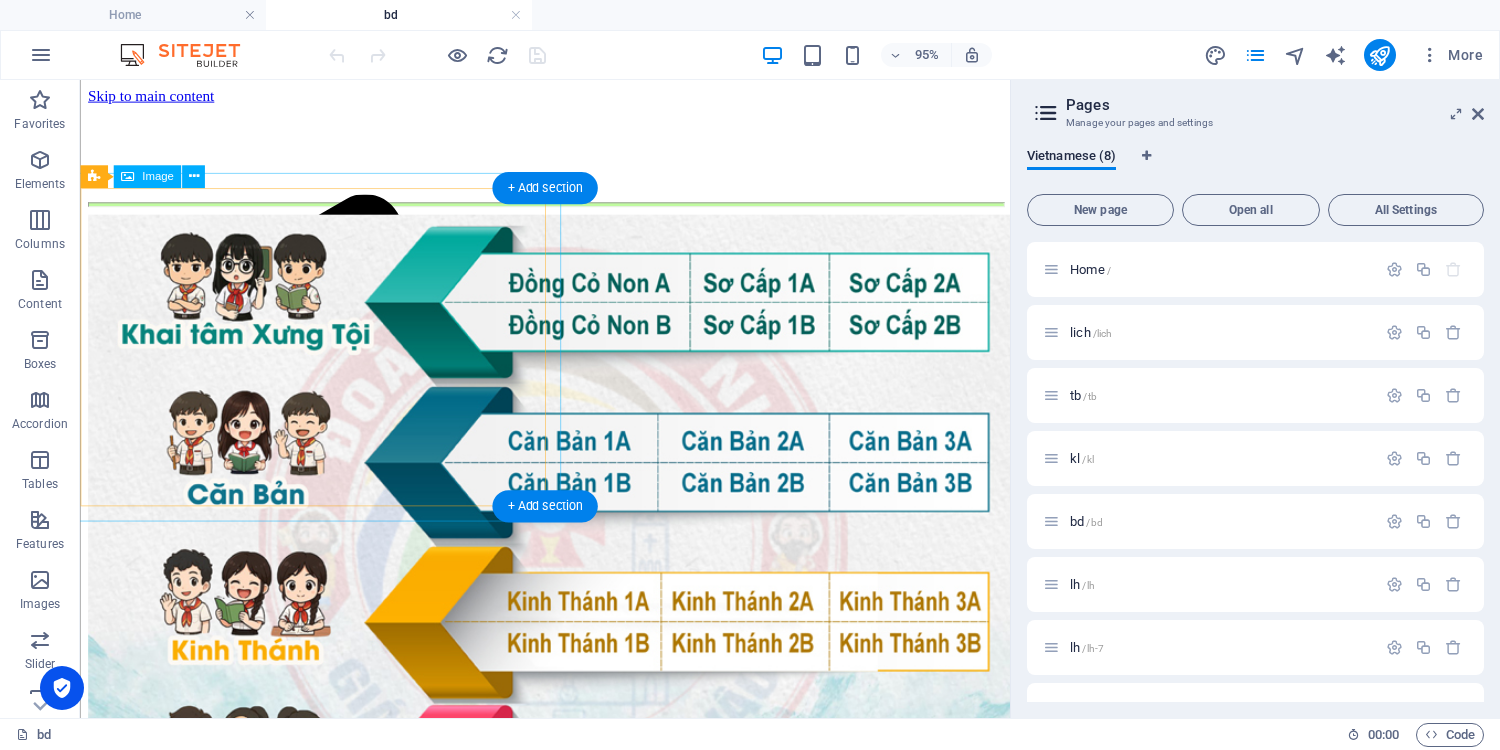 click at bounding box center (329, 568) 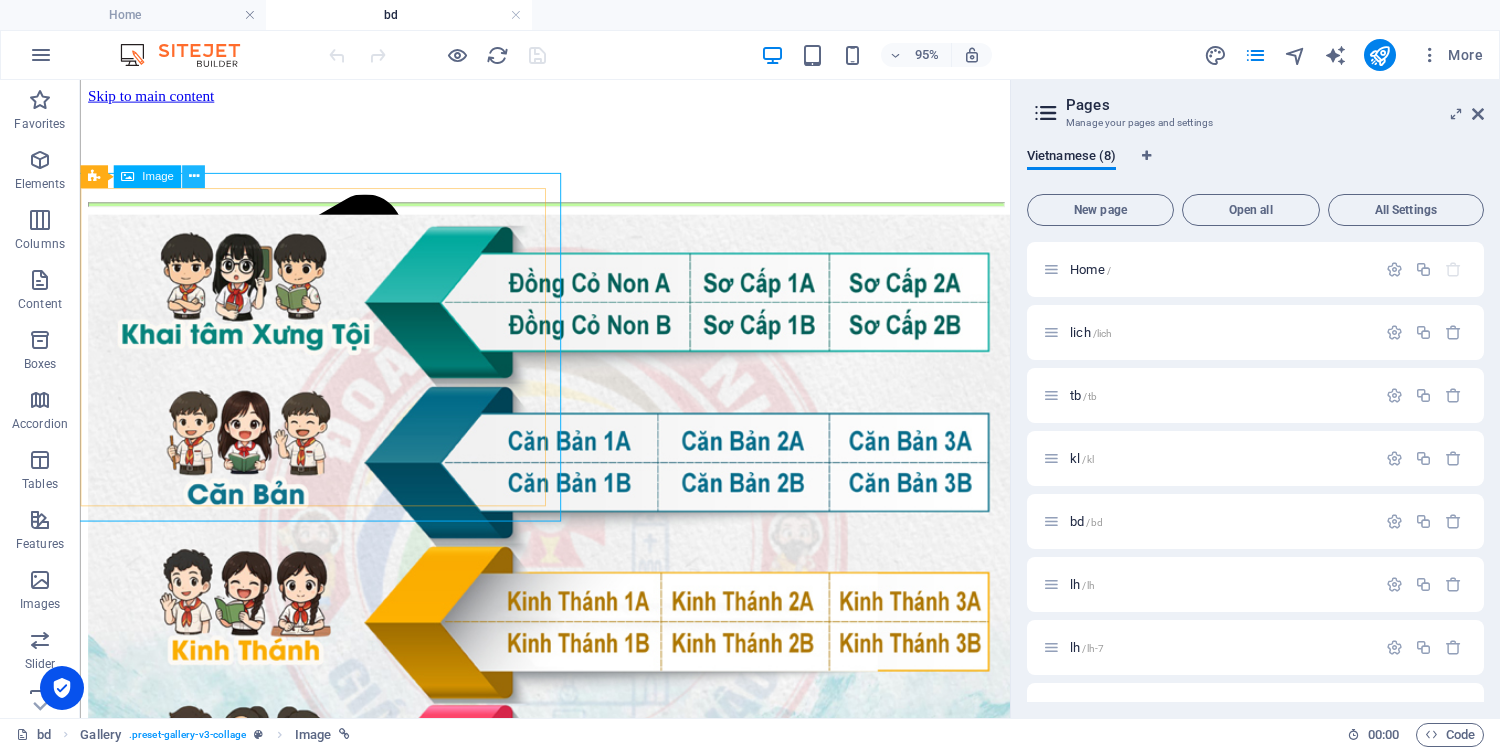 click at bounding box center [193, 177] 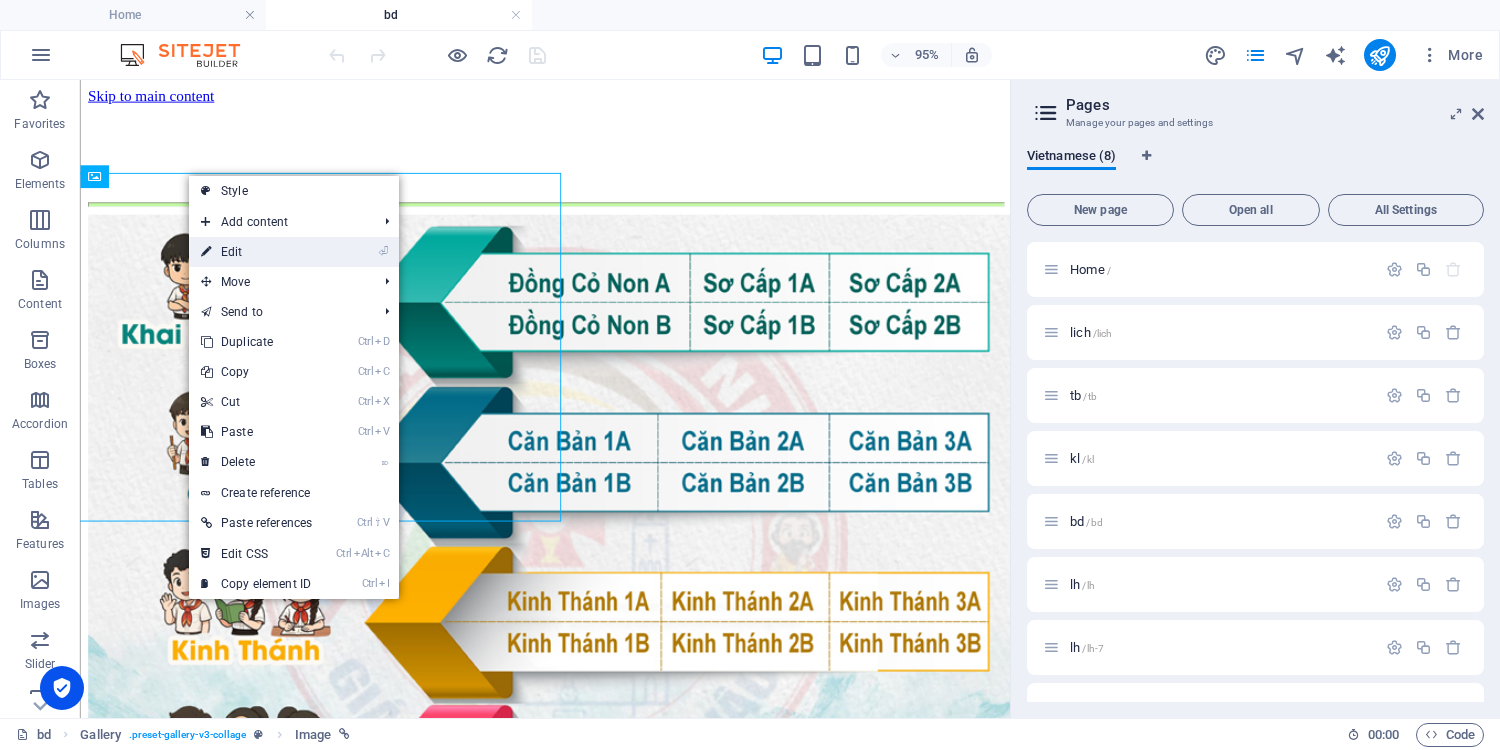 click on "⏎  Edit" at bounding box center [256, 252] 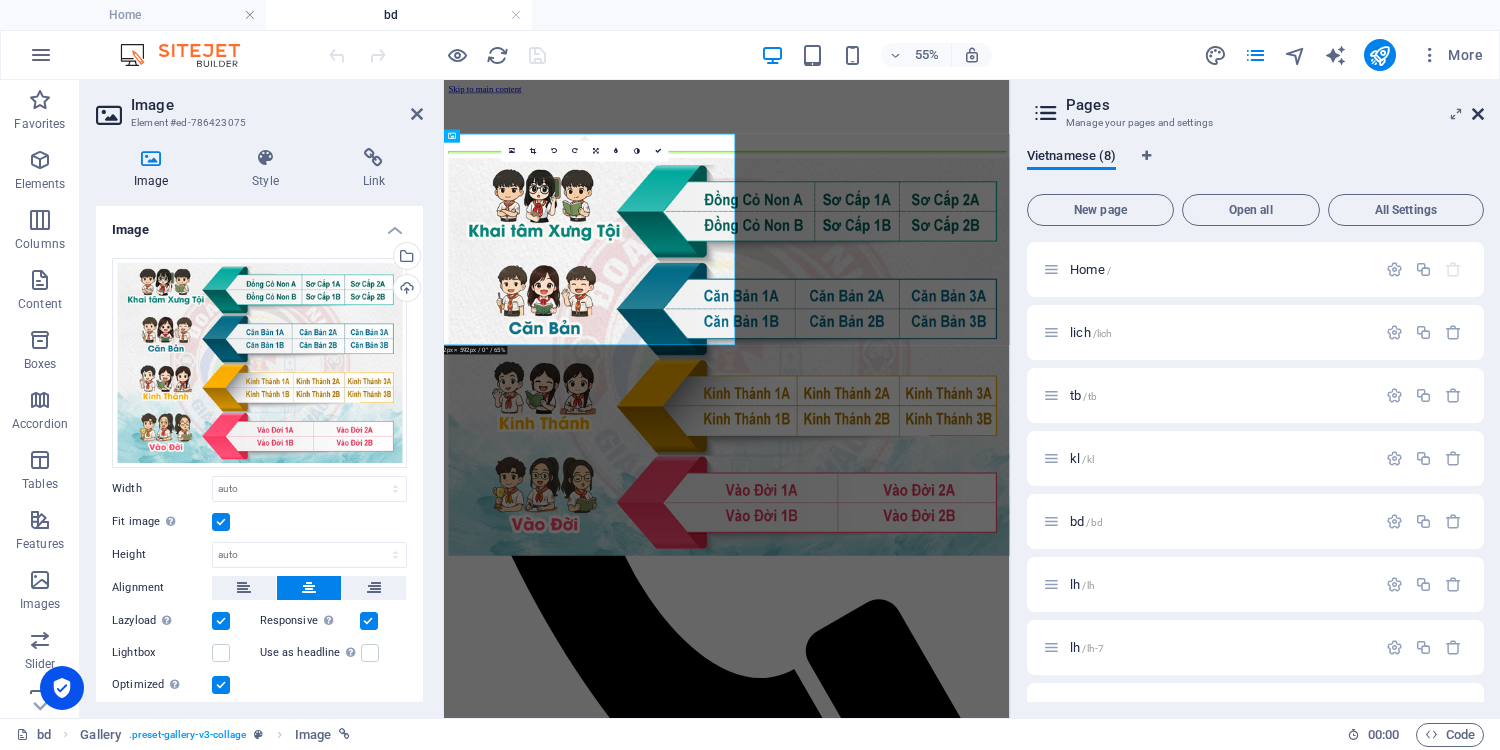 click at bounding box center (1478, 114) 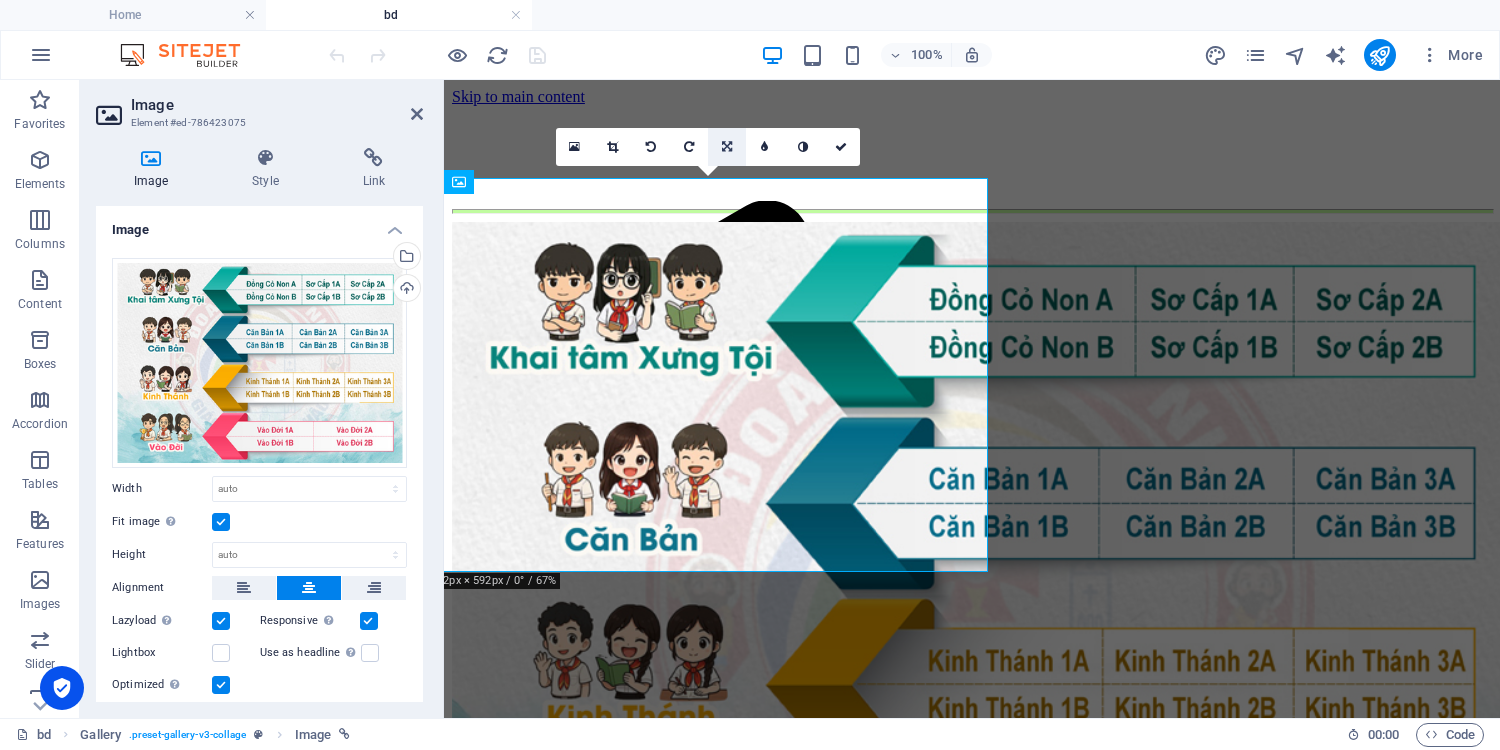 click at bounding box center (727, 147) 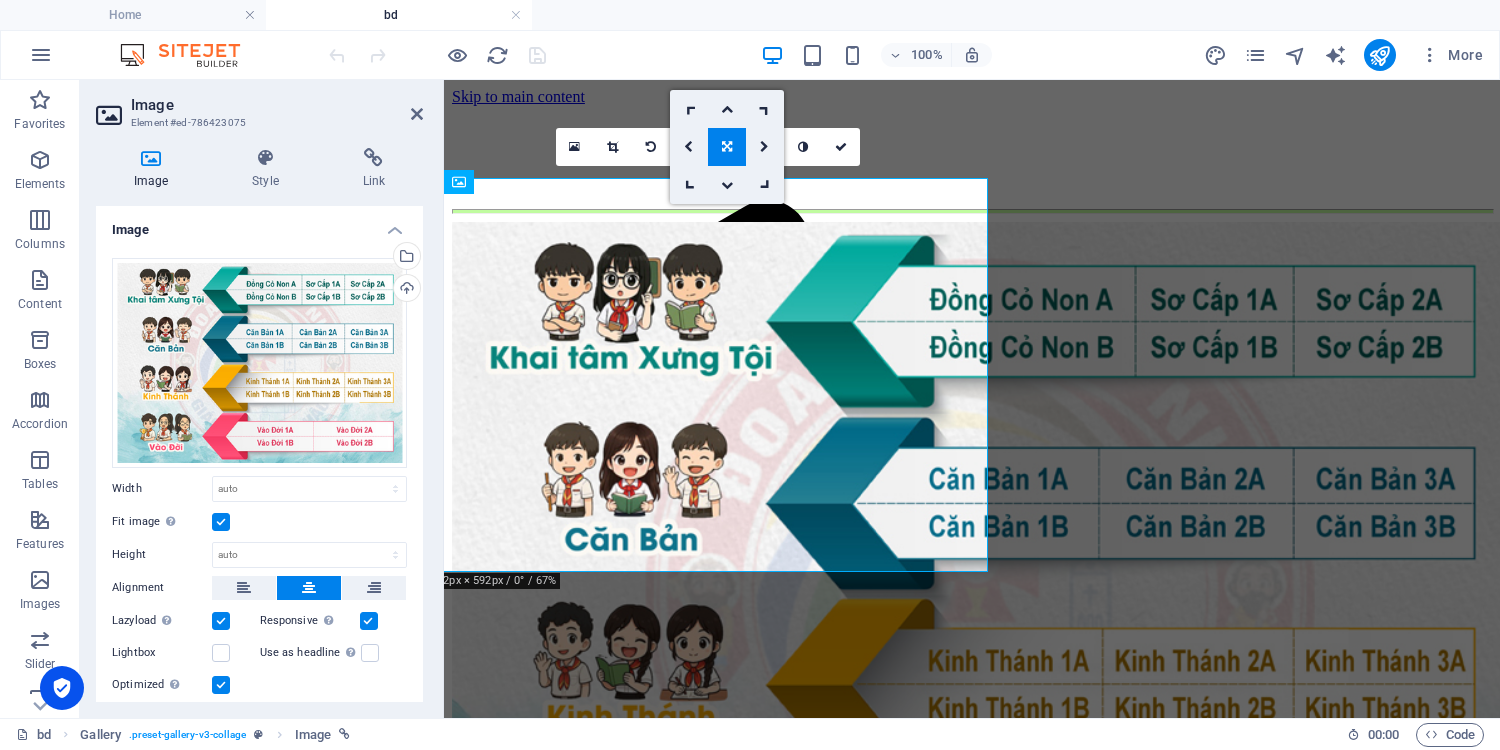 click at bounding box center (727, 147) 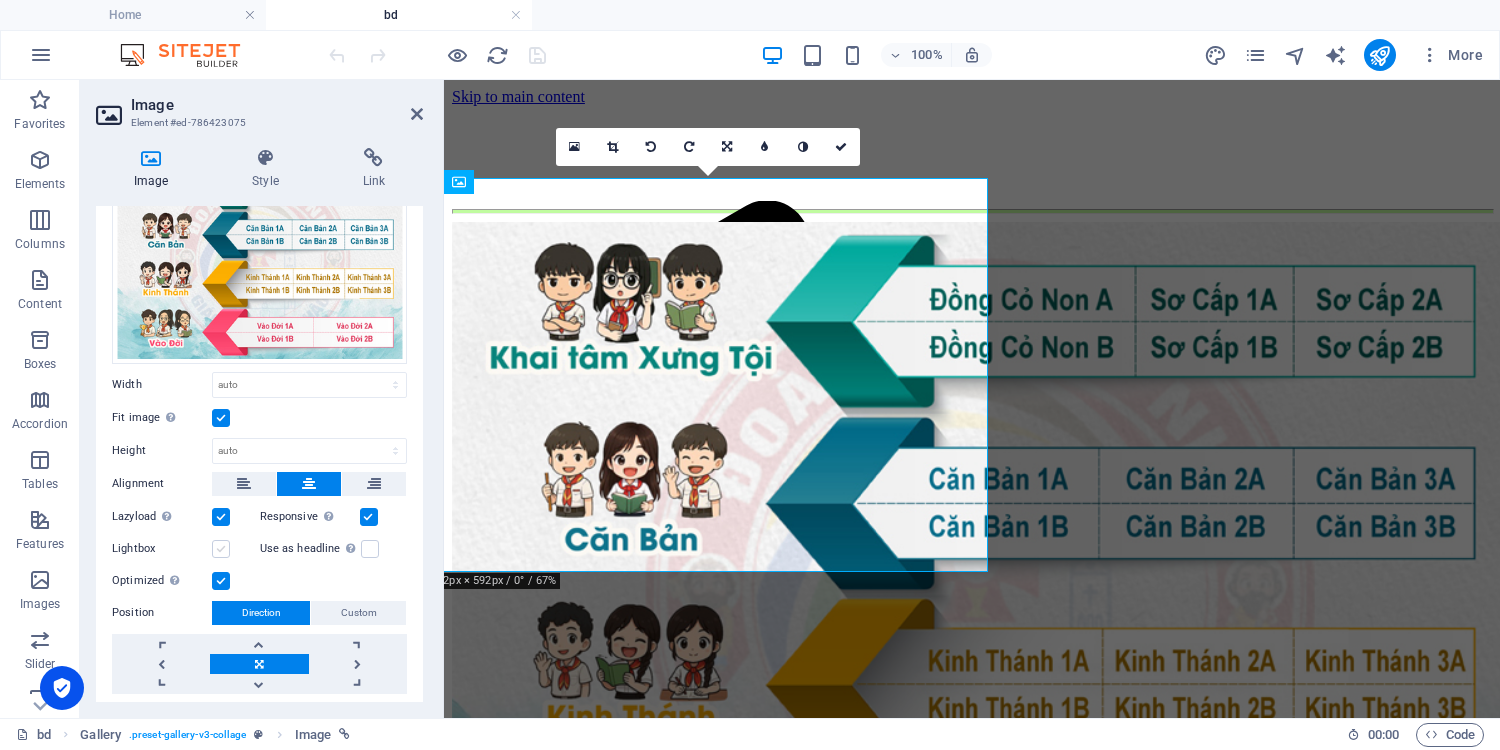 scroll, scrollTop: 106, scrollLeft: 0, axis: vertical 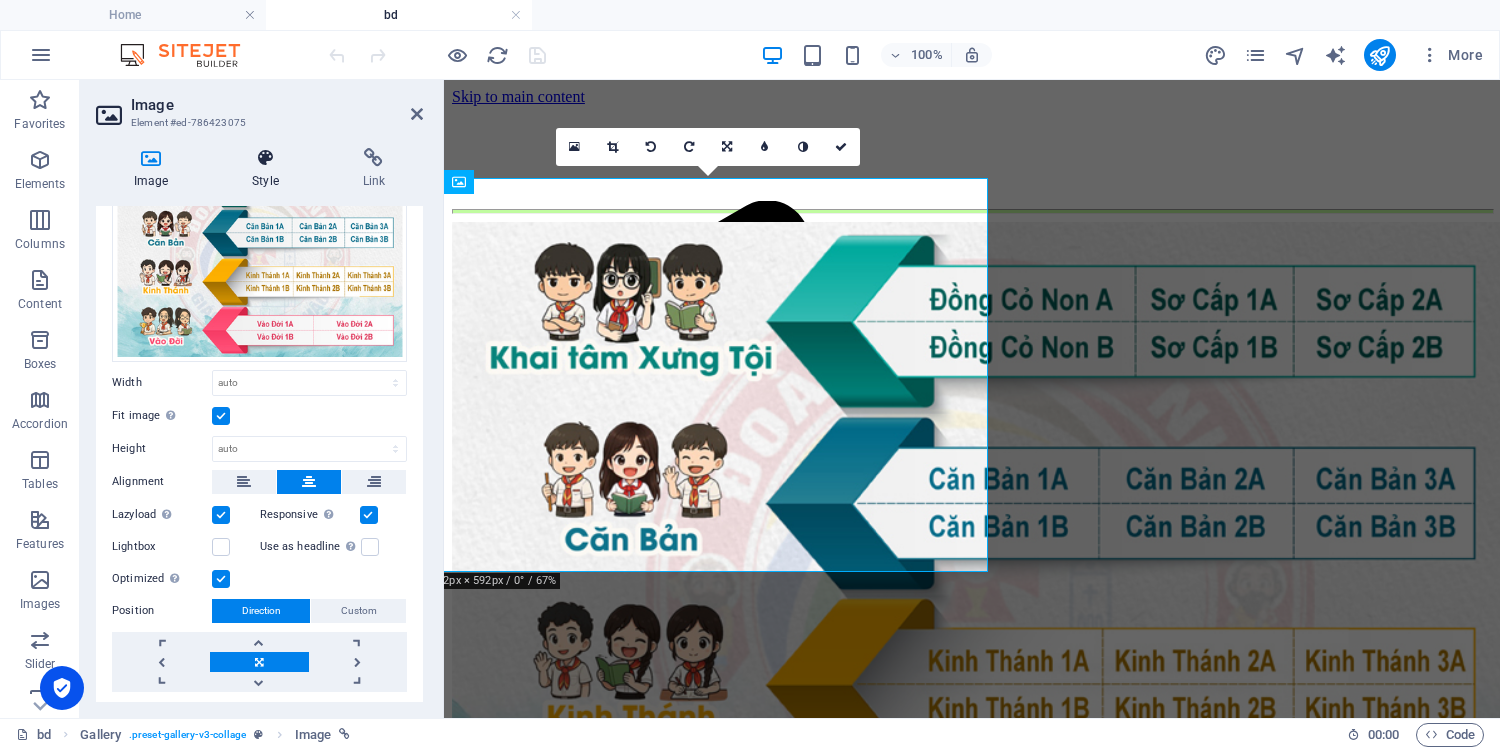 click at bounding box center [265, 158] 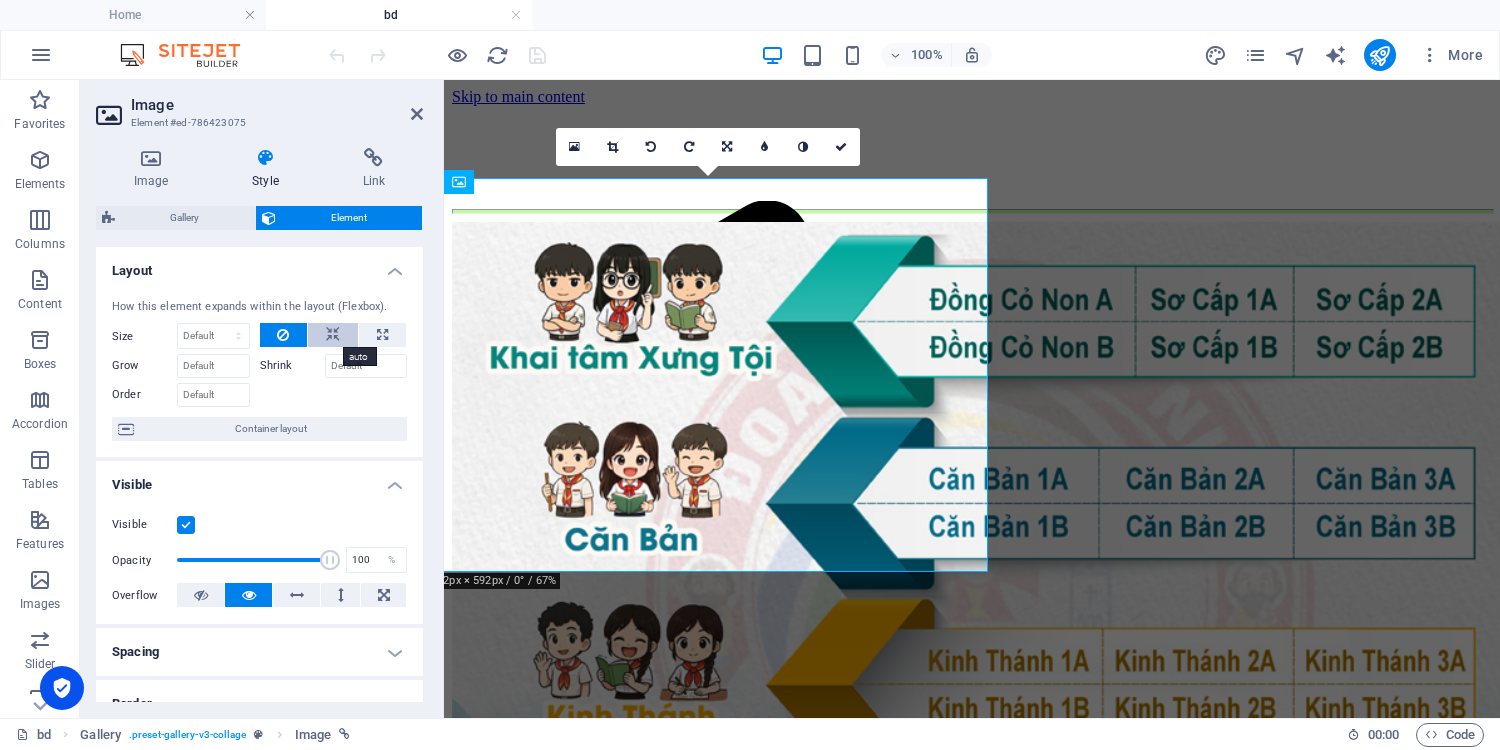 click at bounding box center (333, 335) 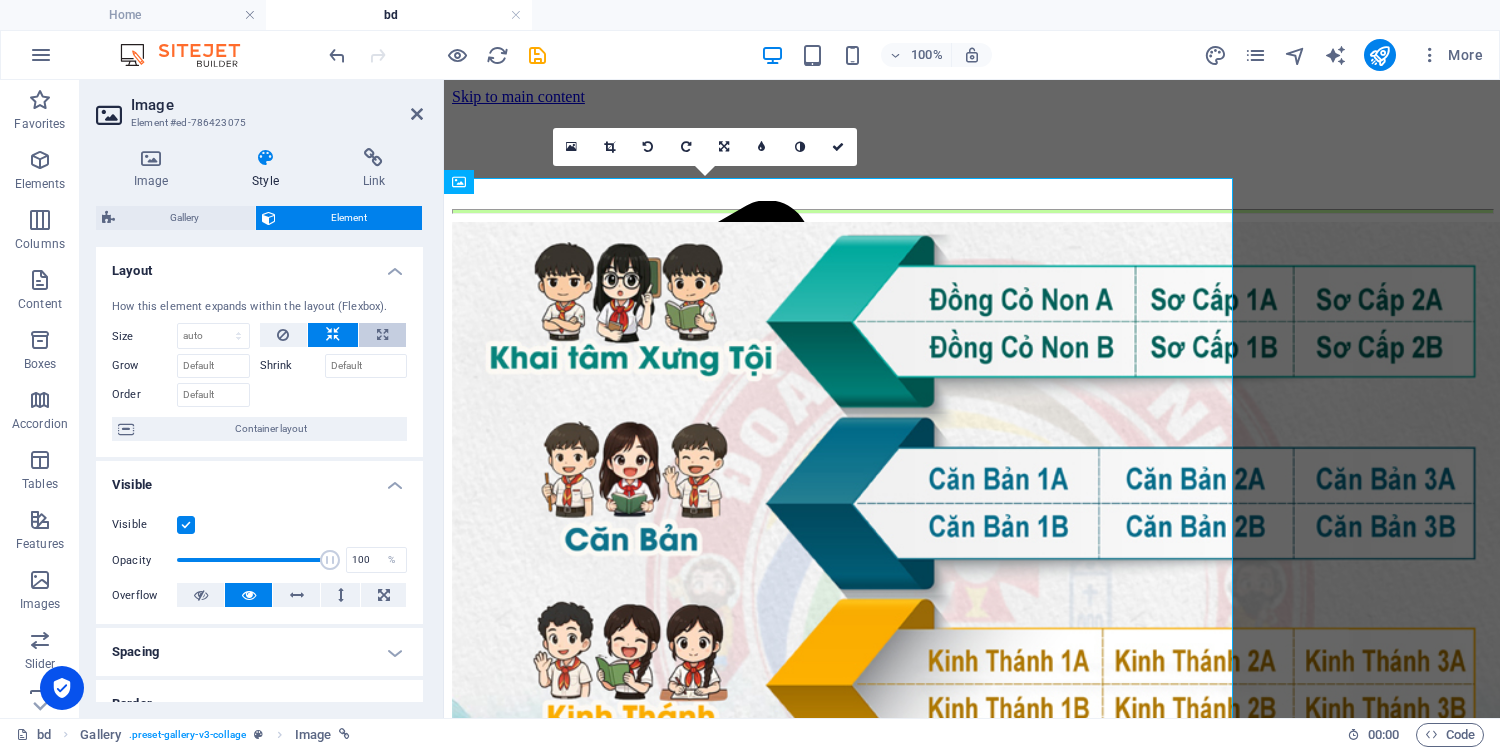click at bounding box center (382, 335) 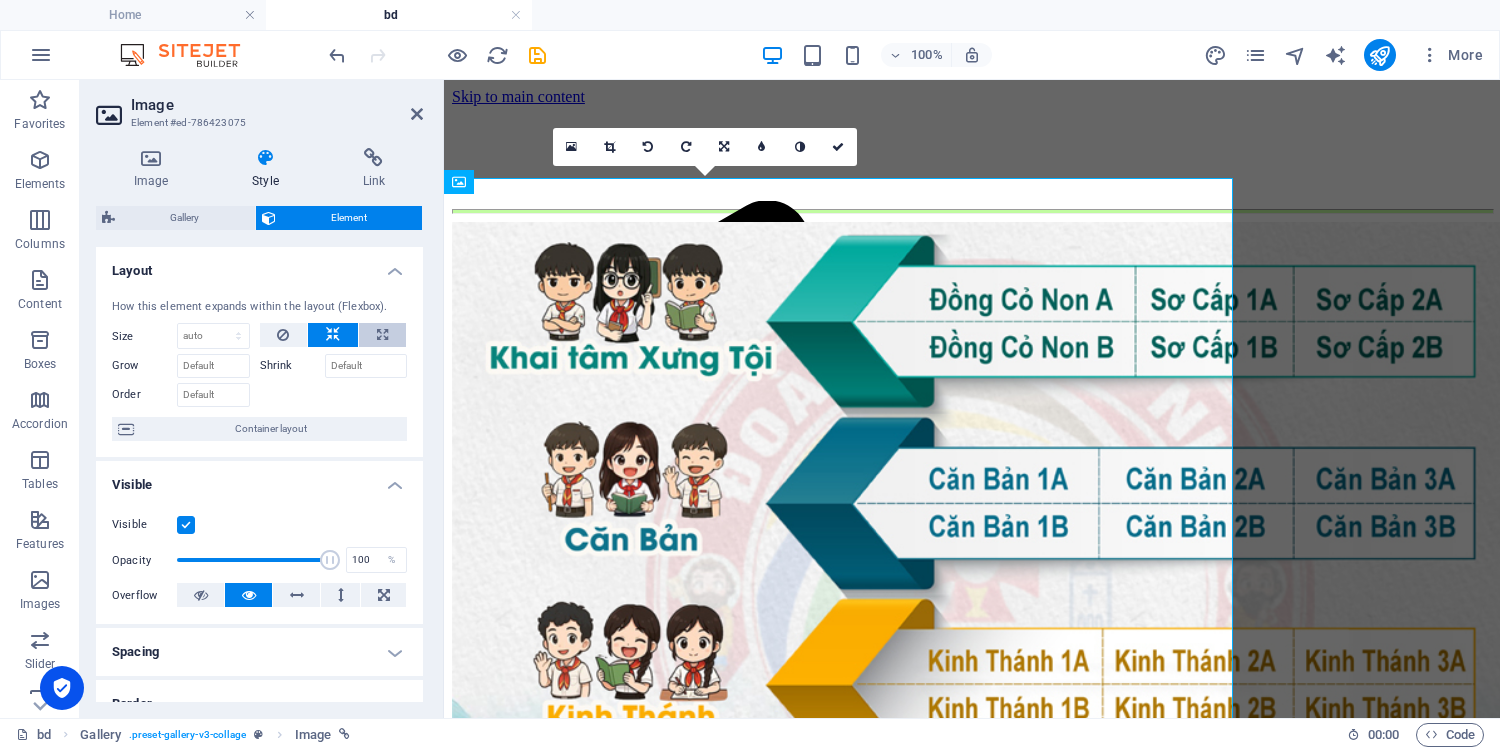 type on "100" 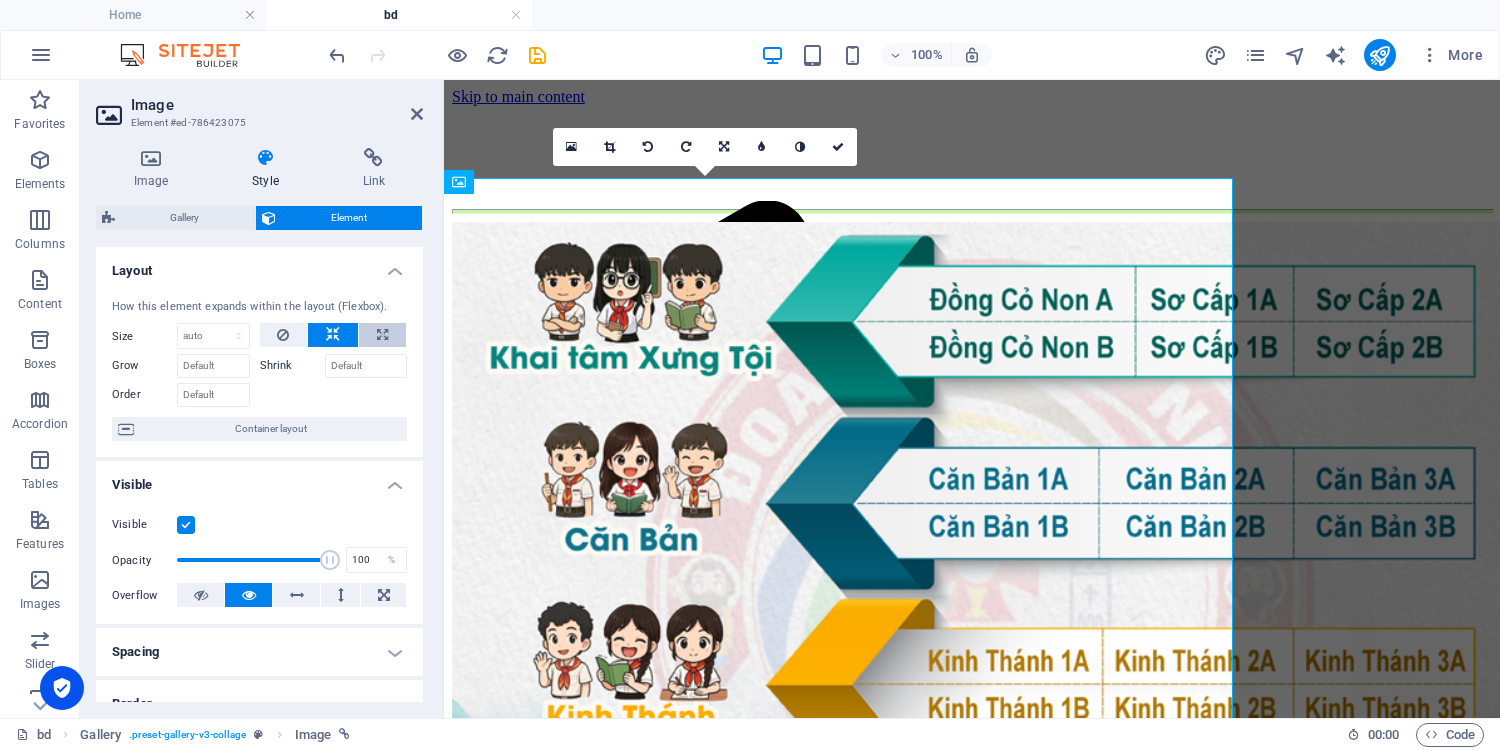 select on "%" 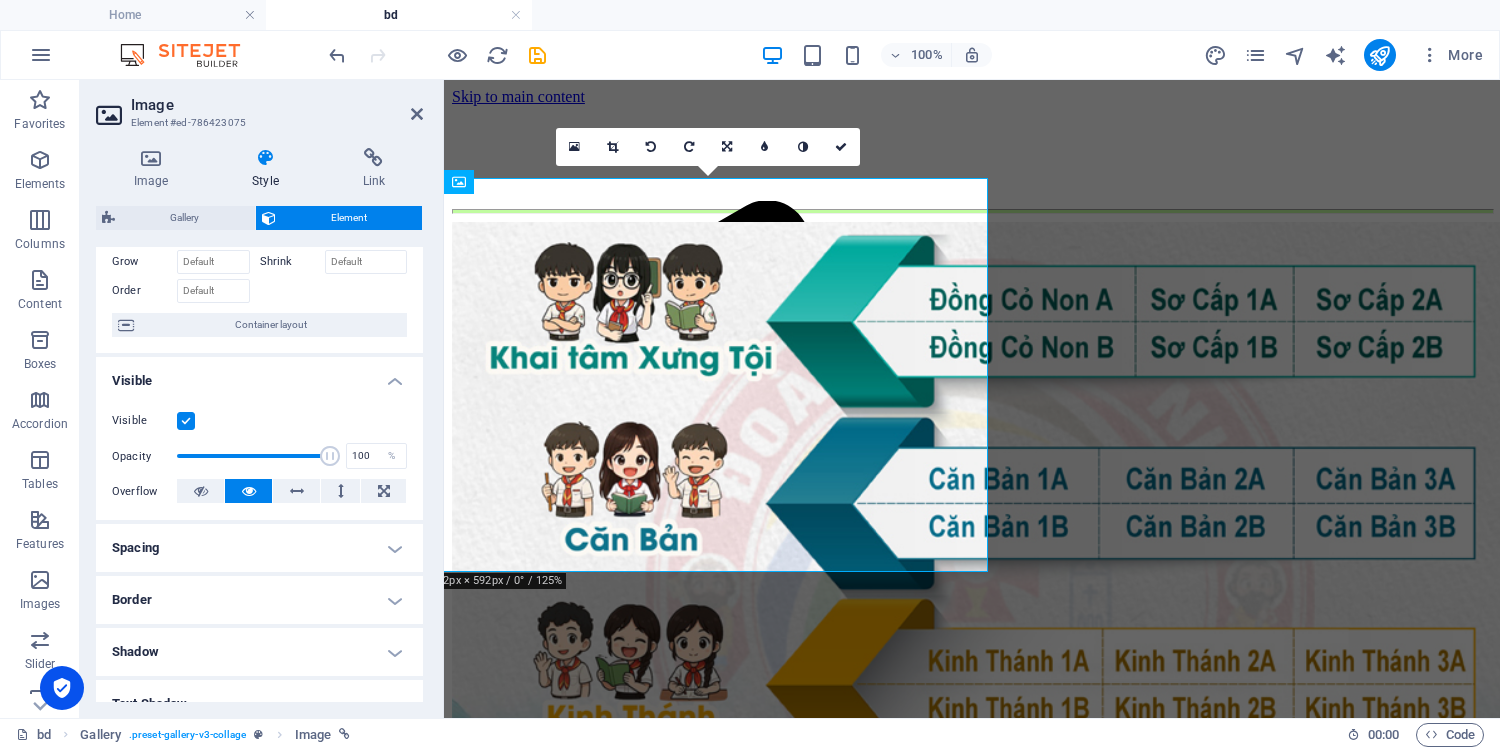 scroll, scrollTop: 106, scrollLeft: 0, axis: vertical 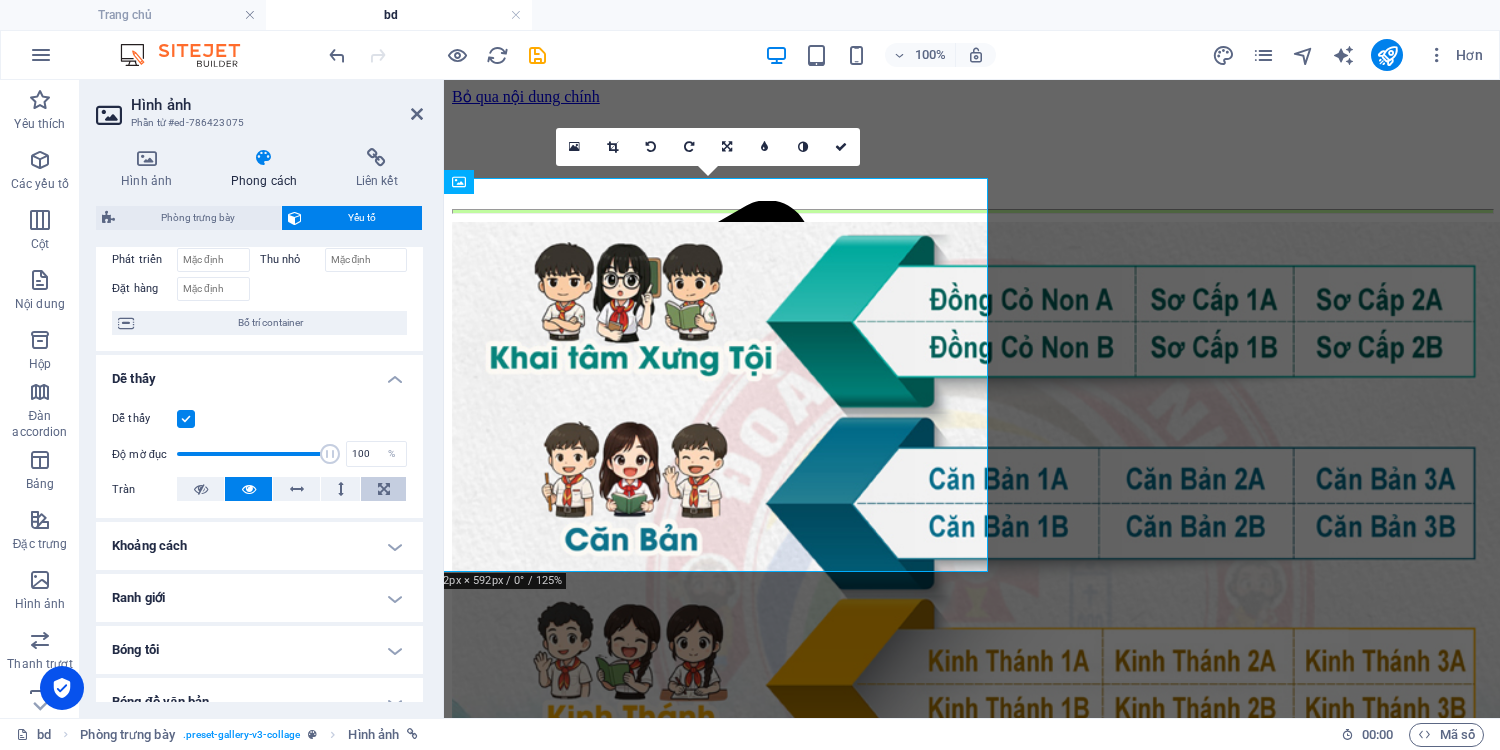 click at bounding box center (384, 489) 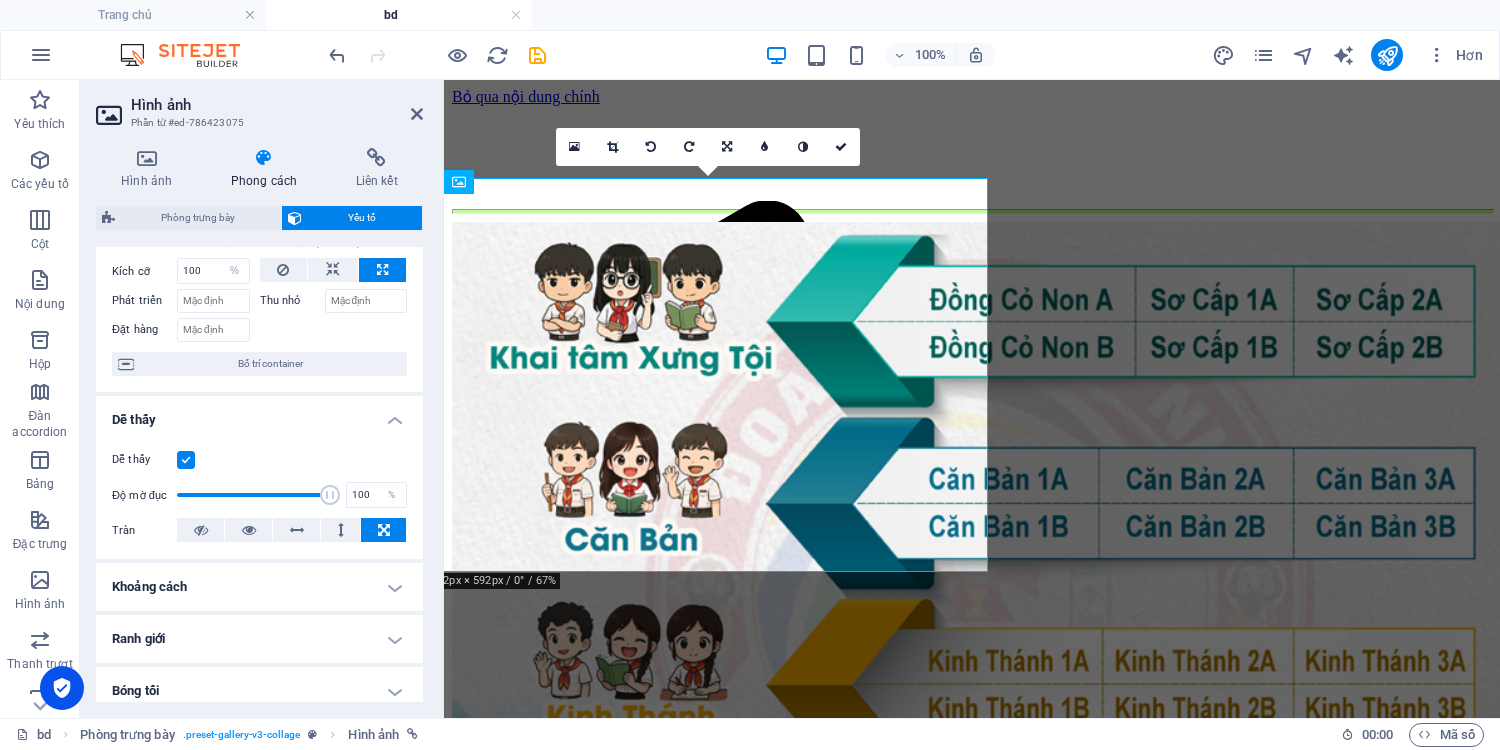 scroll, scrollTop: 0, scrollLeft: 0, axis: both 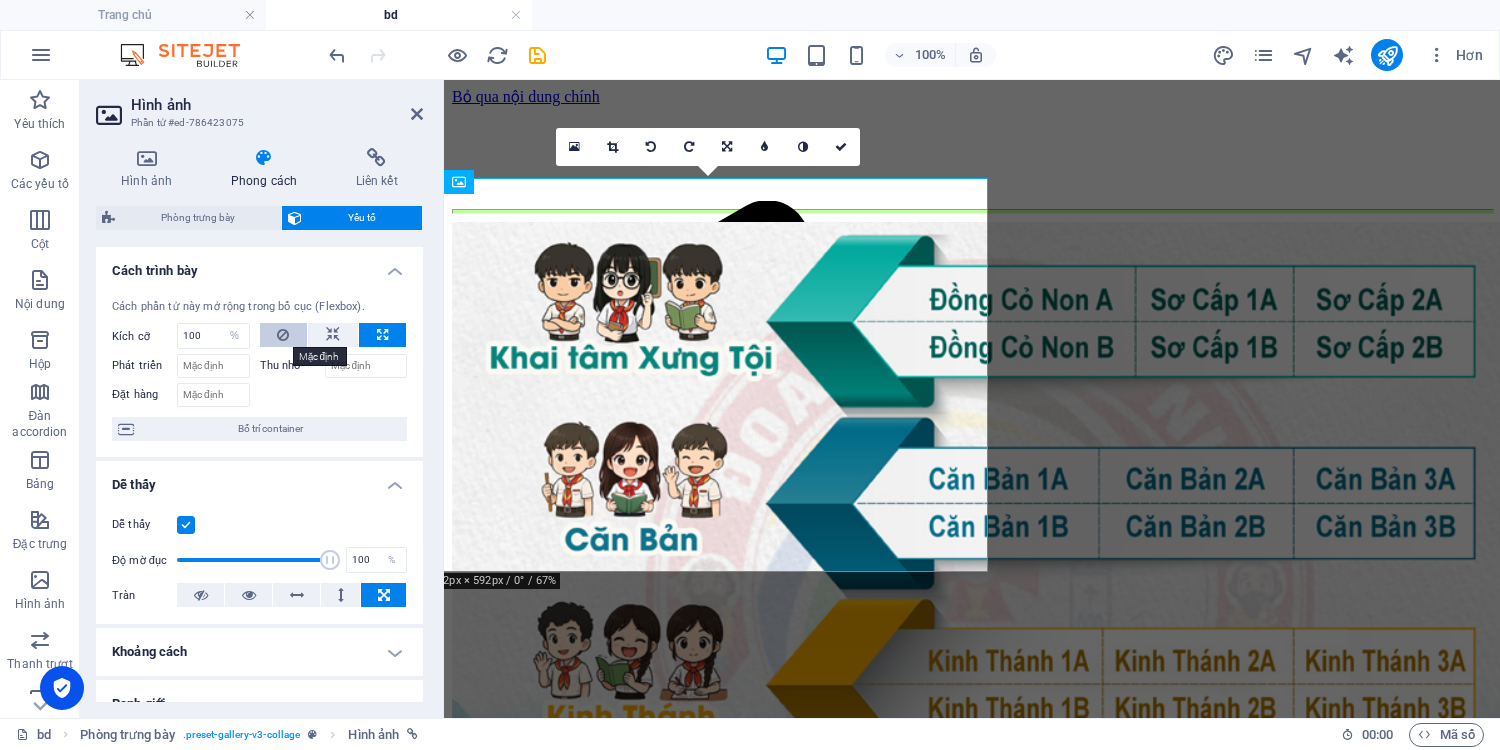 click at bounding box center [283, 335] 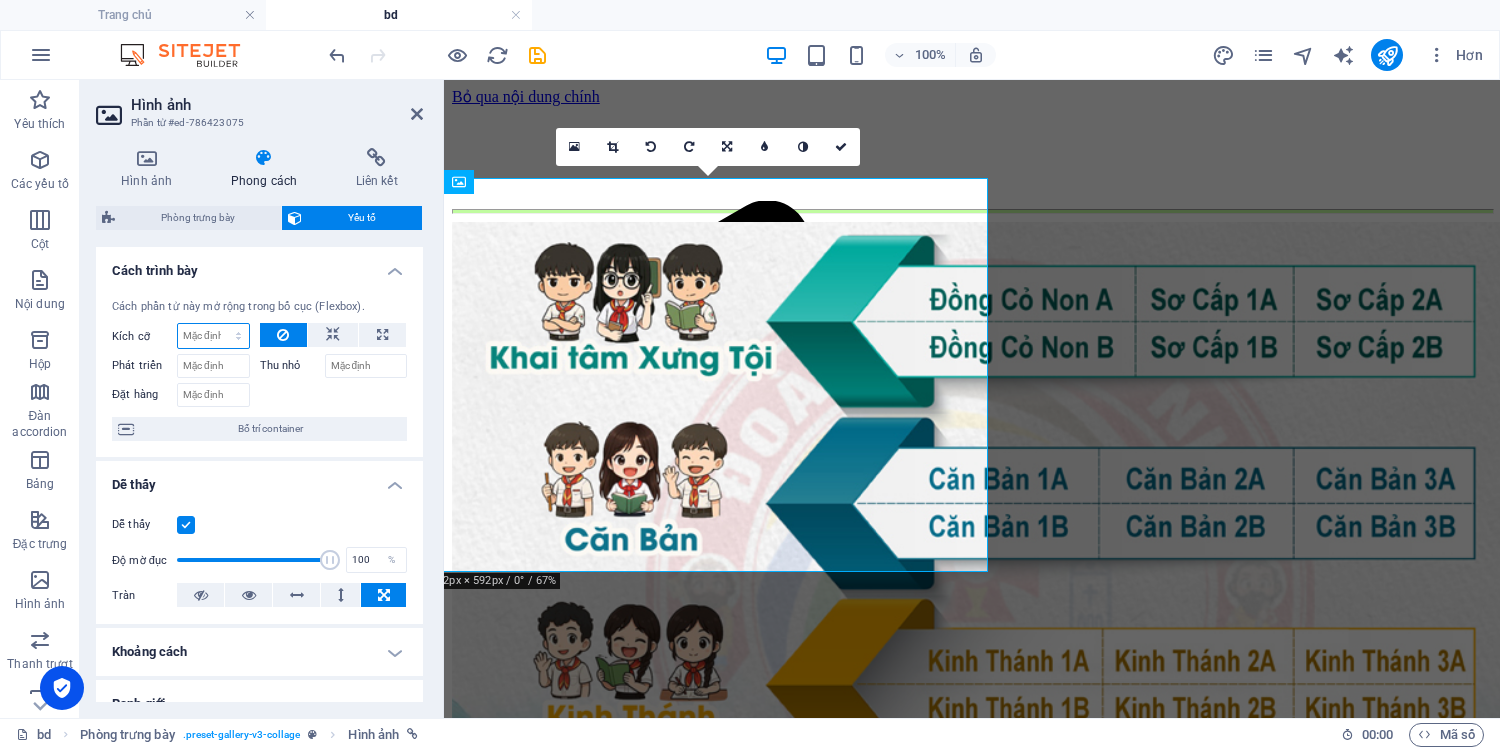 click on "Mặc định tự động điểm ảnh % 1/1 1/2 1/3 1/4 1/5 1/6 1/7 1/8 1/9 1/10" at bounding box center (213, 336) 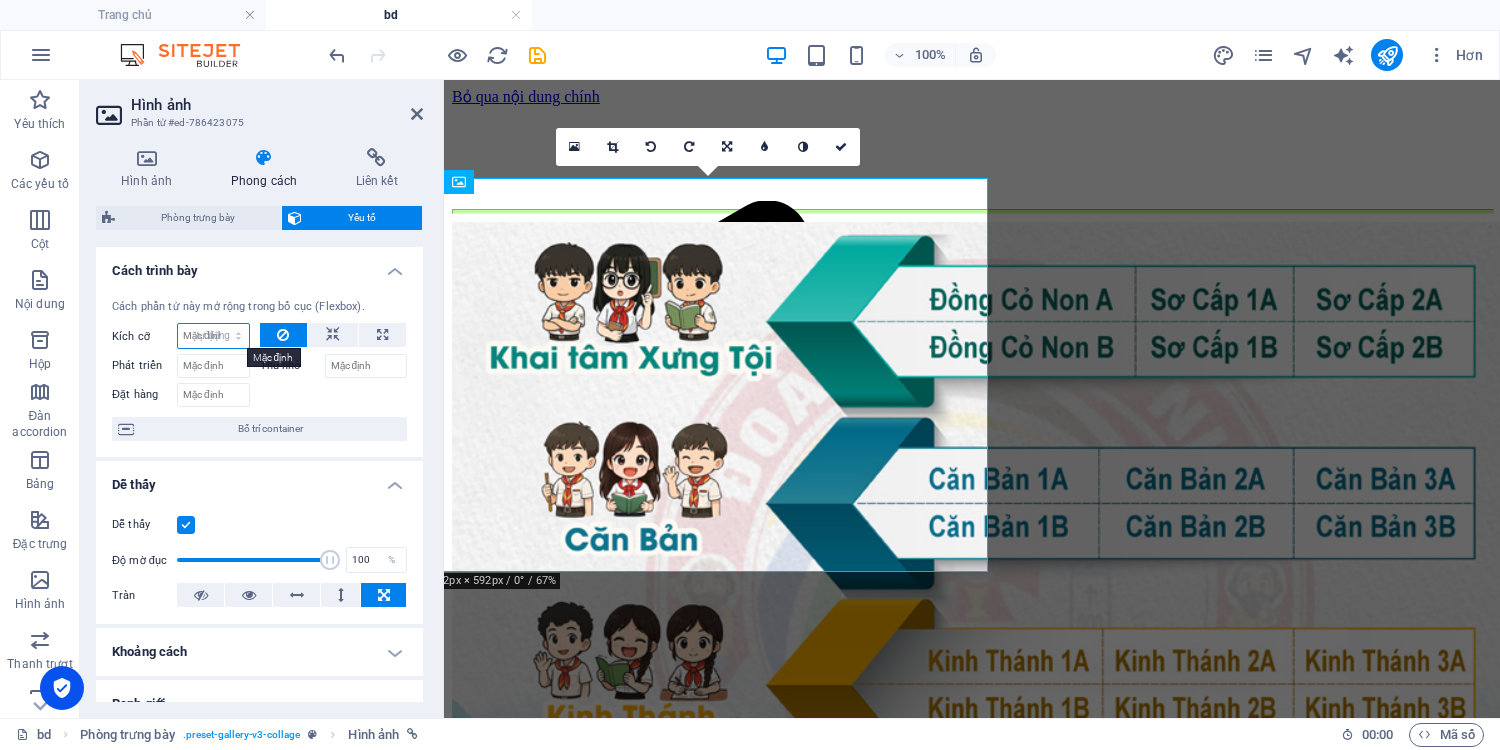 click on "Mặc định tự động điểm ảnh % 1/1 1/2 1/3 1/4 1/5 1/6 1/7 1/8 1/9 1/10" at bounding box center [213, 336] 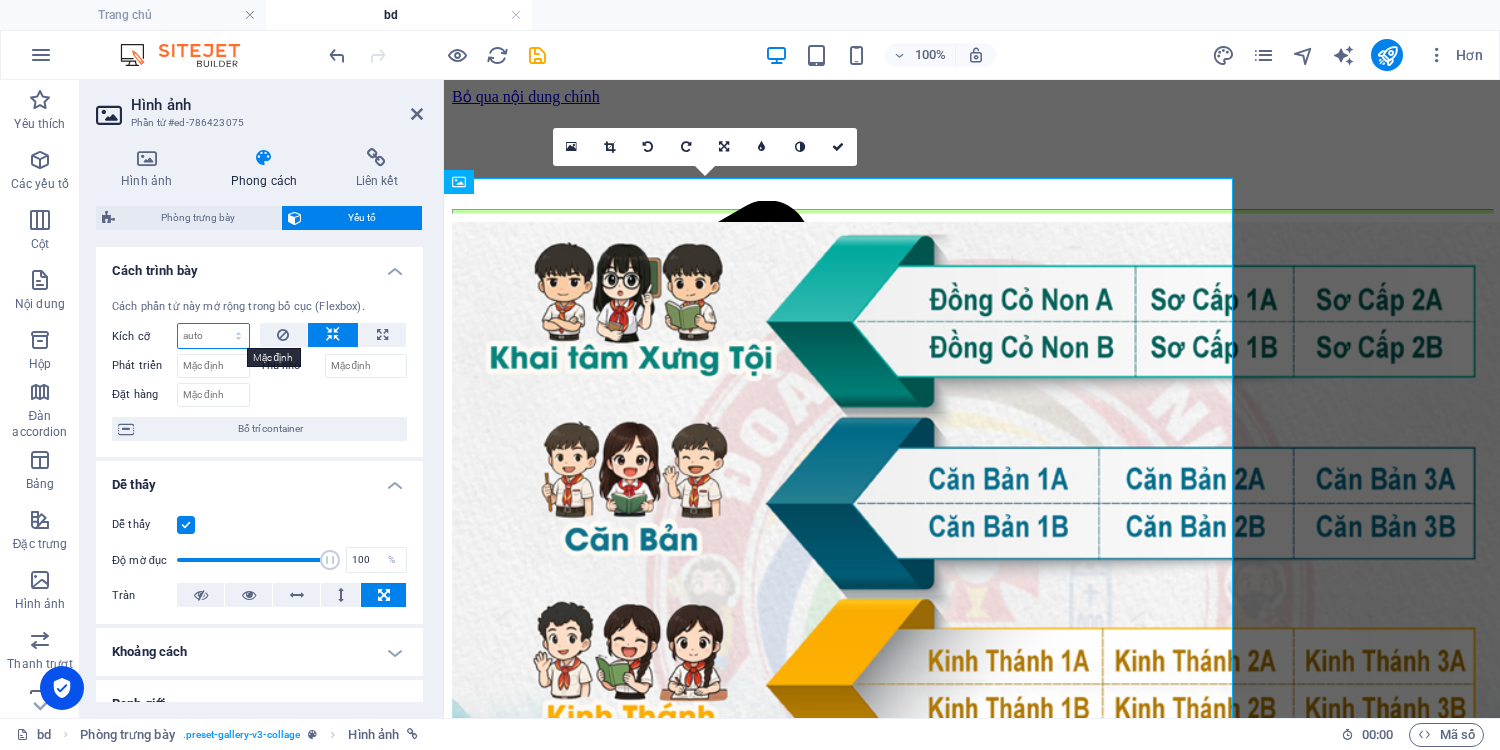 click on "Mặc định tự động điểm ảnh % 1/1 1/2 1/3 1/4 1/5 1/6 1/7 1/8 1/9 1/10" at bounding box center [213, 336] 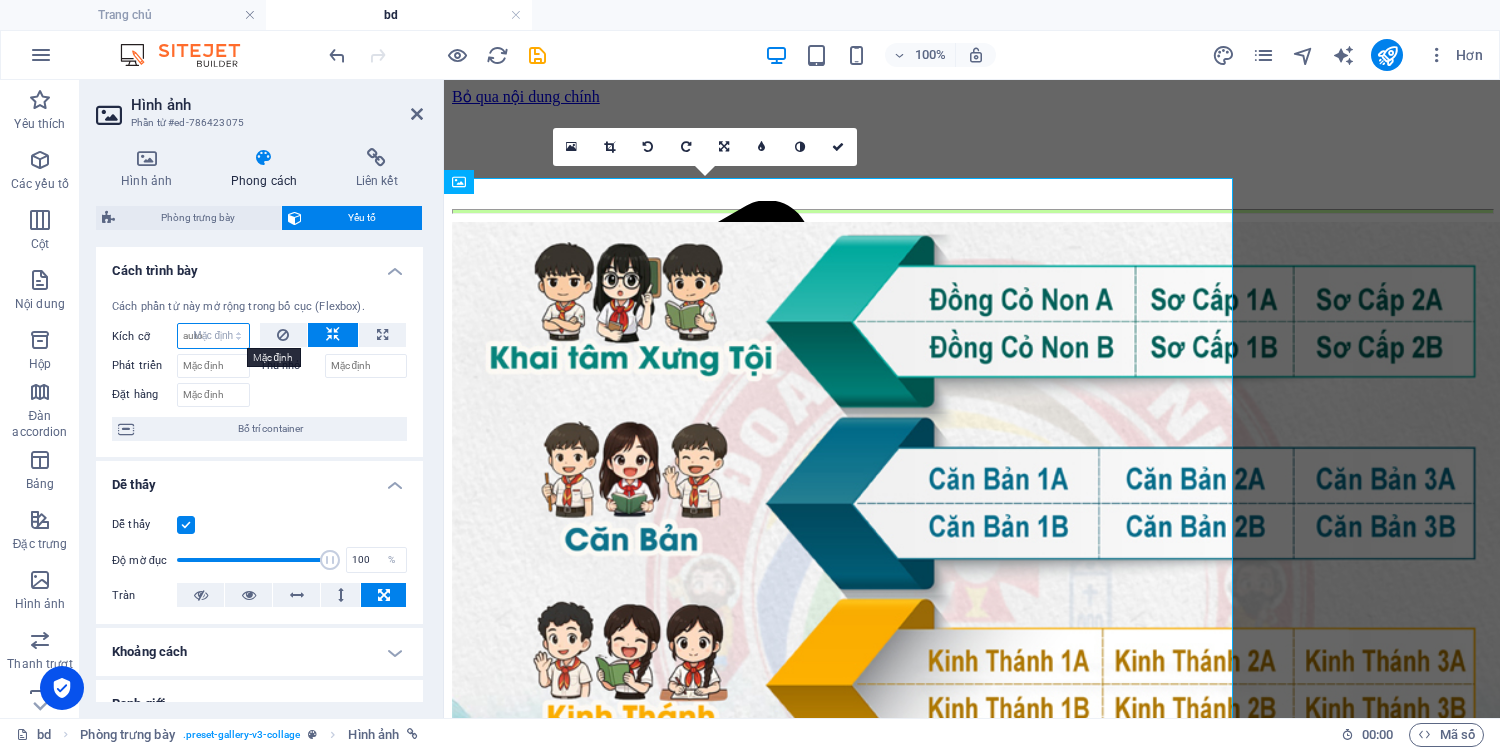 click on "Mặc định tự động điểm ảnh % 1/1 1/2 1/3 1/4 1/5 1/6 1/7 1/8 1/9 1/10" at bounding box center (213, 336) 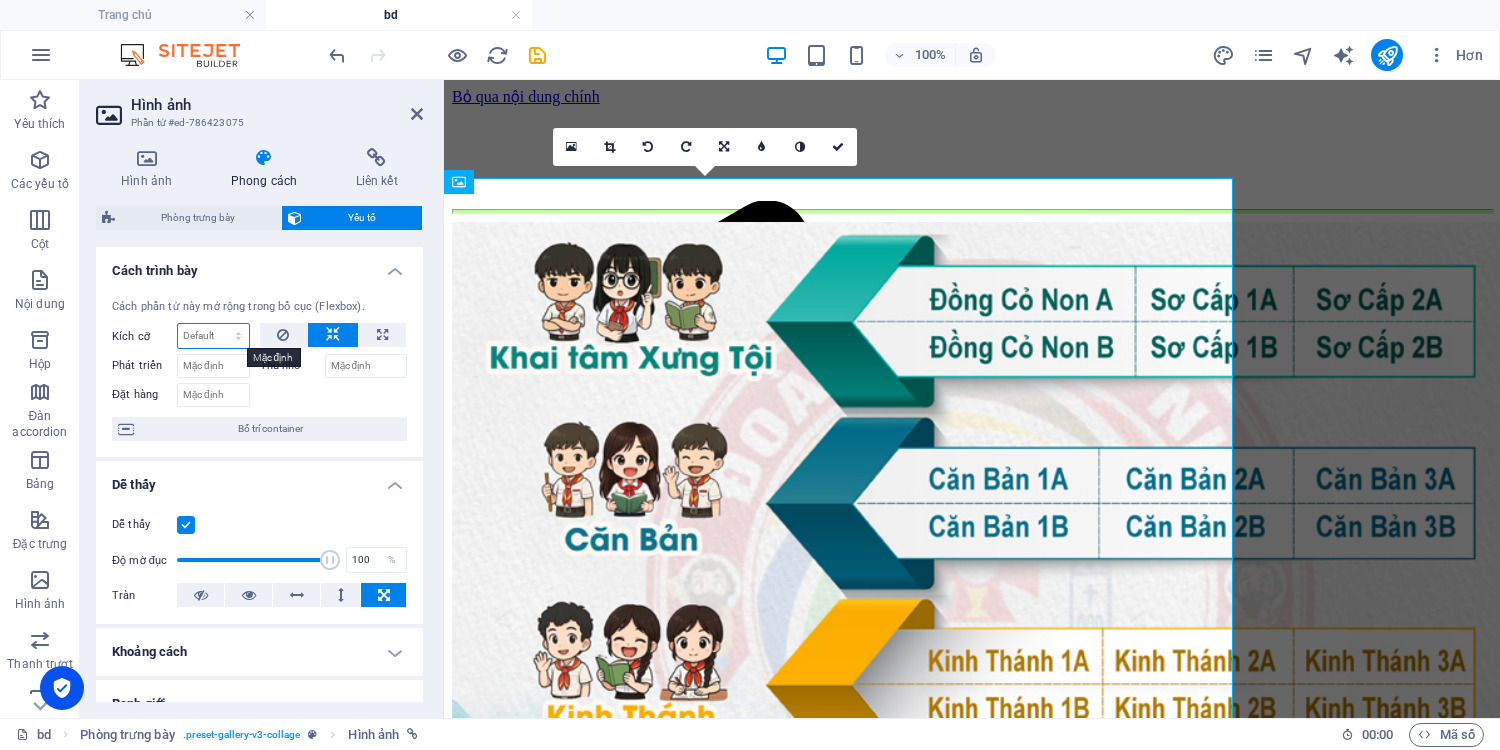 click on "Mặc định tự động điểm ảnh % 1/1 1/2 1/3 1/4 1/5 1/6 1/7 1/8 1/9 1/10" at bounding box center [213, 336] 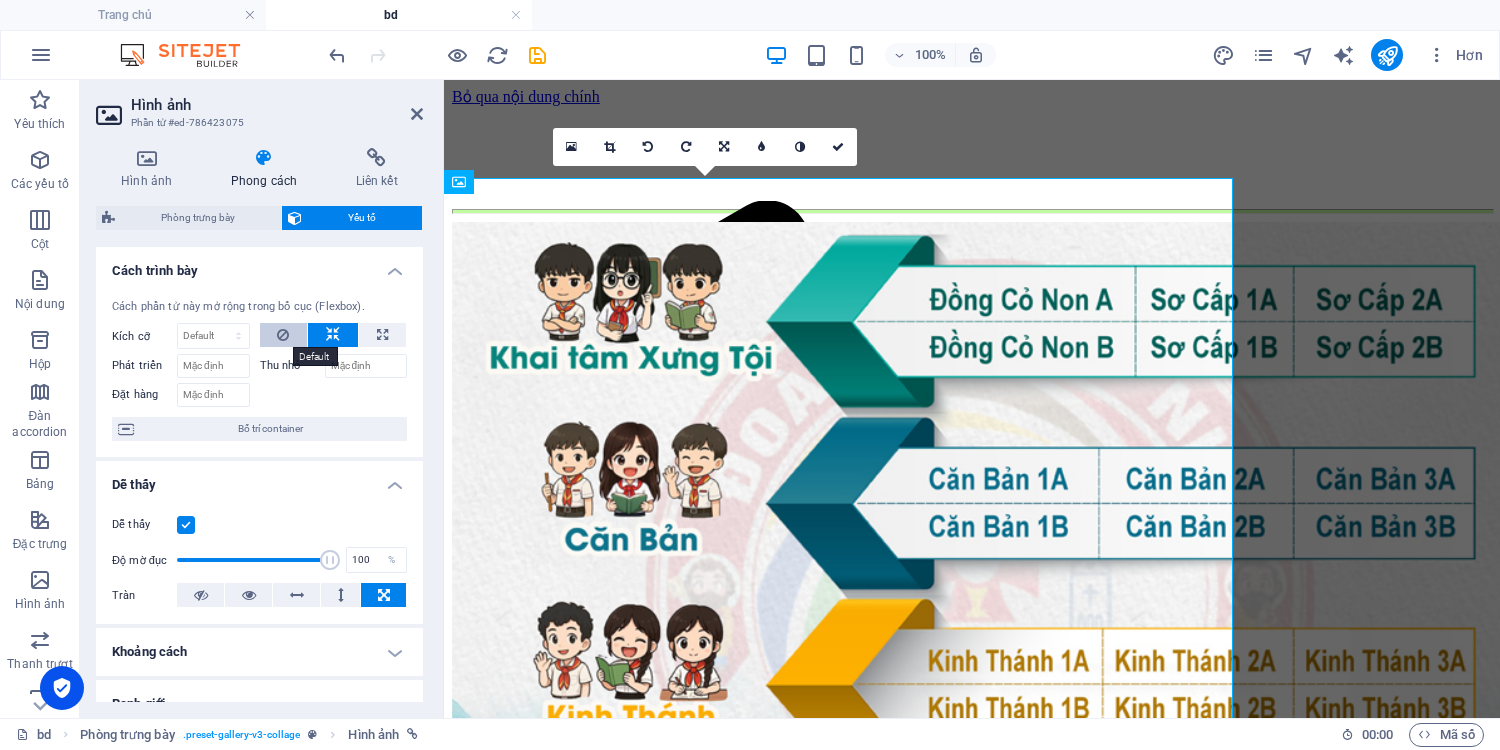 click at bounding box center [284, 335] 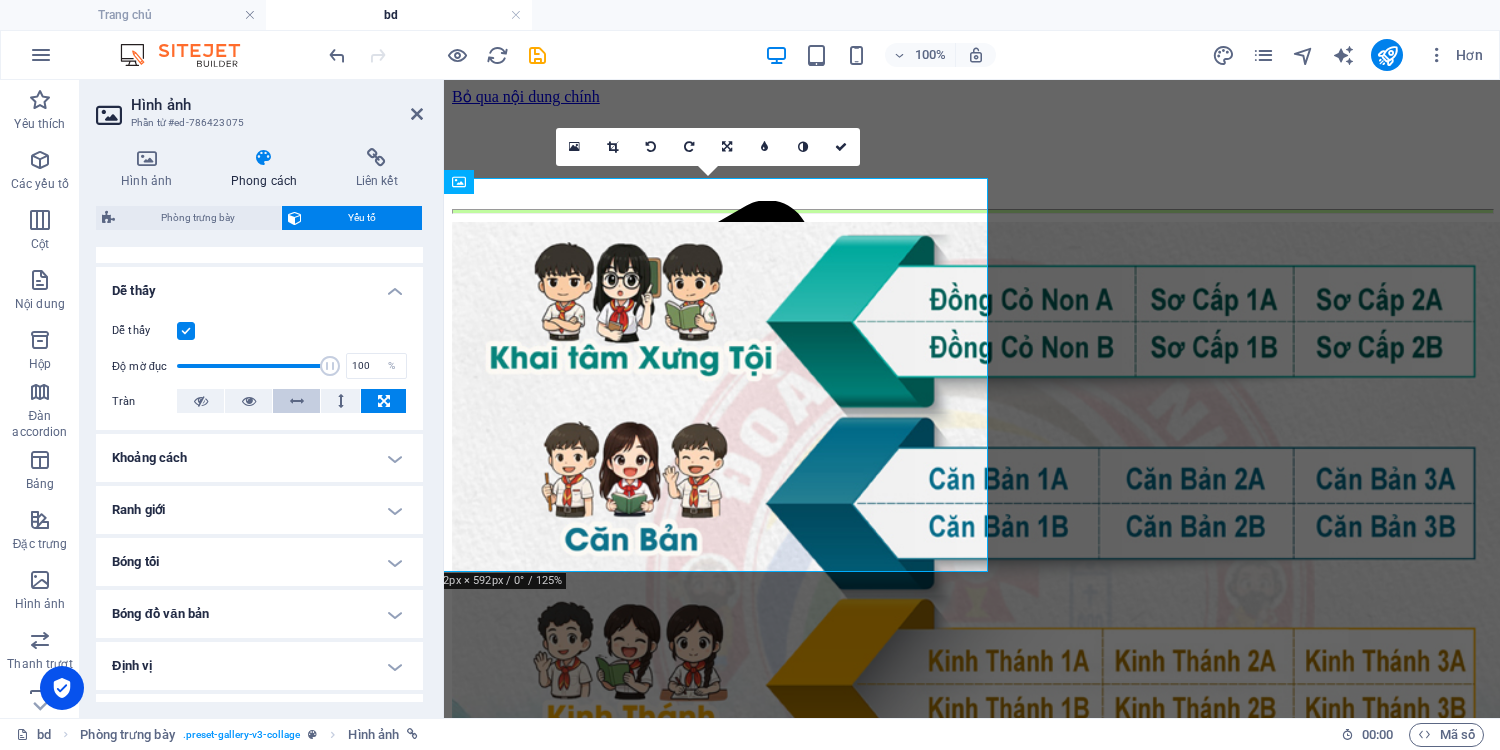 scroll, scrollTop: 176, scrollLeft: 0, axis: vertical 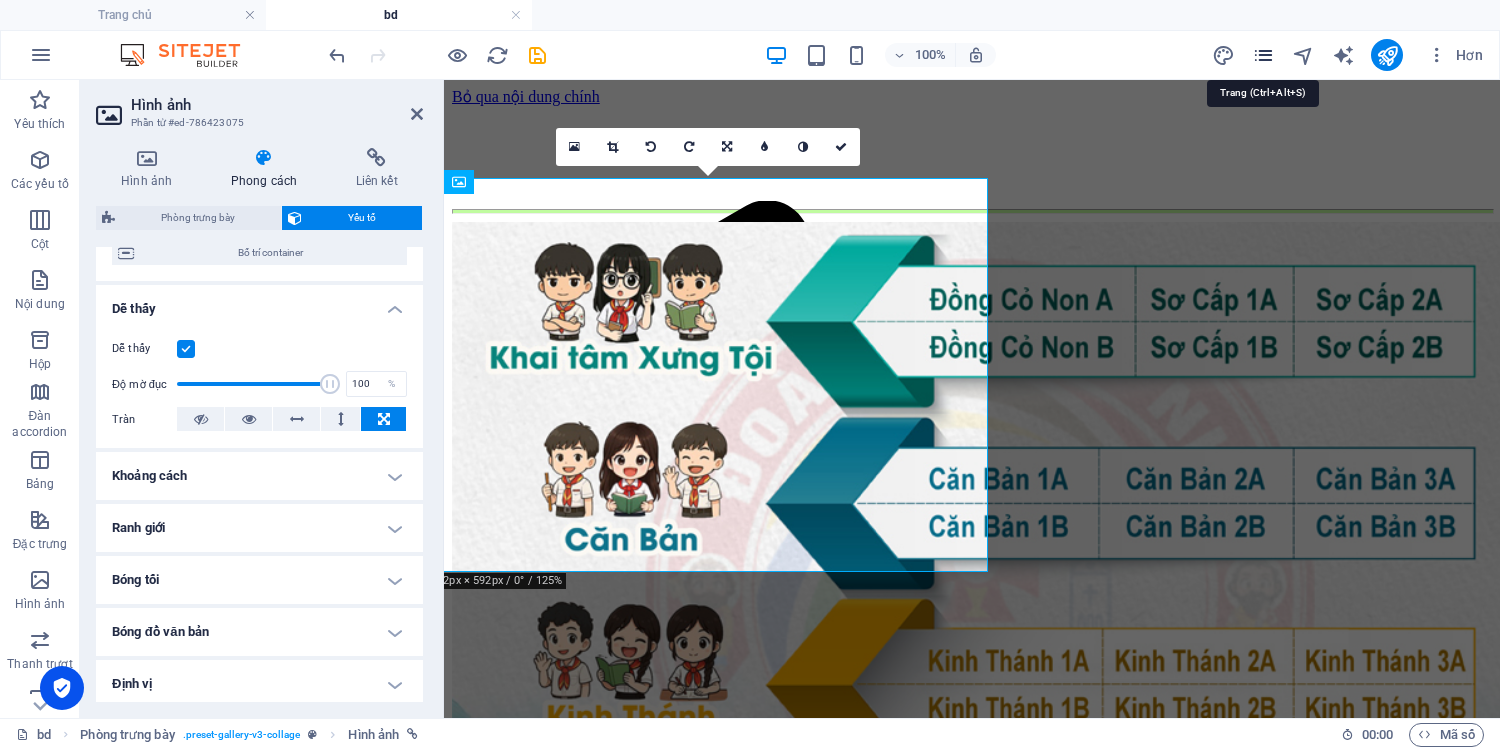click at bounding box center (1263, 55) 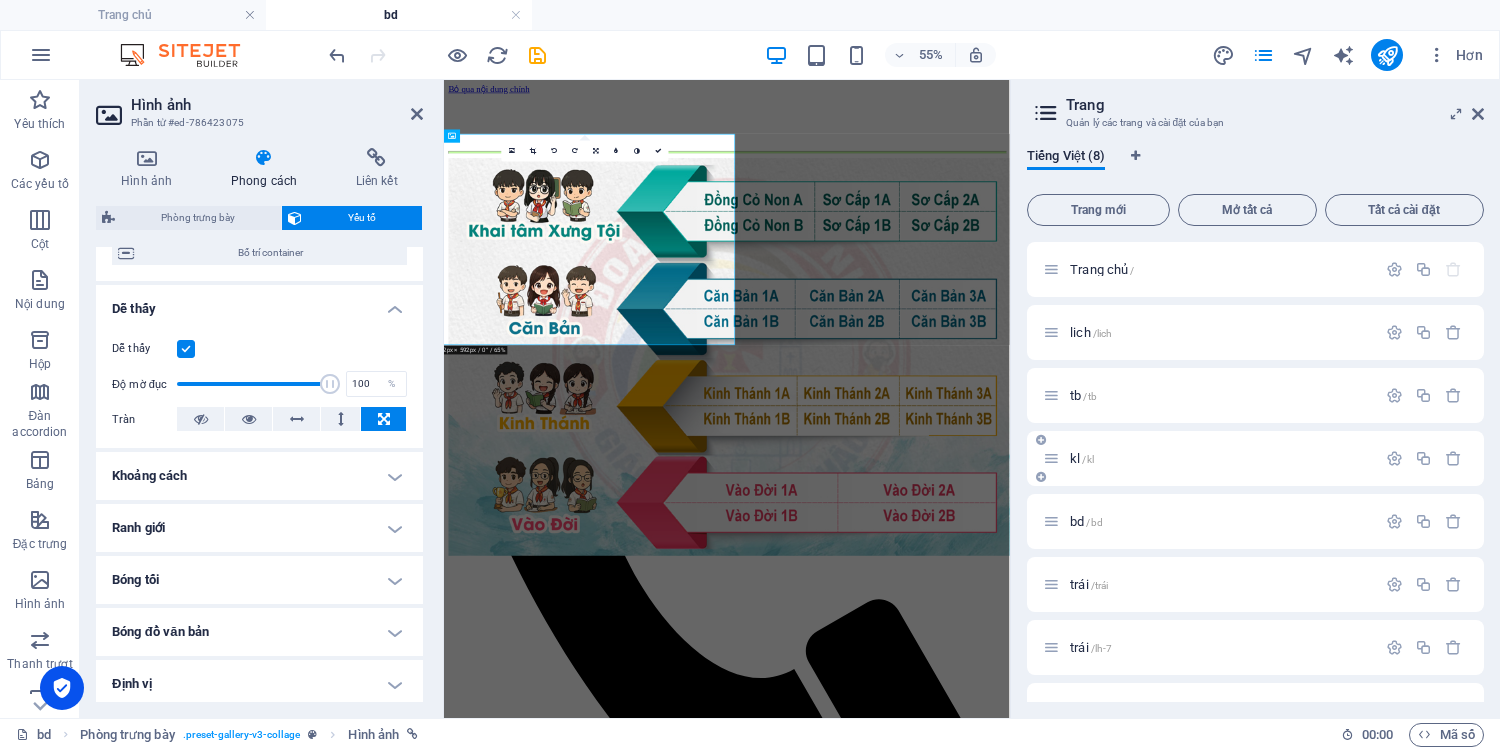 click on "kl  /kl" at bounding box center [1220, 458] 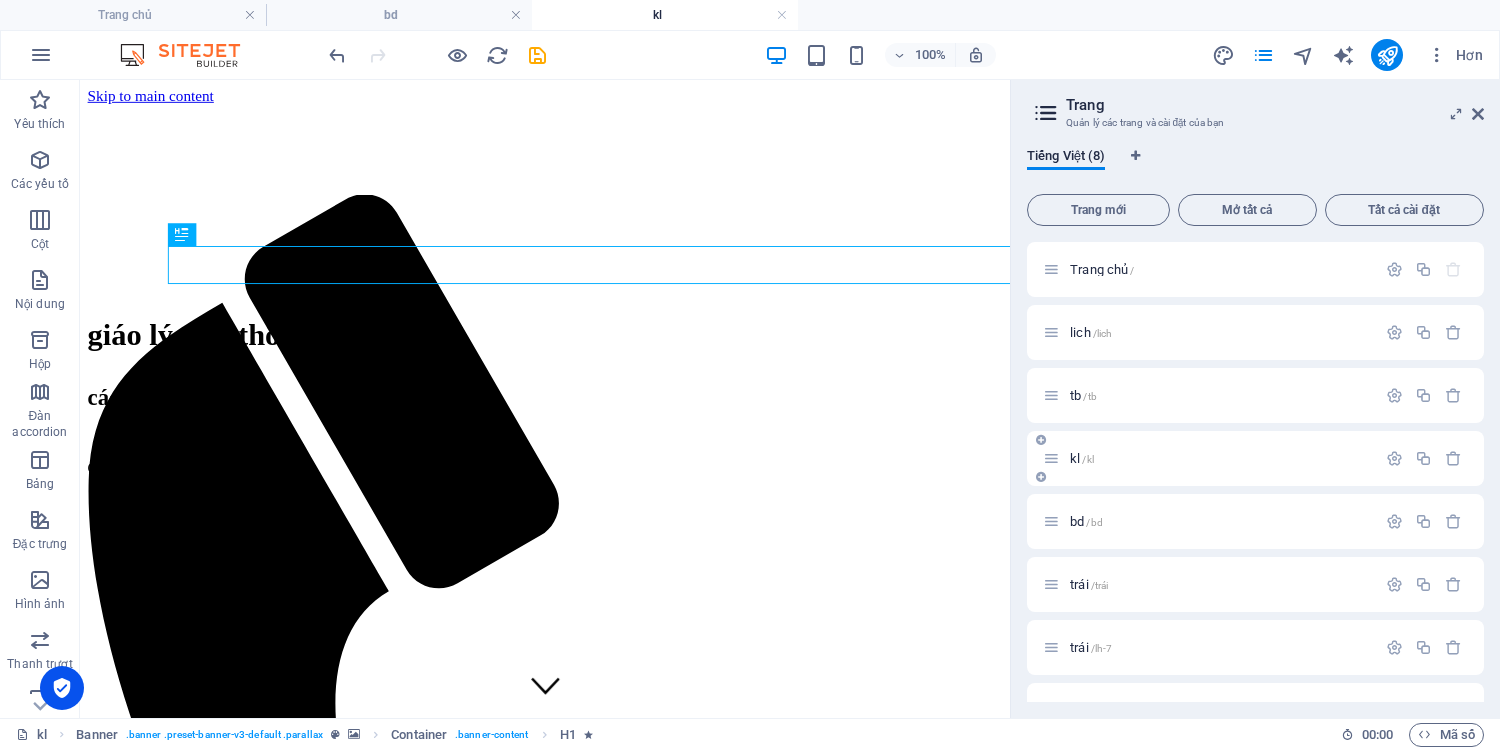 scroll, scrollTop: 0, scrollLeft: 0, axis: both 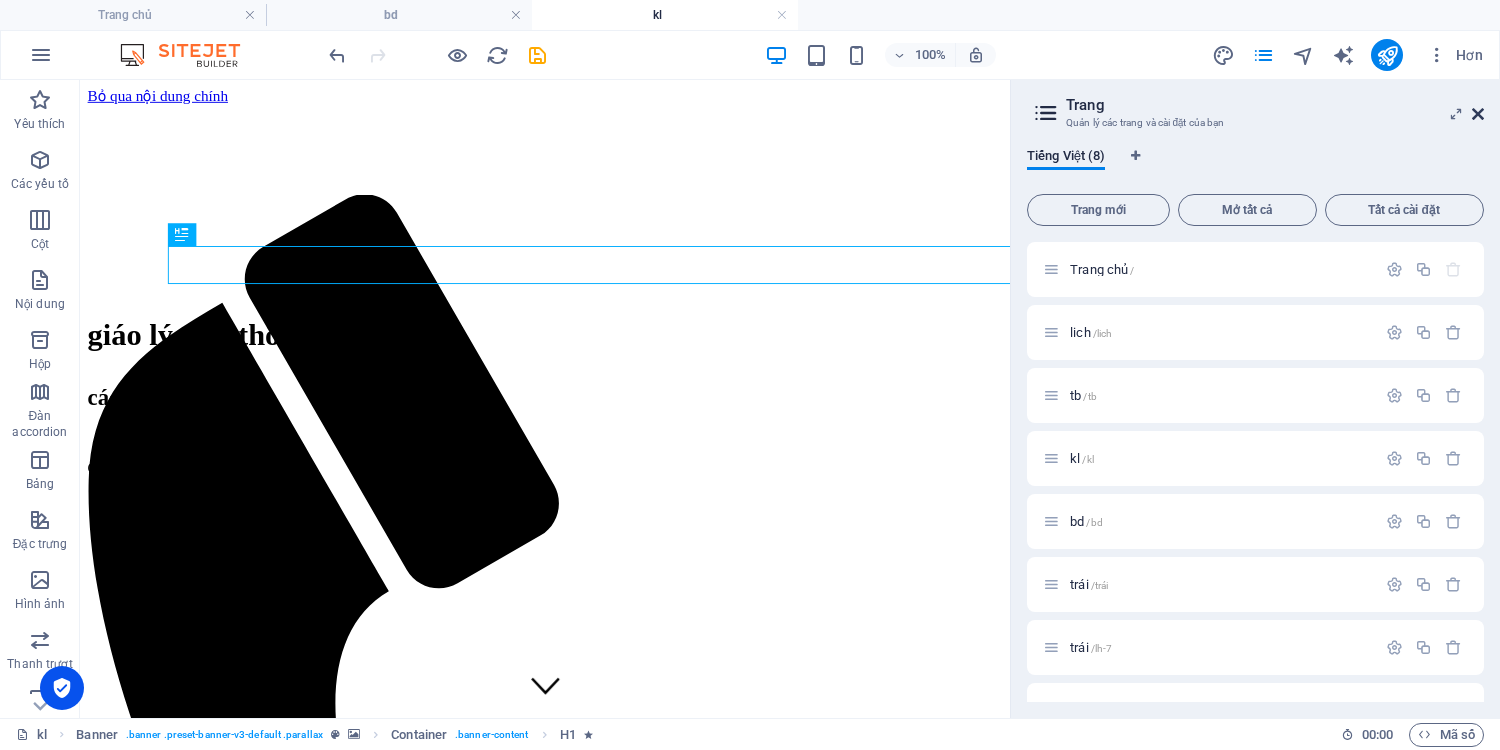 click at bounding box center (1478, 114) 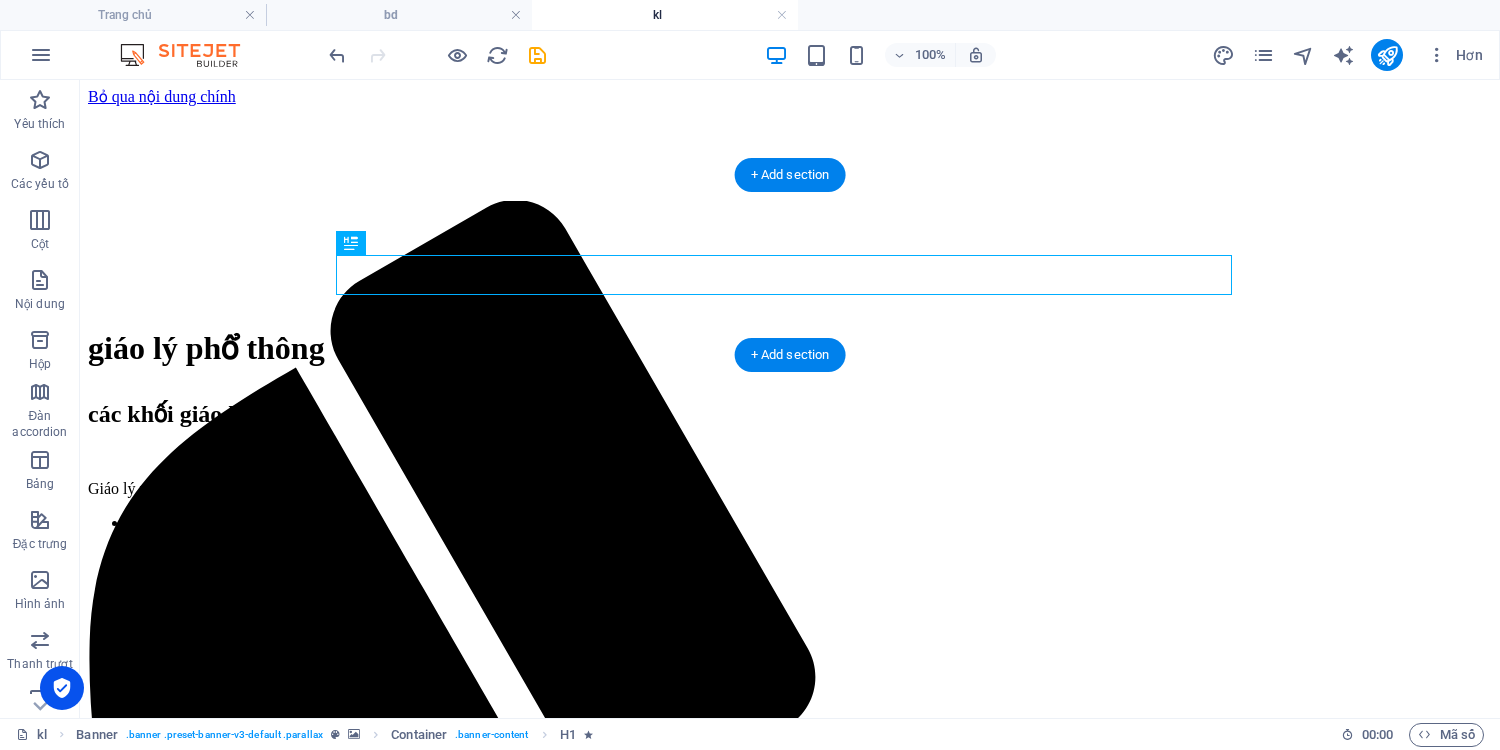 click at bounding box center [790, 201] 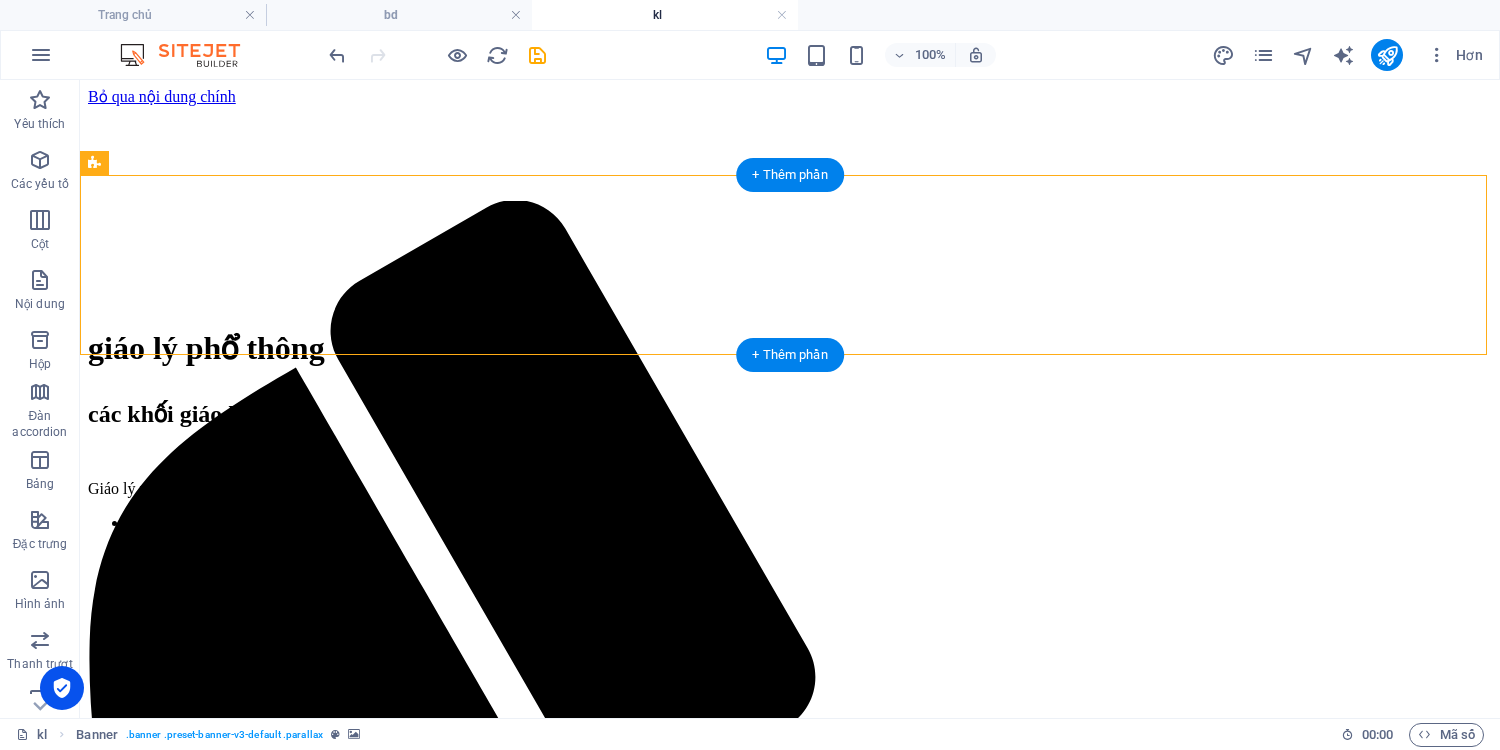 click at bounding box center [790, 201] 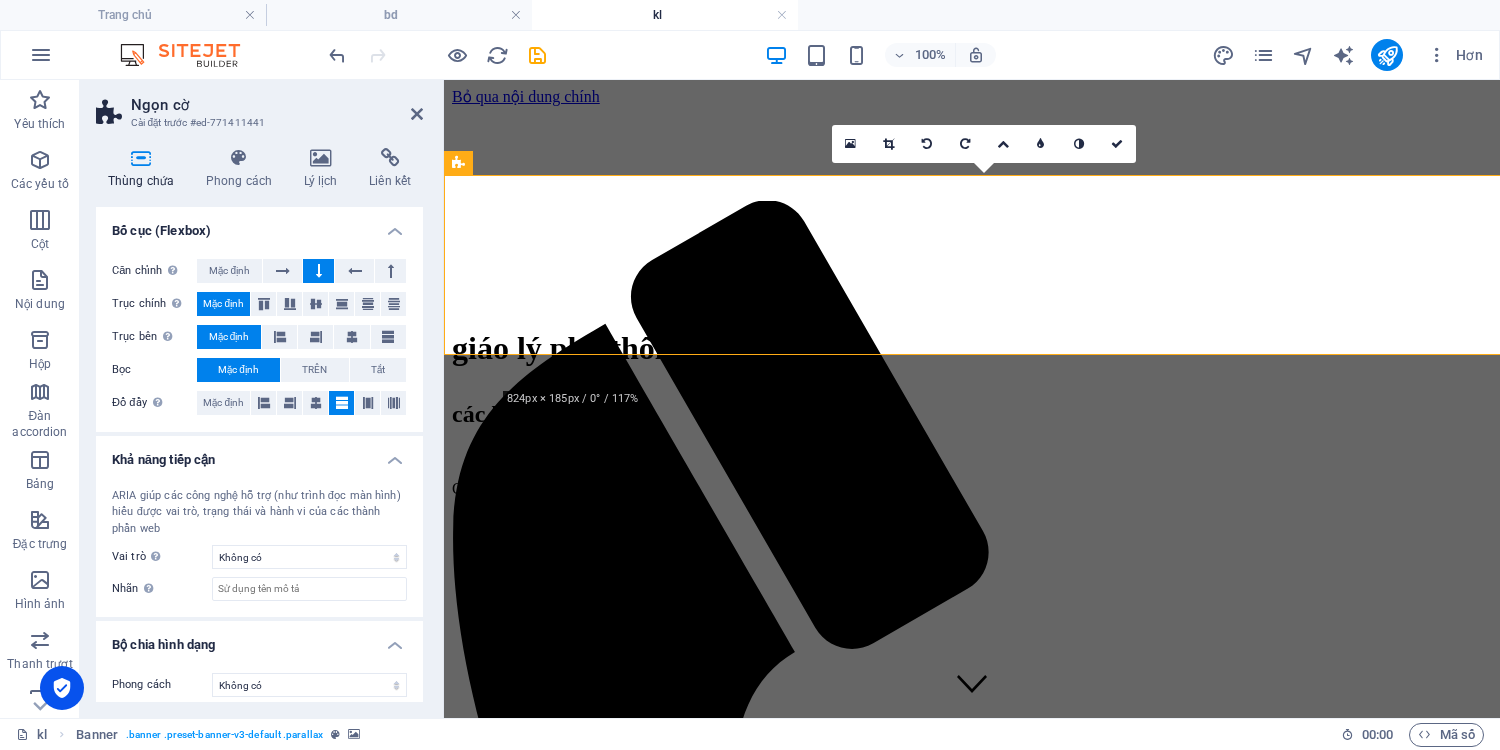 scroll, scrollTop: 278, scrollLeft: 0, axis: vertical 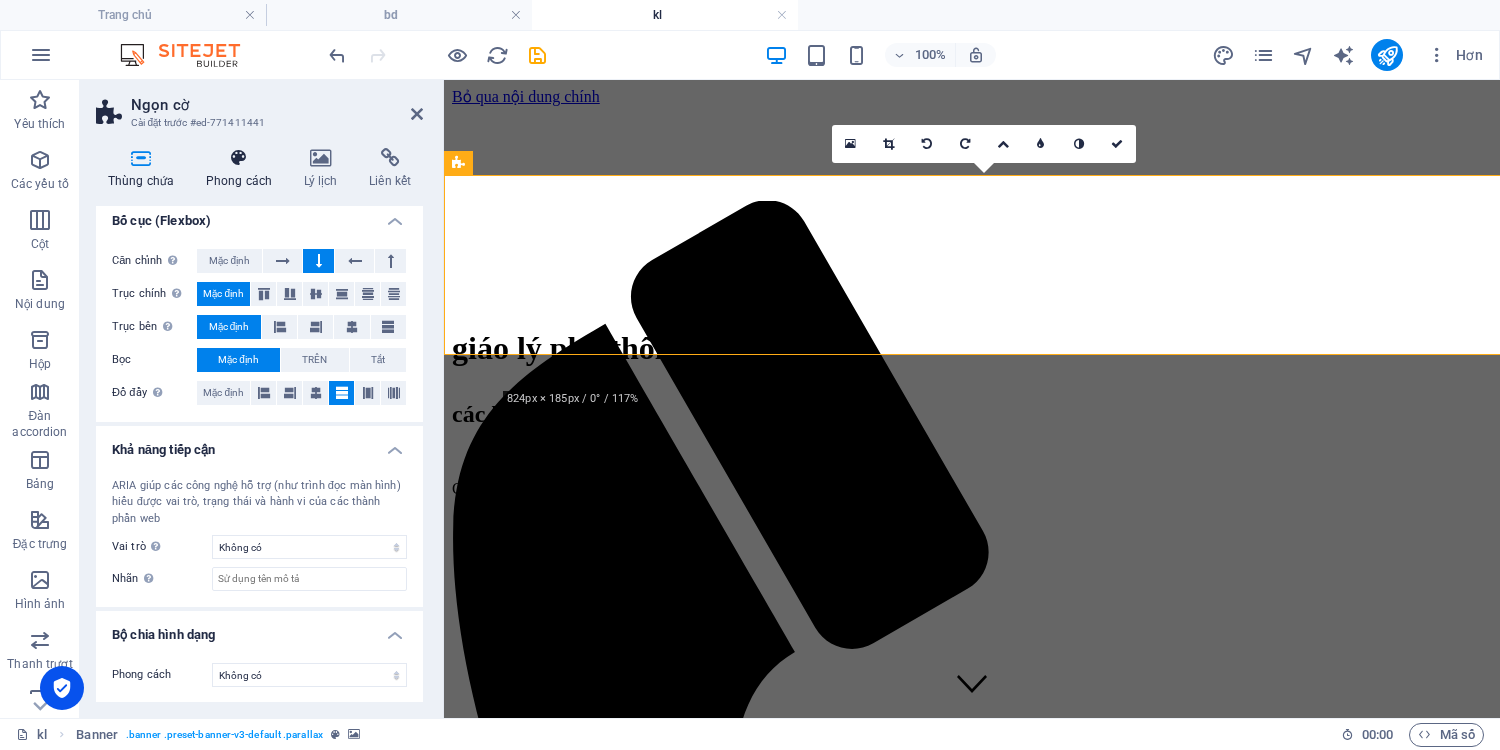 click on "Phong cách" at bounding box center [239, 181] 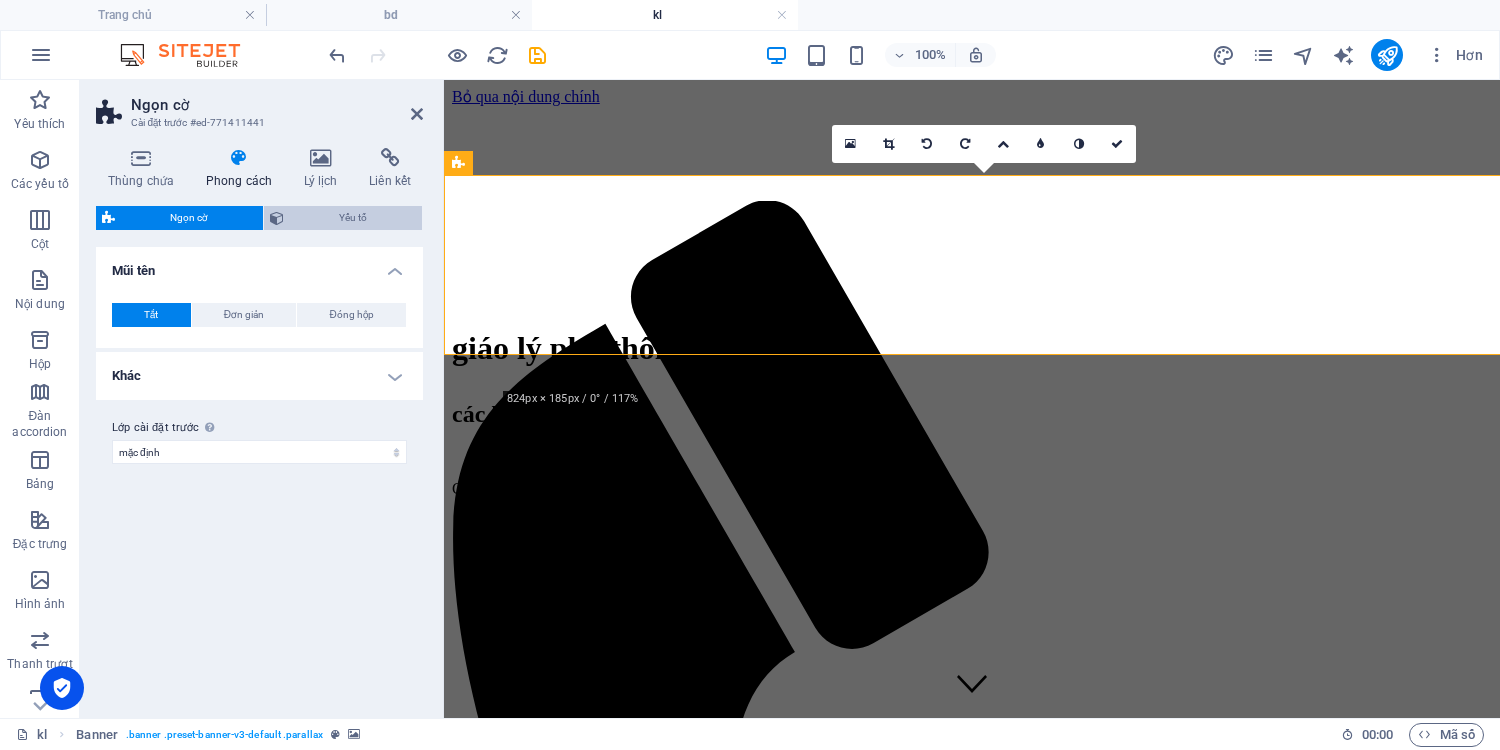 click on "Yếu tố" at bounding box center (353, 218) 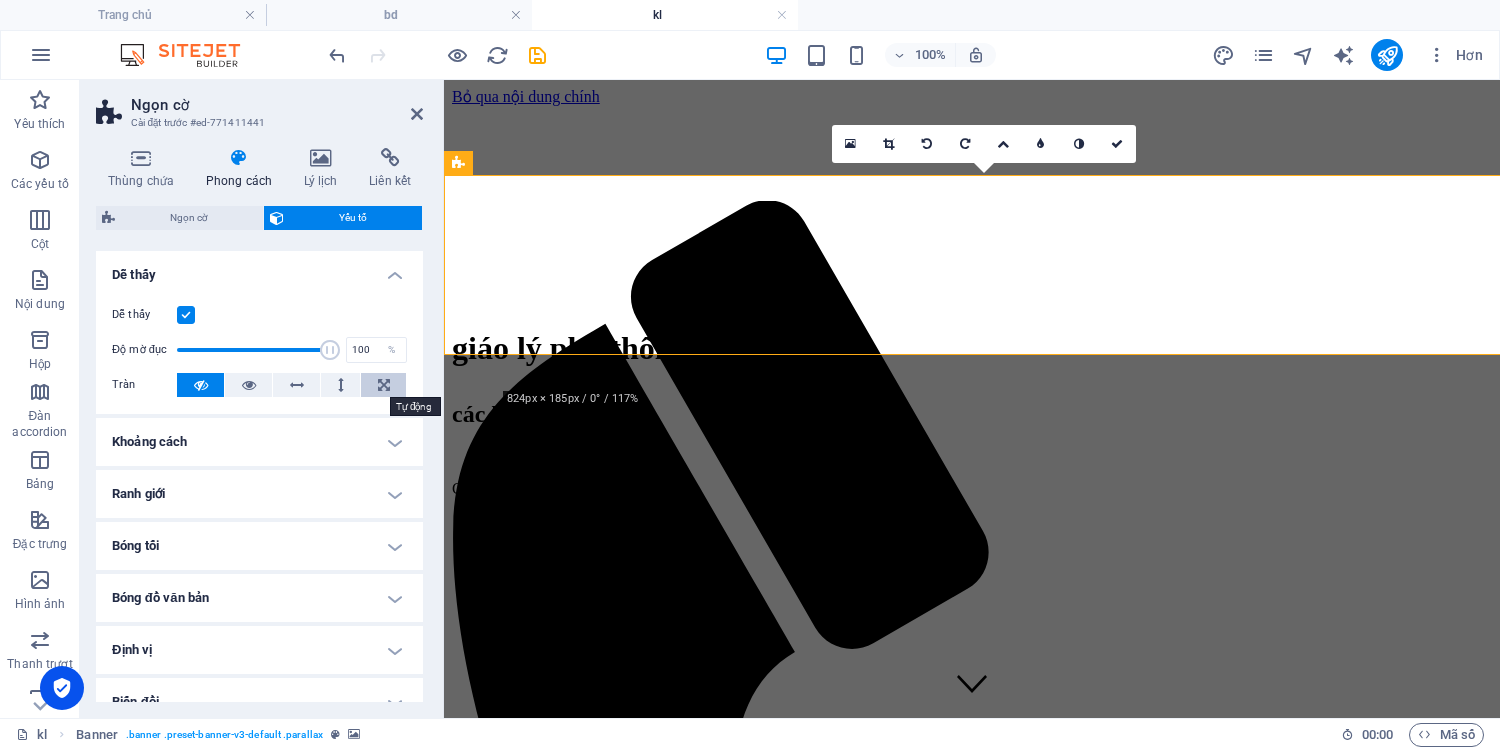 click at bounding box center [383, 385] 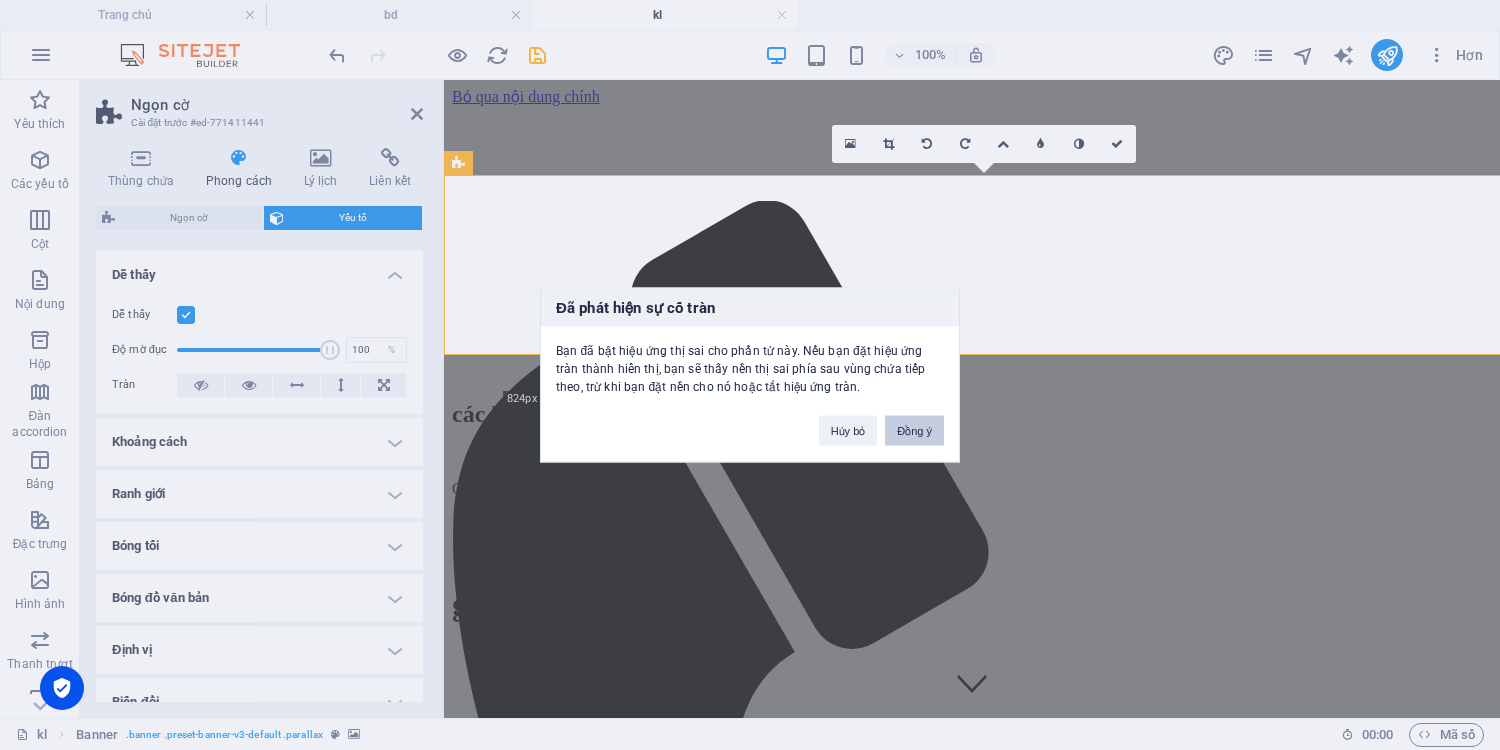 click on "Đồng ý" at bounding box center (914, 431) 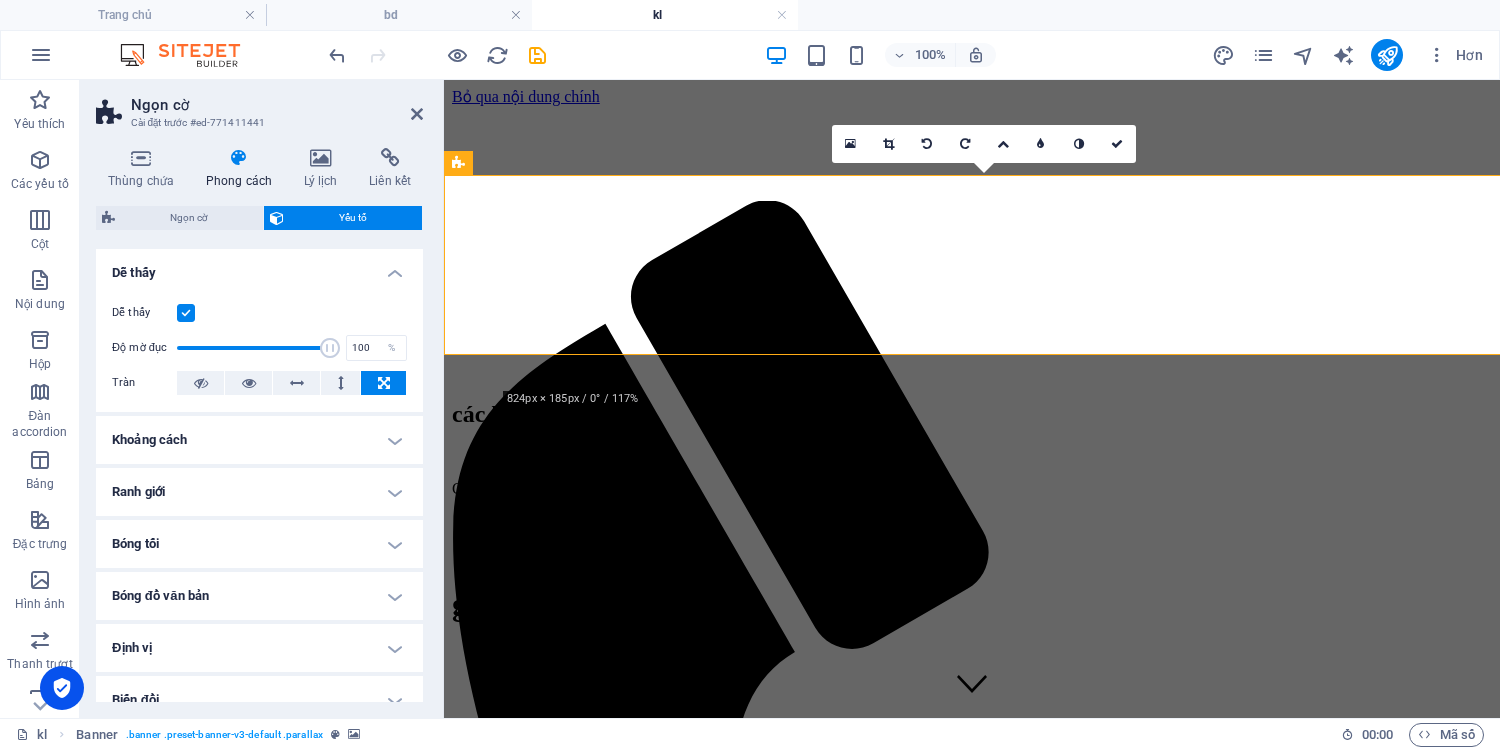 scroll, scrollTop: 0, scrollLeft: 0, axis: both 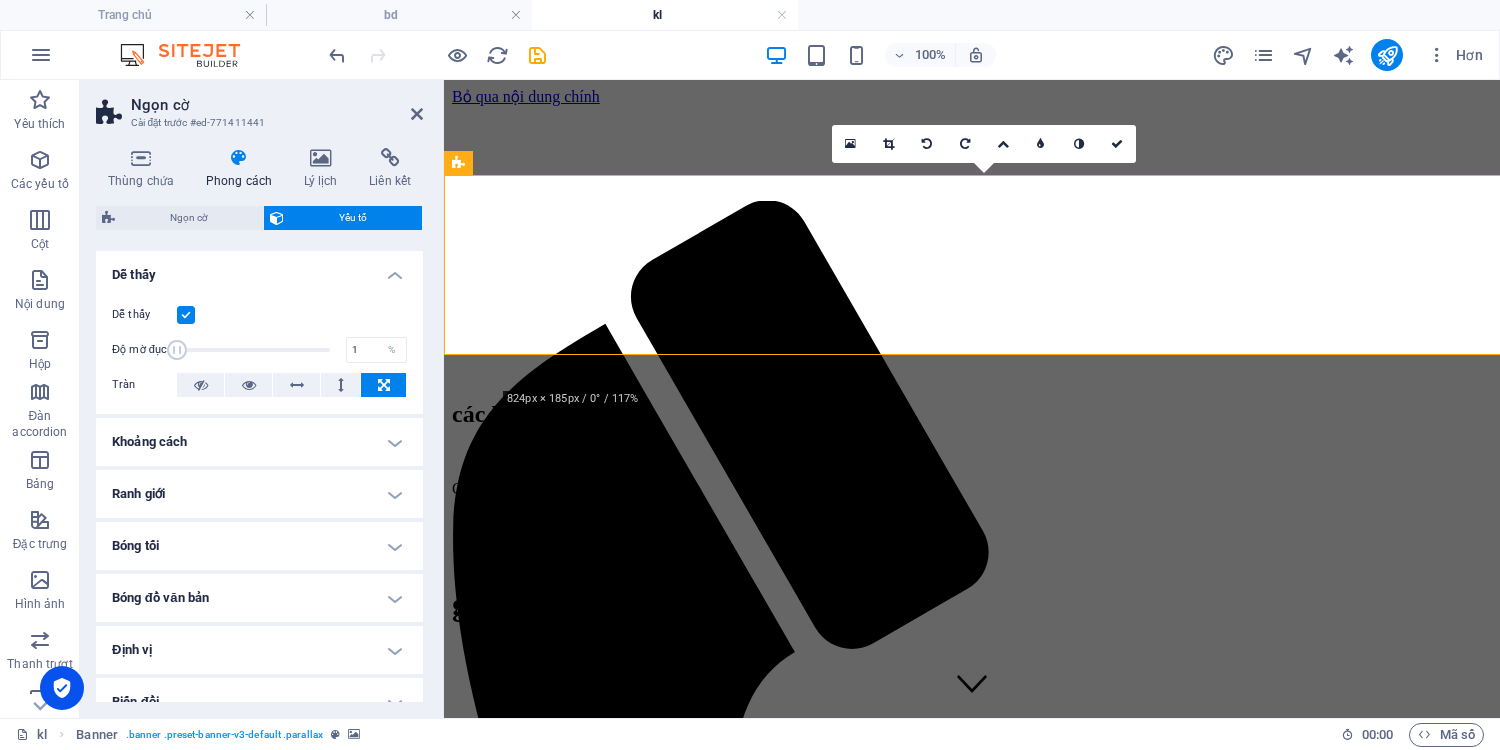 drag, startPoint x: 331, startPoint y: 347, endPoint x: 164, endPoint y: 346, distance: 167.00299 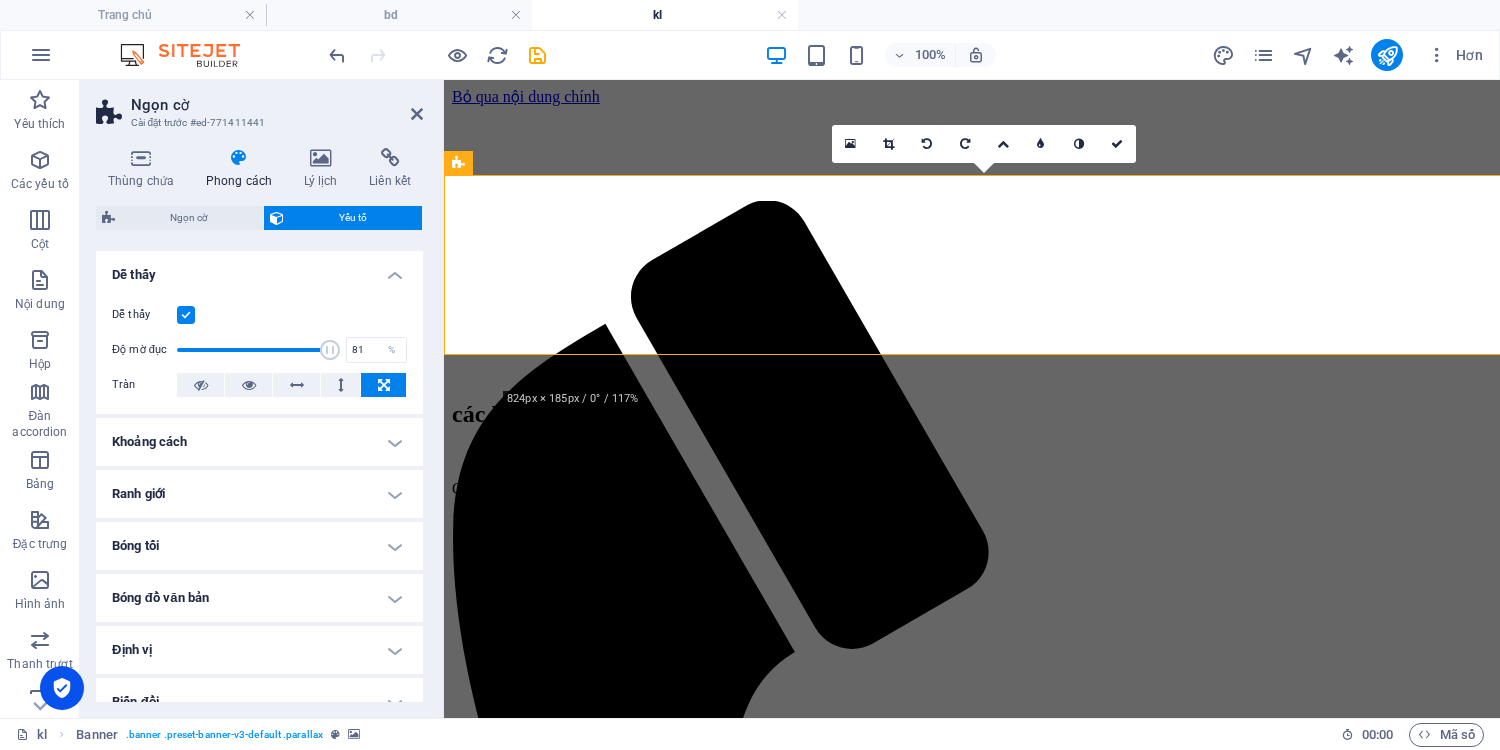 type on "100" 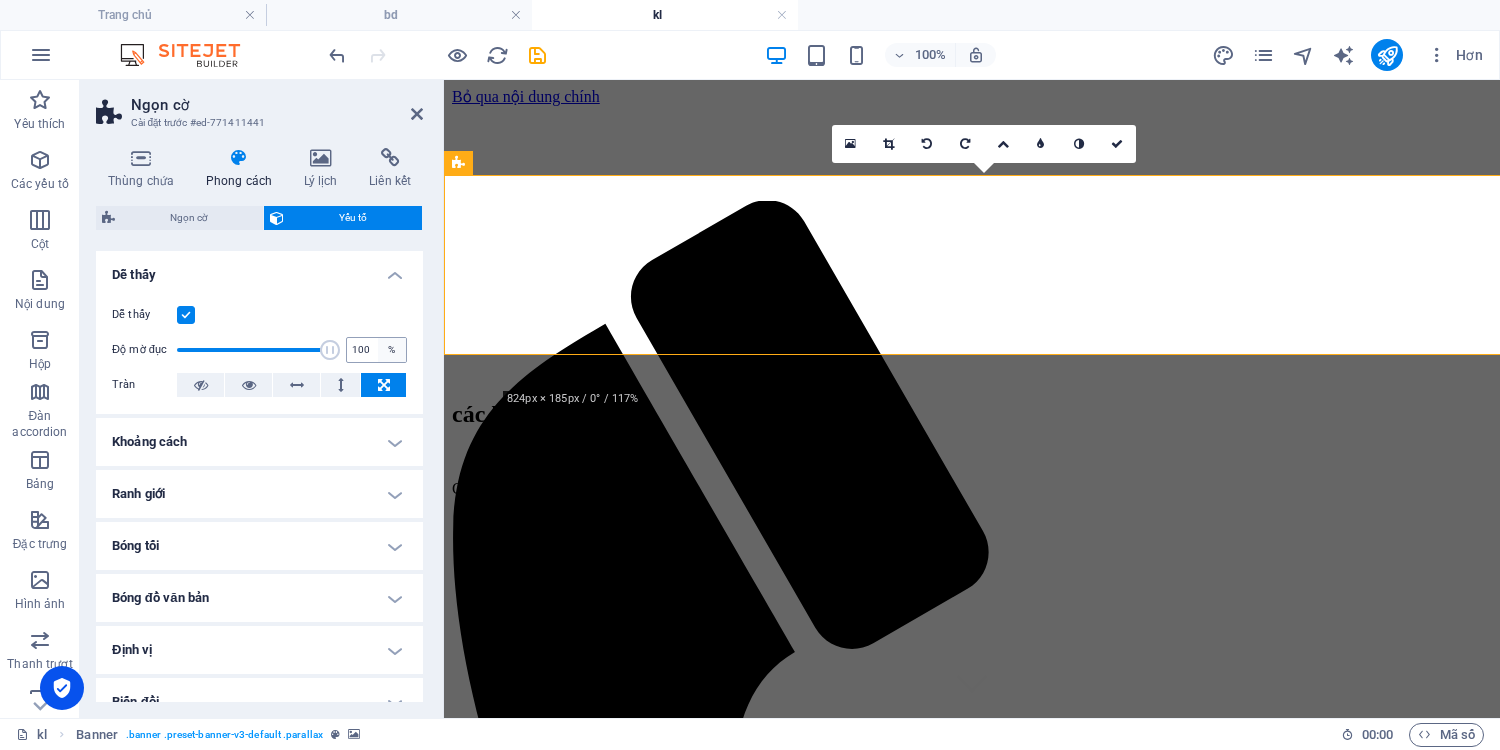 drag, startPoint x: 181, startPoint y: 348, endPoint x: 395, endPoint y: 350, distance: 214.00934 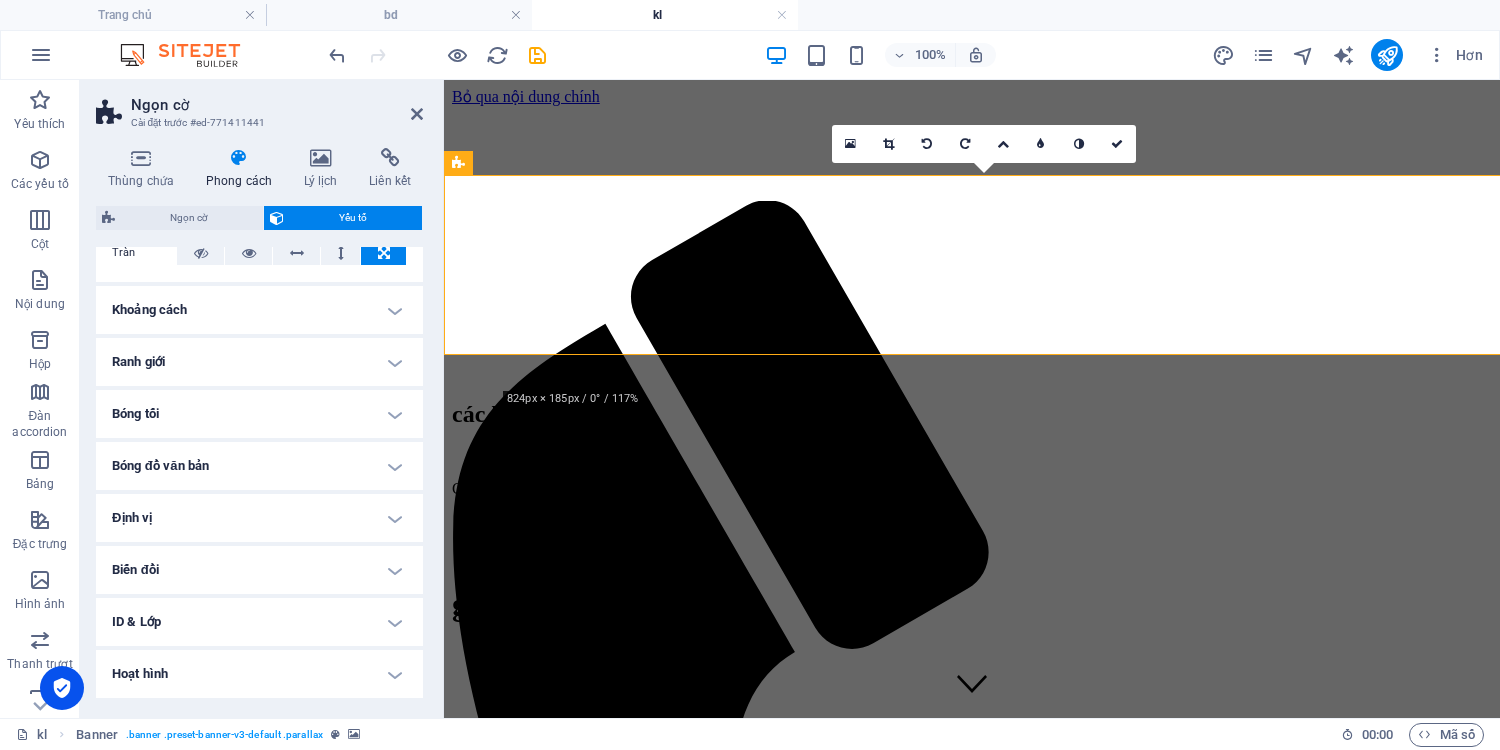 scroll, scrollTop: 180, scrollLeft: 0, axis: vertical 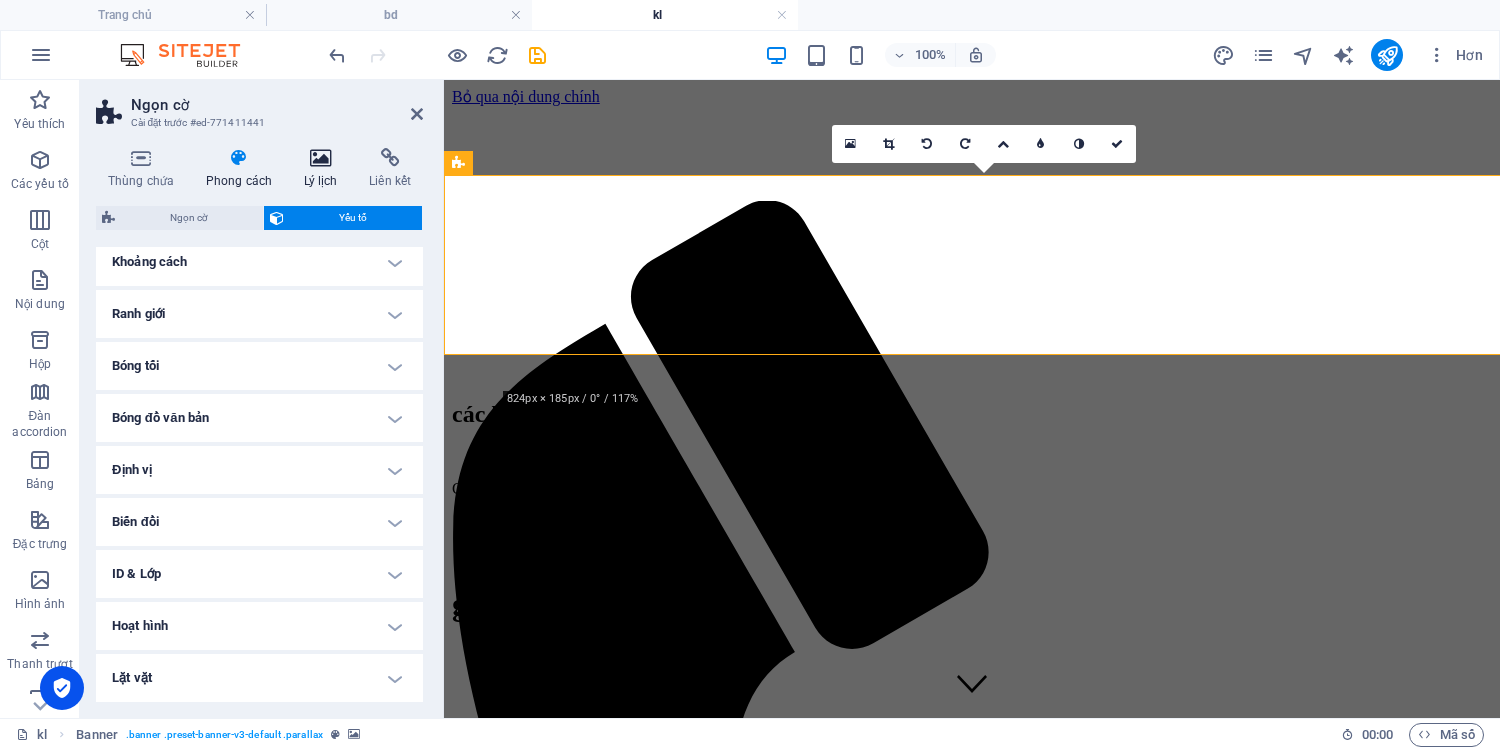 click at bounding box center [321, 158] 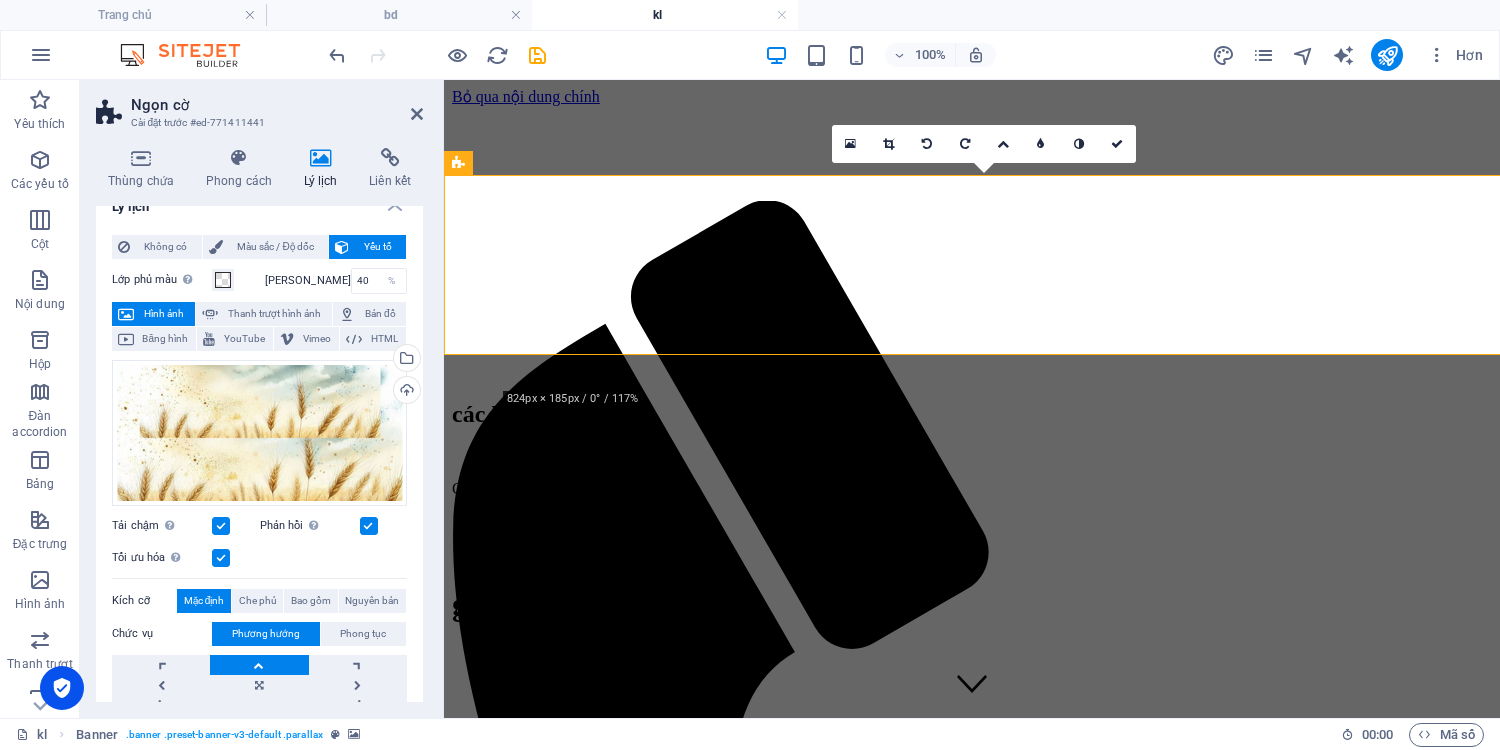 scroll, scrollTop: 12, scrollLeft: 0, axis: vertical 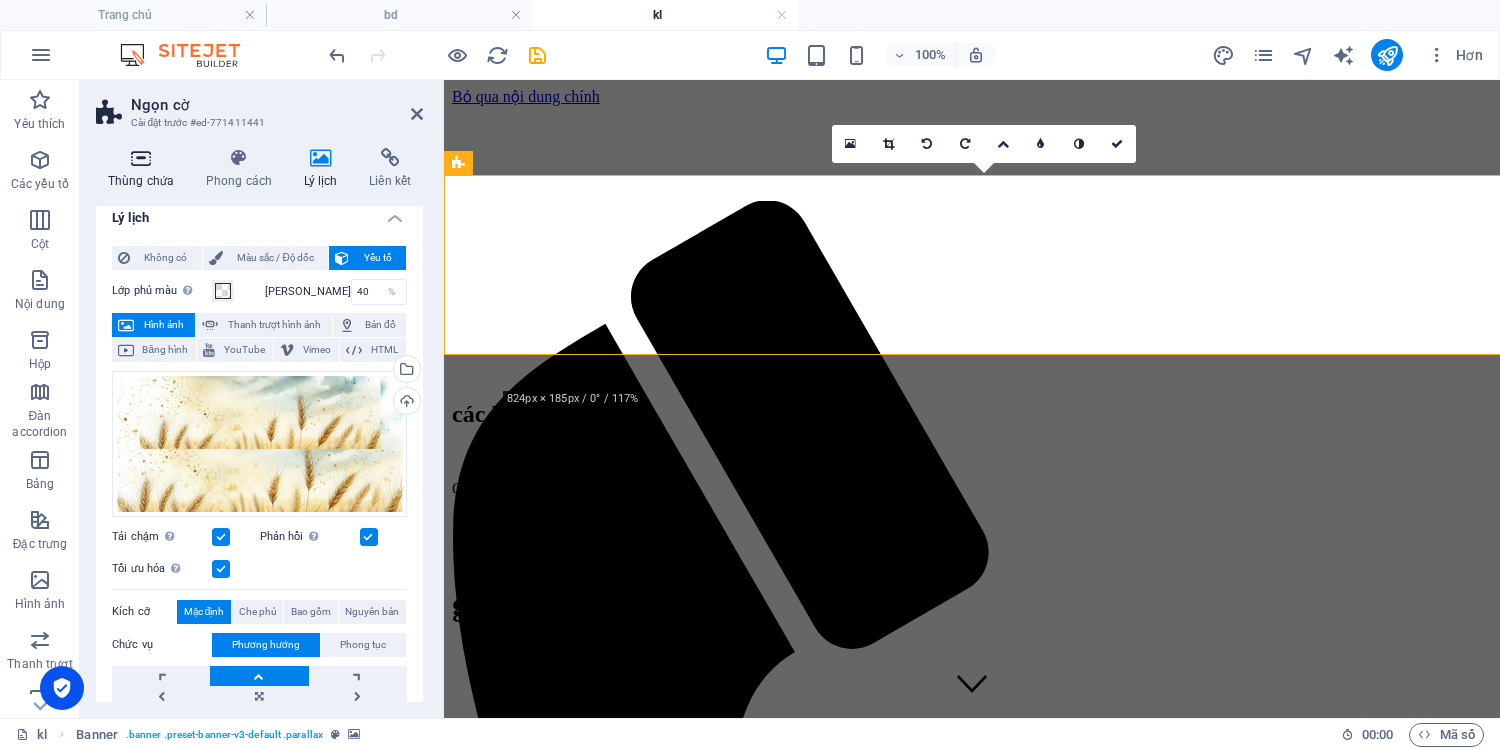 click at bounding box center [141, 158] 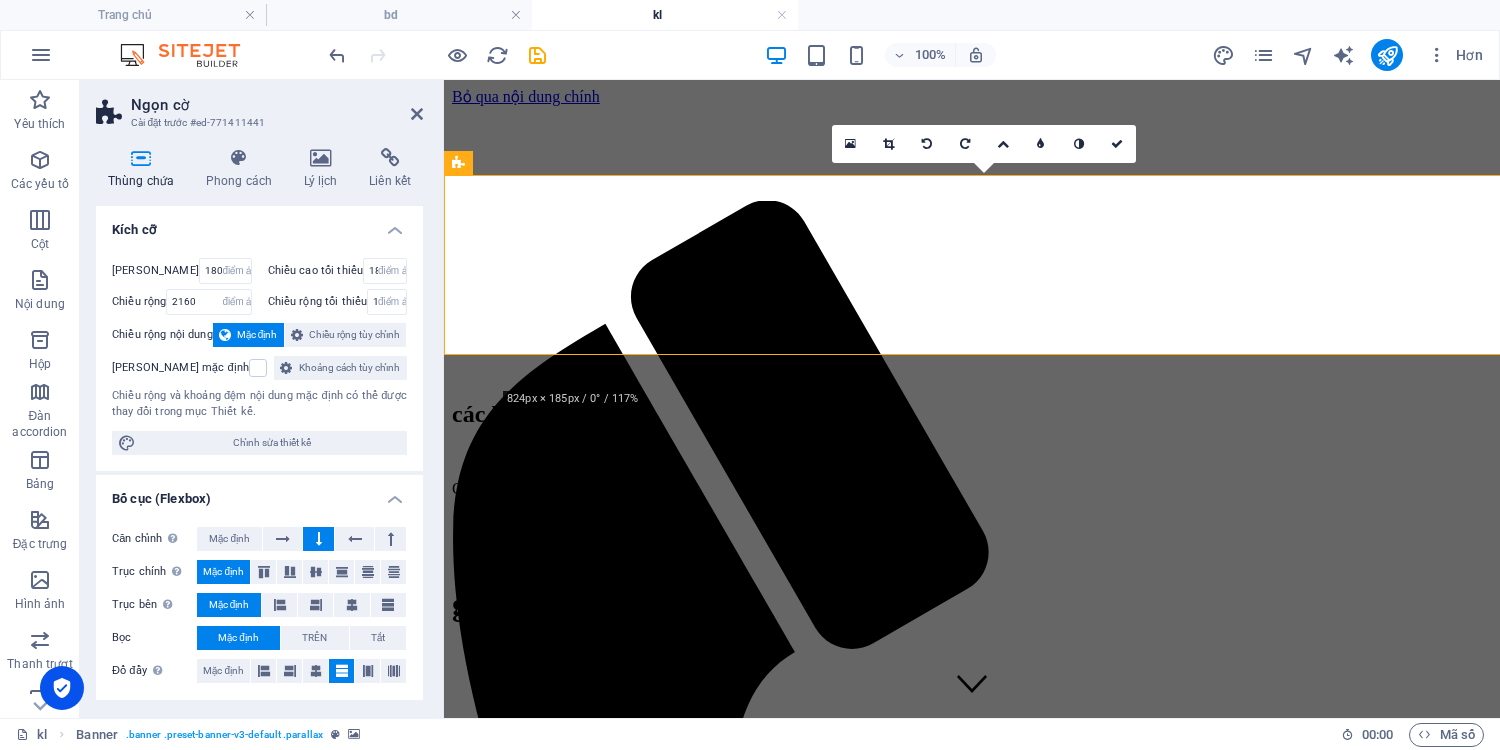 scroll, scrollTop: 0, scrollLeft: 0, axis: both 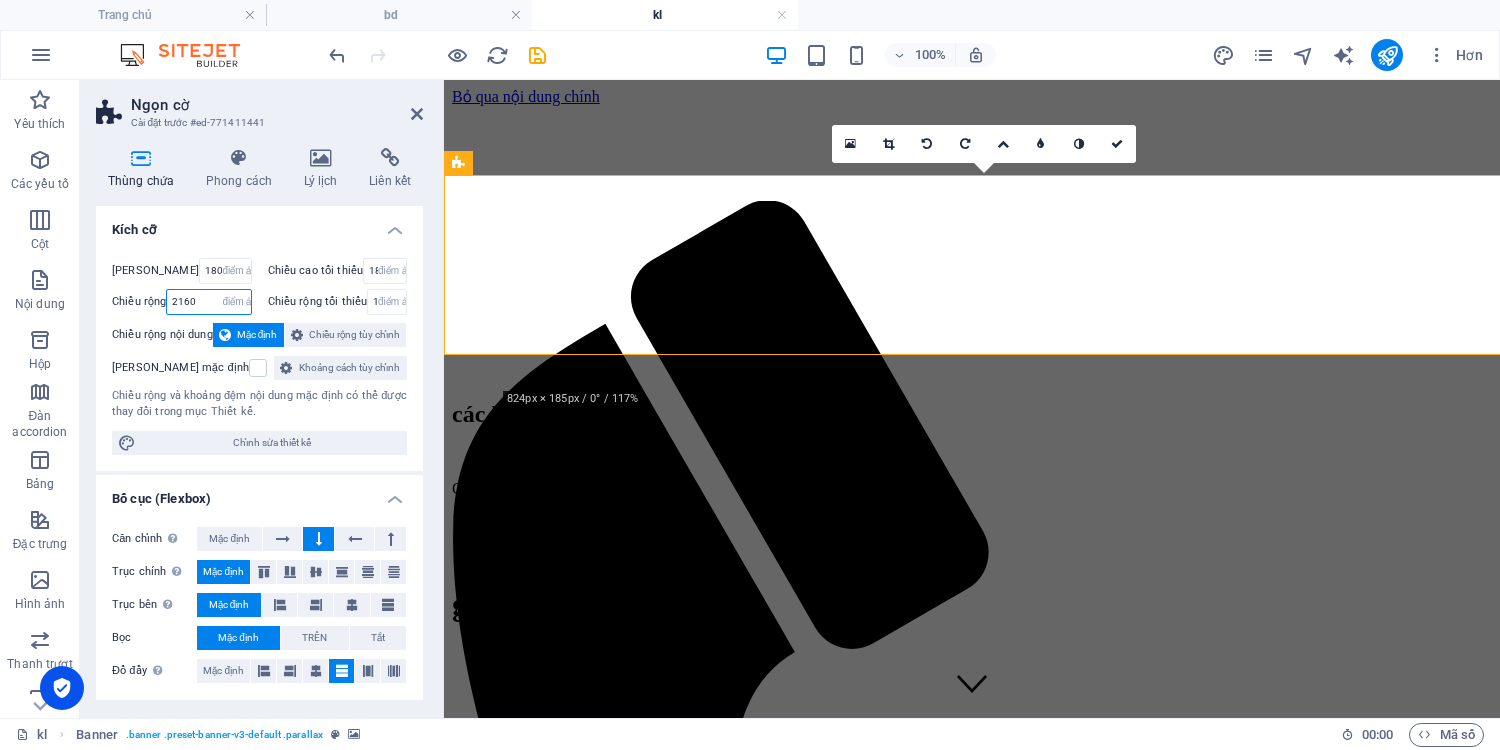 drag, startPoint x: 197, startPoint y: 295, endPoint x: 152, endPoint y: 291, distance: 45.17743 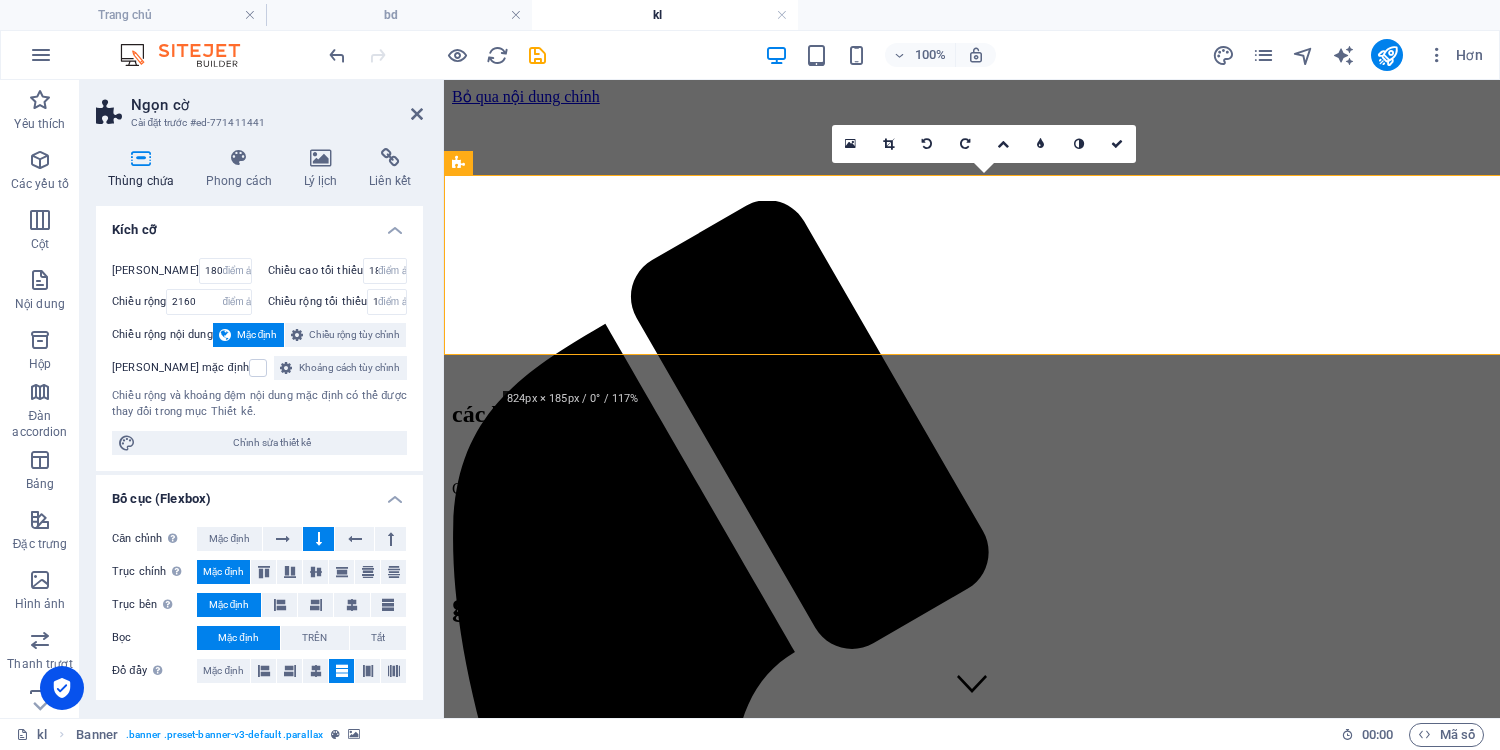 click on "Hơn" at bounding box center [1351, 55] 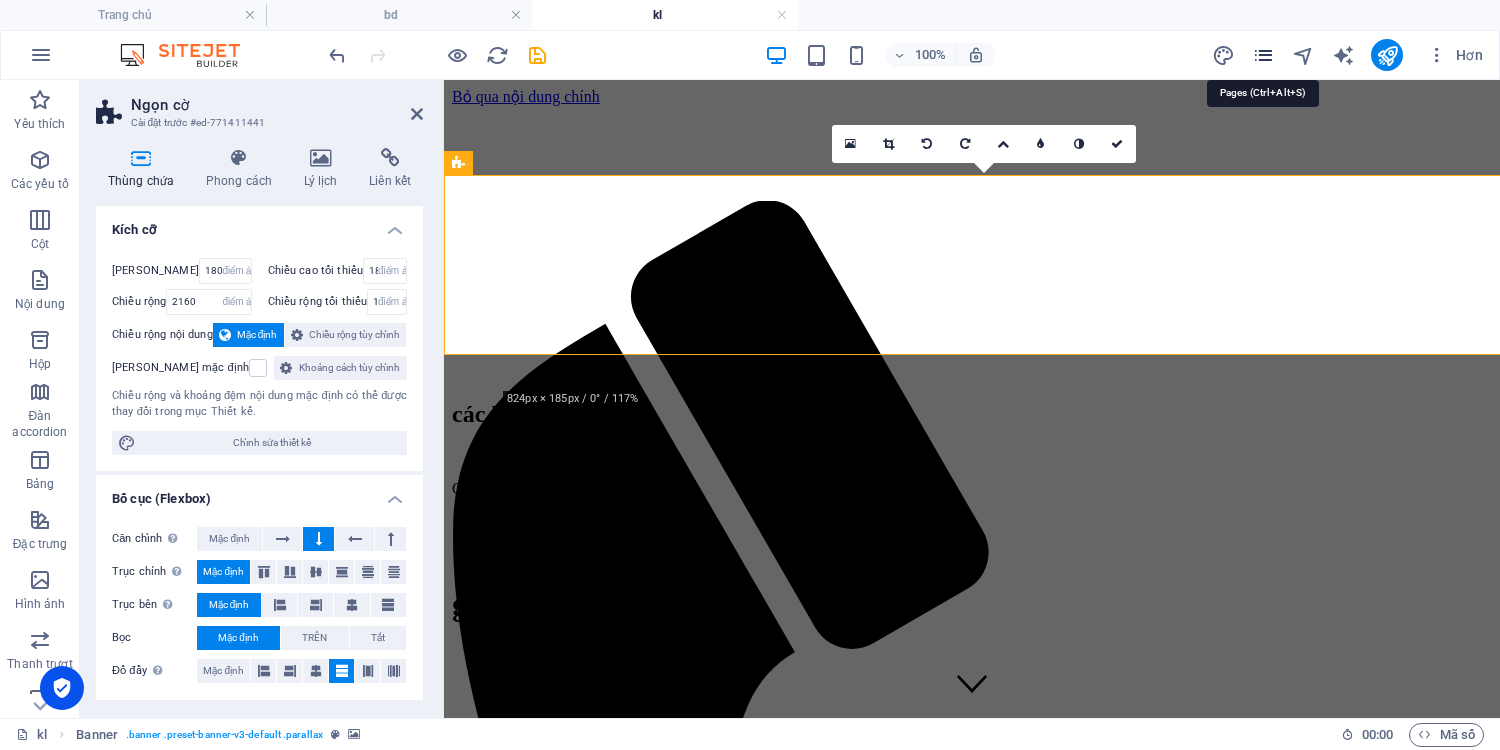 click at bounding box center [1263, 55] 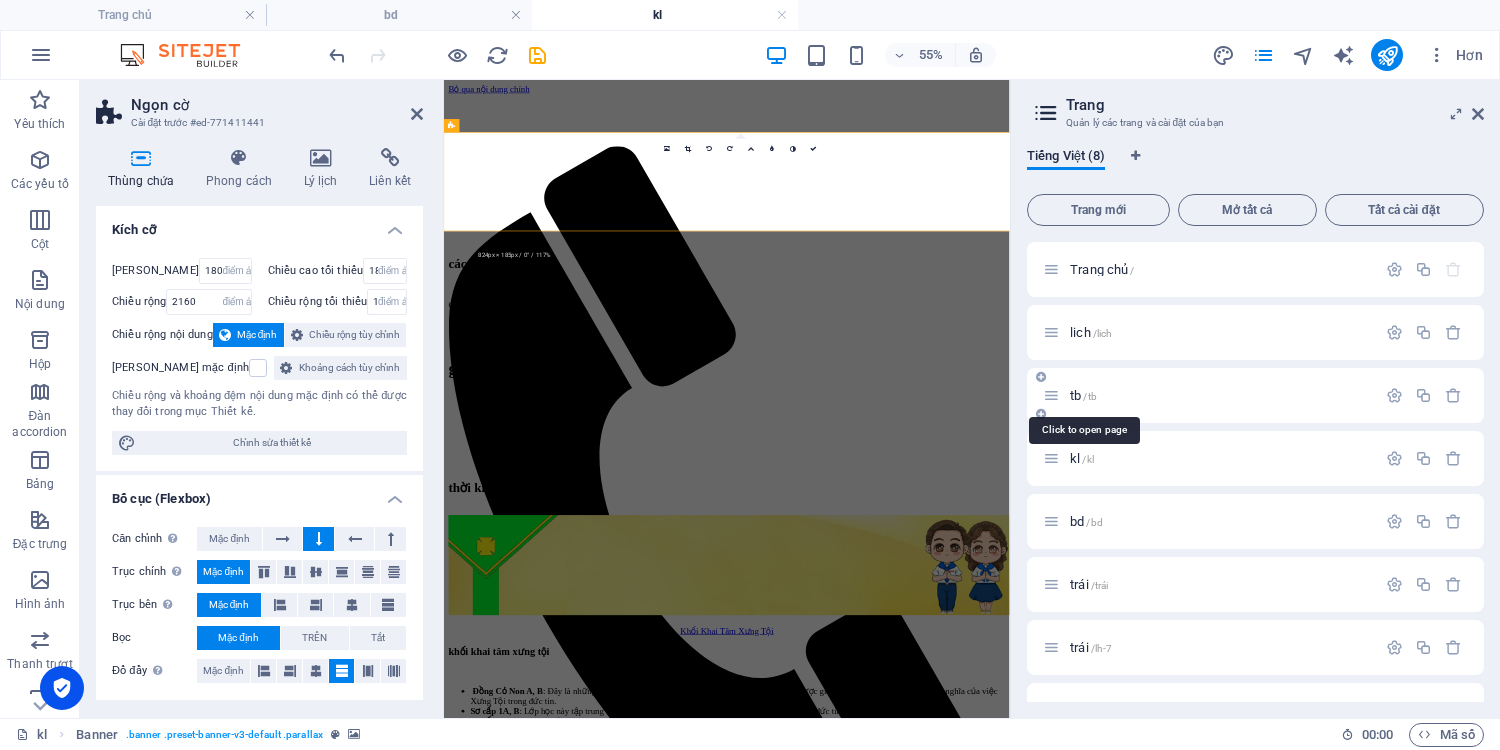 click on "tb" at bounding box center [1075, 395] 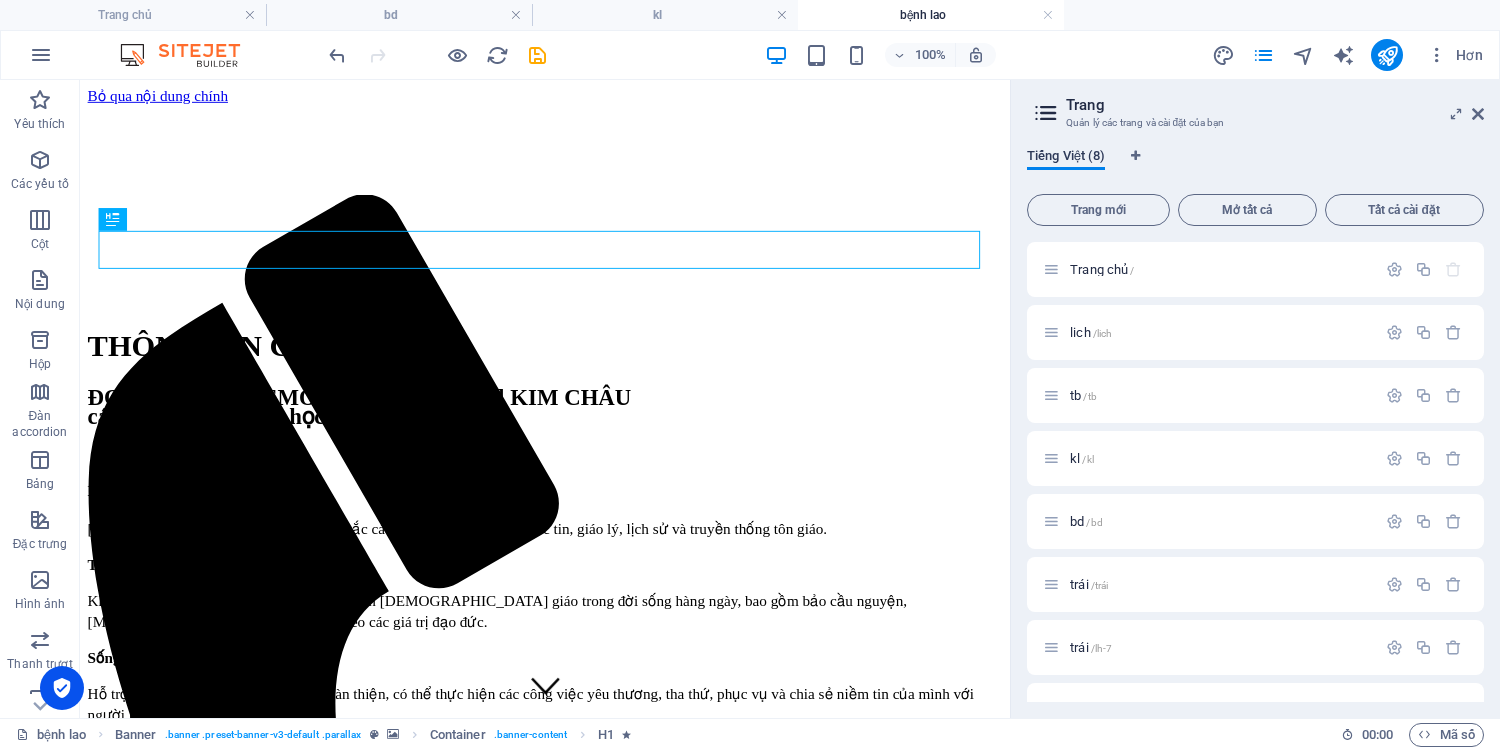scroll, scrollTop: 0, scrollLeft: 0, axis: both 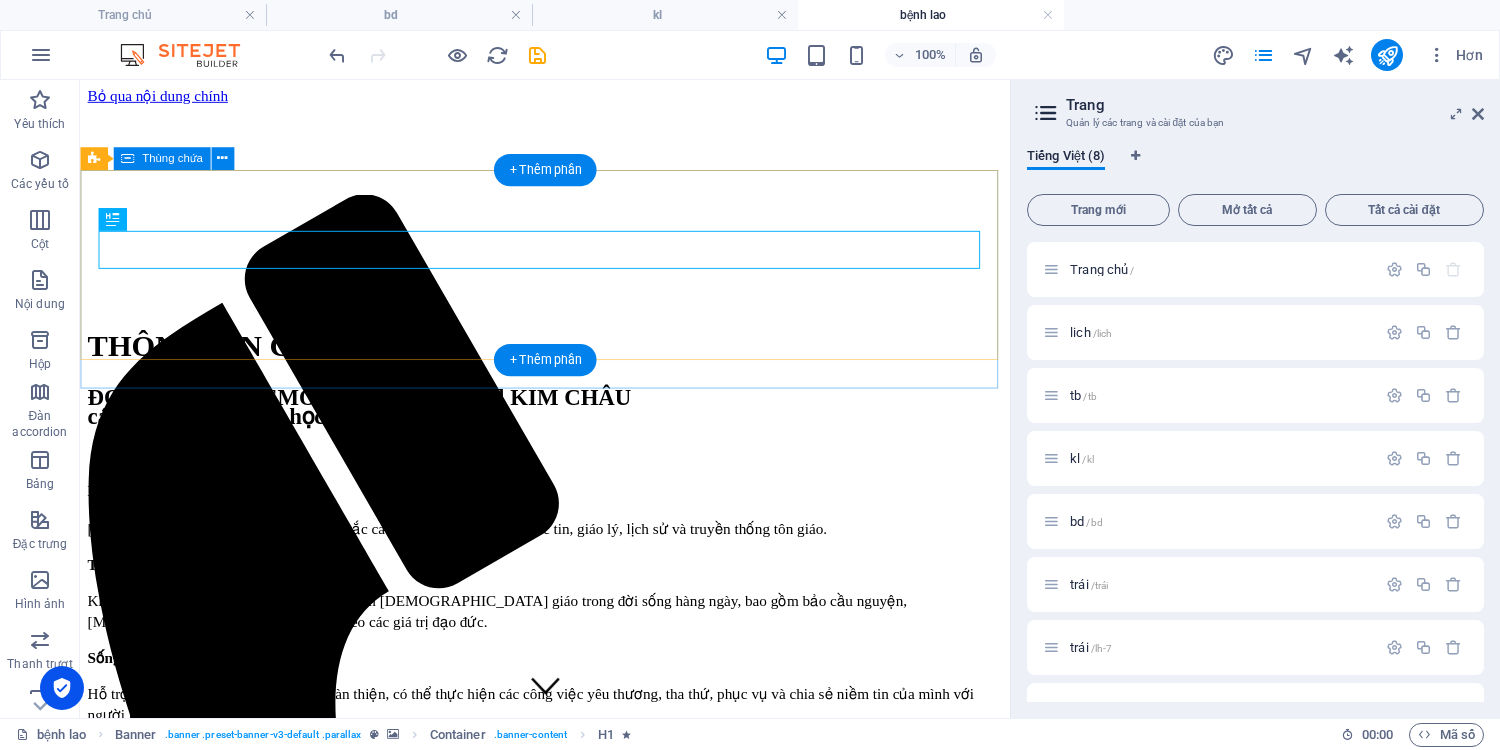 click on "THÔNG TIN CẦN BIẾT ĐOÀN THIẾU NHI GIÁO XỨ KIM CHÂU" at bounding box center [569, 436] 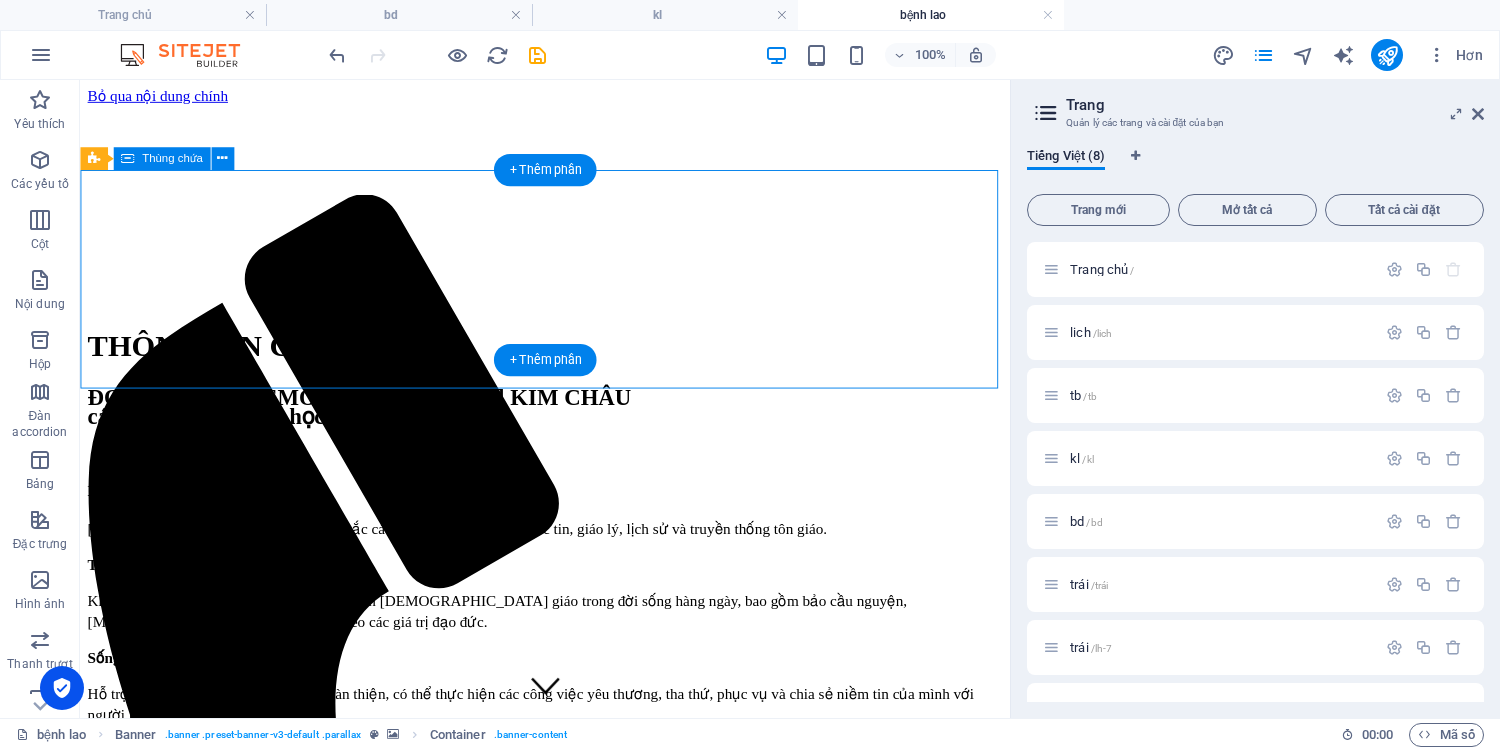 click on "THÔNG TIN CẦN BIẾT ĐOÀN THIẾU NHI GIÁO XỨ KIM CHÂU" at bounding box center [569, 436] 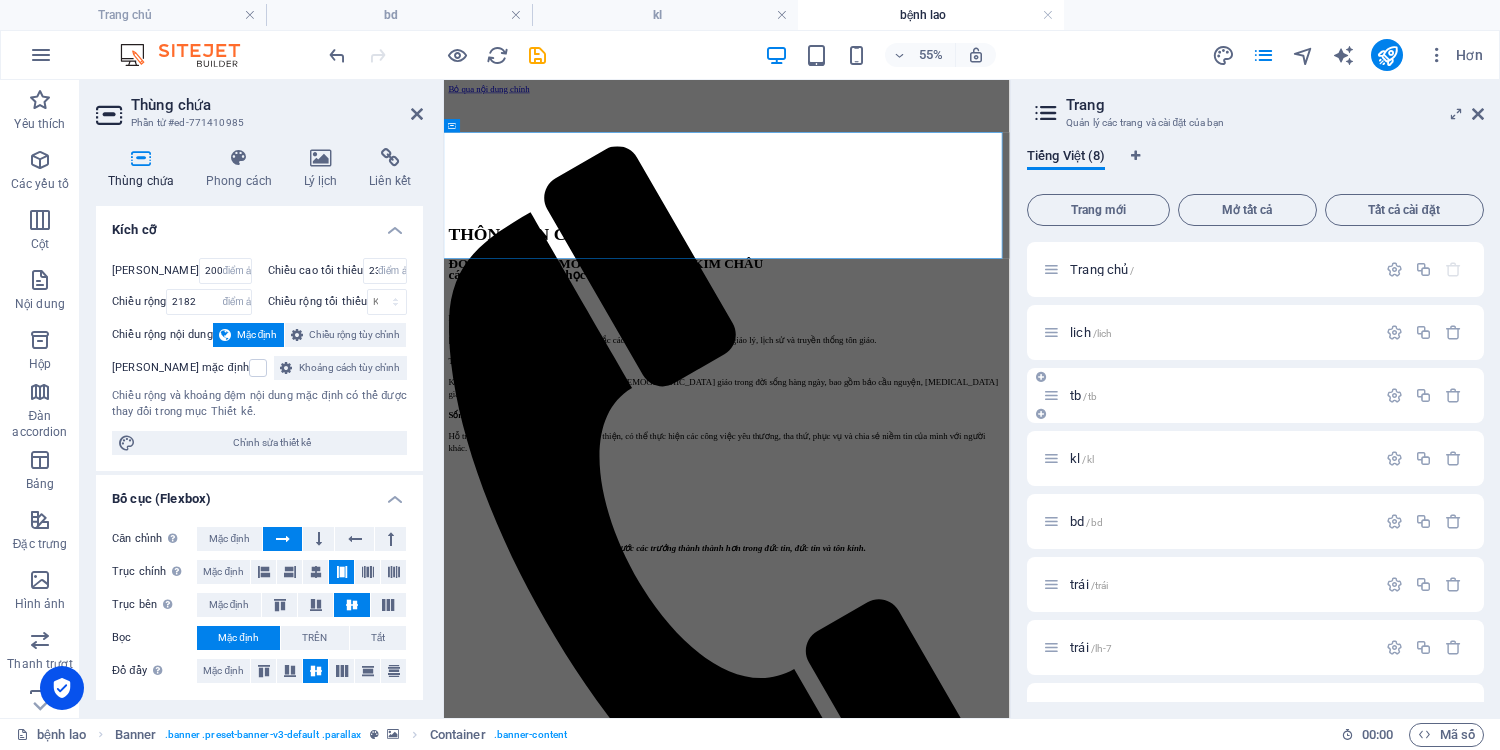 click on "tb  /tb" at bounding box center (1220, 395) 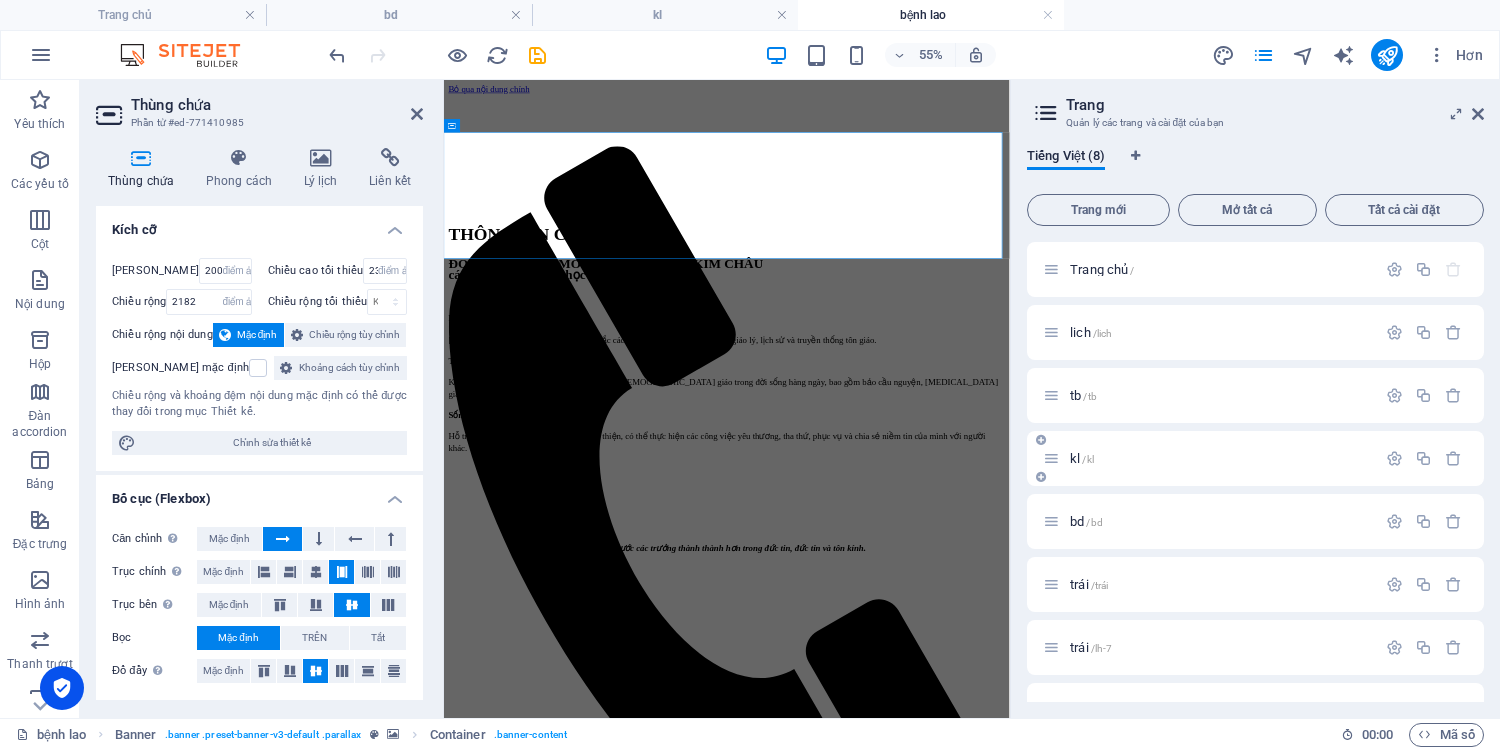 click on "kl  /kl" at bounding box center (1220, 458) 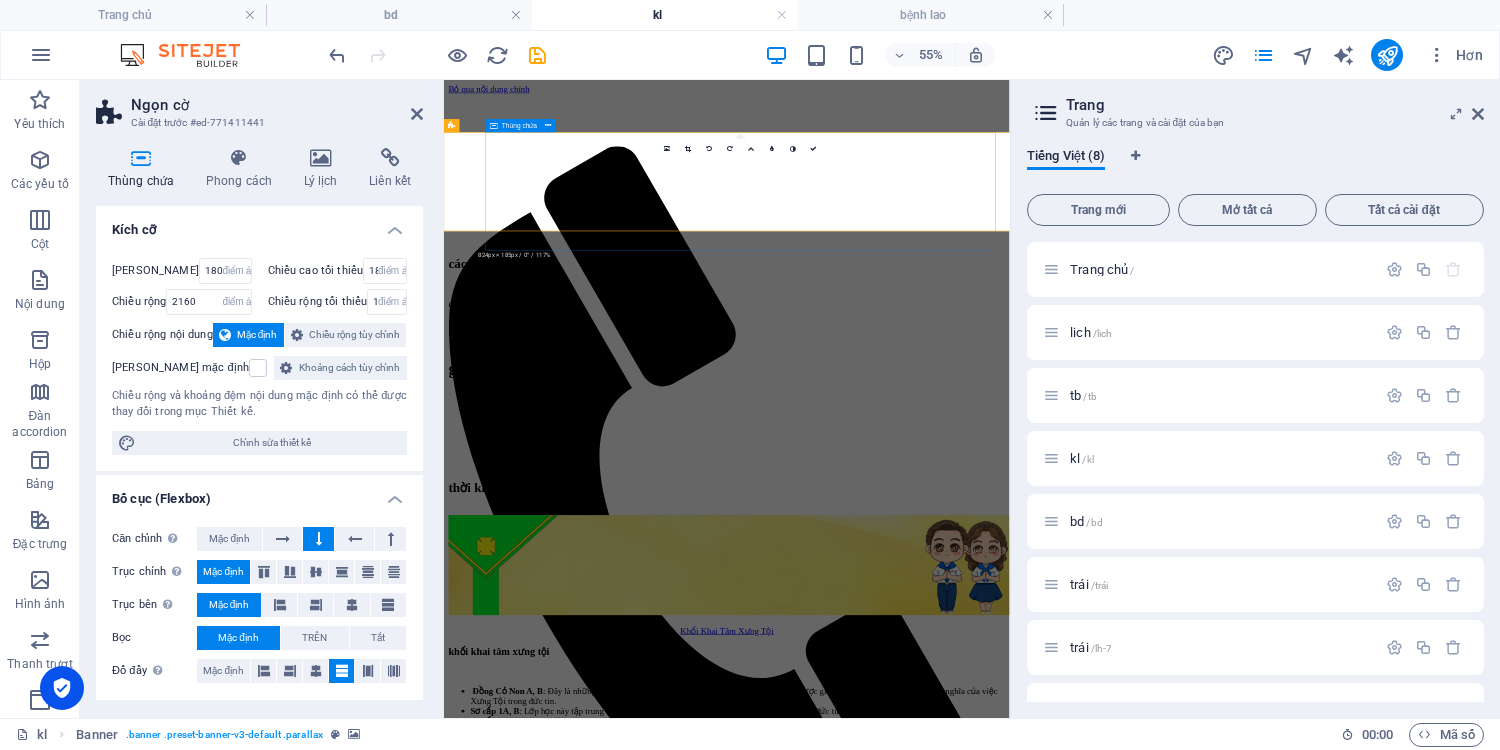 click on "giáo lý phổ thông" at bounding box center [992, 612] 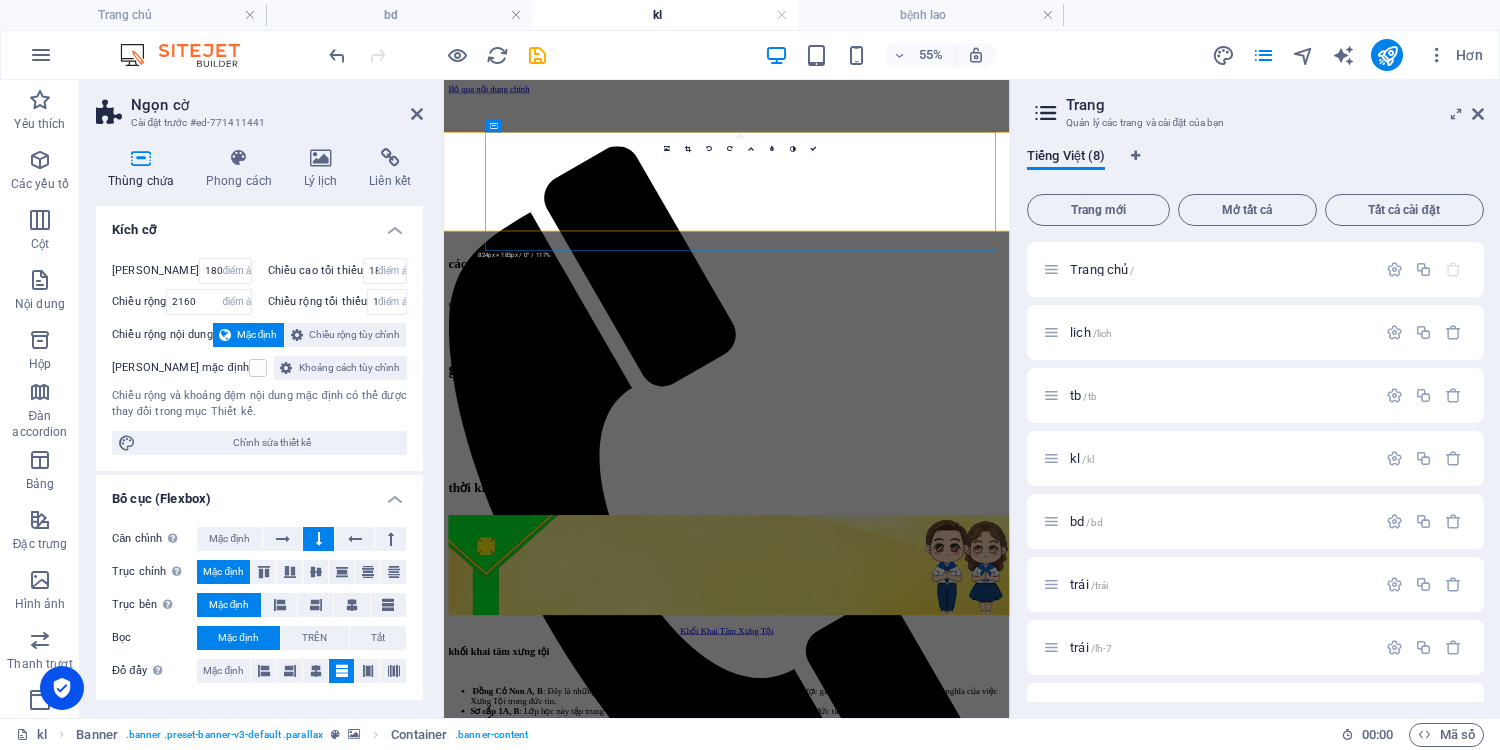 click at bounding box center (992, 163) 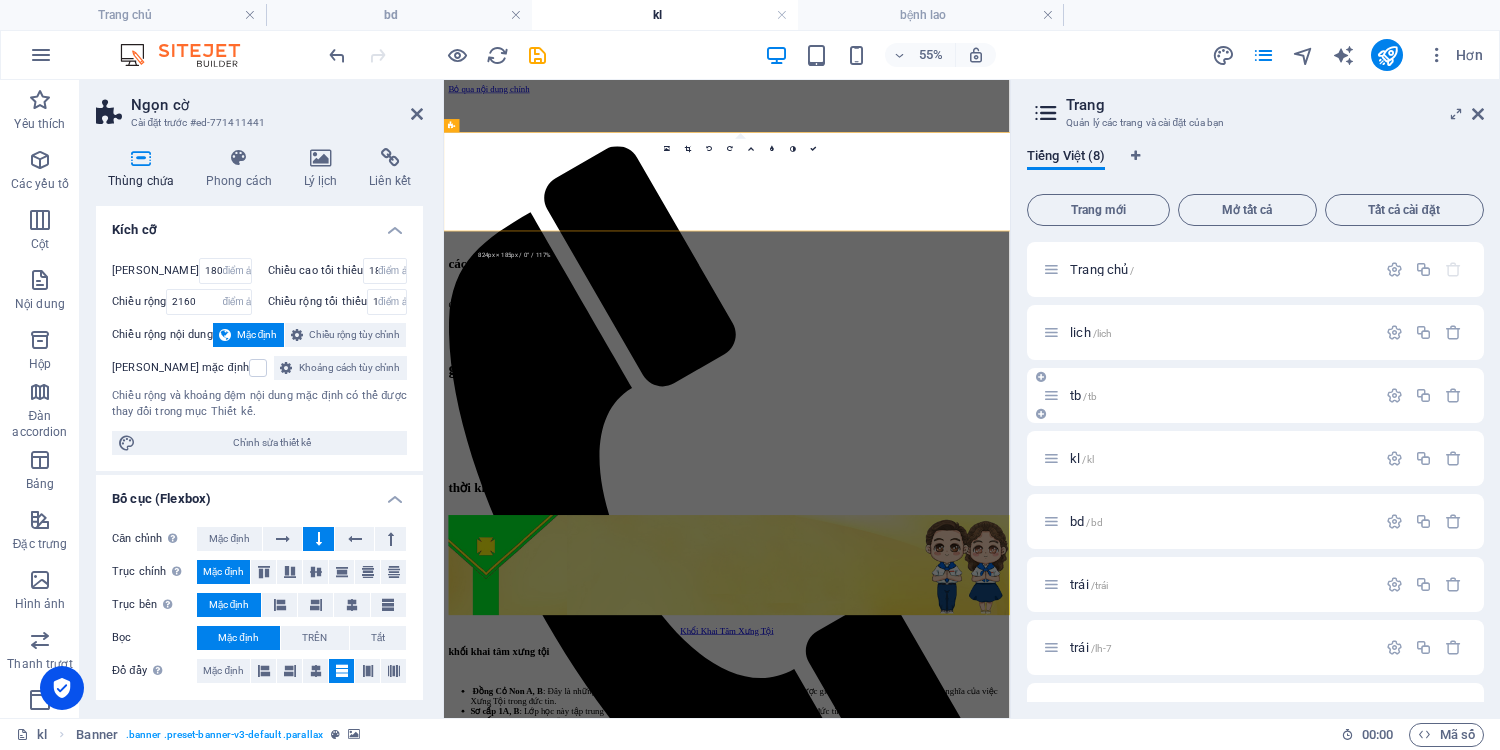 click on "tb" at bounding box center (1075, 395) 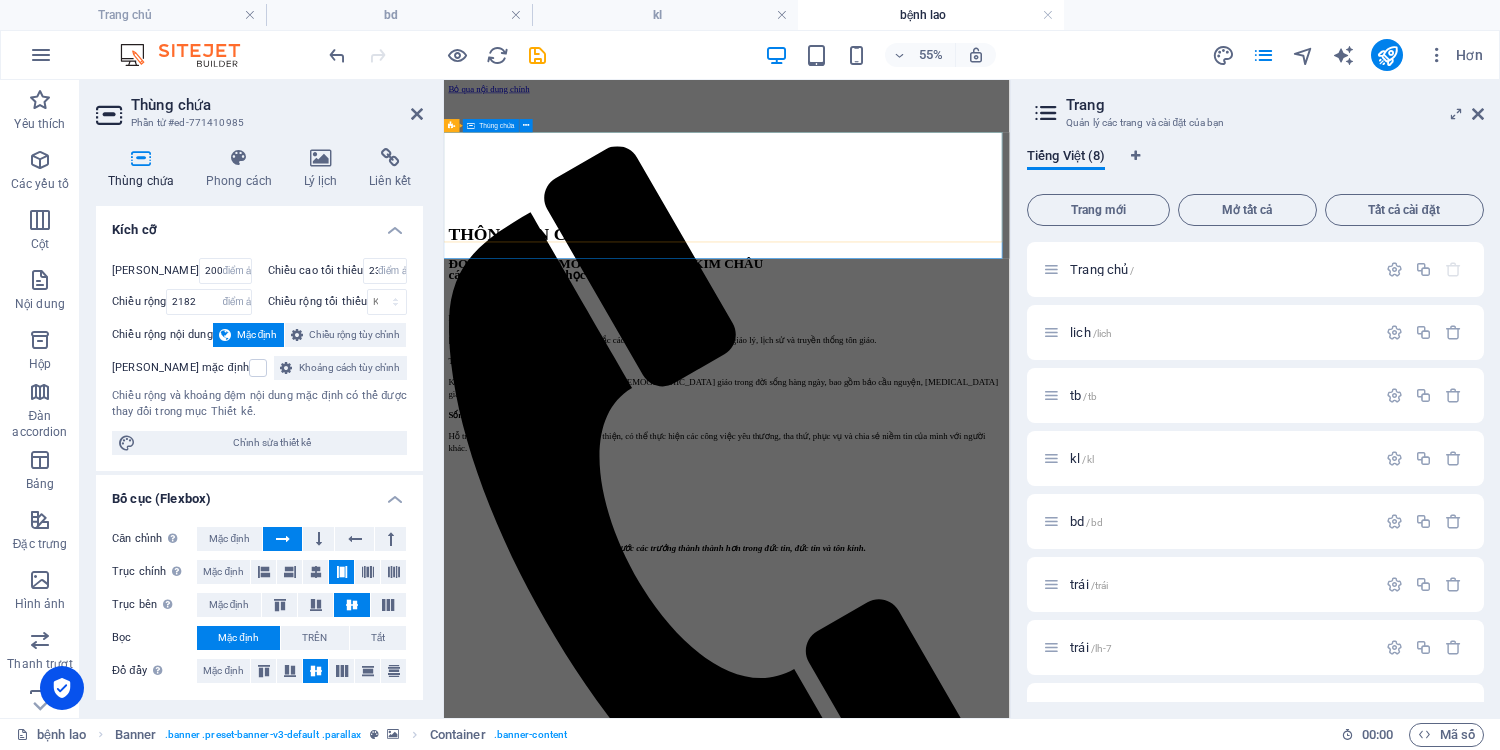 click on "THÔNG TIN CẦN BIẾT ĐOÀN THIẾU NHI GIÁO XỨ KIM CHÂU" at bounding box center (958, 436) 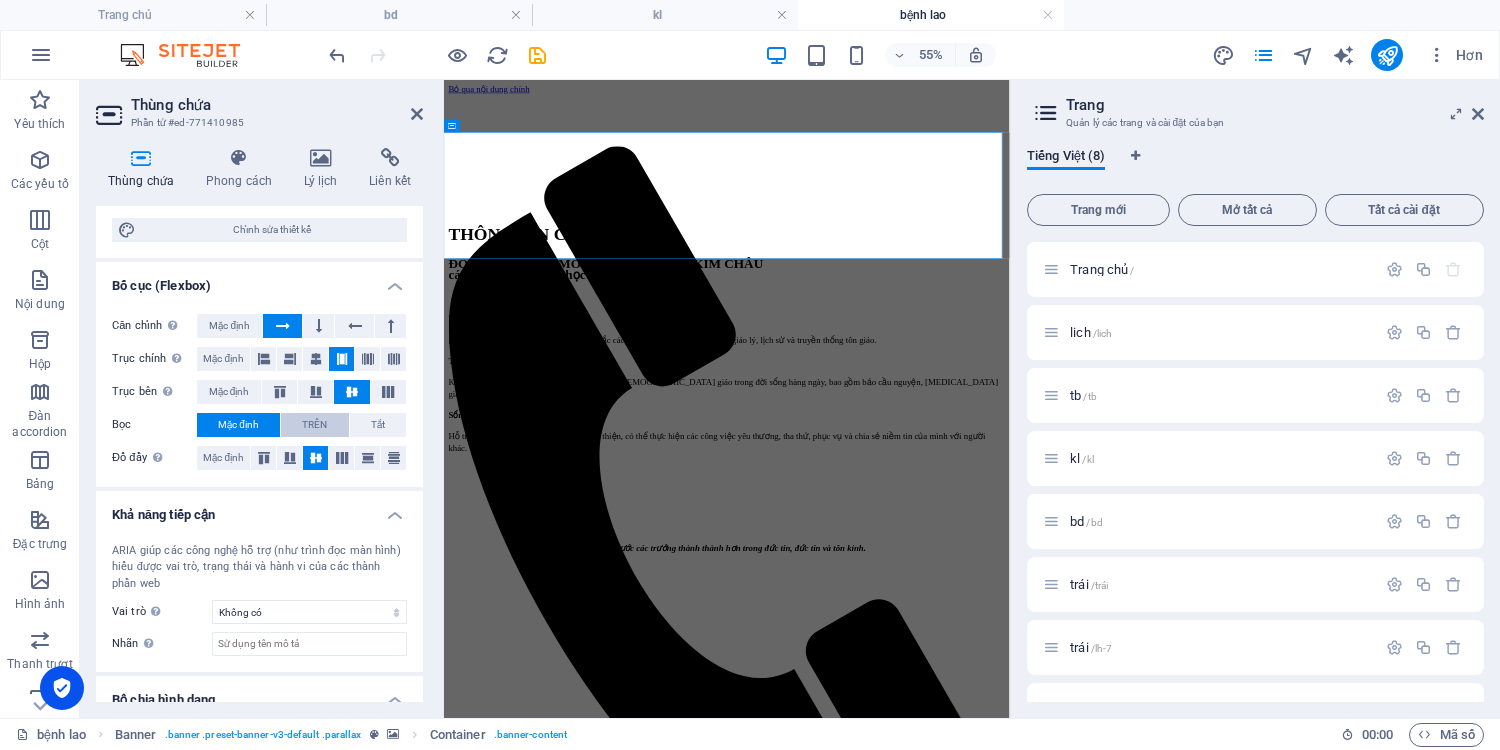 scroll, scrollTop: 278, scrollLeft: 0, axis: vertical 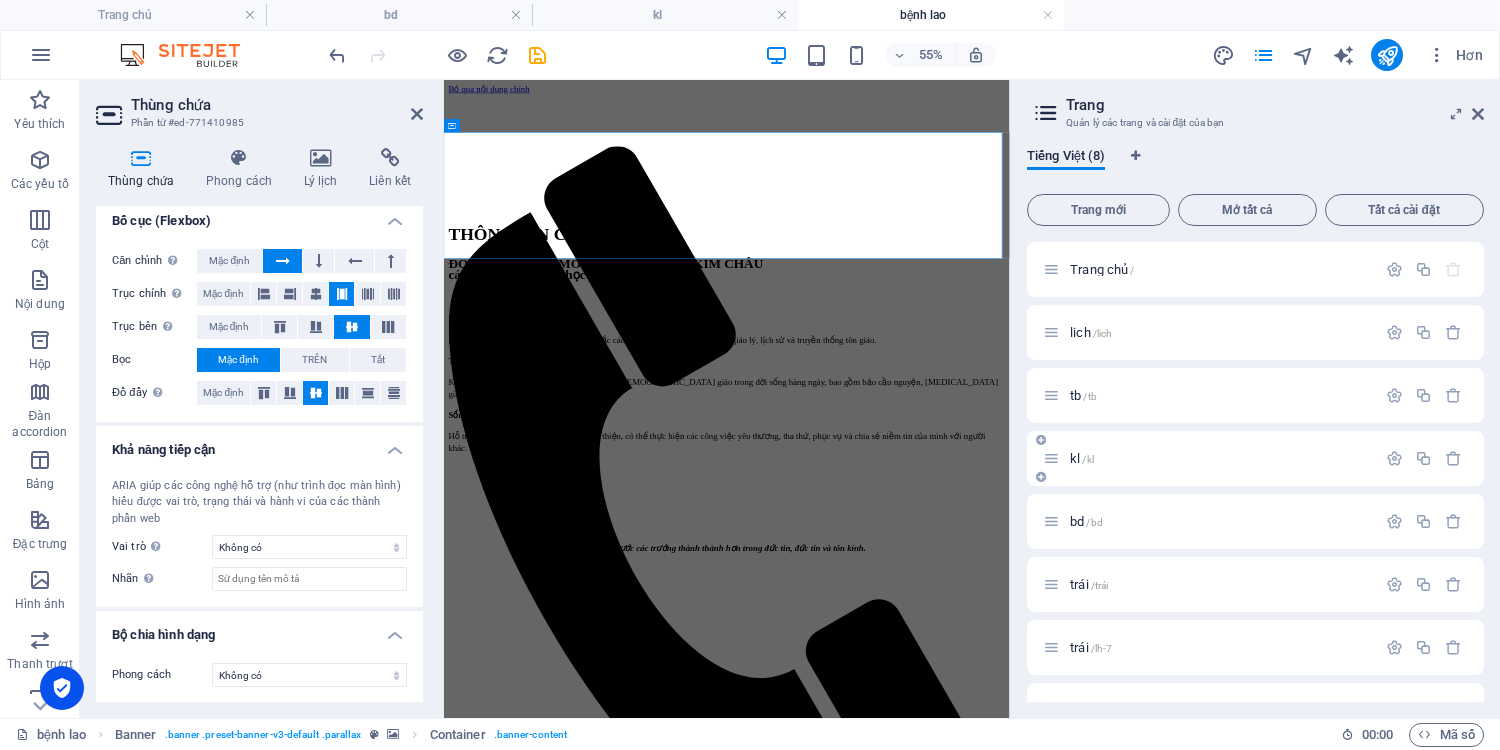 click on "kl  /kl" at bounding box center [1209, 458] 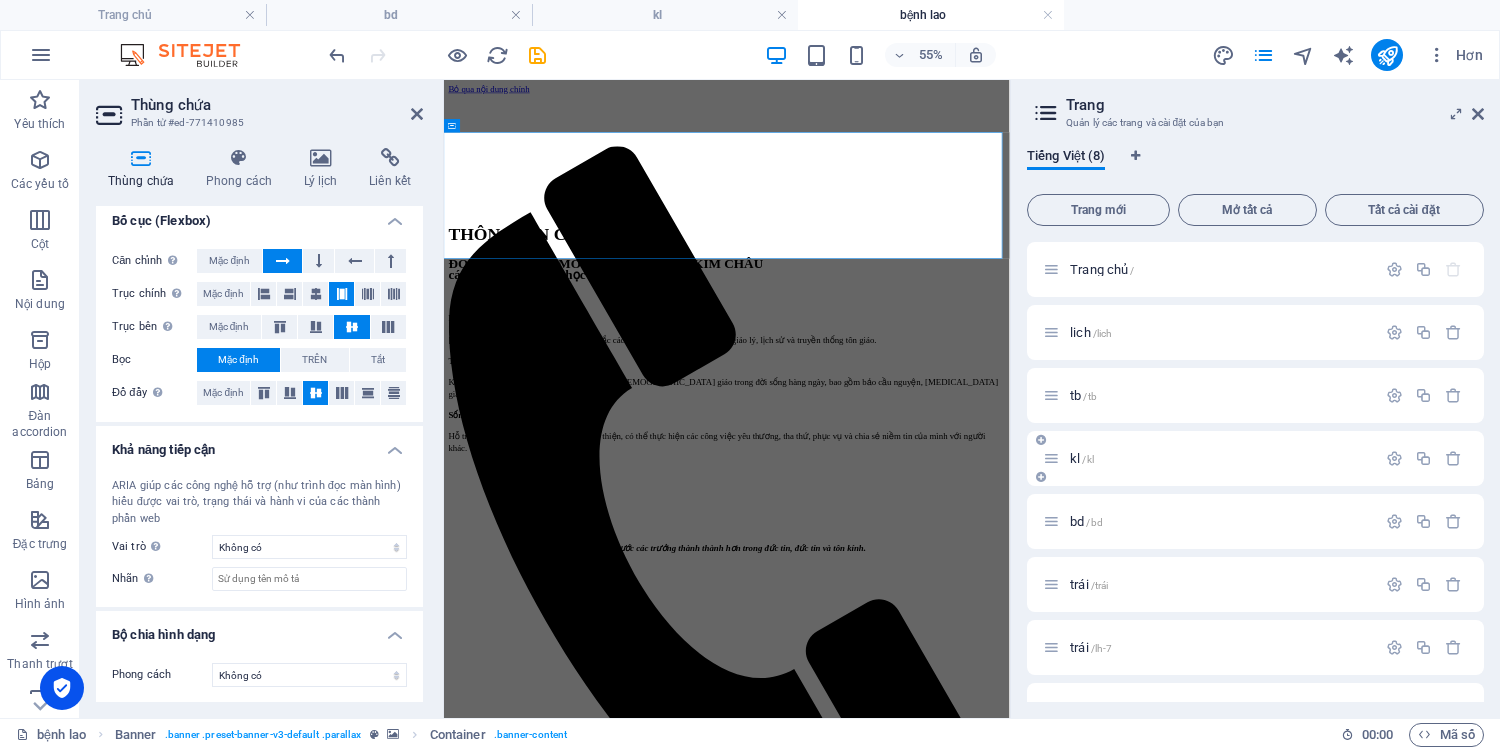 click on "kl" at bounding box center (1075, 458) 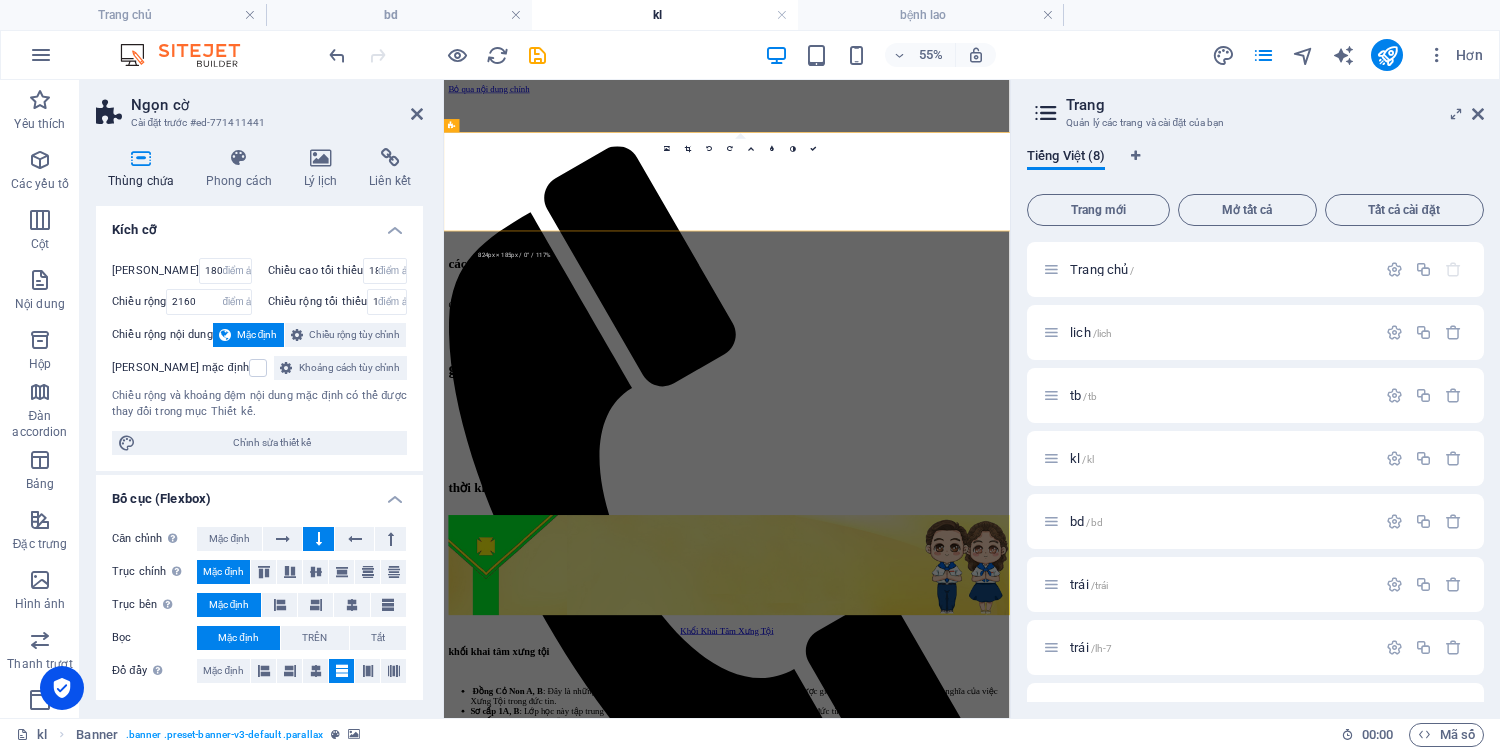 click at bounding box center (992, 163) 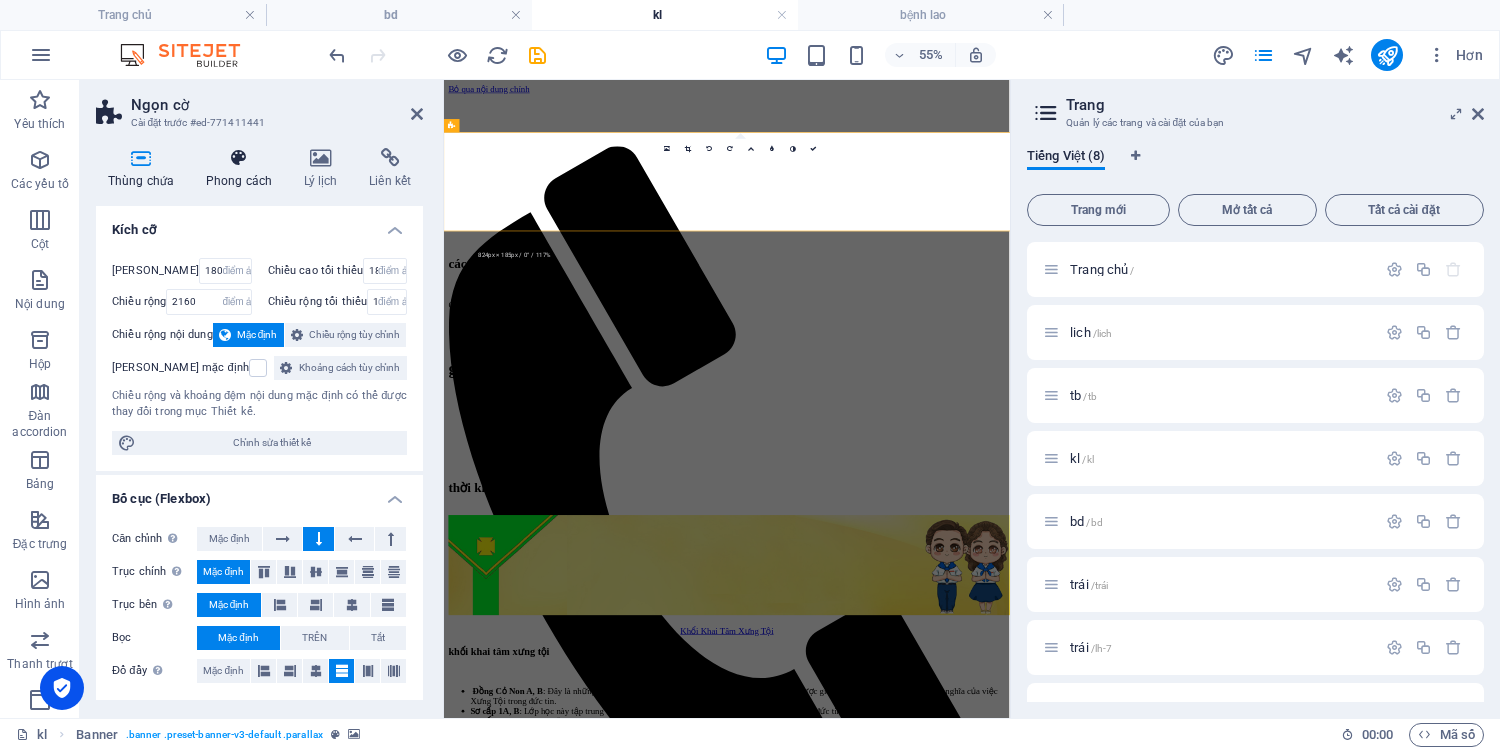 click on "Phong cách" at bounding box center [243, 169] 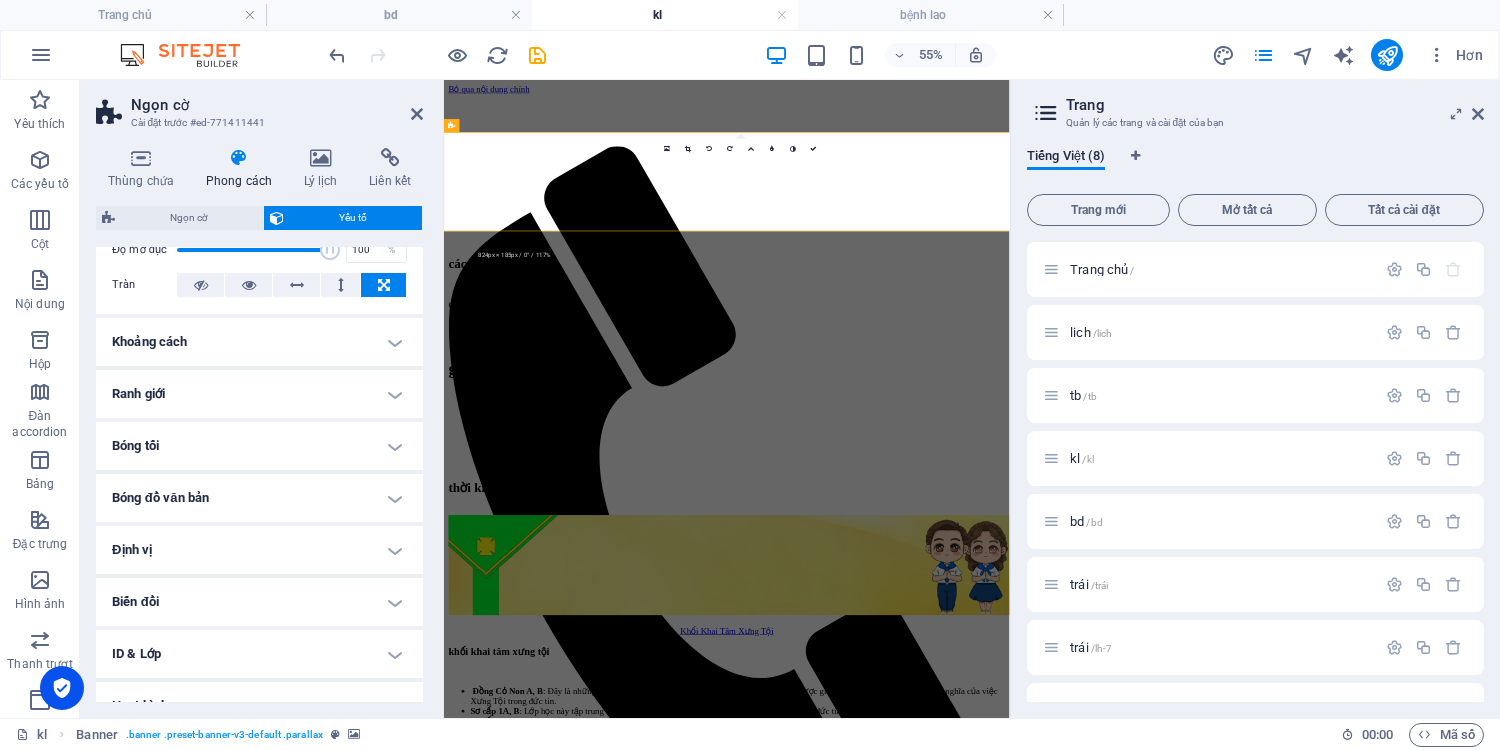 scroll, scrollTop: 0, scrollLeft: 0, axis: both 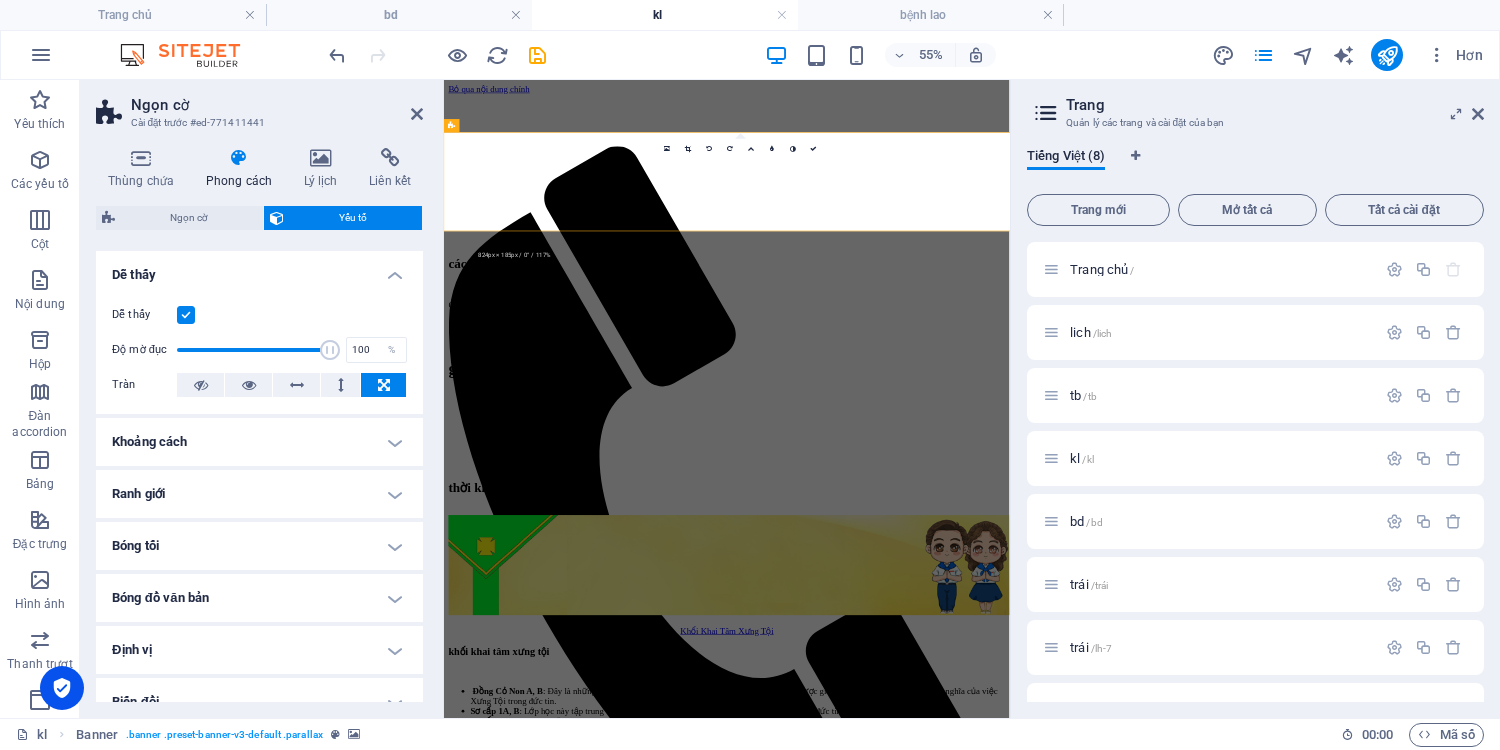 click at bounding box center (437, 55) 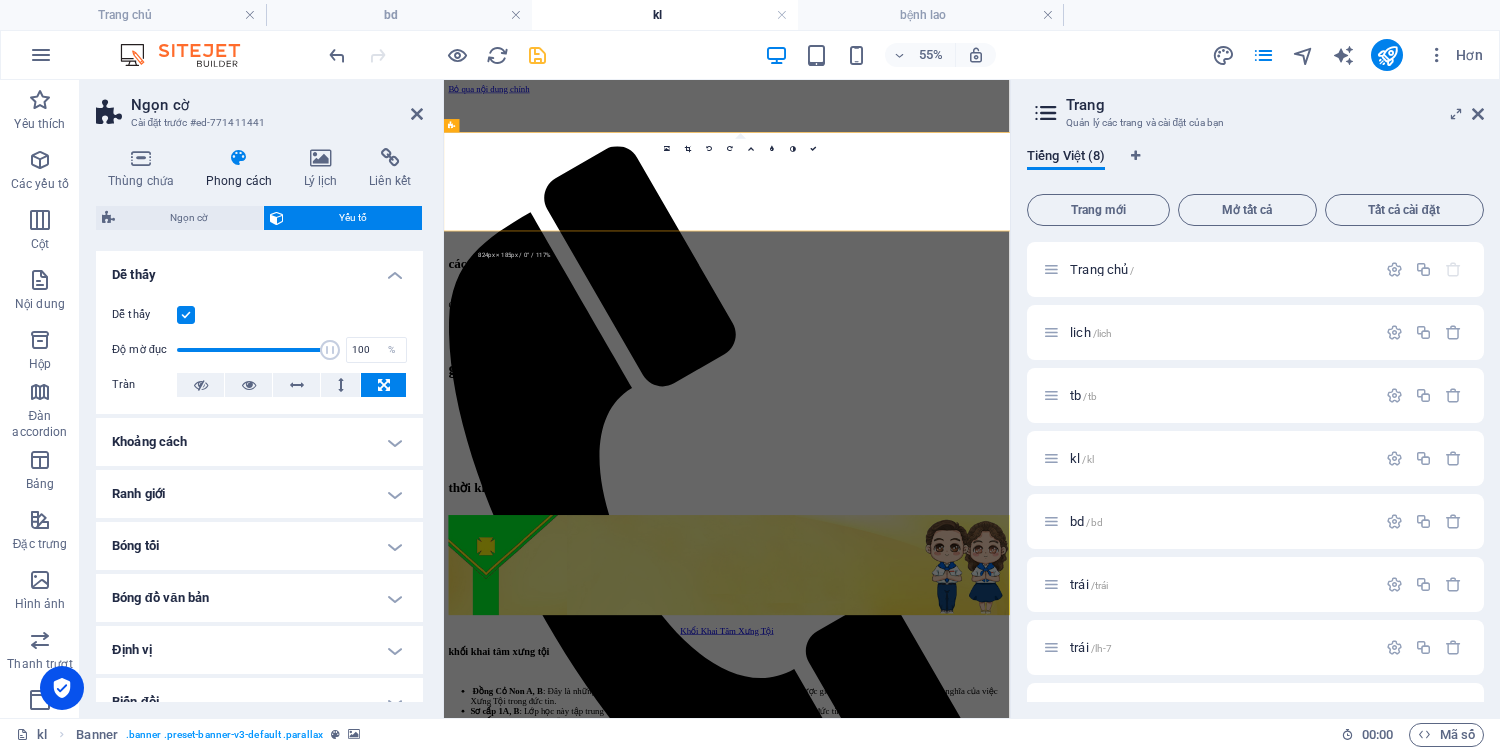 click at bounding box center [537, 55] 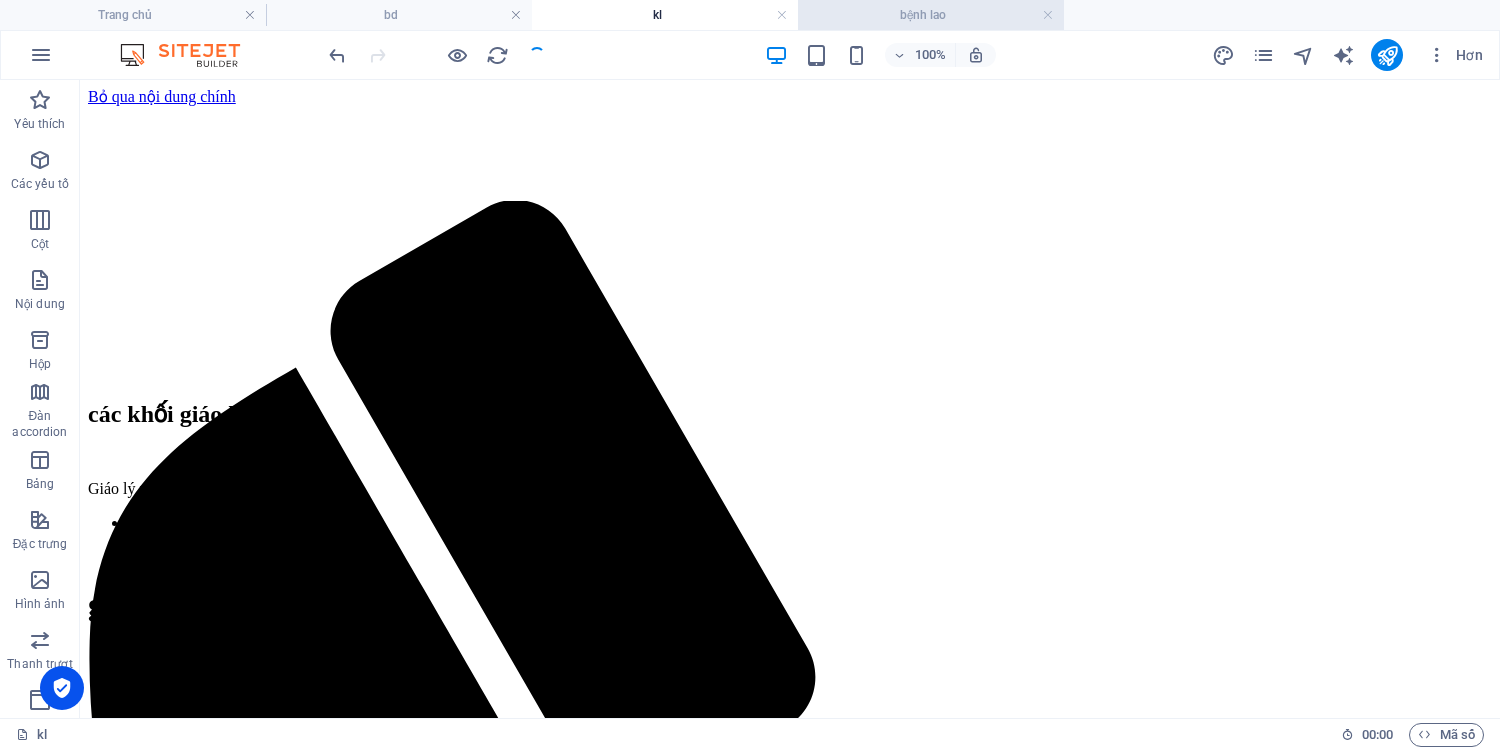 click on "bệnh lao" at bounding box center (931, 15) 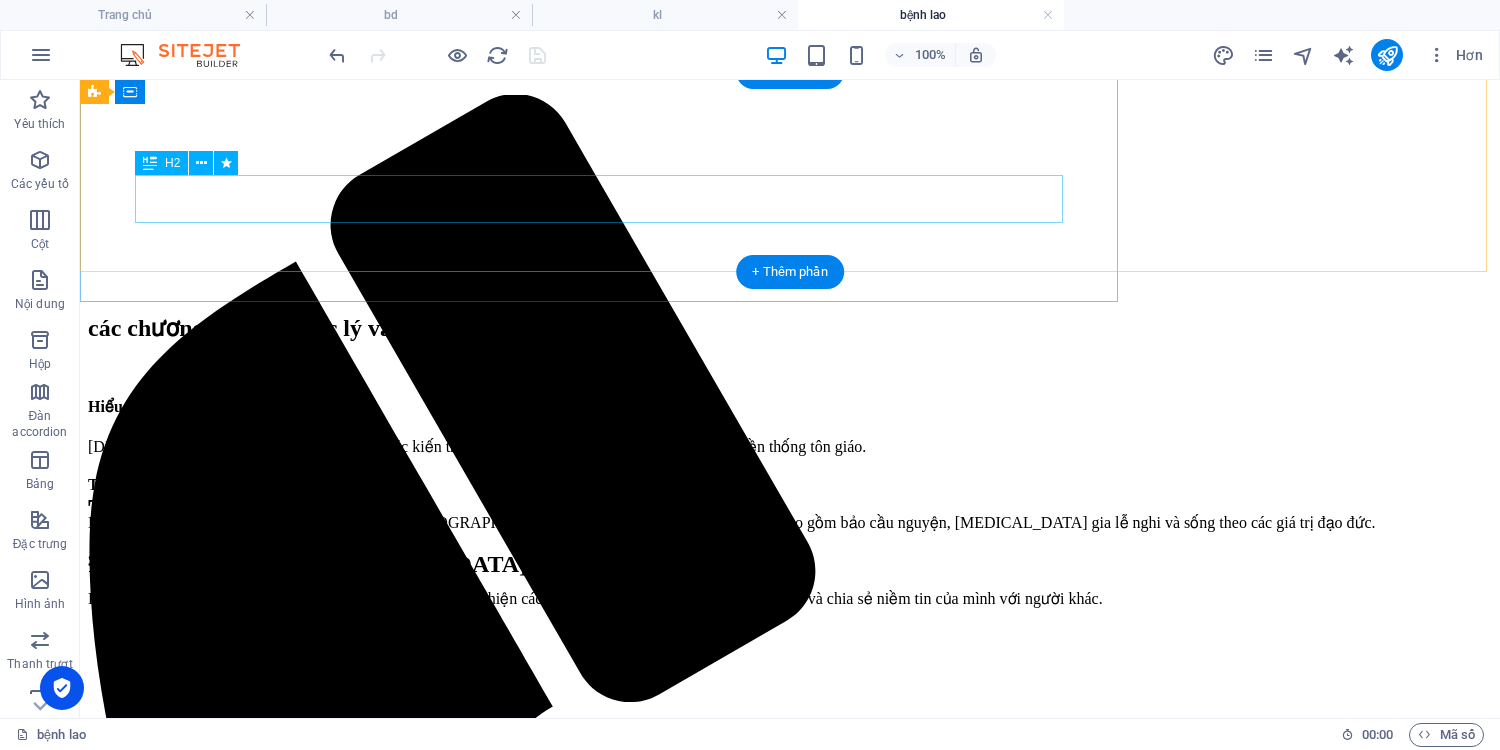 scroll, scrollTop: 0, scrollLeft: 0, axis: both 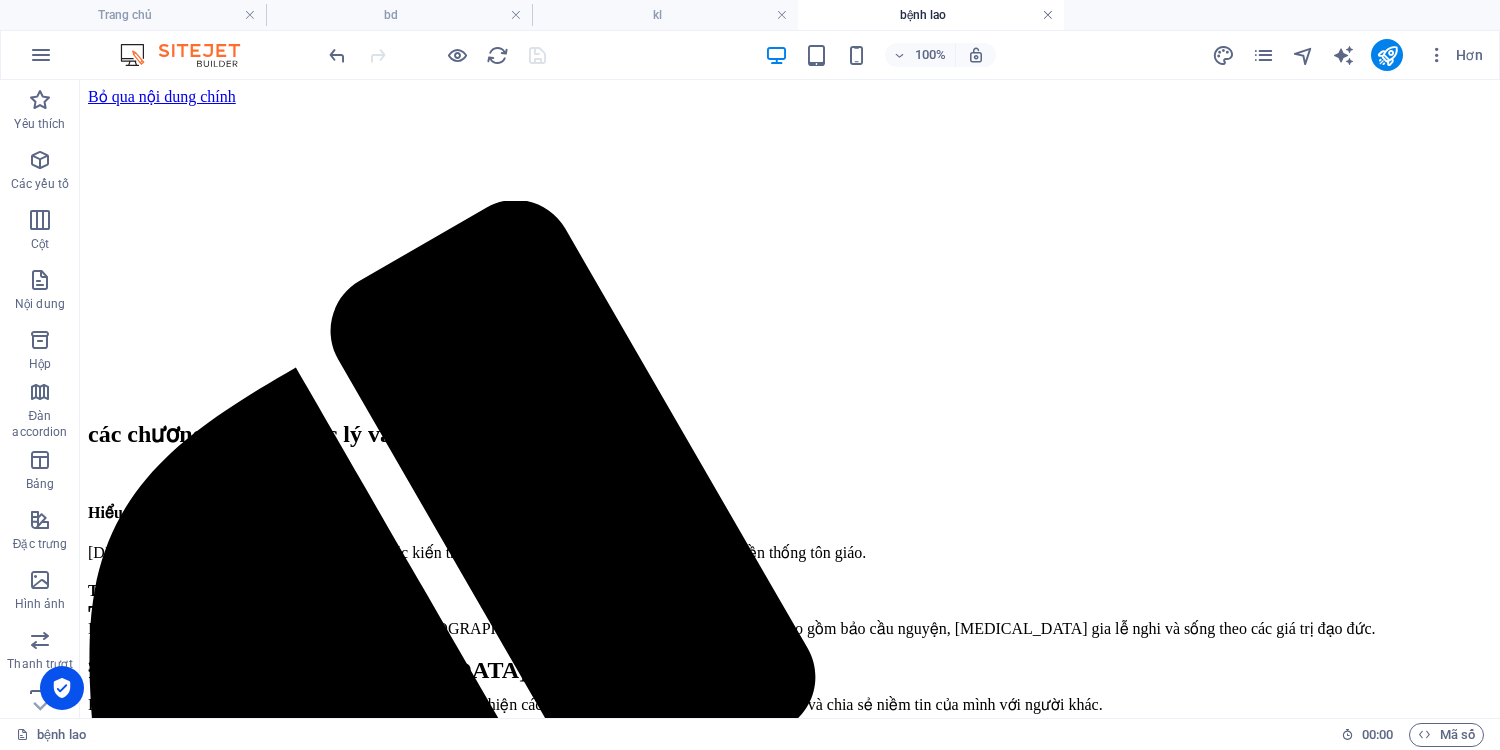 click at bounding box center [1048, 15] 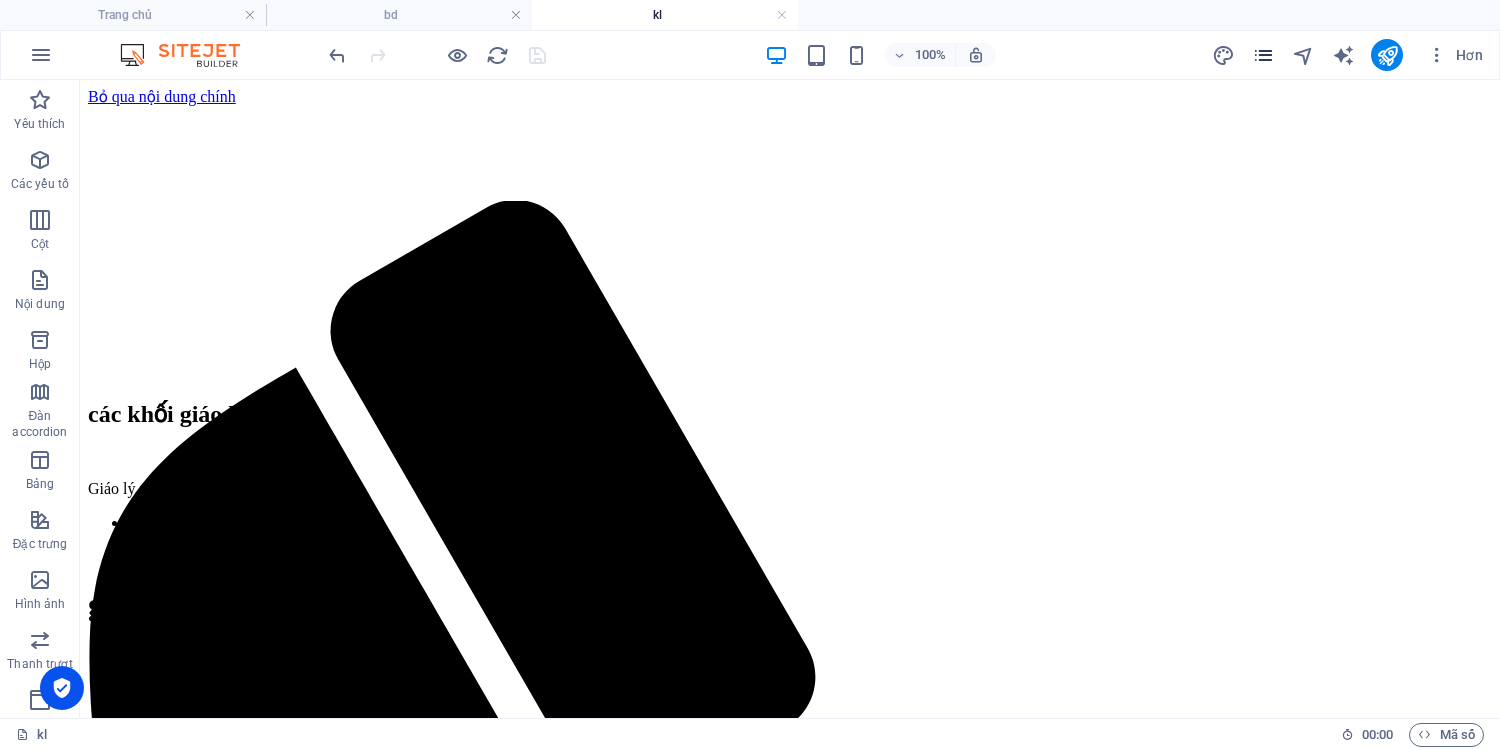 click at bounding box center [1263, 55] 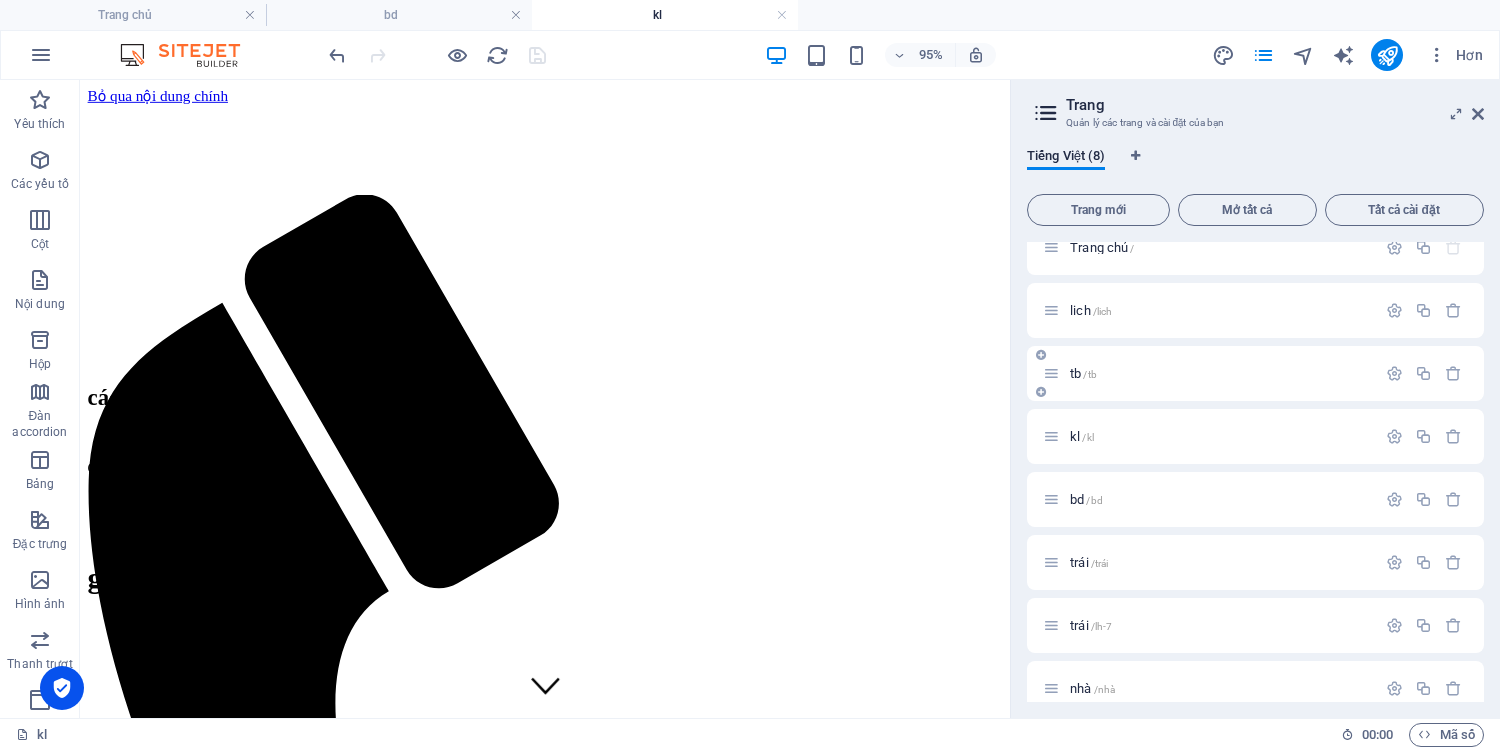 scroll, scrollTop: 44, scrollLeft: 0, axis: vertical 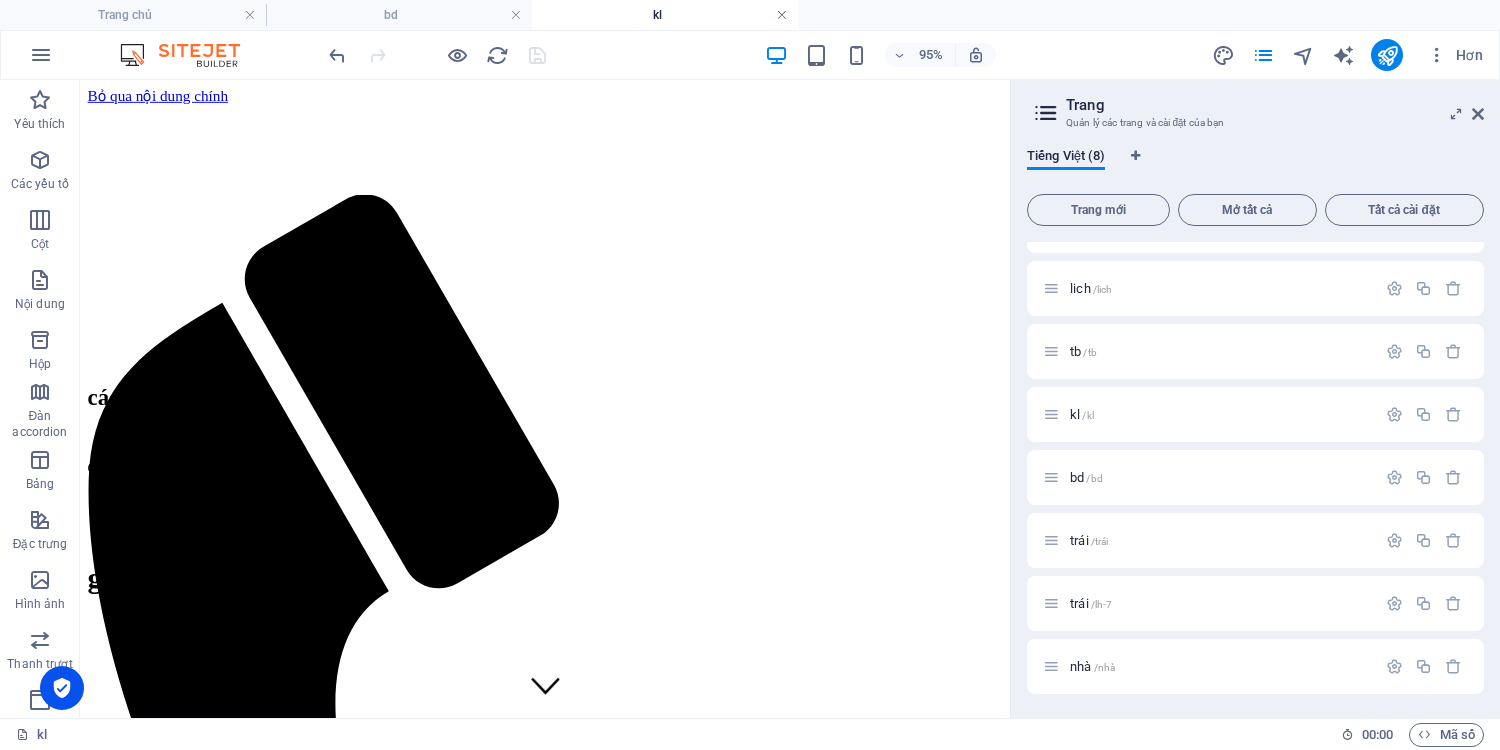 click at bounding box center (782, 15) 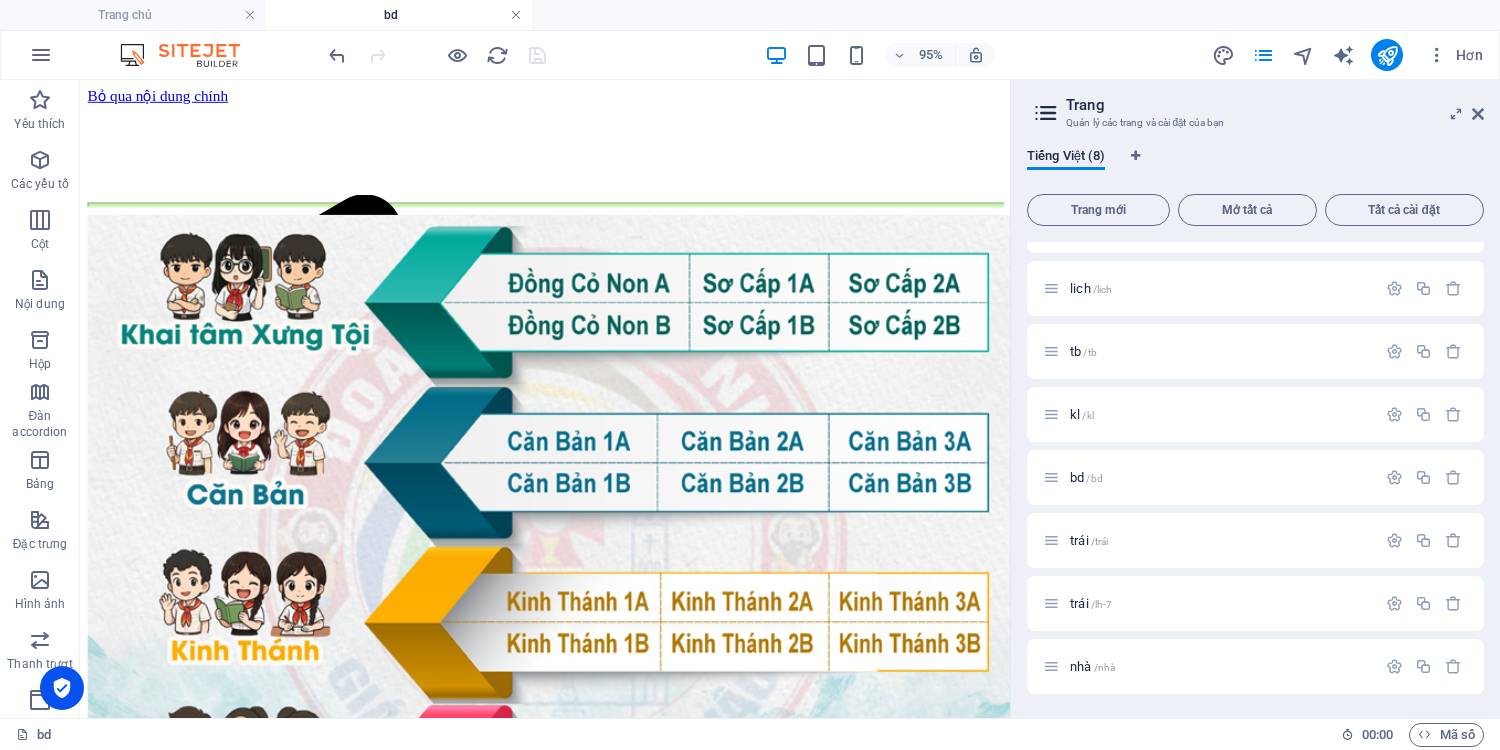 click at bounding box center (516, 15) 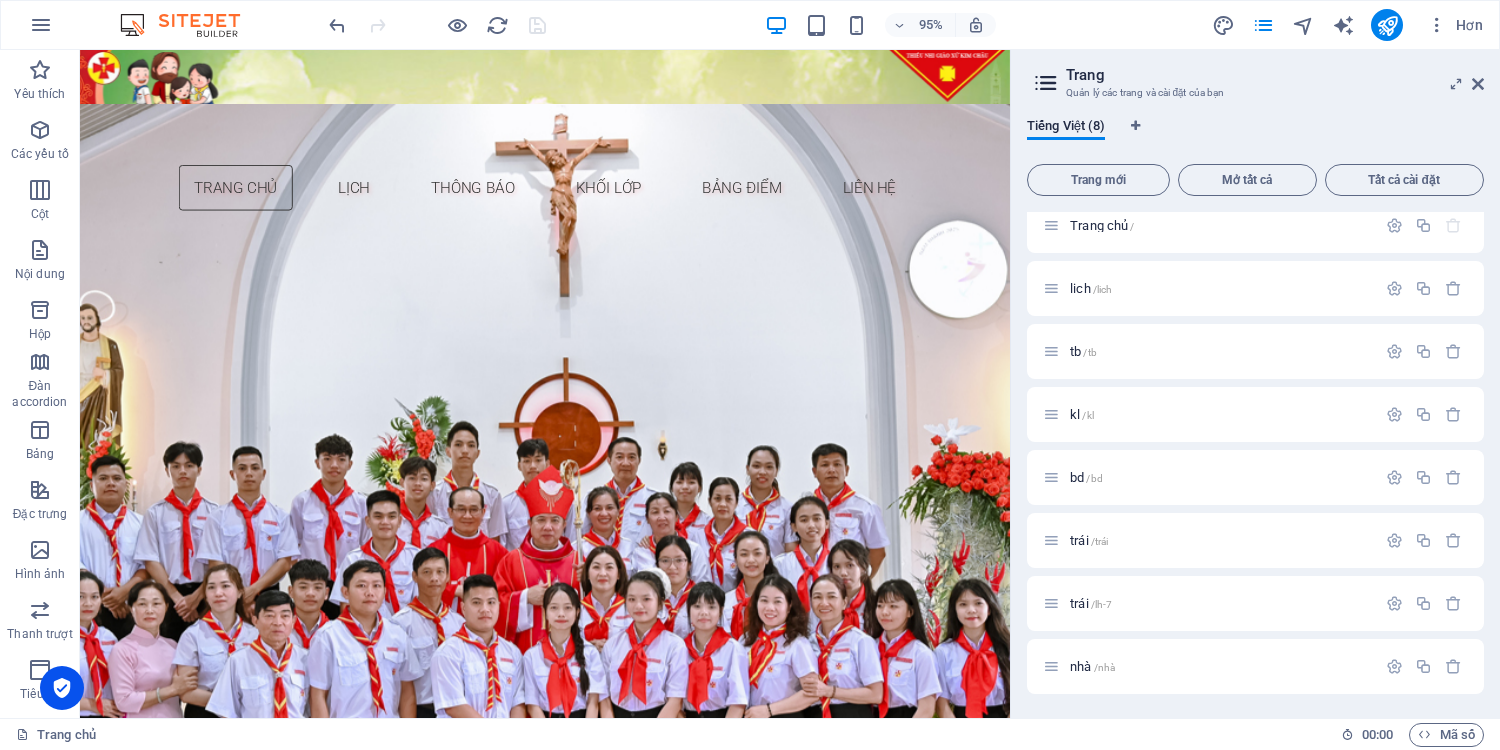 scroll, scrollTop: 14, scrollLeft: 0, axis: vertical 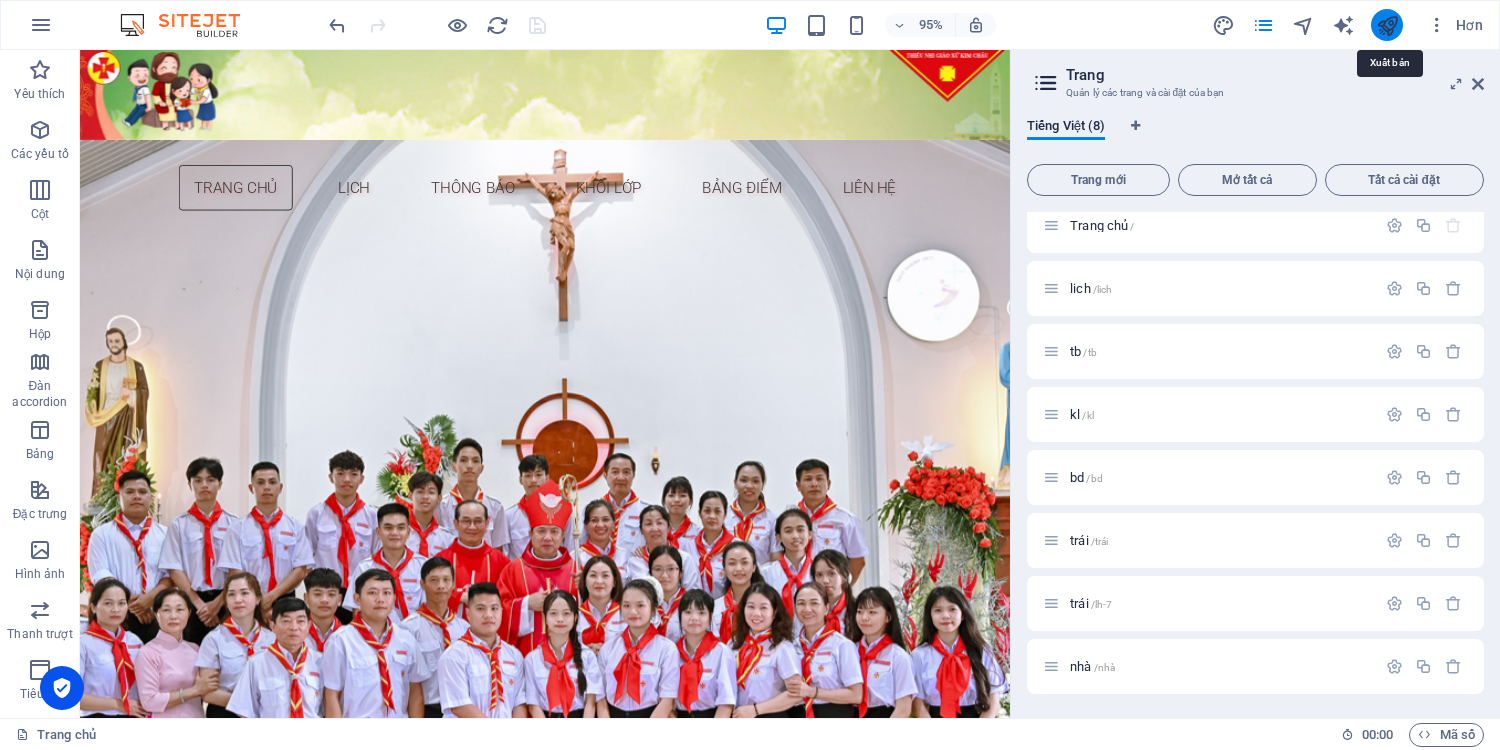 click at bounding box center (1387, 25) 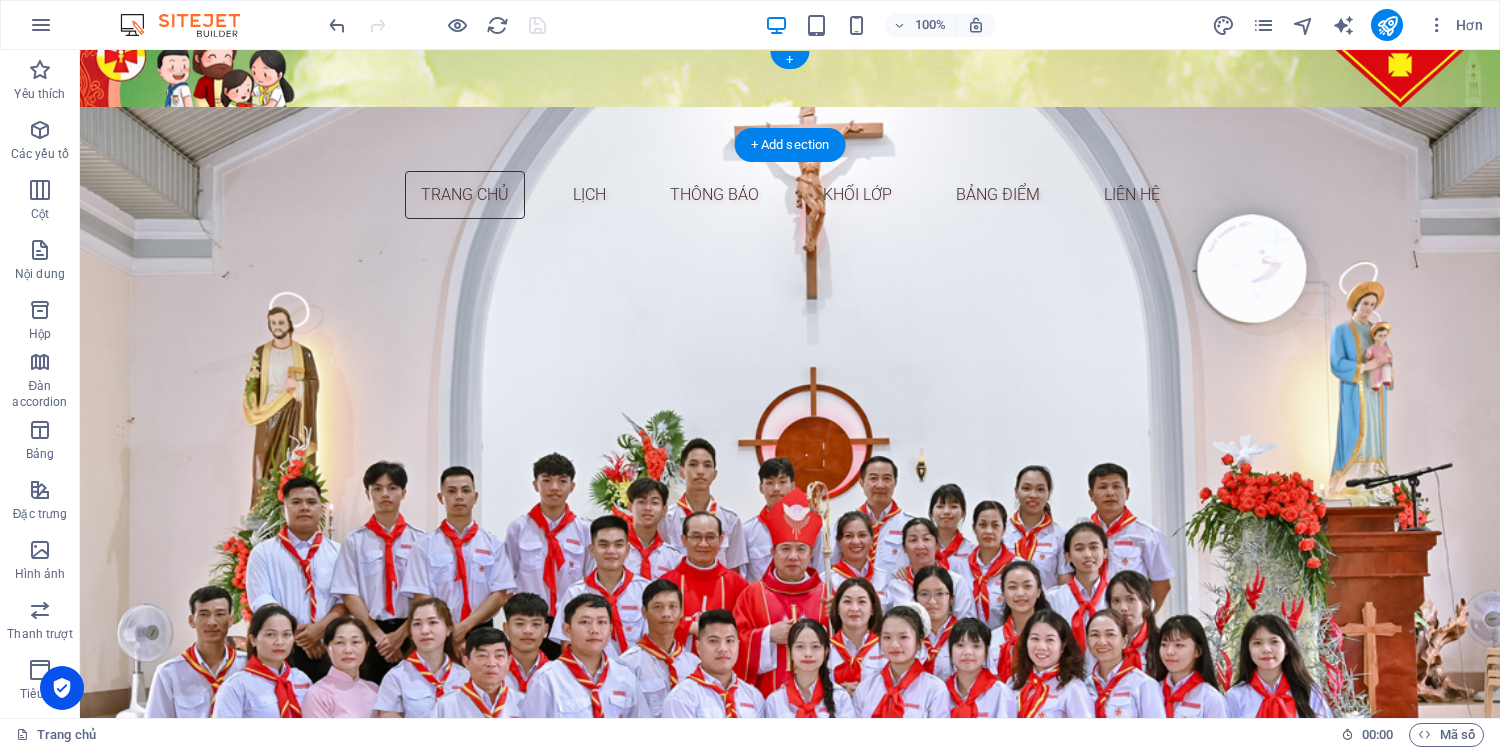 click at bounding box center (790, 97) 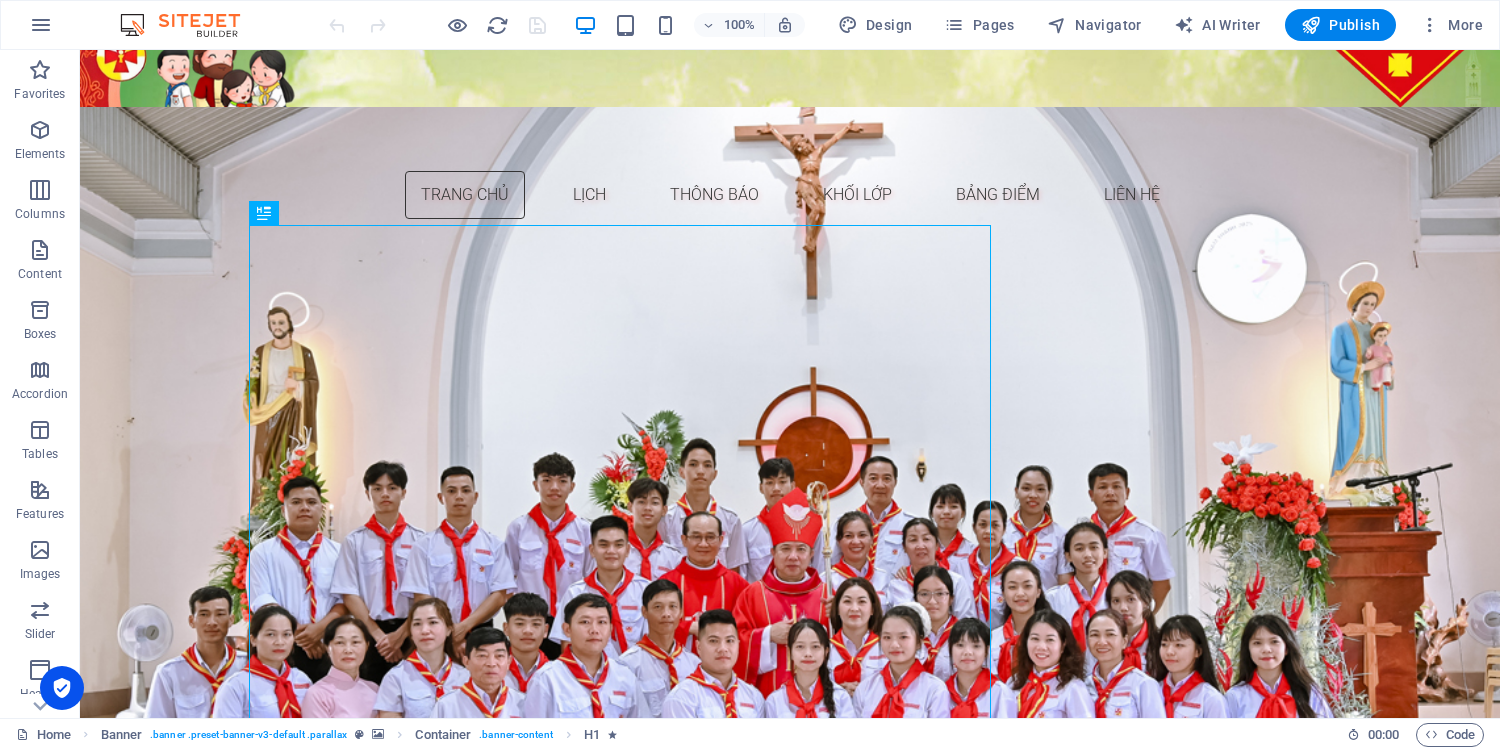 scroll, scrollTop: 0, scrollLeft: 0, axis: both 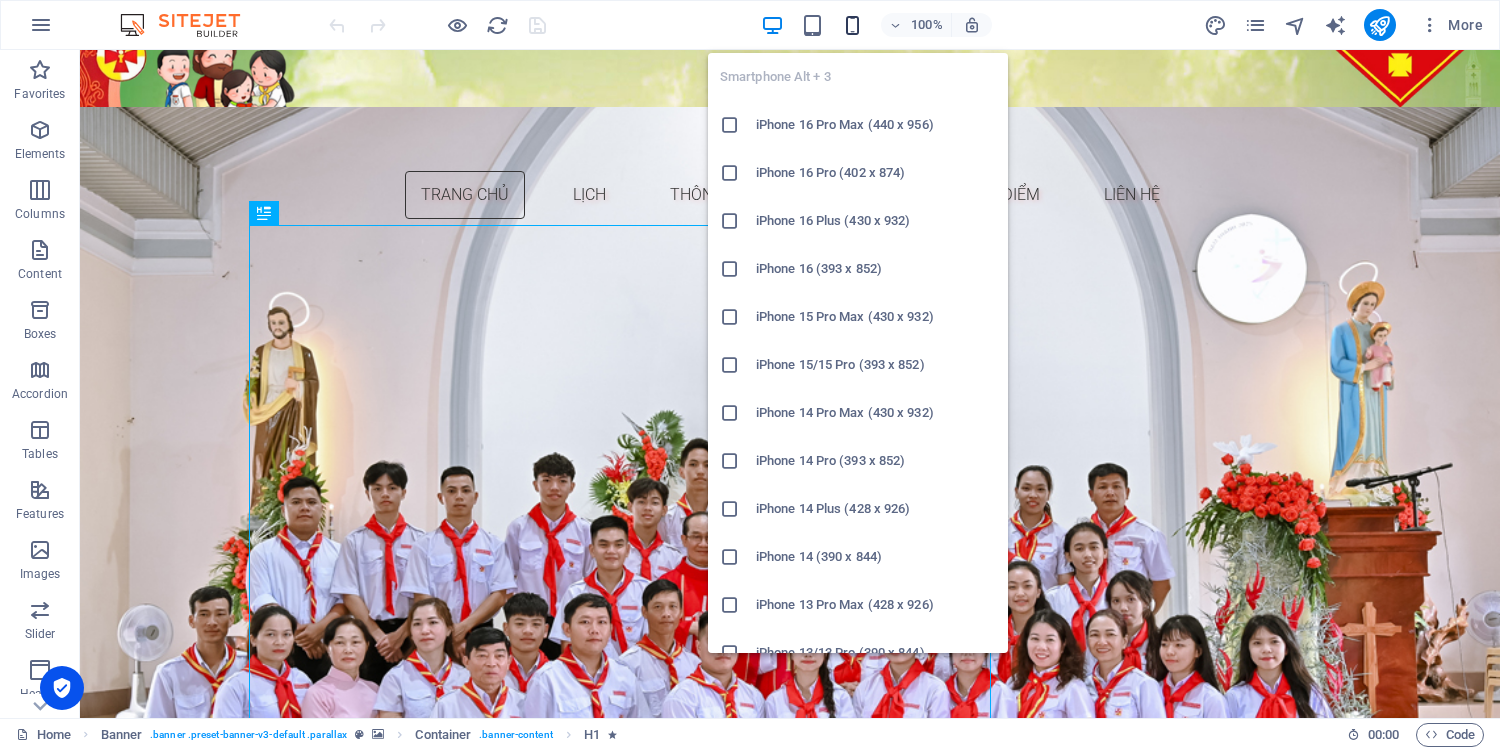click at bounding box center (852, 25) 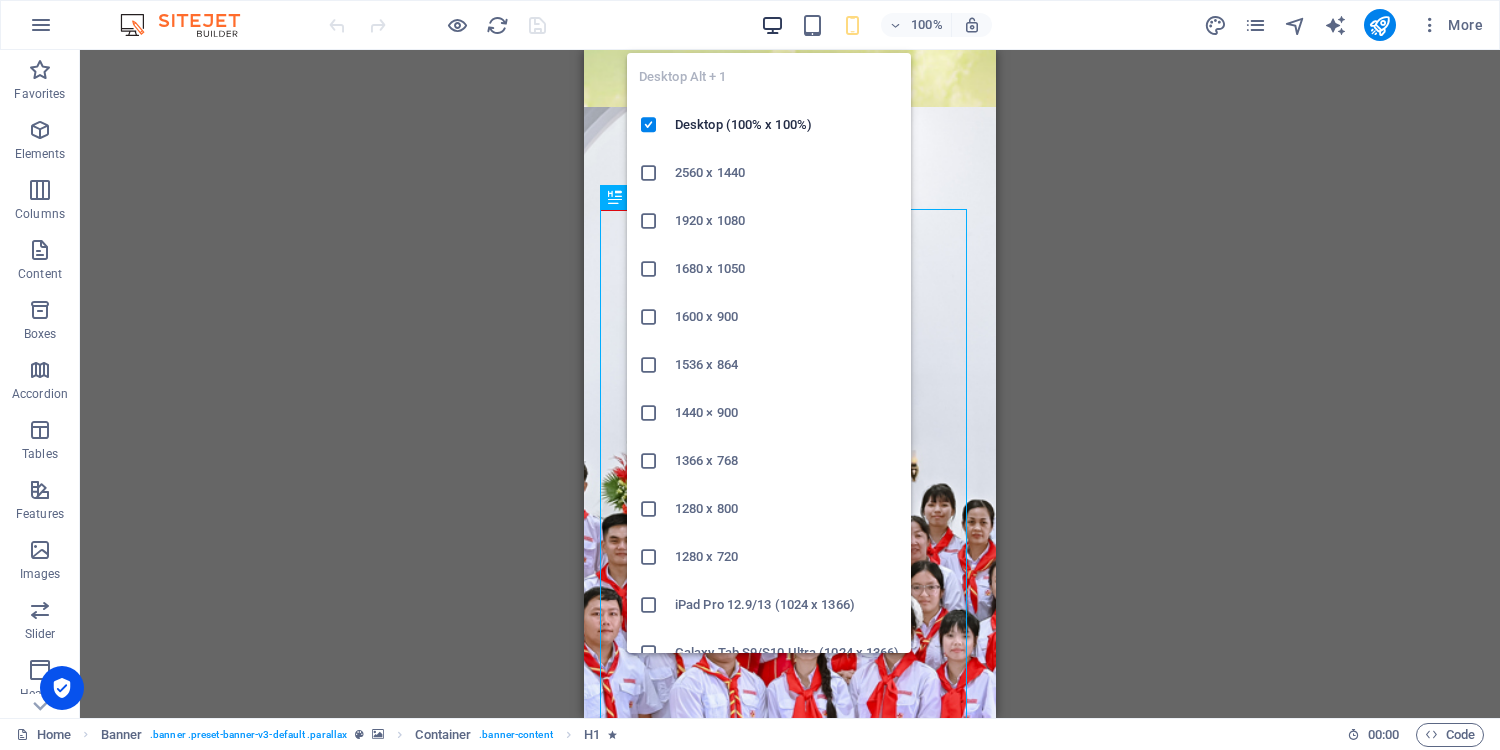 click at bounding box center [772, 25] 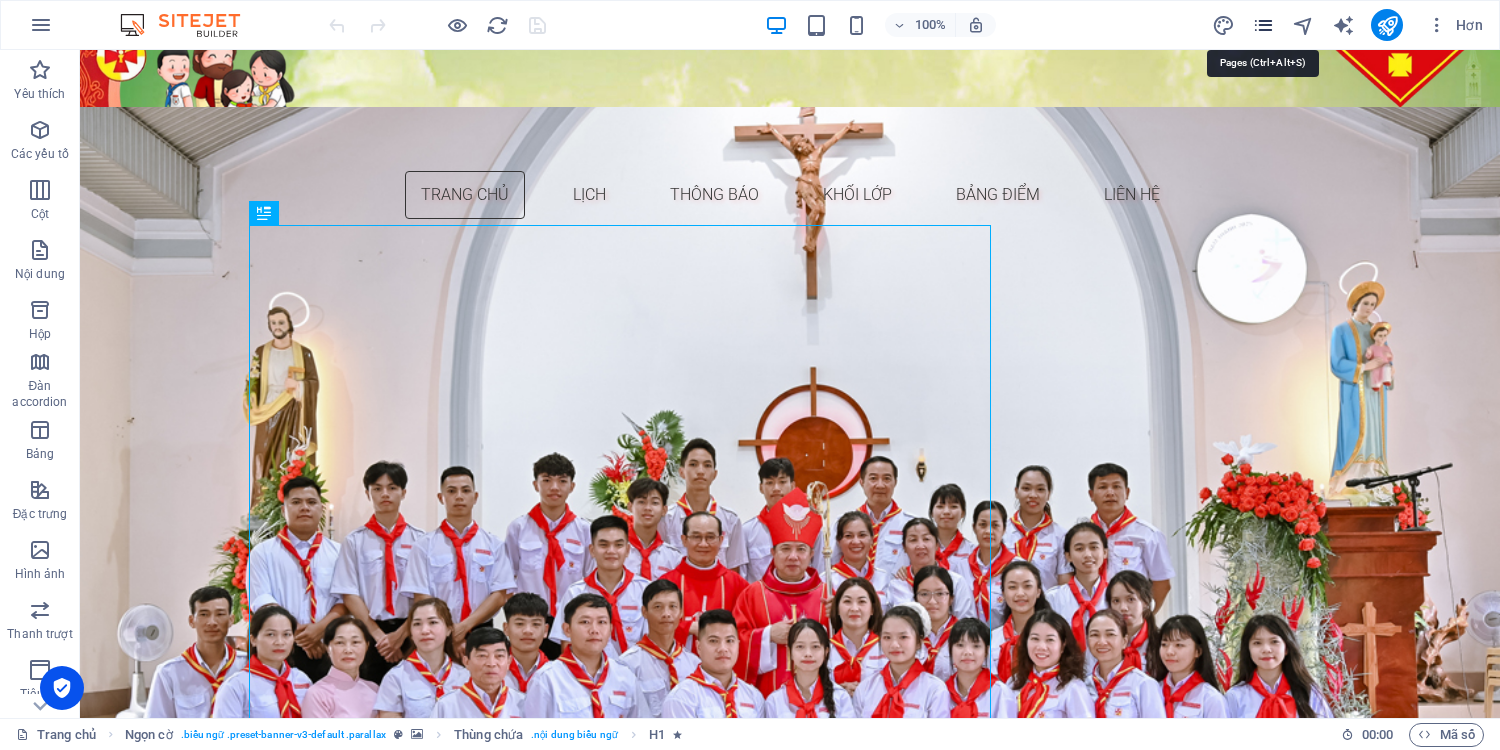 click at bounding box center (1263, 25) 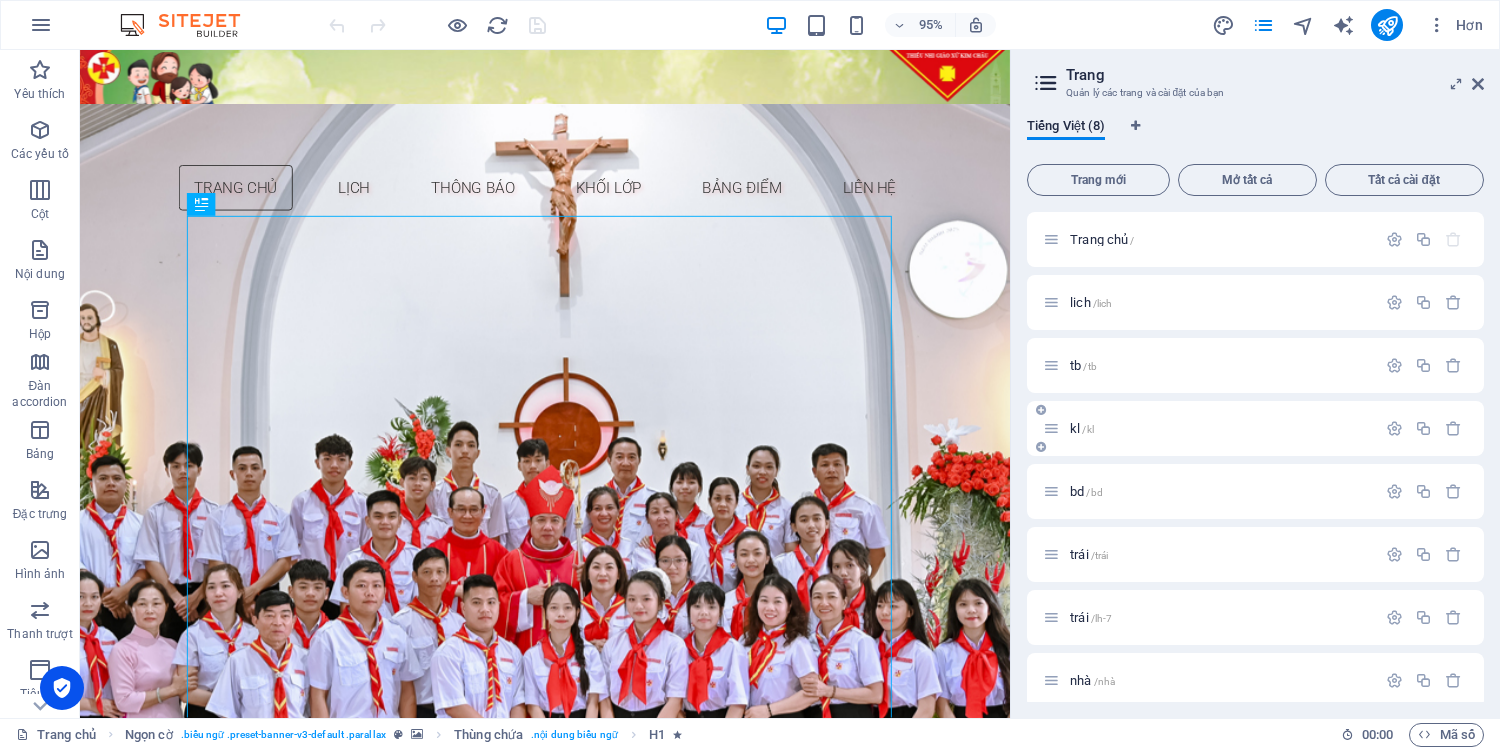 click on "kl" at bounding box center [1075, 428] 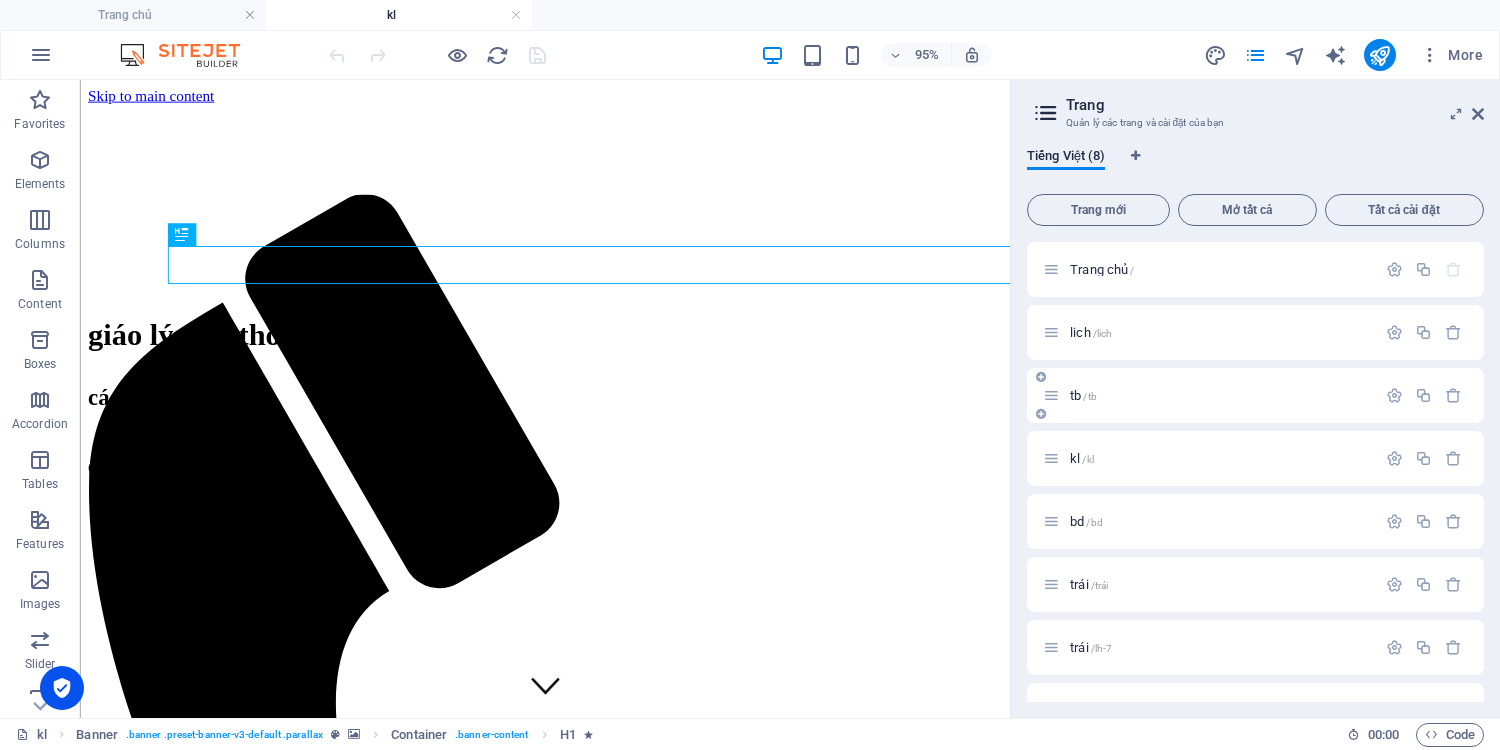 scroll, scrollTop: 0, scrollLeft: 0, axis: both 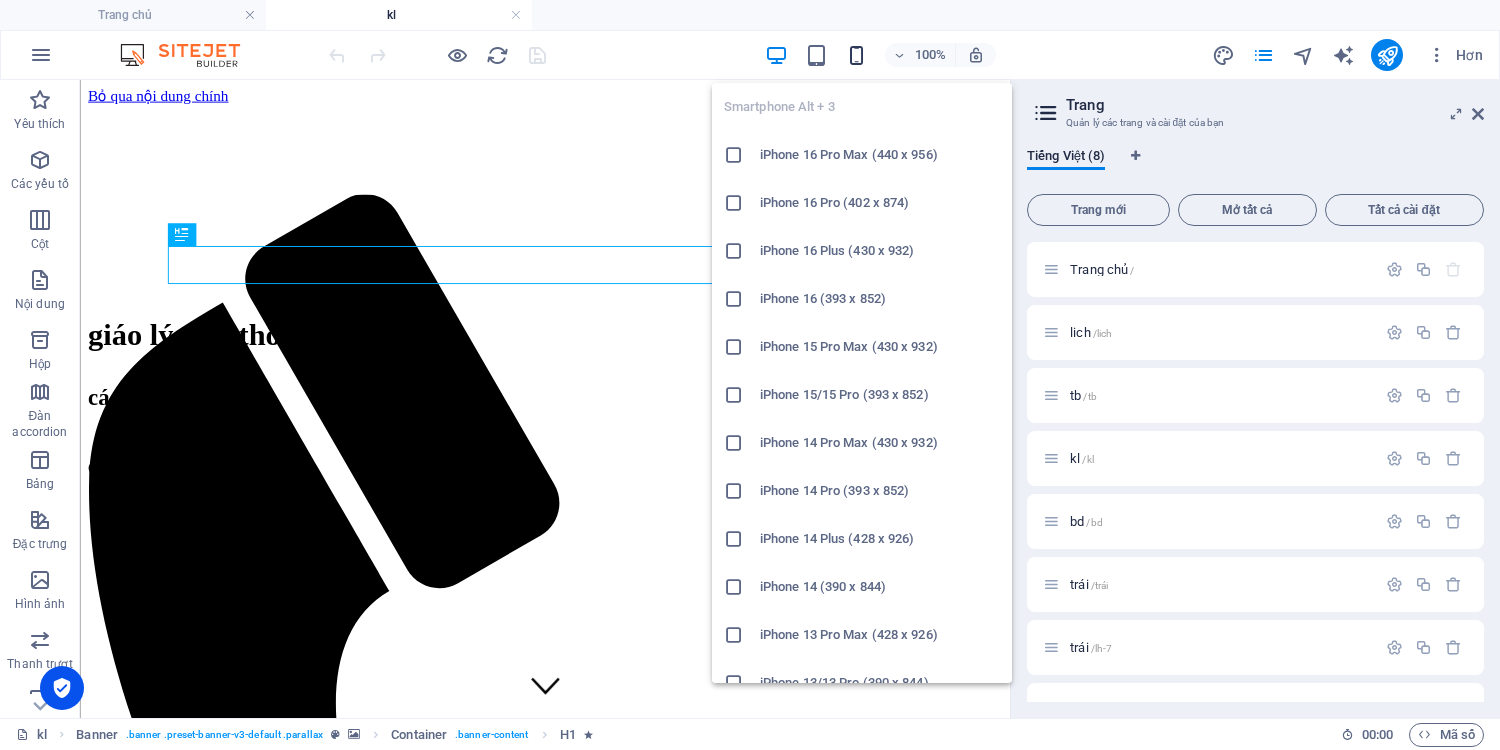 click at bounding box center [856, 55] 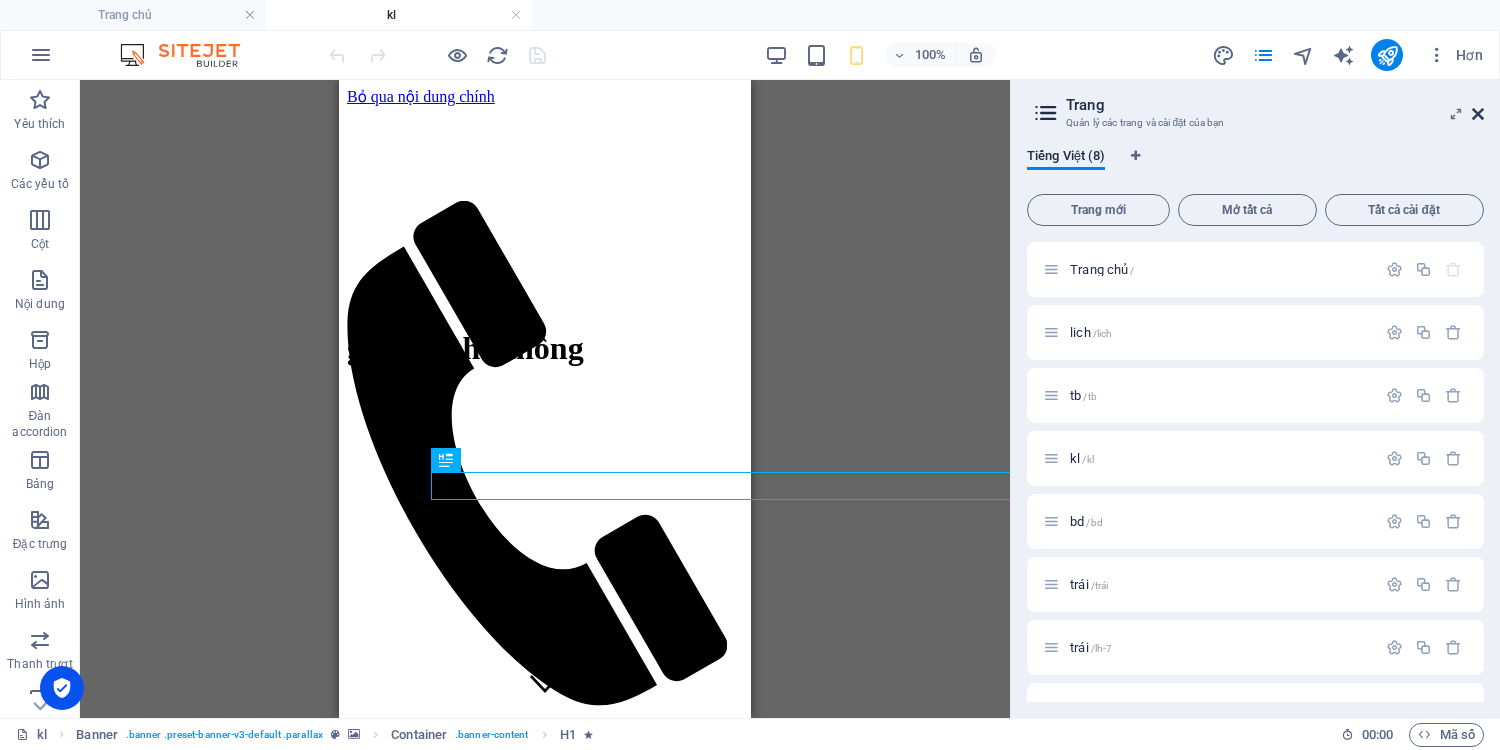 click at bounding box center (1478, 114) 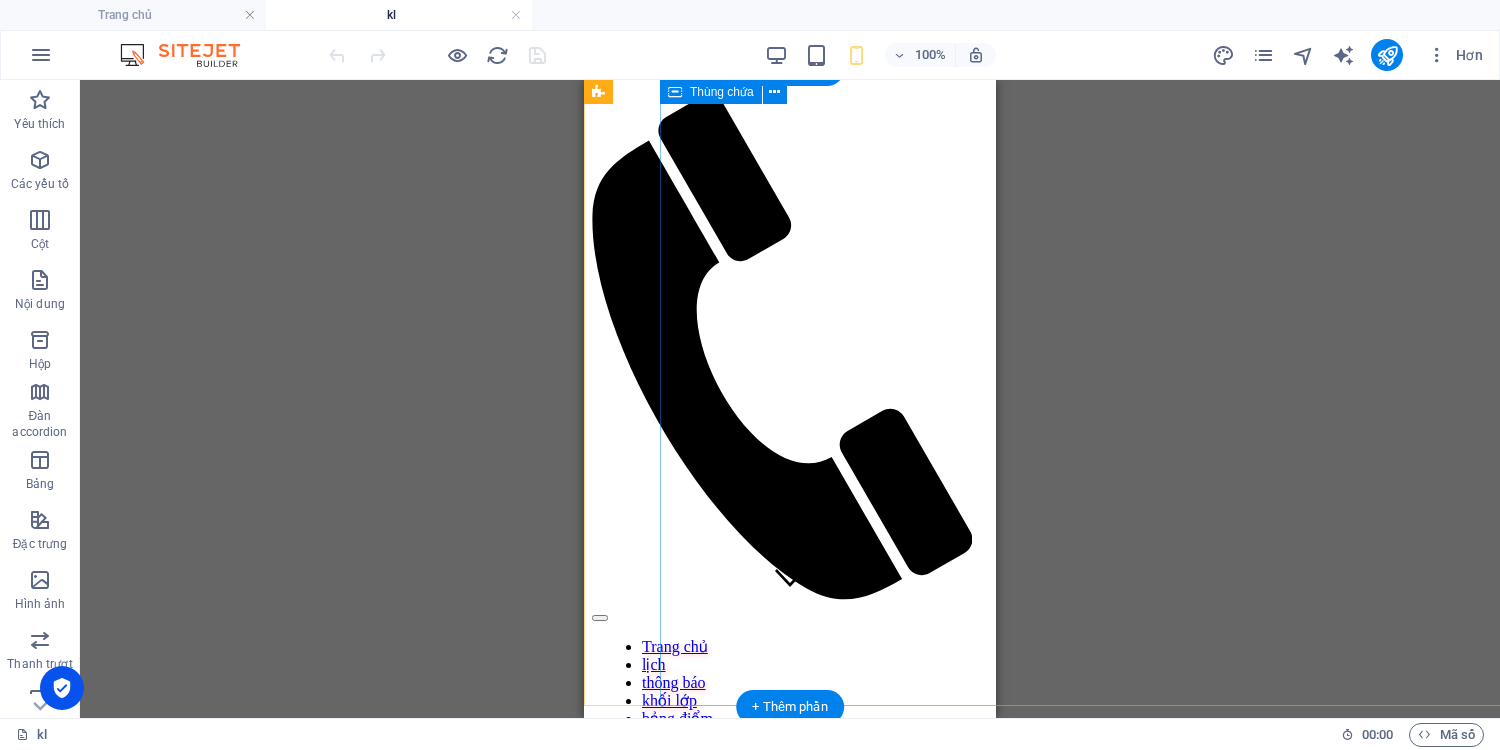 scroll, scrollTop: 0, scrollLeft: 0, axis: both 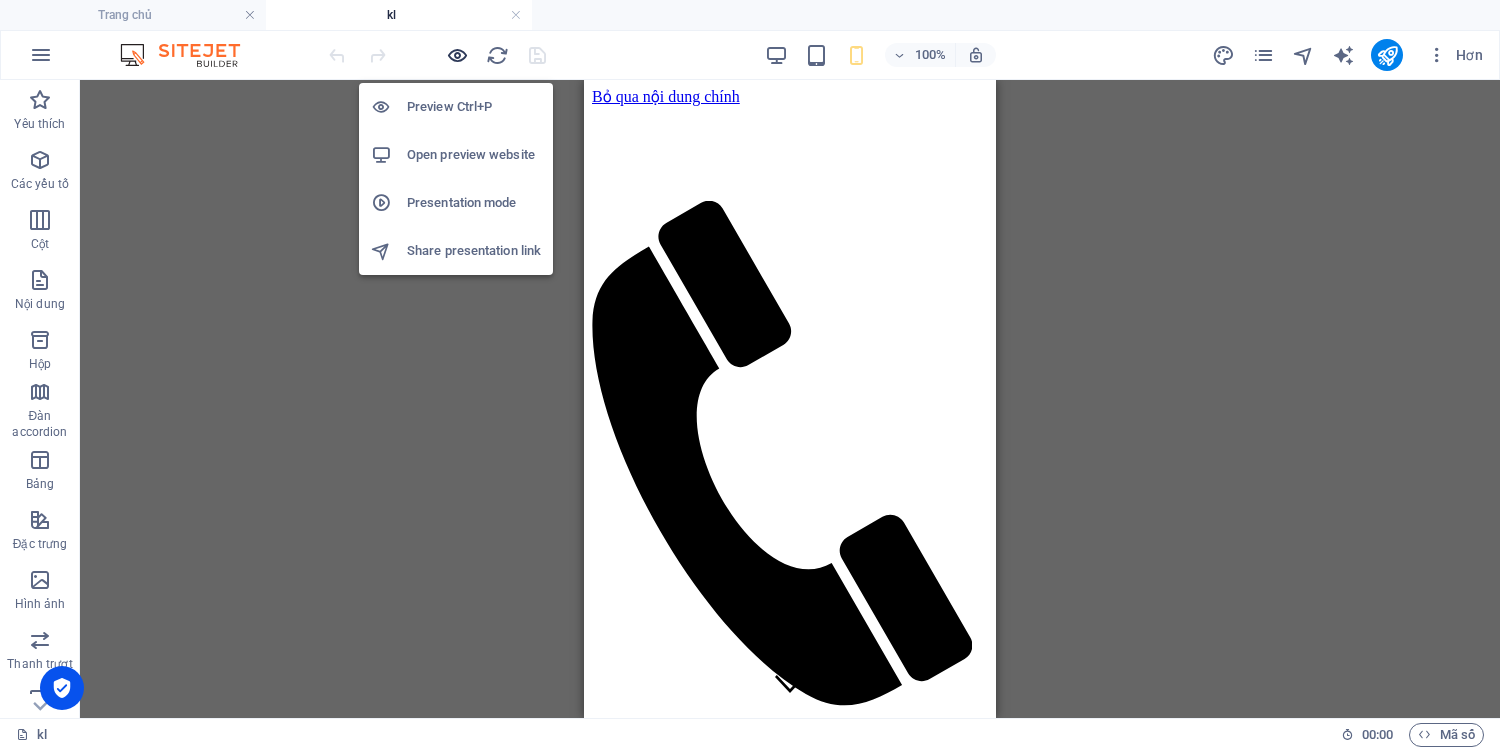 click at bounding box center (457, 55) 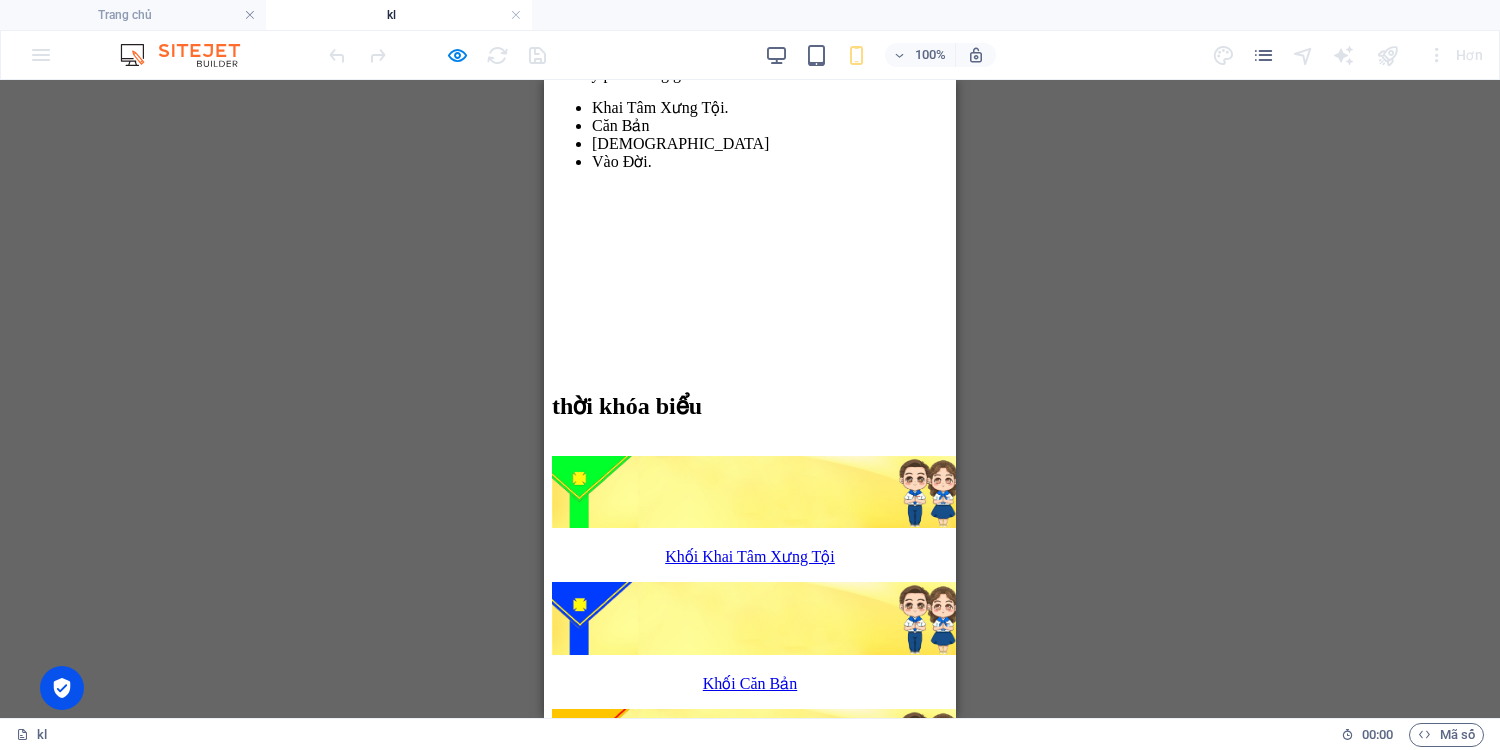 scroll, scrollTop: 960, scrollLeft: 0, axis: vertical 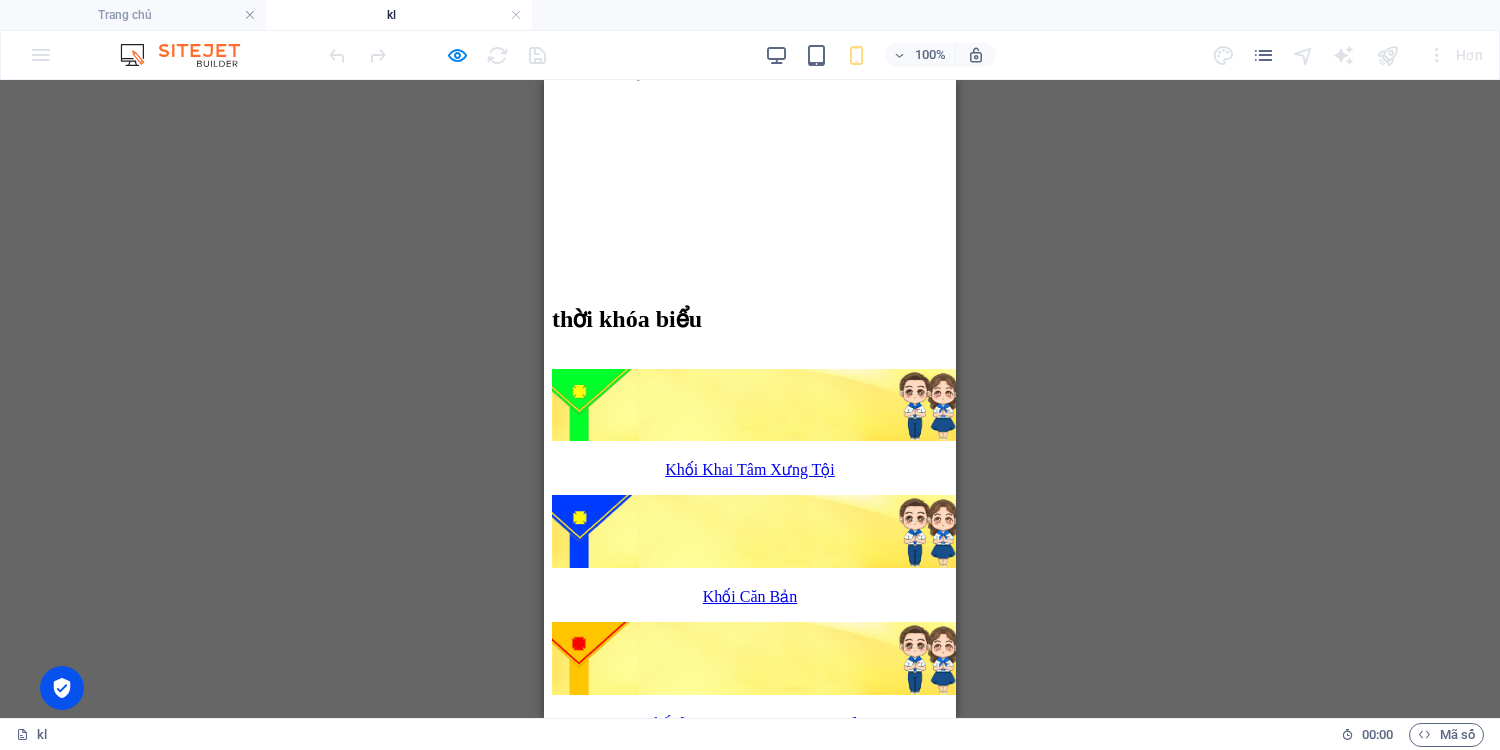 click at bounding box center (560, -236) 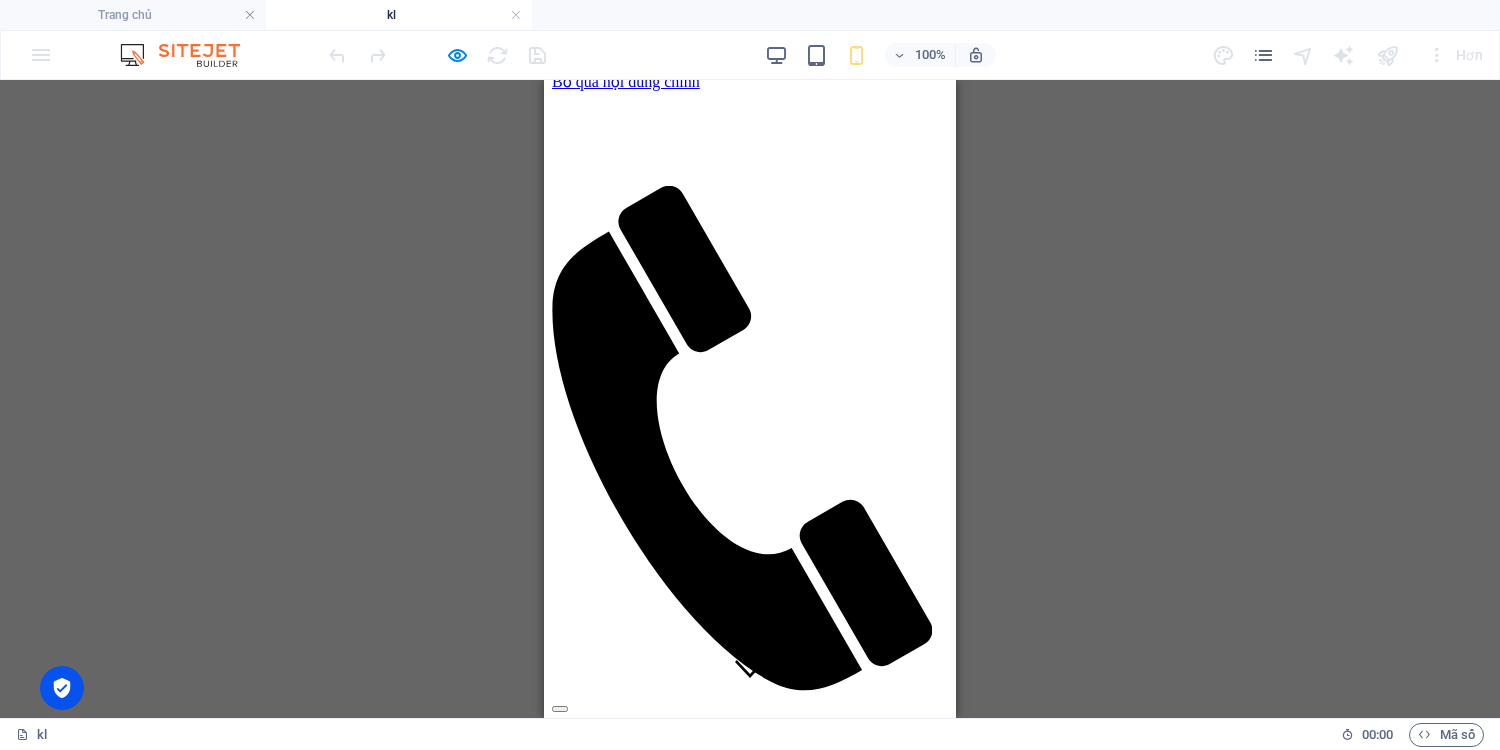 scroll, scrollTop: 0, scrollLeft: 0, axis: both 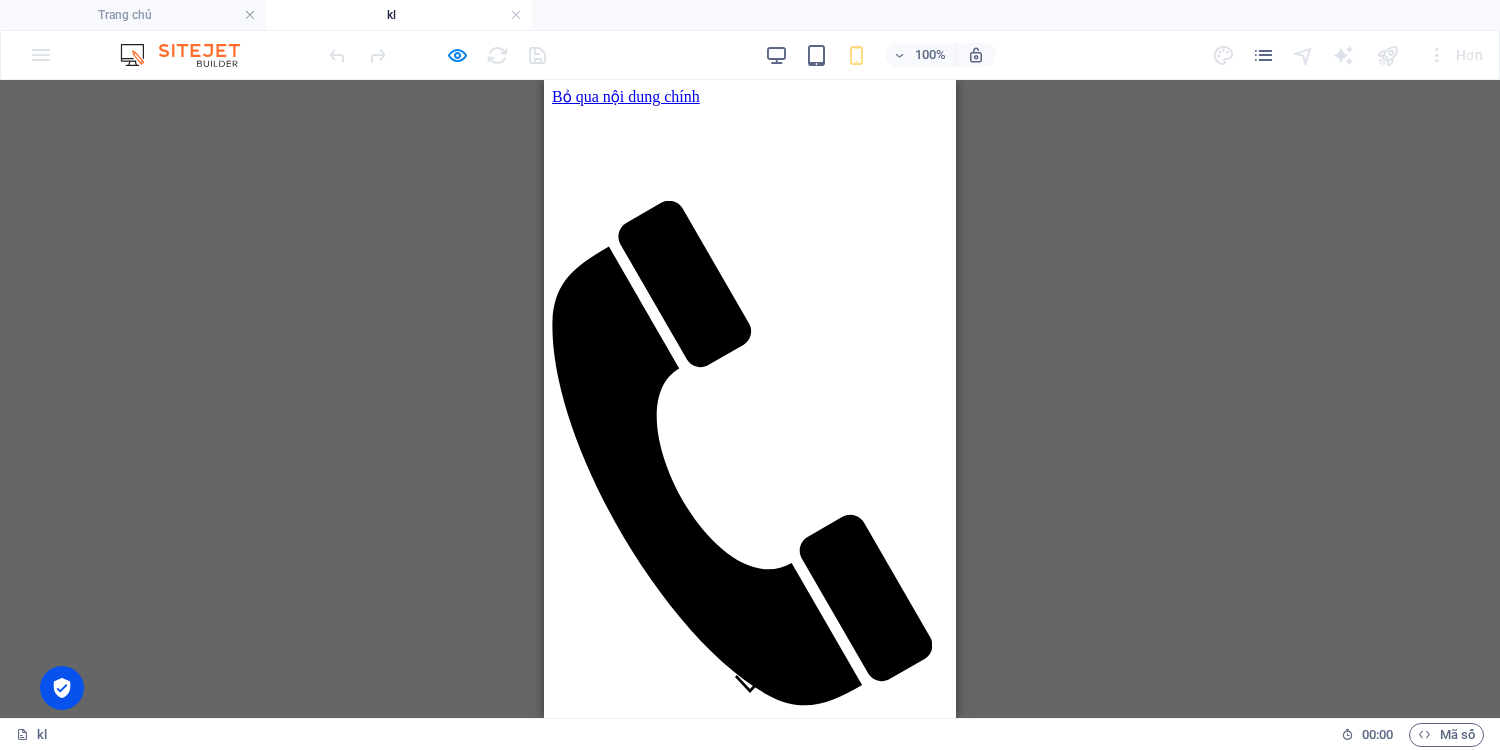 click at bounding box center (750, 719) 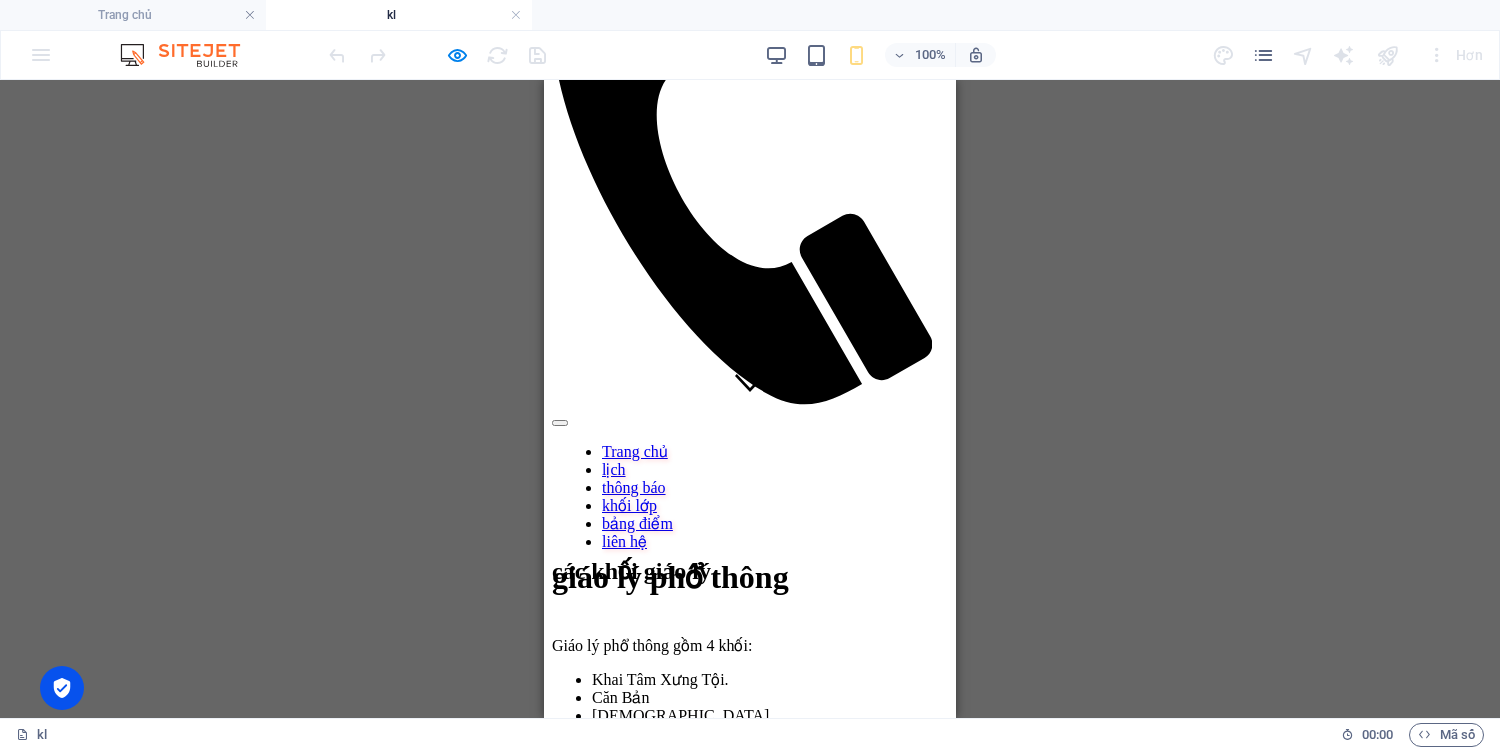 scroll, scrollTop: 320, scrollLeft: 0, axis: vertical 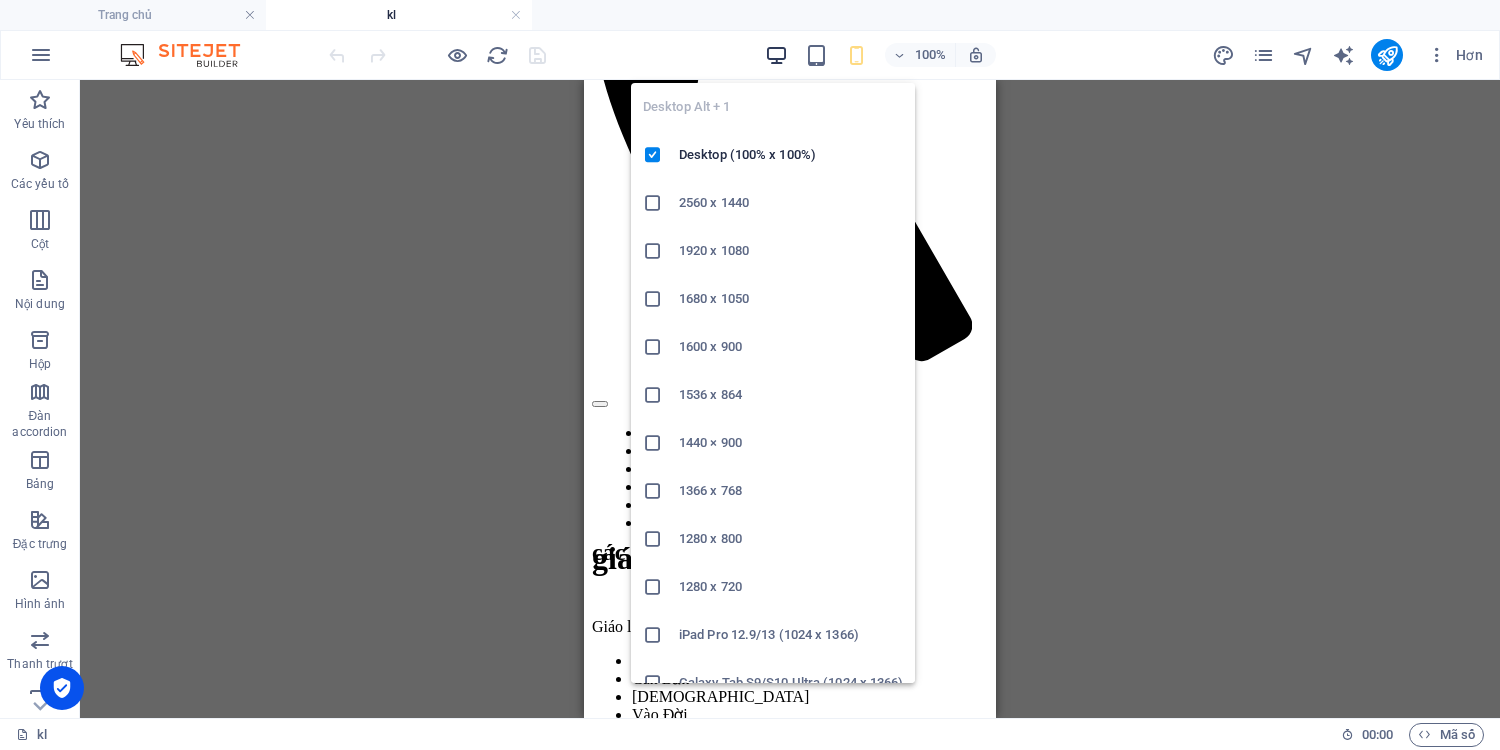 click at bounding box center [776, 55] 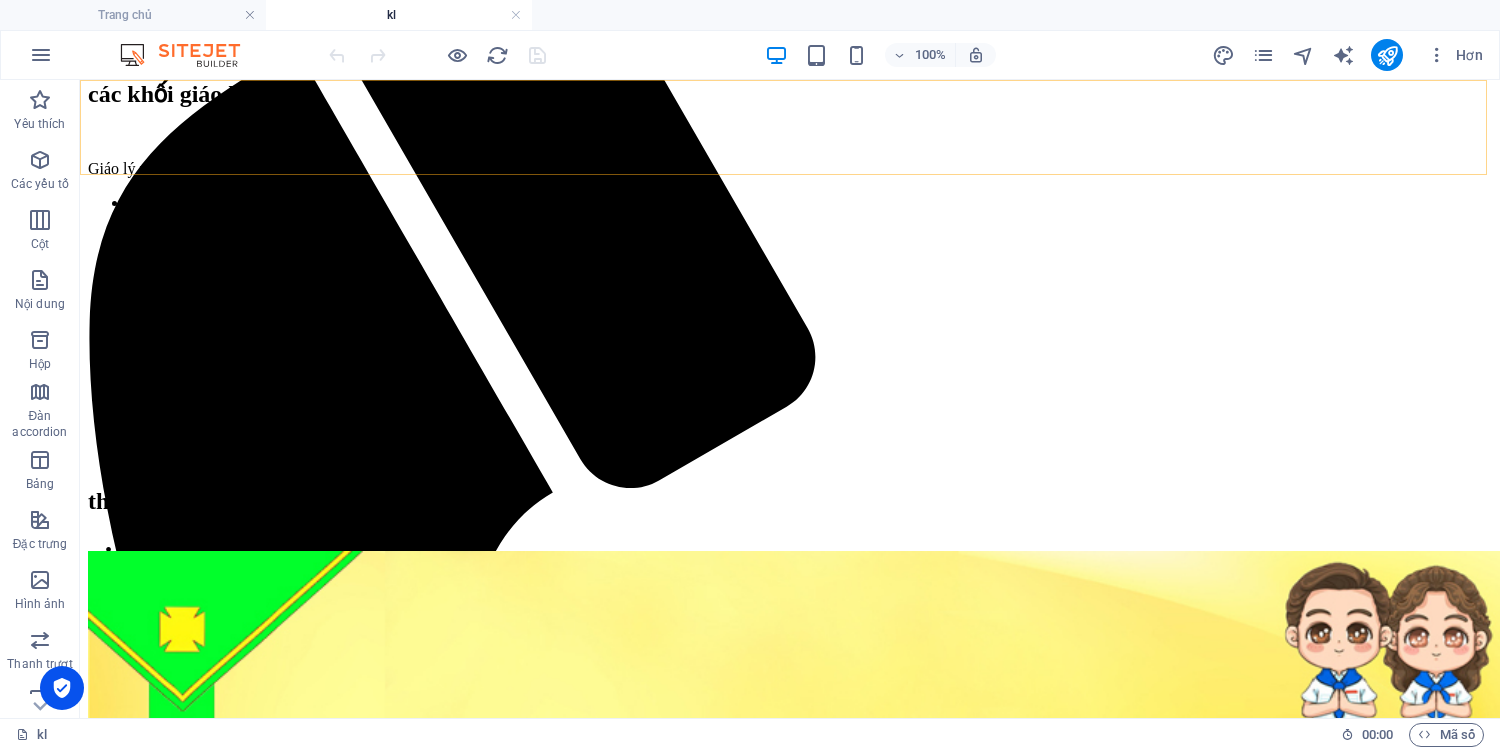 click on "Trang chủ lịch thông báo khối lớp bảng điểm liên hệ" at bounding box center (790, 1816) 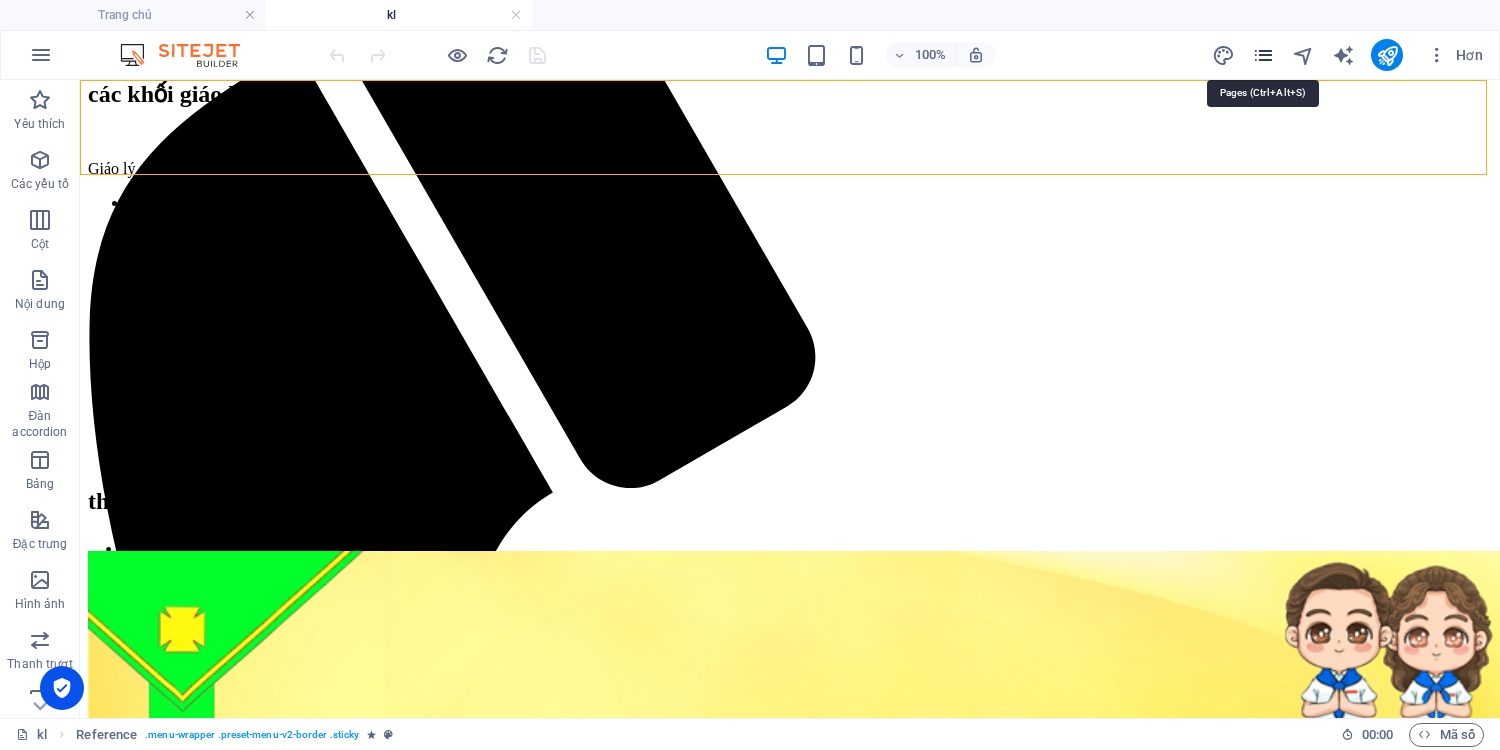 click at bounding box center (1263, 55) 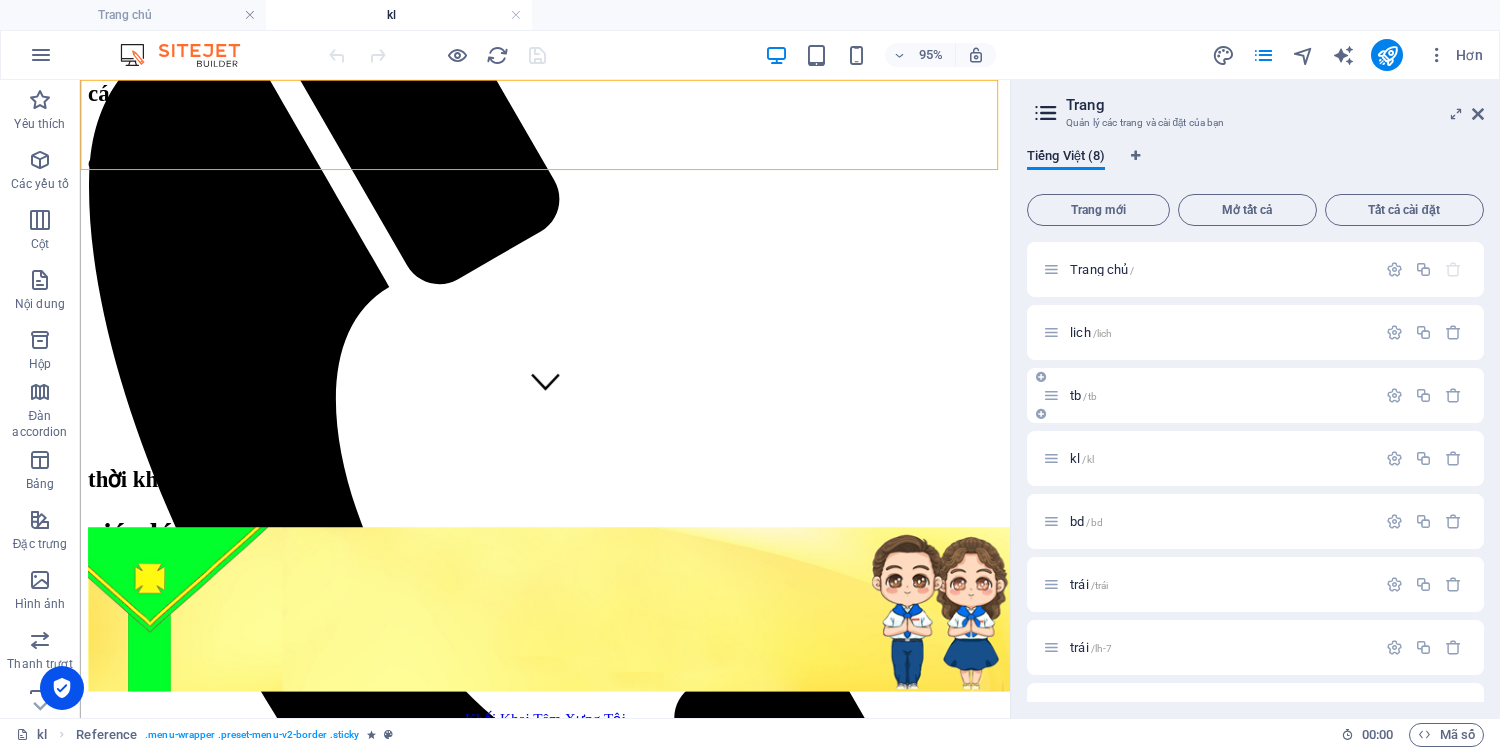 click on "tb" at bounding box center [1075, 395] 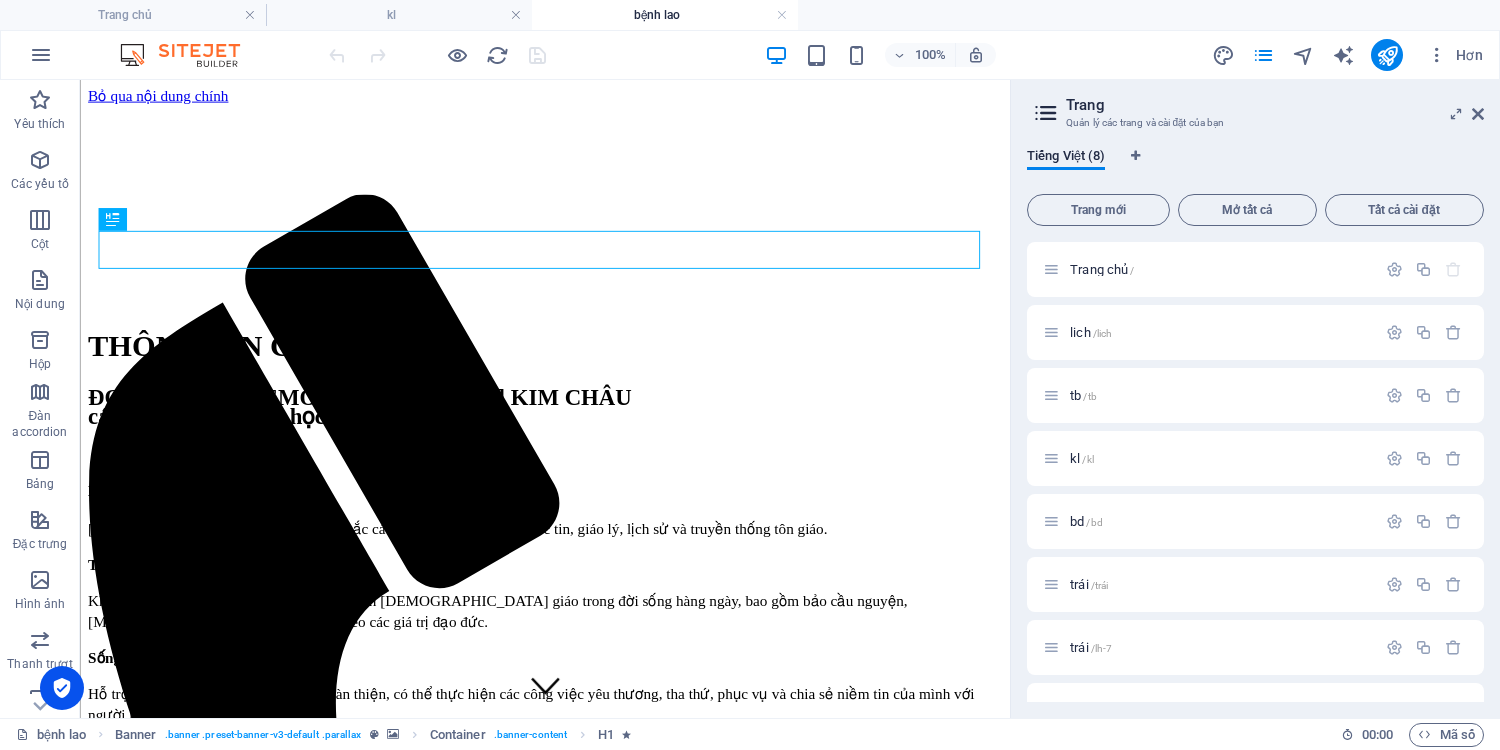 scroll, scrollTop: 0, scrollLeft: 0, axis: both 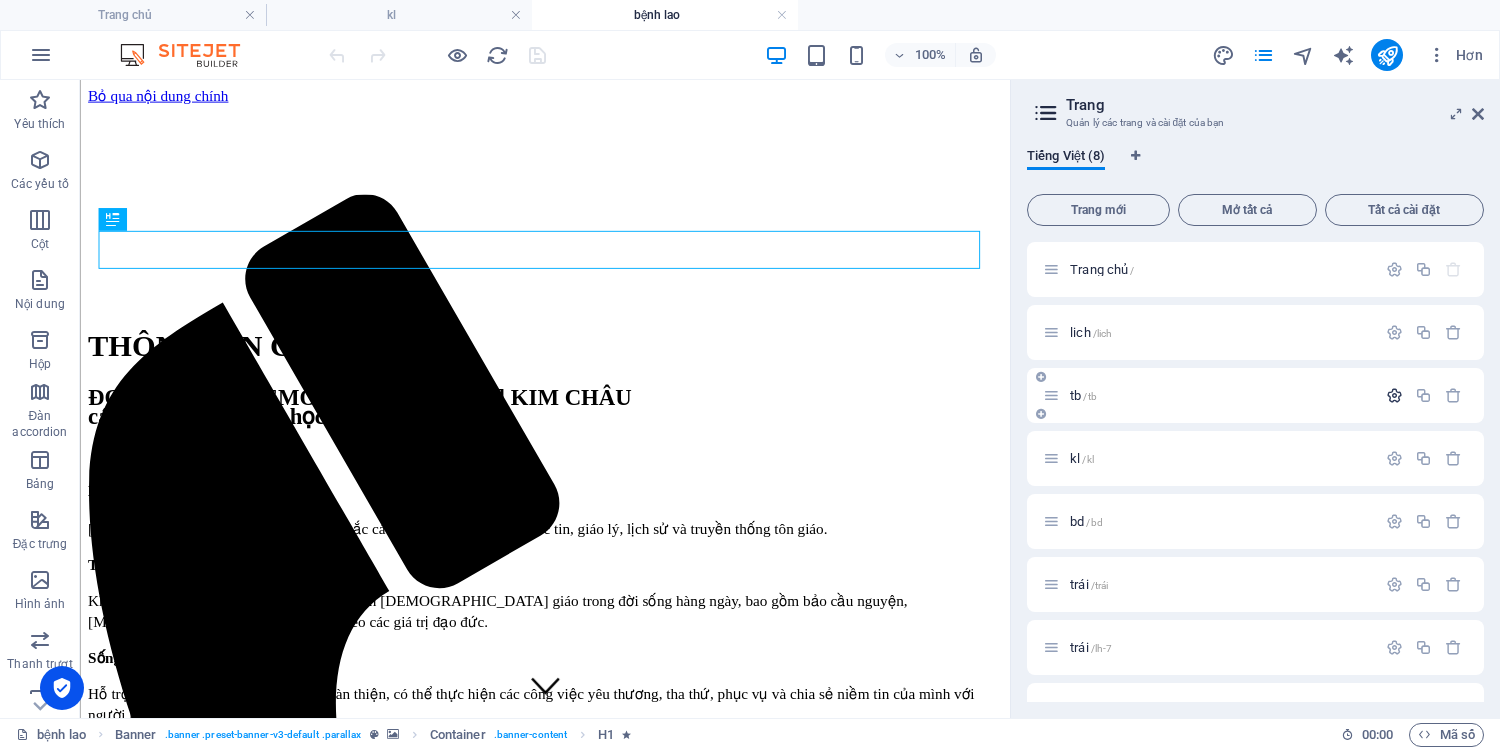 click at bounding box center [1394, 395] 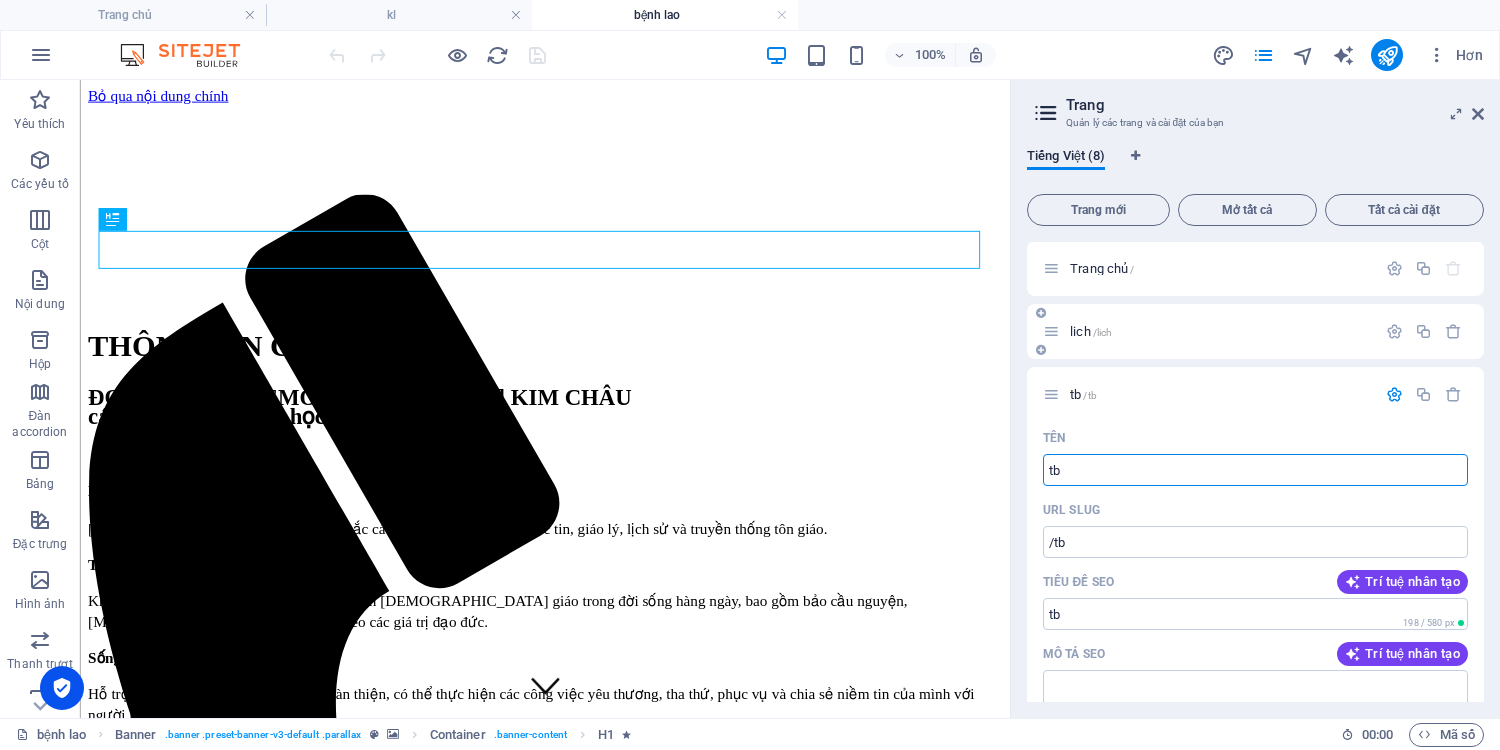 scroll, scrollTop: 0, scrollLeft: 0, axis: both 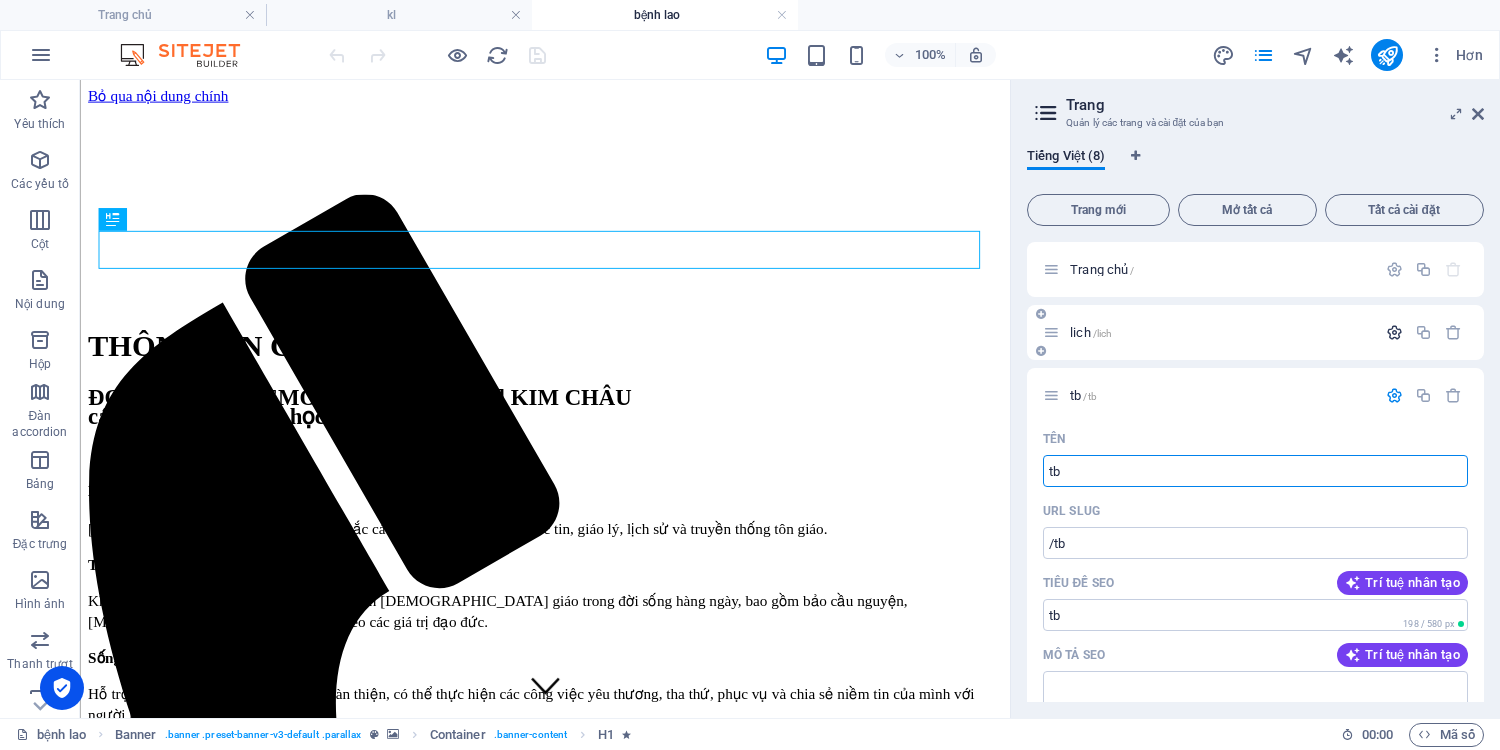 click at bounding box center (1394, 332) 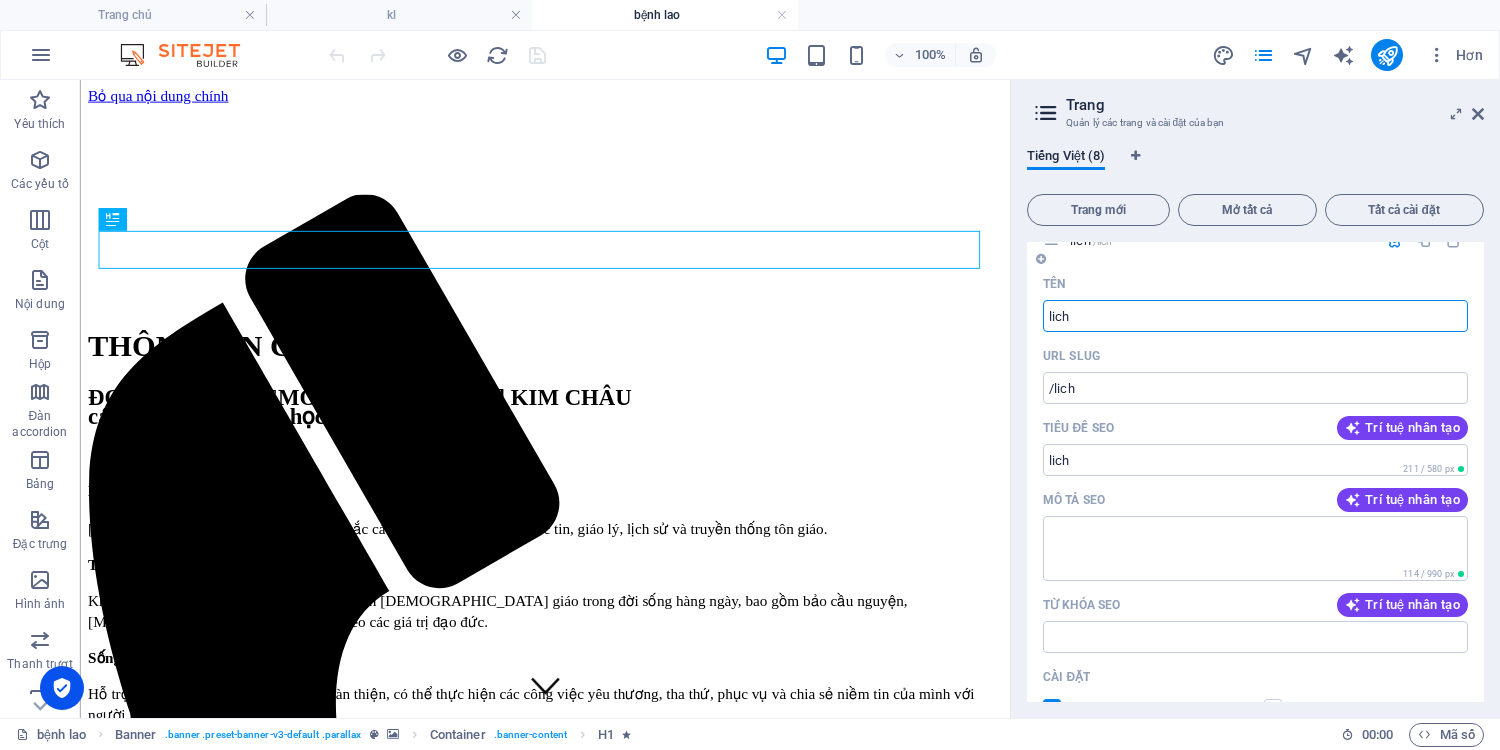 scroll, scrollTop: 0, scrollLeft: 0, axis: both 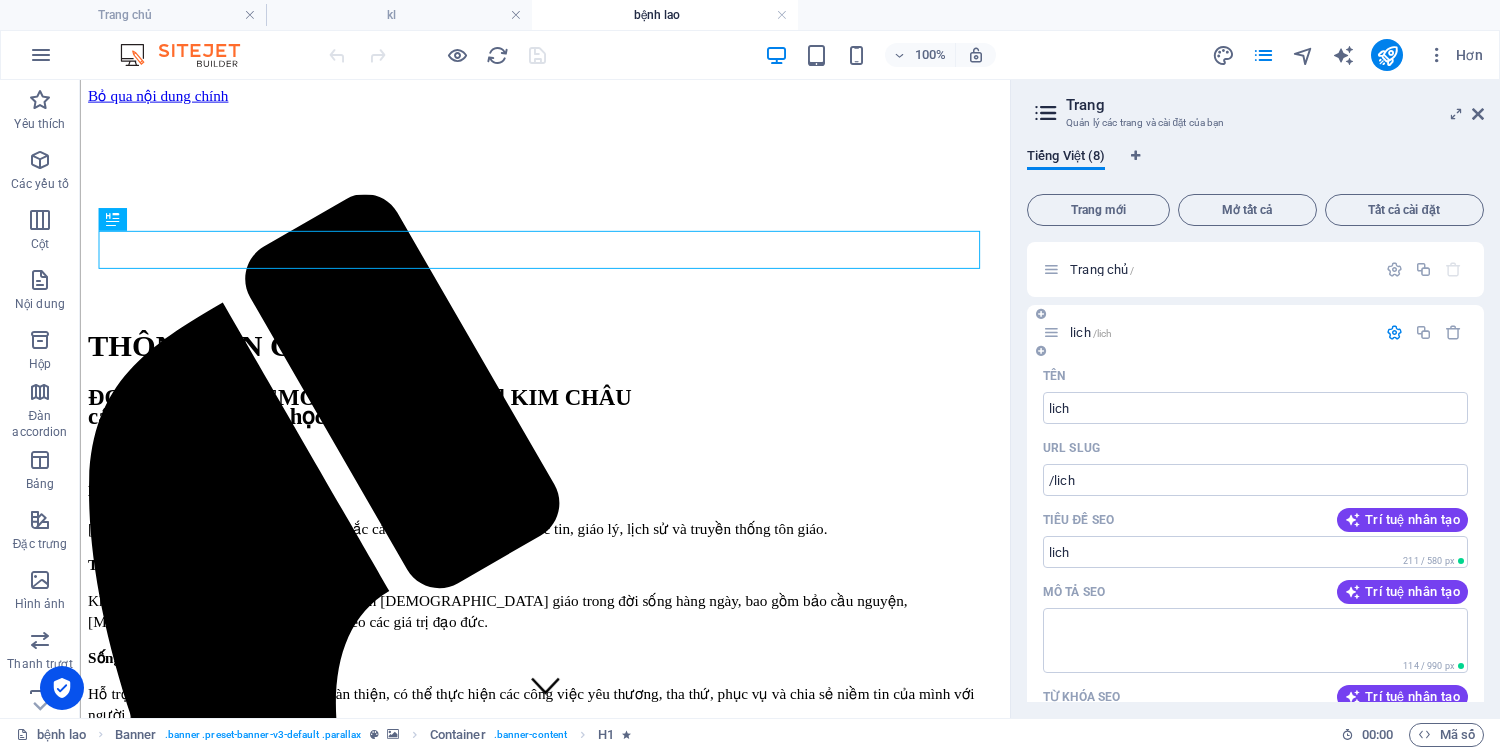 click at bounding box center (1394, 332) 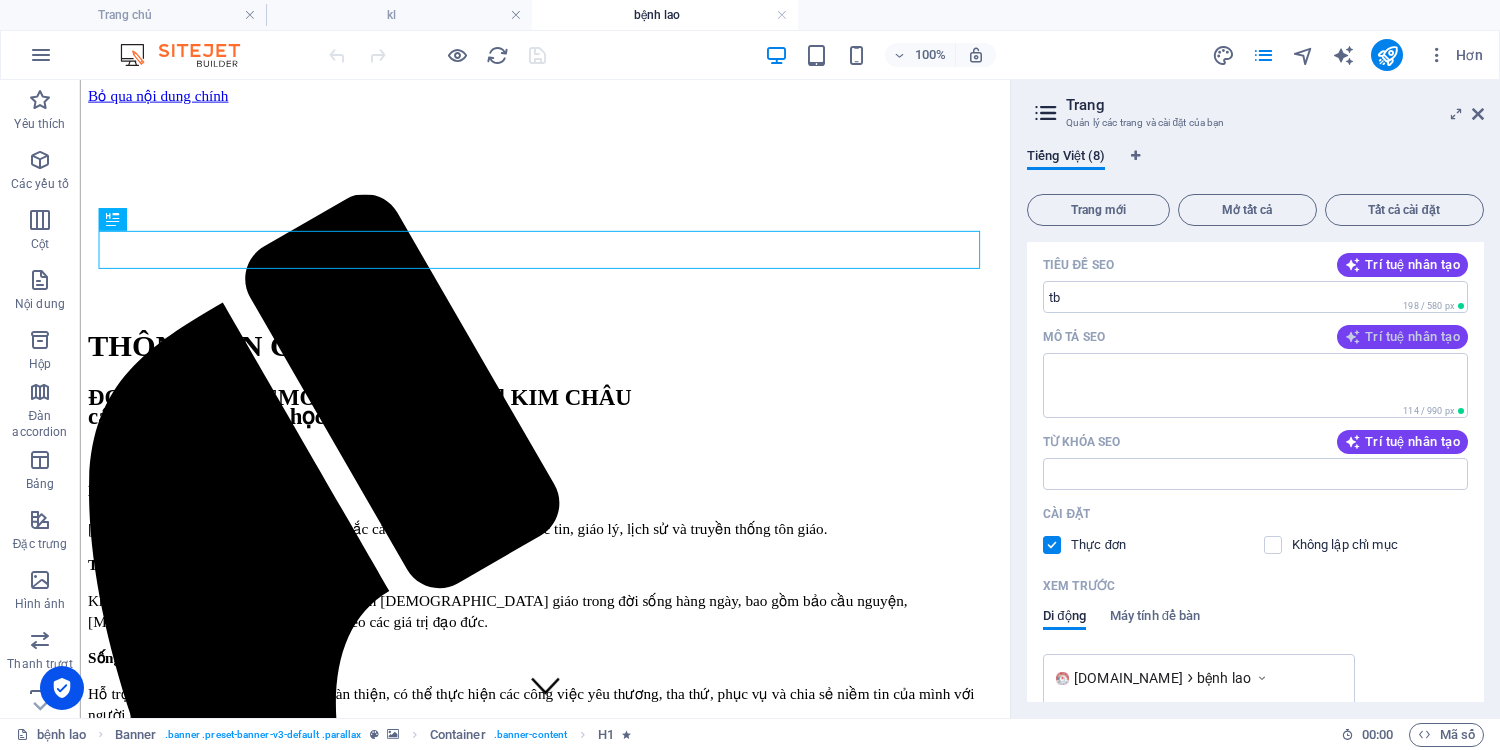 scroll, scrollTop: 320, scrollLeft: 0, axis: vertical 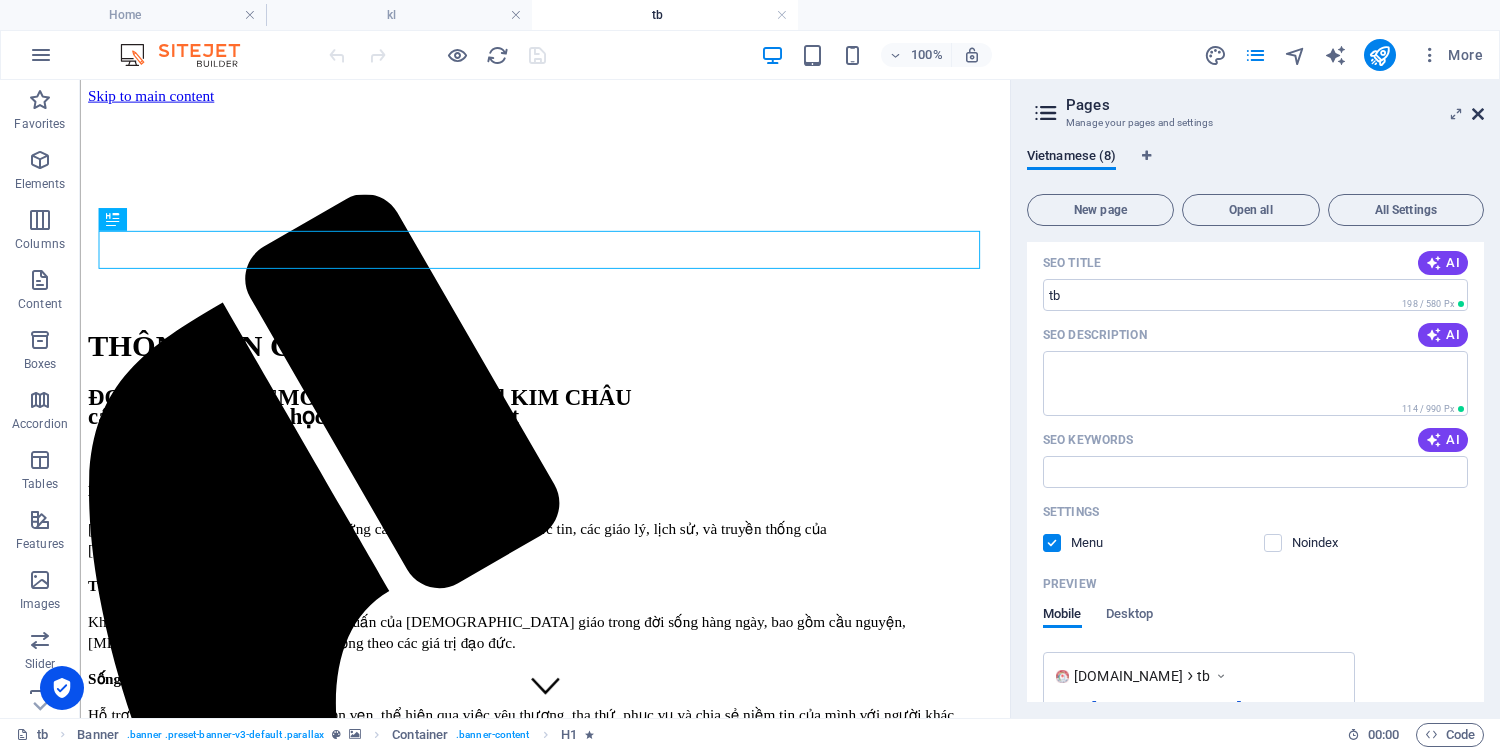 click at bounding box center [1478, 114] 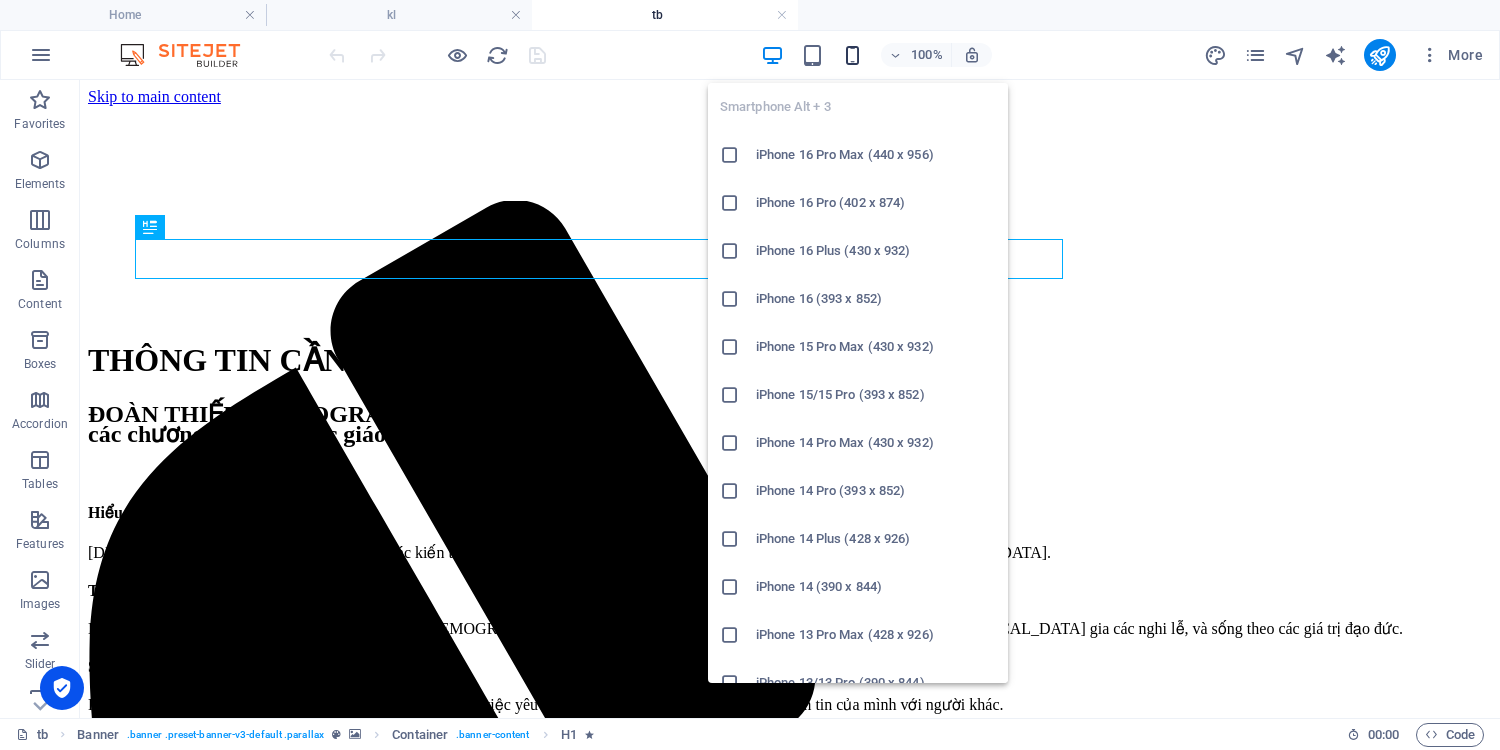 click at bounding box center (852, 55) 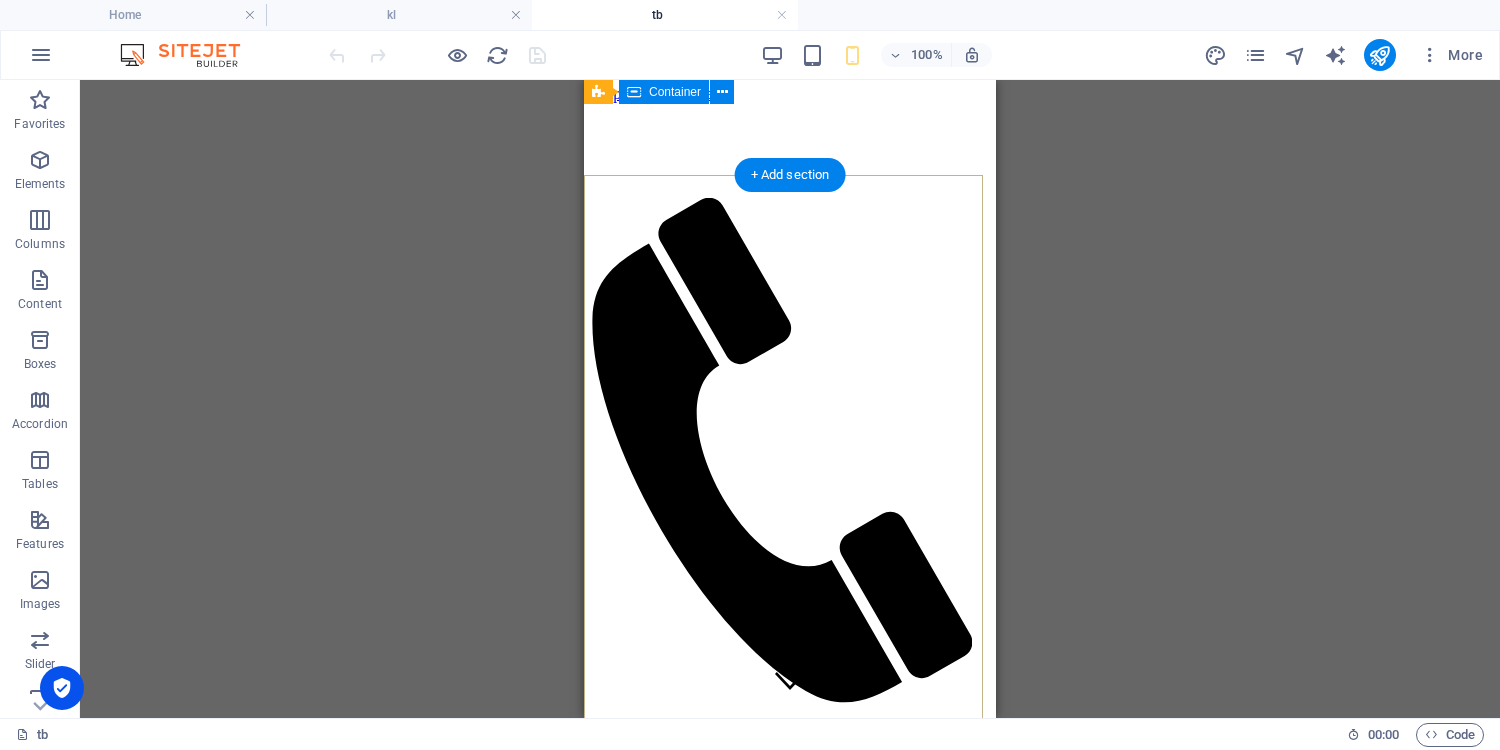 scroll, scrollTop: 0, scrollLeft: 0, axis: both 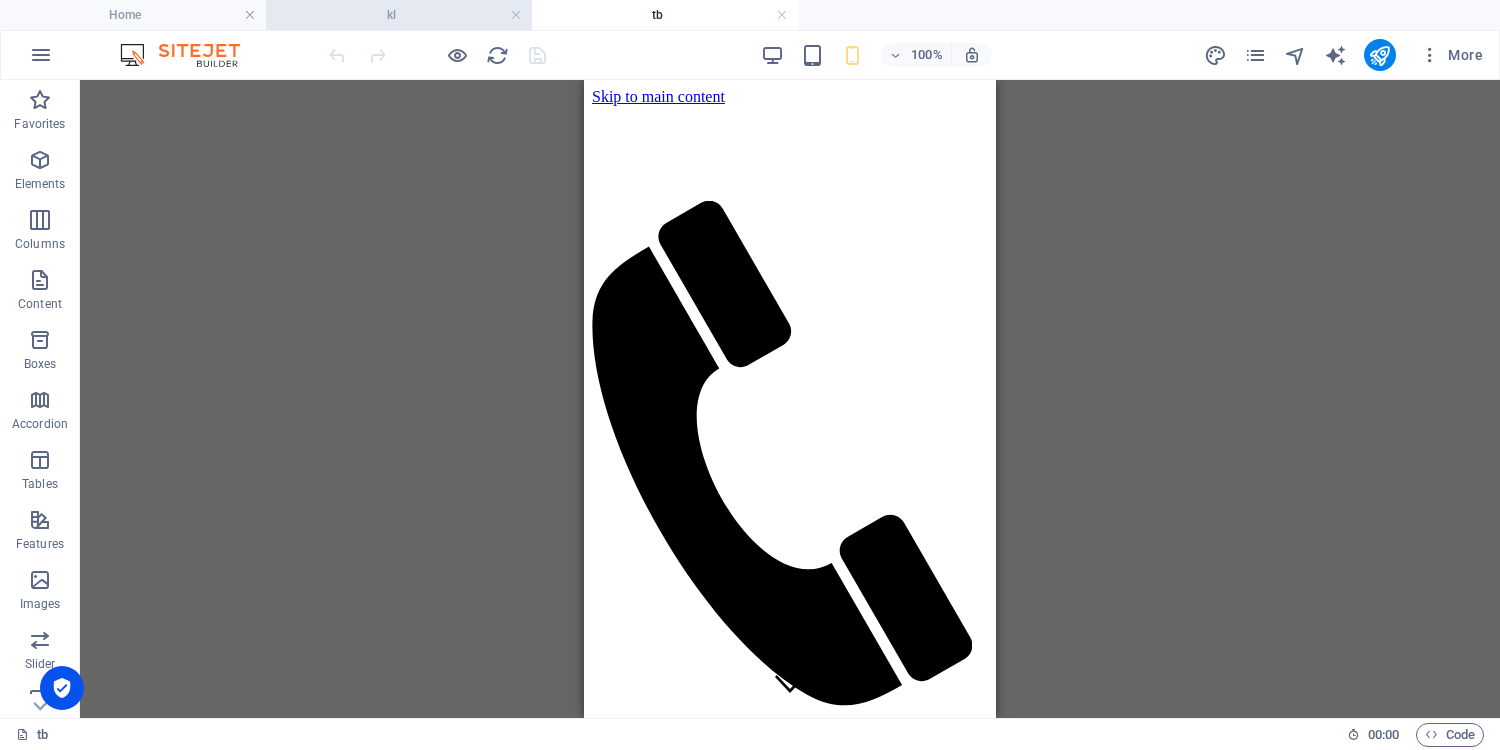 click on "kl" at bounding box center (399, 15) 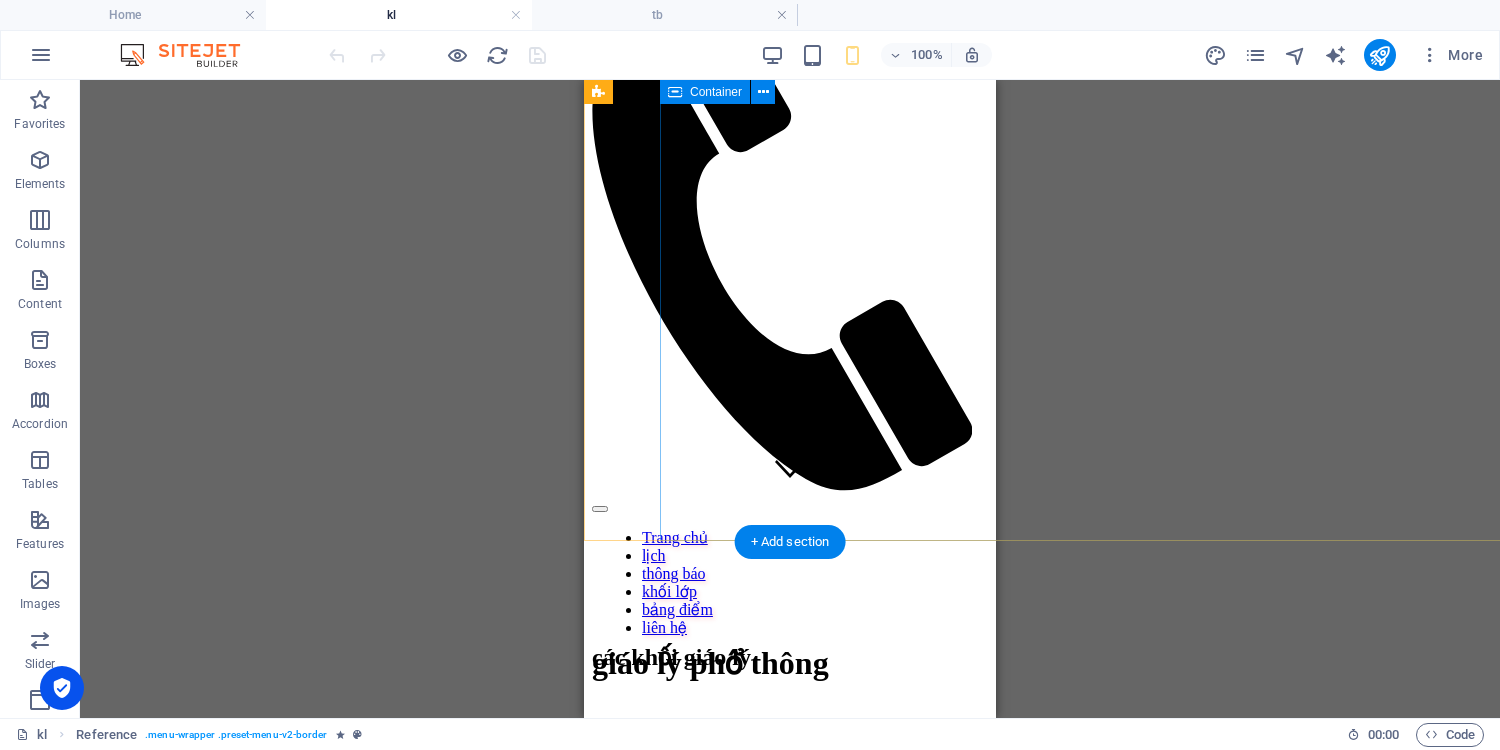 scroll, scrollTop: 213, scrollLeft: 0, axis: vertical 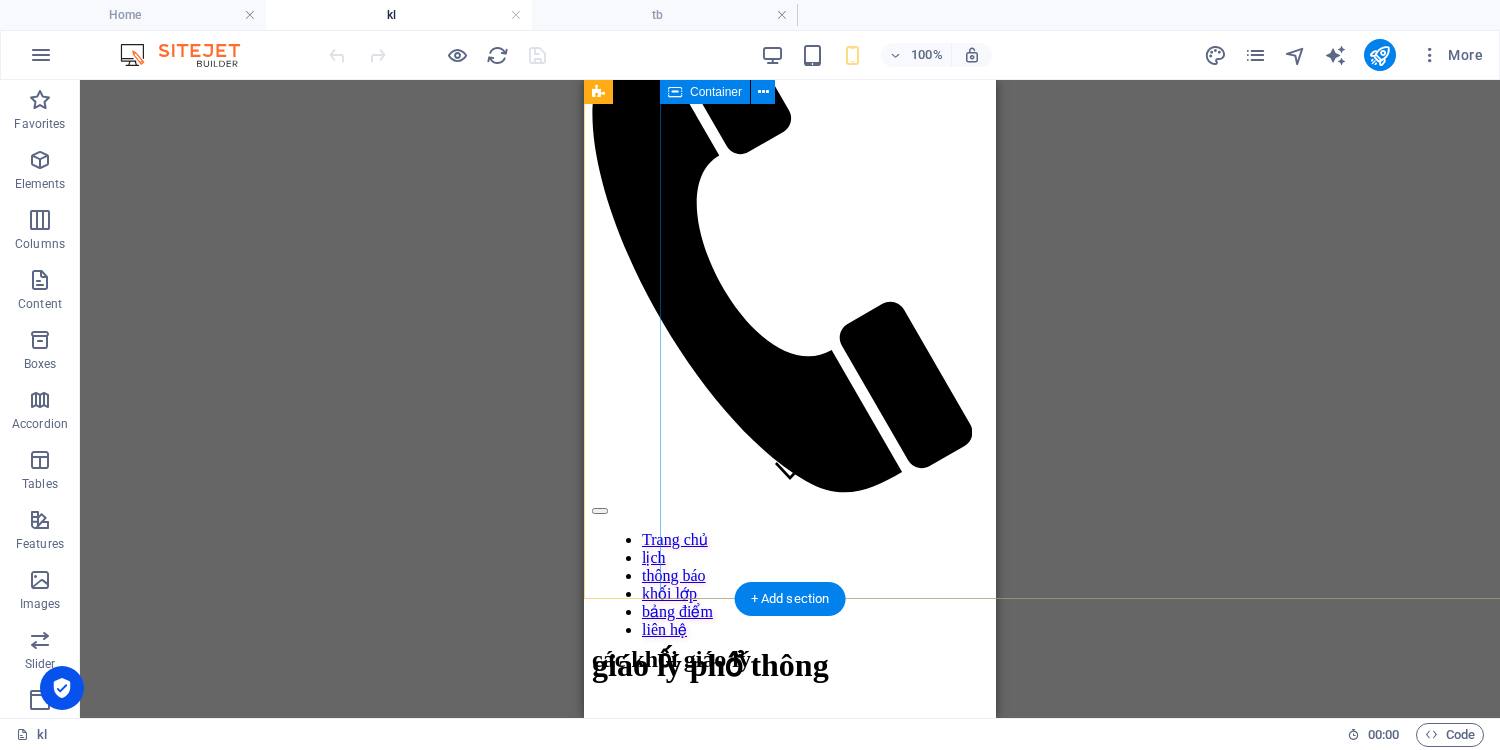 click on "giáo lý phổ thông" at bounding box center (1132, 673) 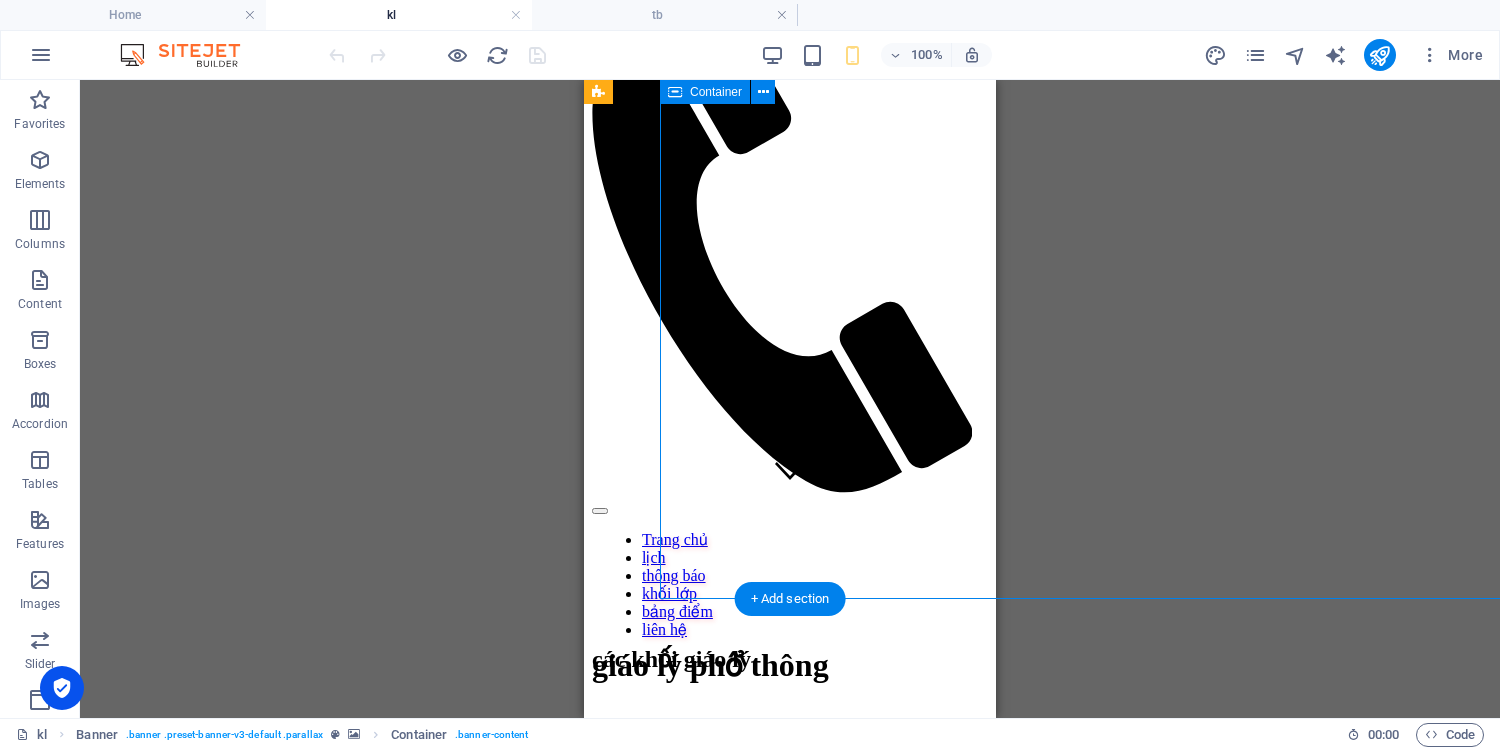 click on "giáo lý phổ thông" at bounding box center [1132, 673] 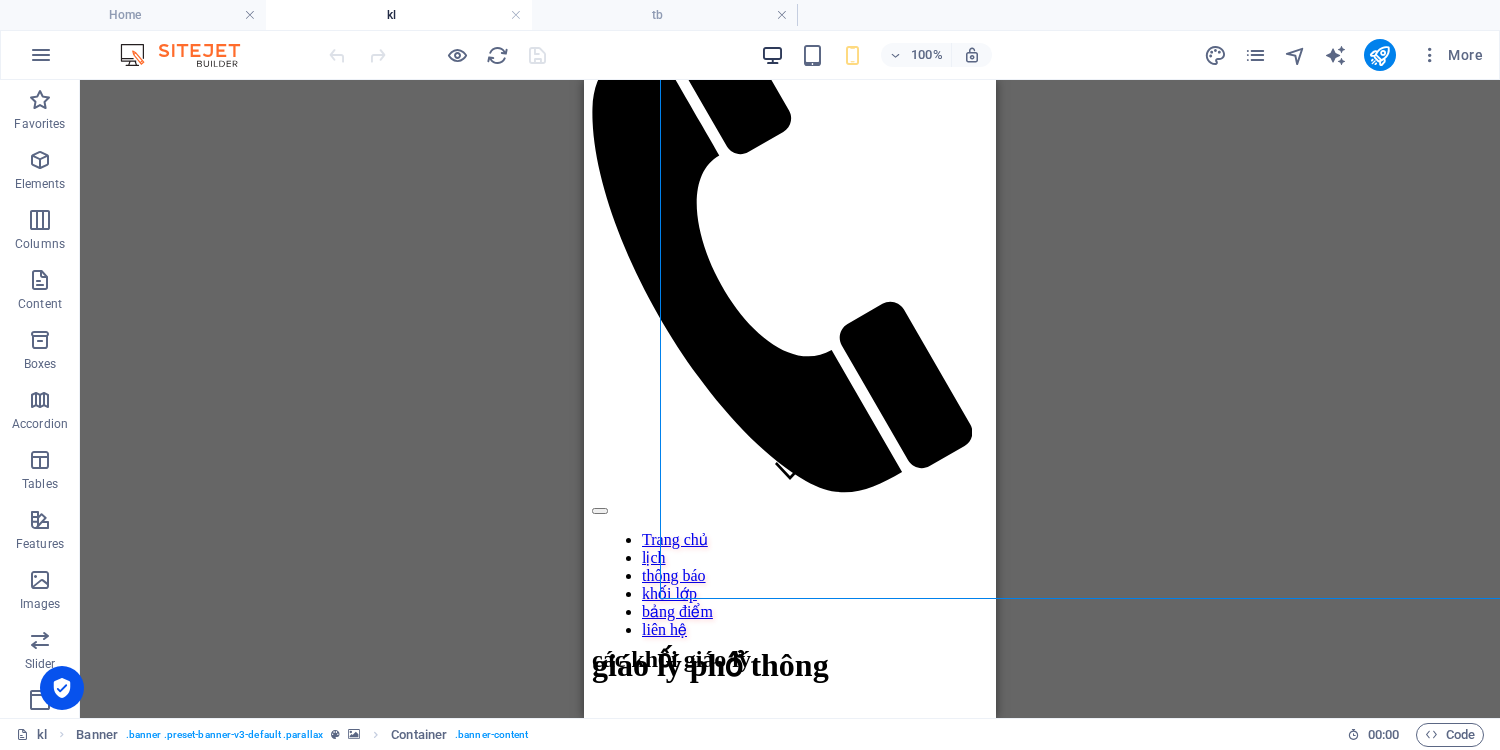 click at bounding box center [772, 55] 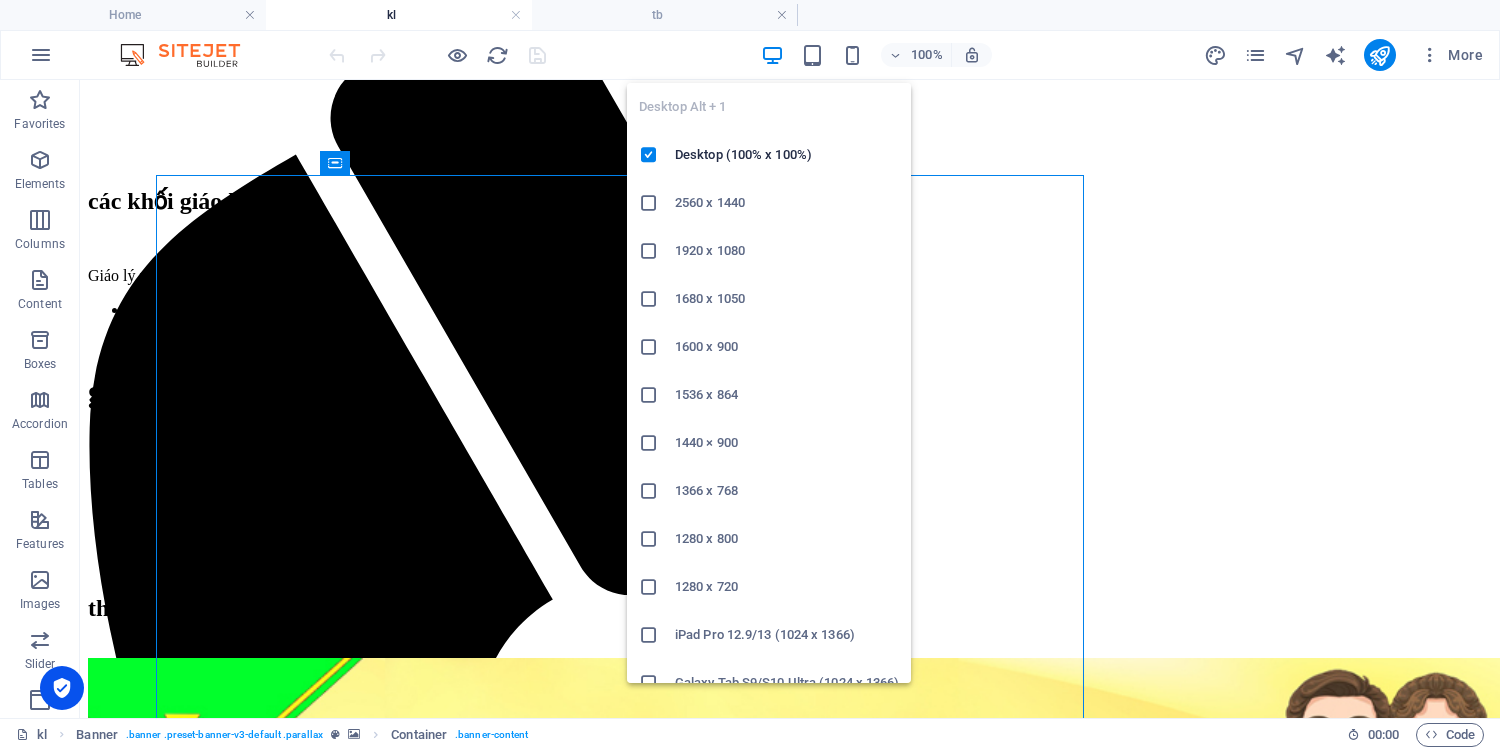 scroll, scrollTop: 0, scrollLeft: 0, axis: both 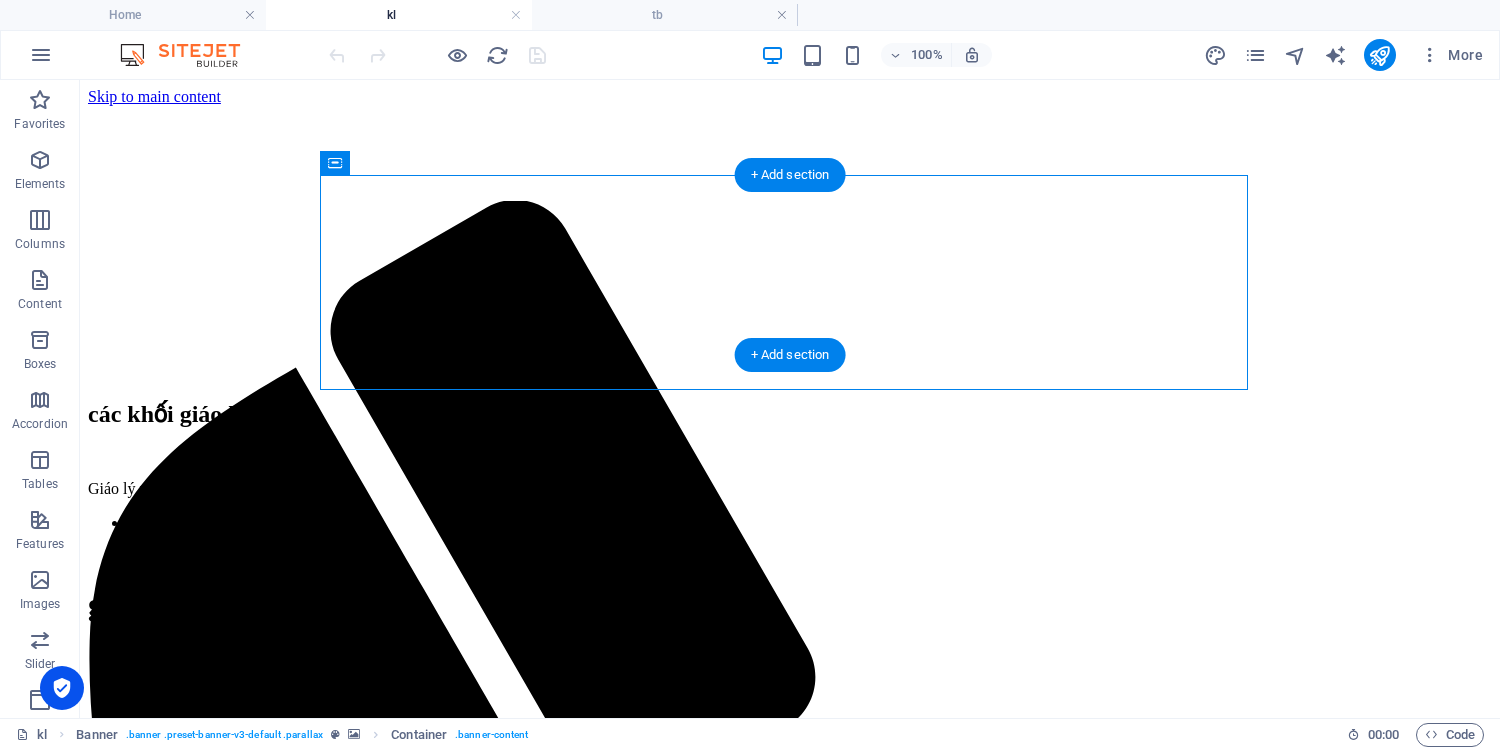 click at bounding box center [790, 163] 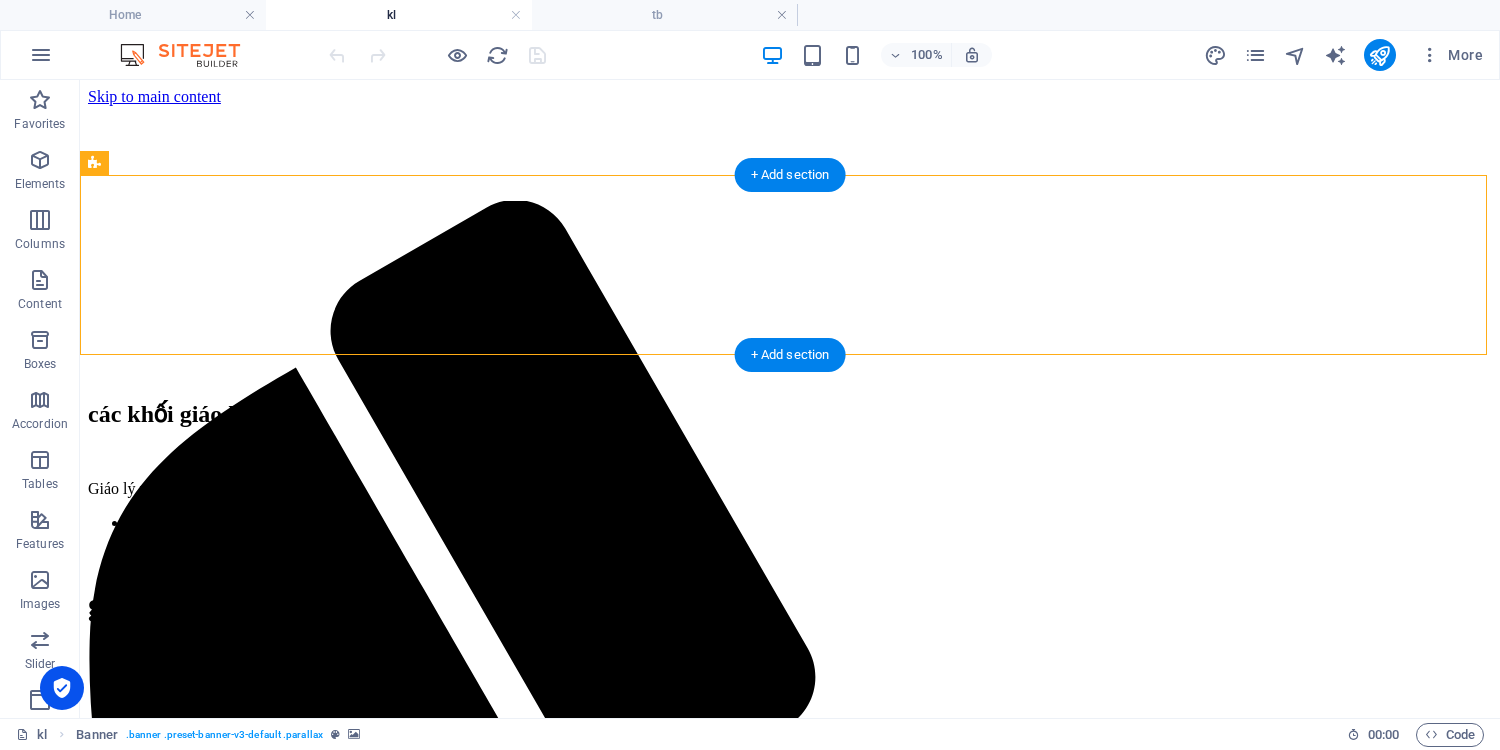 click on "giáo lý phổ thông" at bounding box center (790, 612) 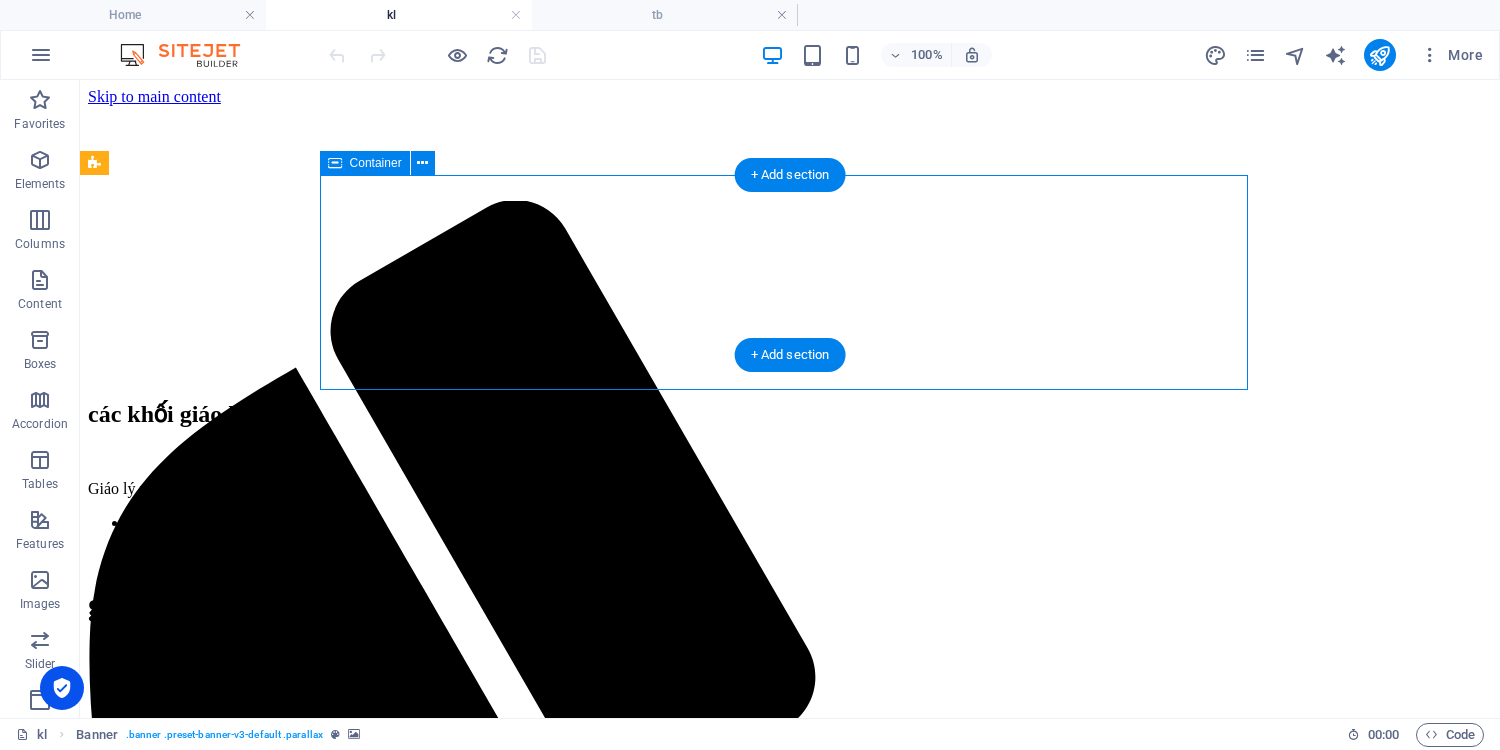 click on "giáo lý phổ thông" at bounding box center (790, 612) 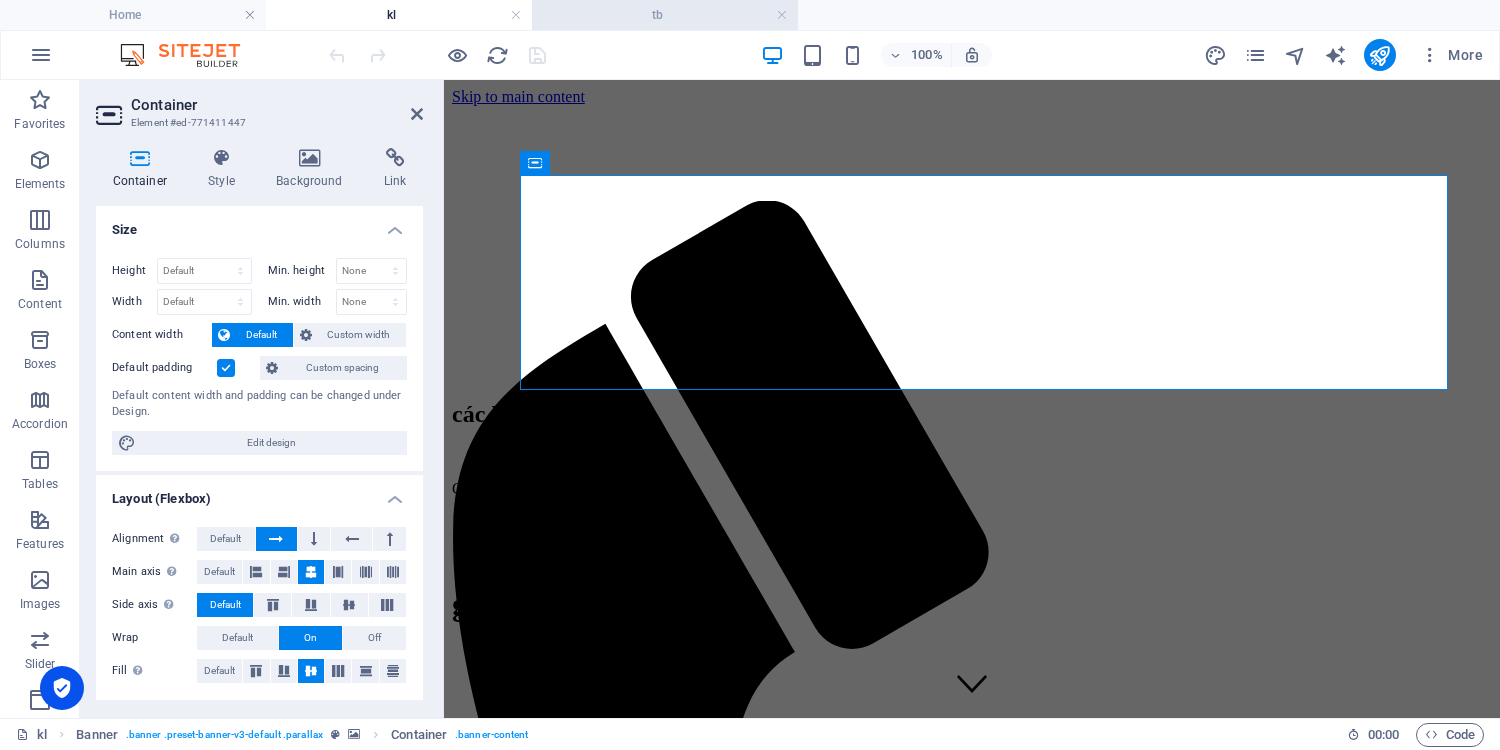 click on "tb" at bounding box center (665, 15) 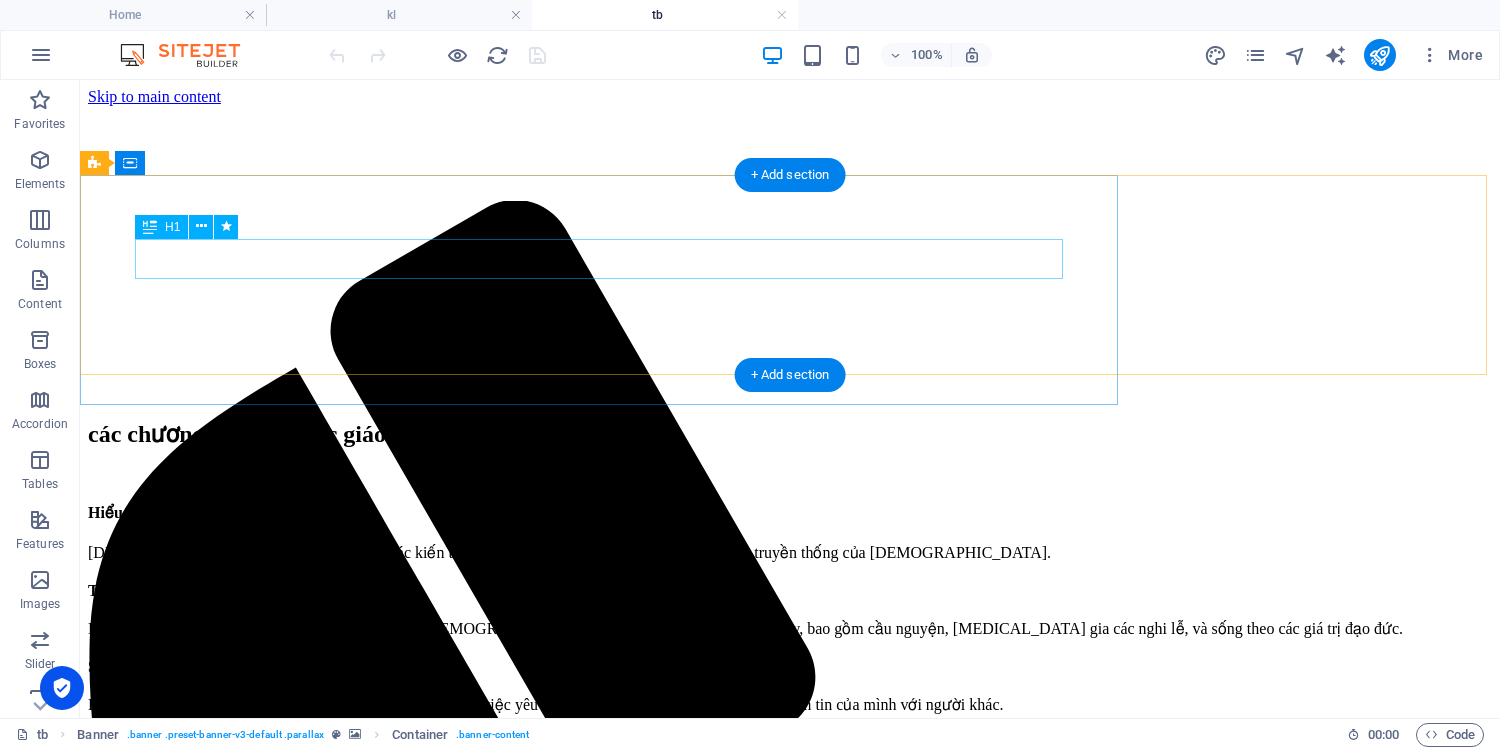 click on "THÔNG TIN CẦN BIẾT" at bounding box center (607, 878) 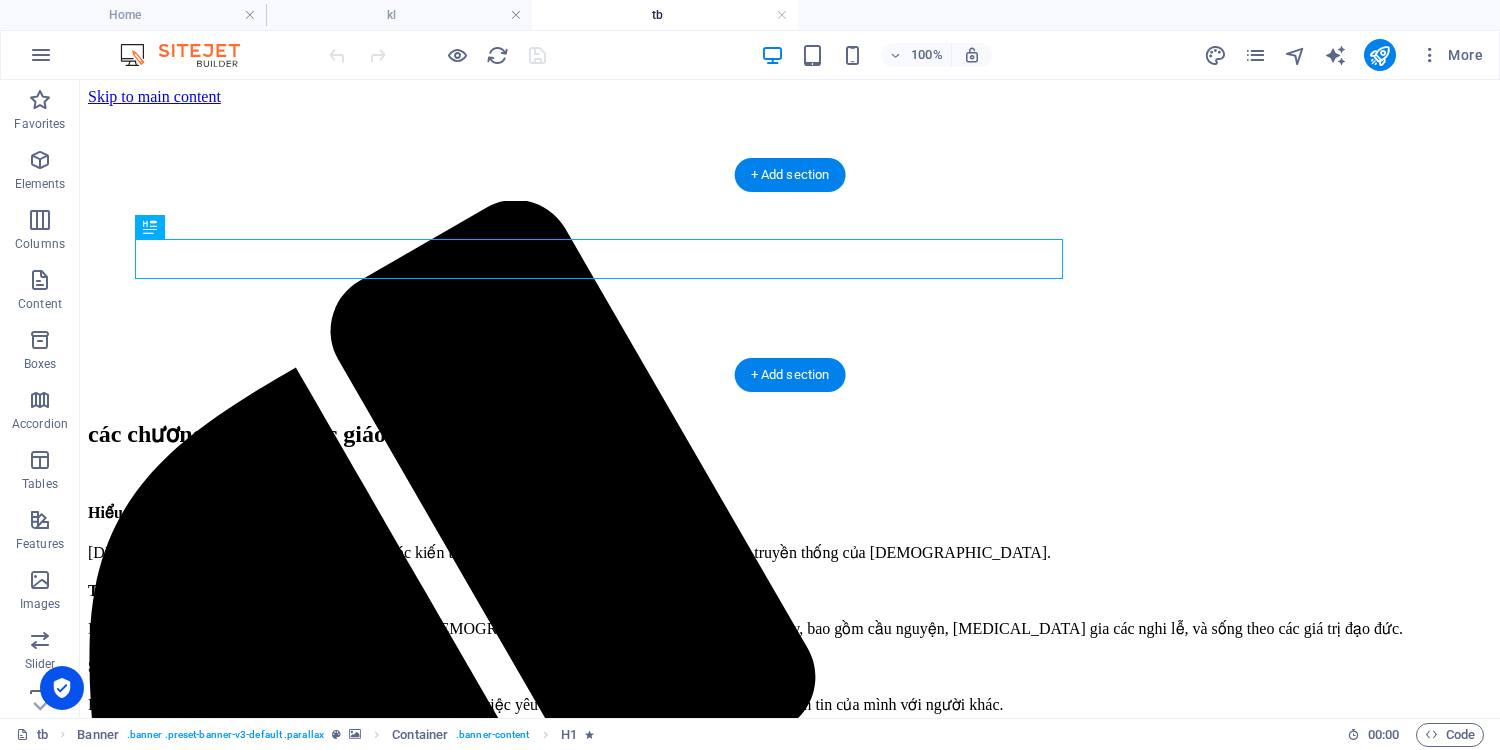 click at bounding box center [790, 163] 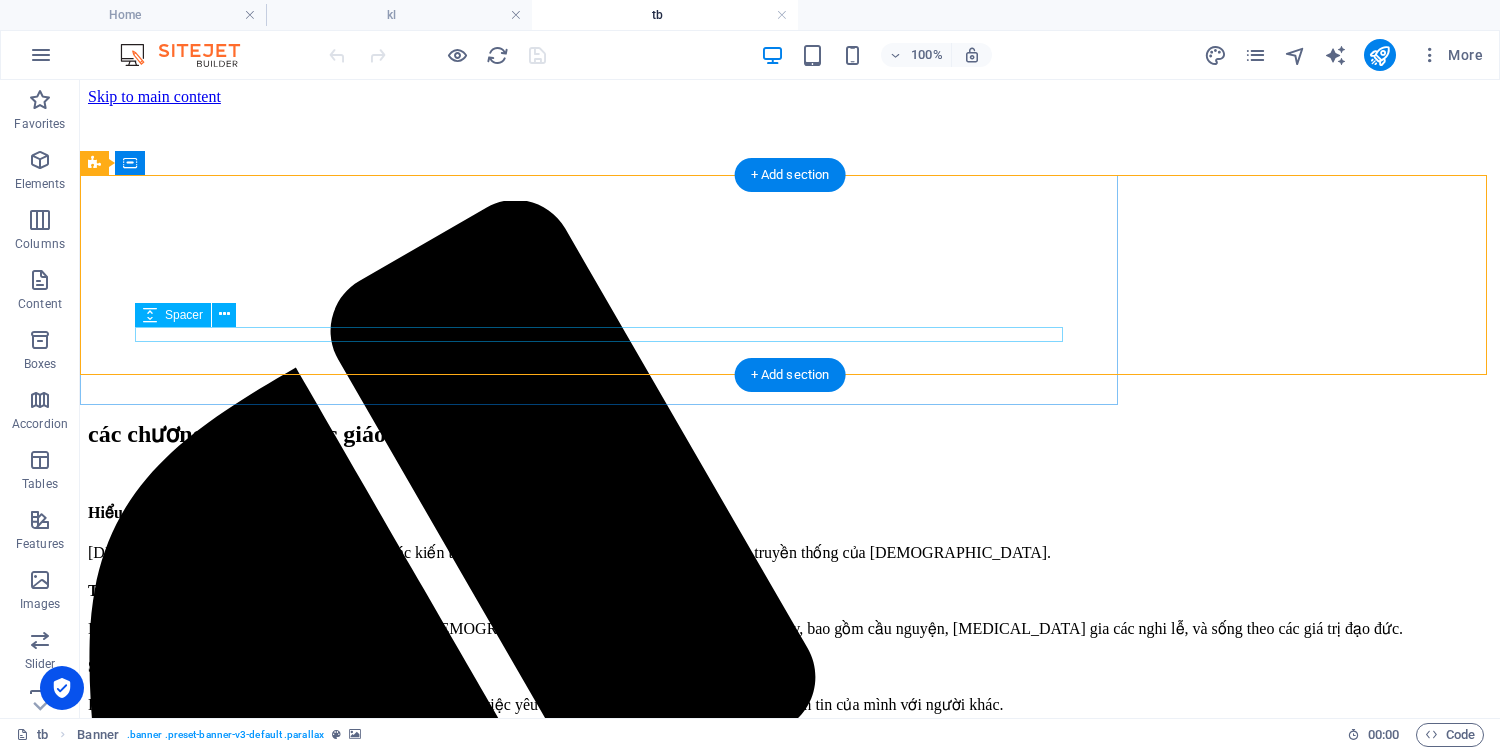 click at bounding box center [607, 973] 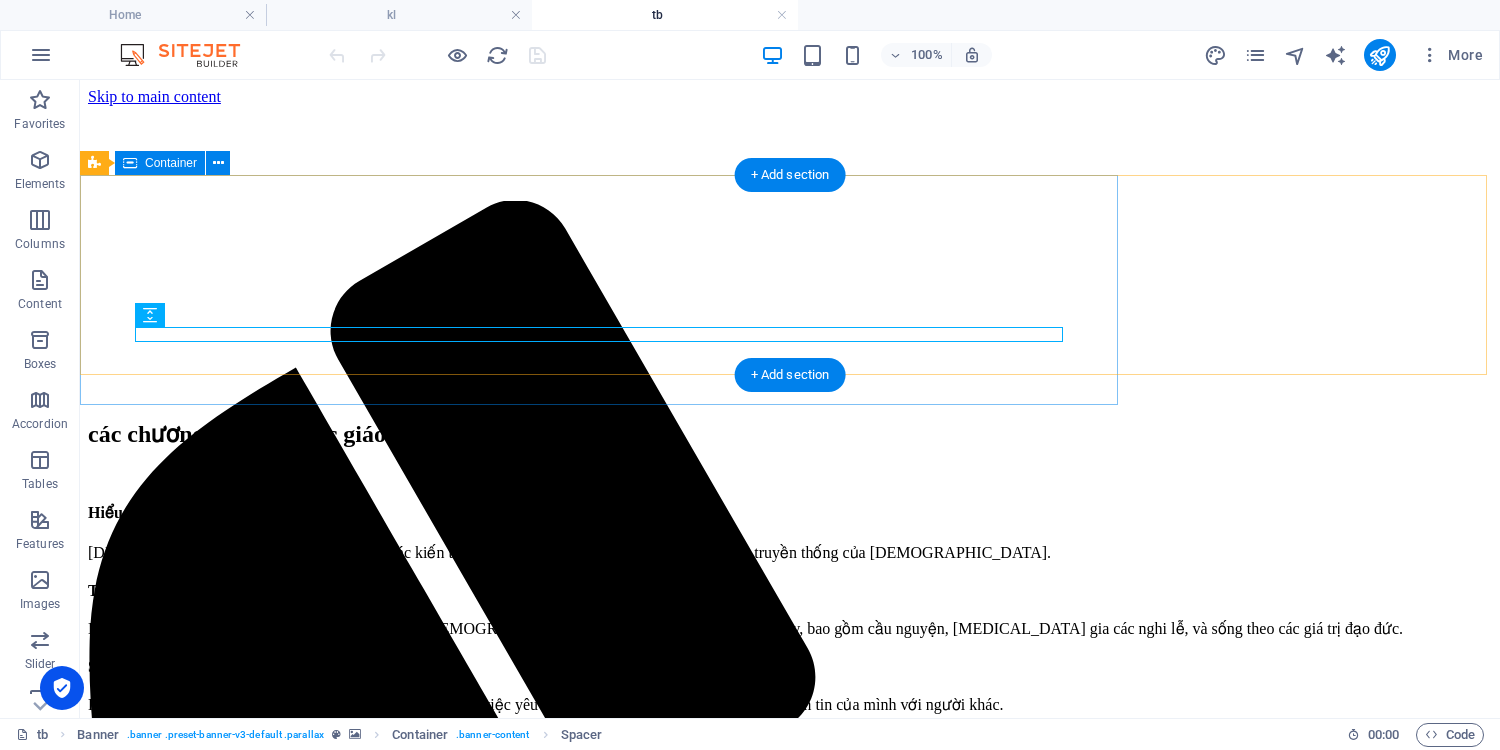 click on "THÔNG TIN CẦN BIẾT ĐOÀN THIẾU NHI GIÁO XỨ KIM CHÂU" at bounding box center (607, 954) 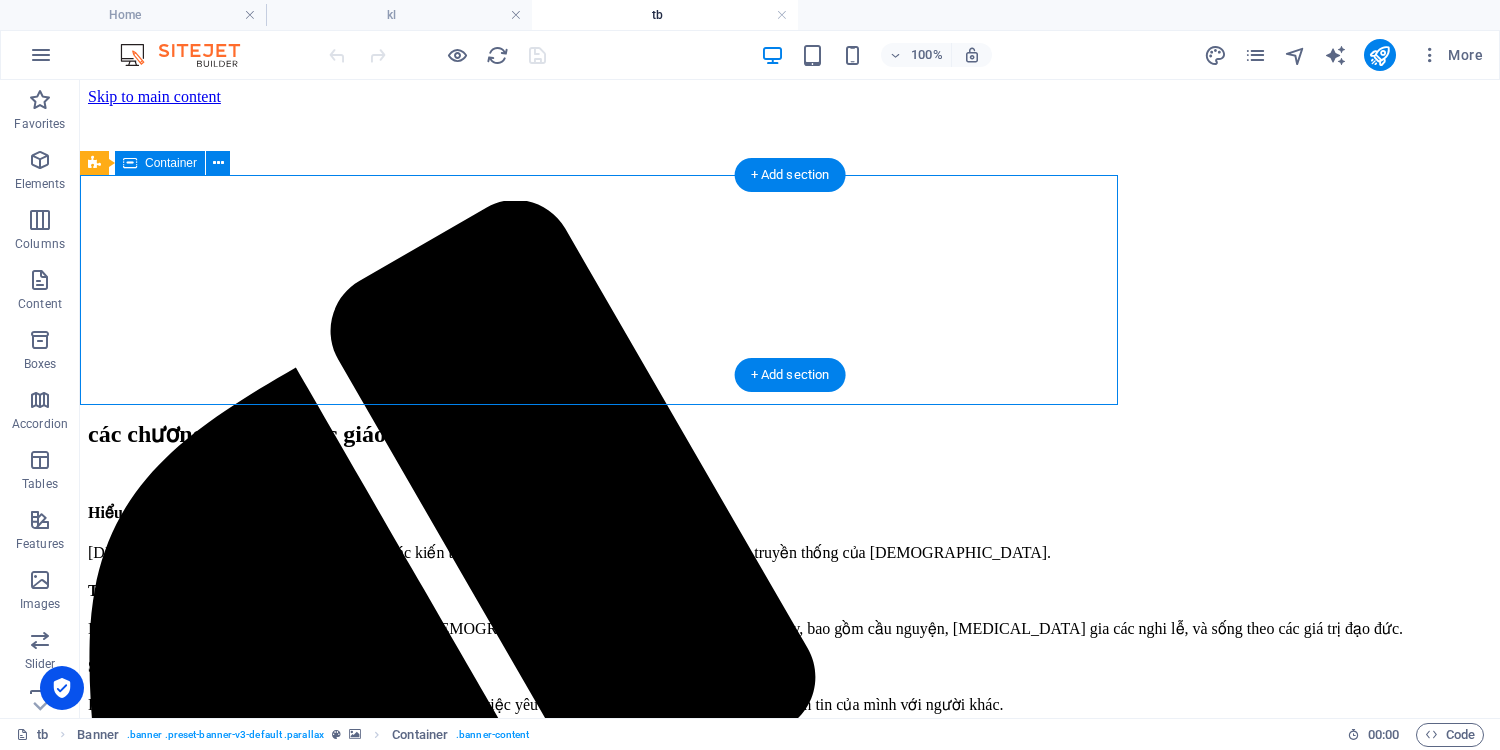 click on "THÔNG TIN CẦN BIẾT ĐOÀN THIẾU NHI GIÁO XỨ KIM CHÂU" at bounding box center [607, 954] 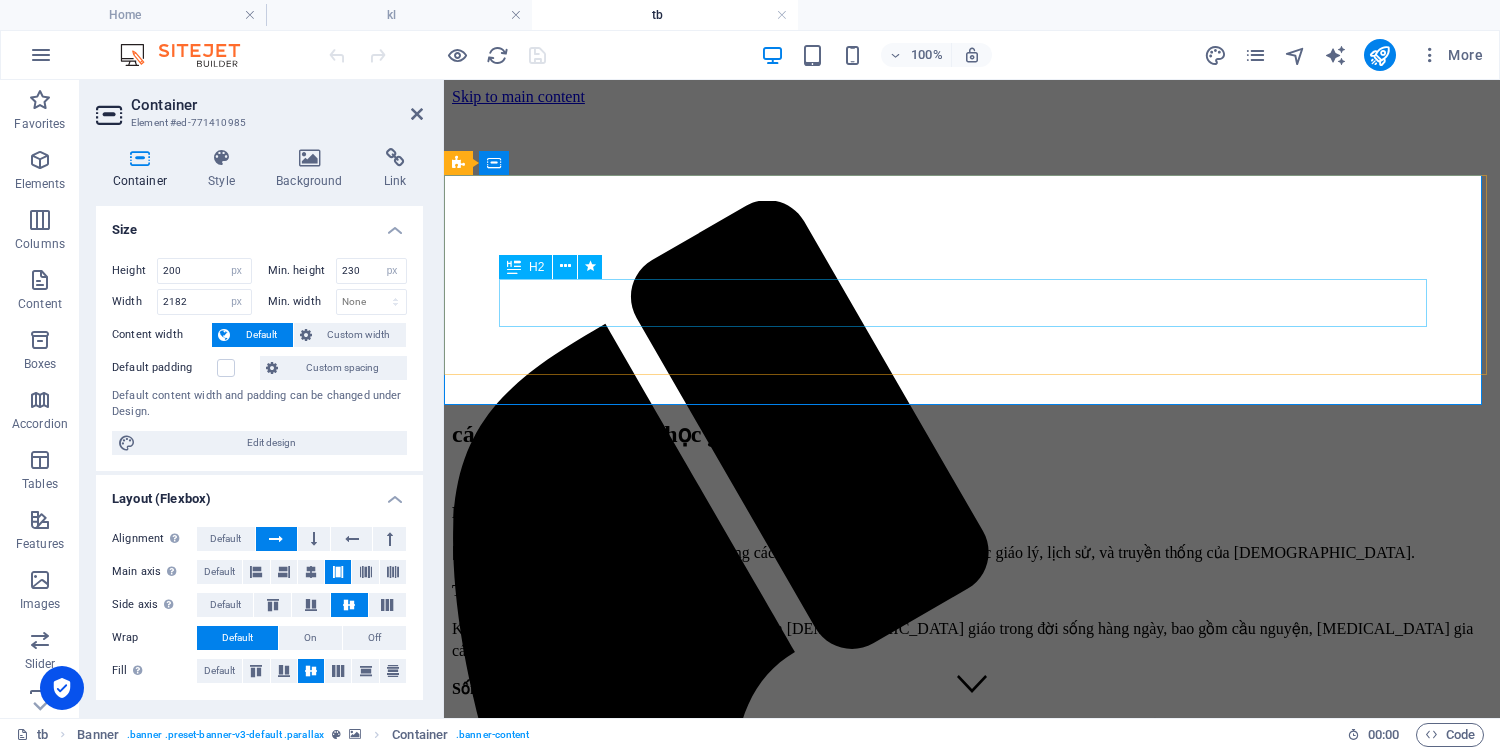 click on "ĐOÀN THIẾU [DEMOGRAPHIC_DATA] KIM CHÂU" at bounding box center [971, 932] 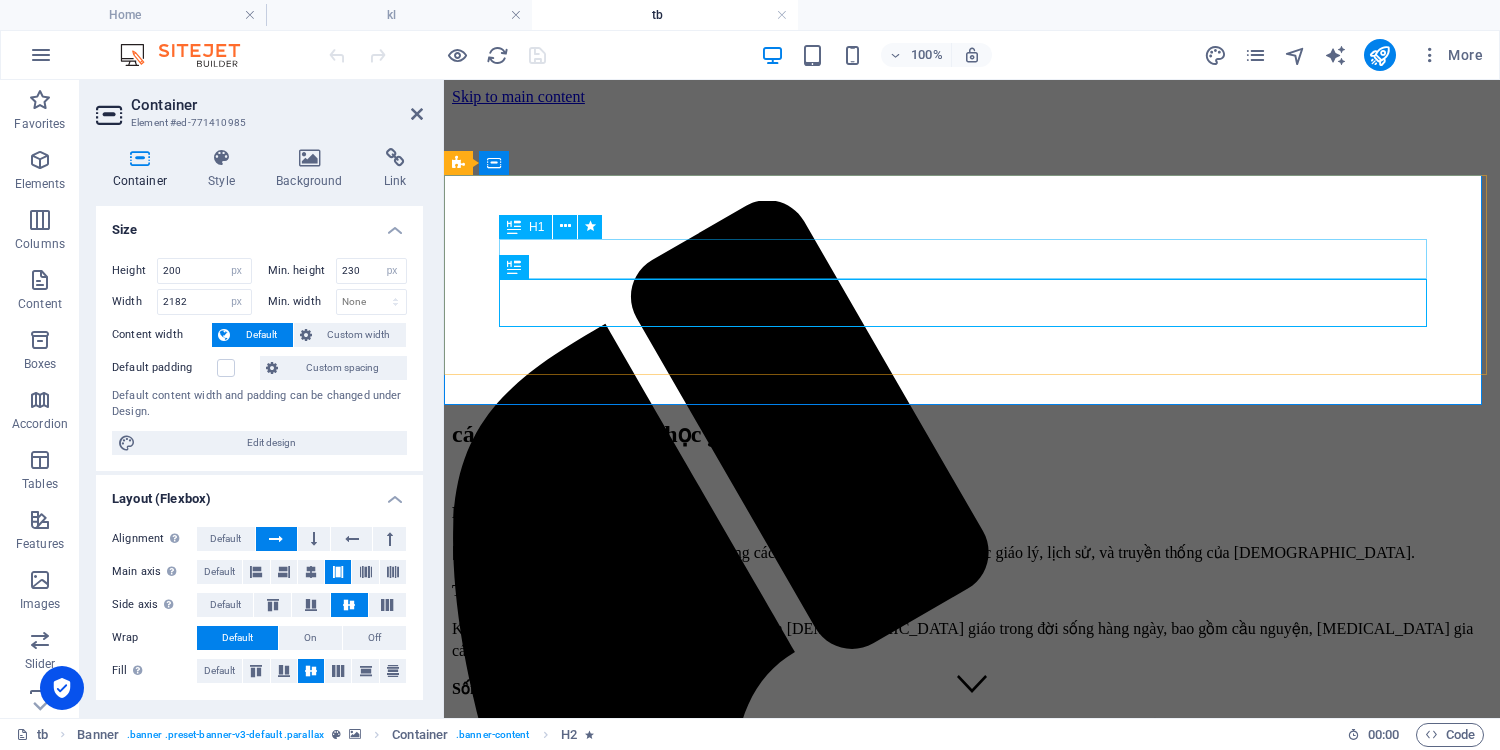 click on "THÔNG TIN CẦN BIẾT" at bounding box center (971, 878) 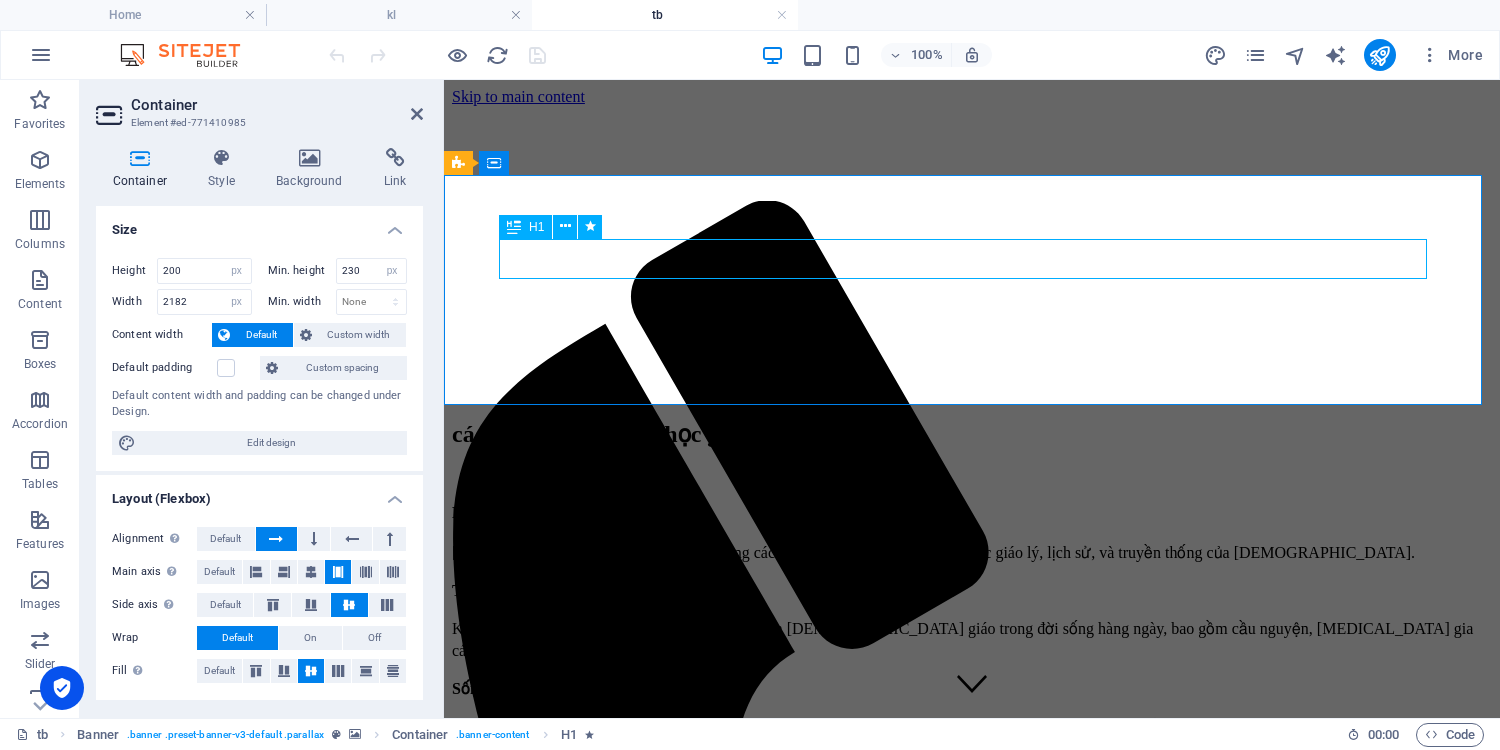 click on "THÔNG TIN CẦN BIẾT" at bounding box center (971, 878) 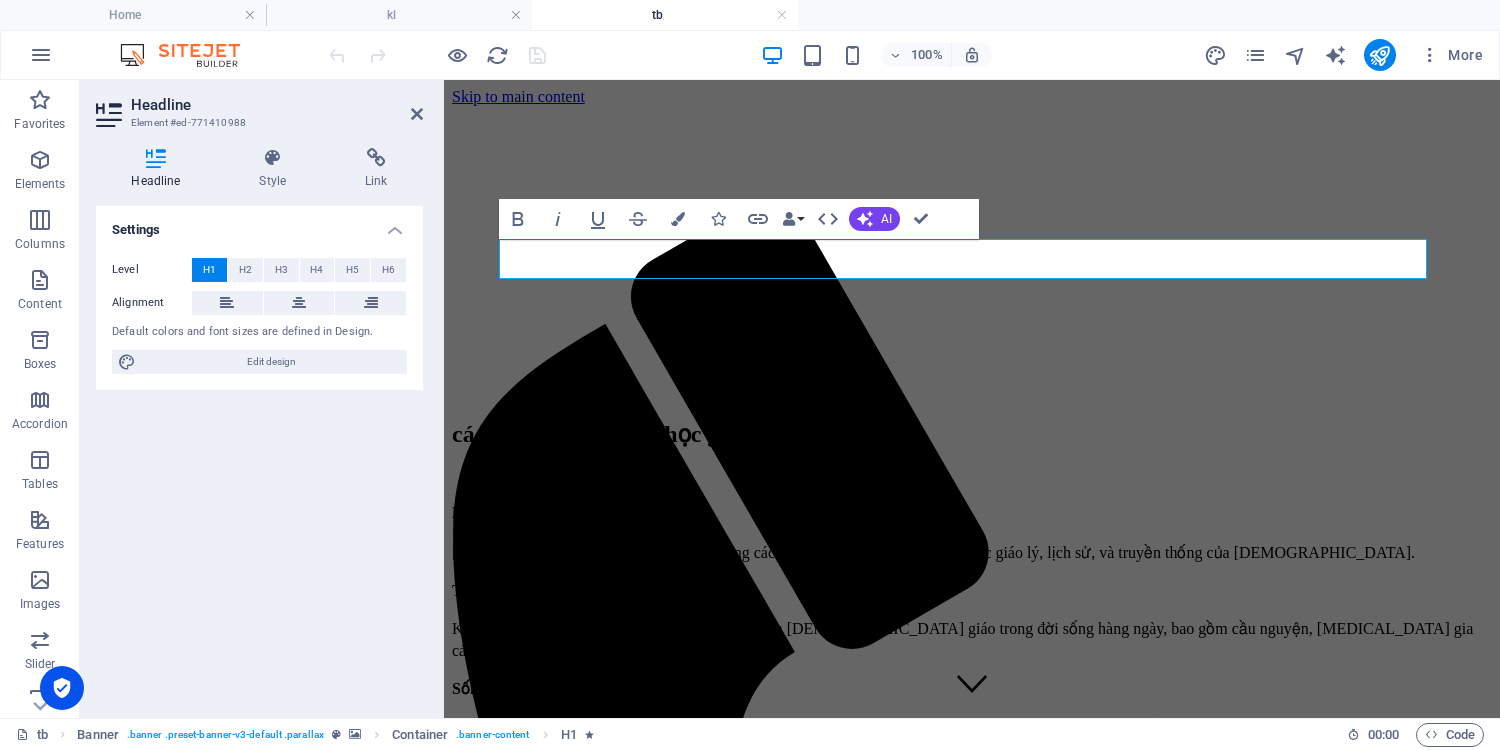 click on "Level H1 H2 H3 H4 H5 H6 Alignment Default colors and font sizes are defined in Design. Edit design" at bounding box center [259, 316] 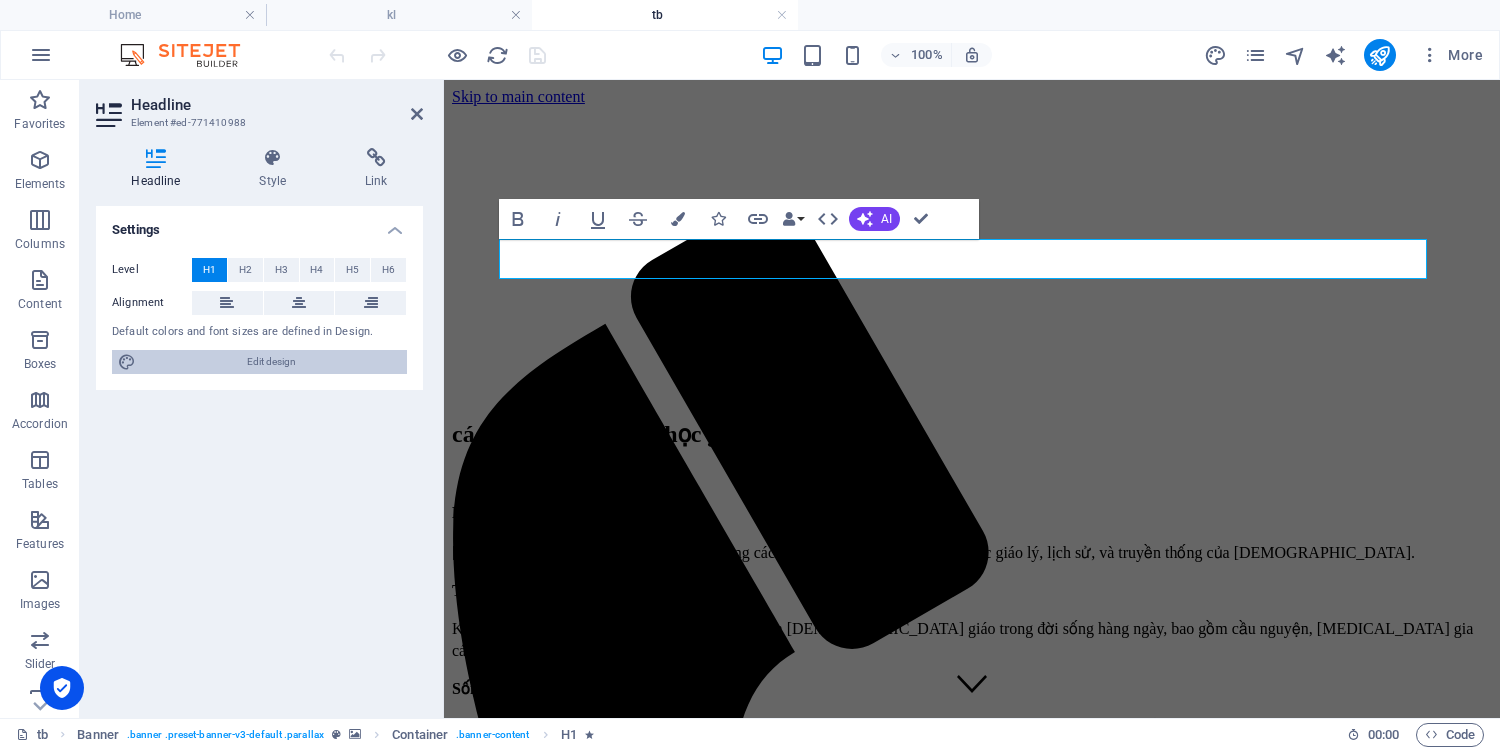 drag, startPoint x: 214, startPoint y: 359, endPoint x: 765, endPoint y: 363, distance: 551.0145 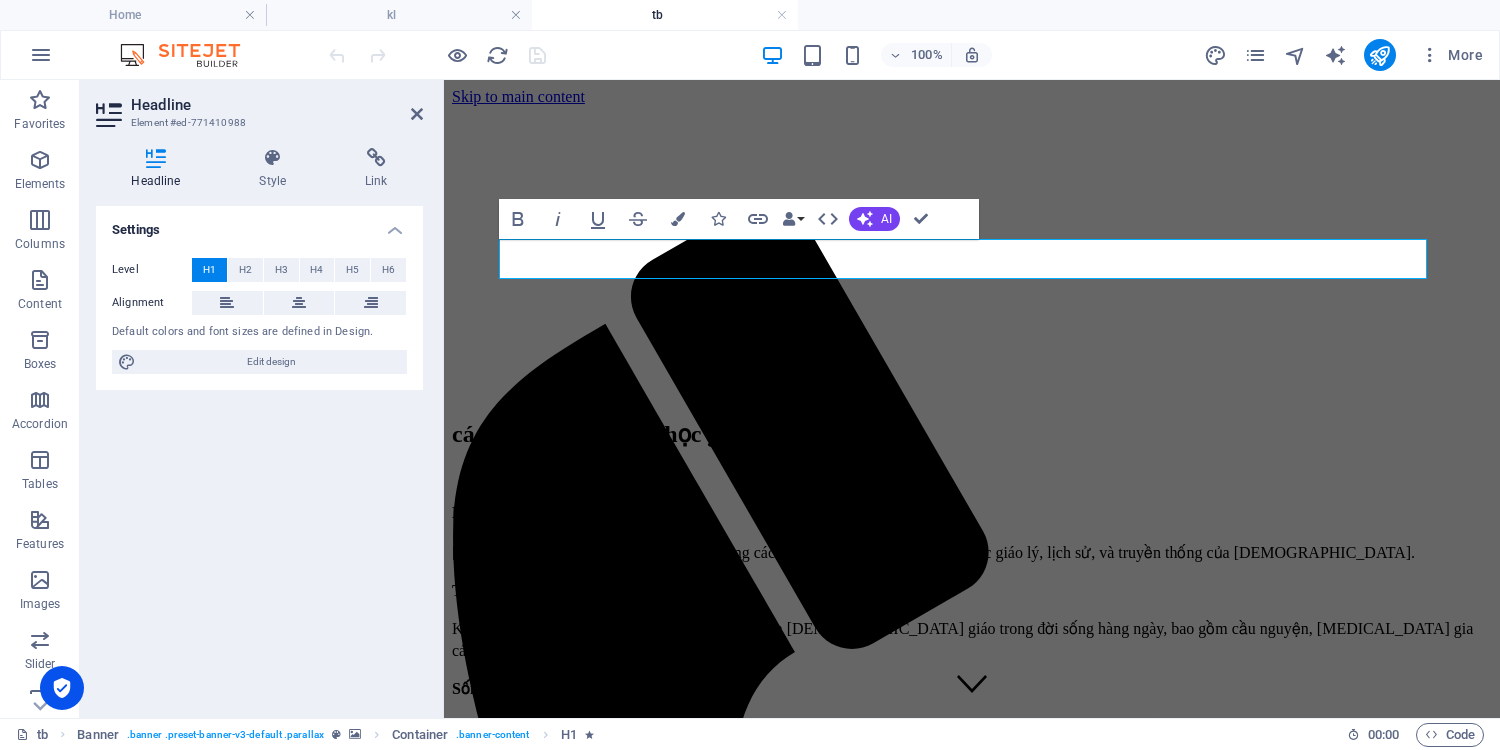 select on "px" 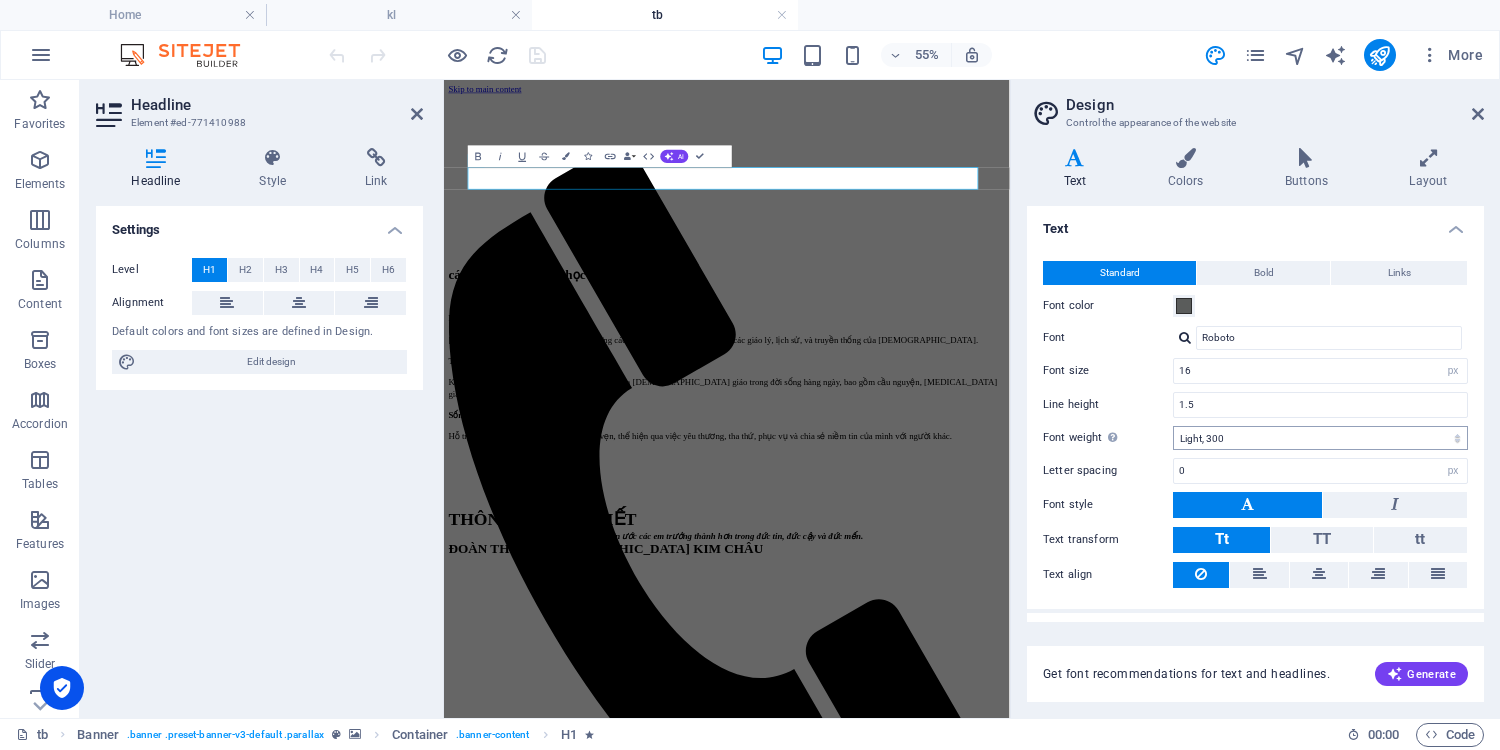 scroll, scrollTop: 0, scrollLeft: 0, axis: both 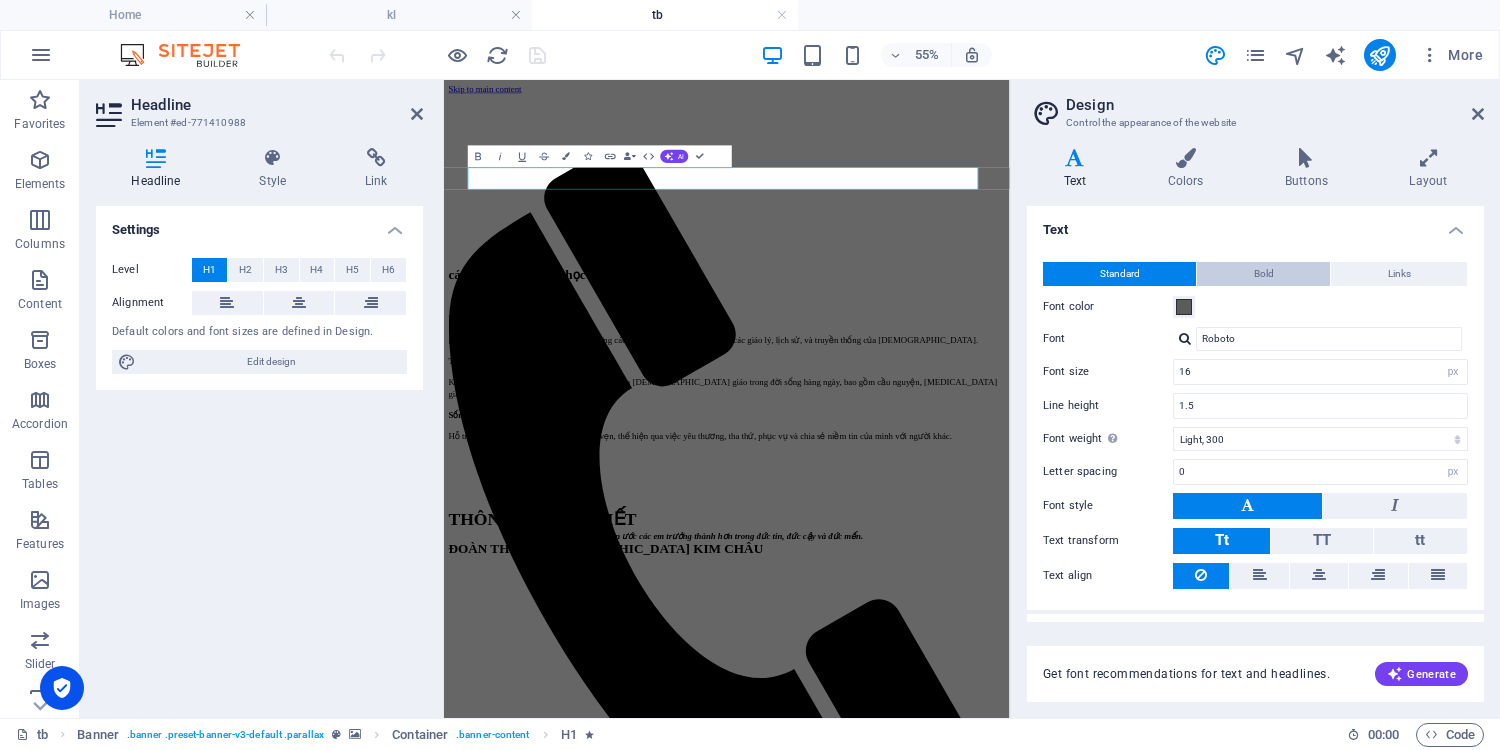 click on "Bold" at bounding box center [1263, 274] 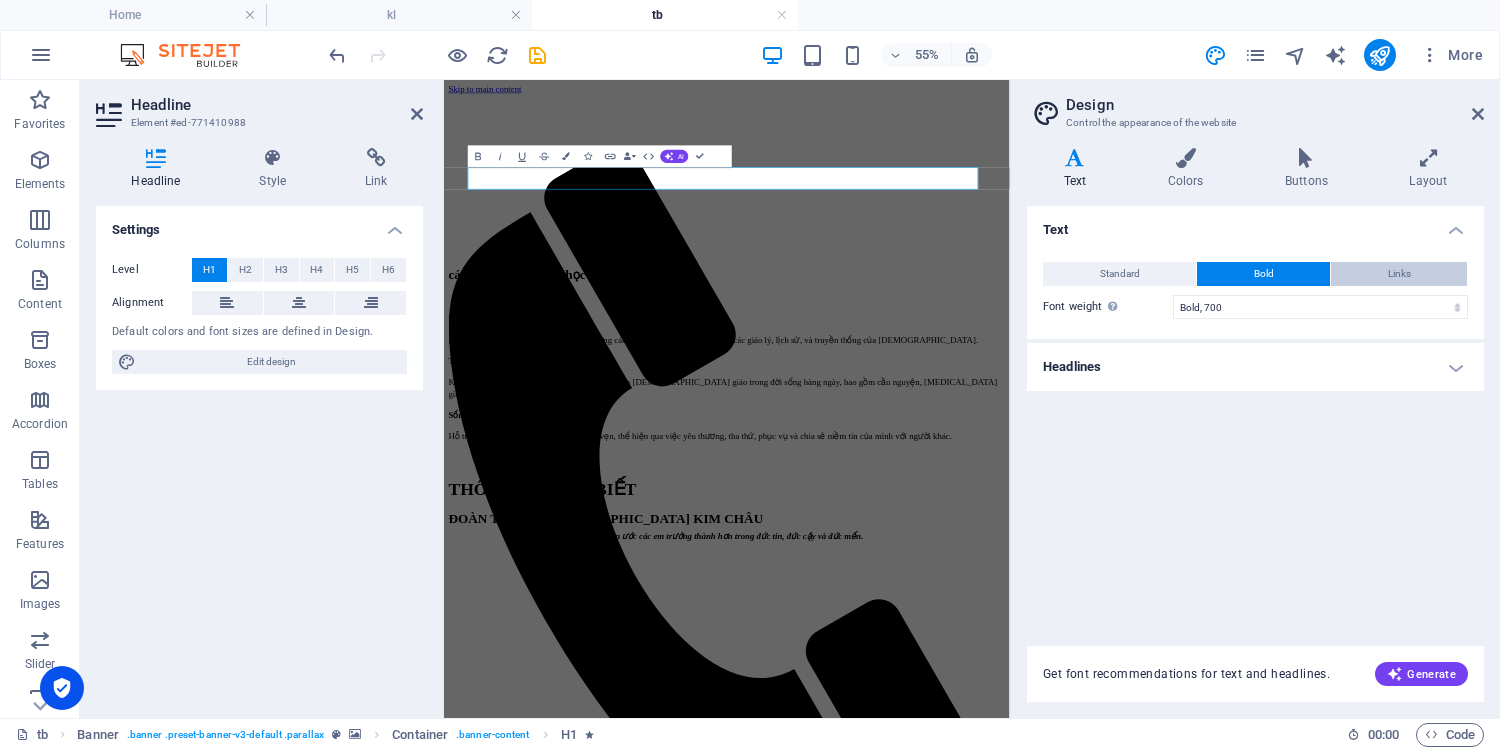 click on "Links" at bounding box center (1399, 274) 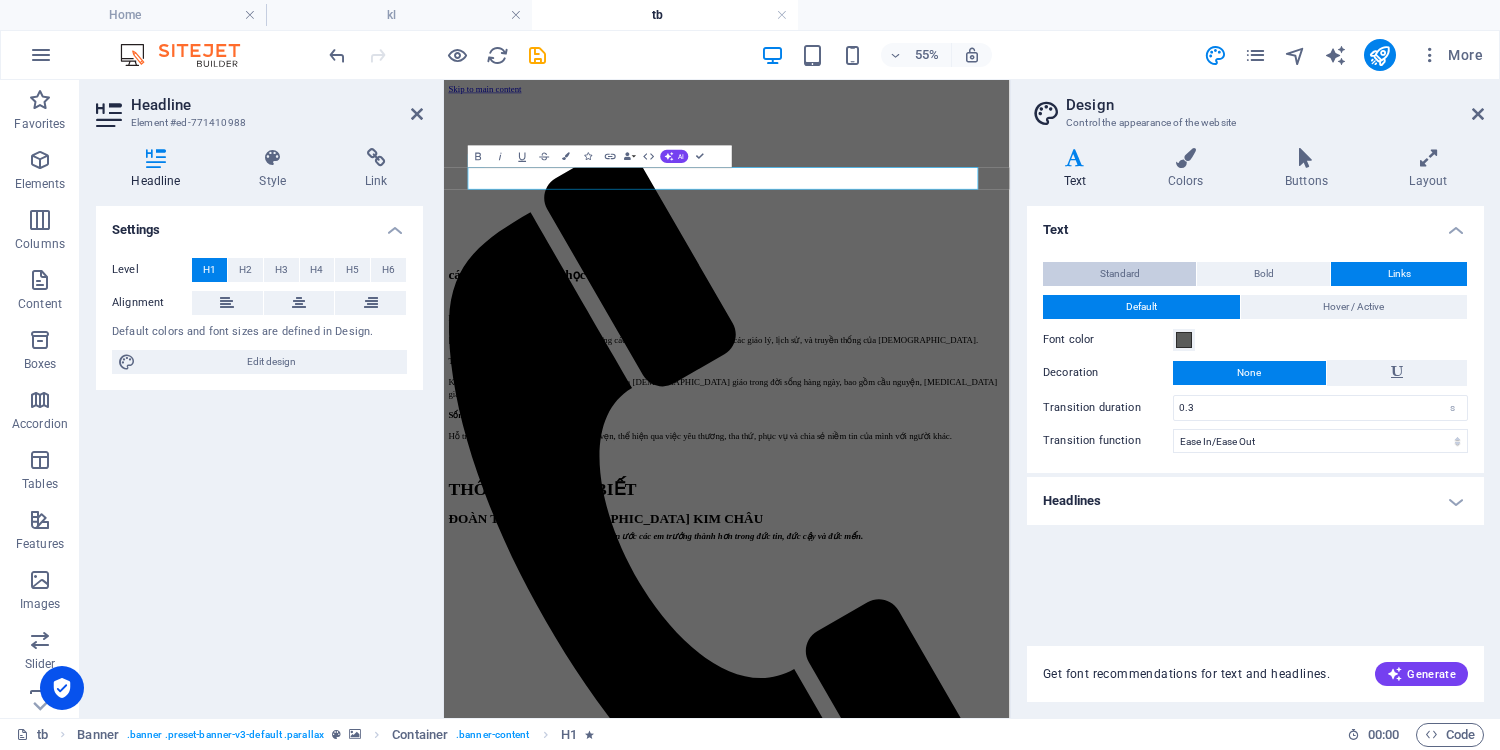 click on "Standard" at bounding box center [1120, 274] 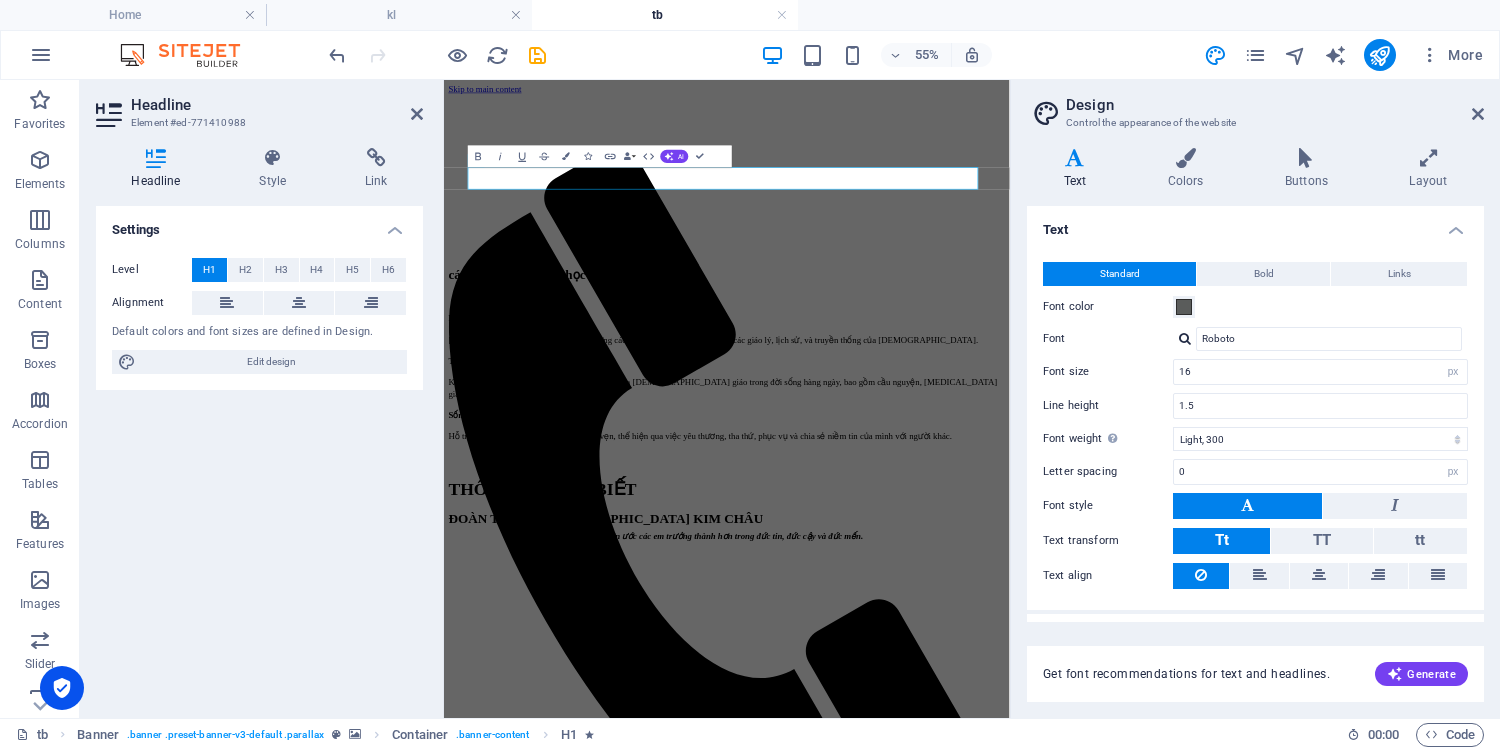 click on "Text" at bounding box center [1255, 224] 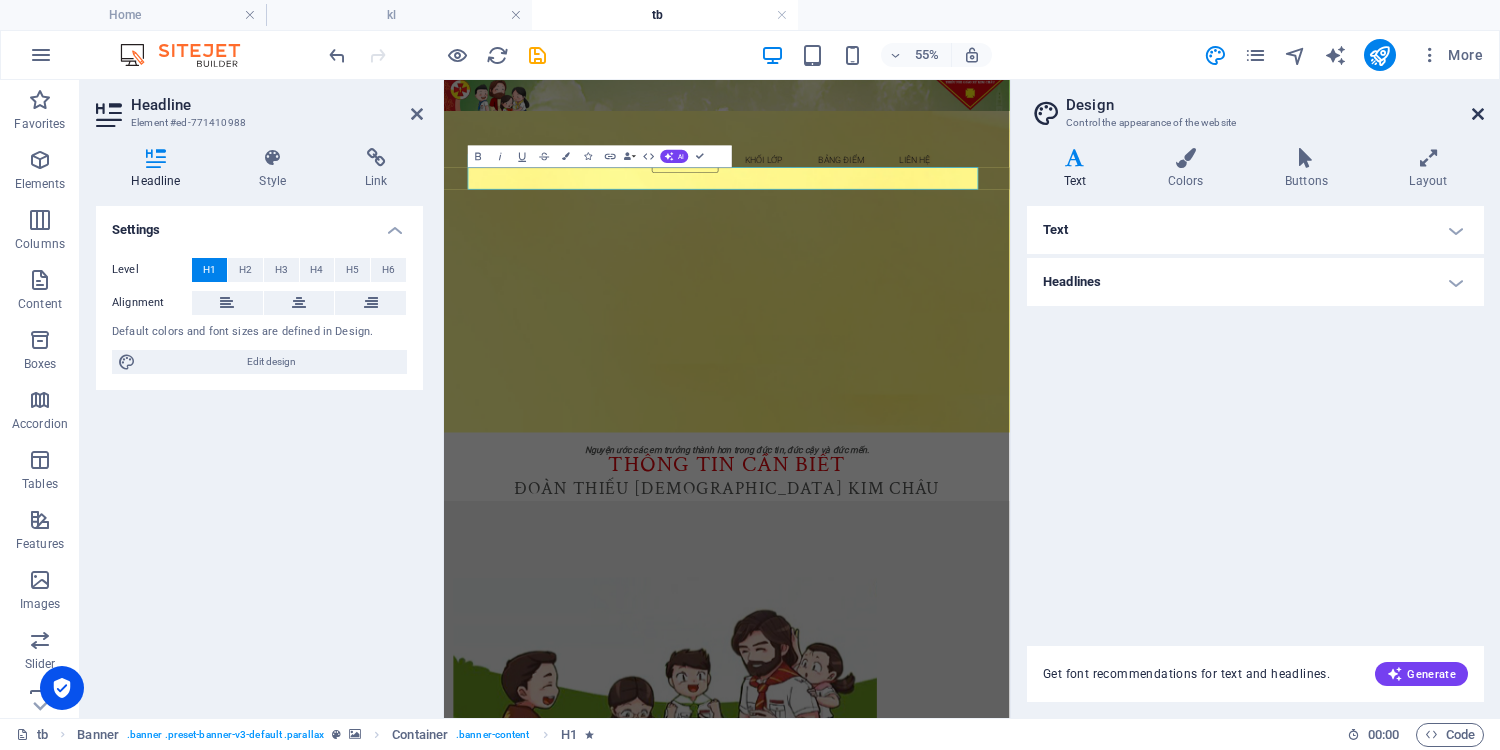 click at bounding box center (1478, 114) 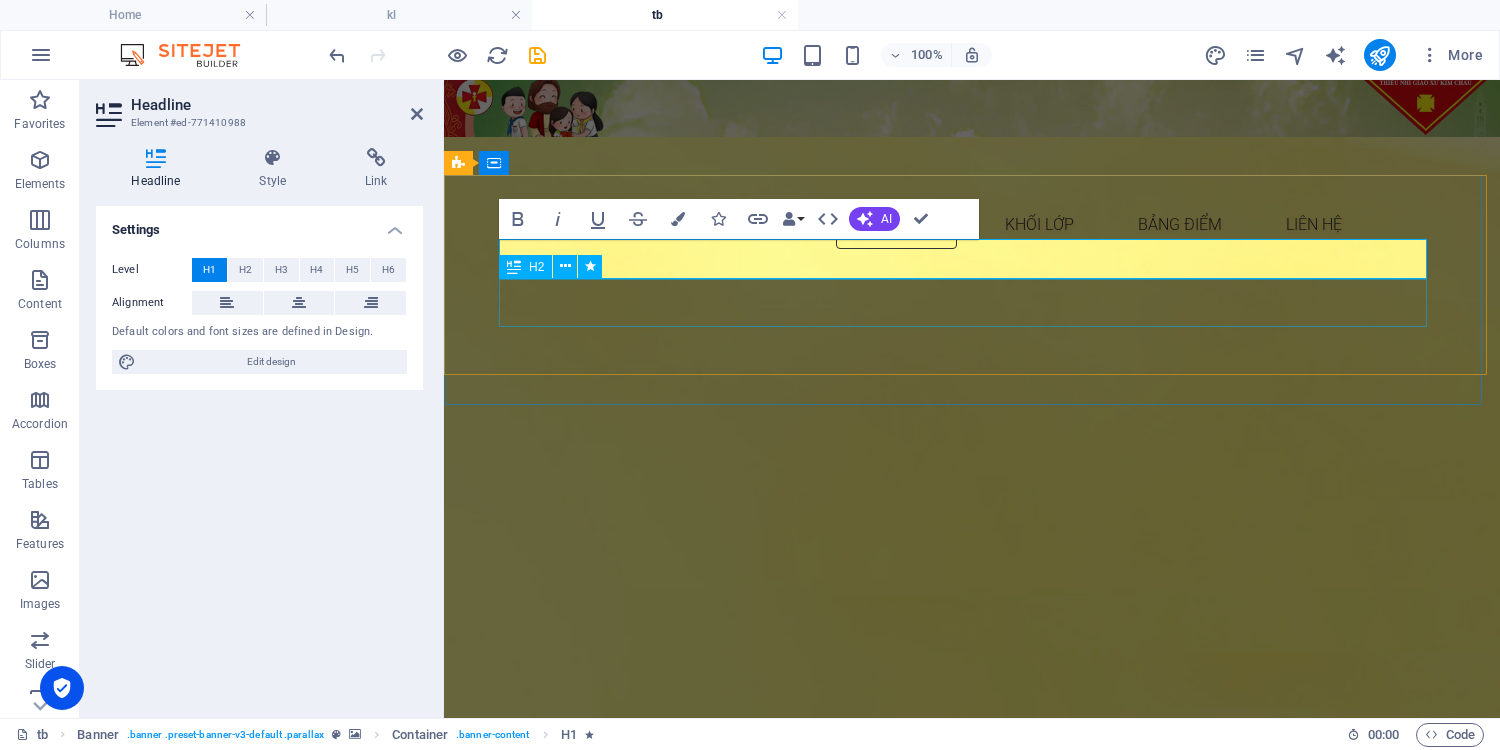 click on "ĐOÀN THIẾU [DEMOGRAPHIC_DATA] KIM CHÂU" at bounding box center [963, 823] 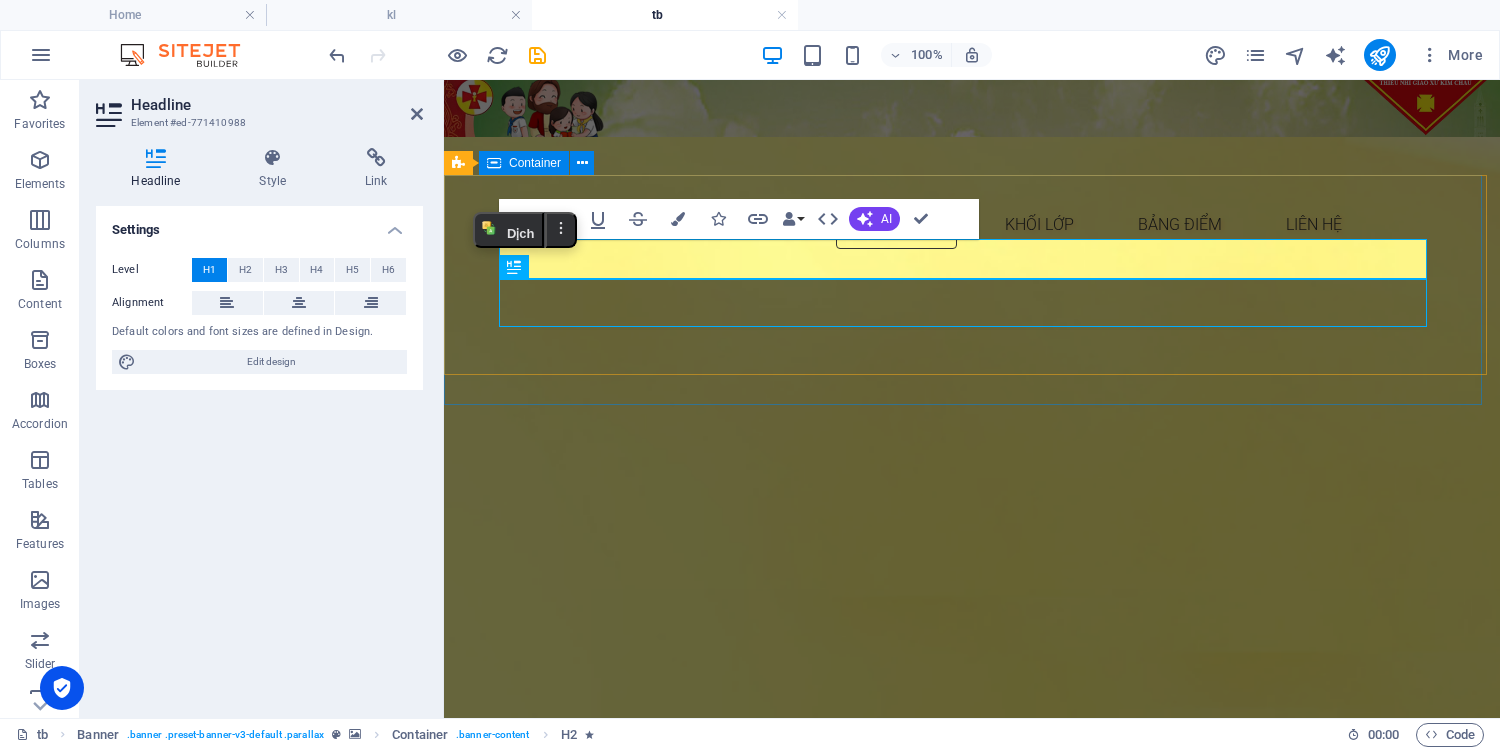 click on "THÔNG TIN CẦN BIẾT ĐOÀN THIẾU NHI GIÁO XỨ KIM CHÂU" at bounding box center (963, 874) 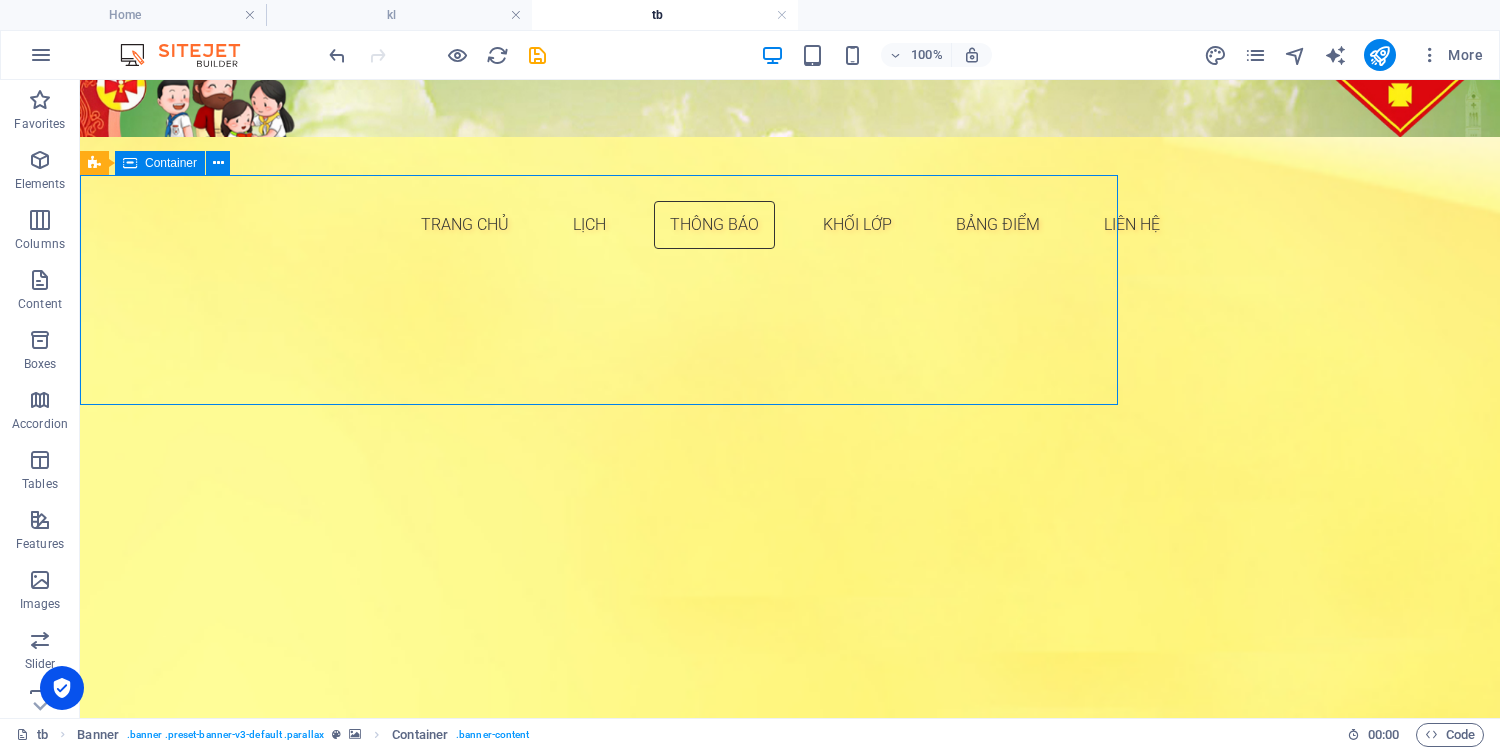 click on "THÔNG TIN CẦN BIẾT ĐOÀN THIẾU NHI GIÁO XỨ KIM CHÂU" at bounding box center (599, 874) 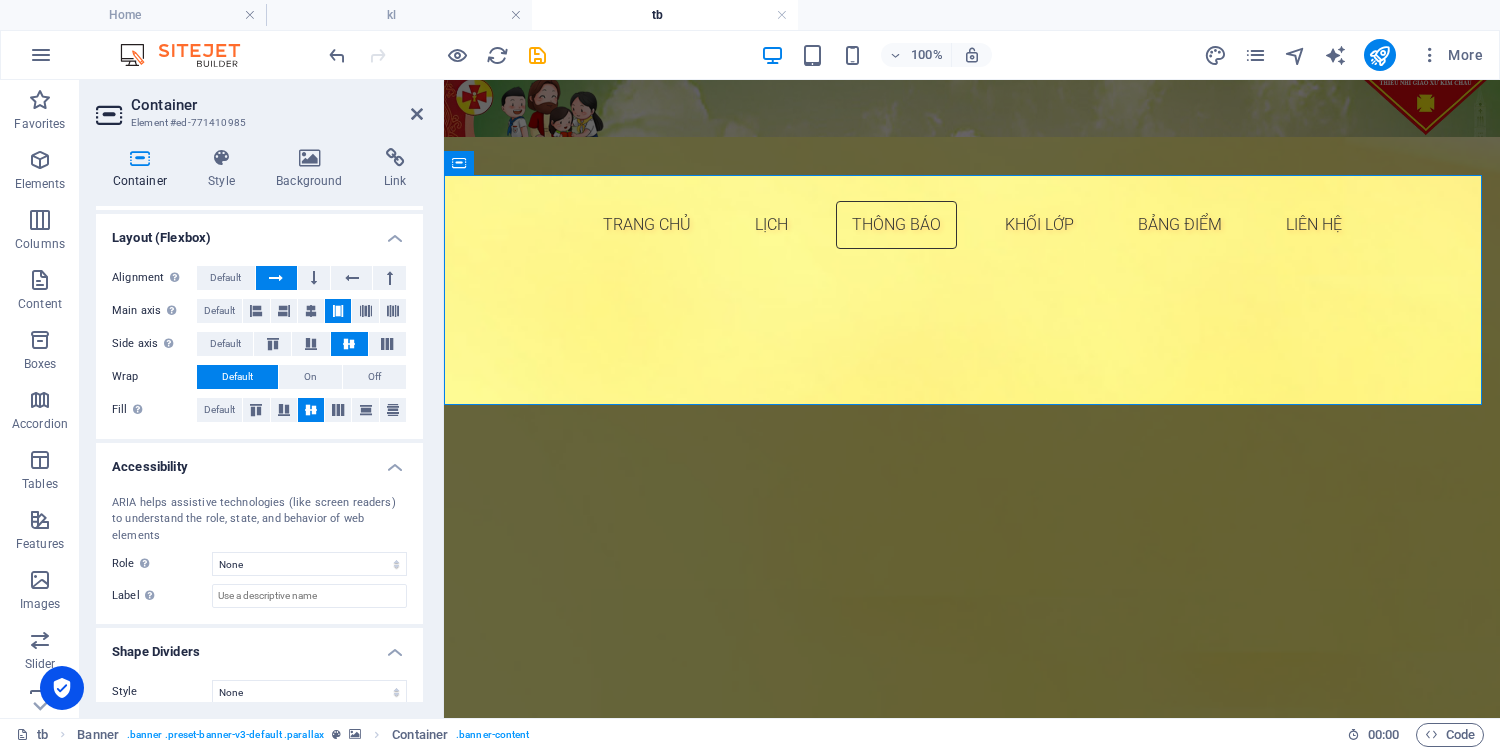scroll, scrollTop: 262, scrollLeft: 0, axis: vertical 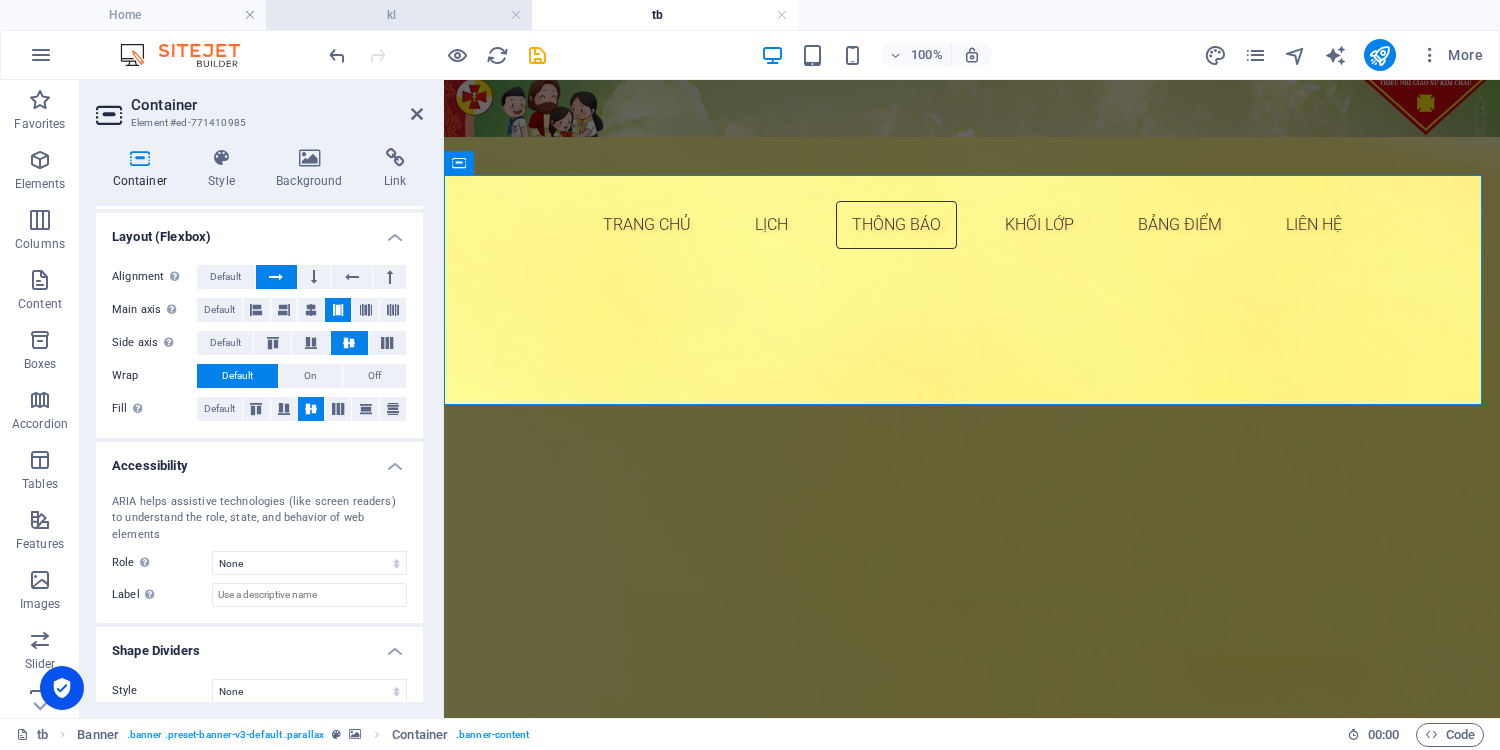 click on "kl" at bounding box center [399, 15] 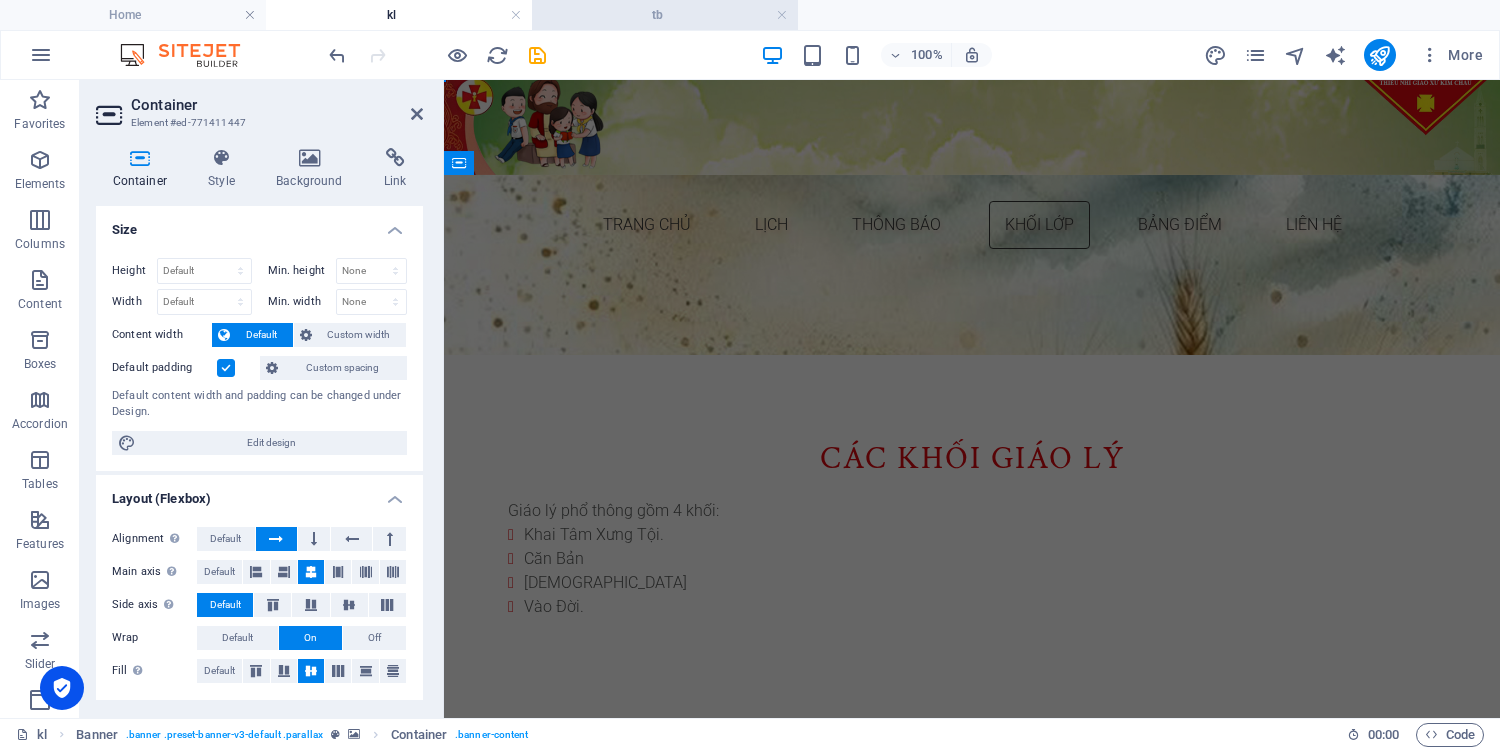 click on "tb" at bounding box center [665, 15] 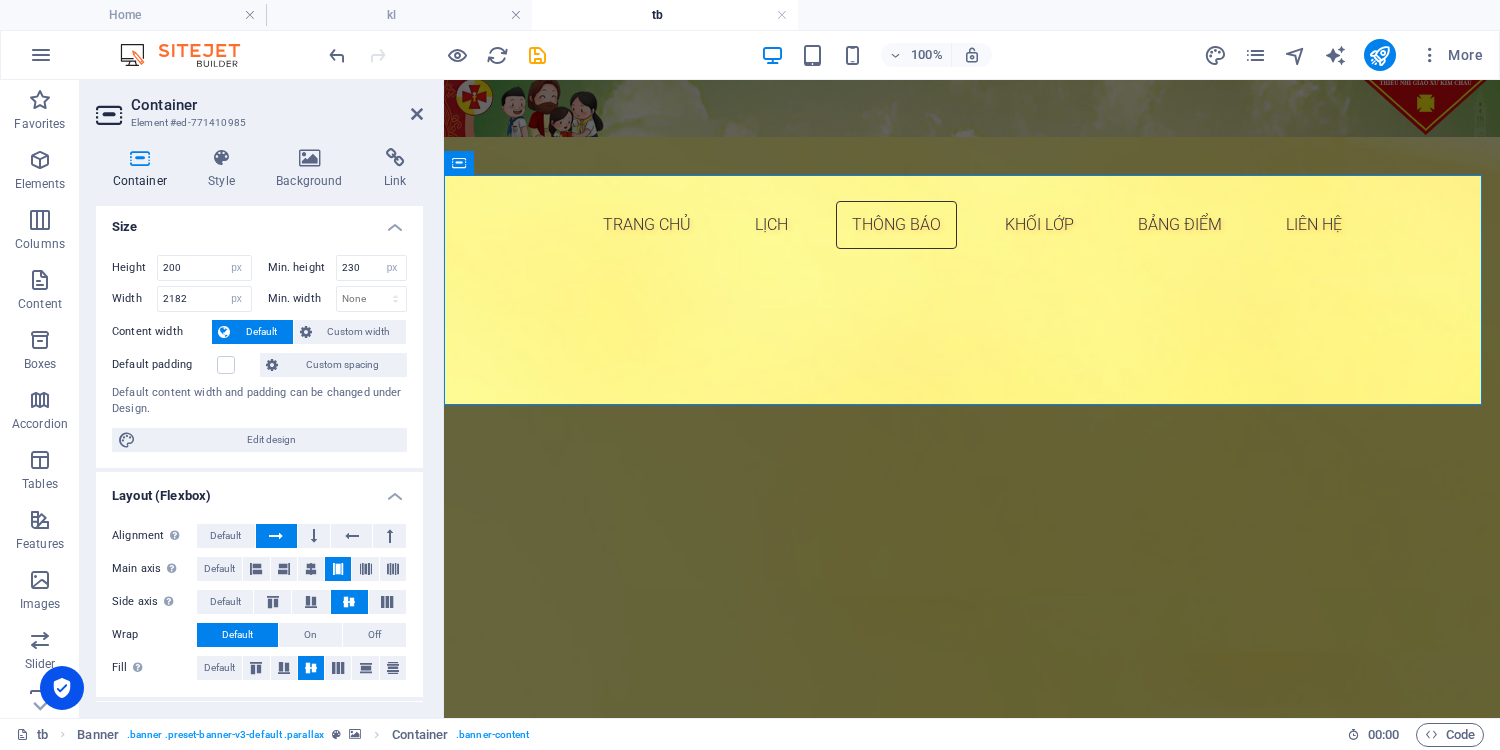 scroll, scrollTop: 0, scrollLeft: 0, axis: both 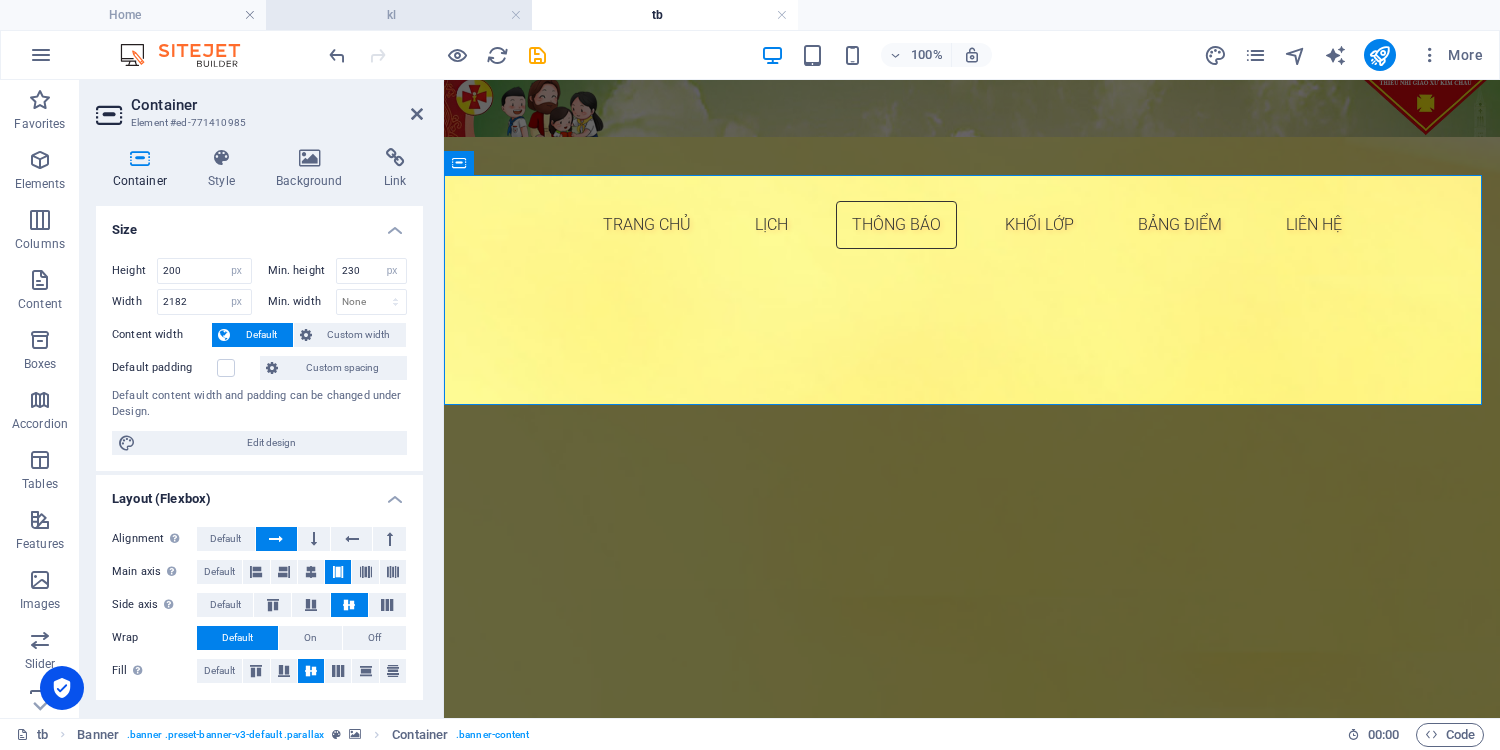 click on "kl" at bounding box center [399, 15] 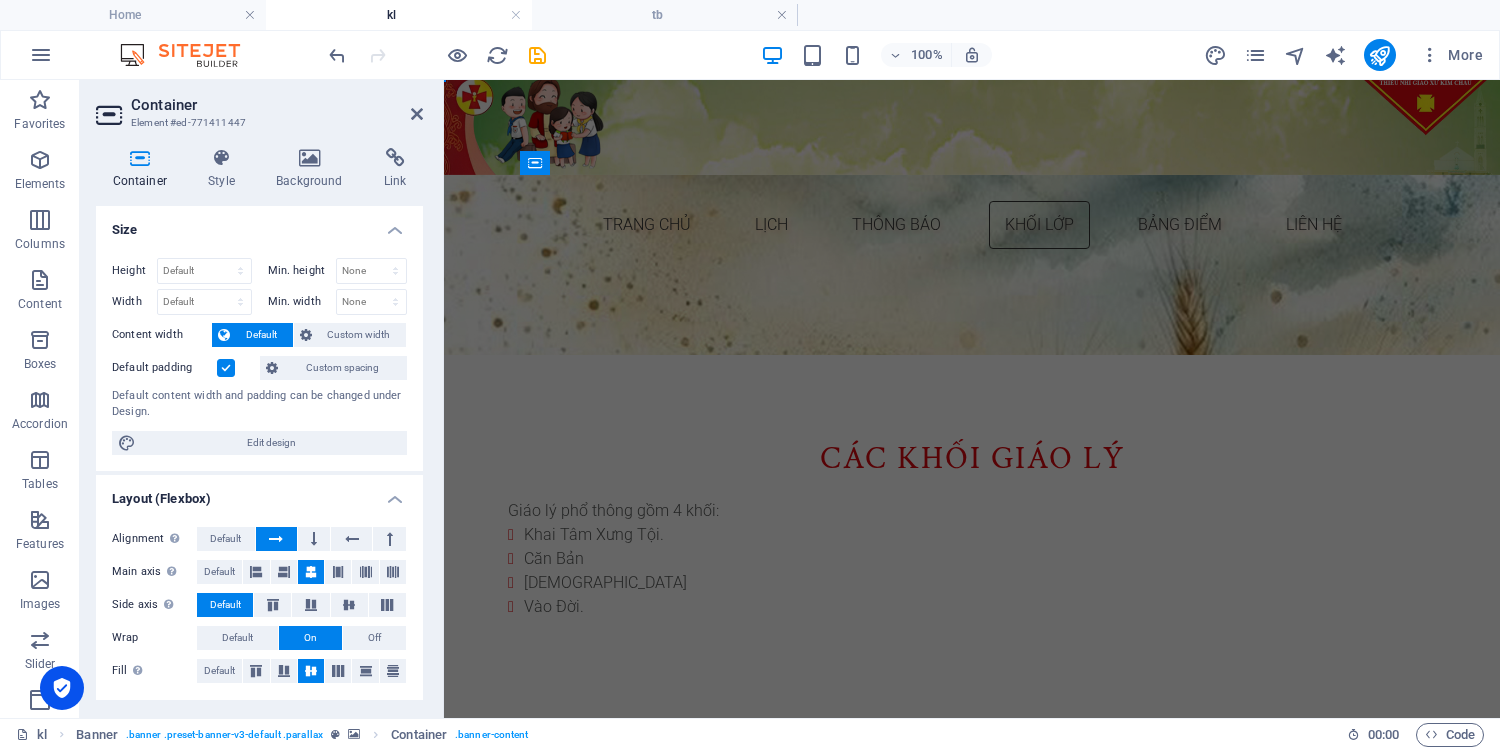 click at bounding box center (984, 357) 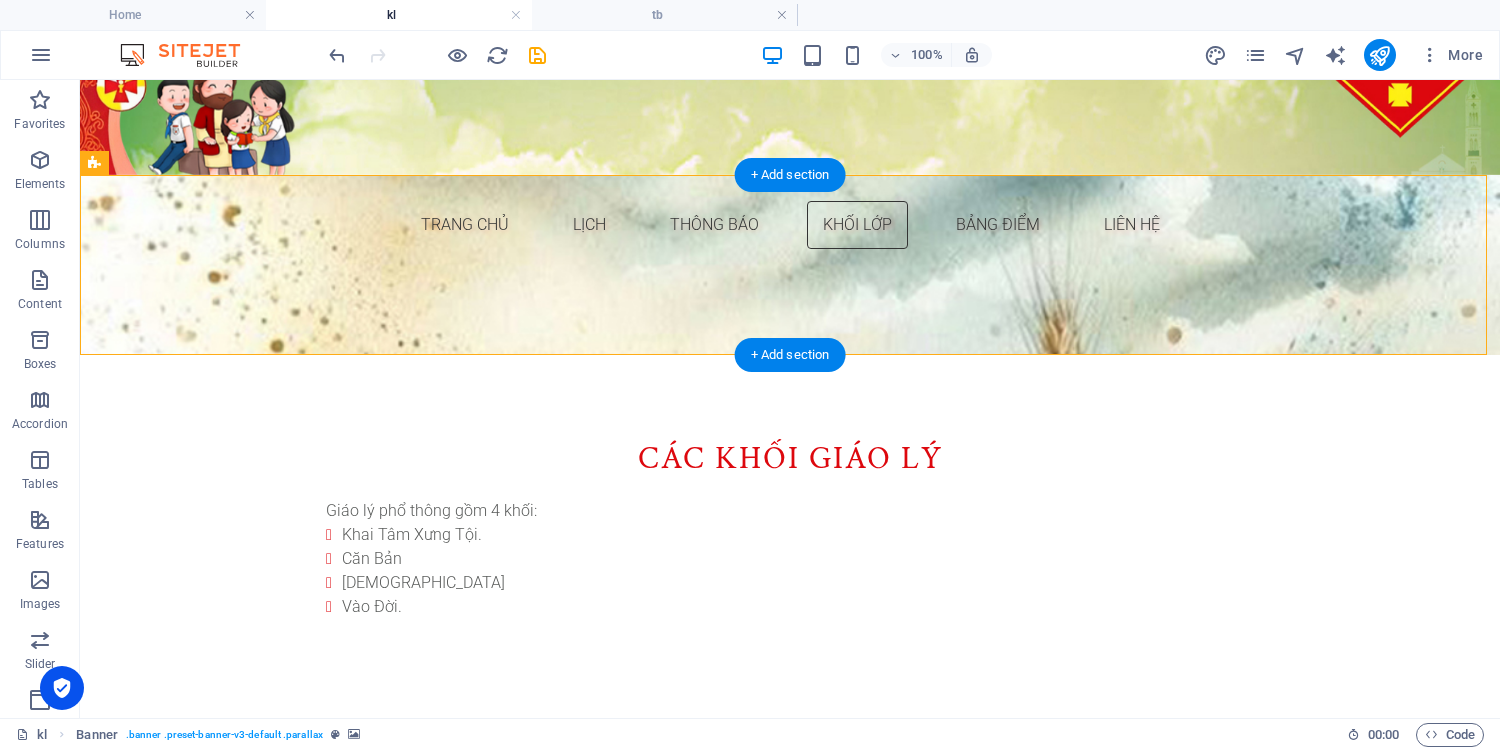 click at bounding box center (790, 357) 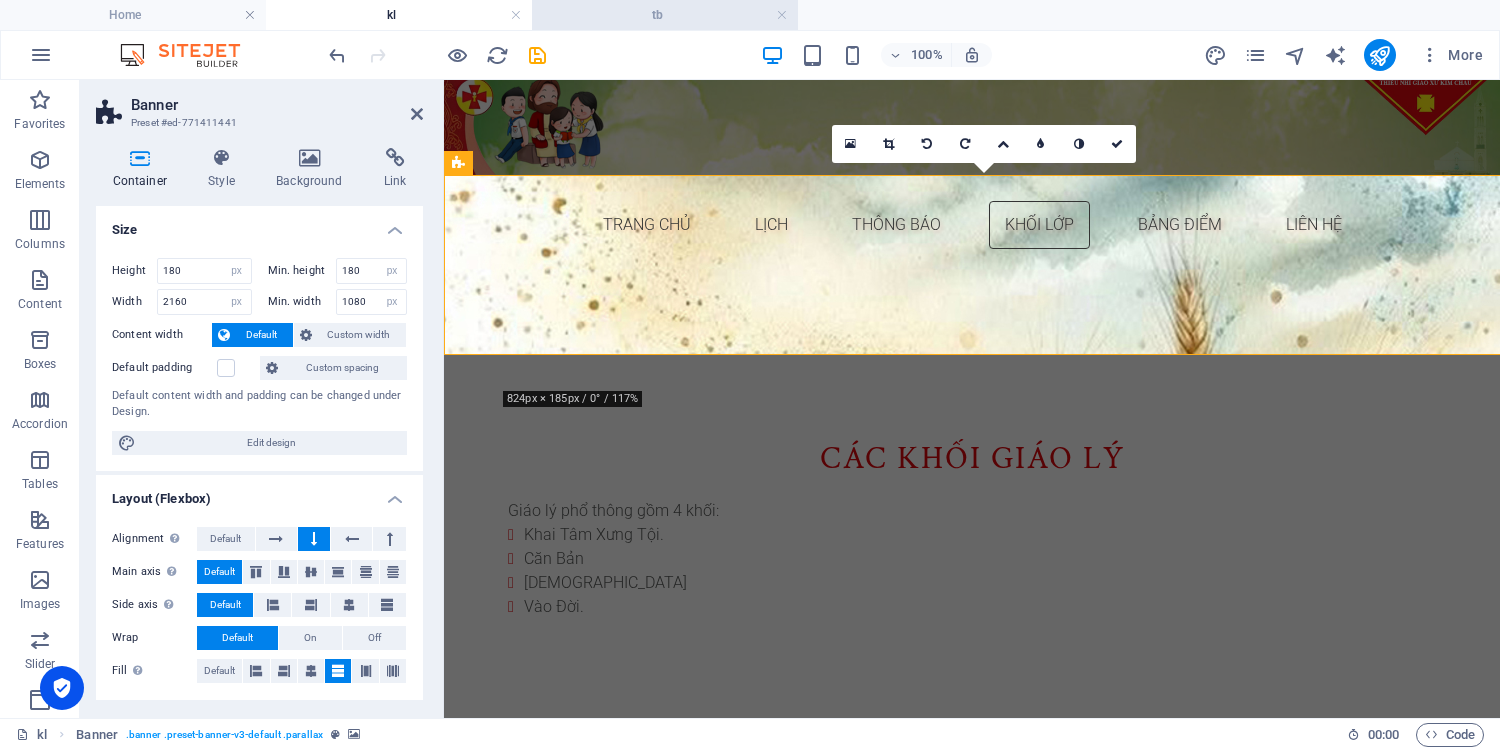 click on "tb" at bounding box center (665, 15) 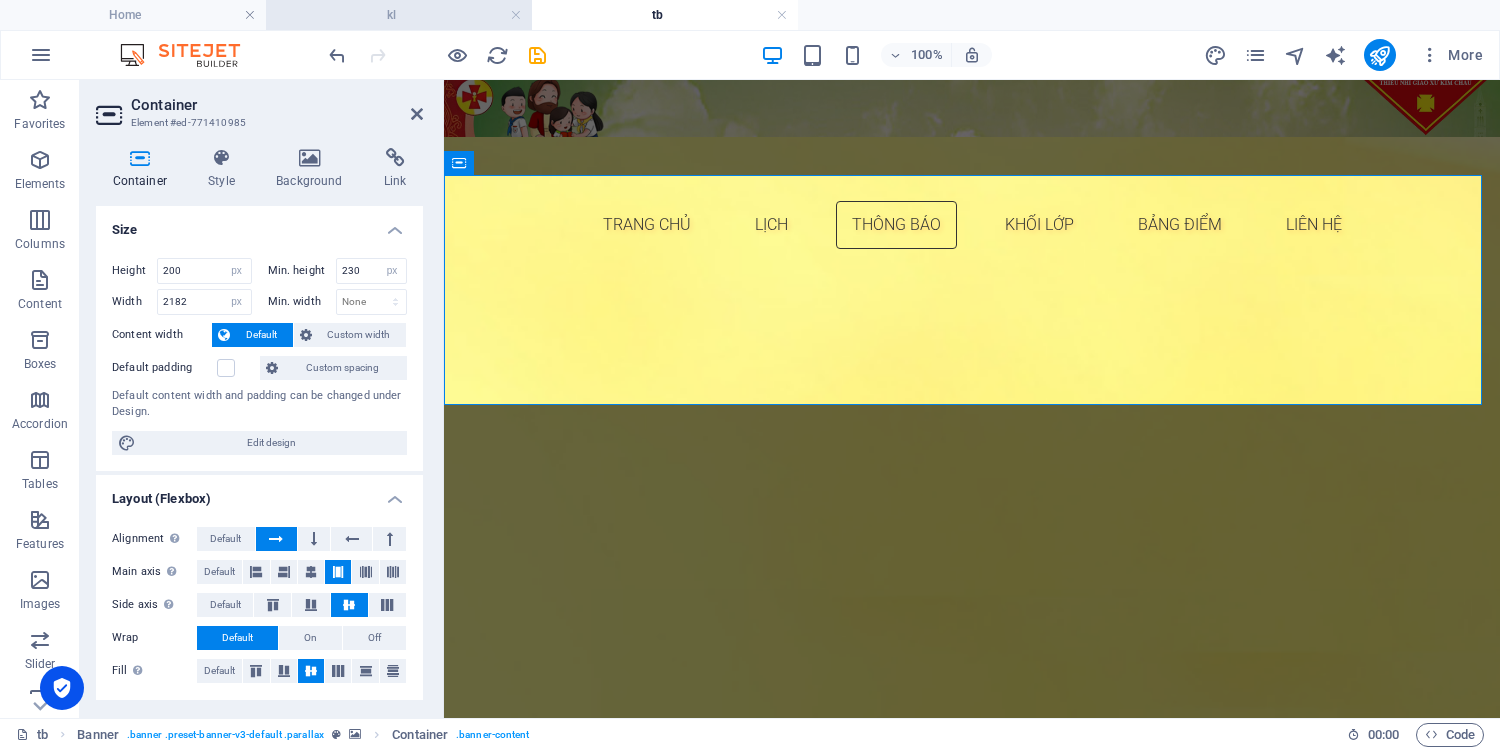 click on "kl" at bounding box center [399, 15] 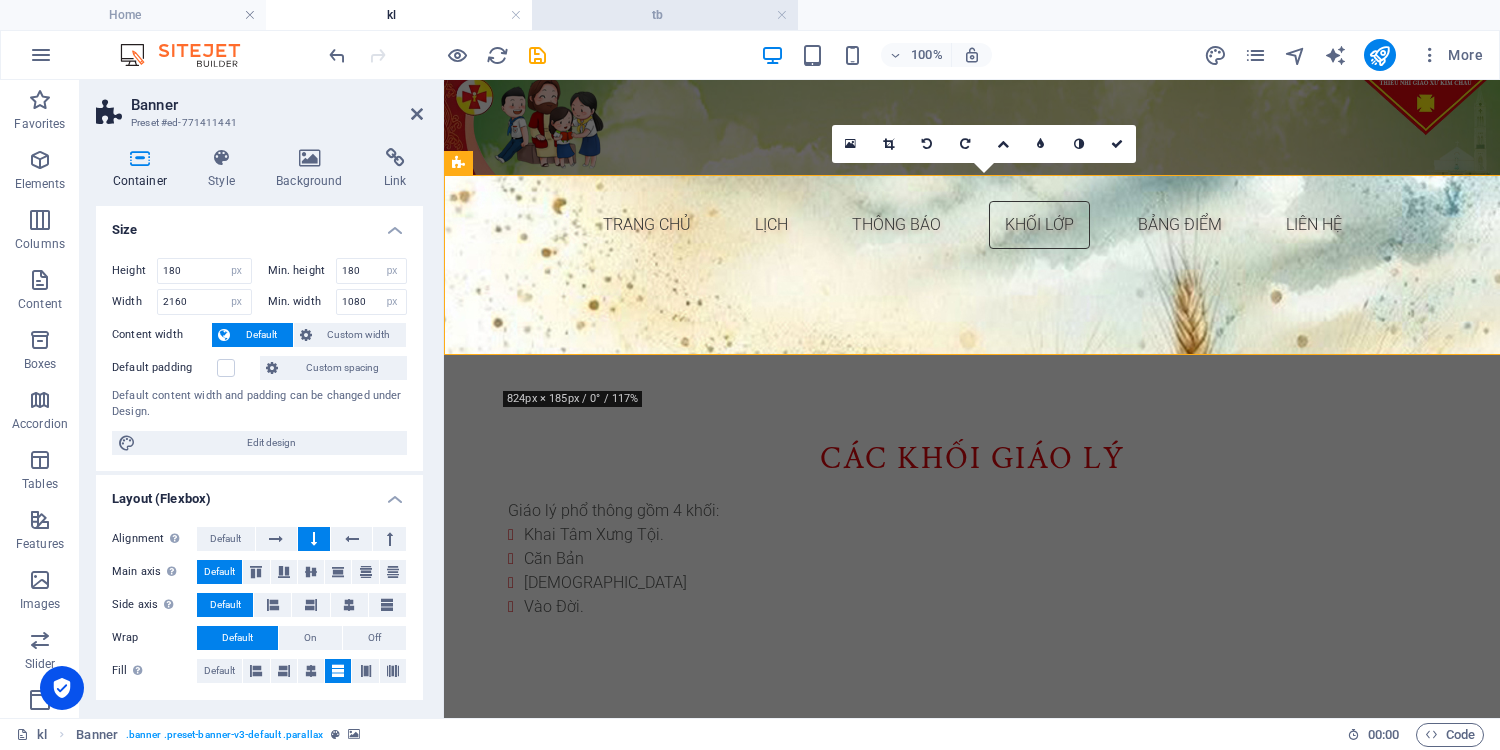 click on "tb" at bounding box center (665, 15) 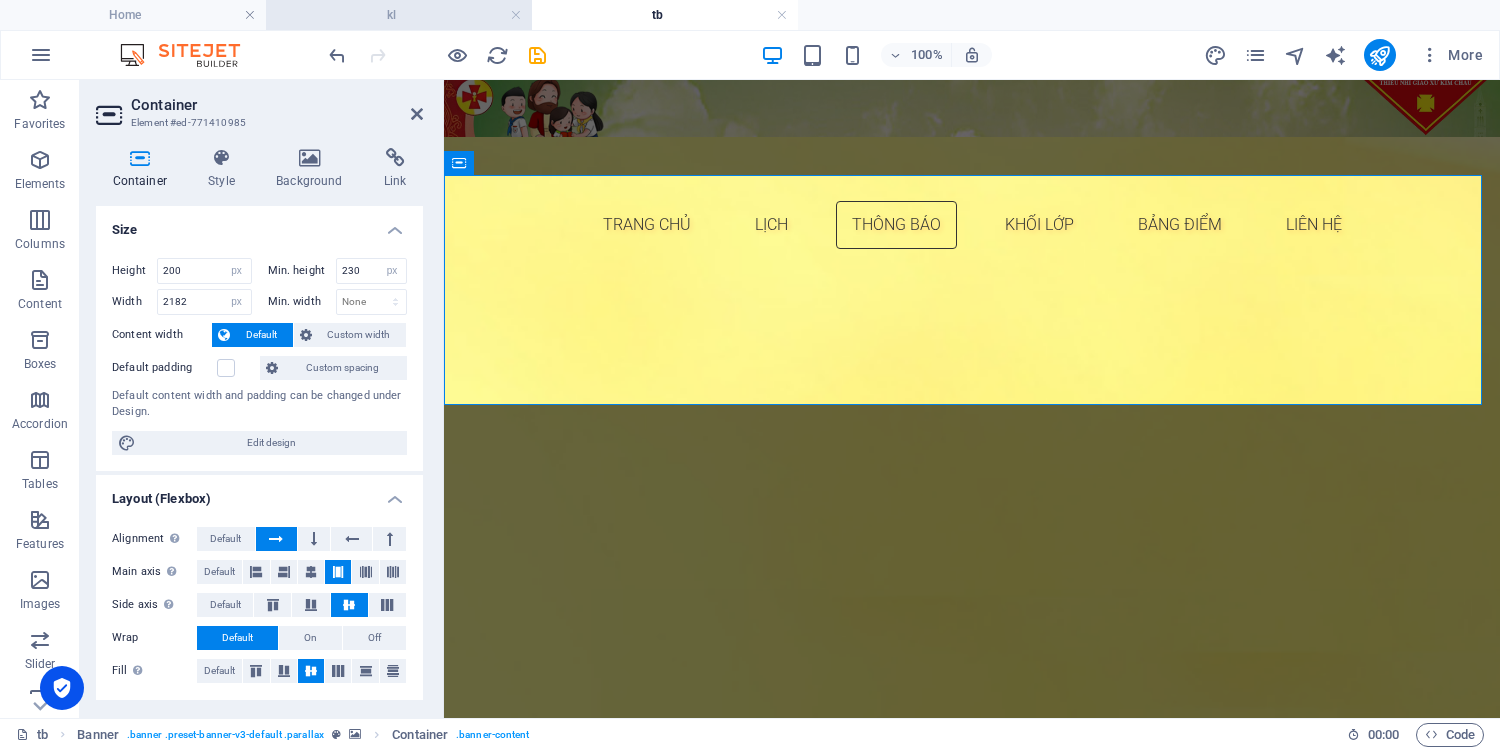 click on "kl" at bounding box center [399, 15] 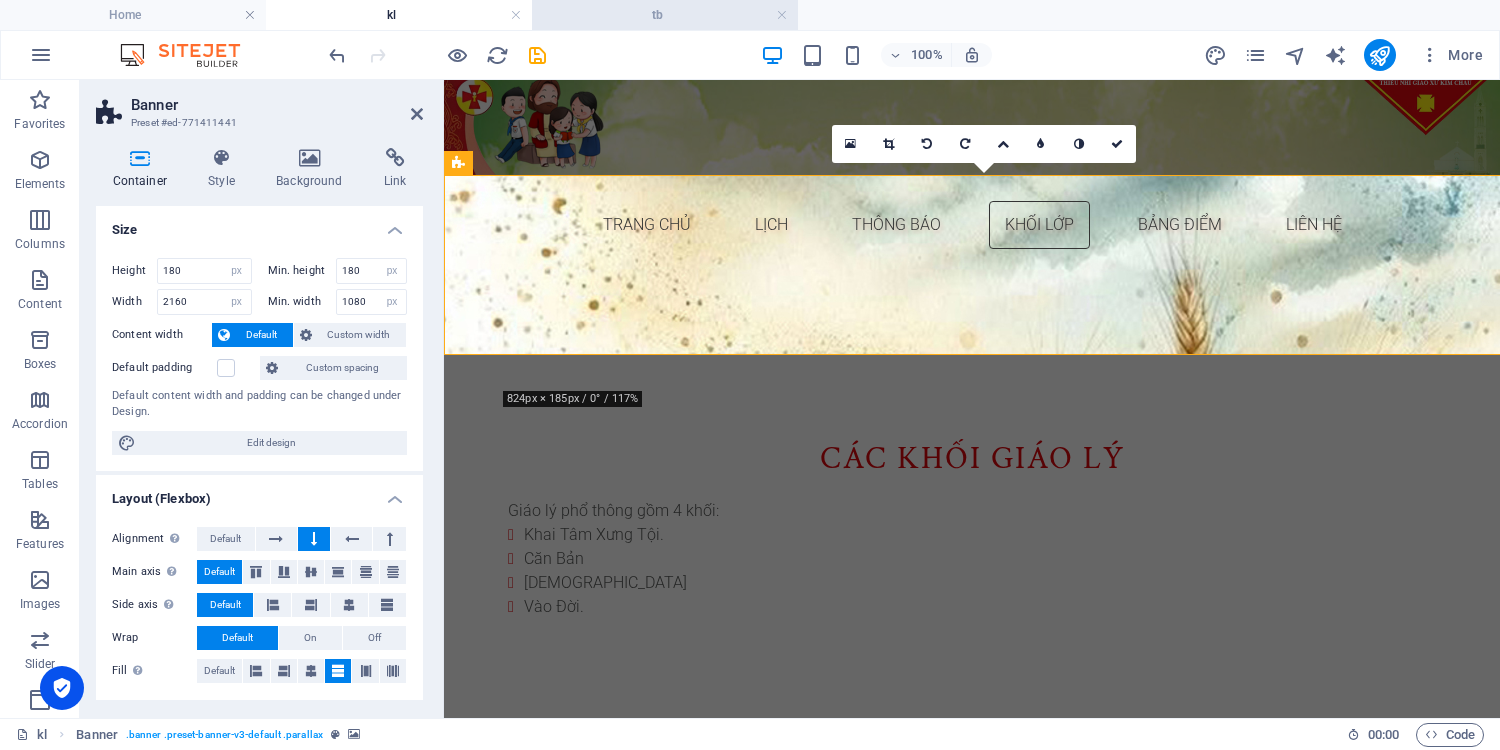 click on "tb" at bounding box center (665, 15) 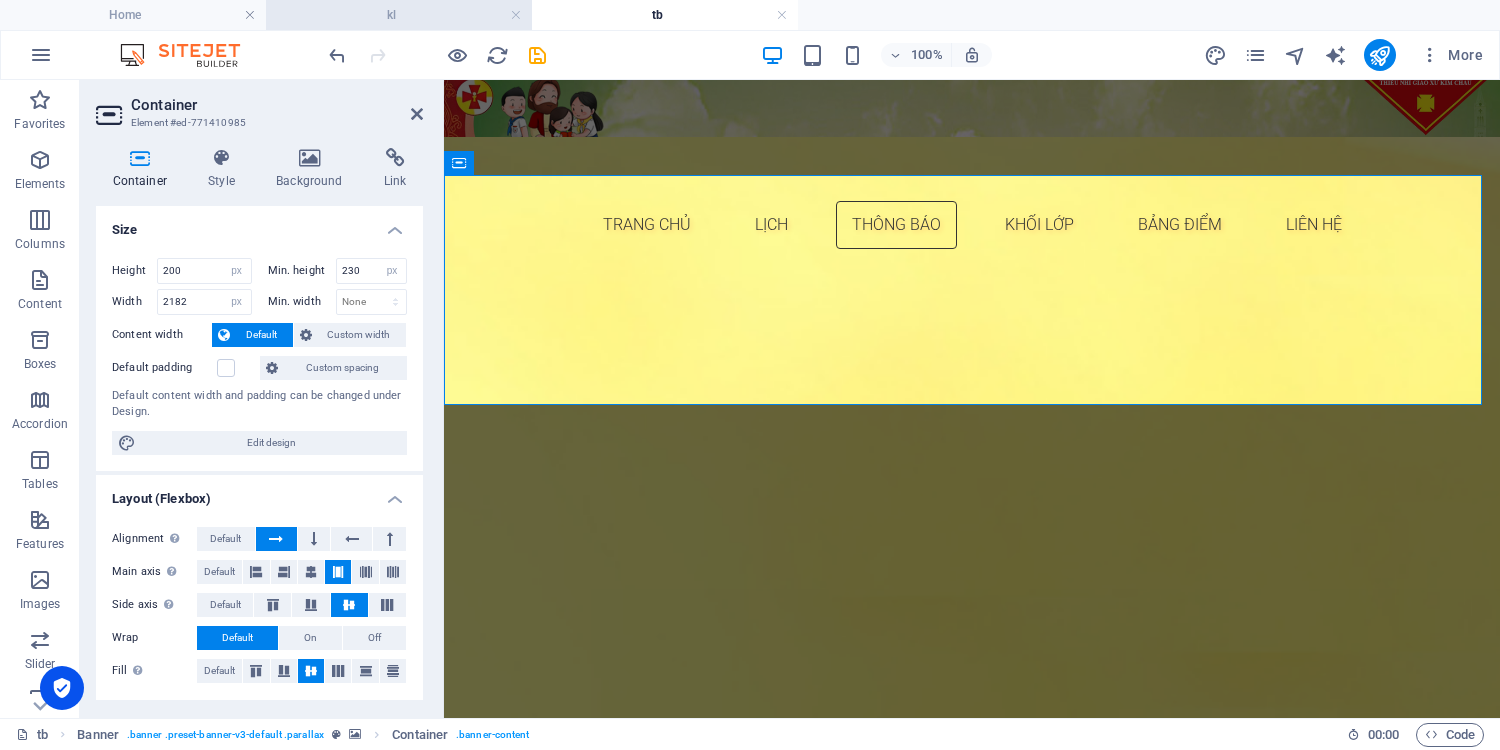 click on "kl" at bounding box center [399, 15] 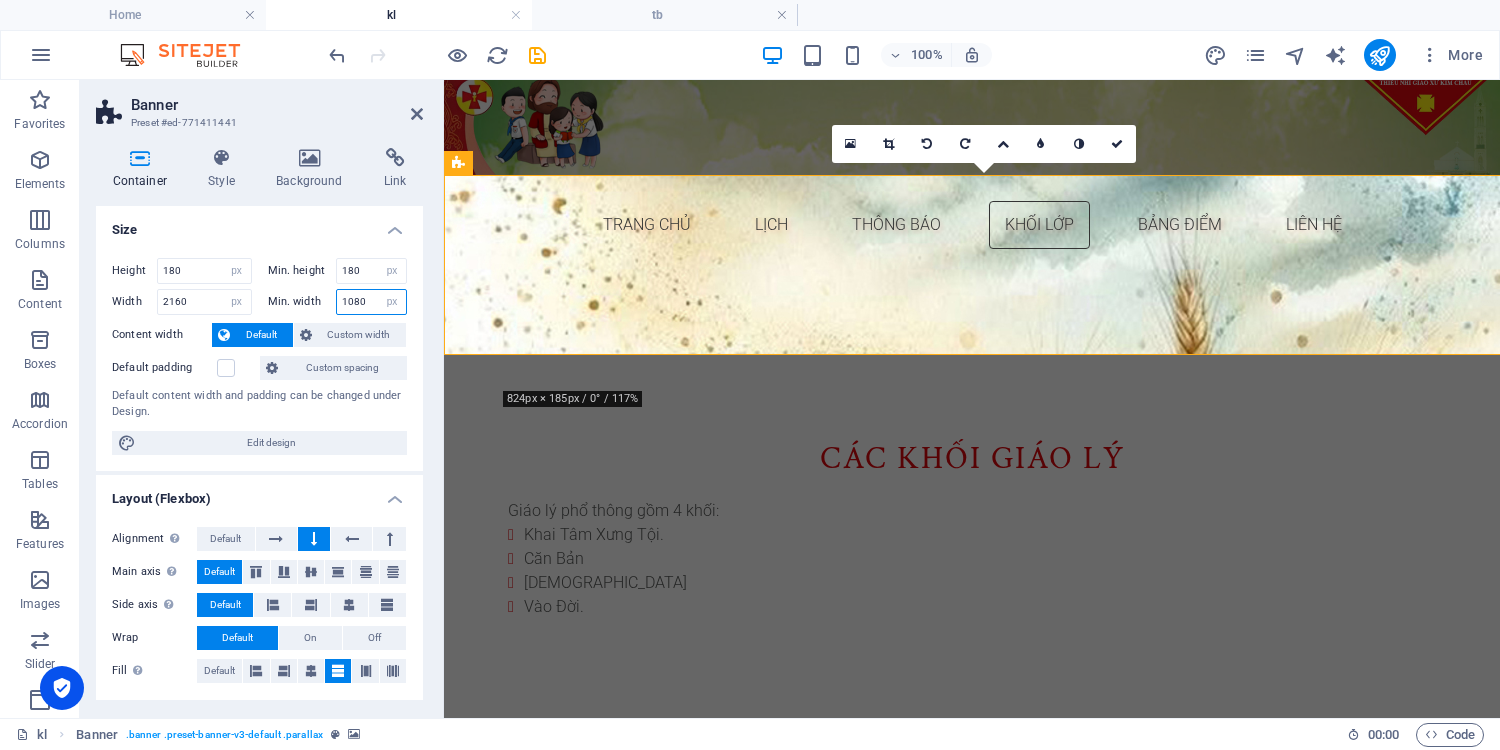 click on "1080" at bounding box center [372, 302] 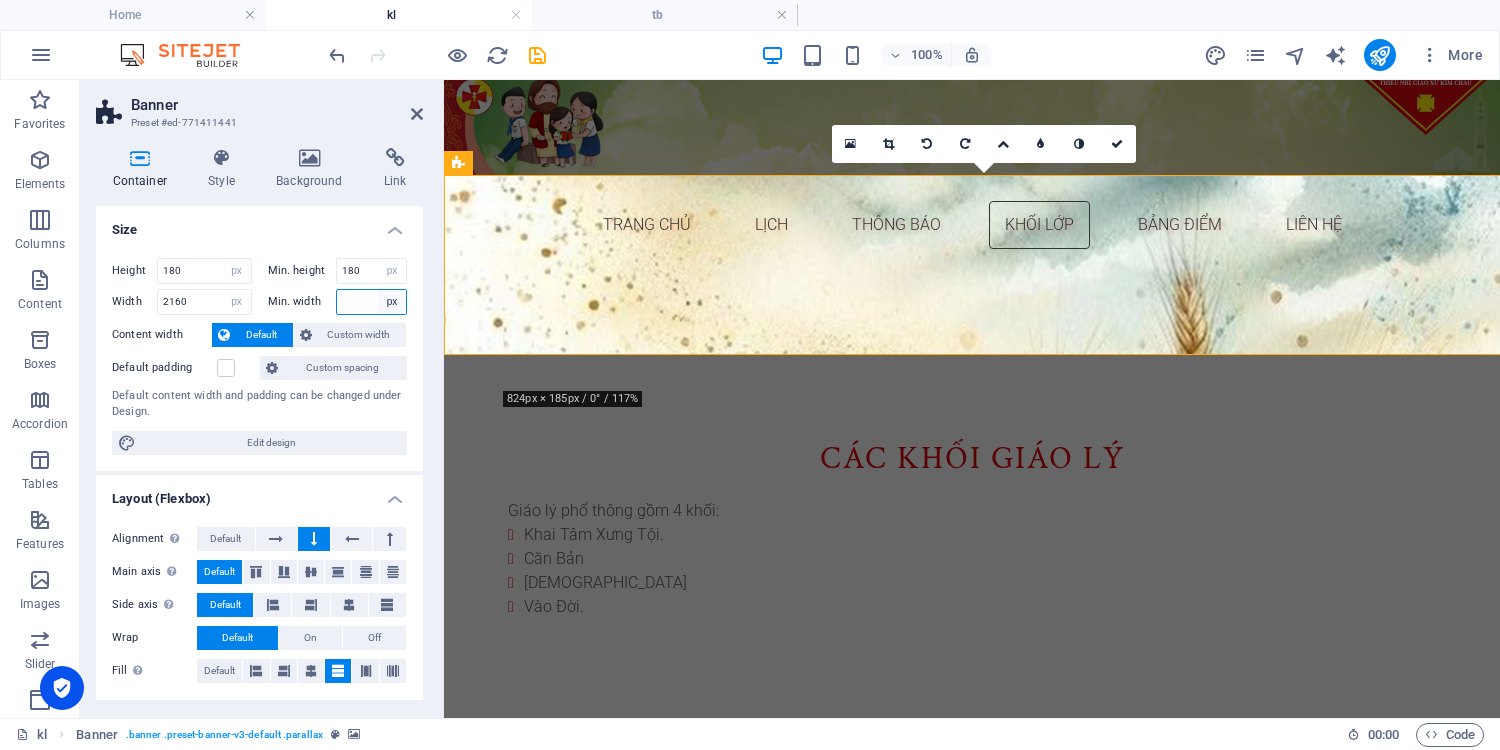 type 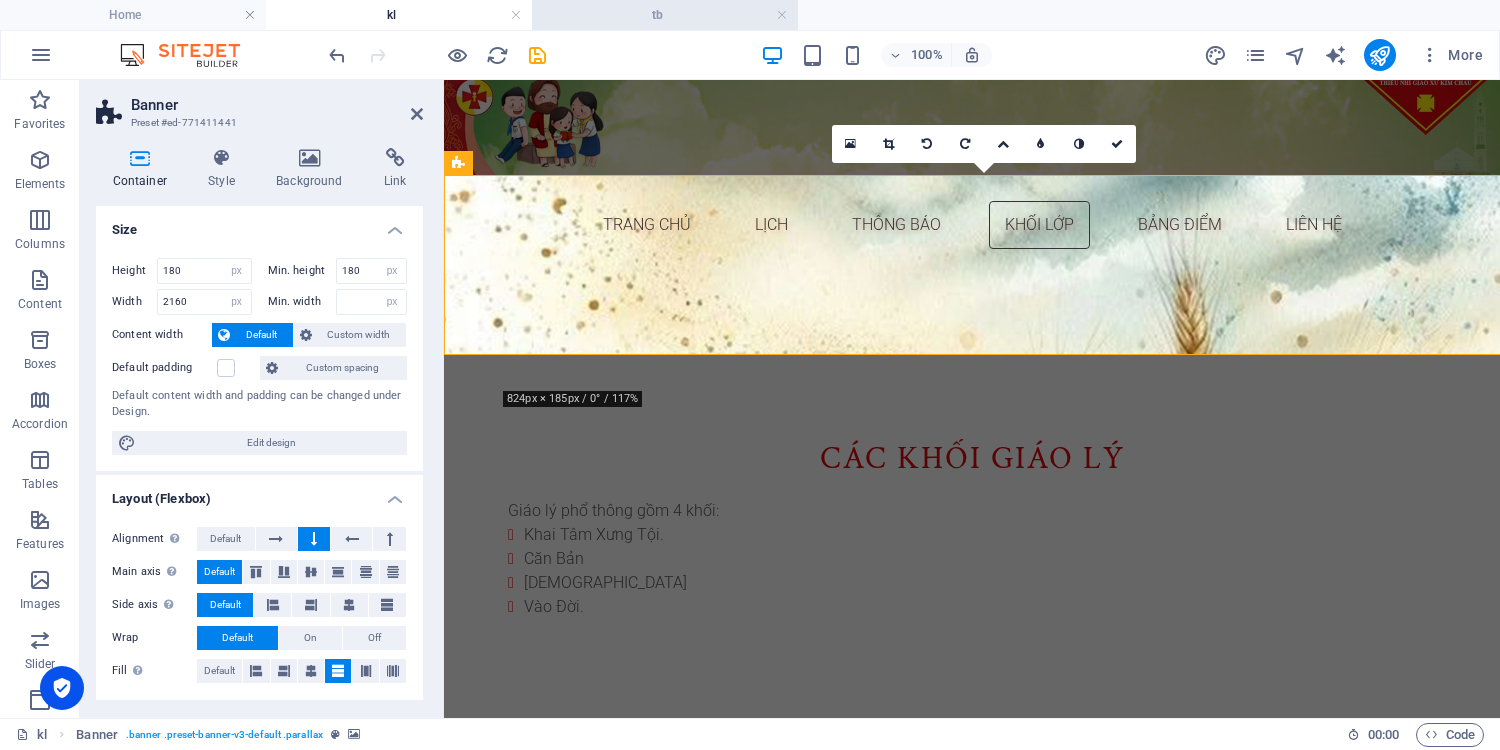 click on "tb" at bounding box center (665, 15) 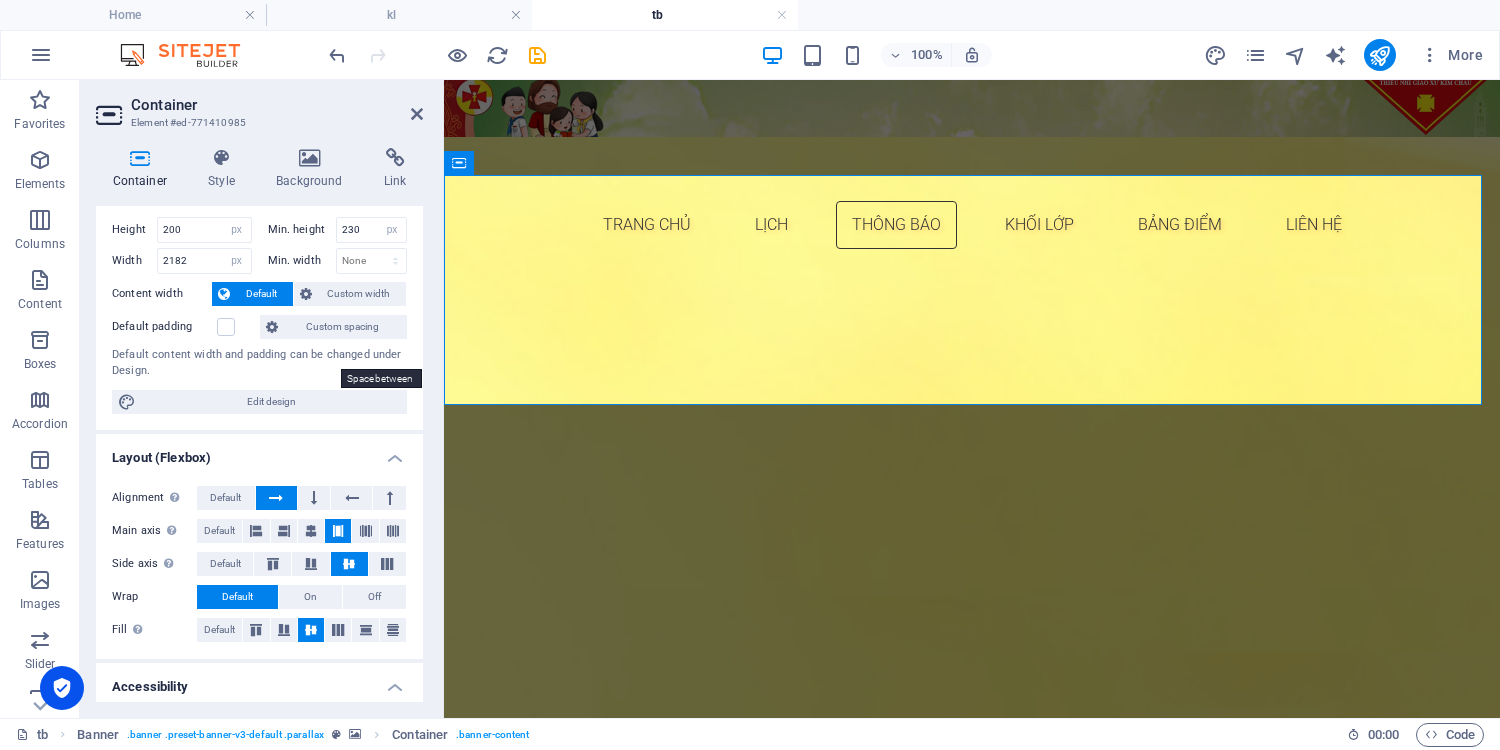 scroll, scrollTop: 0, scrollLeft: 0, axis: both 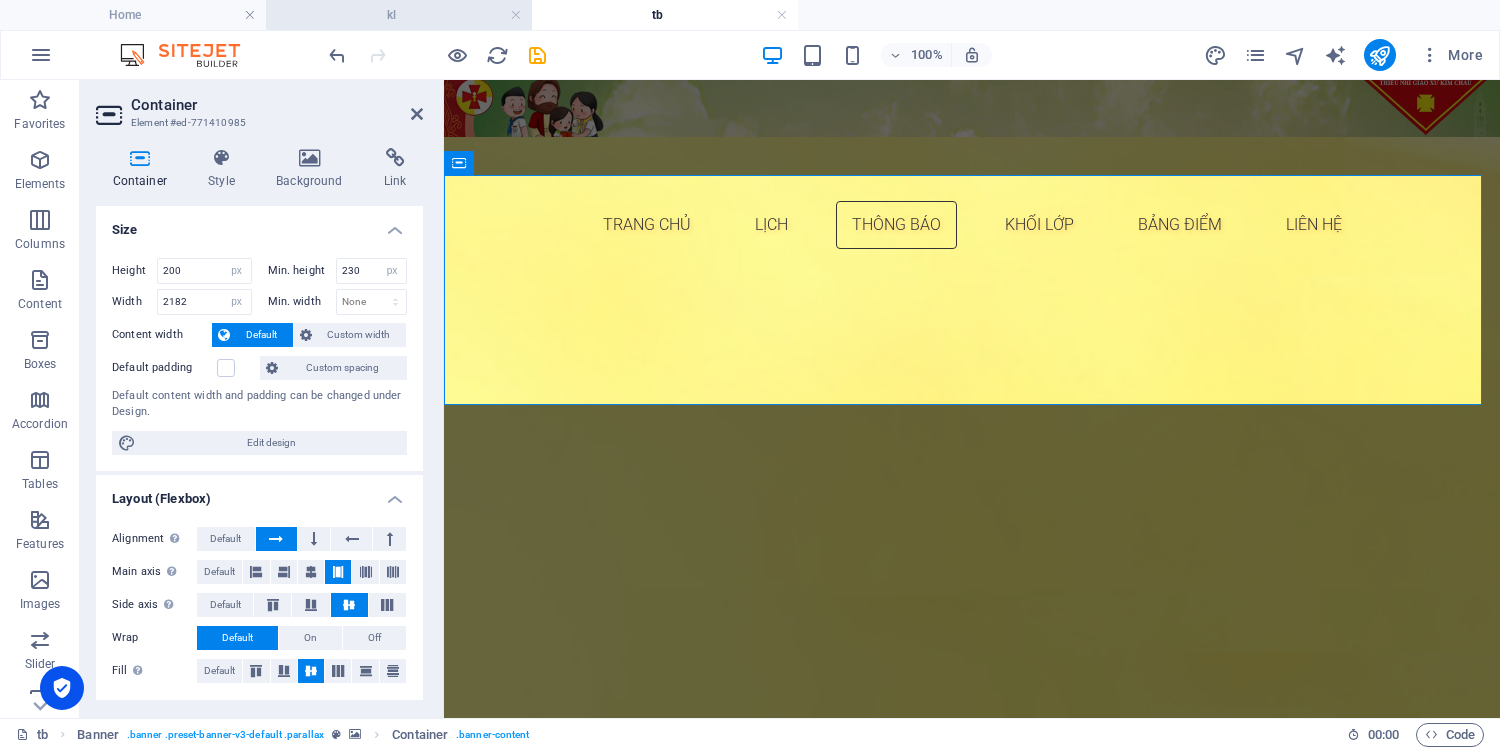 click on "kl" at bounding box center (399, 15) 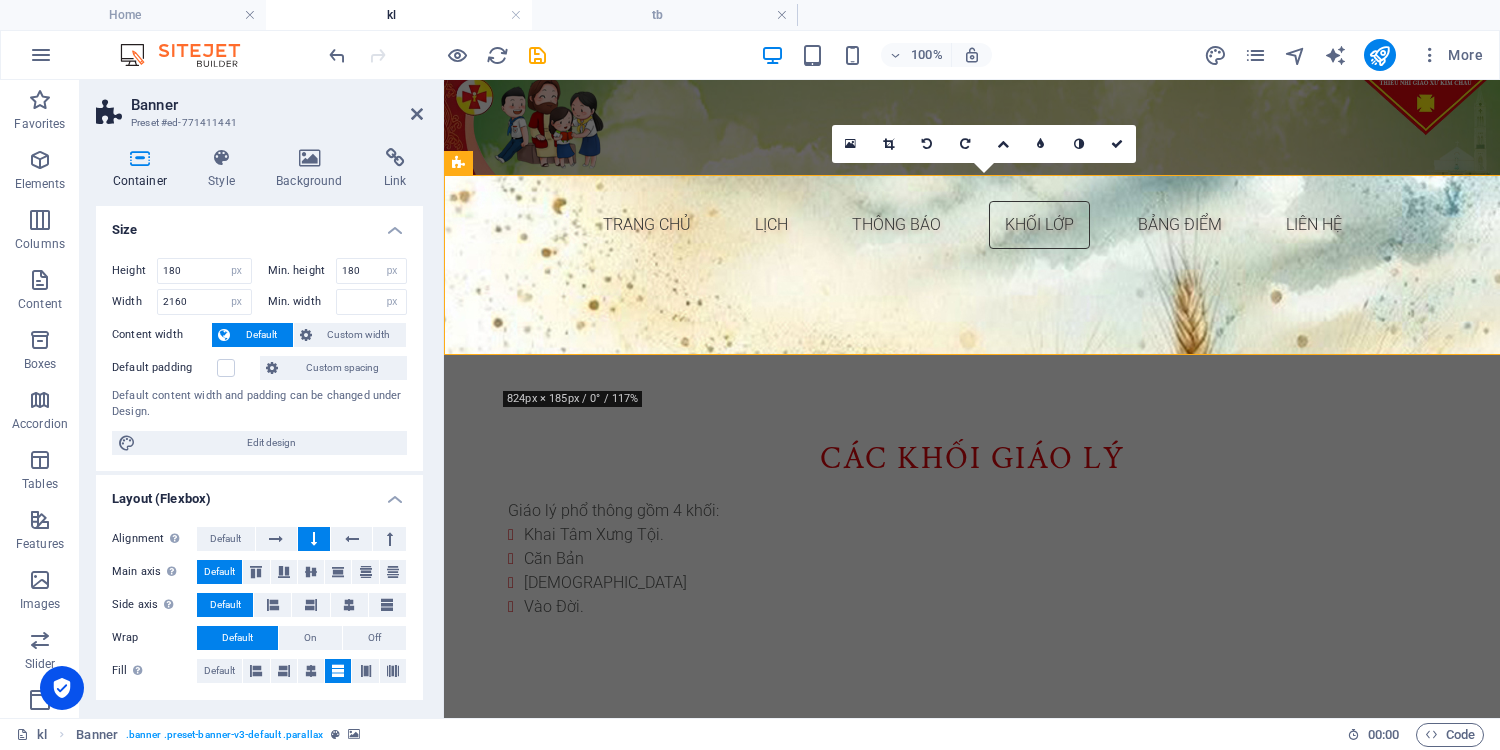 scroll, scrollTop: 106, scrollLeft: 0, axis: vertical 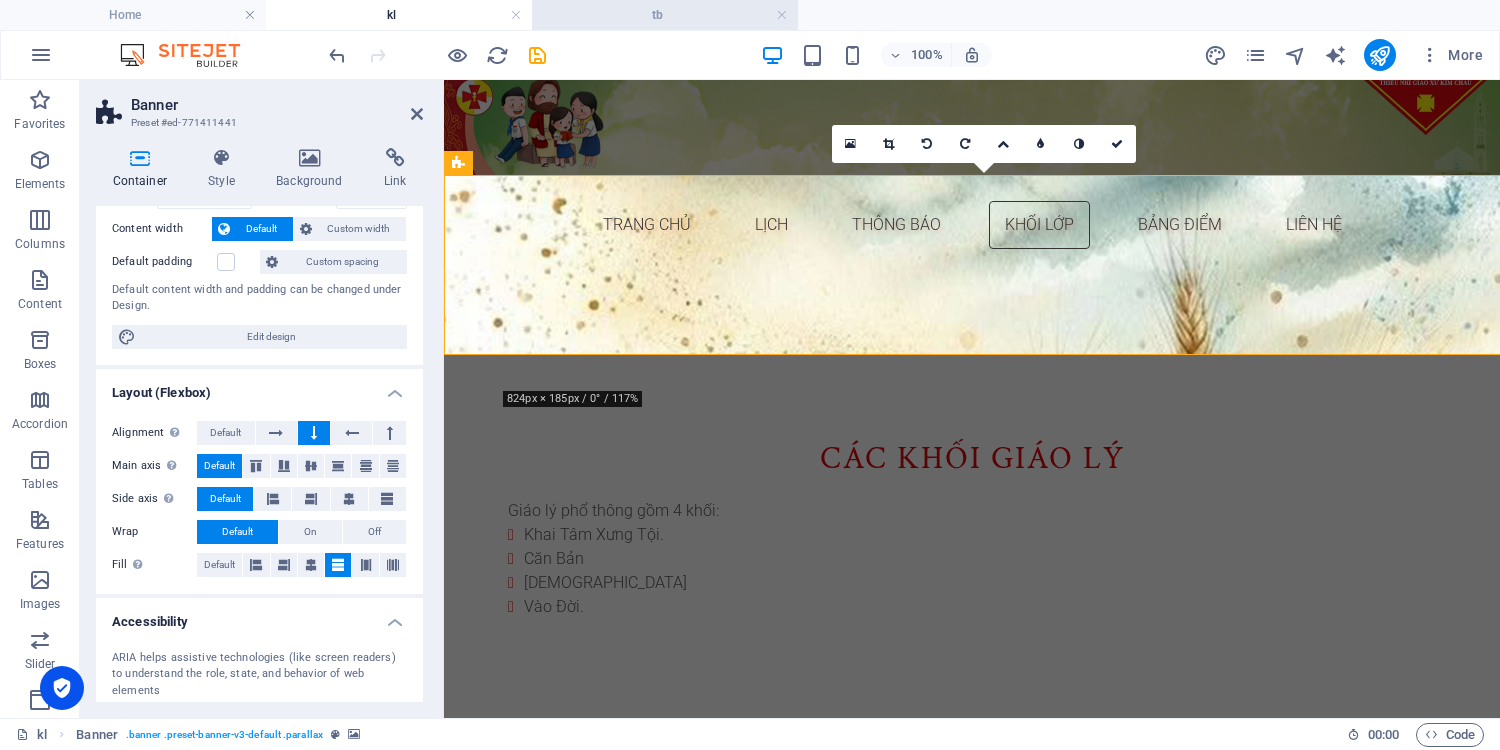 click on "tb" at bounding box center [665, 15] 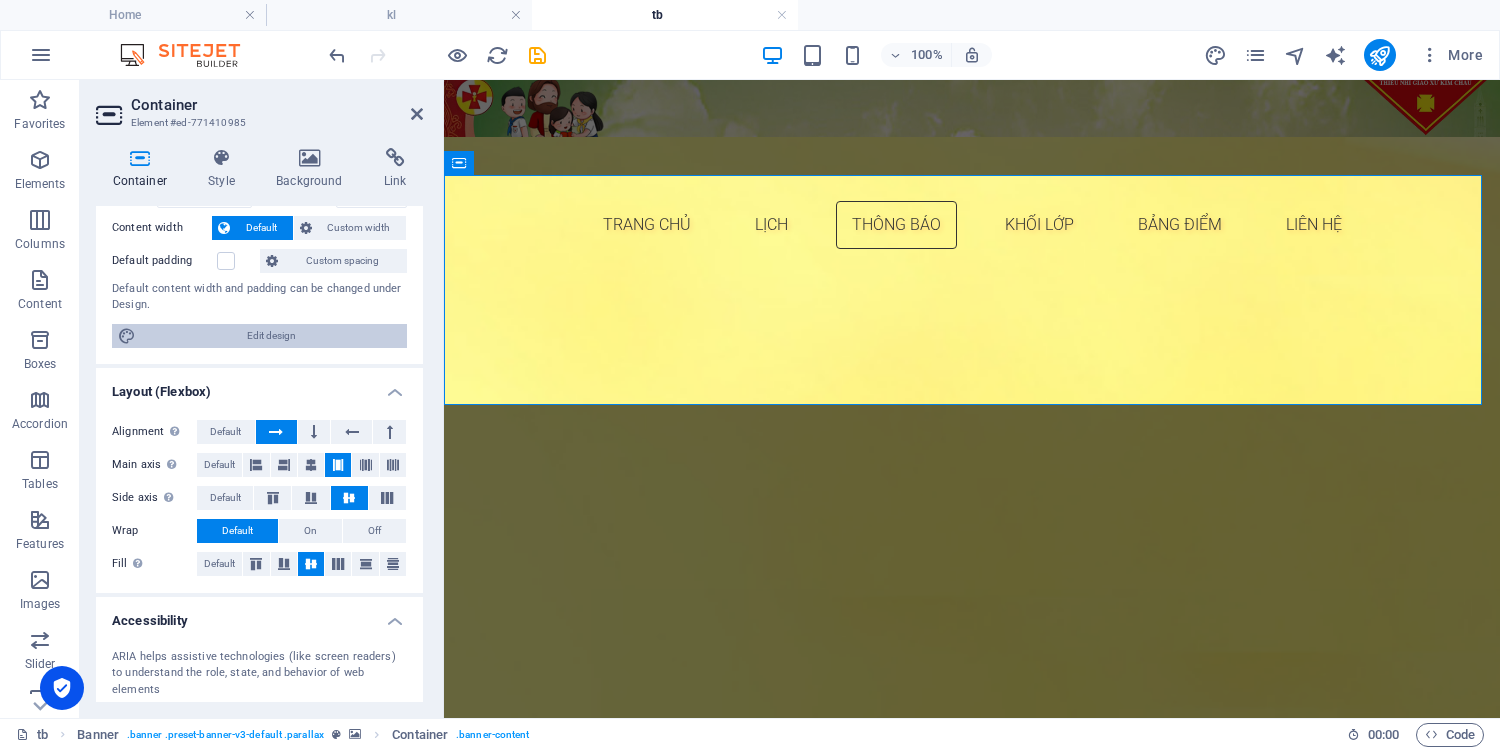 scroll, scrollTop: 213, scrollLeft: 0, axis: vertical 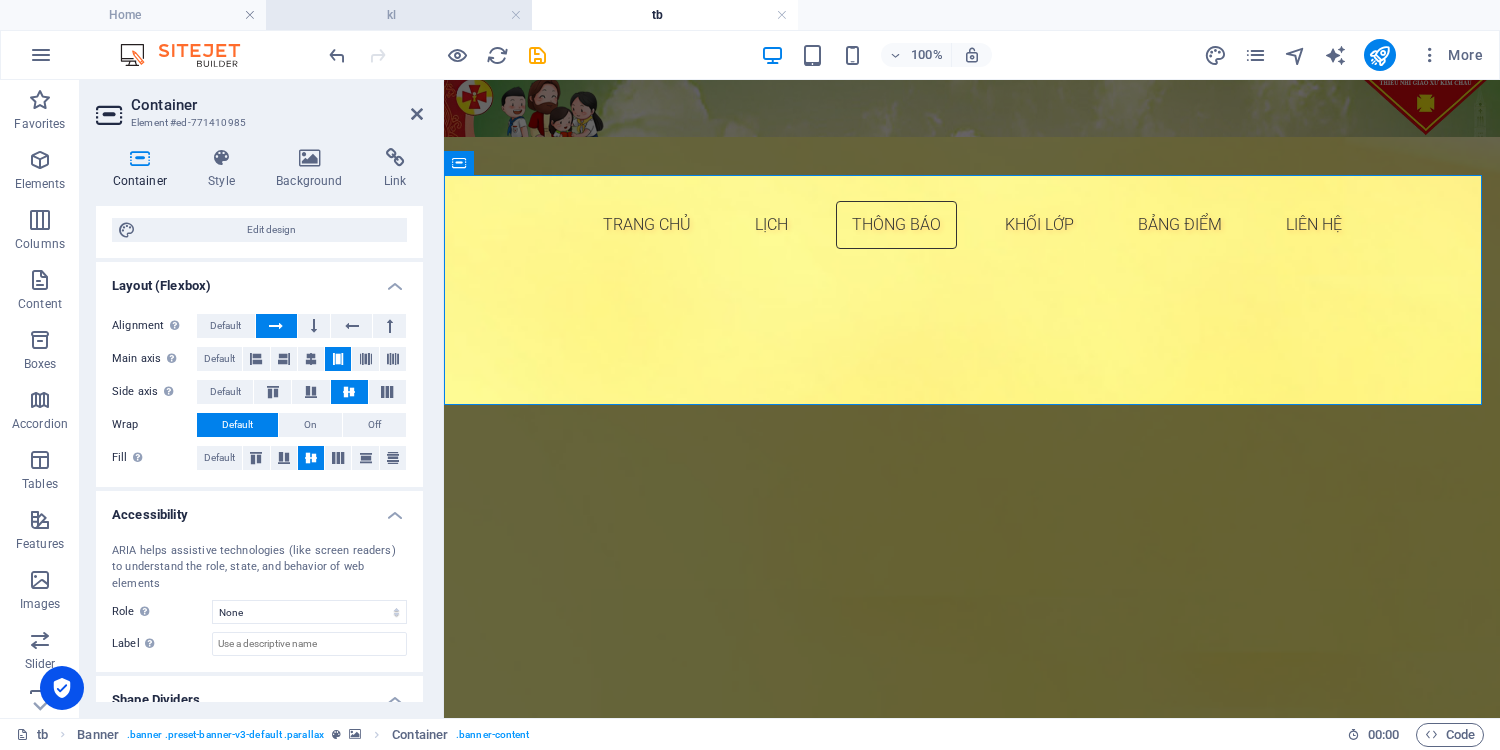 click on "kl" at bounding box center [399, 15] 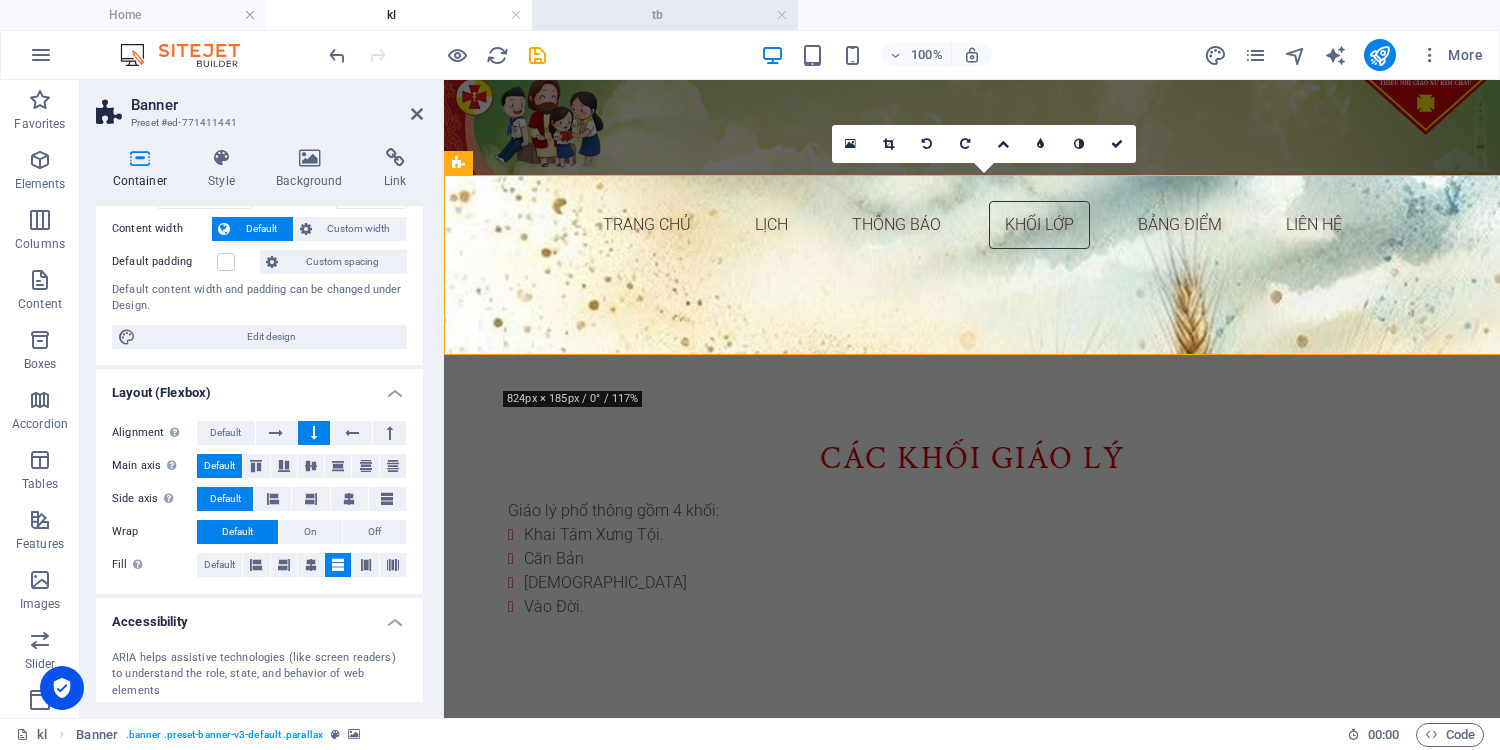 click on "tb" at bounding box center [665, 15] 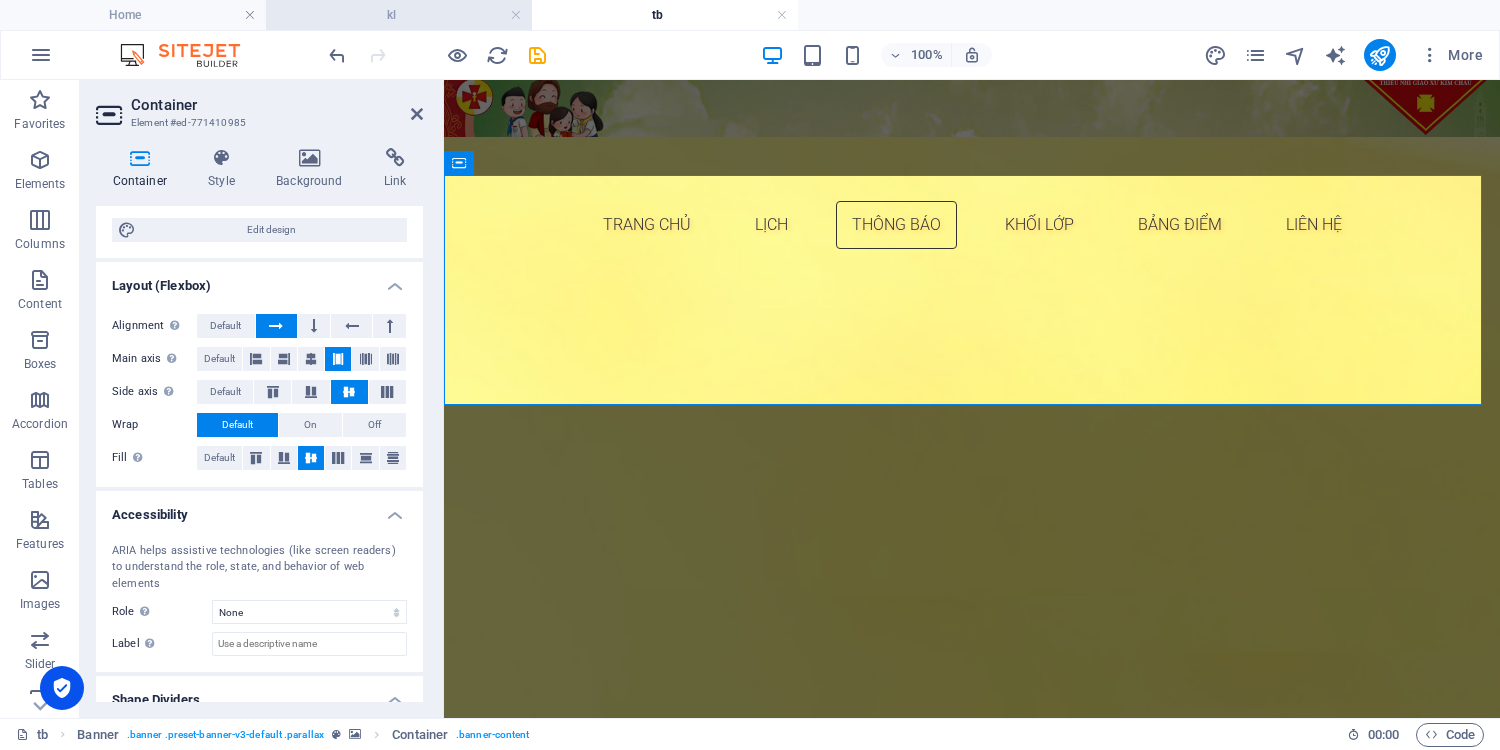 click on "kl" at bounding box center (399, 15) 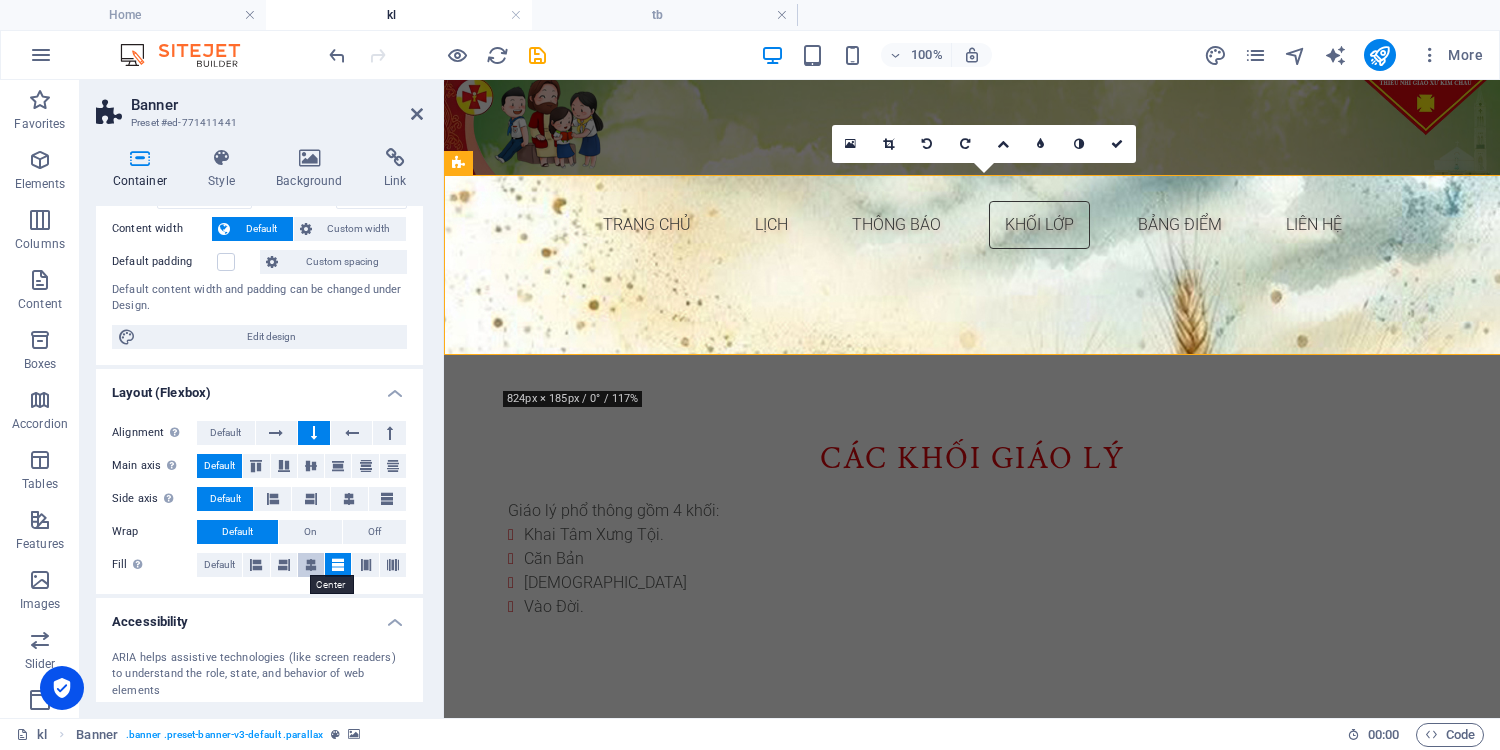 click at bounding box center (311, 565) 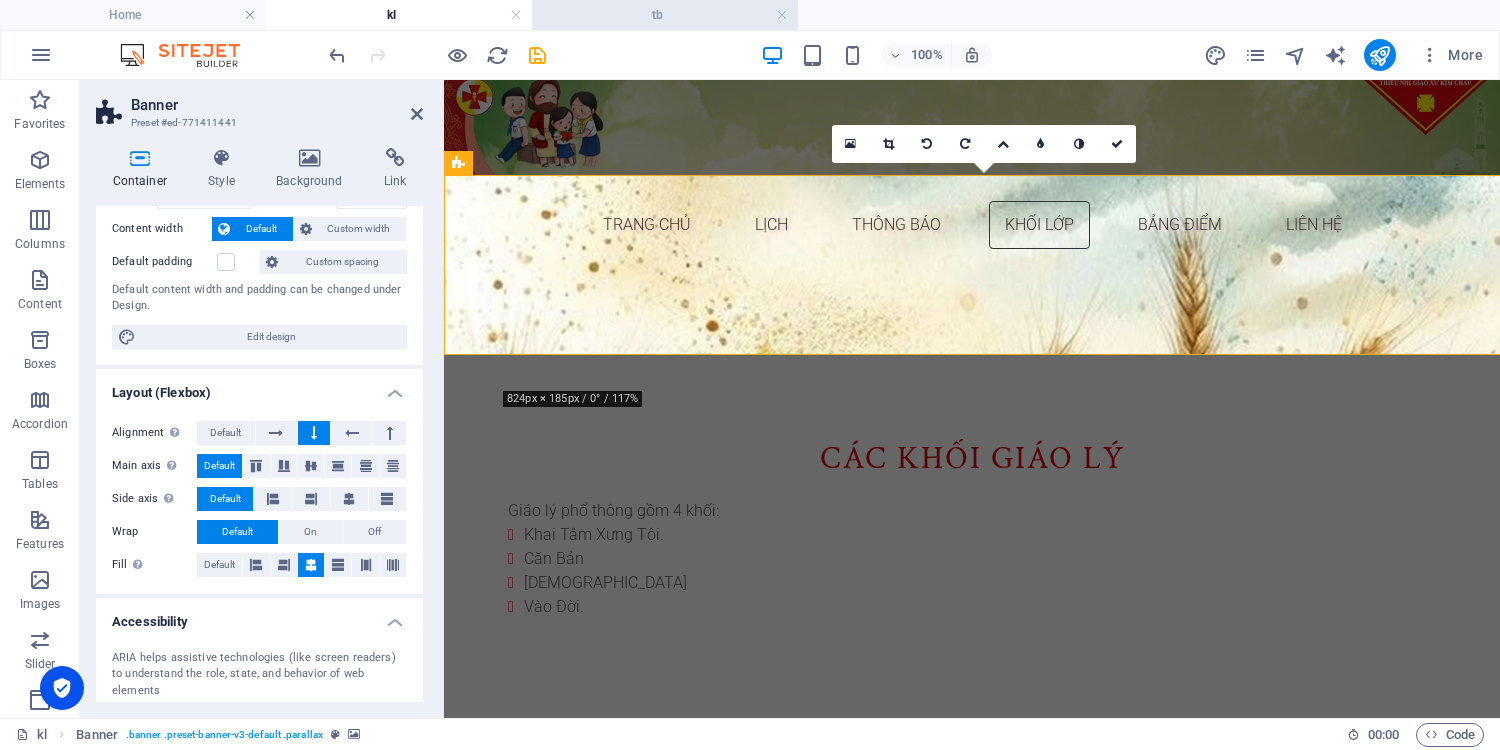 click on "tb" at bounding box center [665, 15] 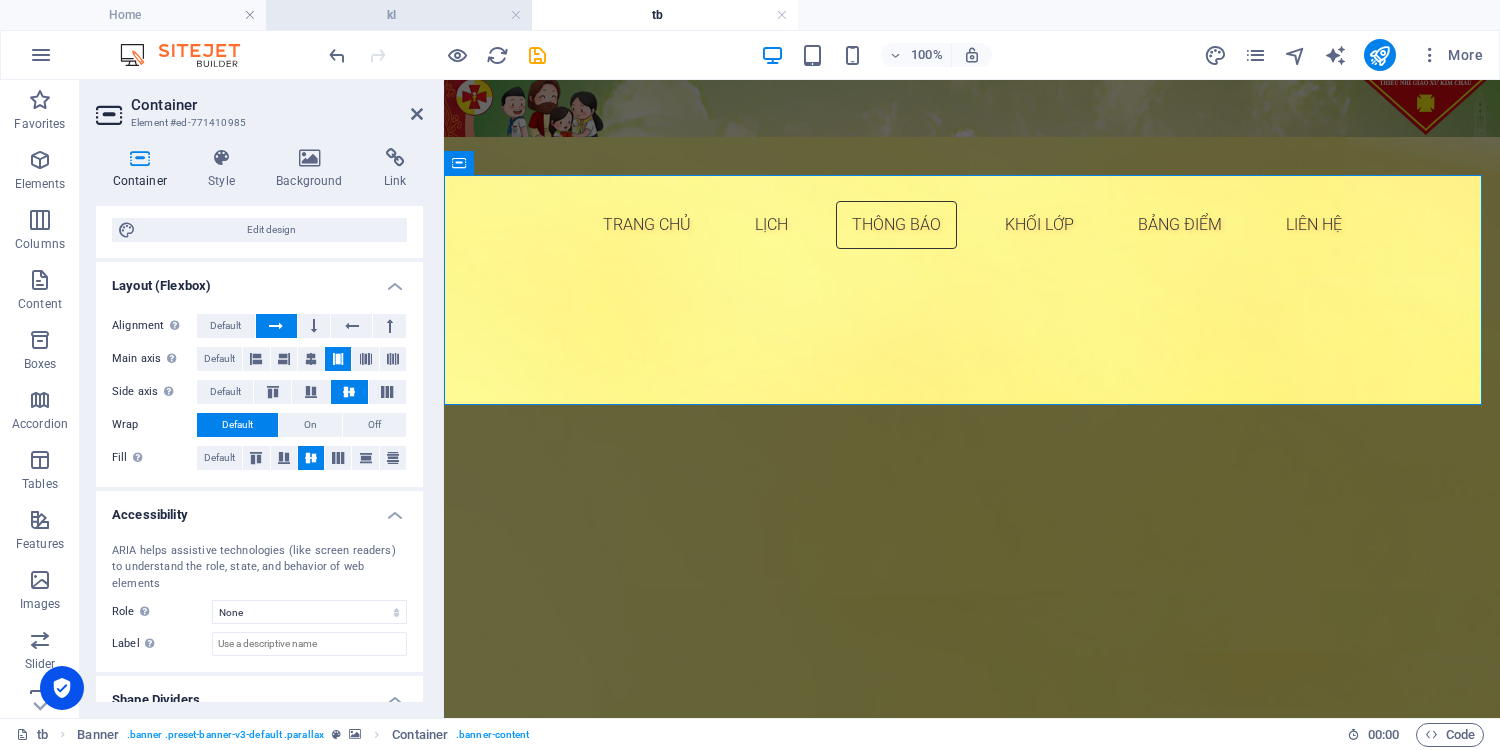 click on "kl" at bounding box center (399, 15) 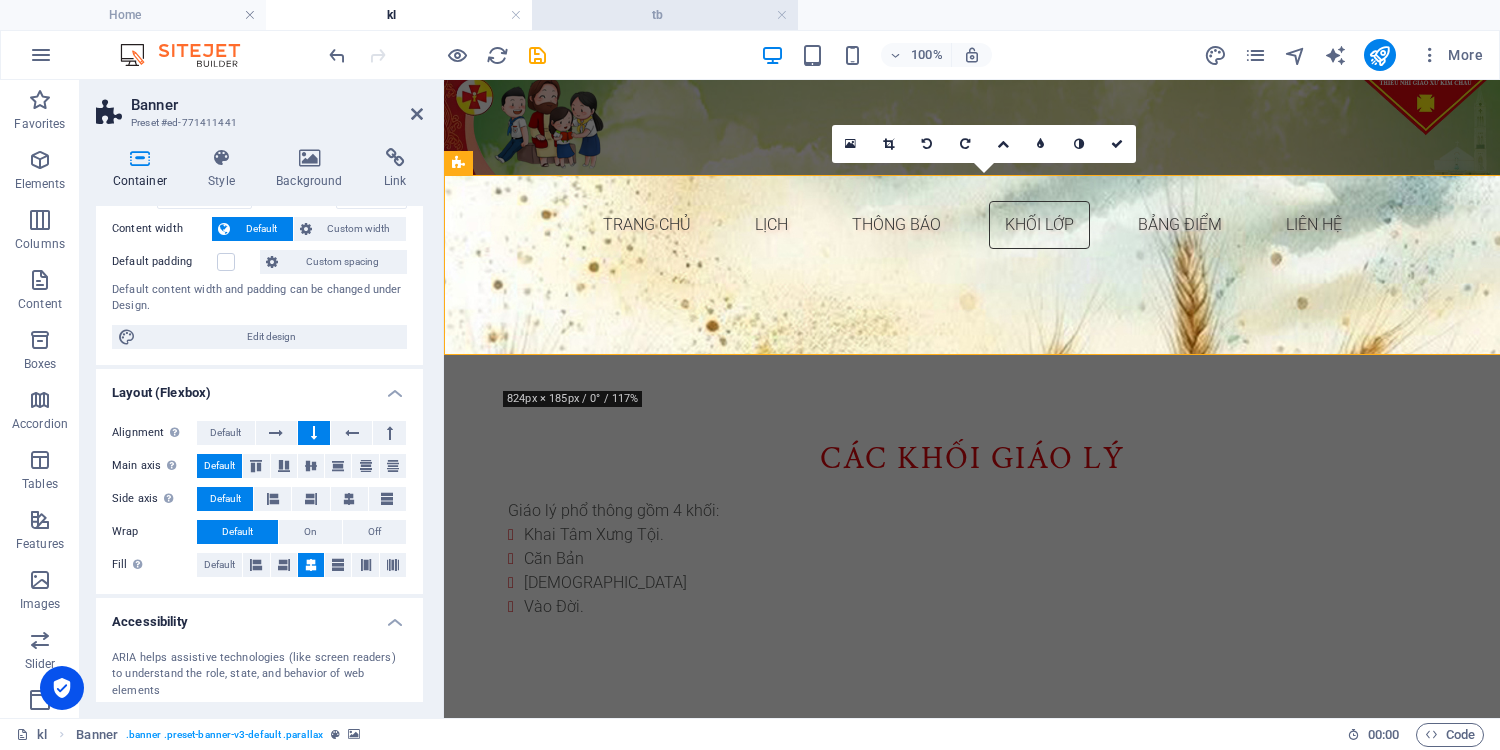 click on "tb" at bounding box center [665, 15] 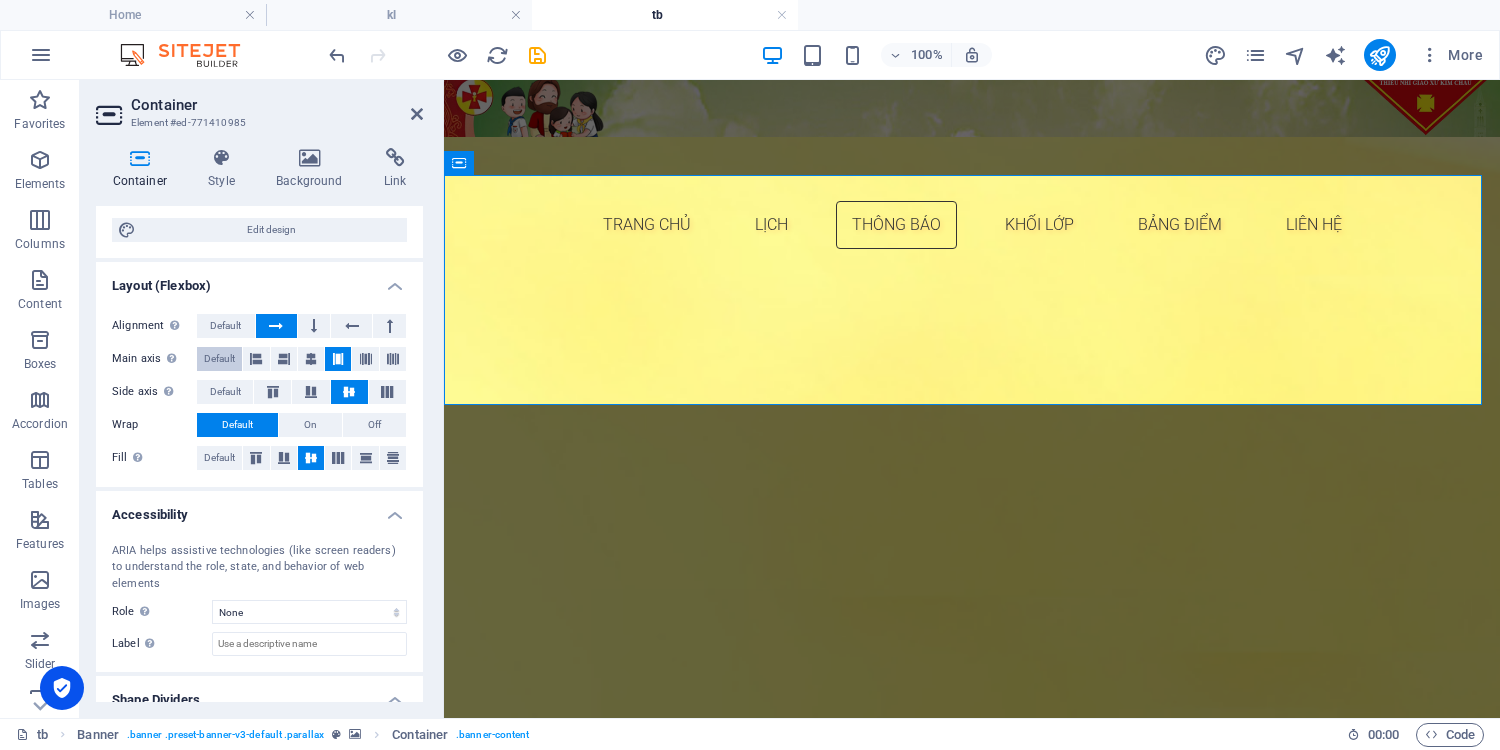 click on "Default" at bounding box center (219, 359) 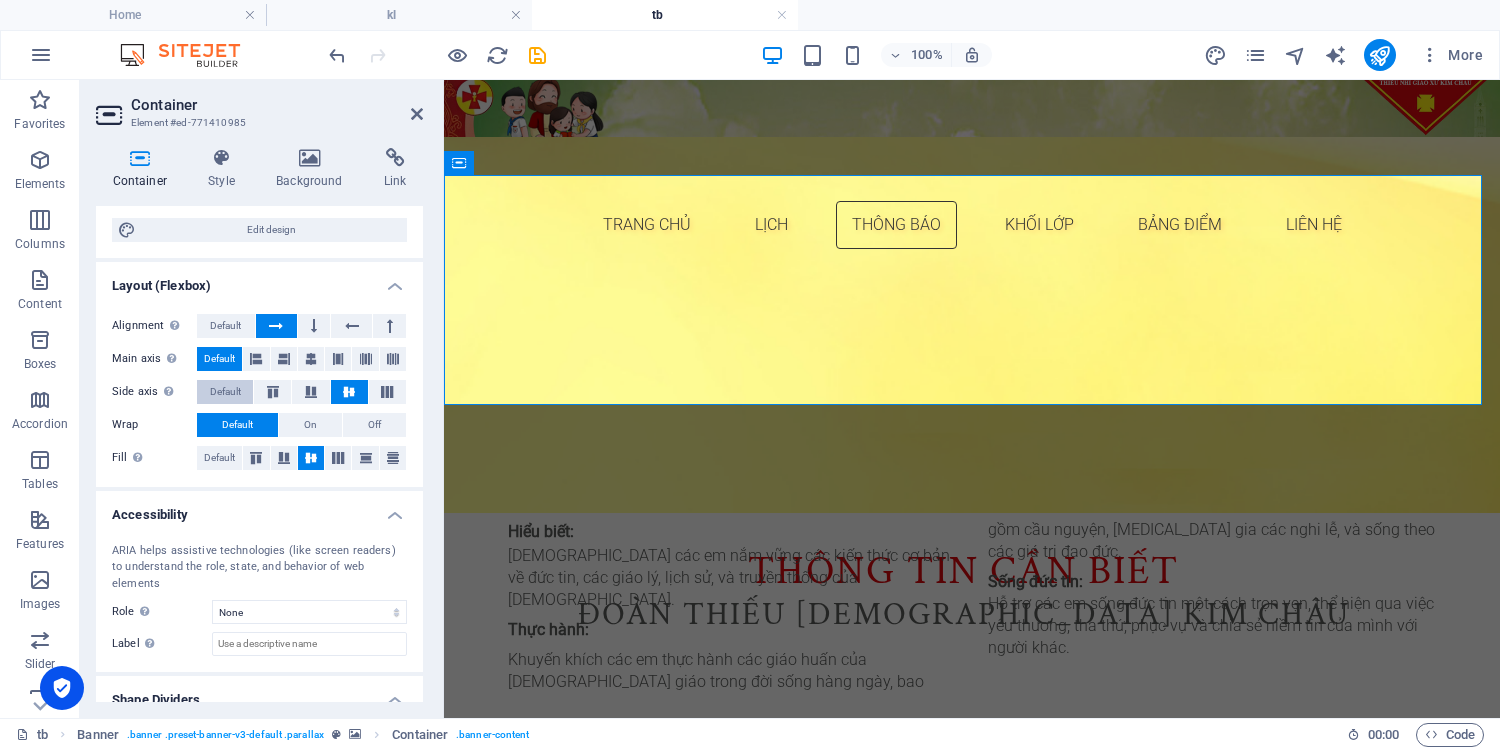click on "Default" at bounding box center (225, 392) 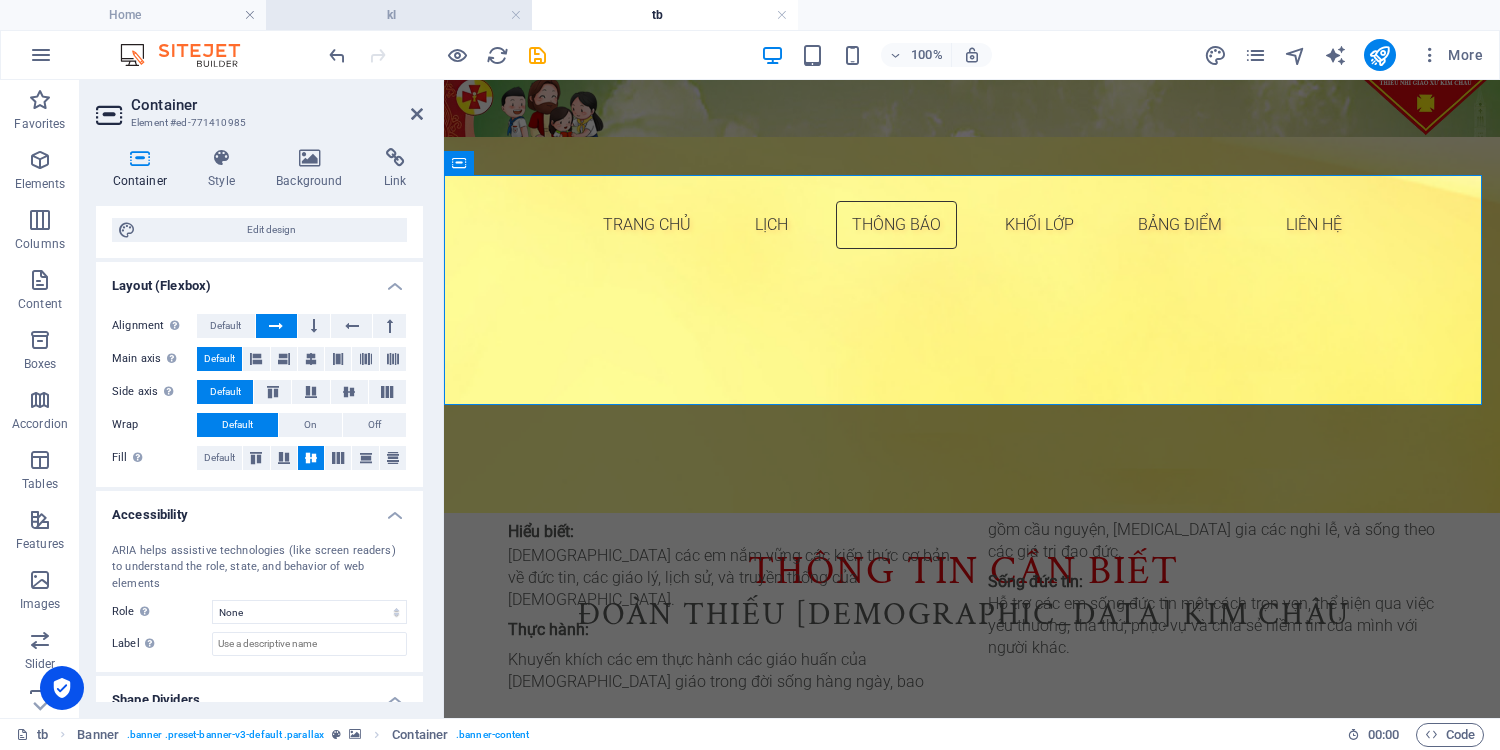 click on "kl" at bounding box center (399, 15) 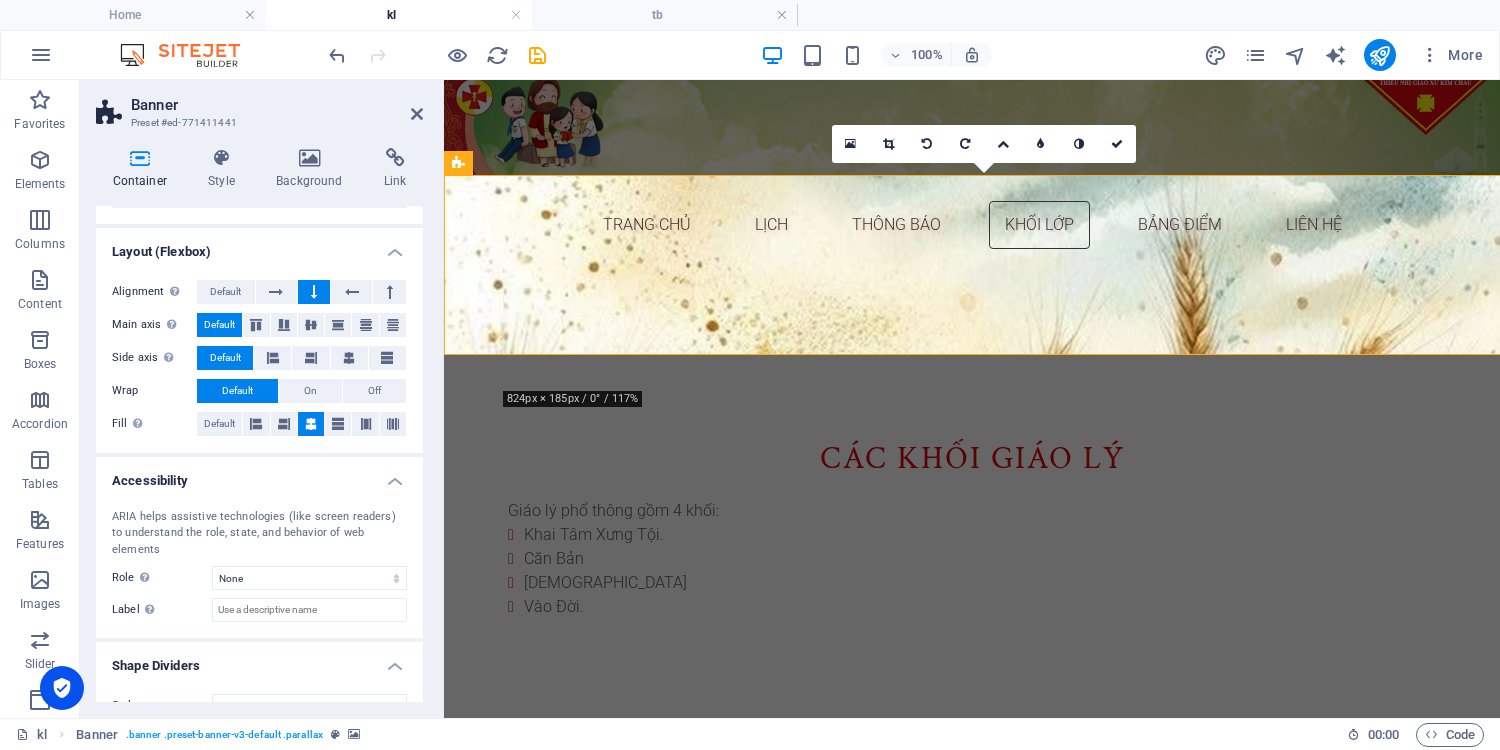 scroll, scrollTop: 262, scrollLeft: 0, axis: vertical 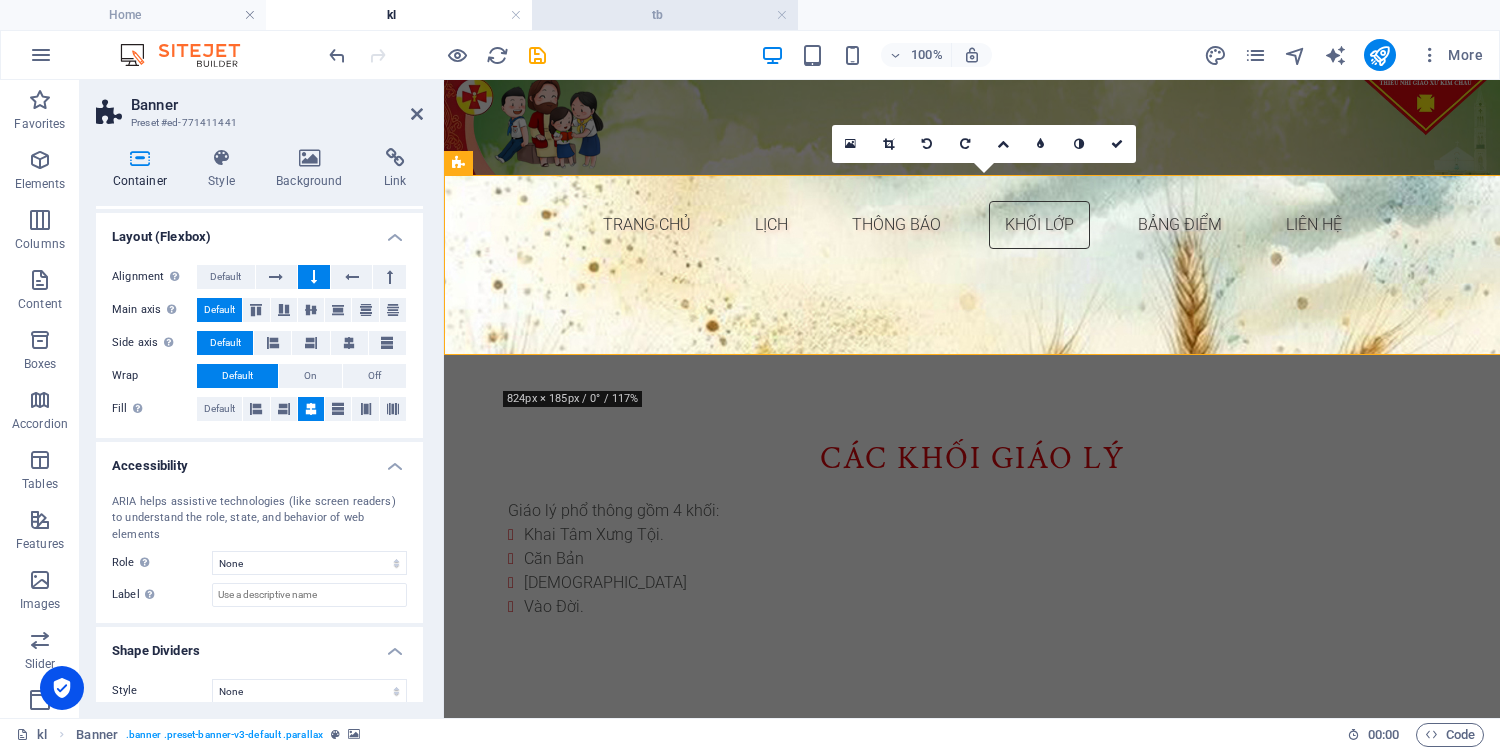 click on "tb" at bounding box center [665, 15] 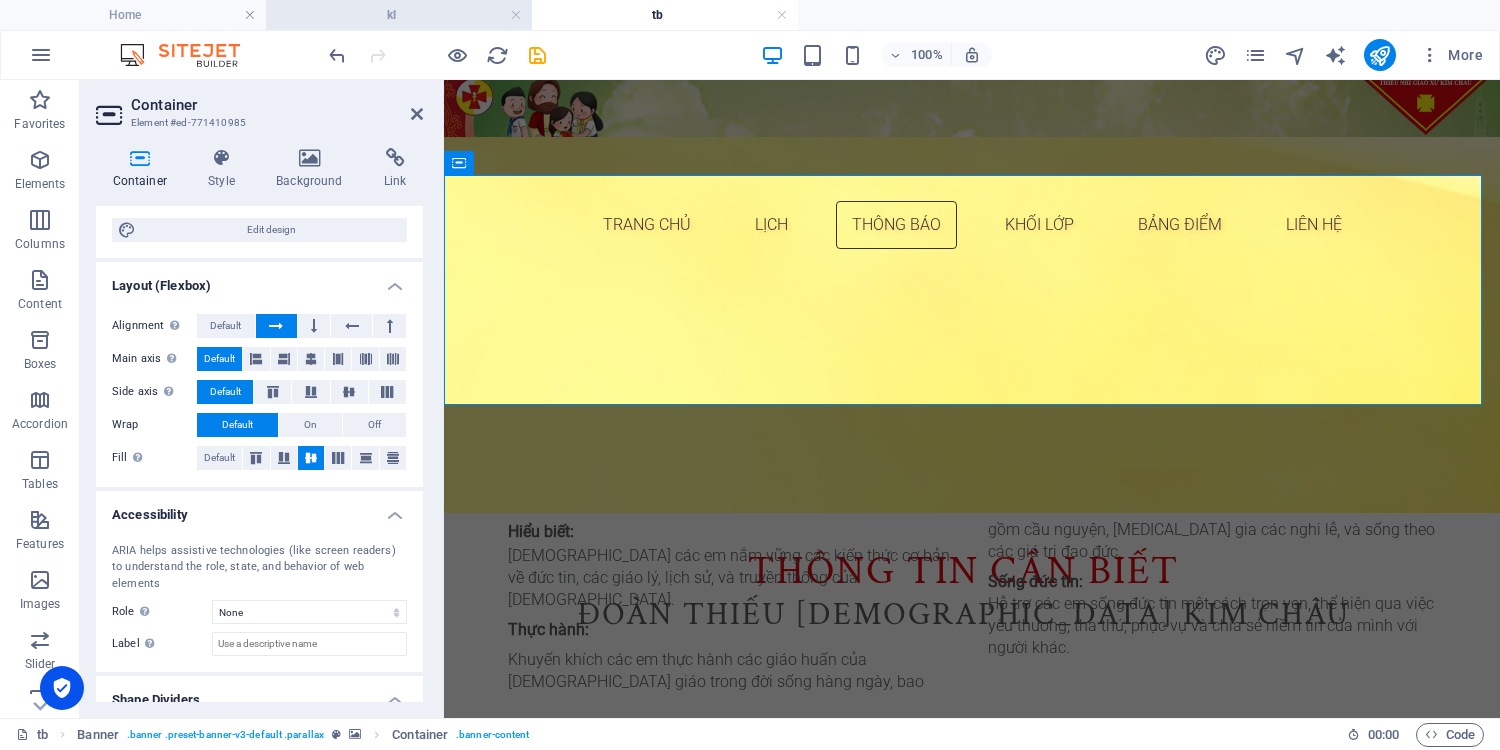 click on "kl" at bounding box center (399, 15) 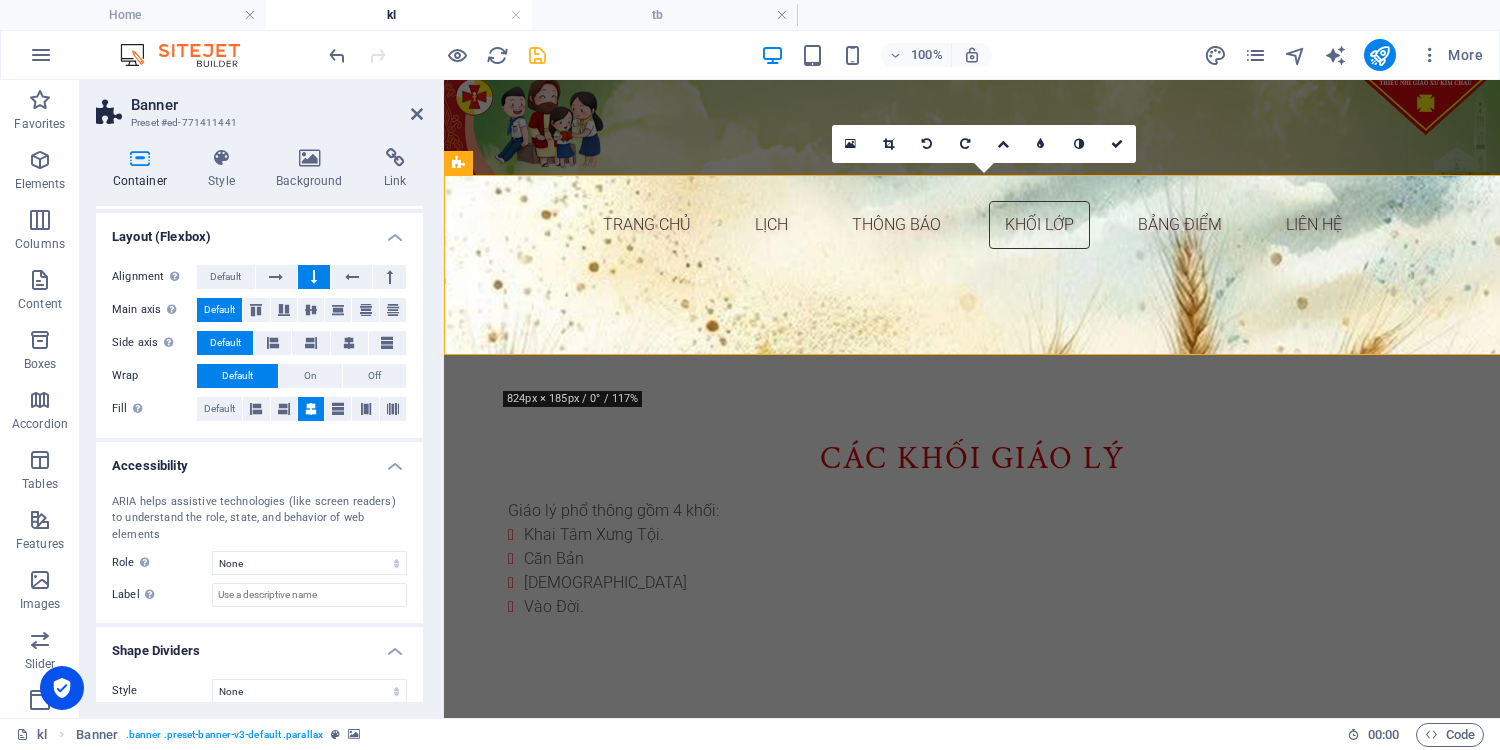 click at bounding box center [537, 55] 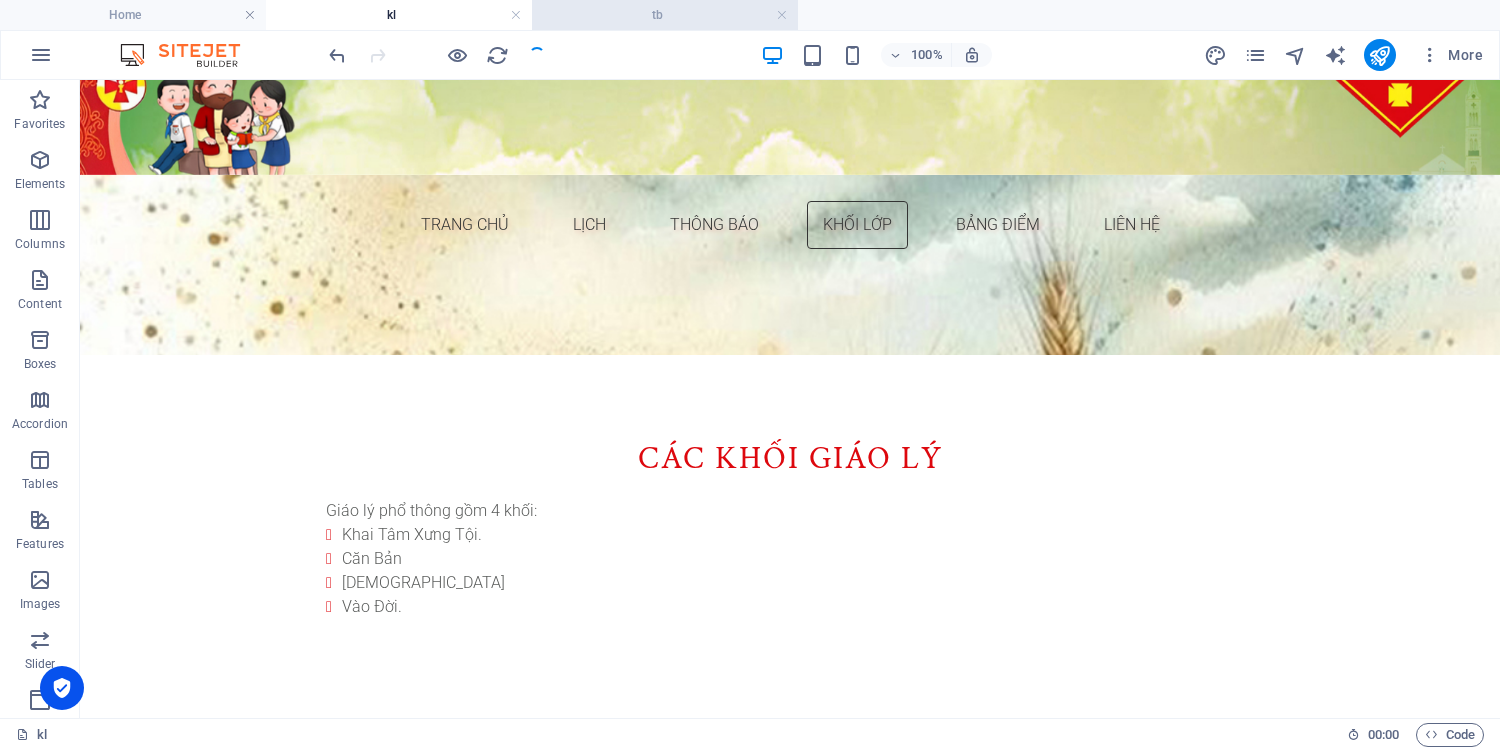 click on "tb" at bounding box center [665, 15] 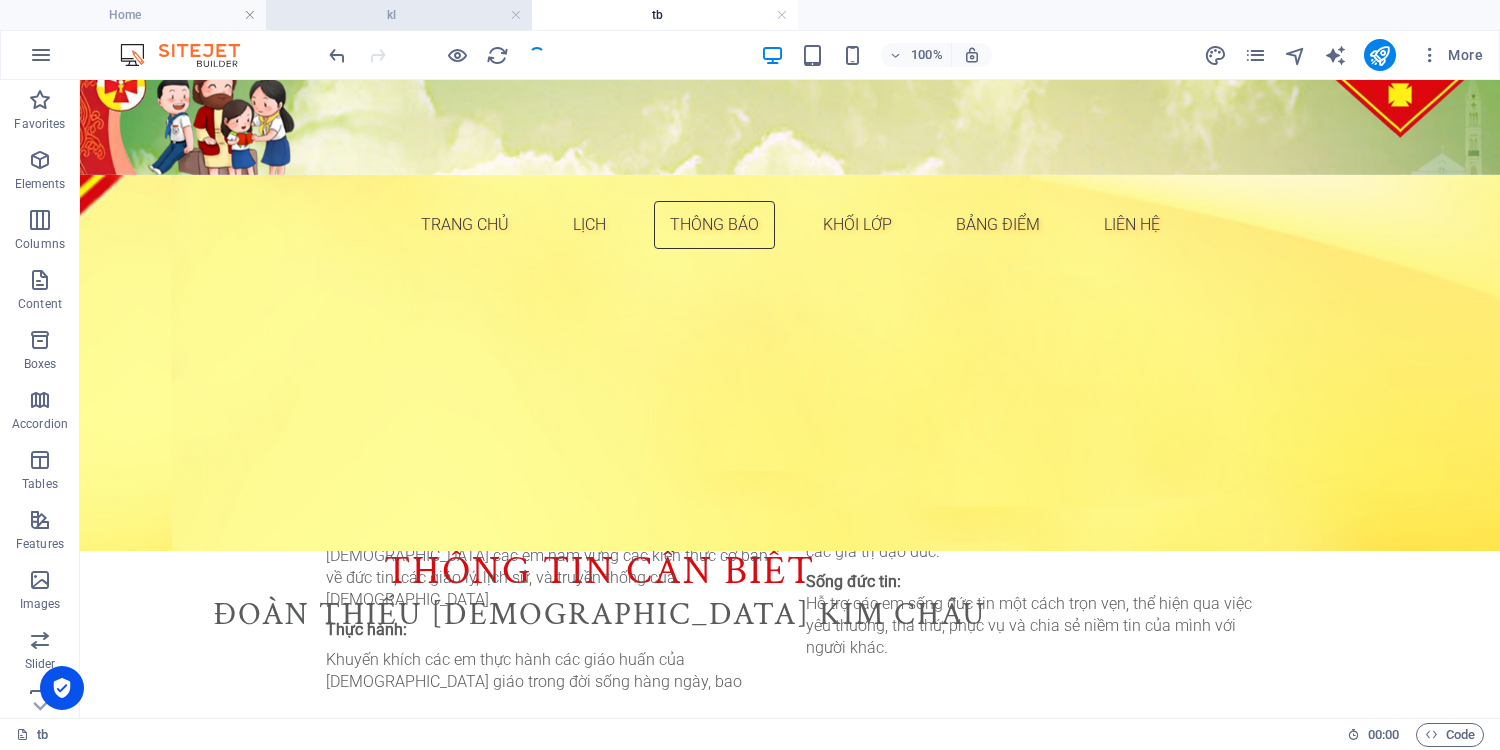 click on "kl" at bounding box center (399, 15) 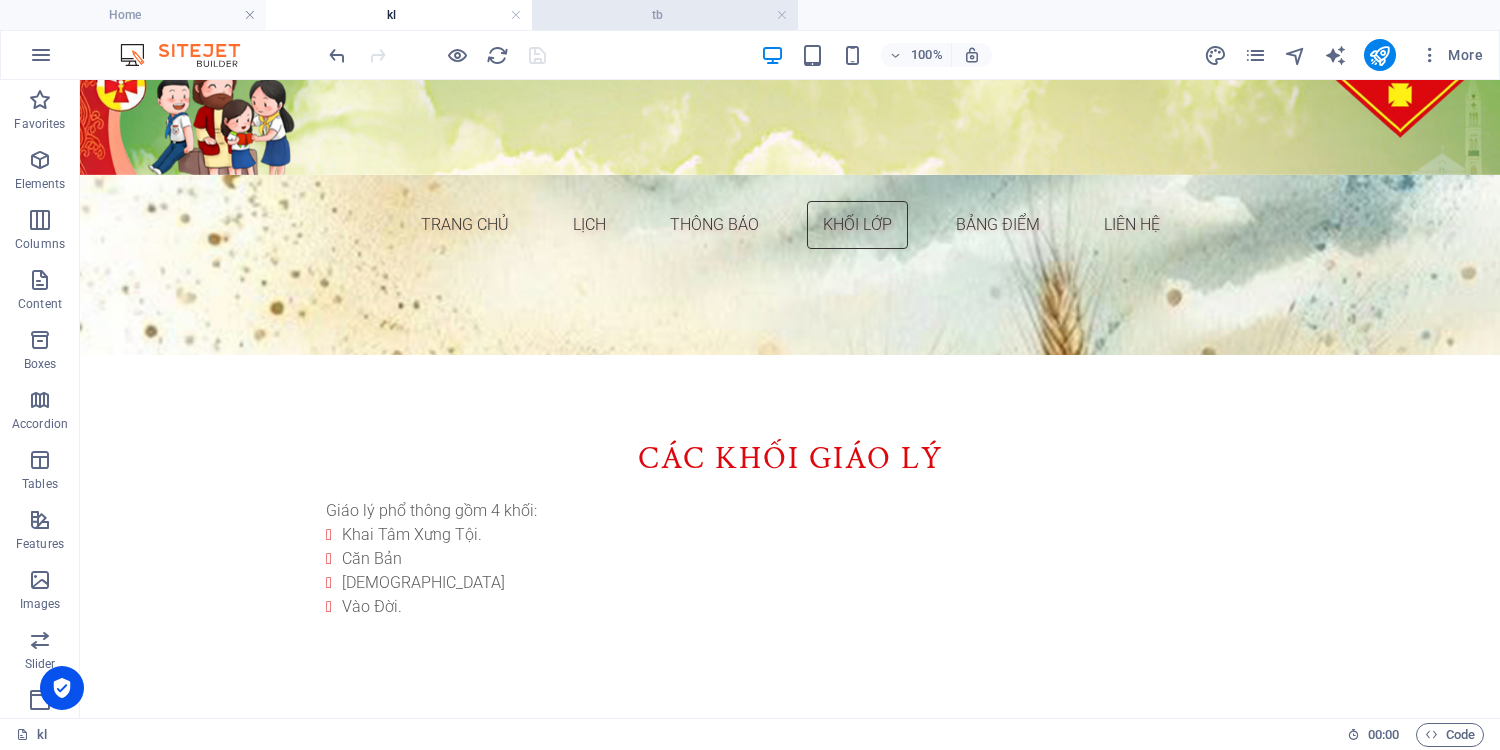 click on "tb" at bounding box center [665, 15] 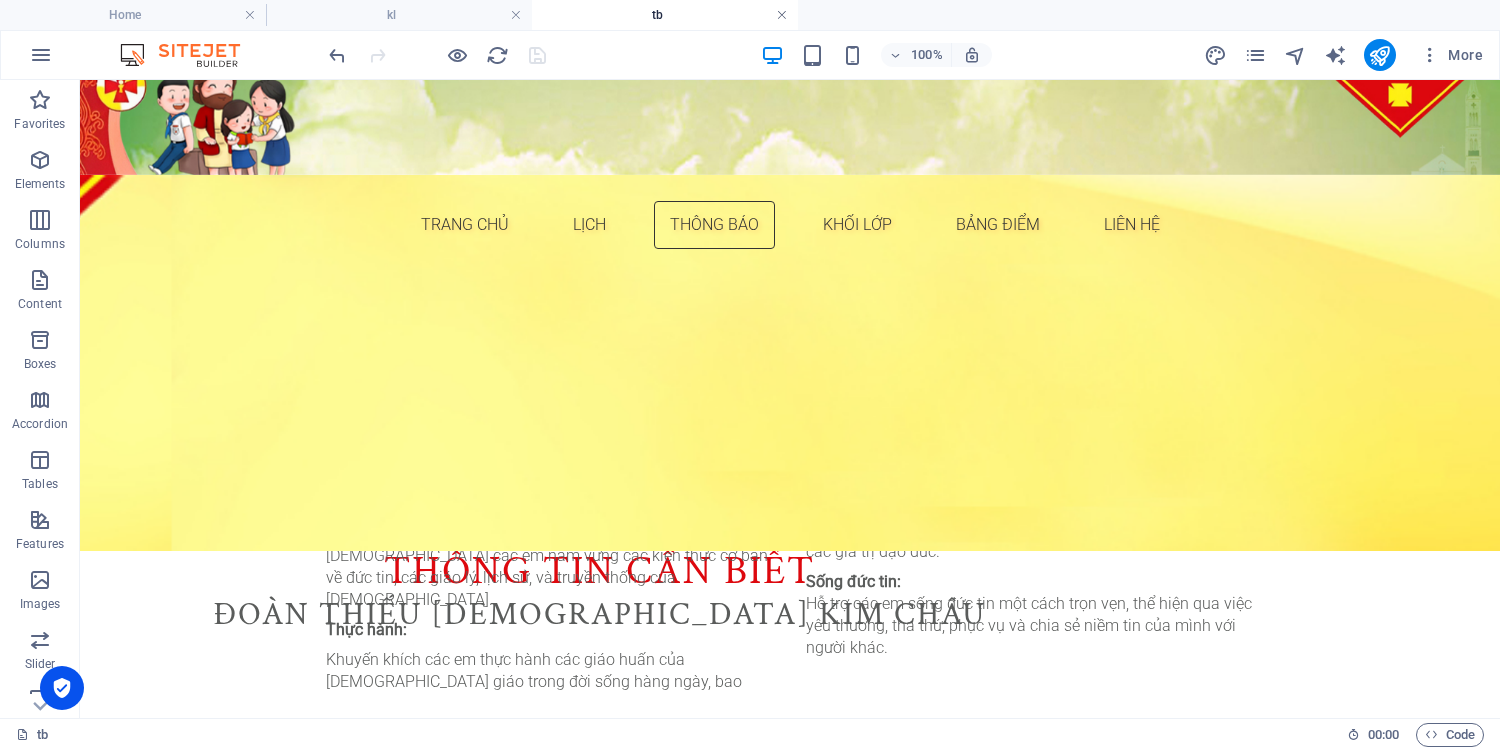 click at bounding box center (782, 15) 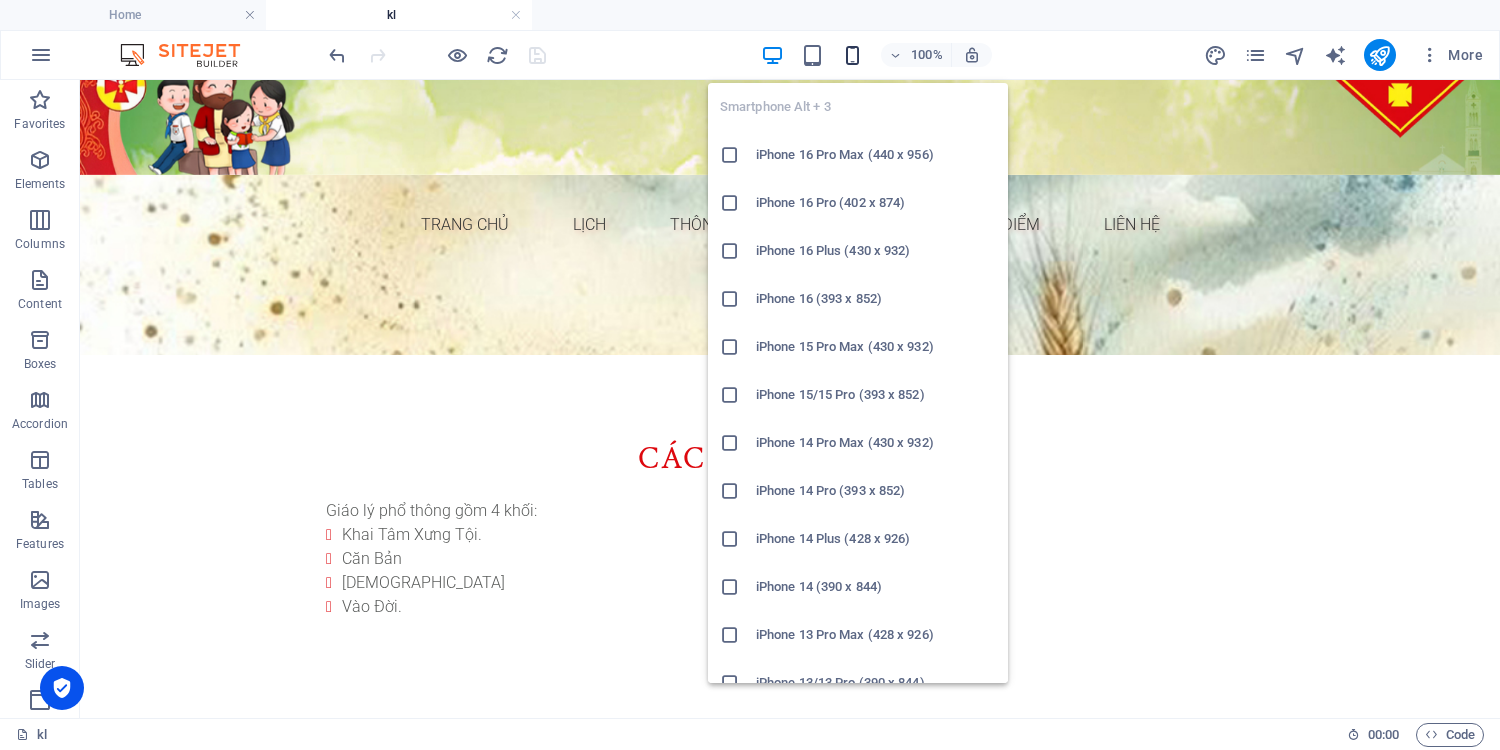 click at bounding box center (852, 55) 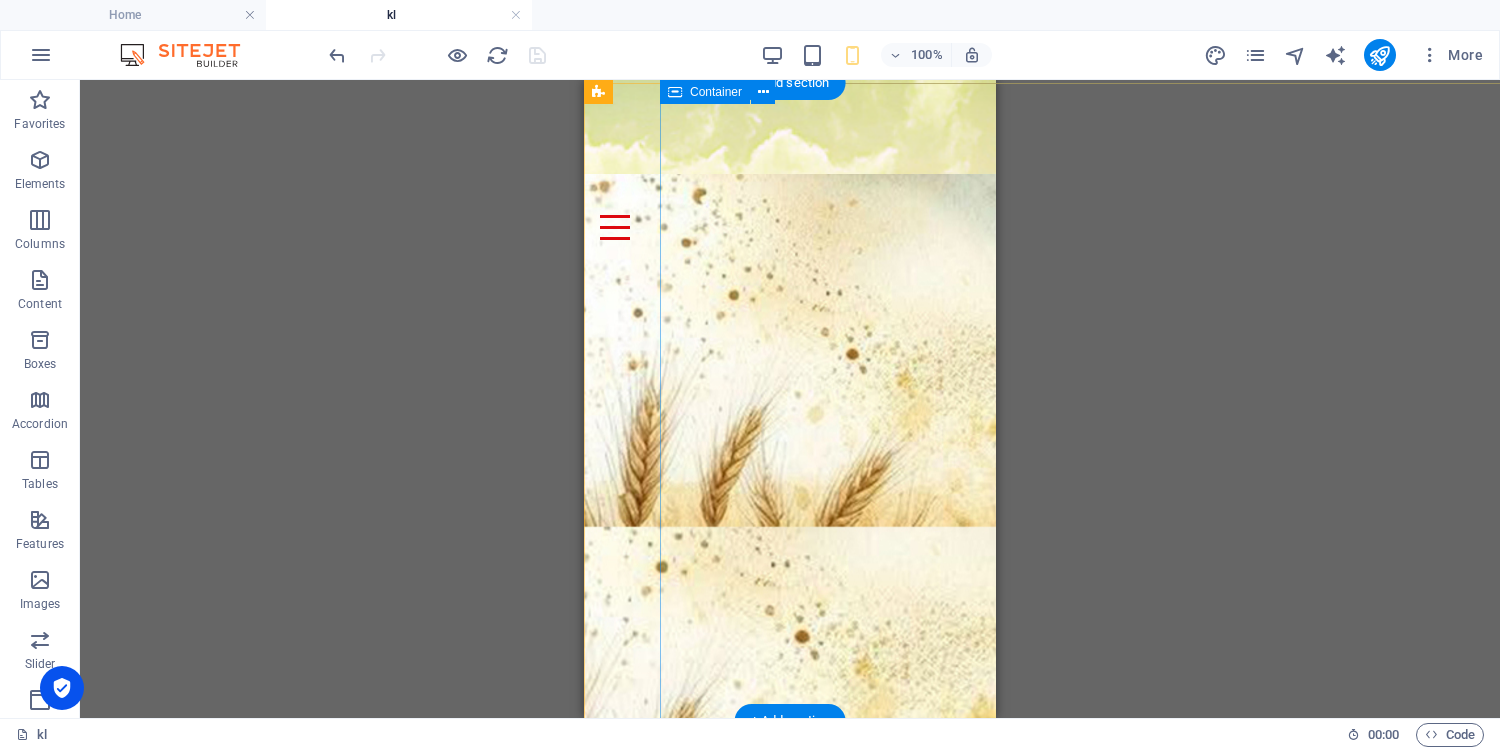 scroll, scrollTop: 0, scrollLeft: 0, axis: both 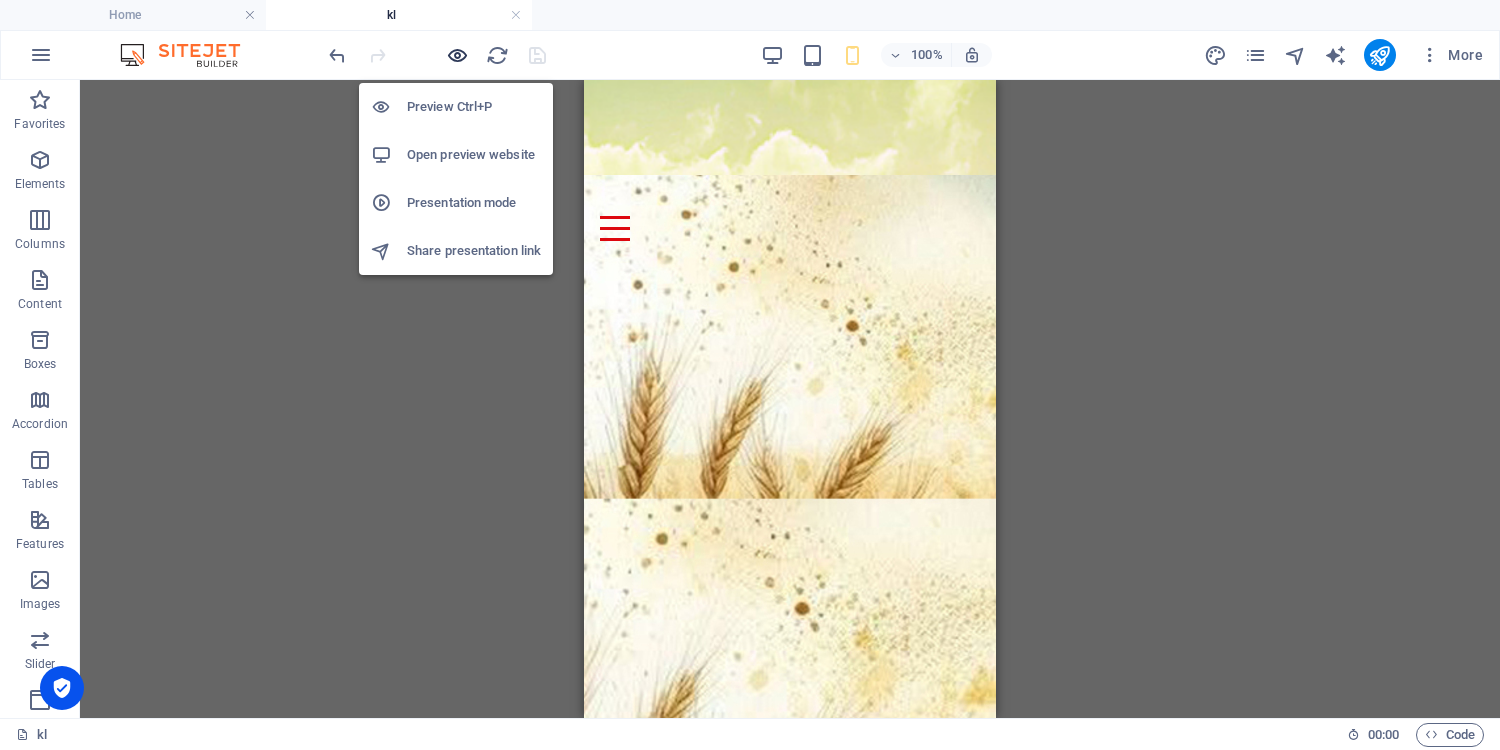 click at bounding box center (457, 55) 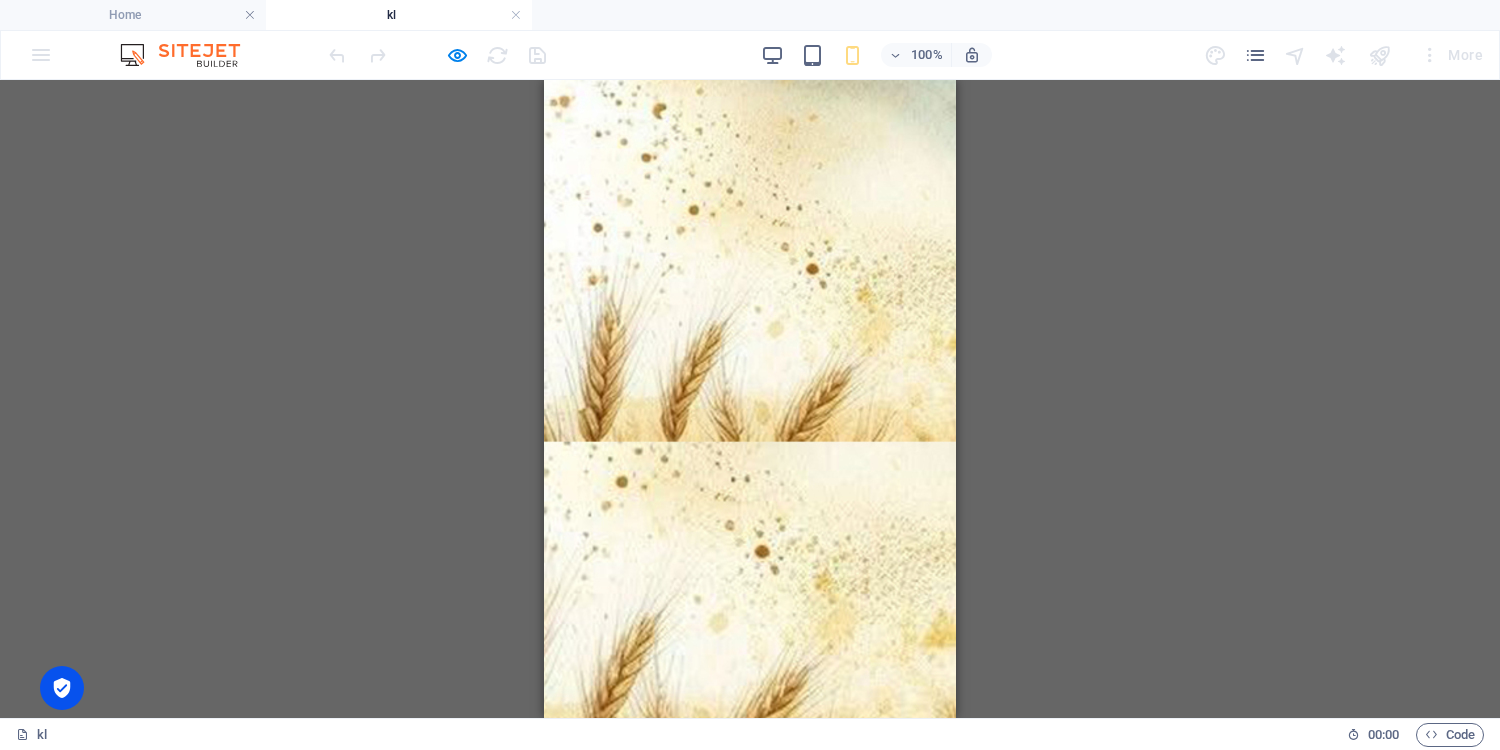 click on "100% More" at bounding box center [908, 55] 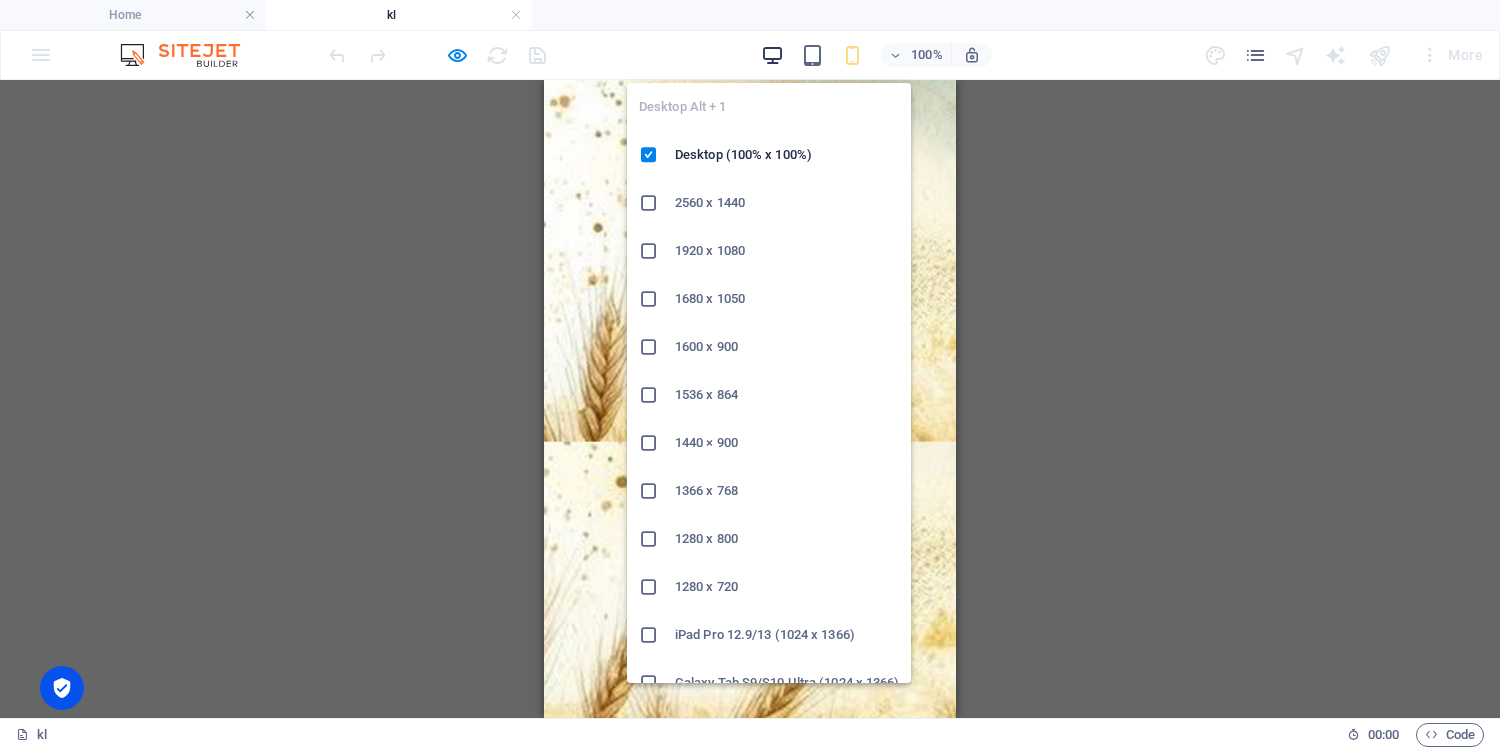 click at bounding box center (772, 55) 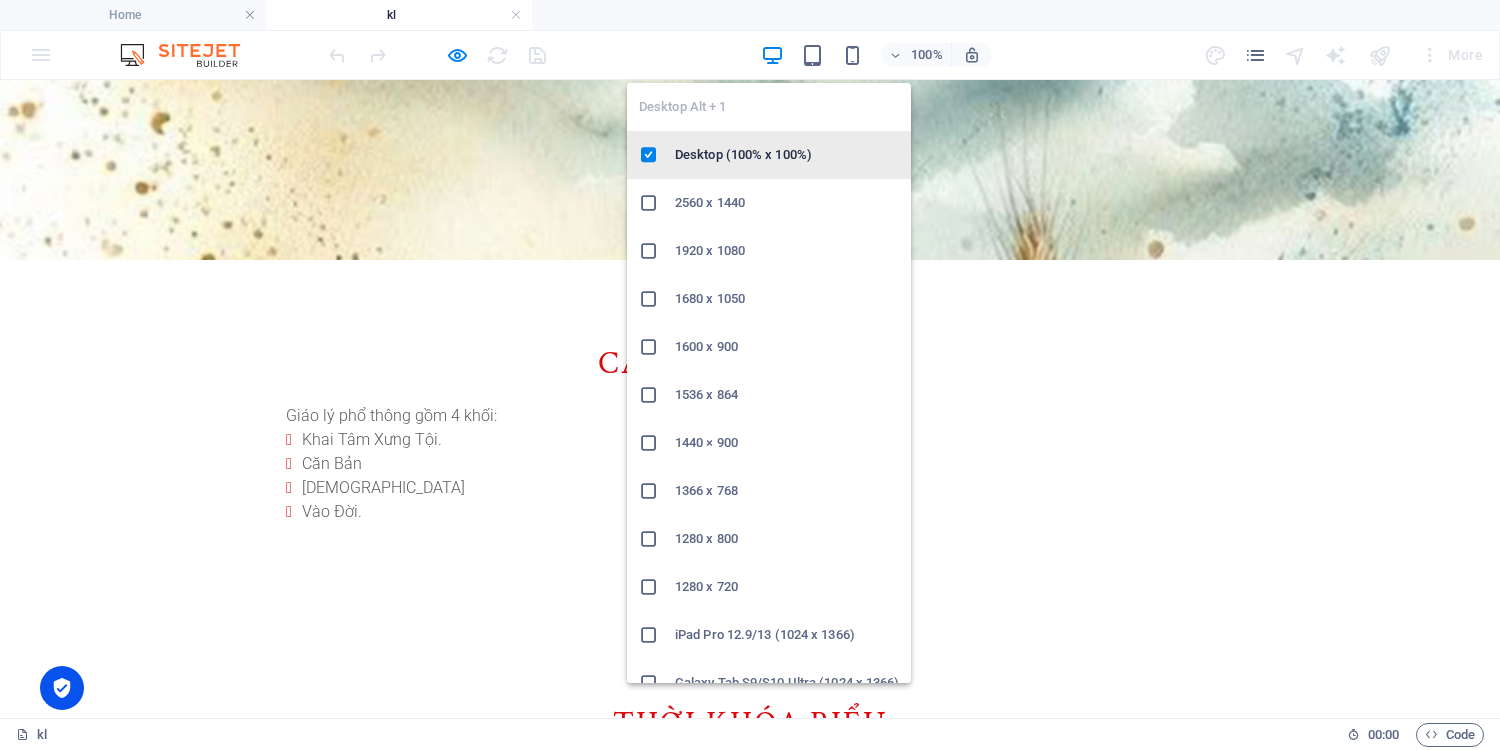 type 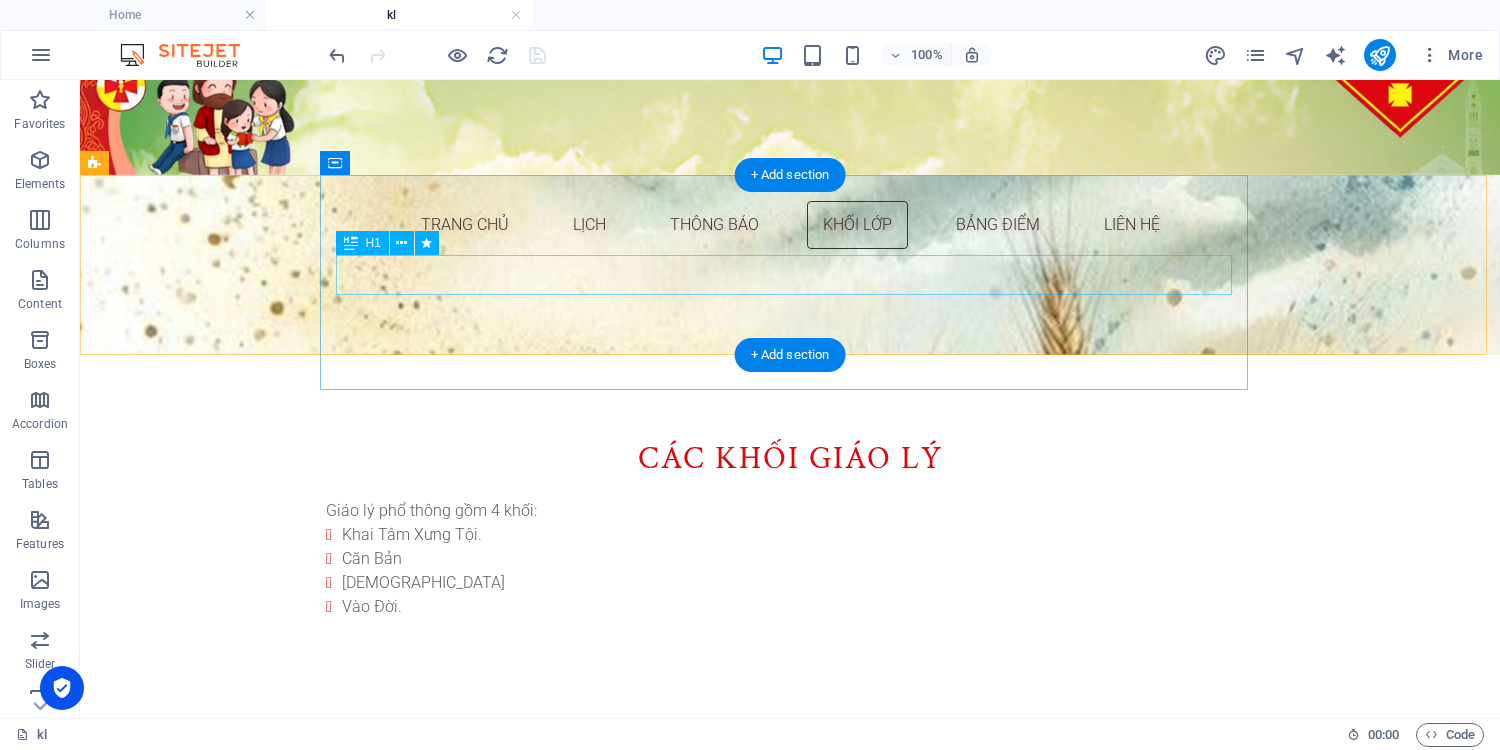 click on "giáo lý phổ thông" at bounding box center [790, 639] 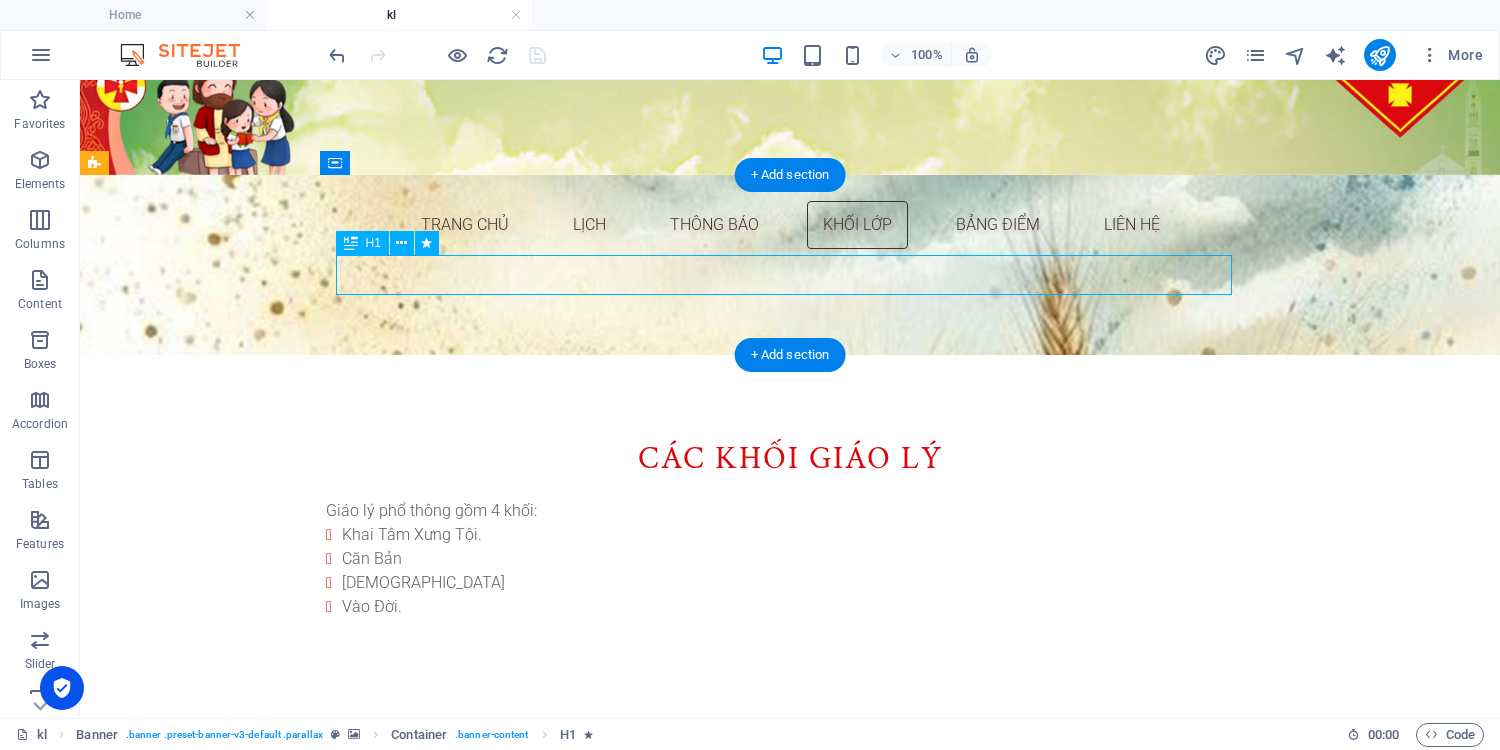 click on "giáo lý phổ thông" at bounding box center [790, 639] 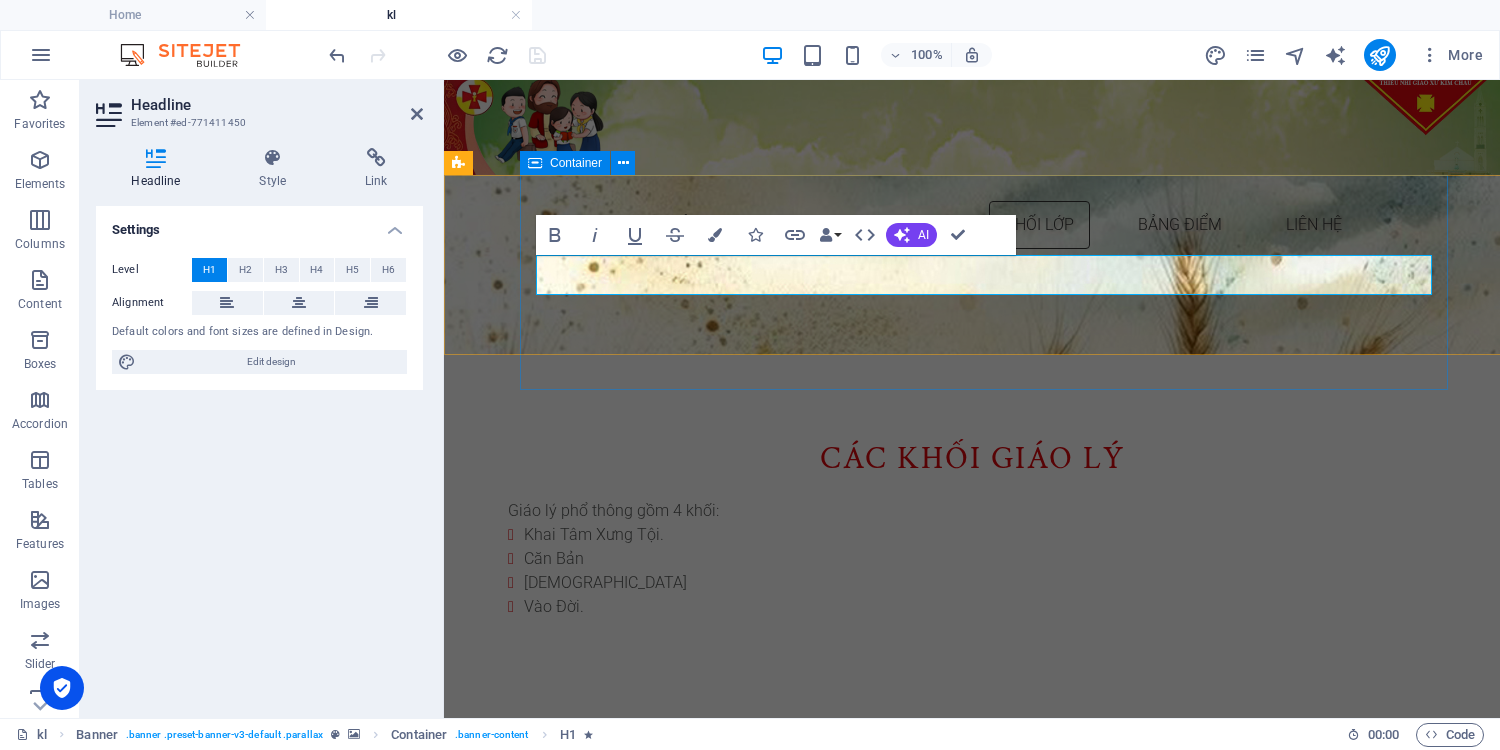 click on "giáo lý phổ thông" at bounding box center [984, 646] 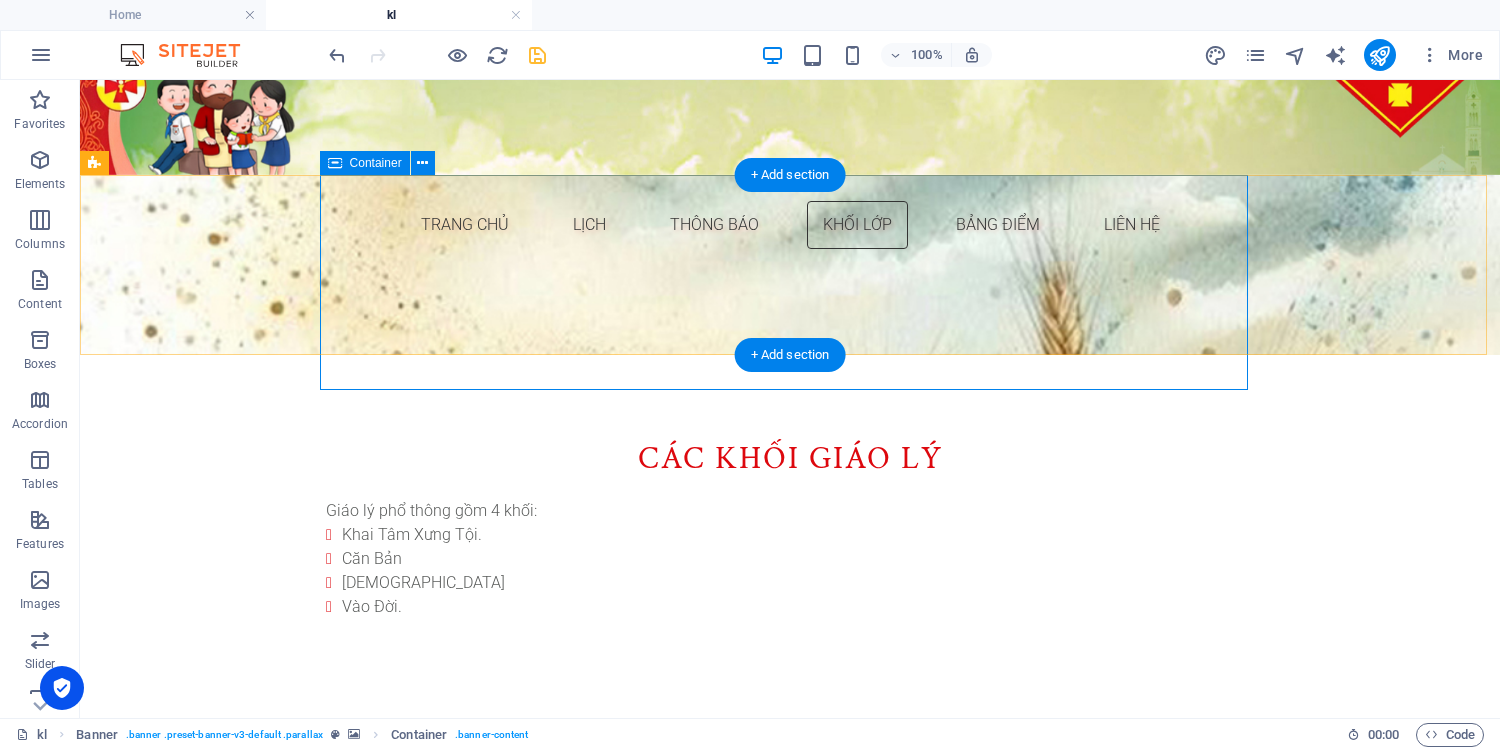 click on "giáo lý phổ thông" at bounding box center [790, 646] 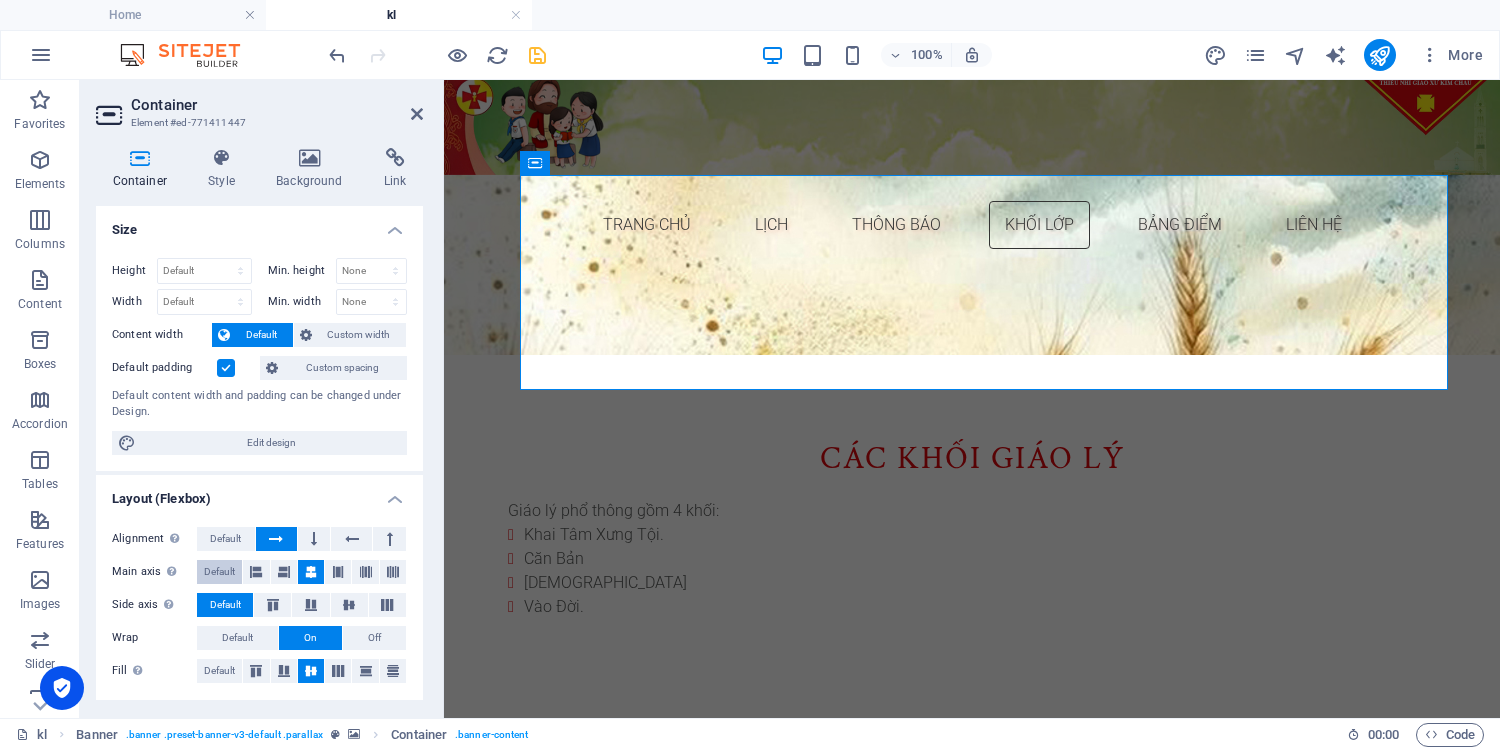 click on "Default" at bounding box center [219, 572] 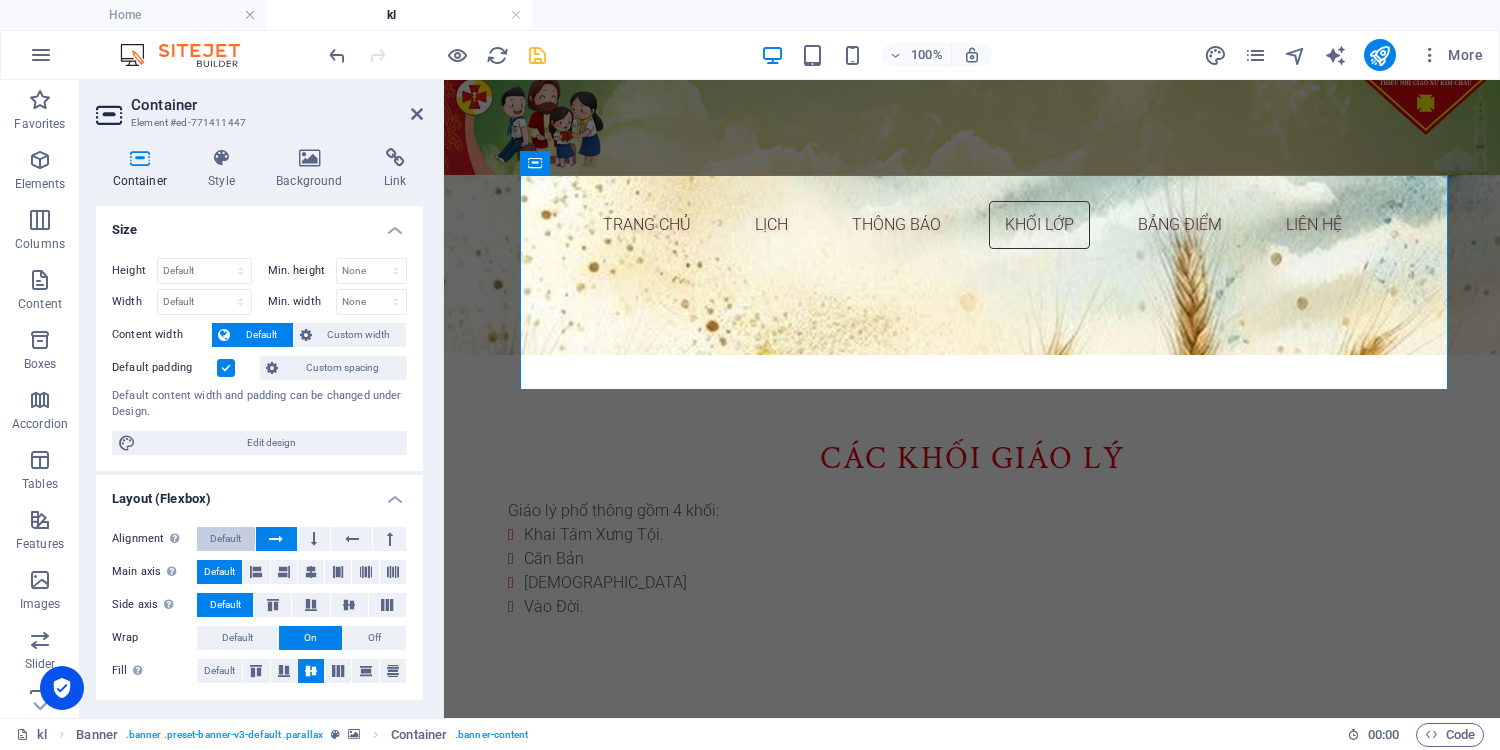 click on "Default" at bounding box center [225, 539] 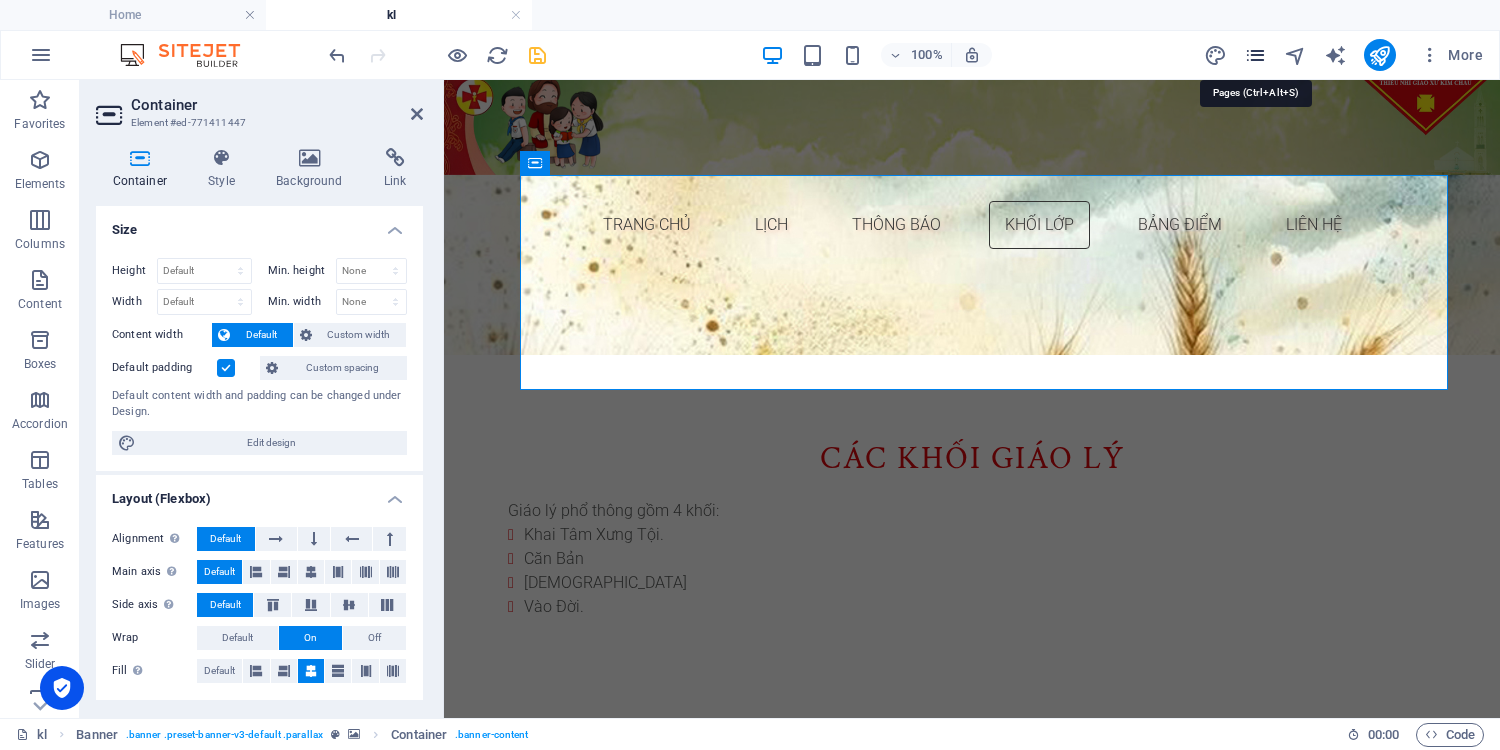 click at bounding box center [1255, 55] 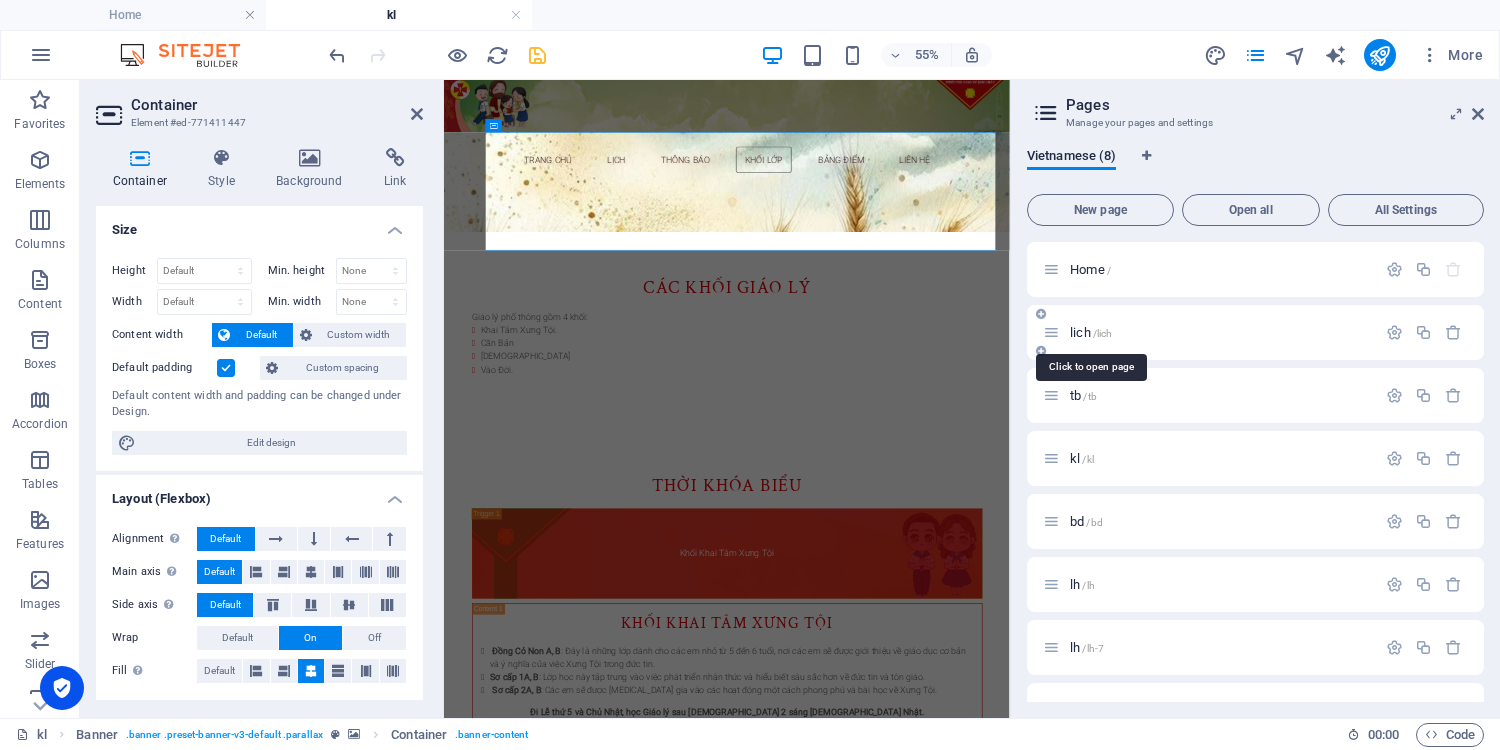 click on "lich /lich" at bounding box center [1091, 332] 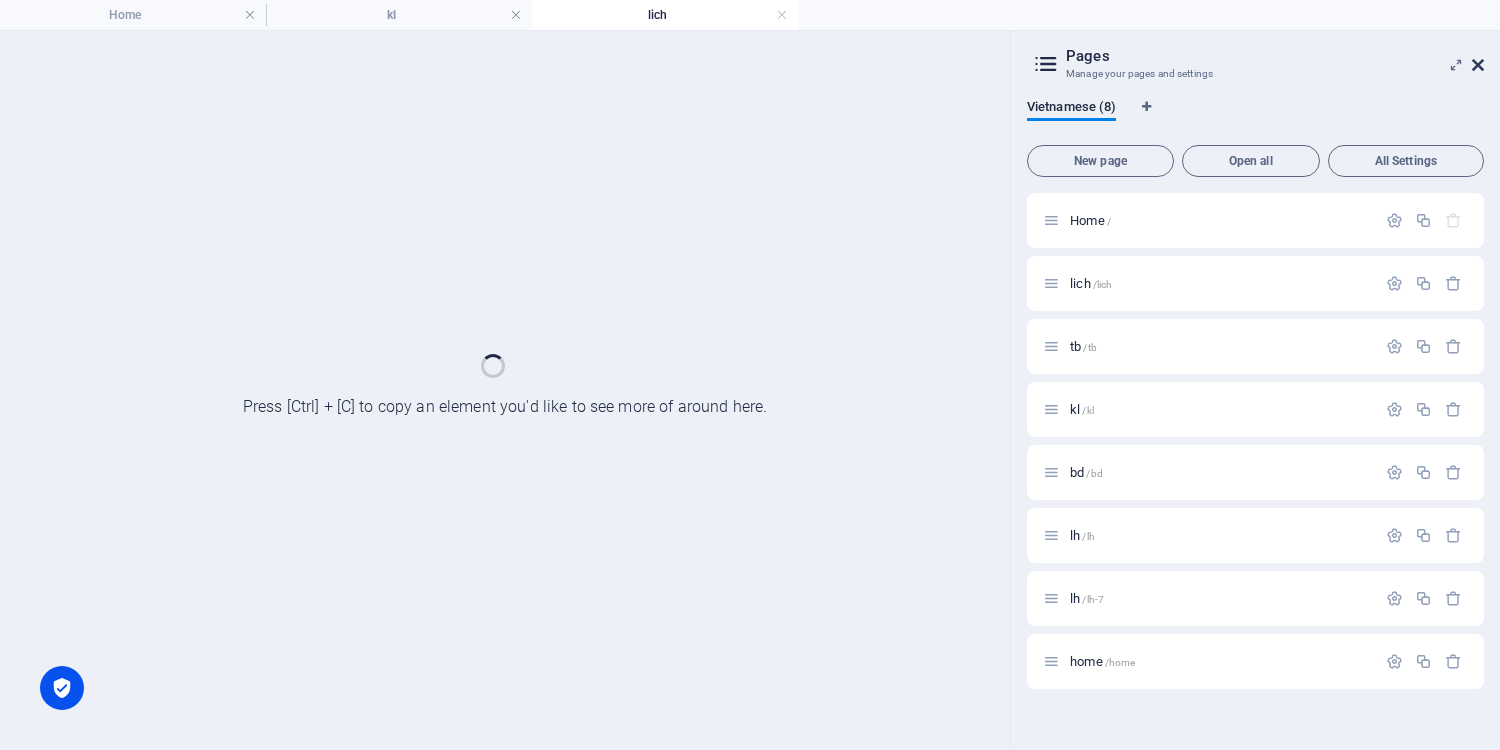 click at bounding box center (1478, 65) 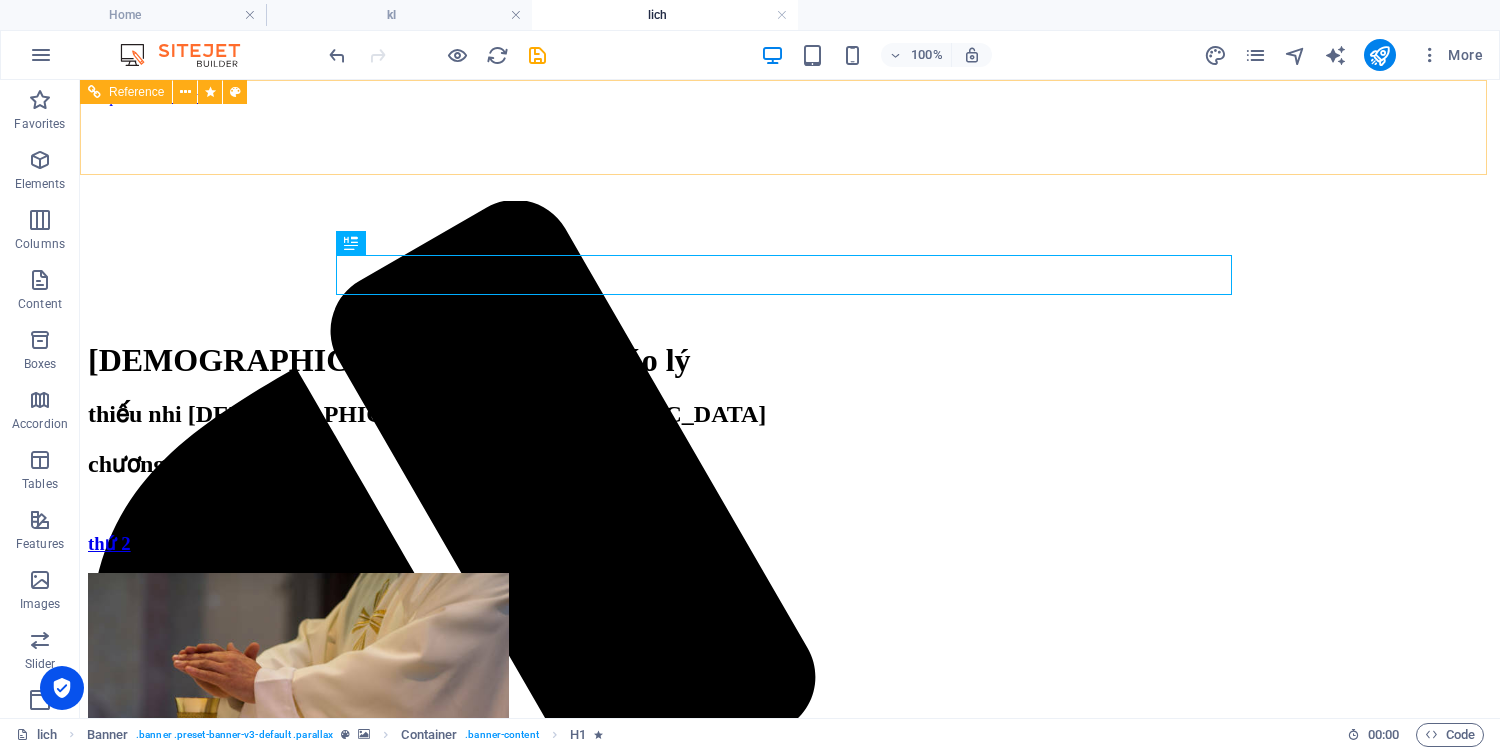 scroll, scrollTop: 0, scrollLeft: 0, axis: both 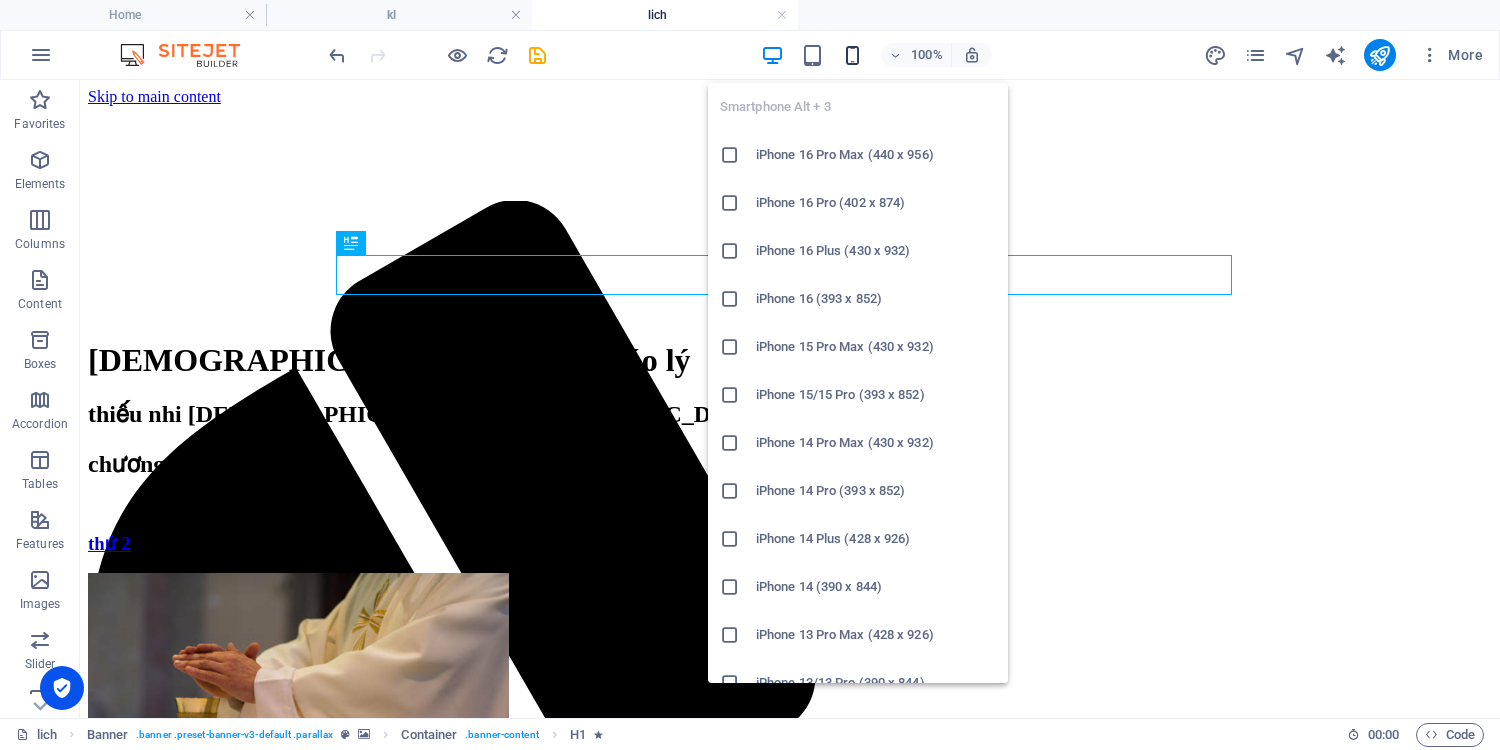 click at bounding box center [852, 55] 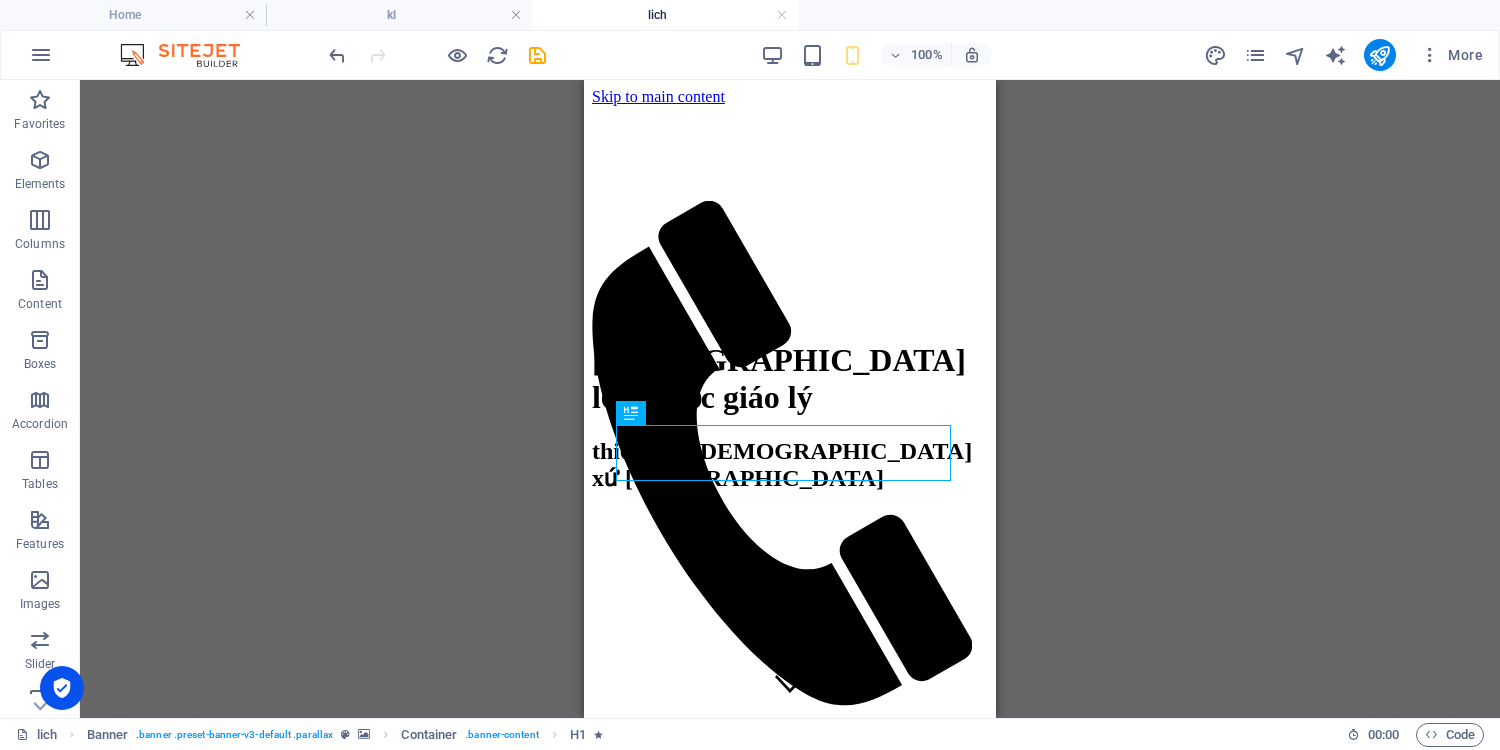 type 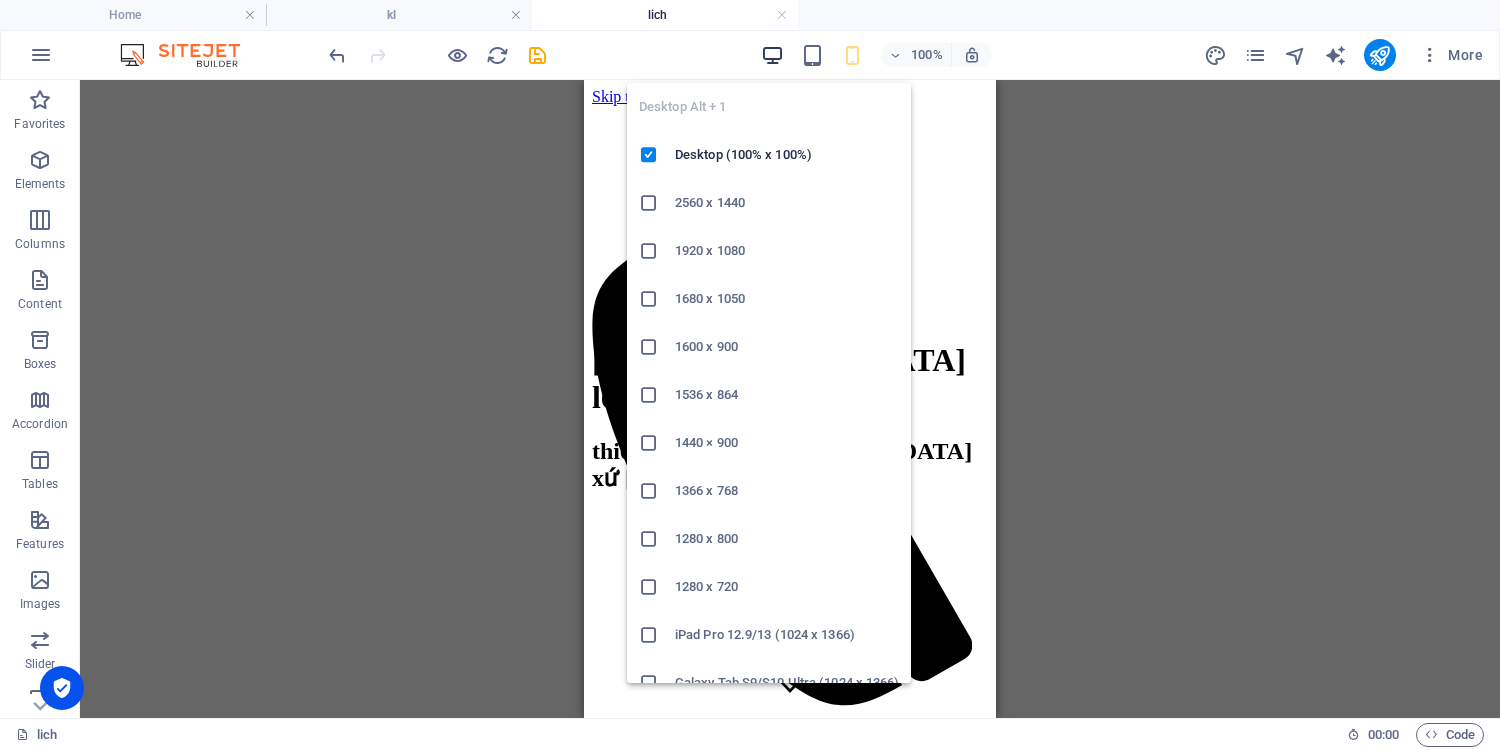 click at bounding box center [772, 55] 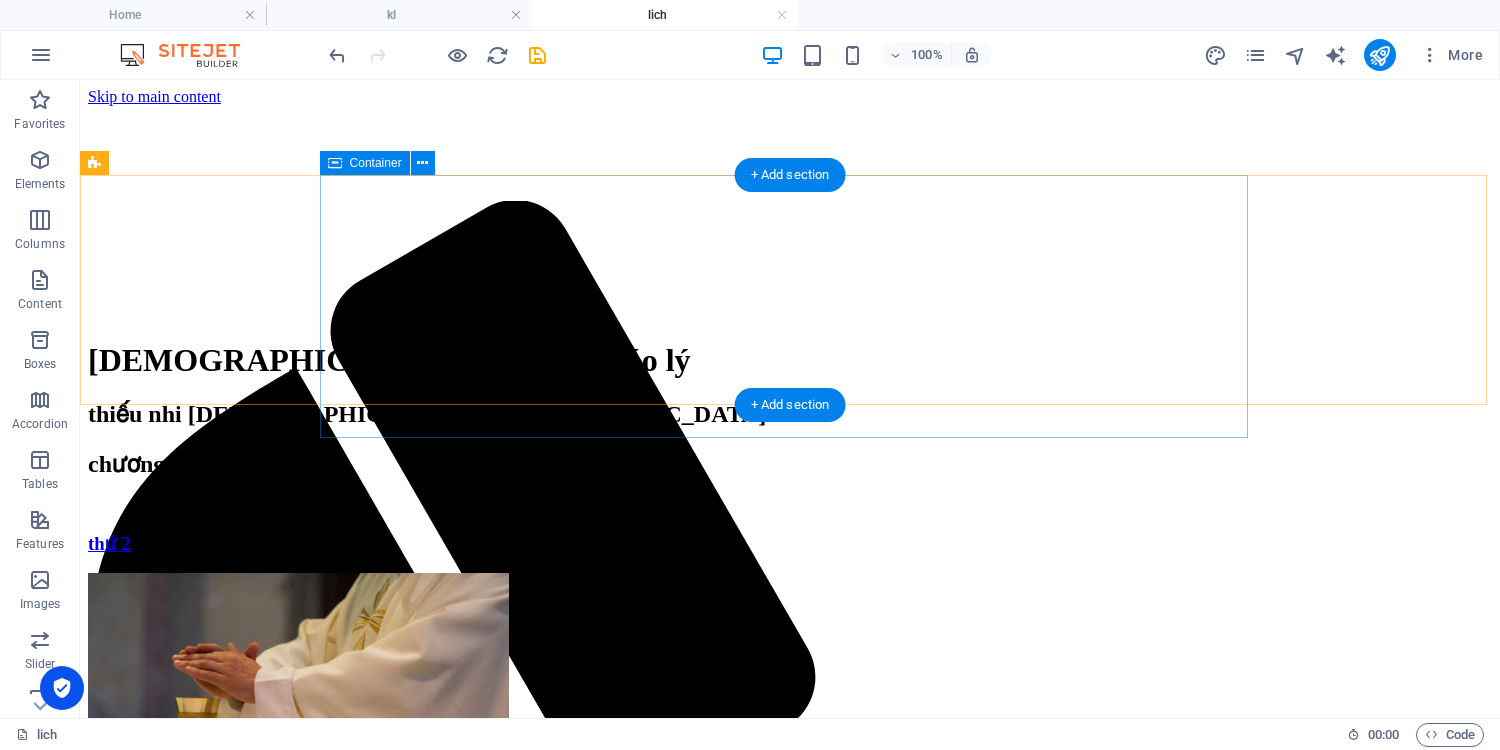 click on "[DEMOGRAPHIC_DATA] lễ và học giáo lý thiếu nhi [DEMOGRAPHIC_DATA] xứ [GEOGRAPHIC_DATA]" at bounding box center (790, 392) 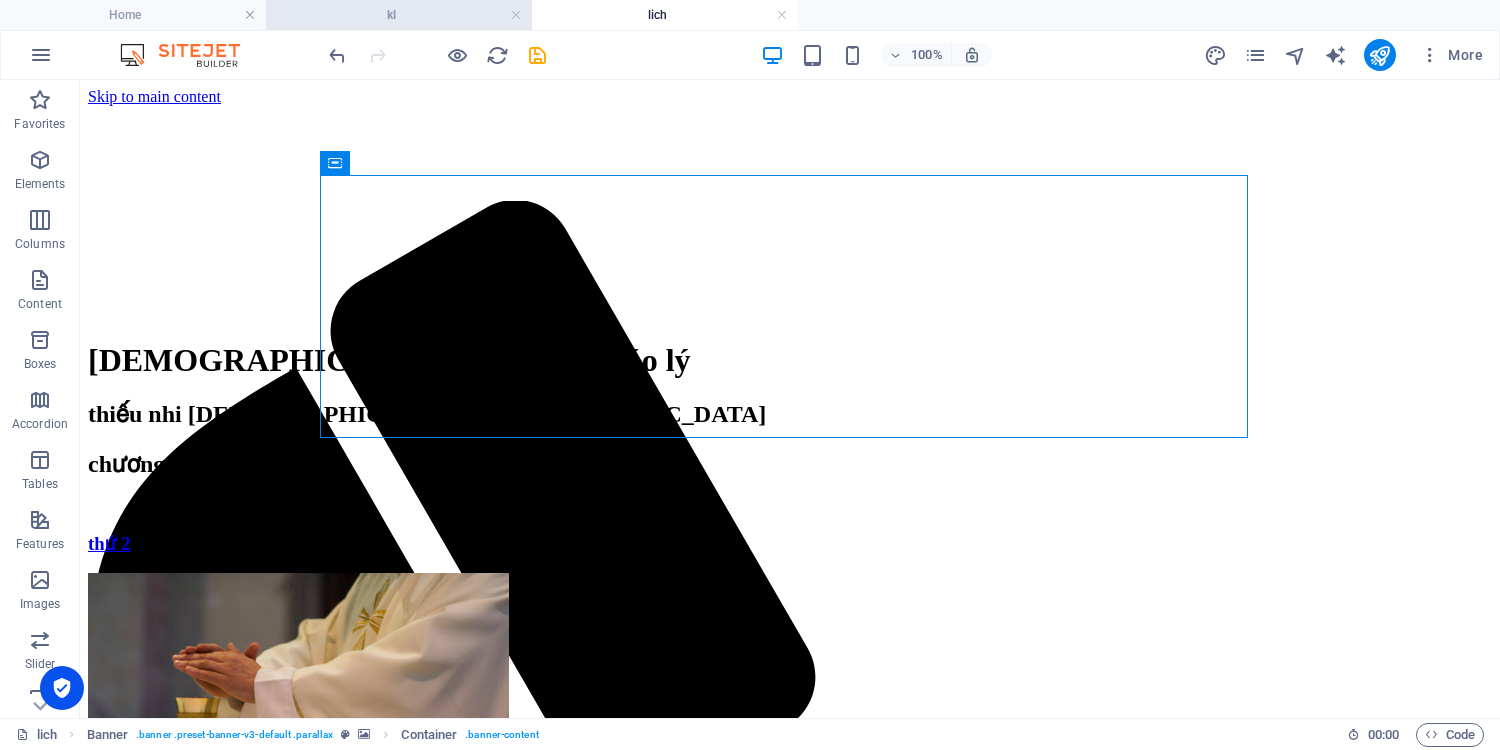 click on "kl" at bounding box center (399, 15) 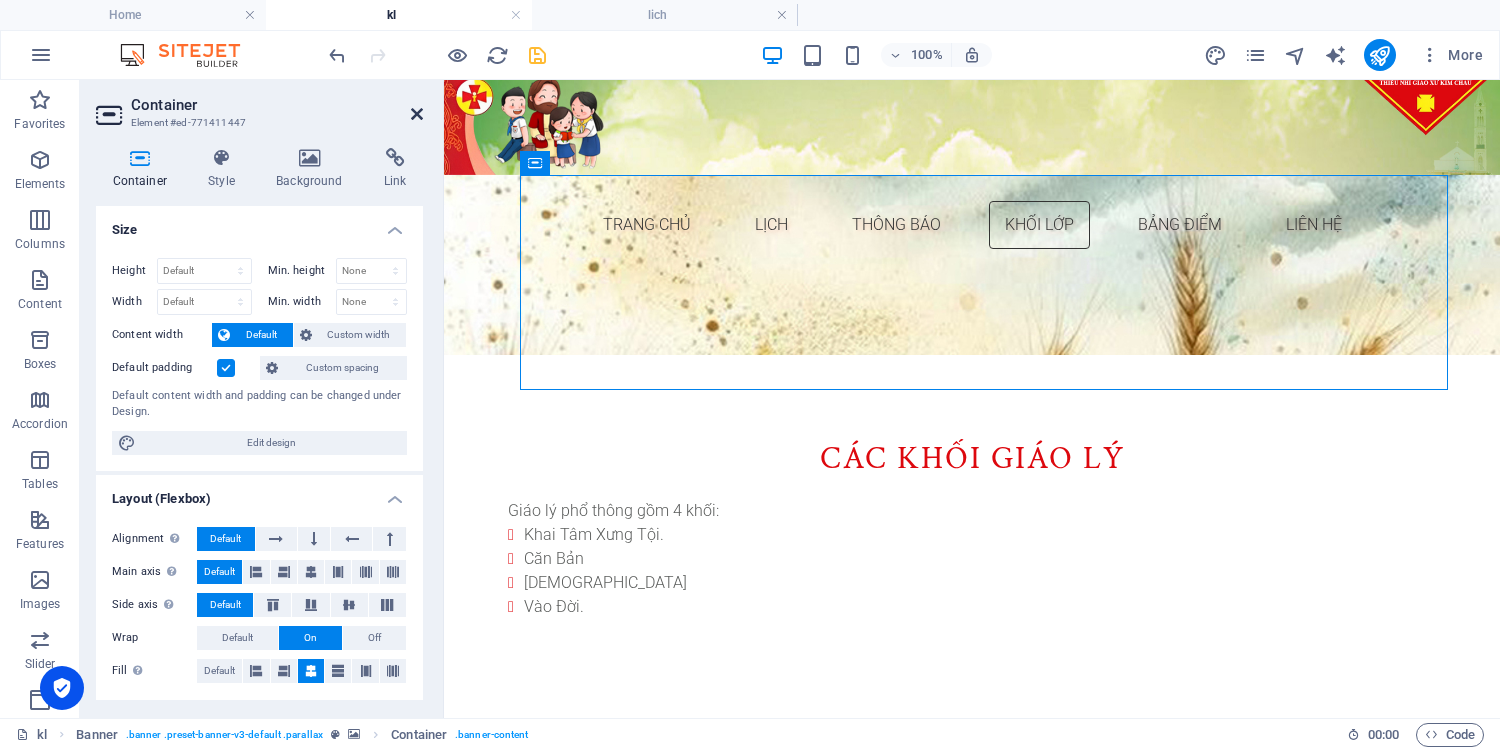 click at bounding box center (417, 114) 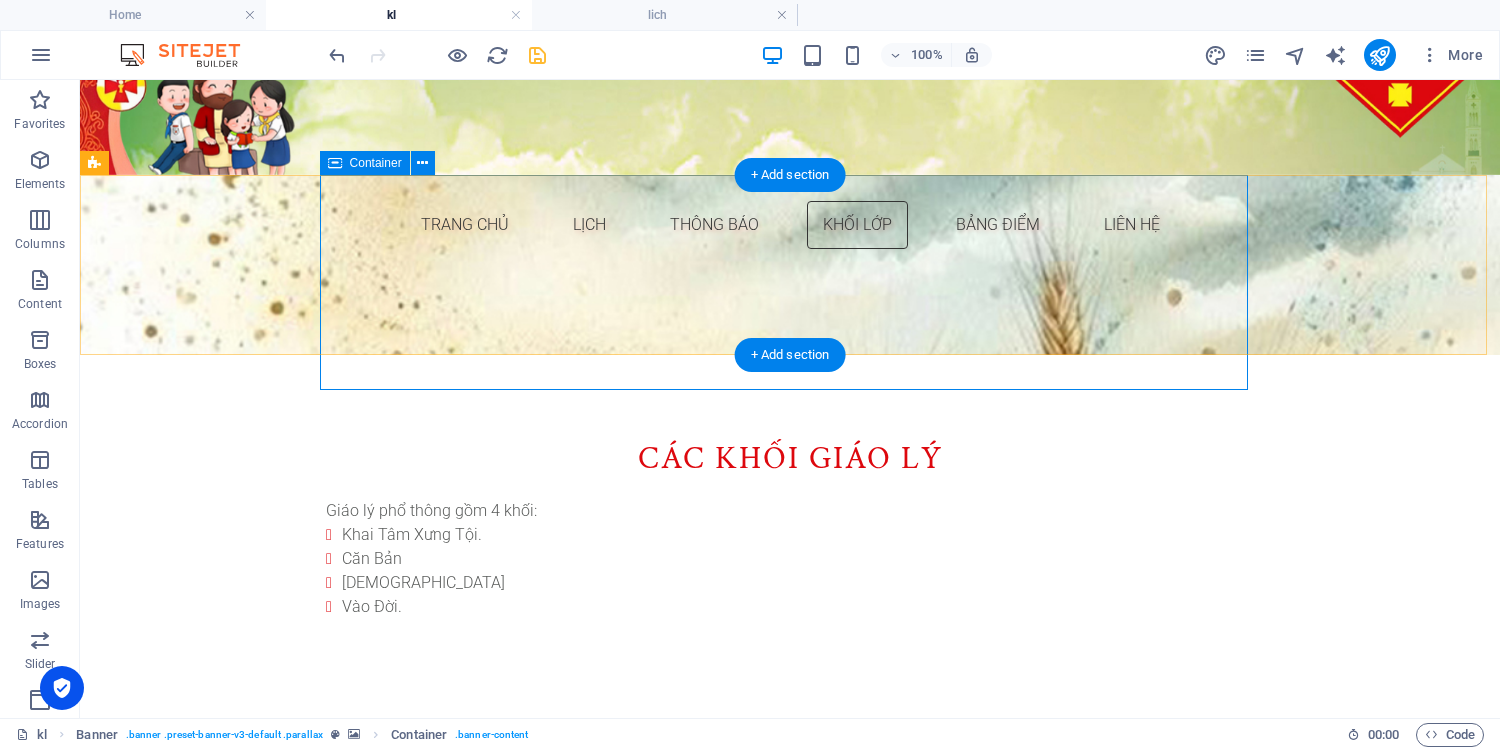 click on "giáo lý phổ thông" at bounding box center [790, 646] 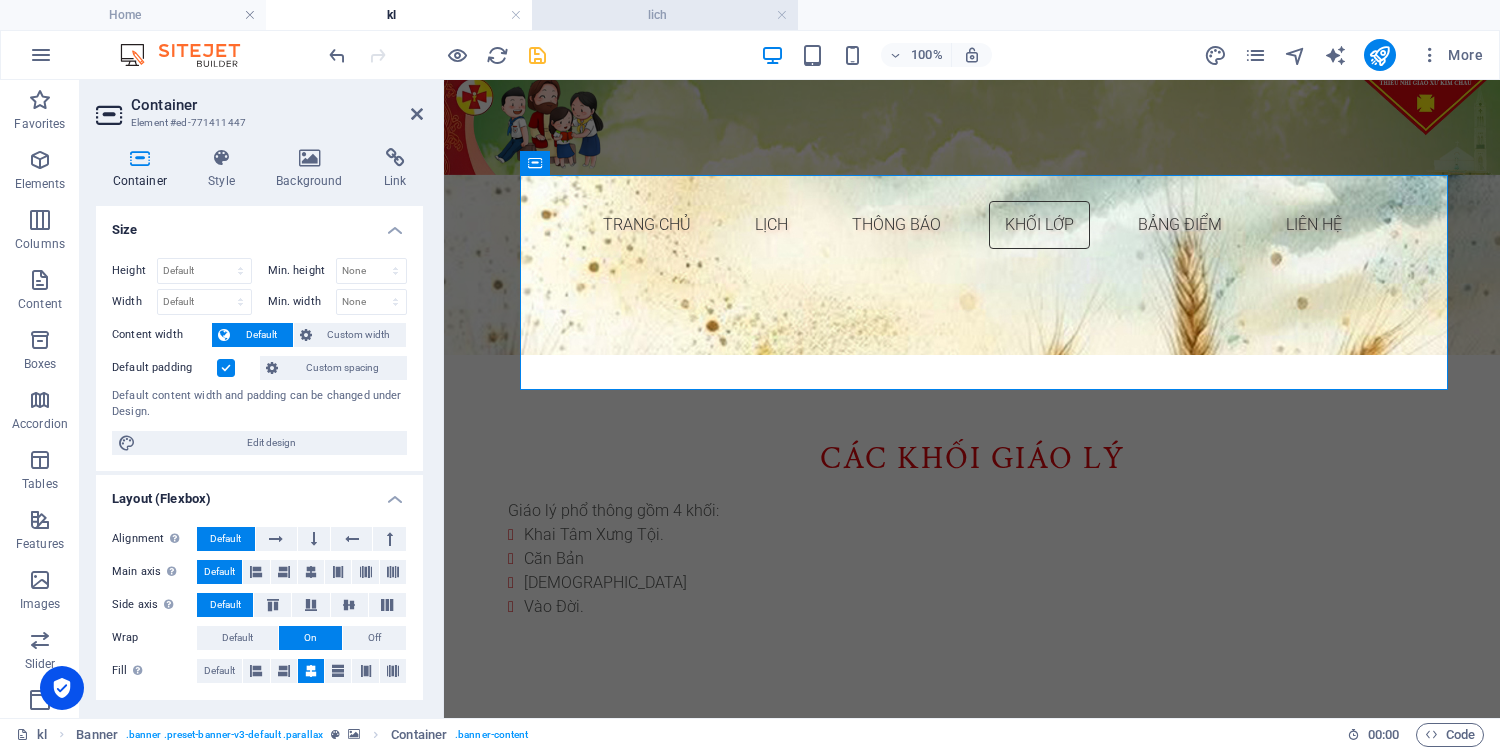 click on "lich" at bounding box center (665, 15) 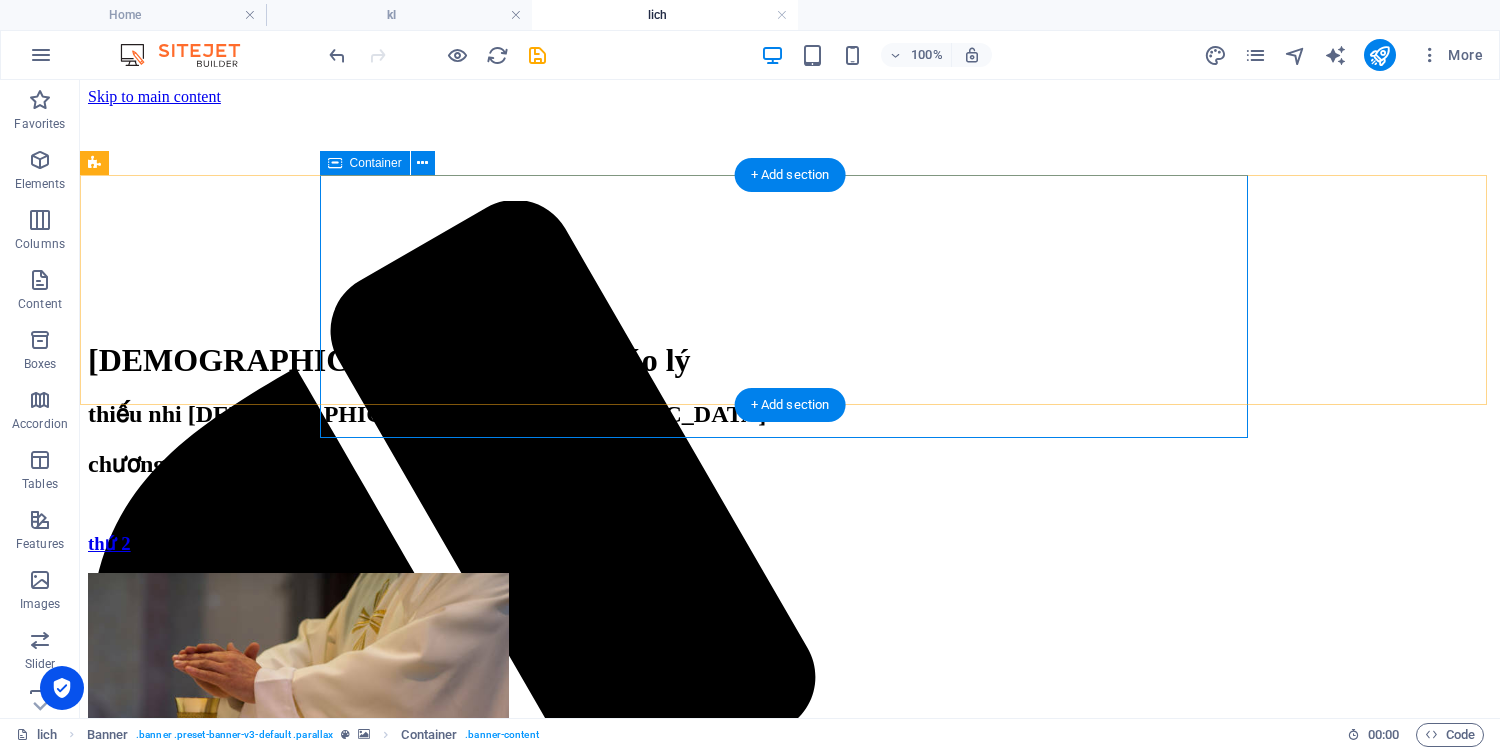 click on "[DEMOGRAPHIC_DATA] lễ và học giáo lý thiếu nhi [DEMOGRAPHIC_DATA] xứ [GEOGRAPHIC_DATA]" at bounding box center (790, 392) 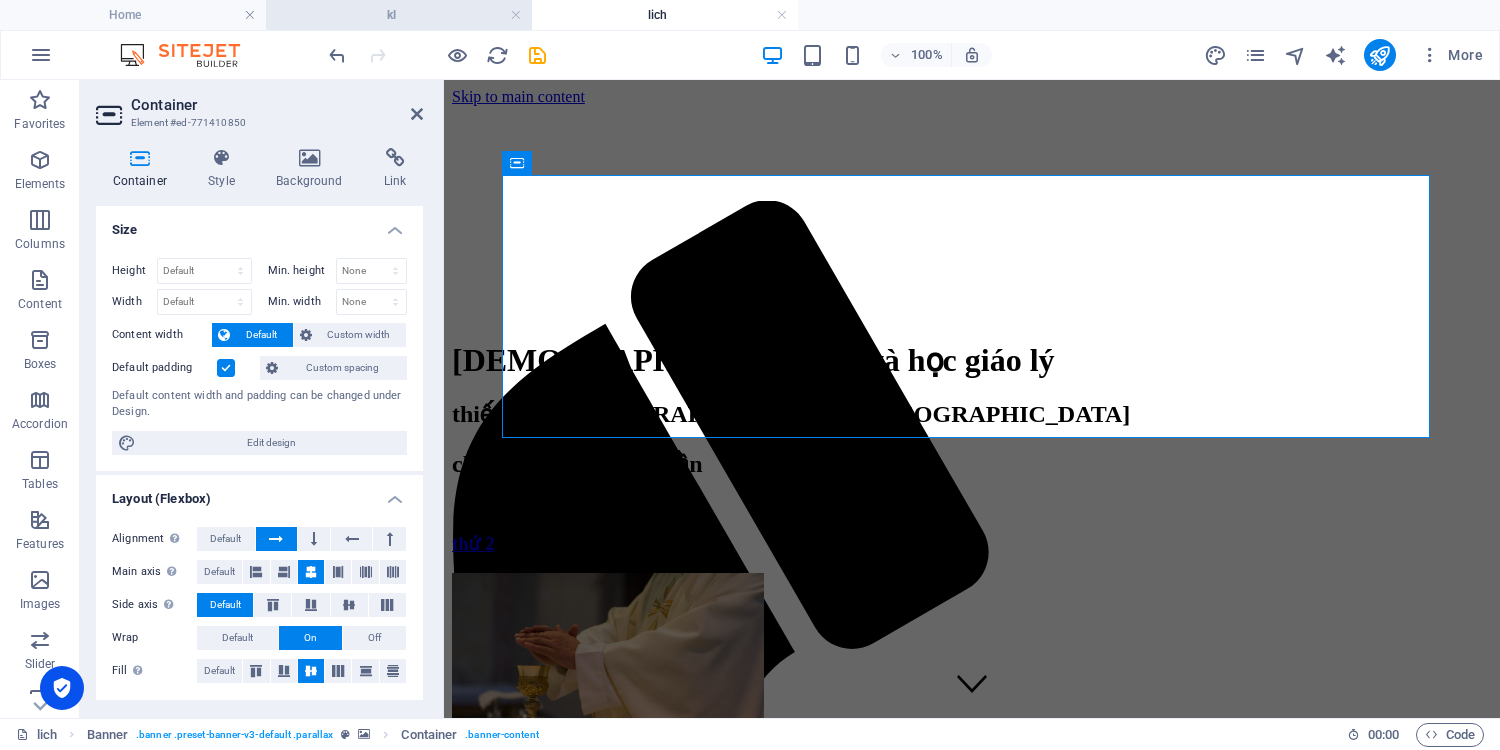 click on "kl" at bounding box center [399, 15] 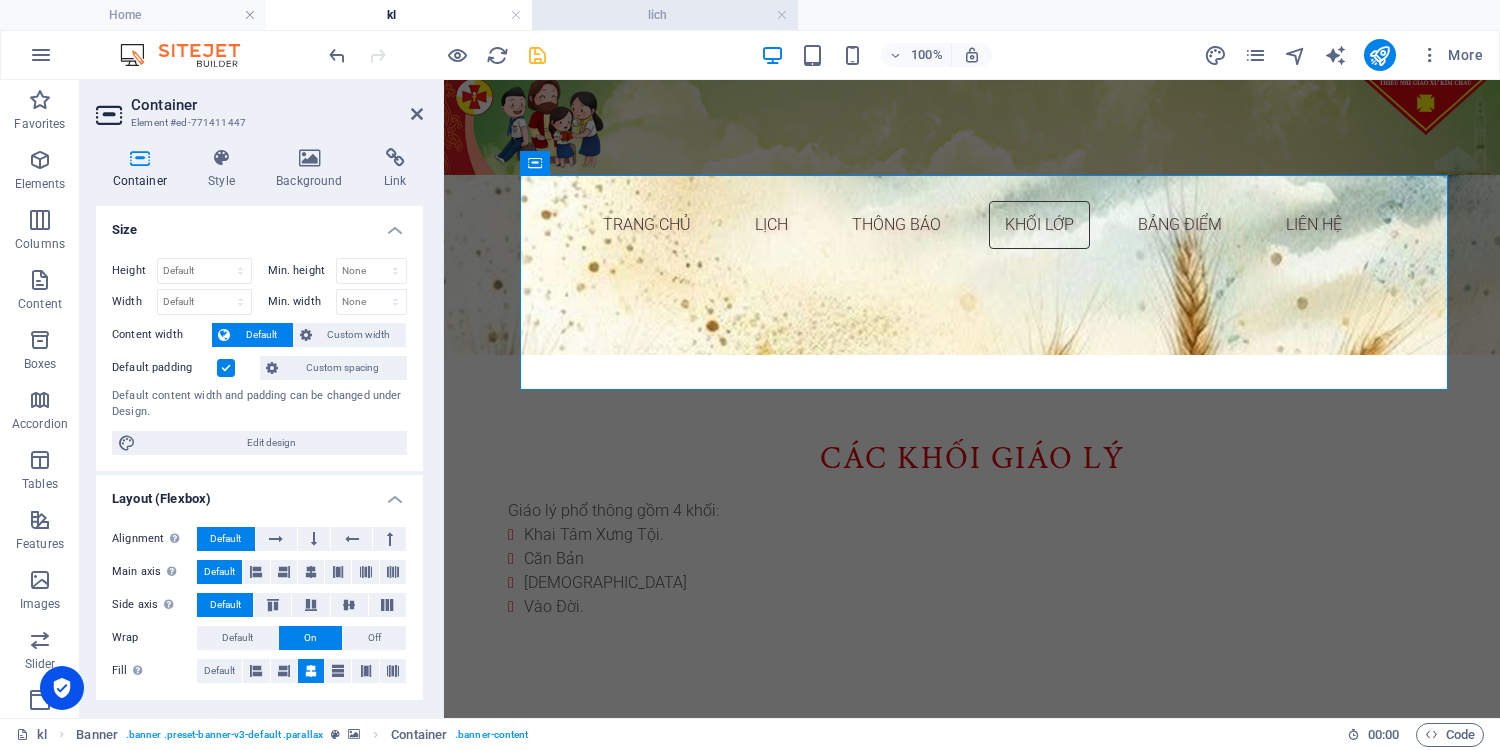 click on "lich" at bounding box center [665, 15] 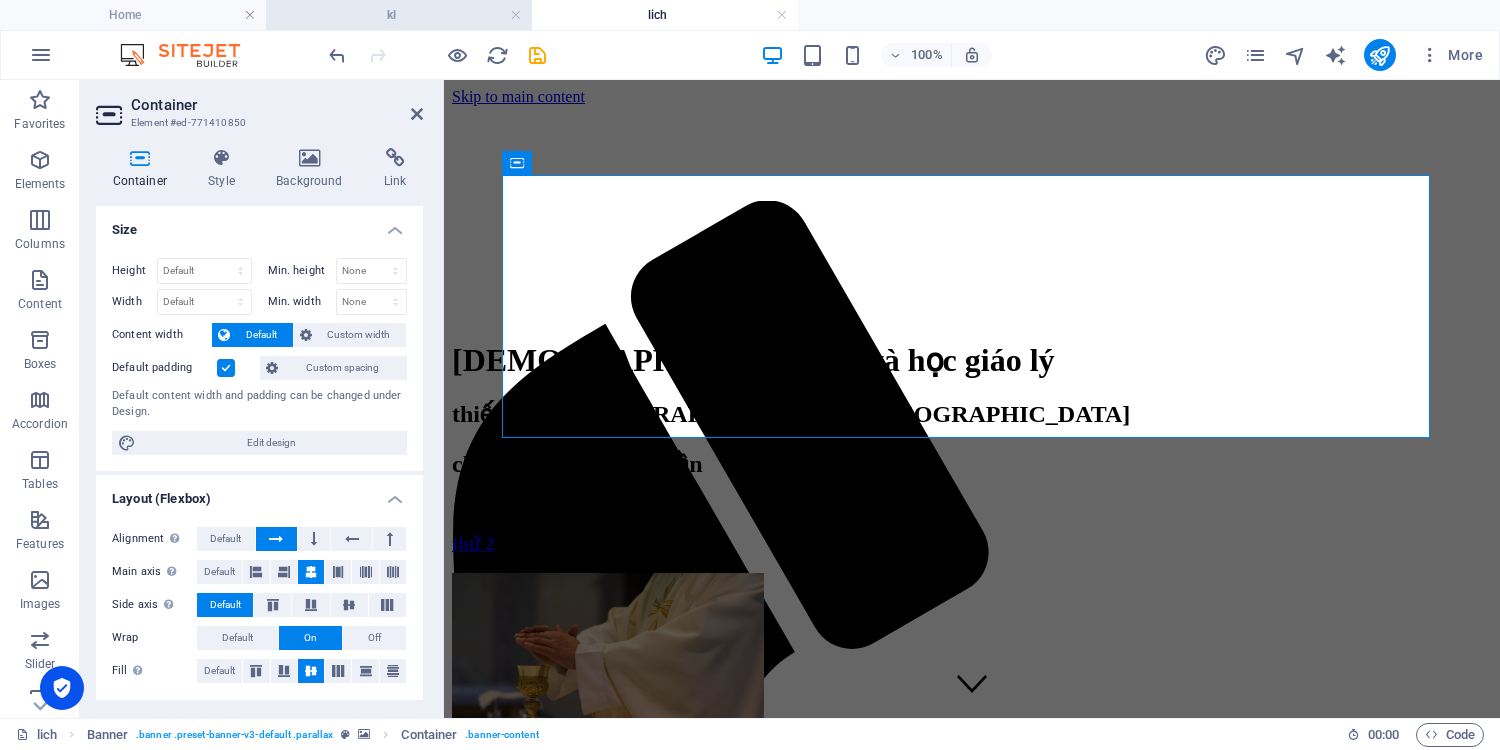 click on "kl" at bounding box center [399, 15] 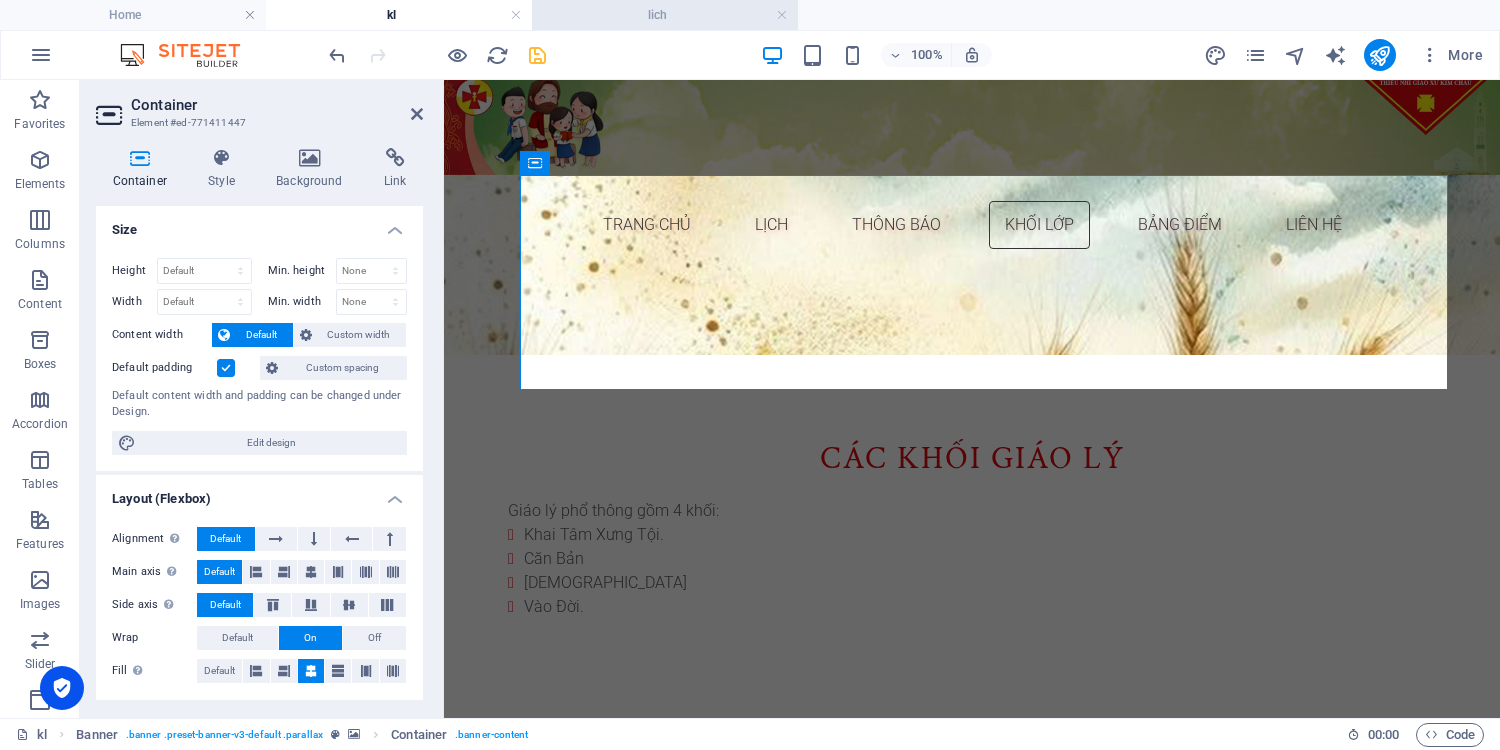 click on "lich" at bounding box center [665, 15] 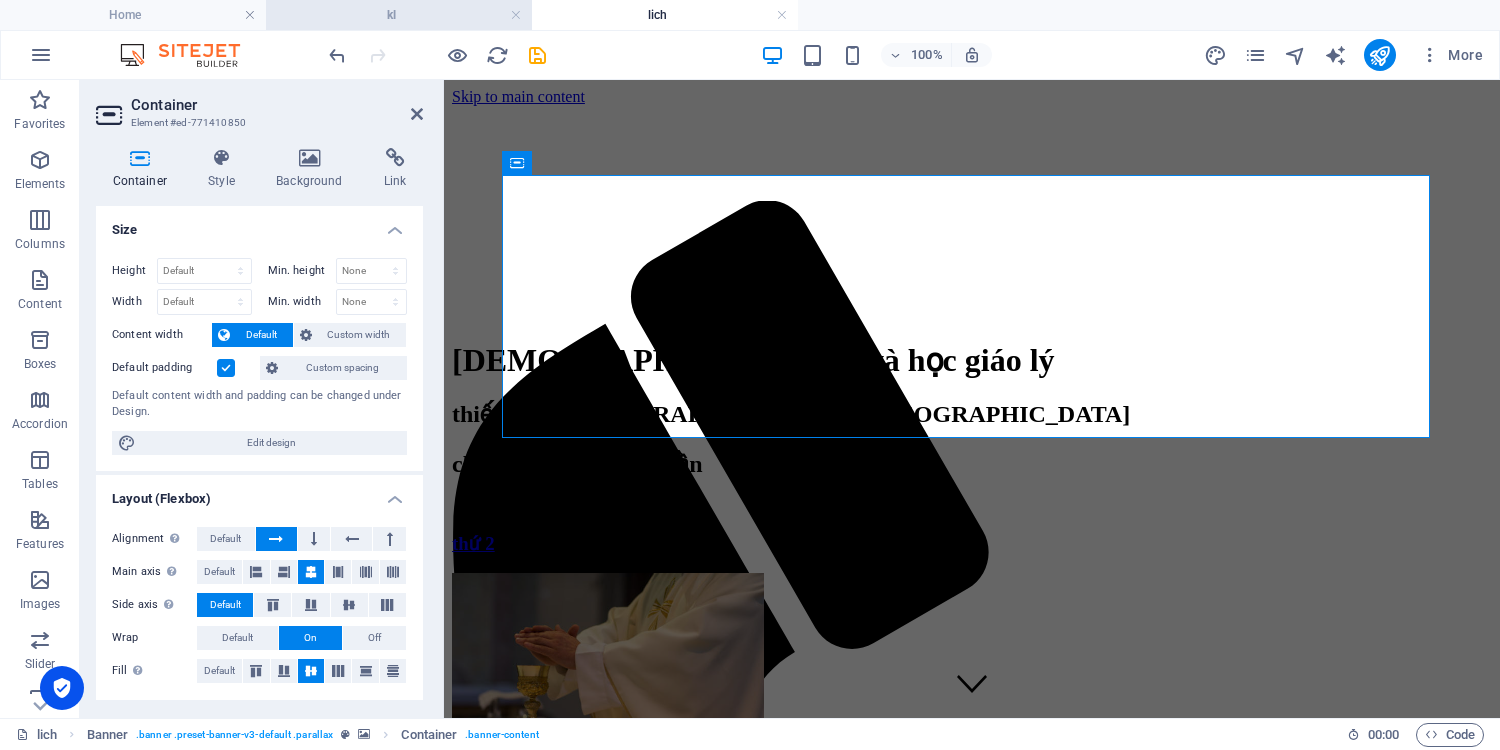 click on "kl" at bounding box center [399, 15] 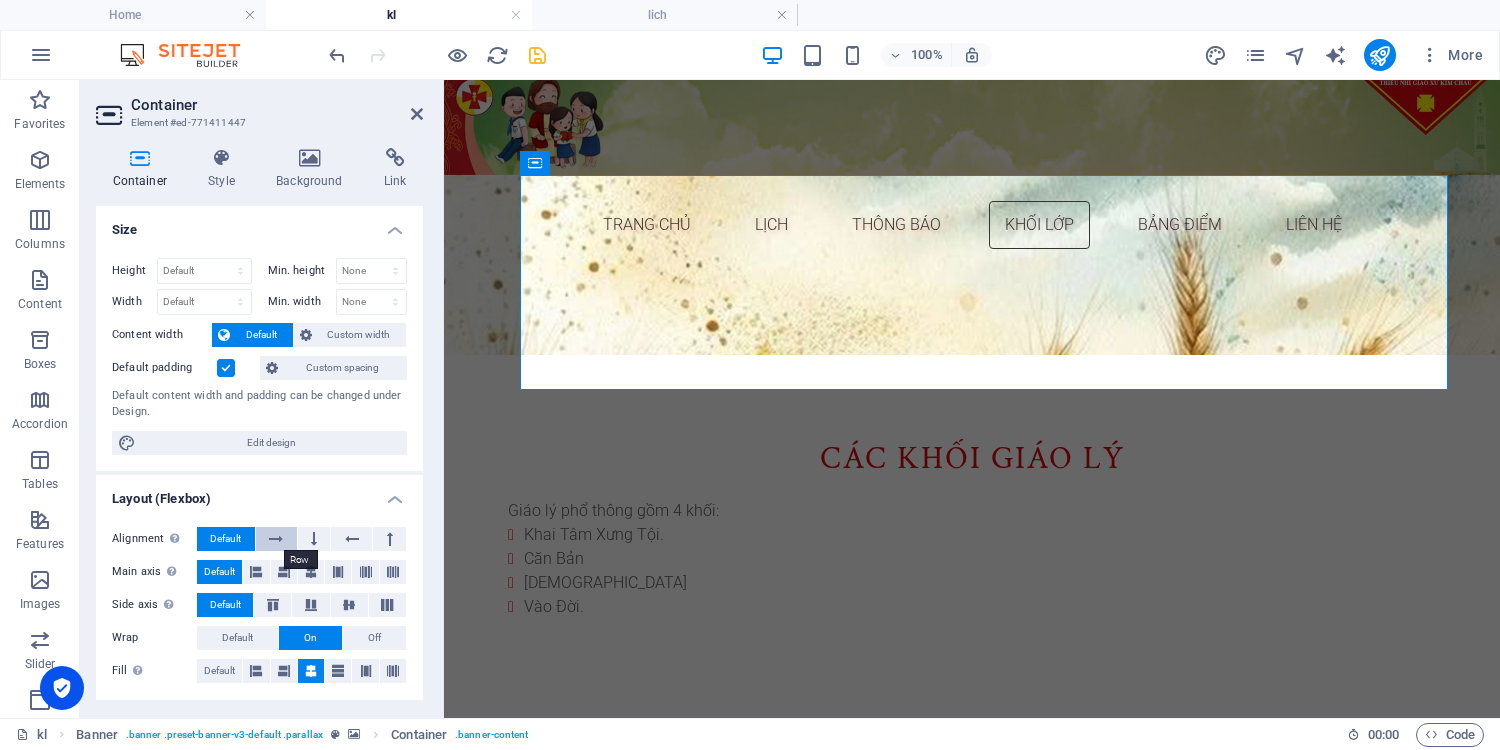 click at bounding box center (276, 539) 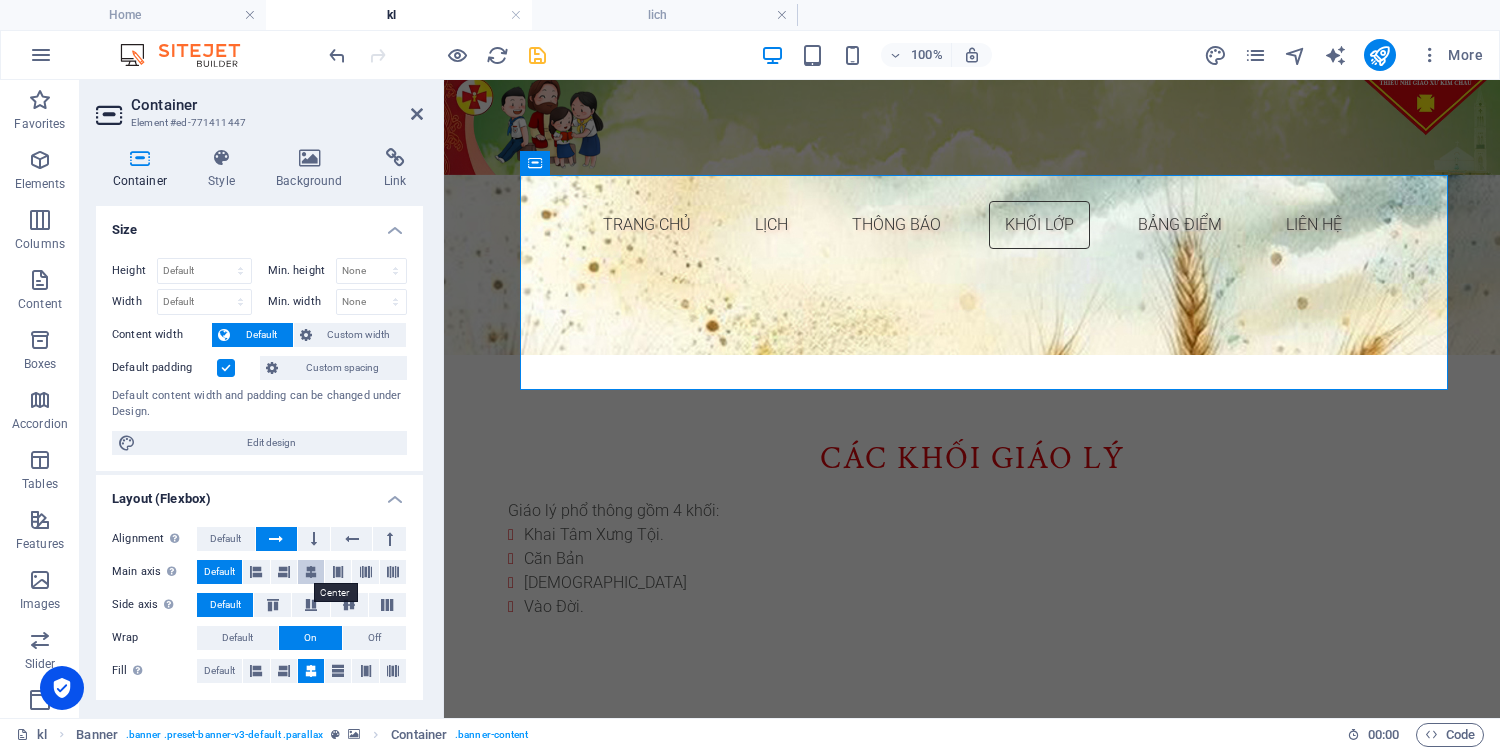 click at bounding box center [311, 572] 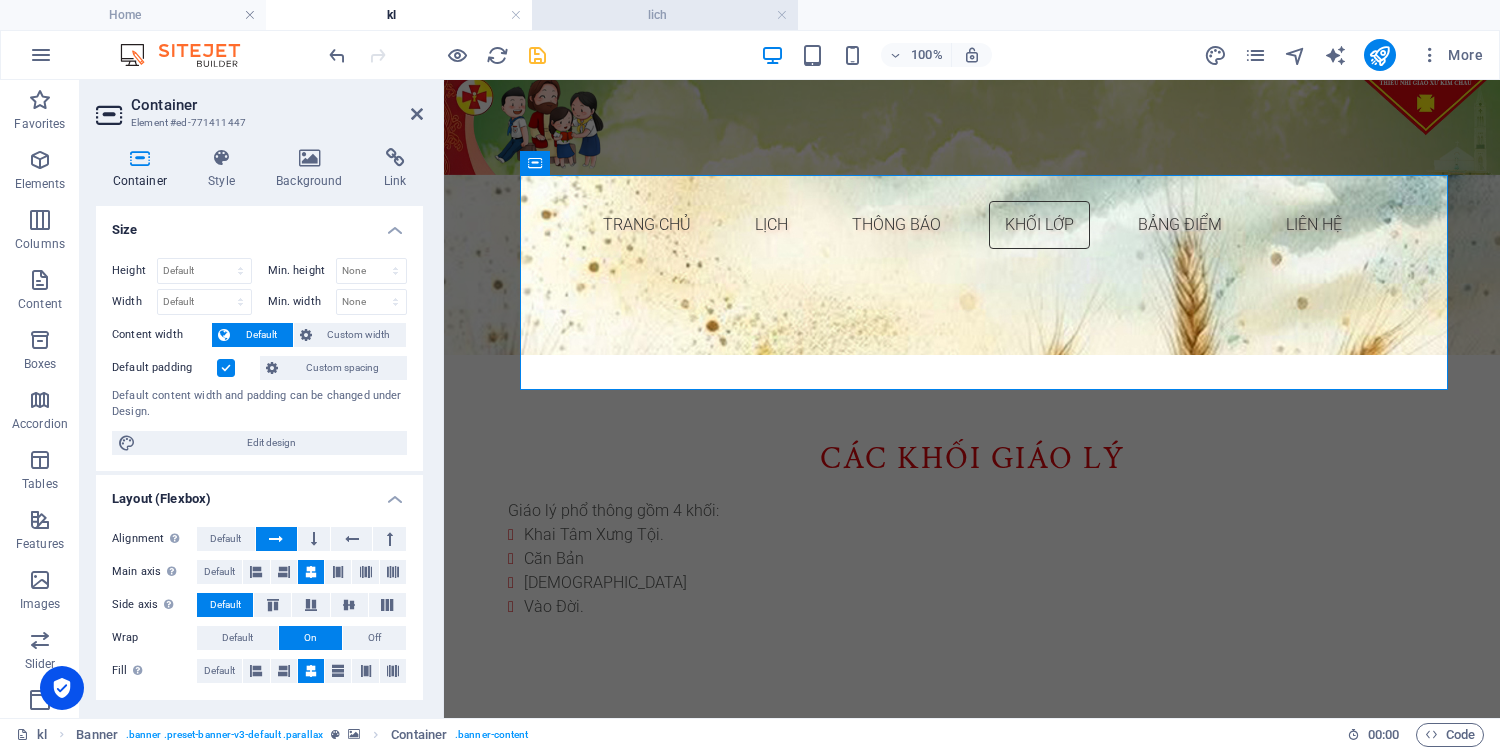 click on "lich" at bounding box center (665, 15) 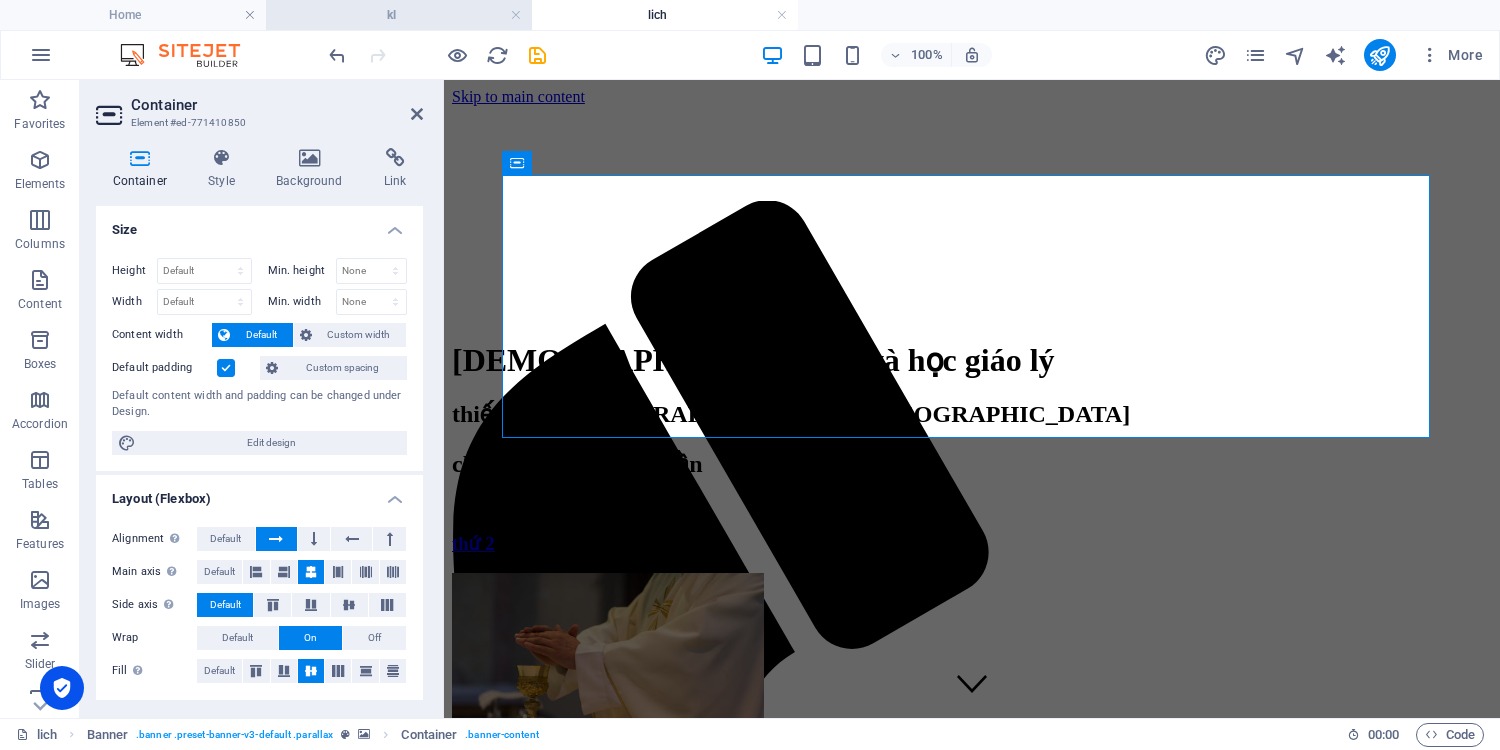 click on "kl" at bounding box center [399, 15] 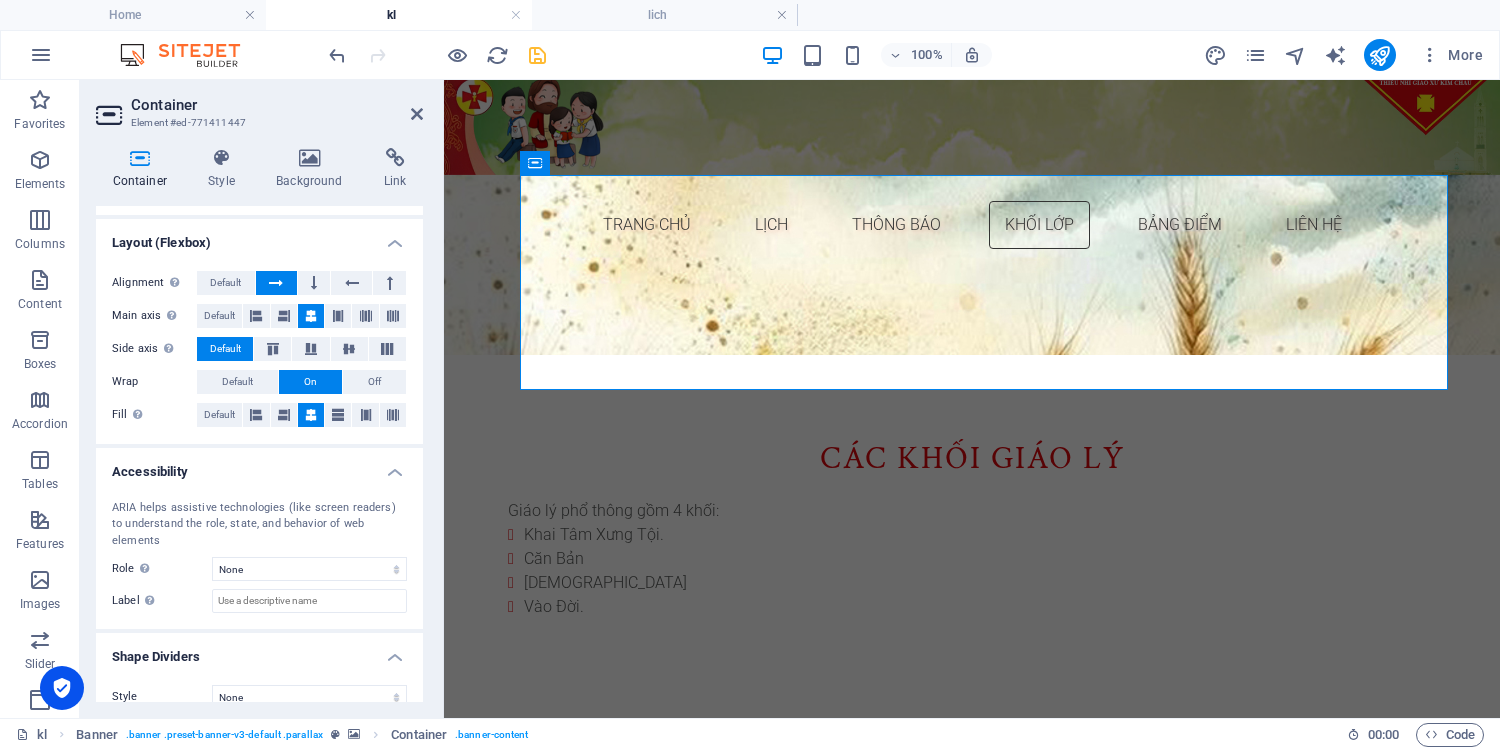 scroll, scrollTop: 262, scrollLeft: 0, axis: vertical 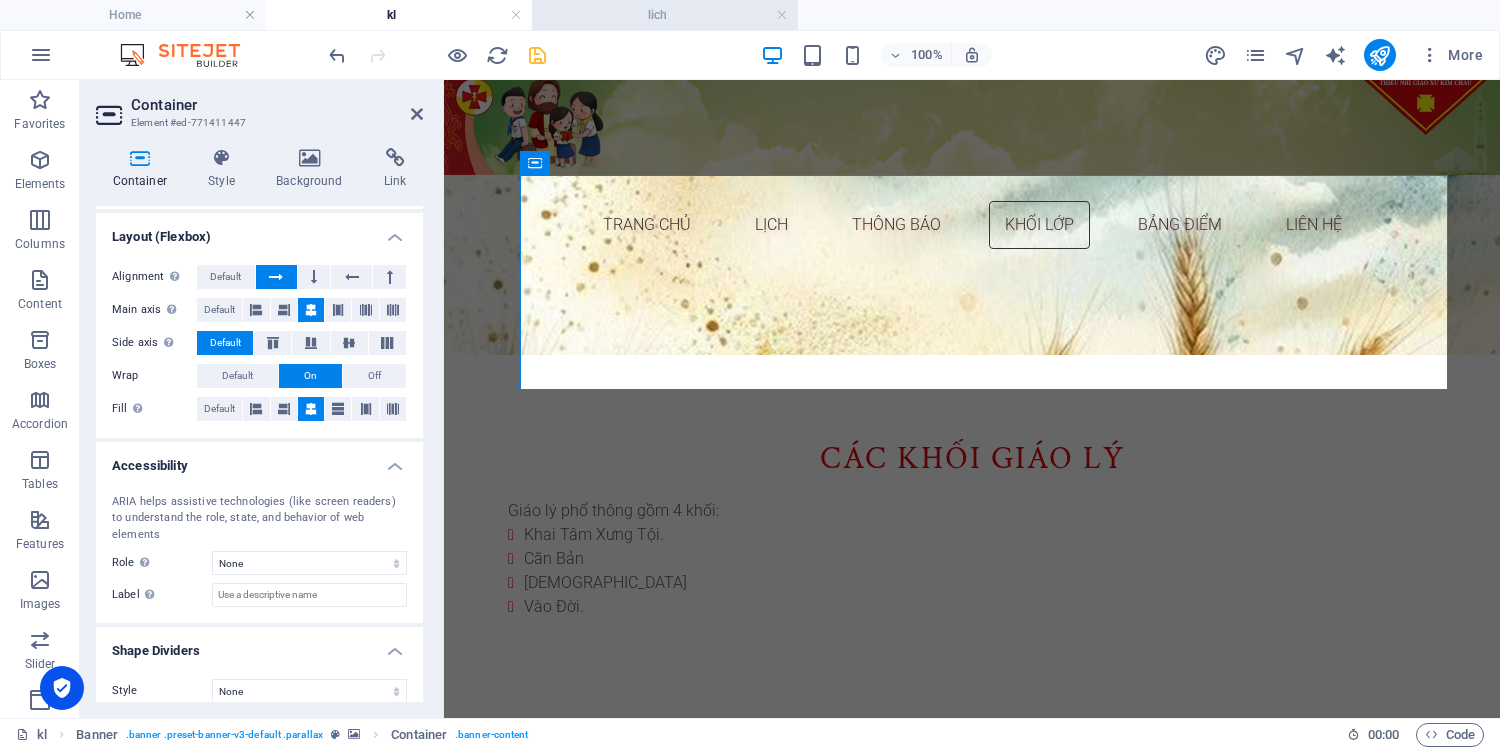 click on "lich" at bounding box center [665, 15] 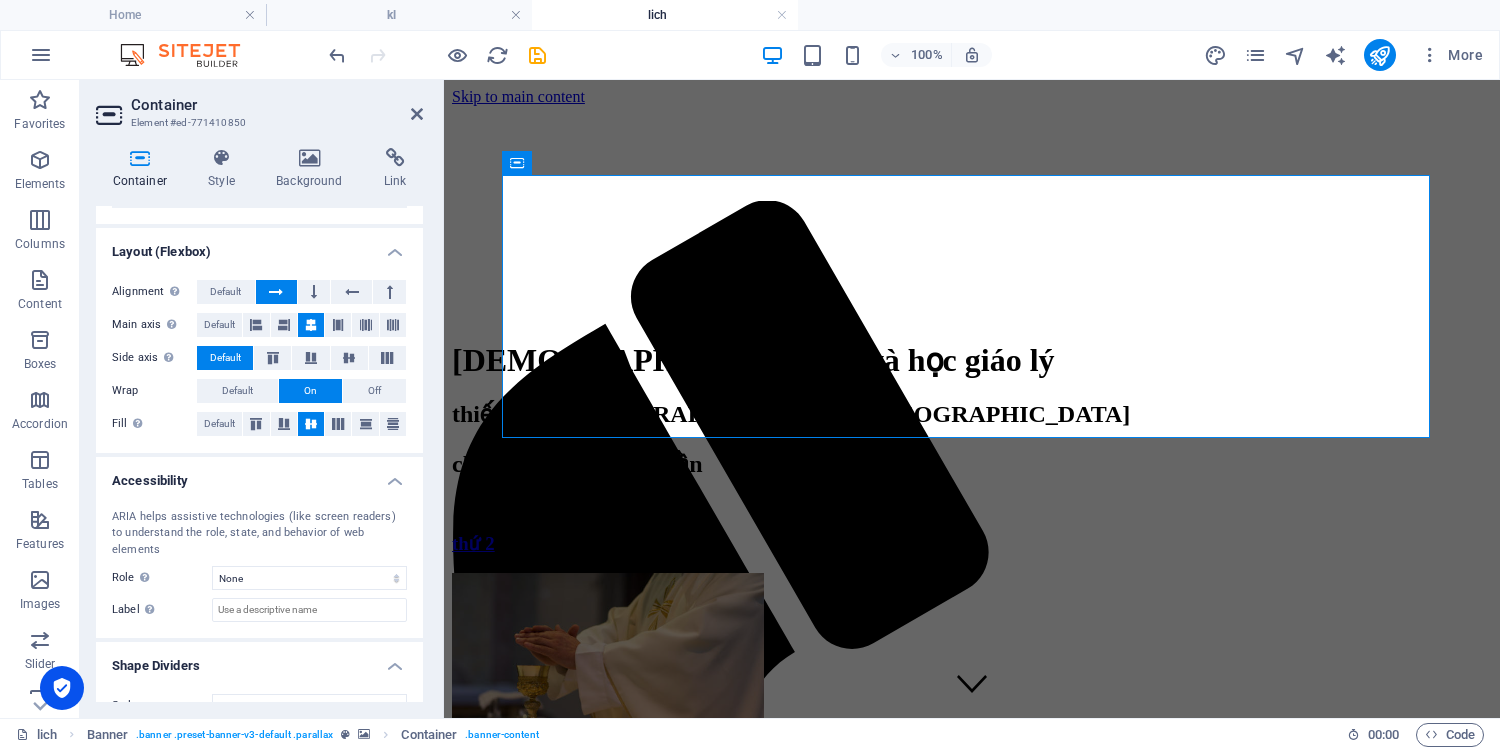 scroll, scrollTop: 262, scrollLeft: 0, axis: vertical 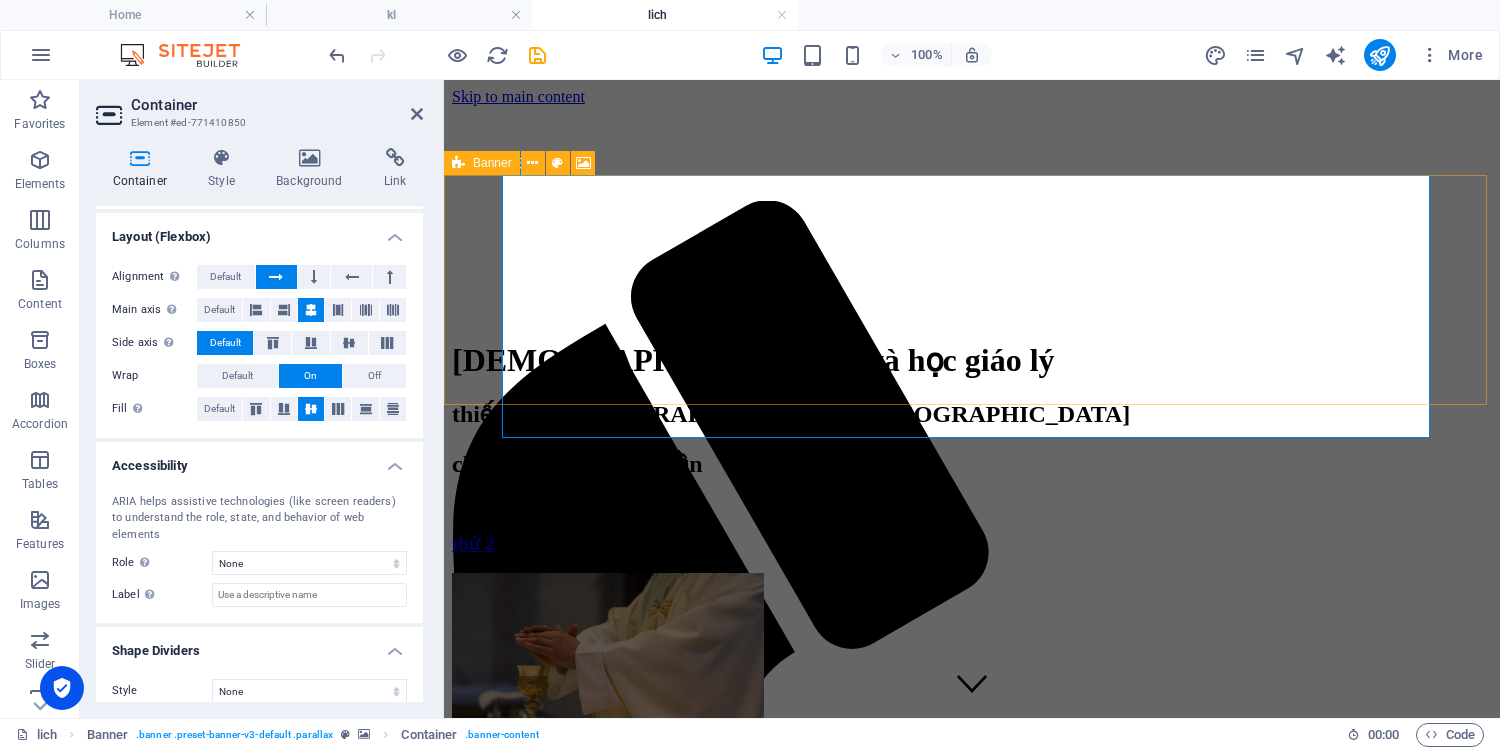 click on "[DEMOGRAPHIC_DATA] lễ và học giáo lý thiếu nhi [DEMOGRAPHIC_DATA] xứ [GEOGRAPHIC_DATA]" at bounding box center [972, 316] 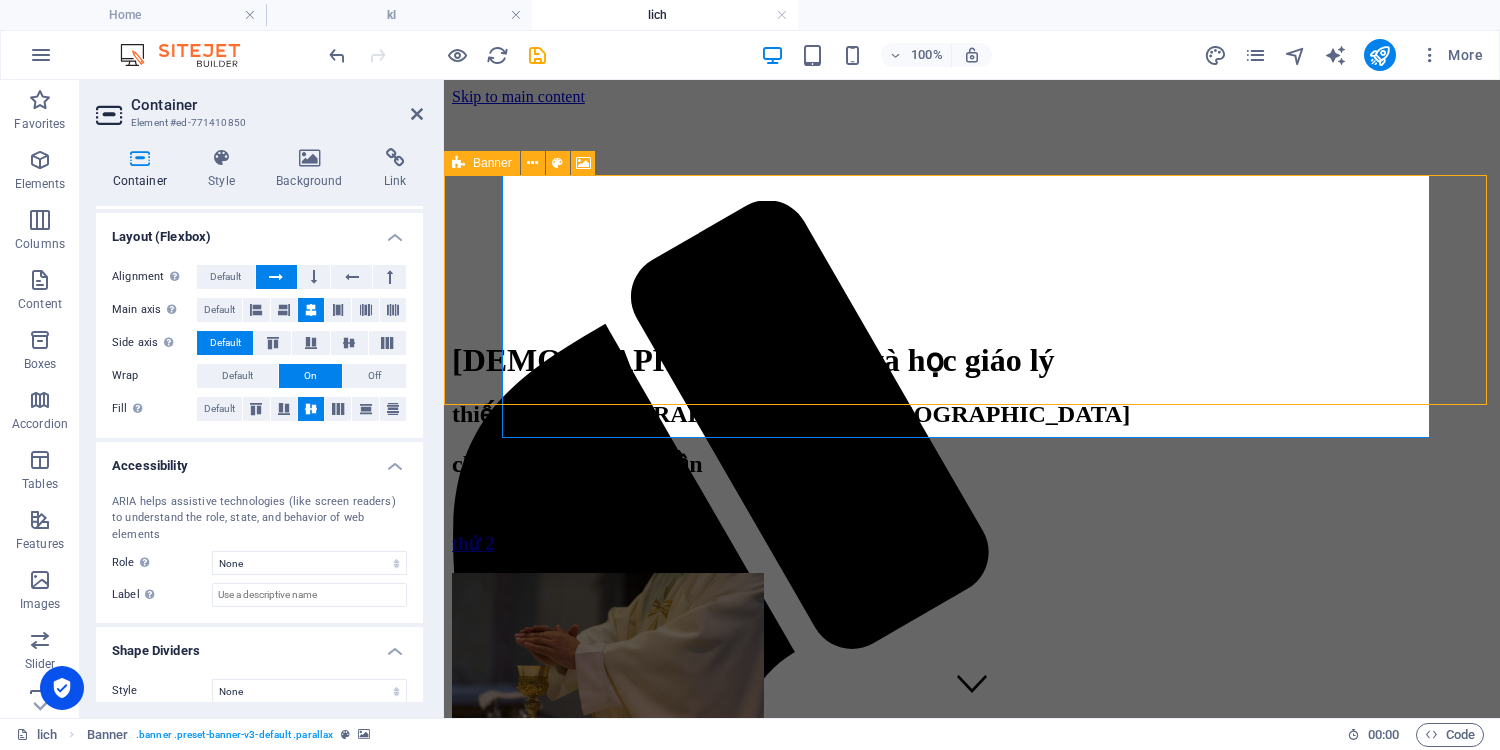 click on "[DEMOGRAPHIC_DATA] lễ và học giáo lý thiếu nhi [DEMOGRAPHIC_DATA] xứ [GEOGRAPHIC_DATA]" at bounding box center [972, 316] 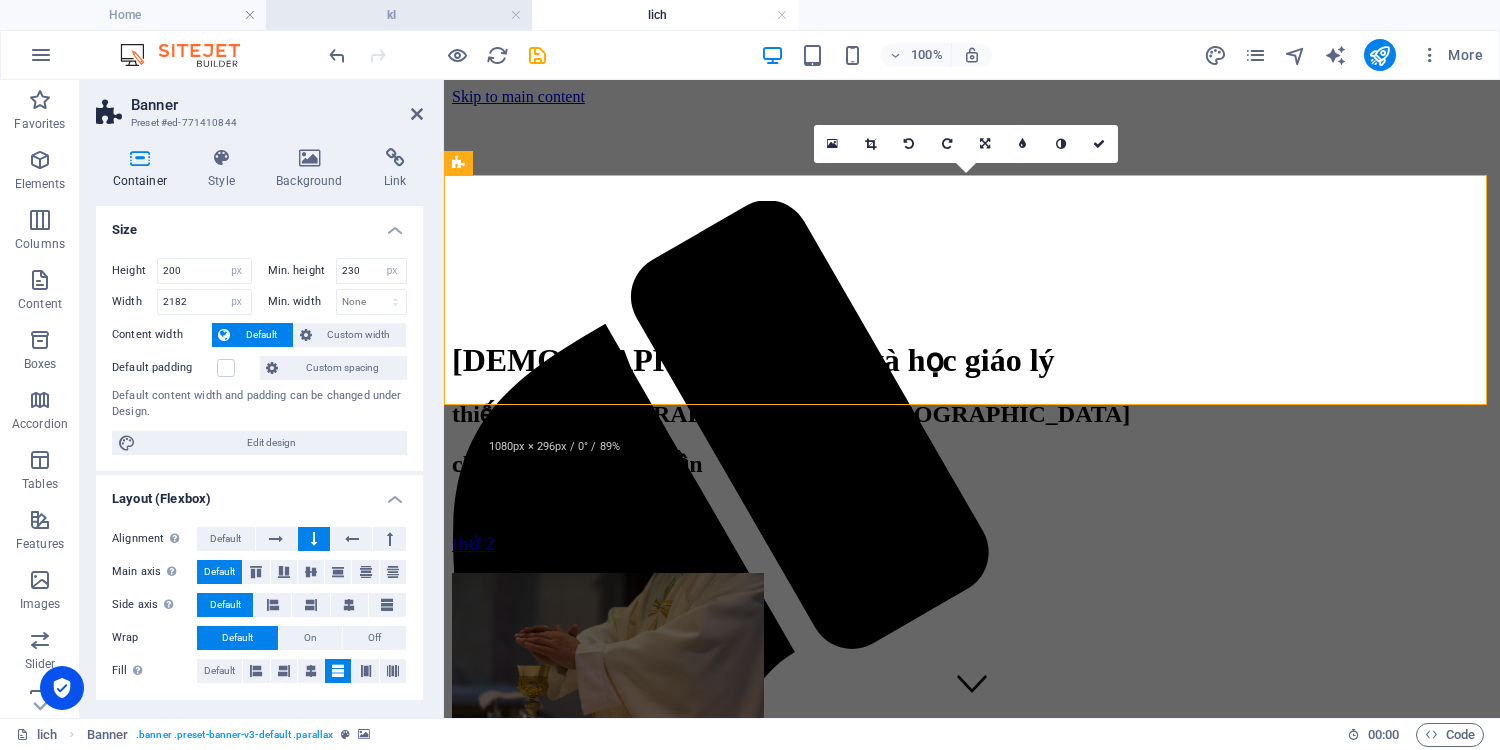 click on "kl" at bounding box center (399, 15) 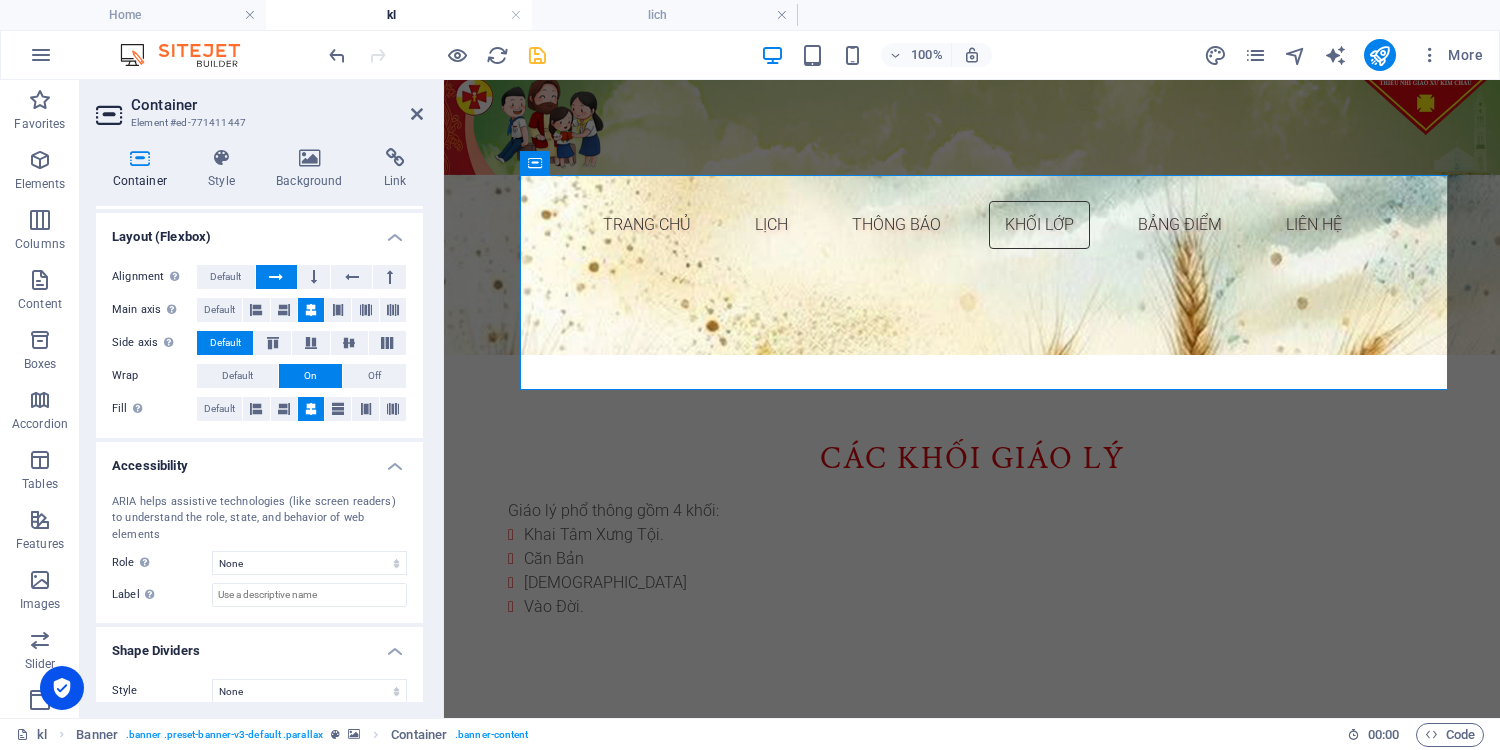 click at bounding box center (984, 319) 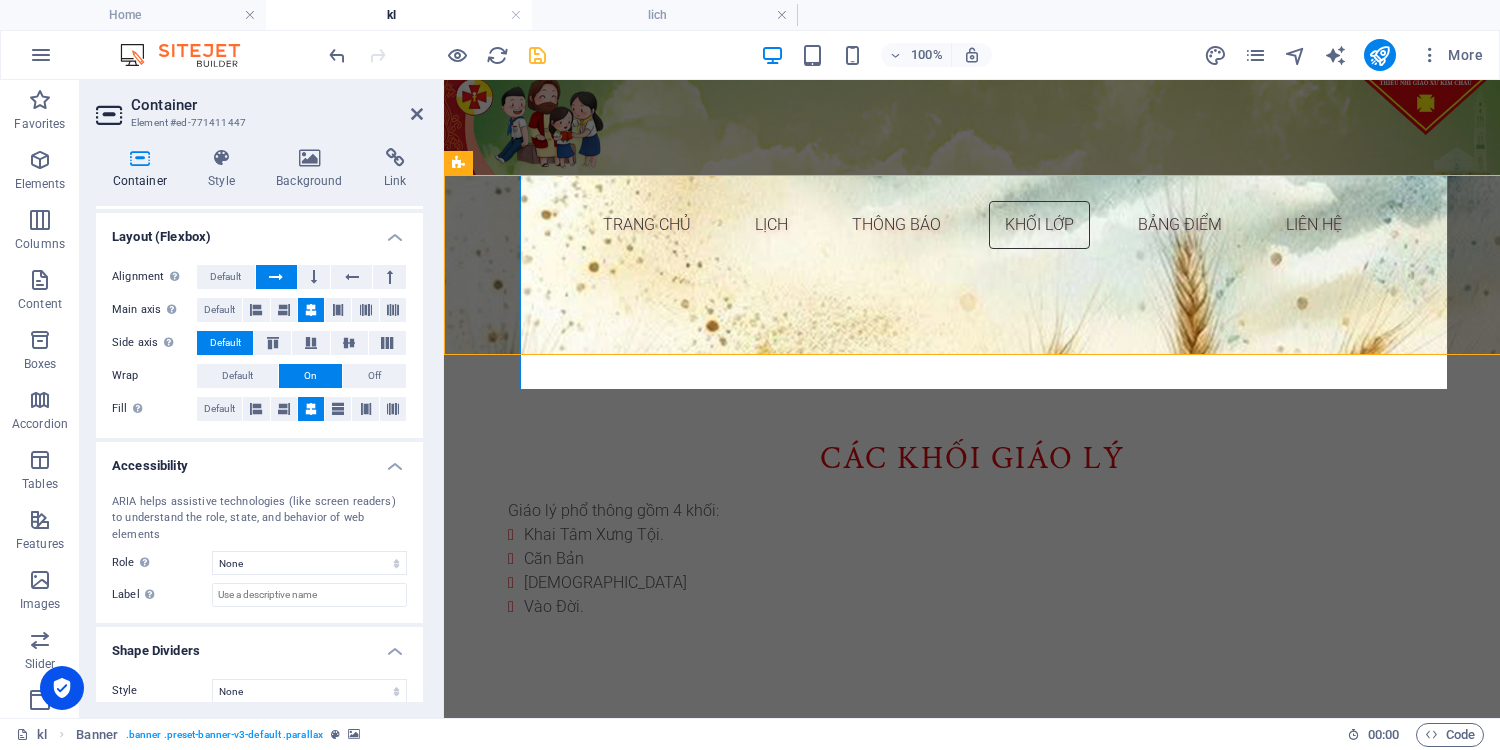 click at bounding box center [984, 319] 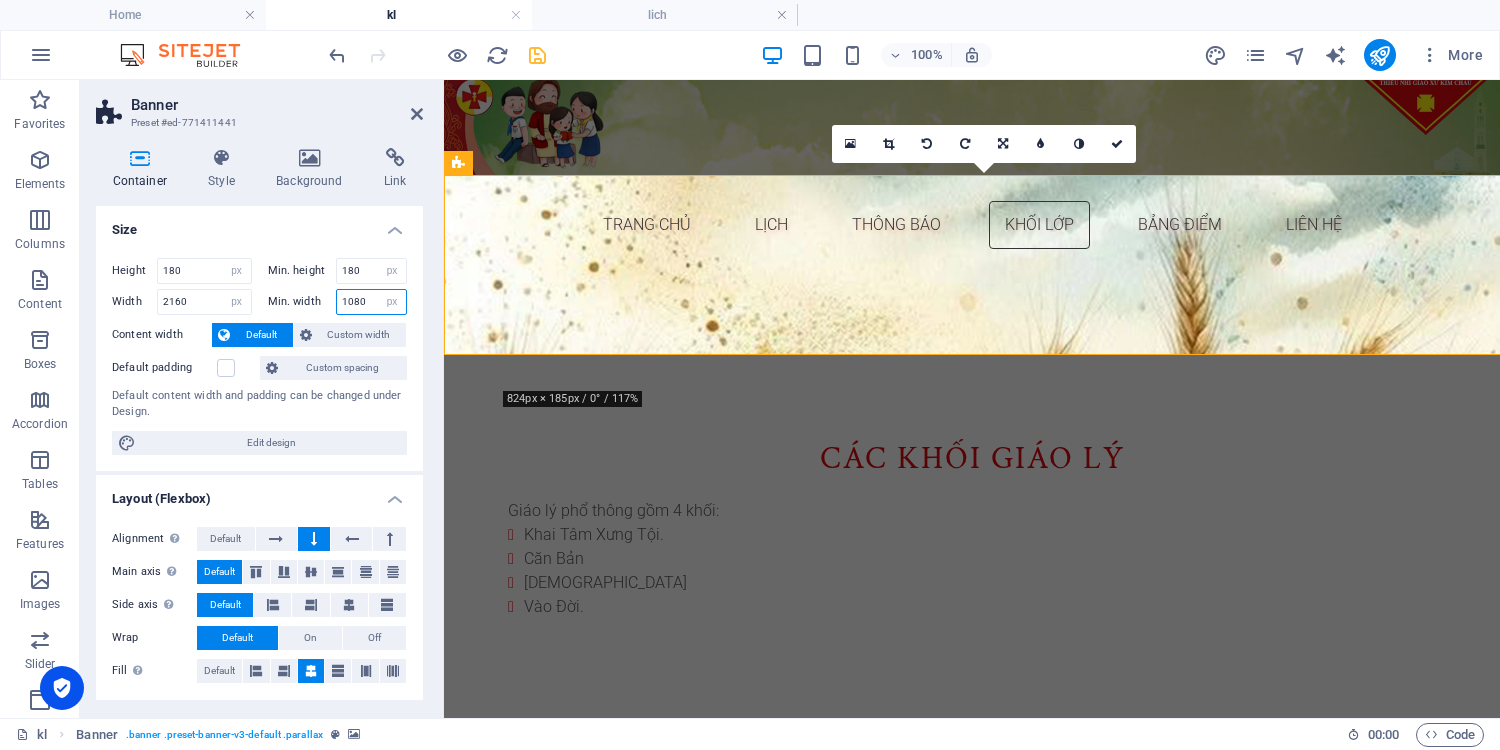 click on "1080" at bounding box center [372, 302] 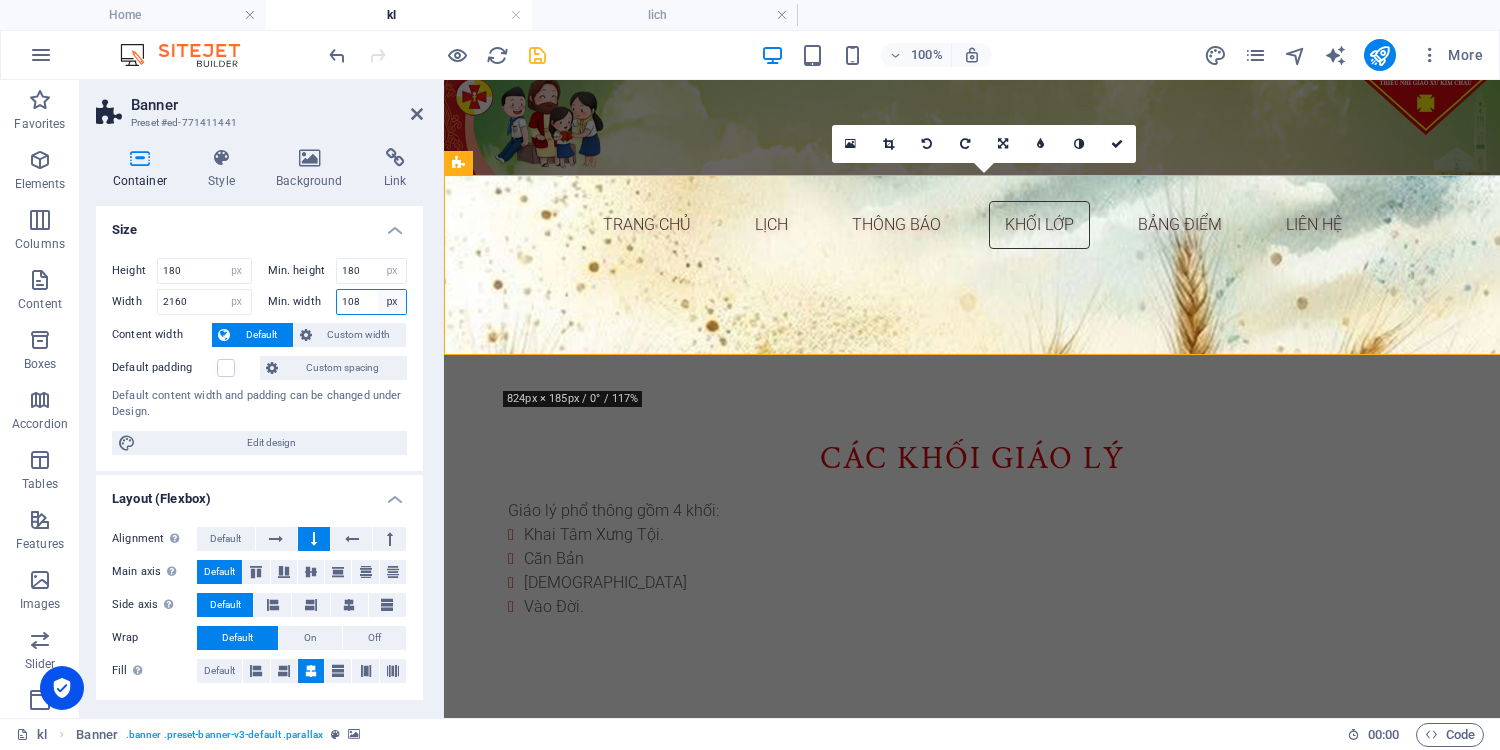 type on "108" 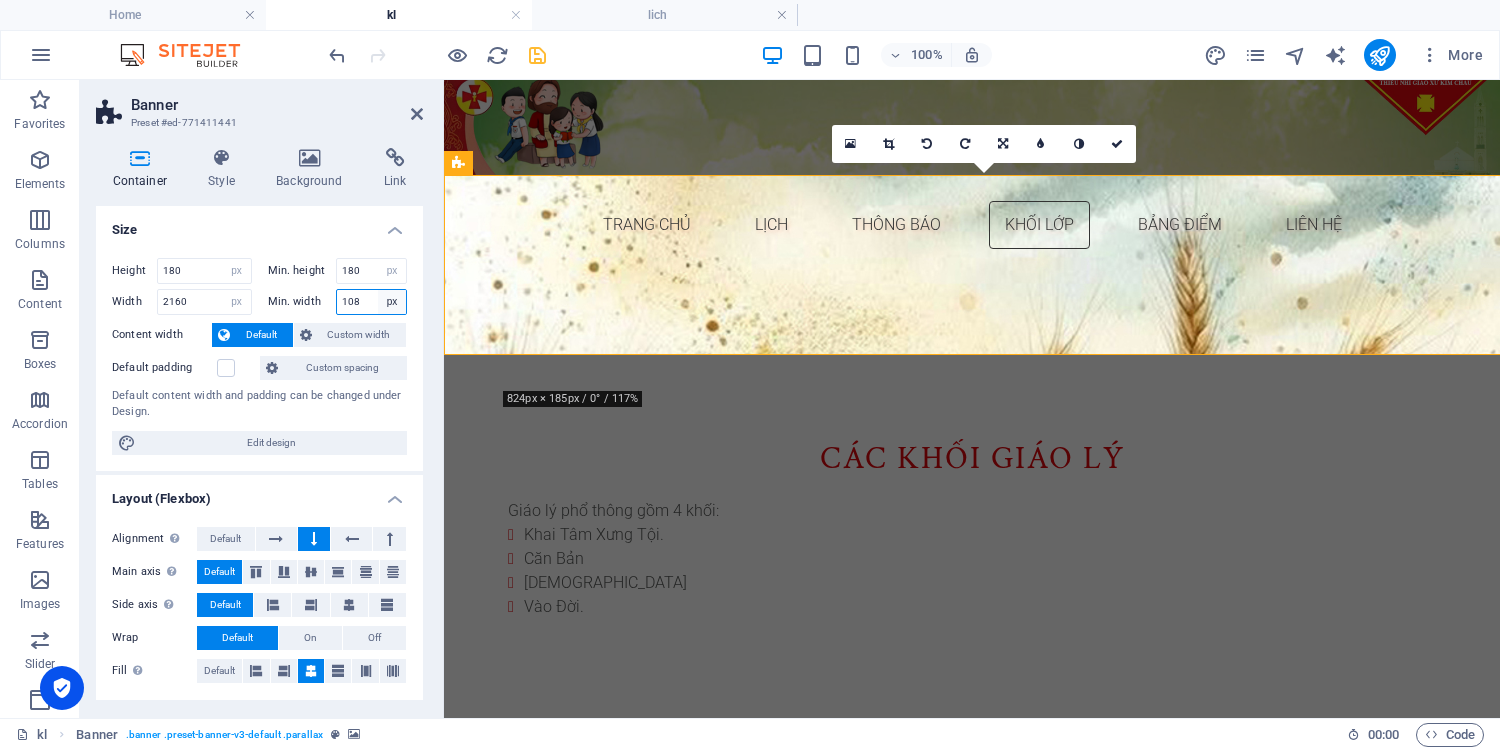 click on "None px rem % vh vw" at bounding box center (392, 302) 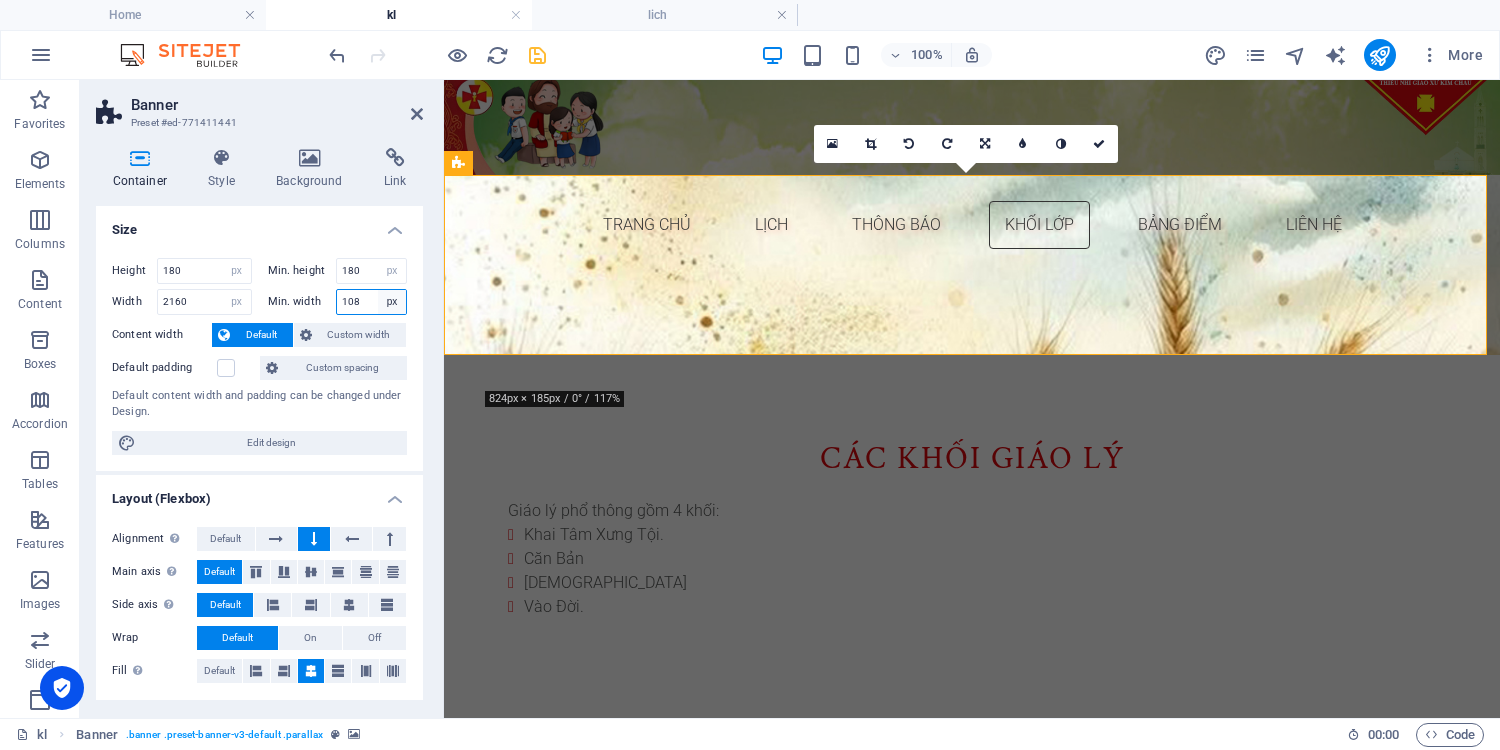 select on "mg1e4mhu5ig" 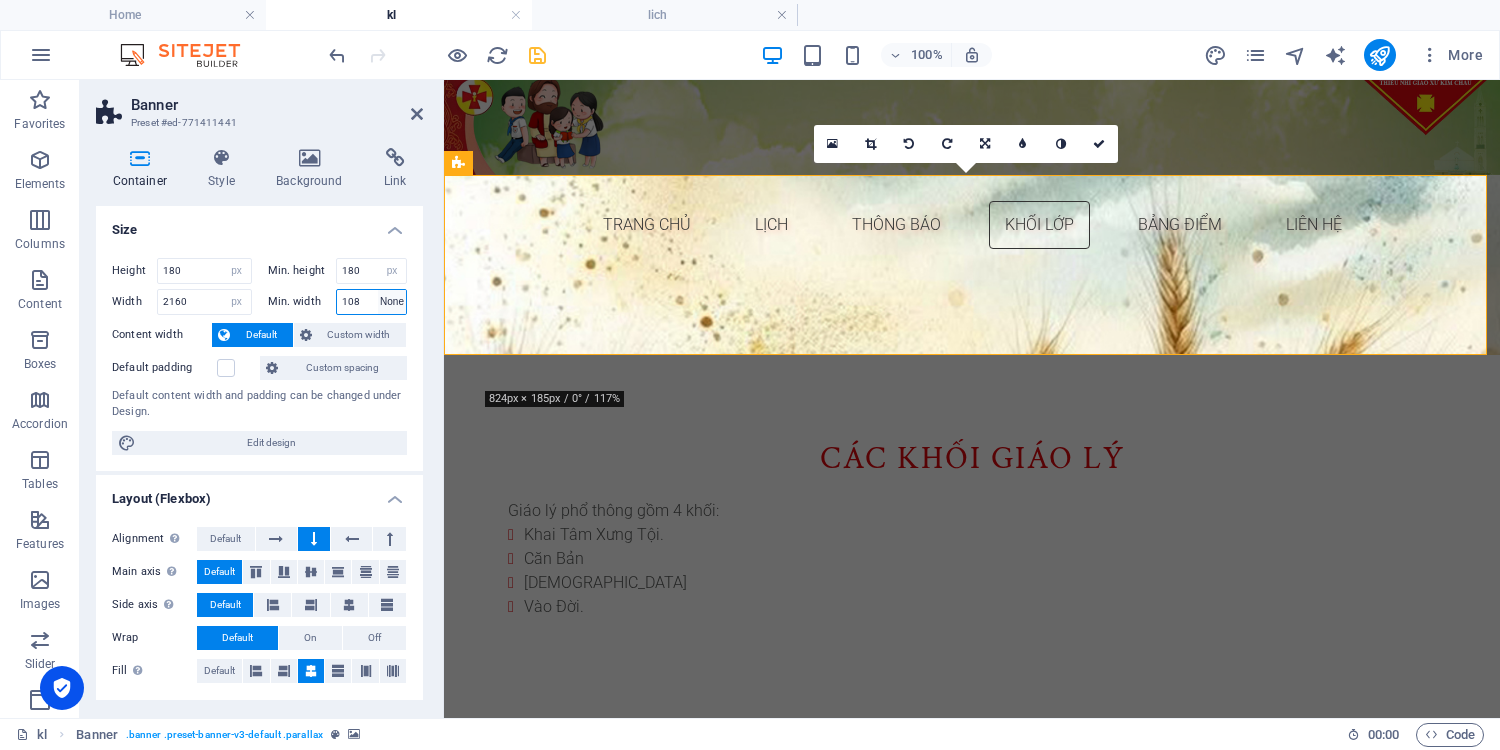 click on "None px rem % vh vw" at bounding box center (392, 302) 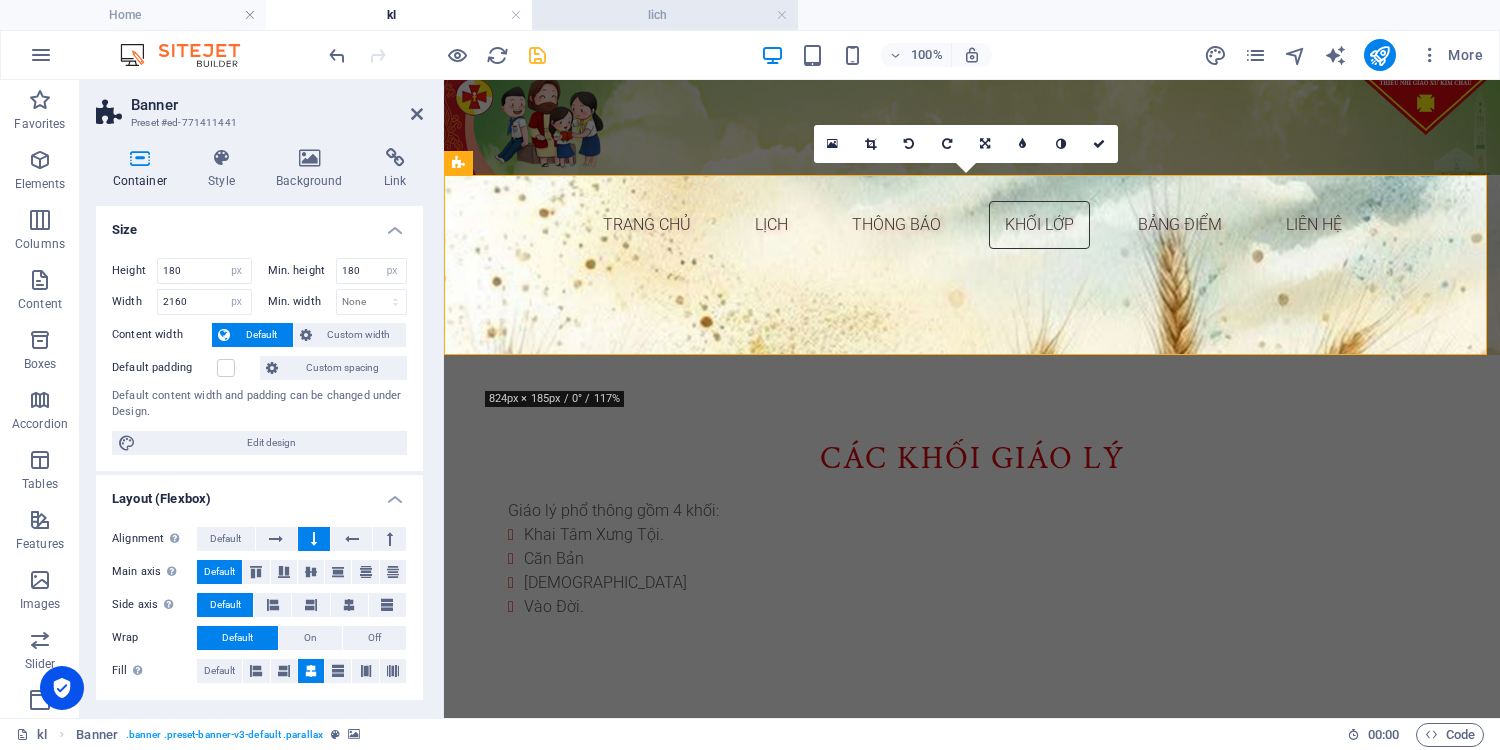 click on "lich" at bounding box center [665, 15] 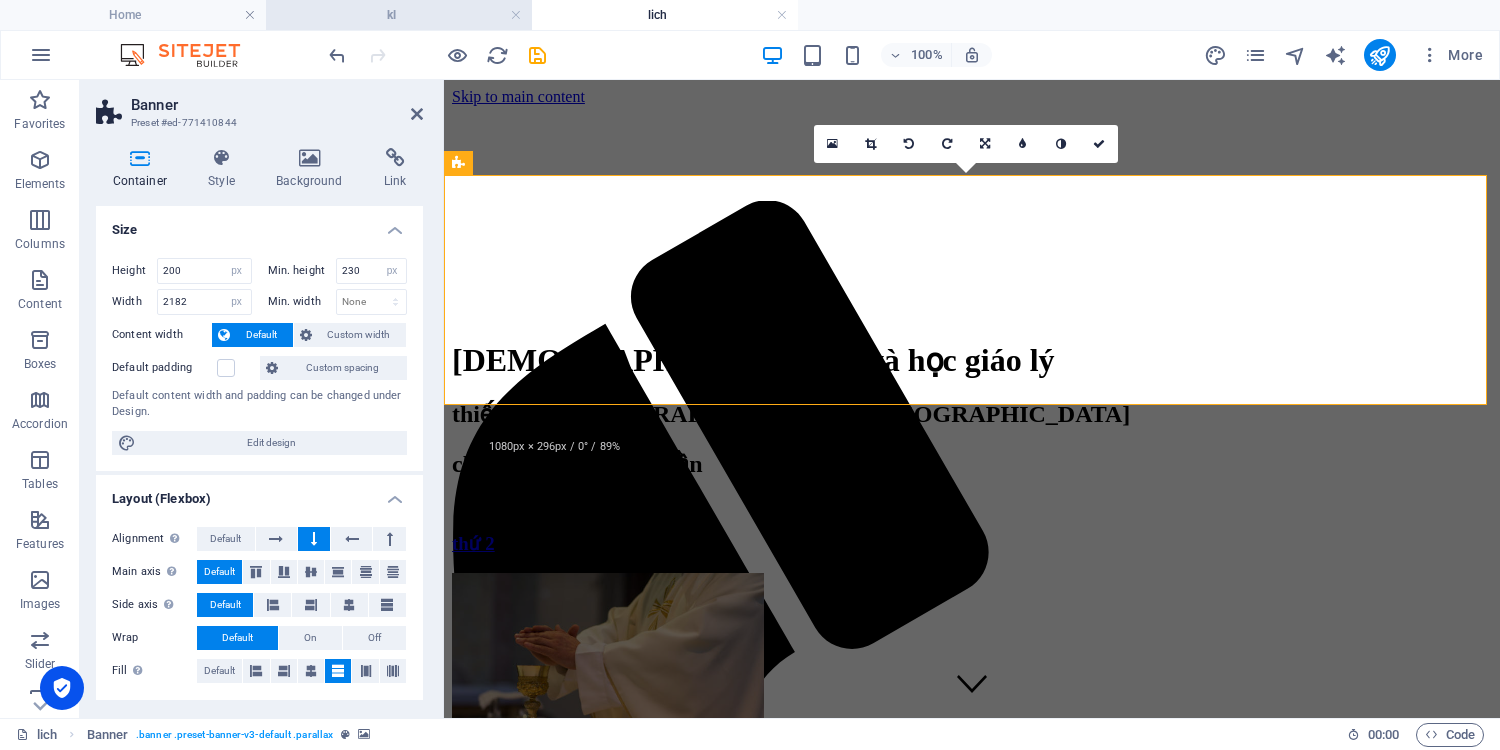 click on "kl" at bounding box center (399, 15) 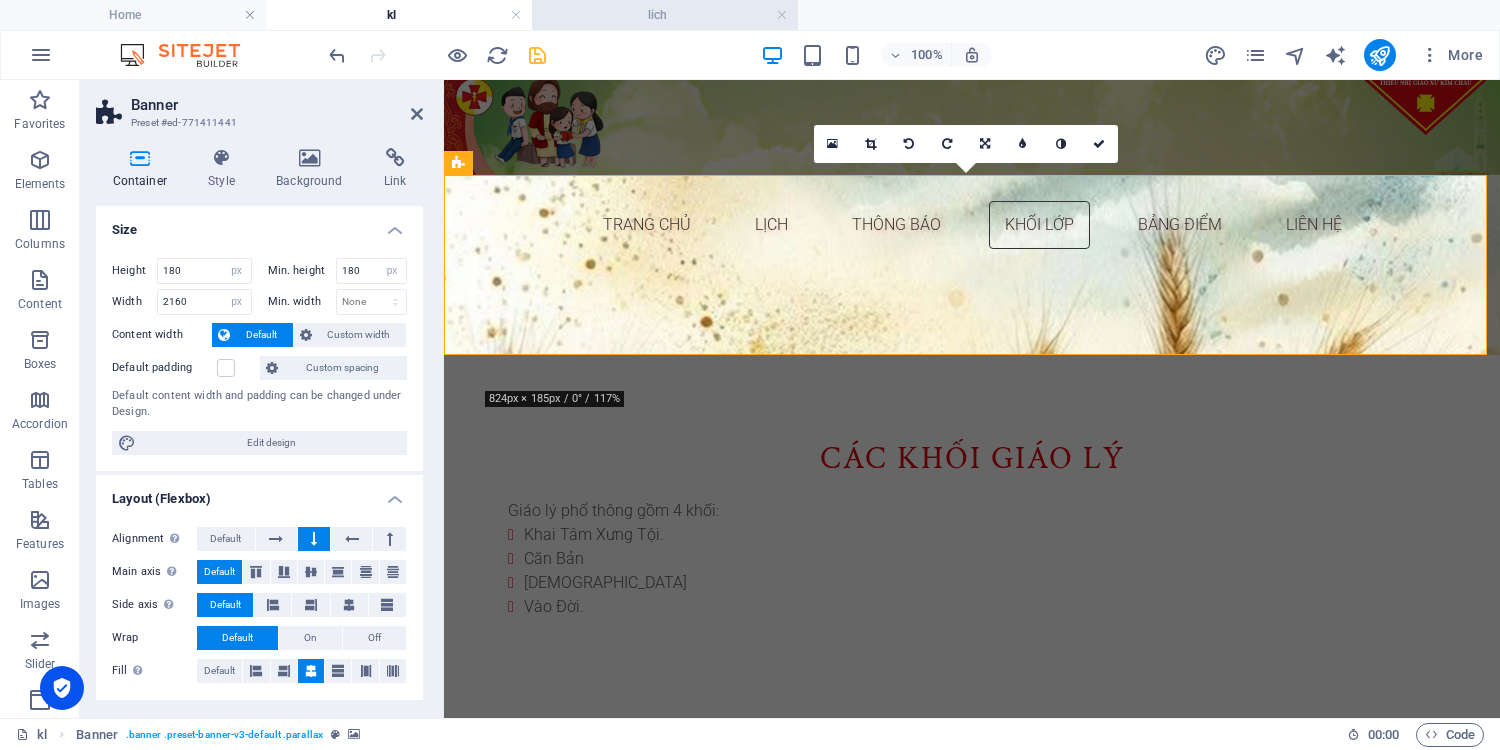 click on "lich" at bounding box center (665, 15) 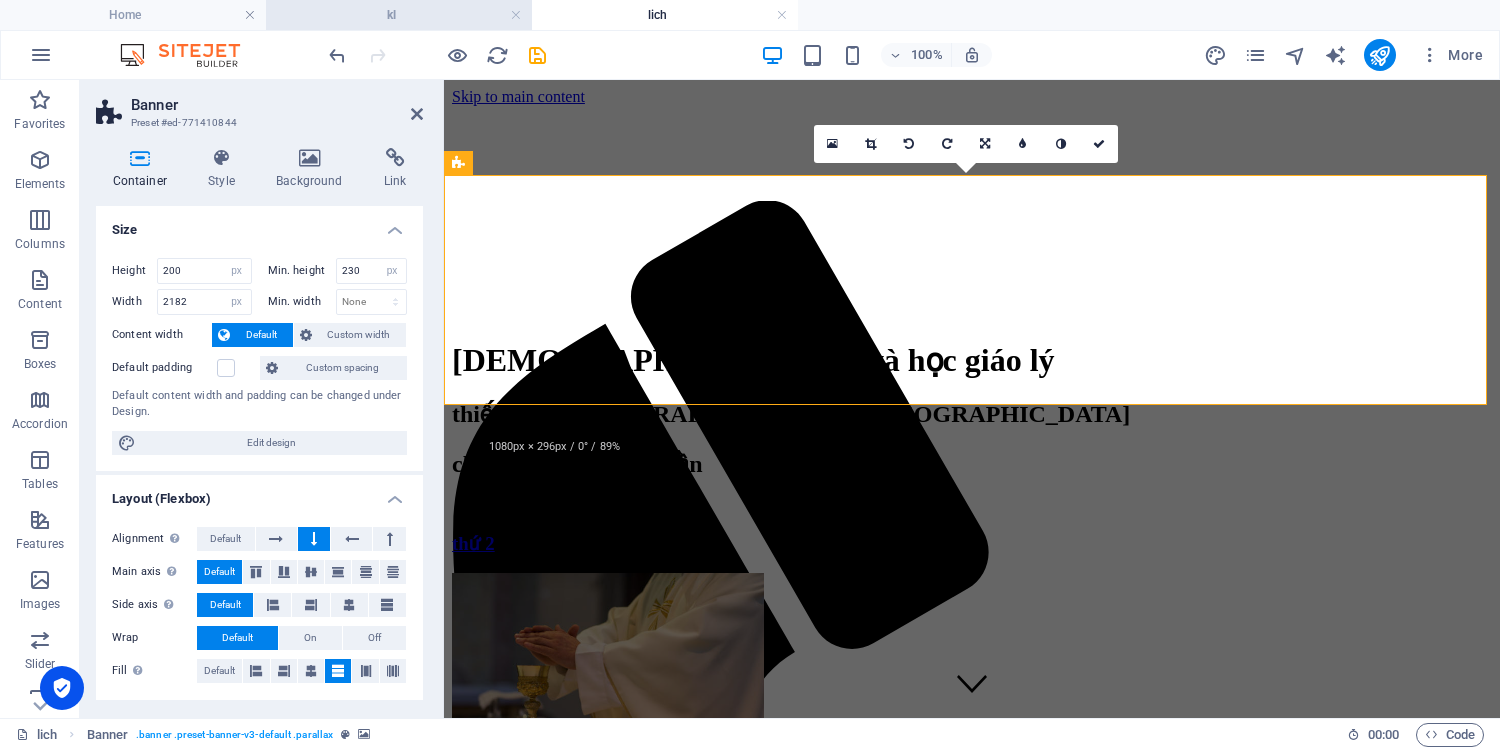 click on "kl" at bounding box center [399, 15] 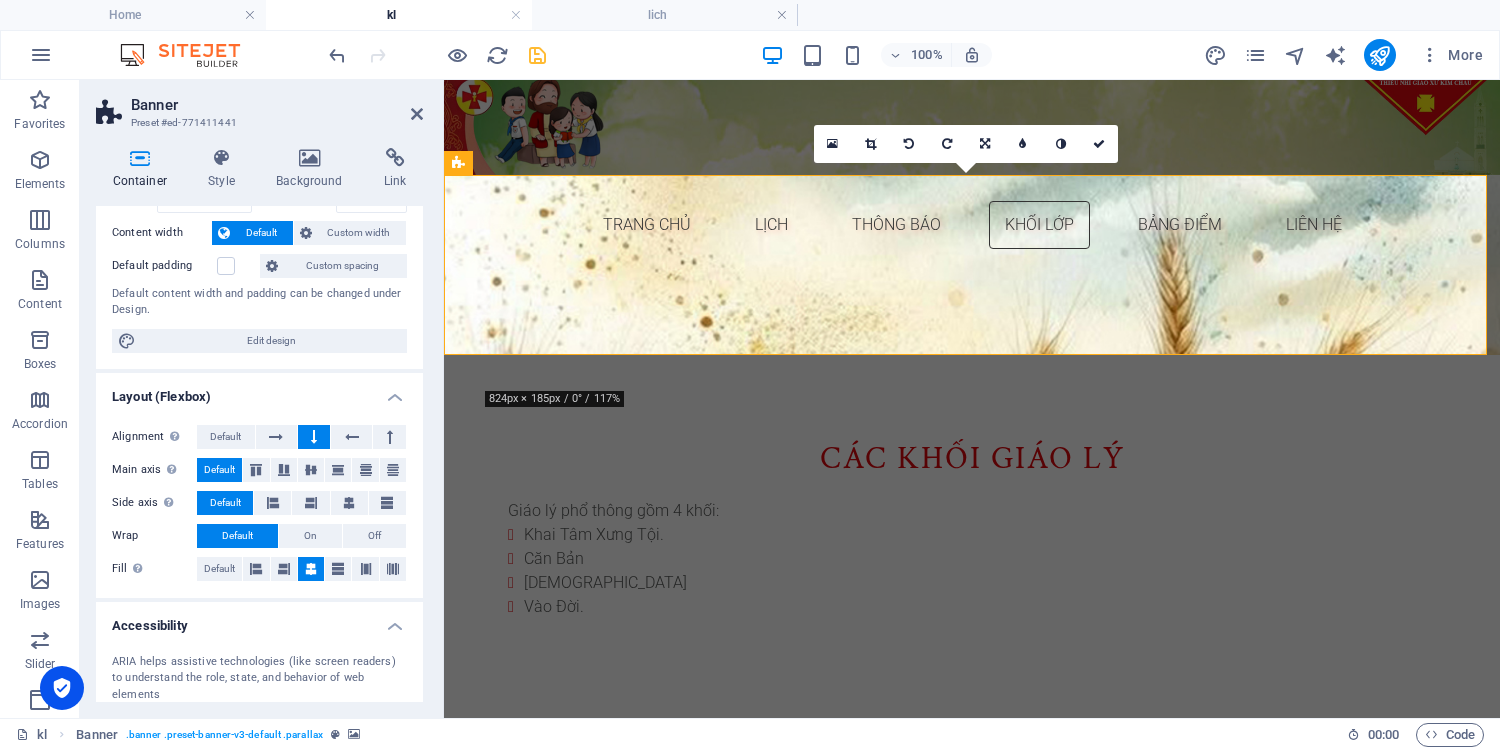 scroll, scrollTop: 106, scrollLeft: 0, axis: vertical 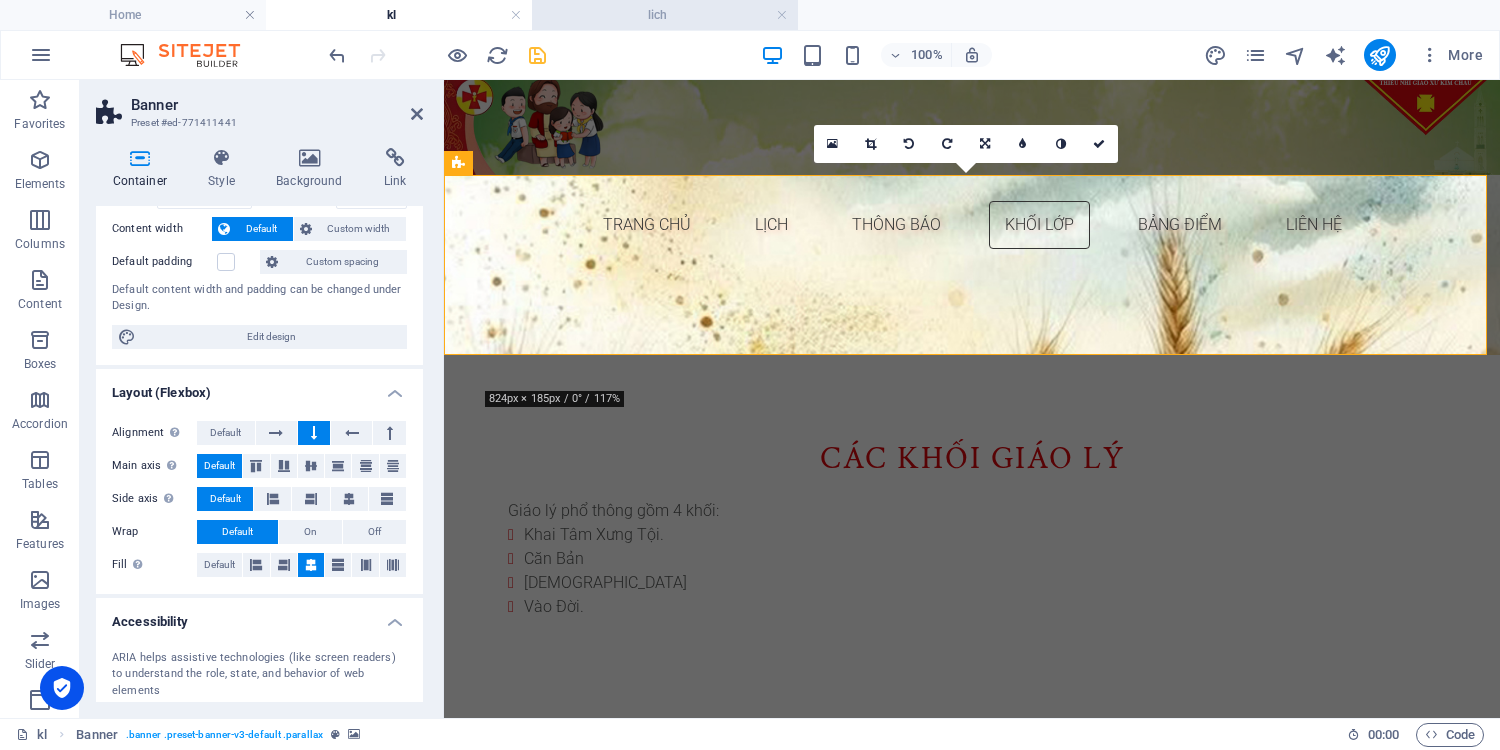 click on "lich" at bounding box center (665, 15) 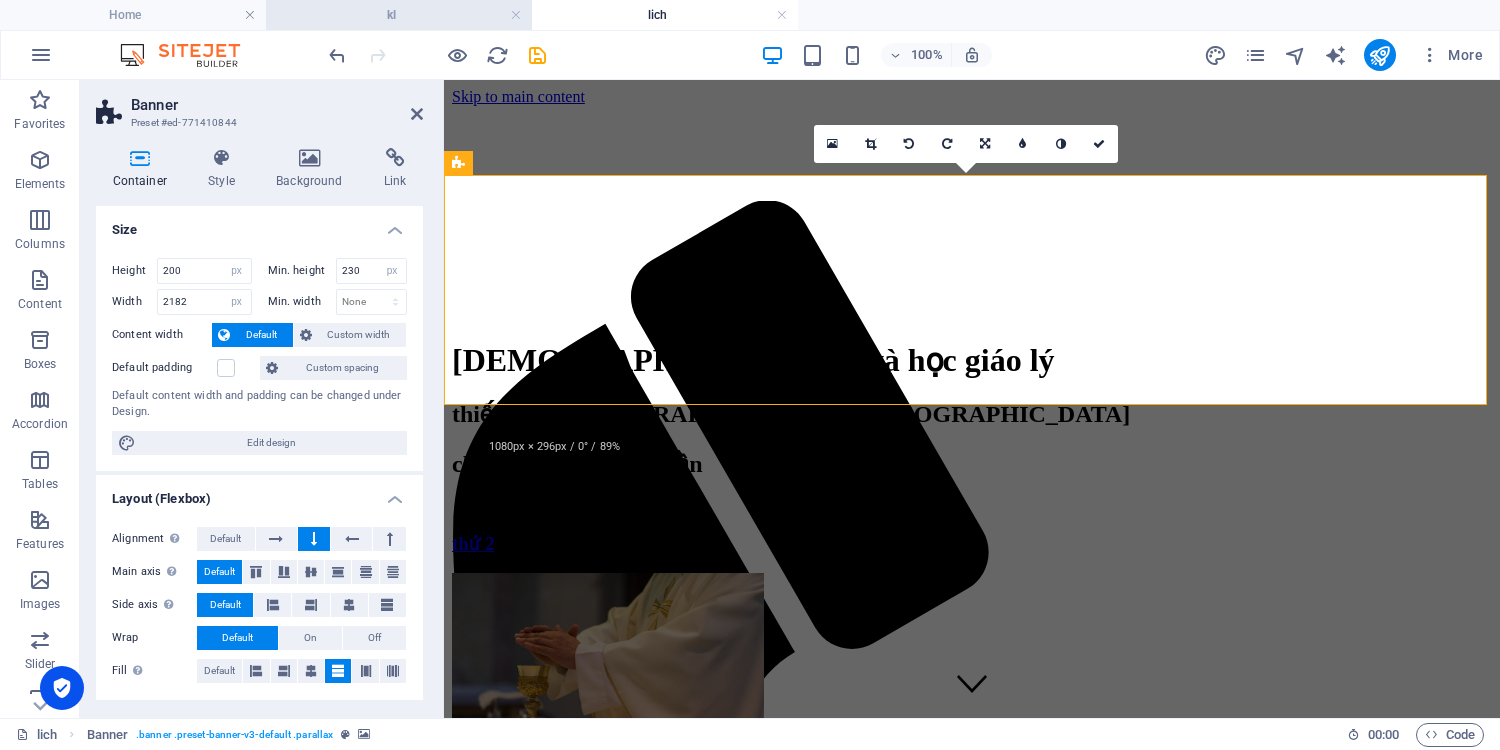 click on "kl" at bounding box center (399, 15) 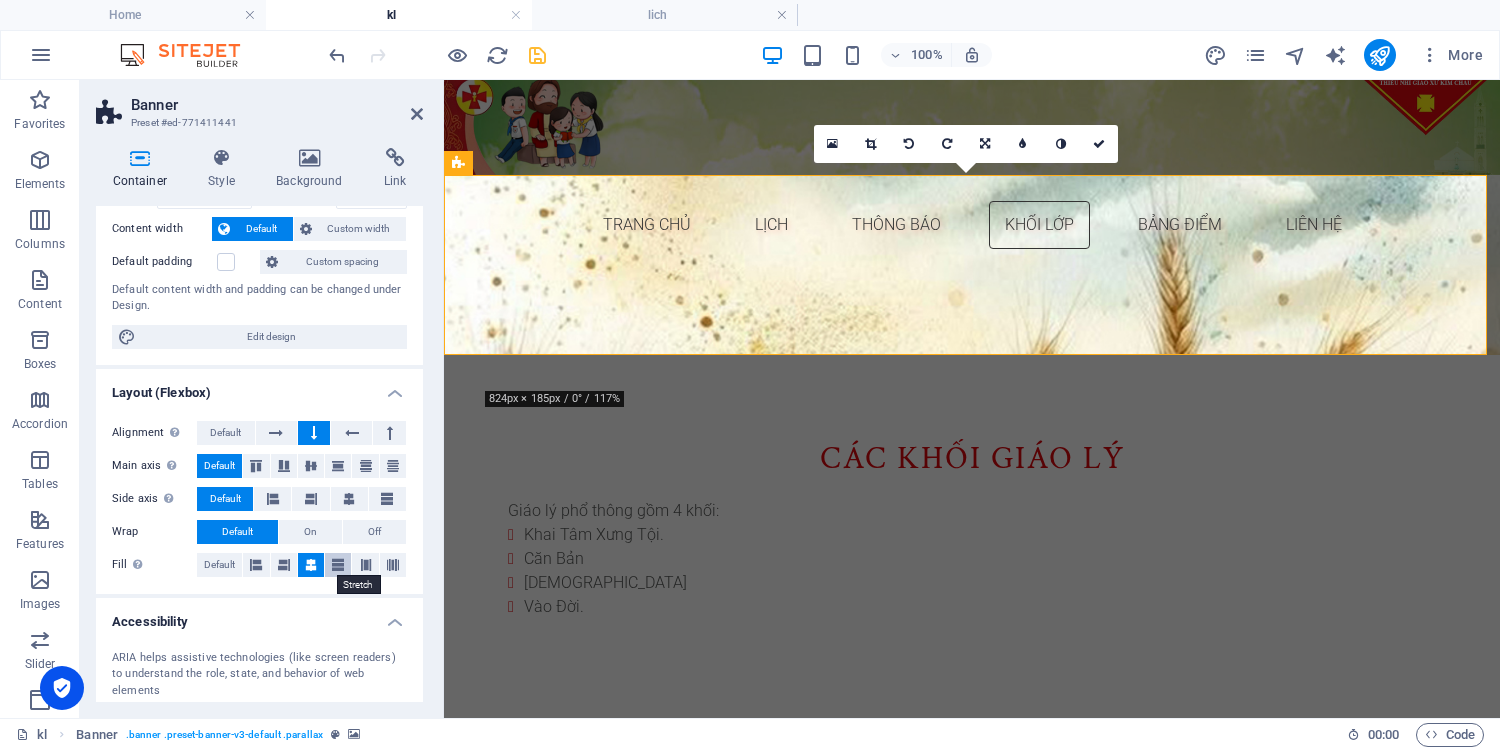 click at bounding box center (338, 565) 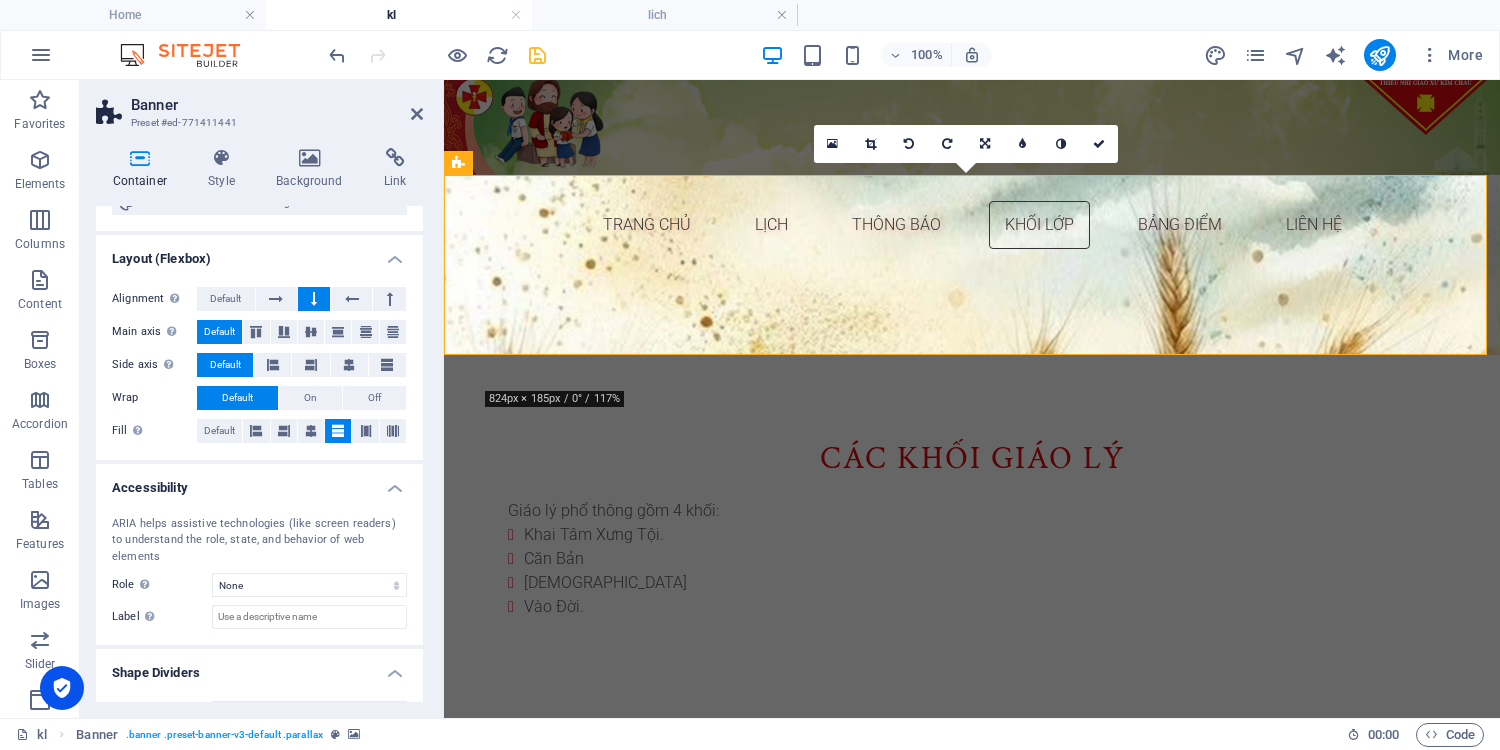 scroll, scrollTop: 262, scrollLeft: 0, axis: vertical 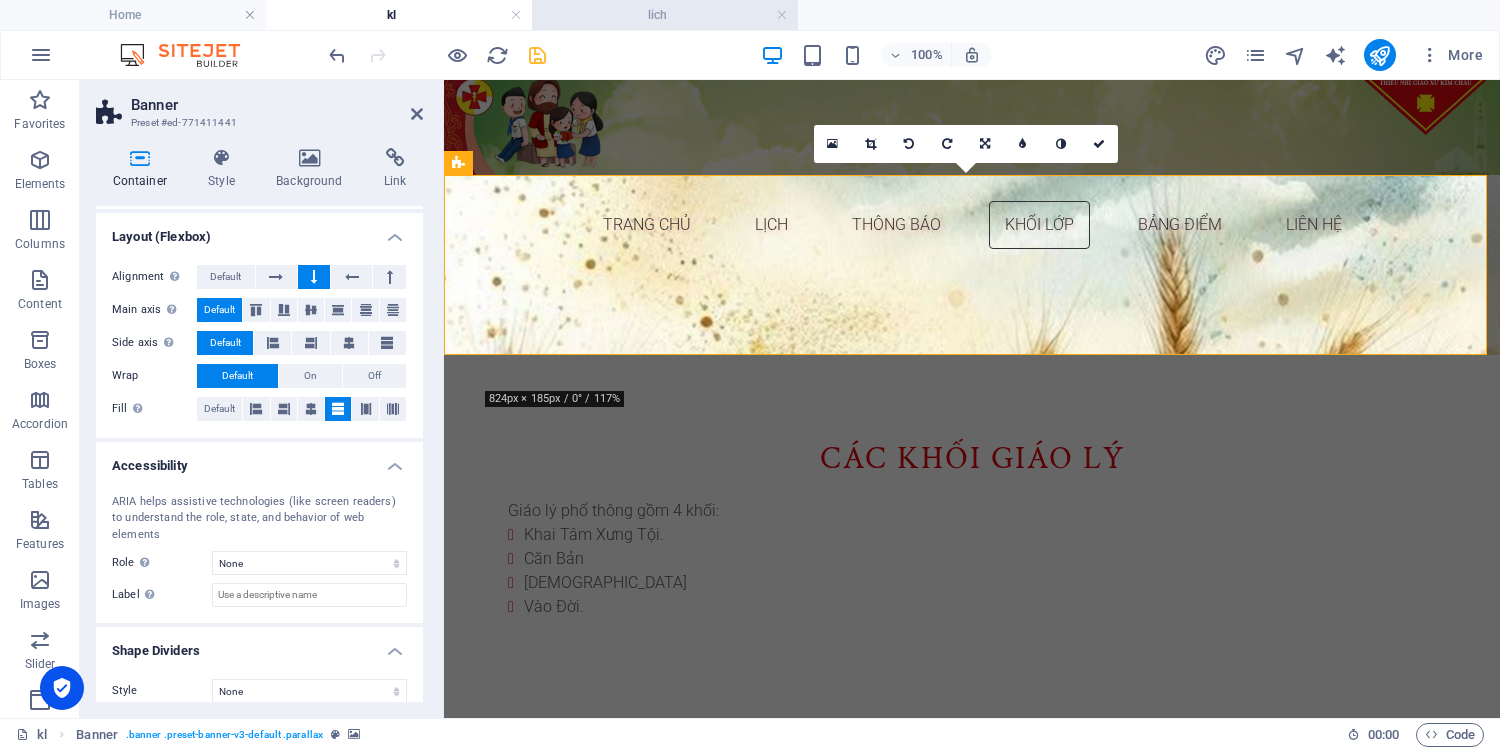 click on "lich" at bounding box center (665, 15) 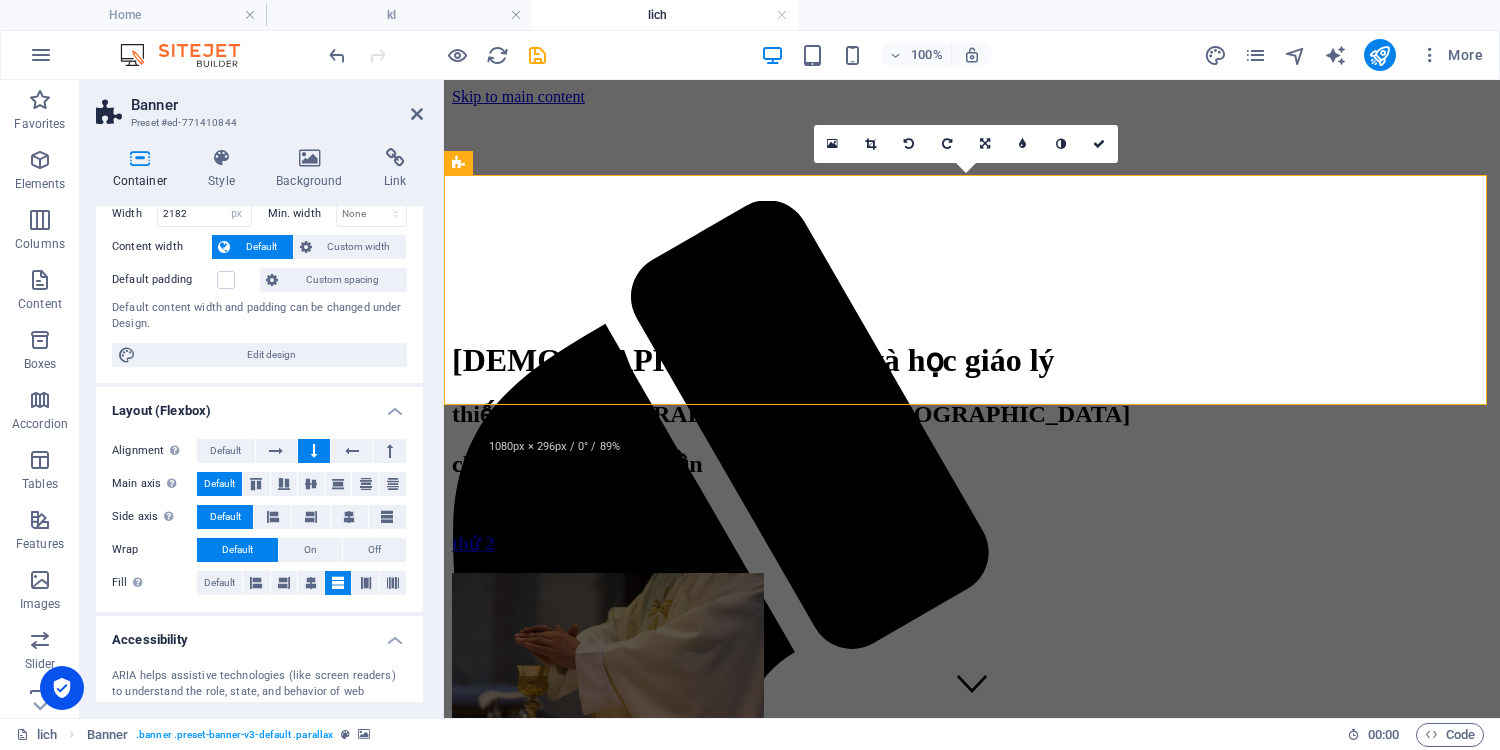 scroll, scrollTop: 262, scrollLeft: 0, axis: vertical 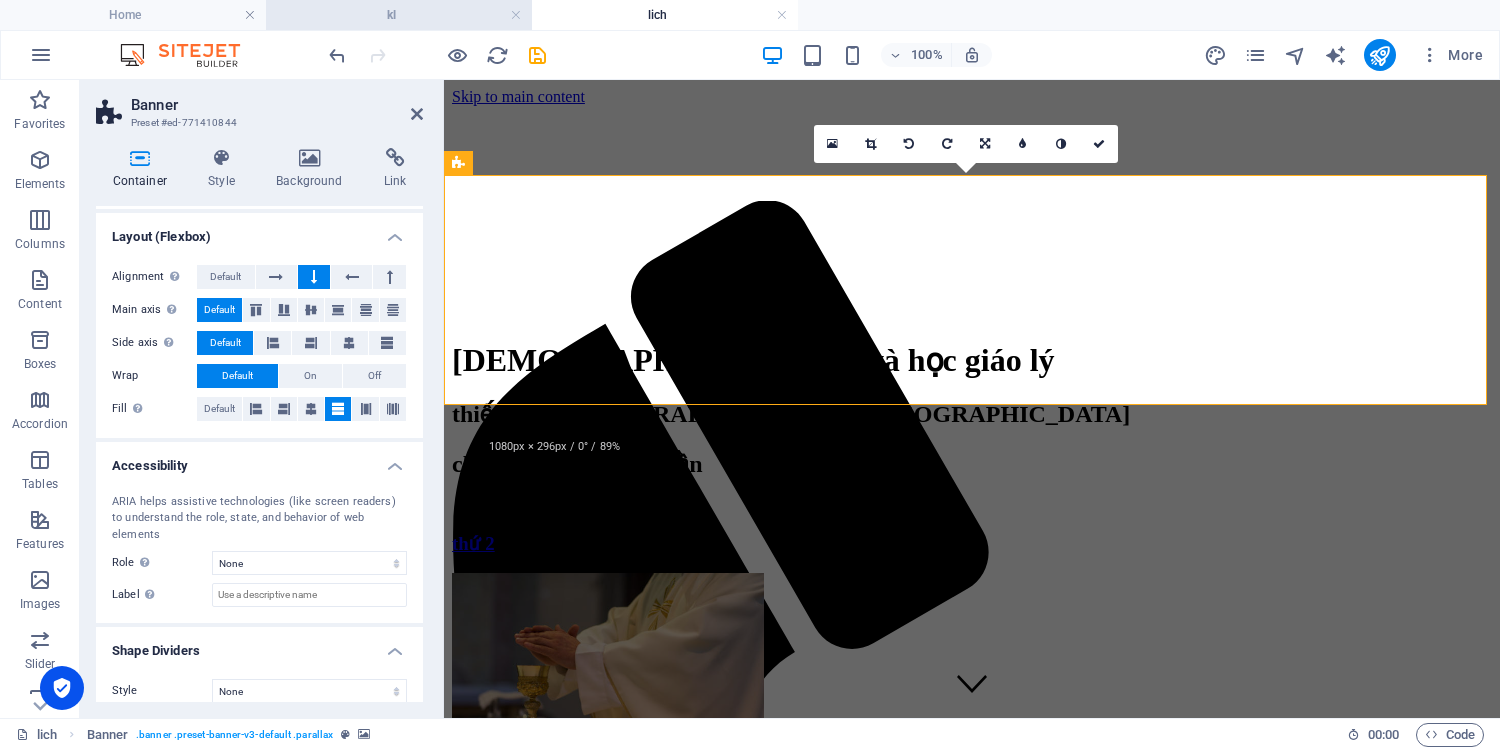 click on "kl" at bounding box center (399, 15) 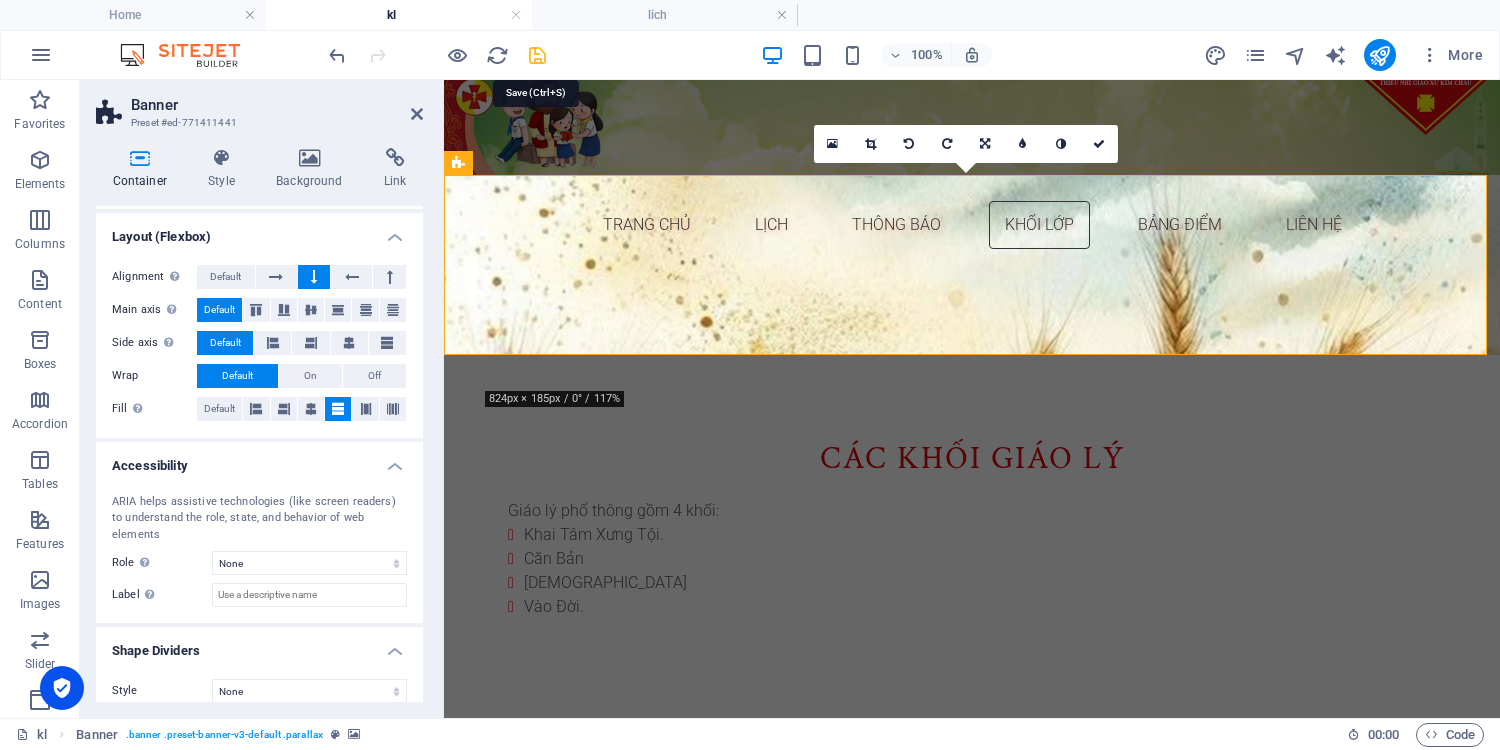 click at bounding box center (537, 55) 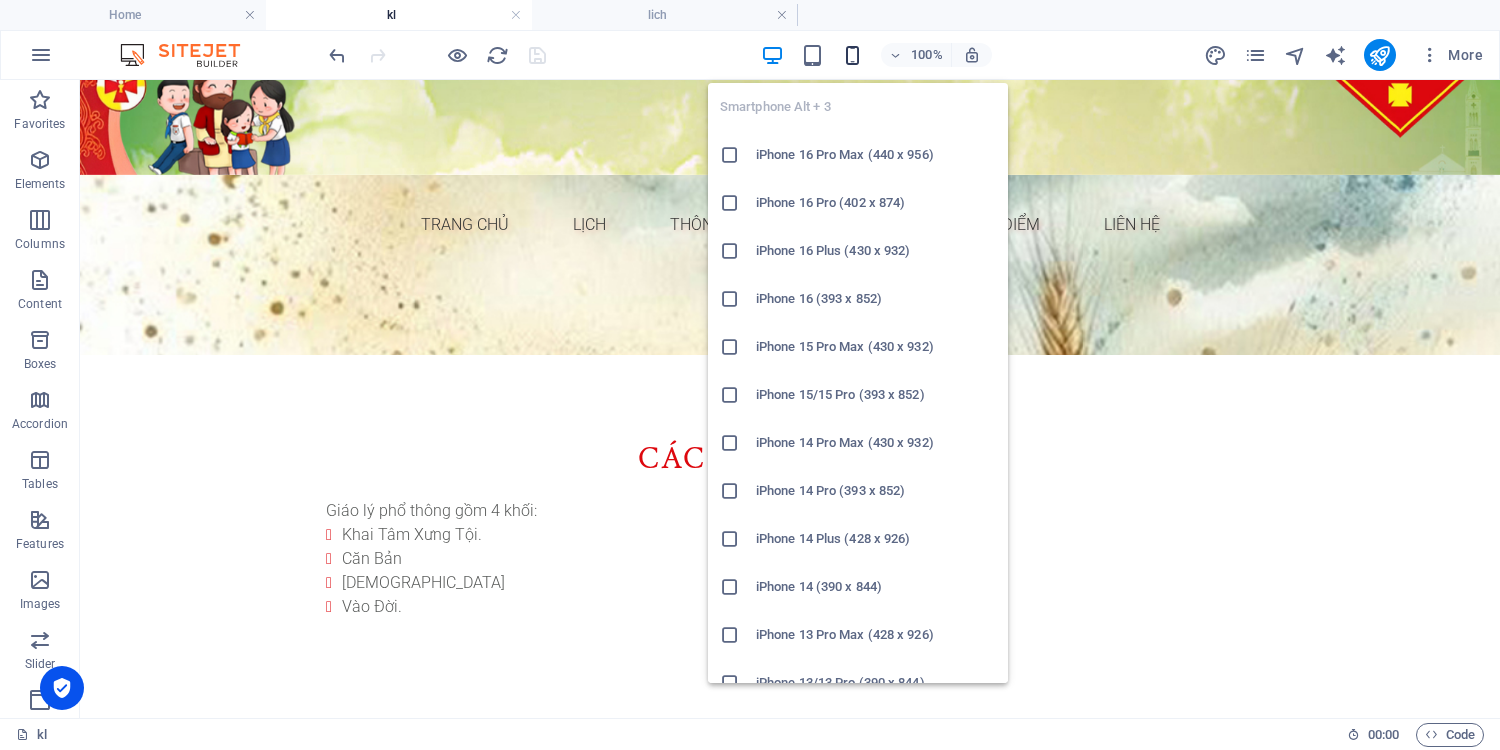 click at bounding box center [852, 55] 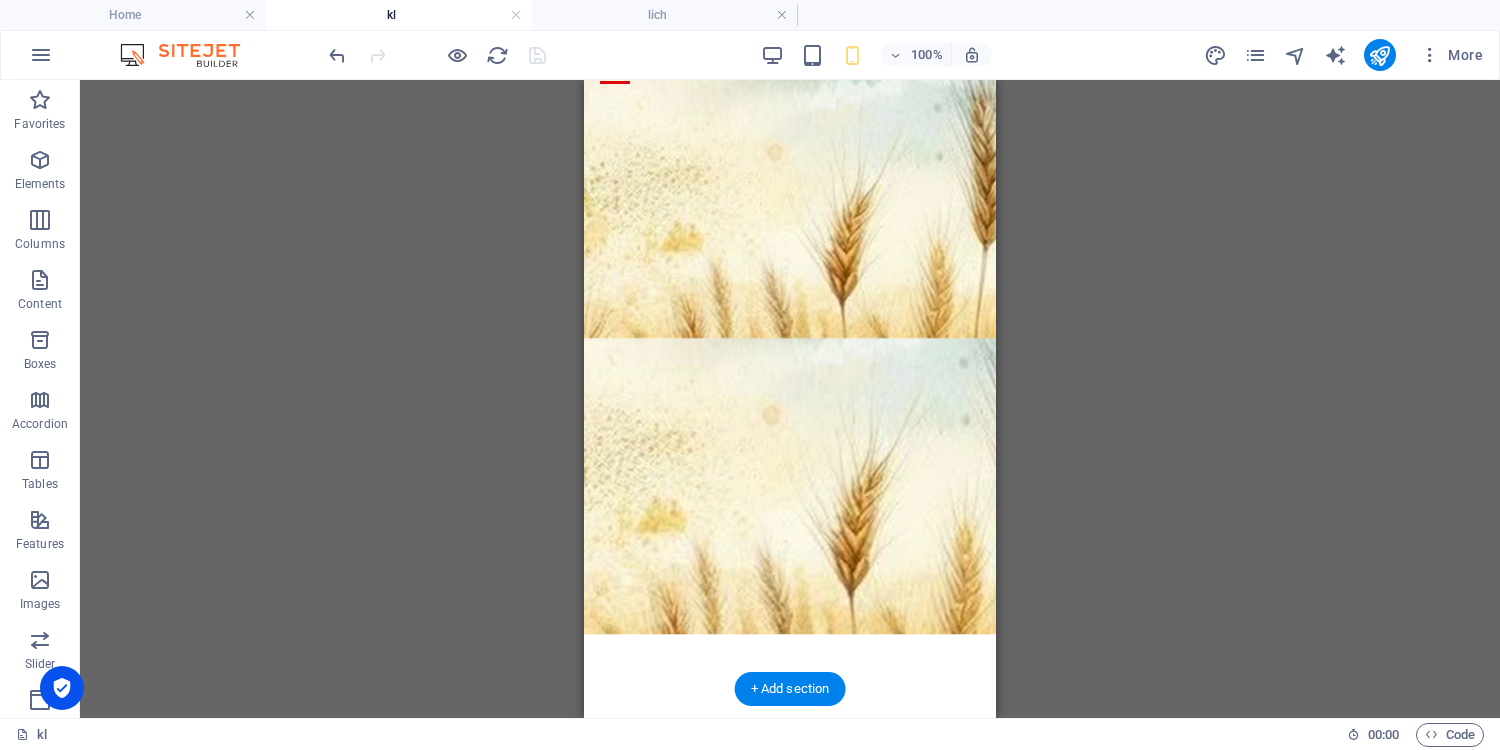scroll, scrollTop: 0, scrollLeft: 0, axis: both 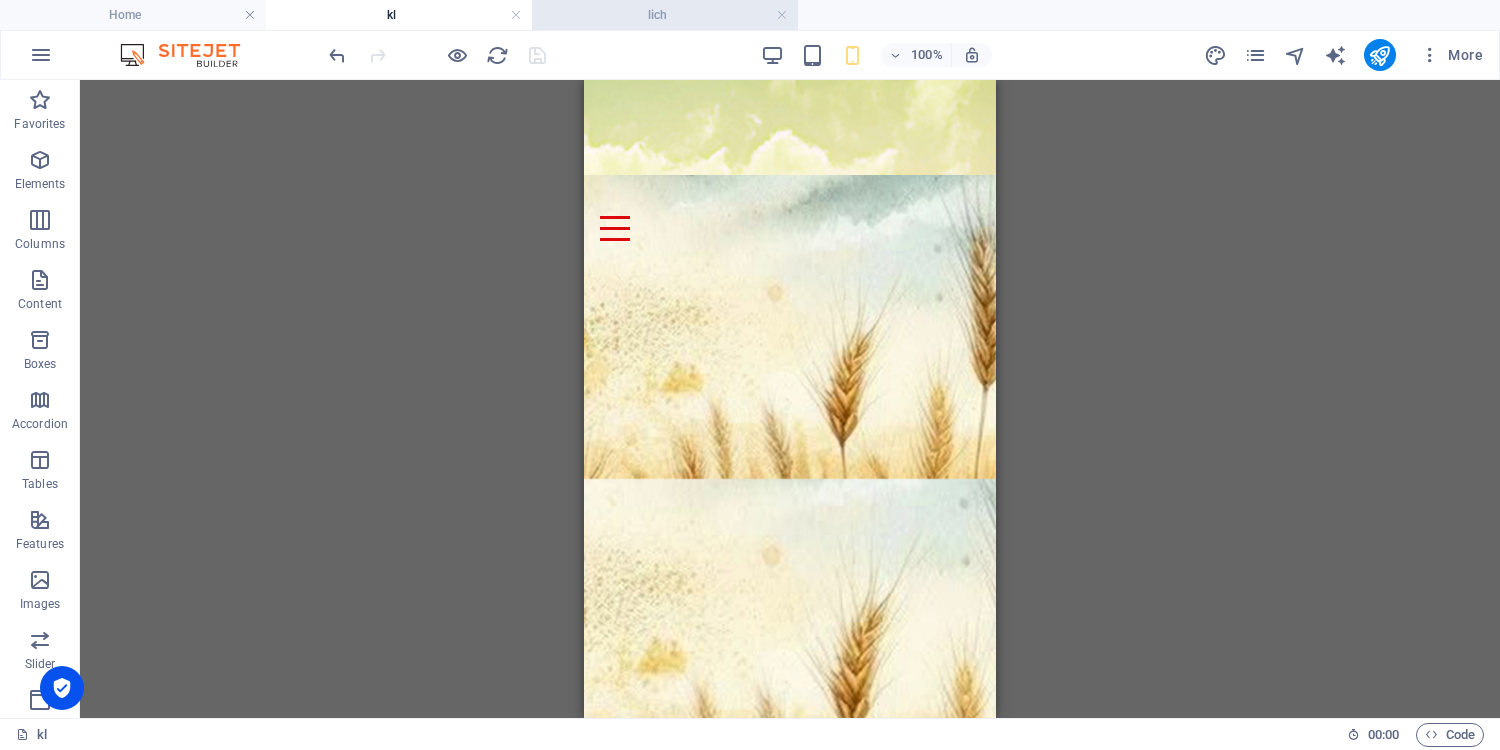 click on "lich" at bounding box center (665, 15) 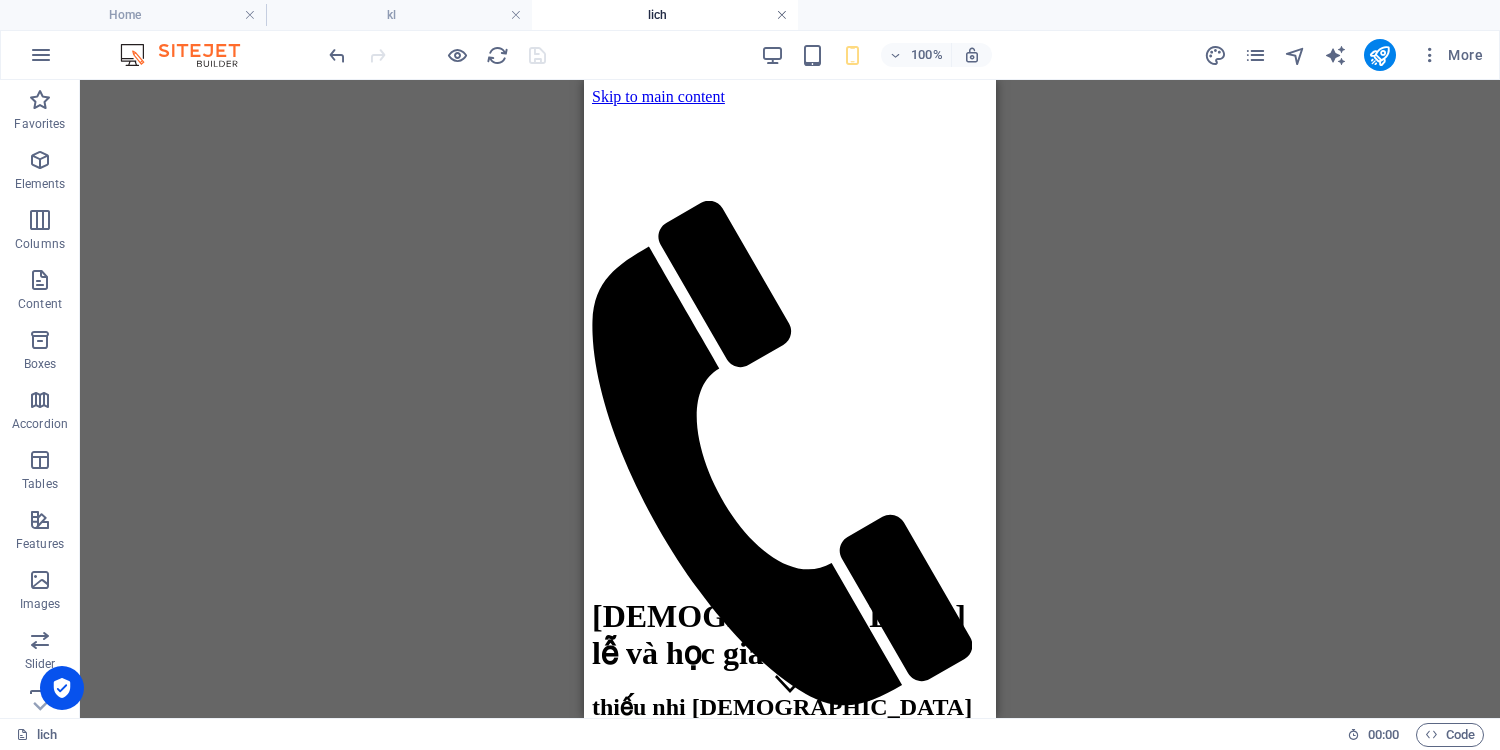 click at bounding box center [782, 15] 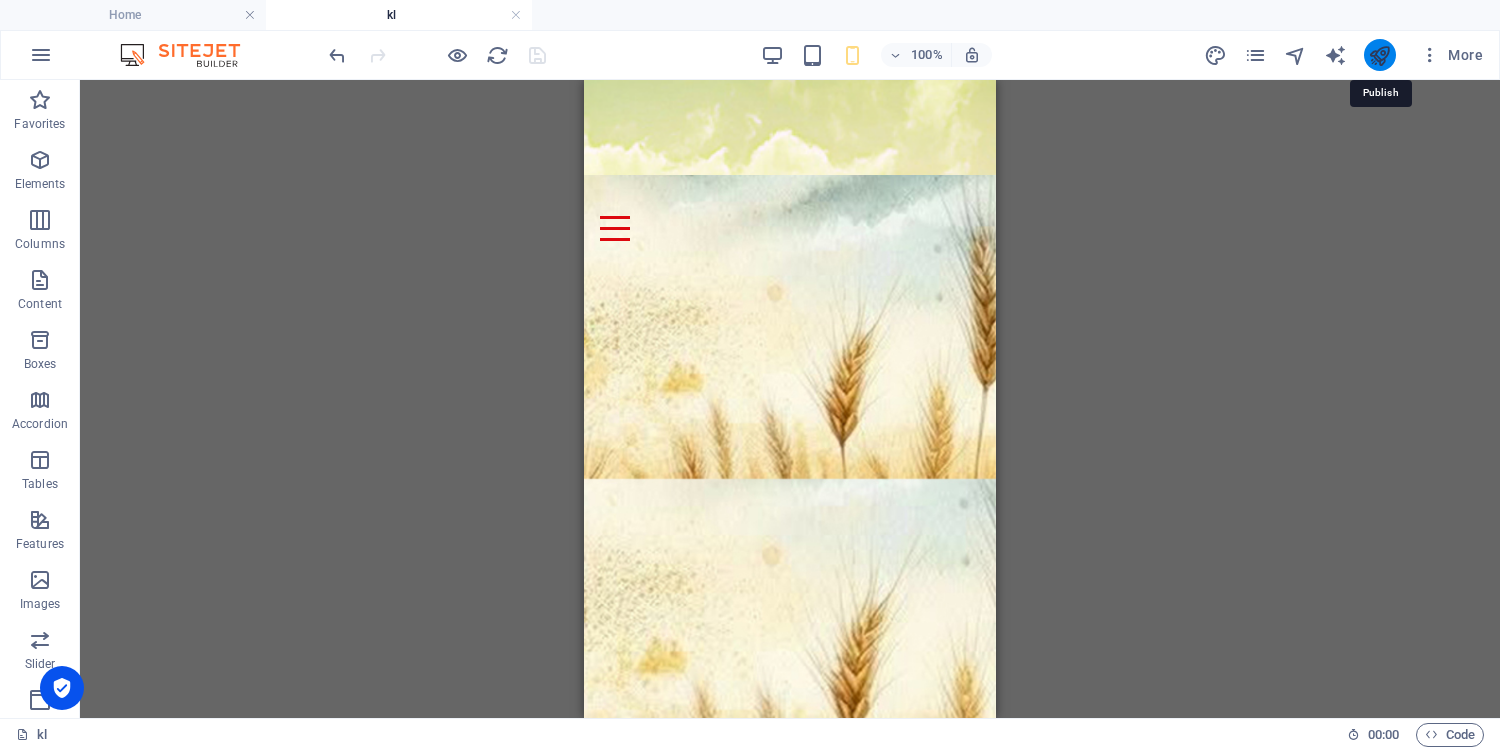 click at bounding box center (1379, 55) 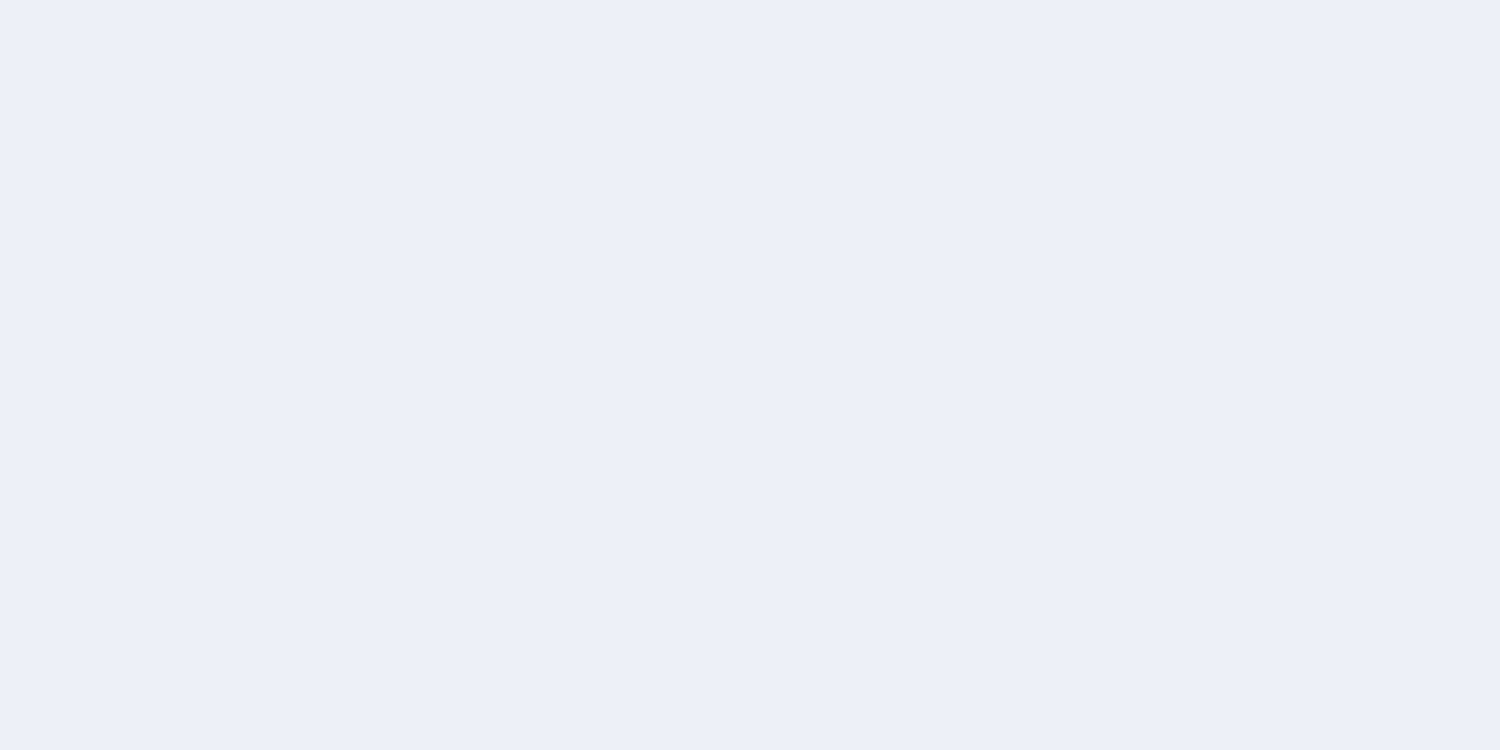 scroll, scrollTop: 0, scrollLeft: 0, axis: both 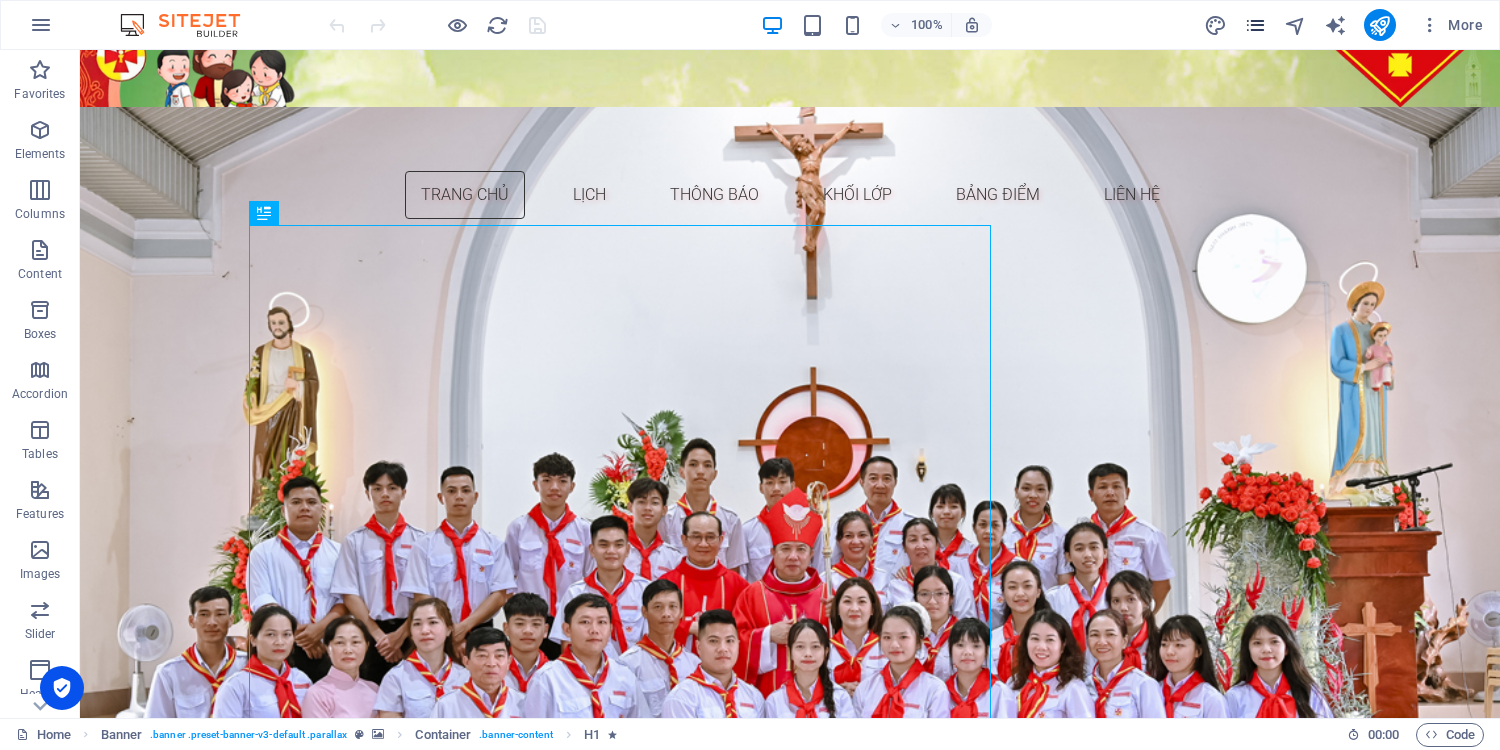 click at bounding box center (1255, 25) 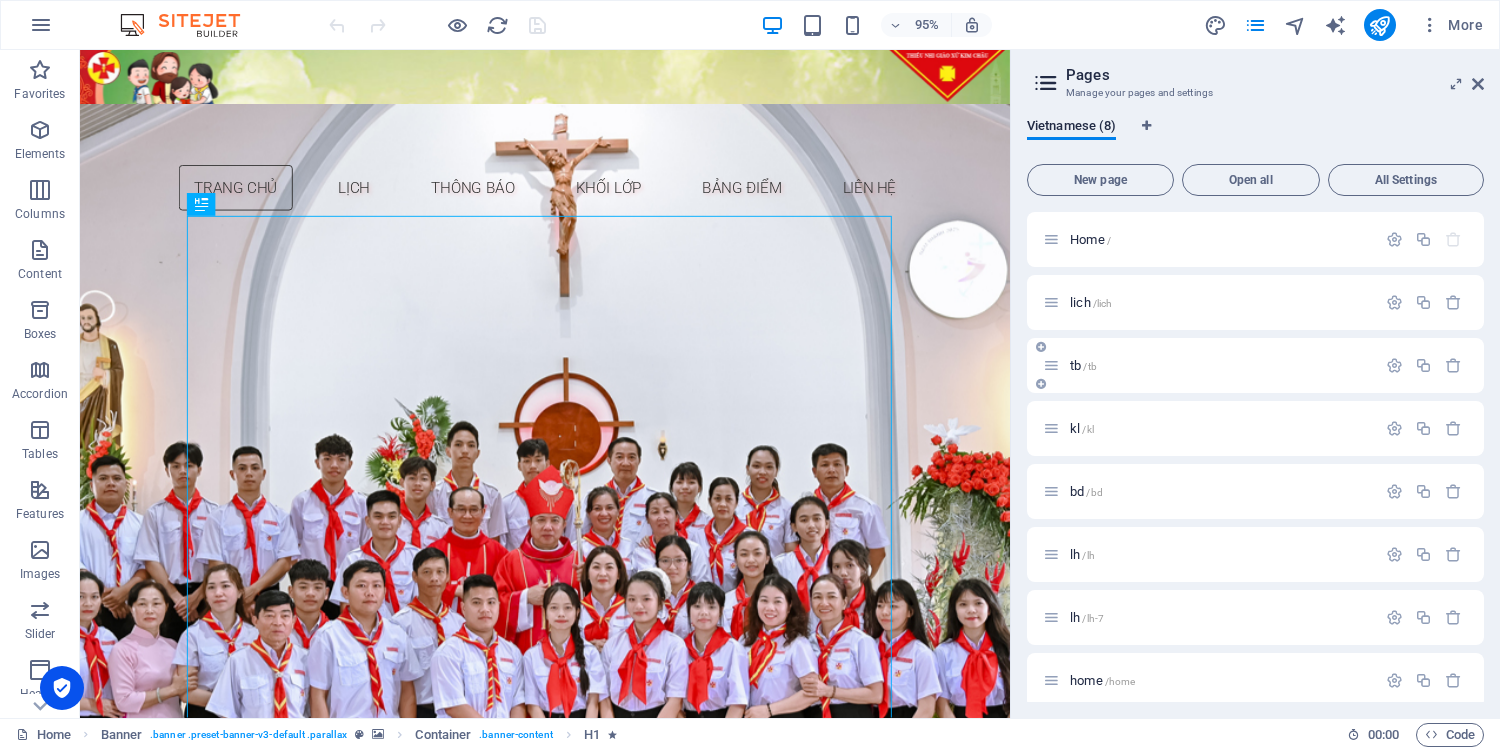 click on "tb /tb" at bounding box center (1083, 365) 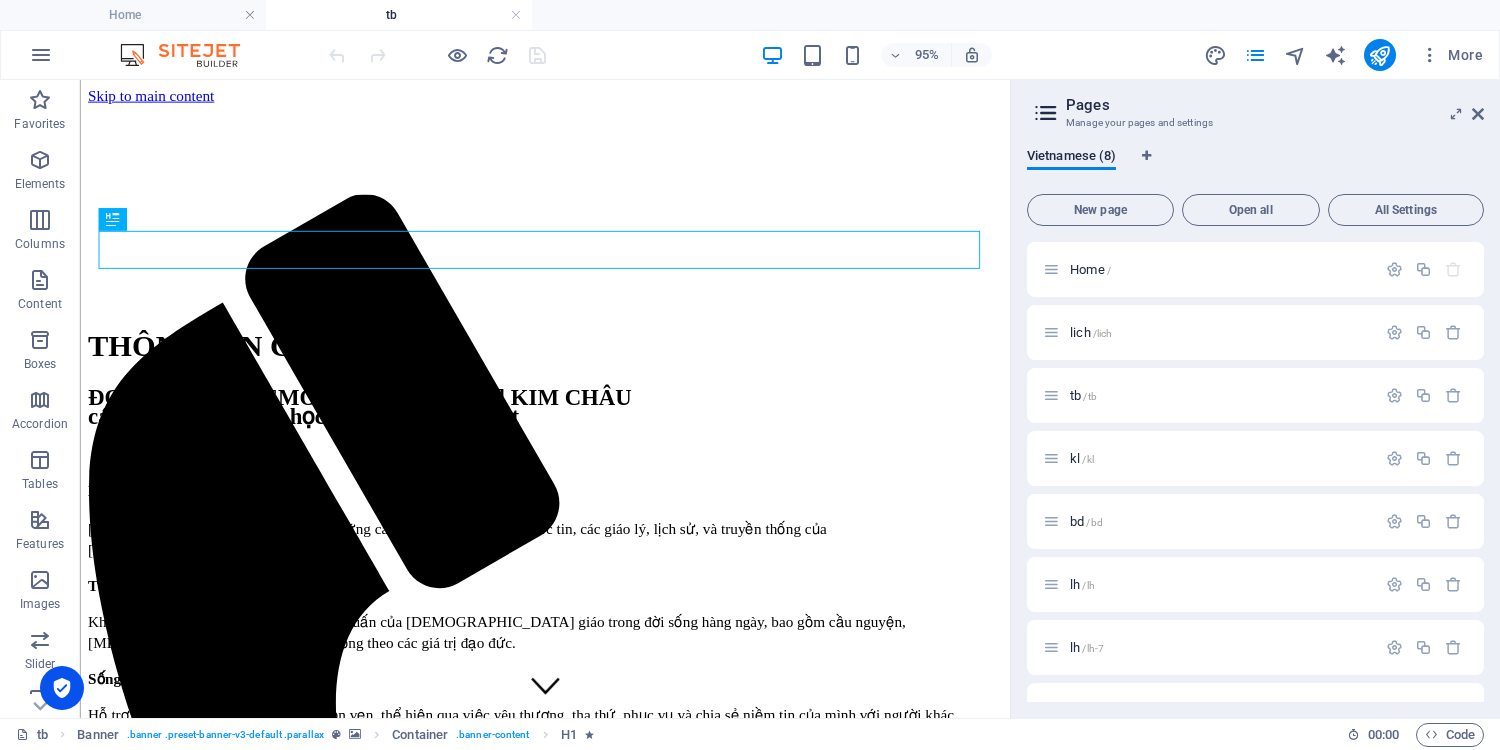 scroll, scrollTop: 0, scrollLeft: 0, axis: both 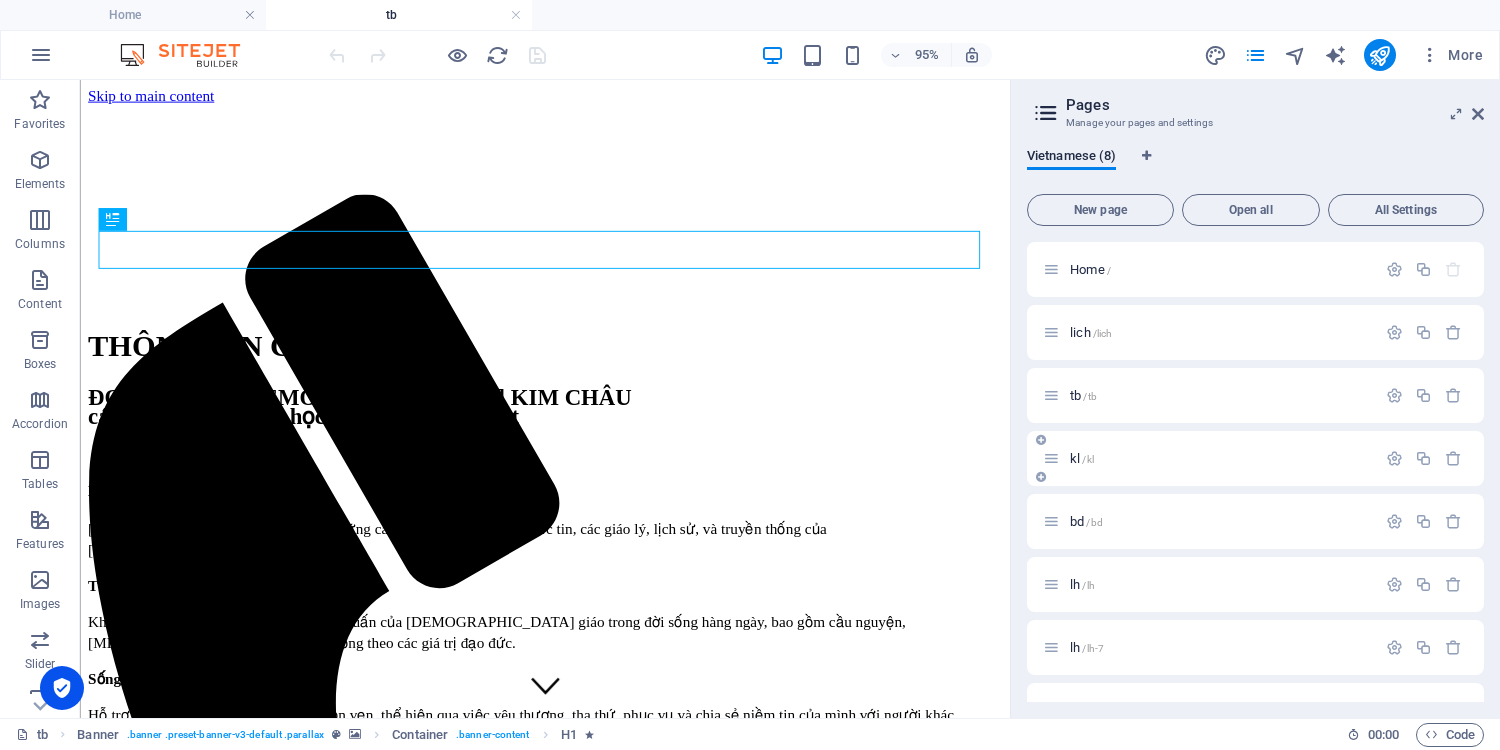 click on "kl /kl" at bounding box center [1082, 458] 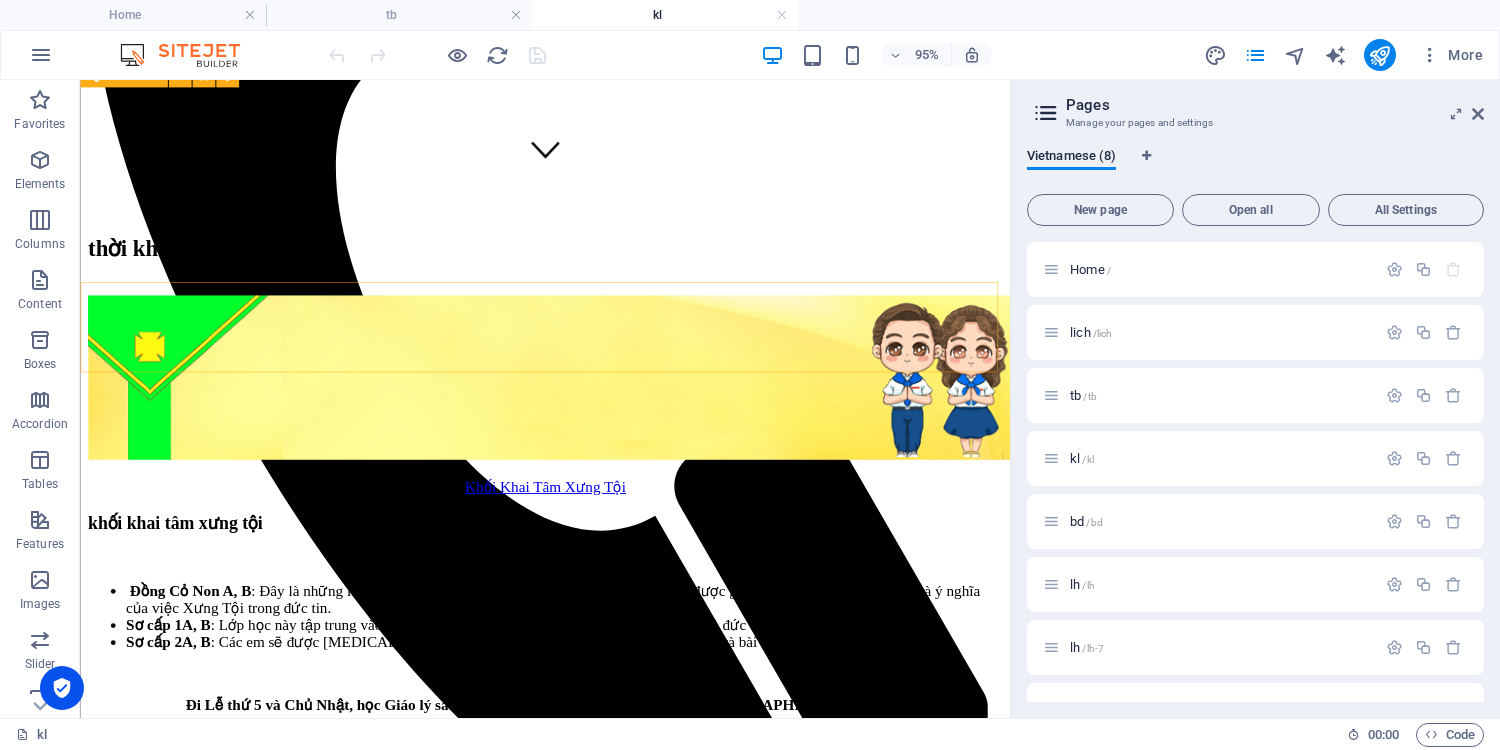scroll, scrollTop: 533, scrollLeft: 0, axis: vertical 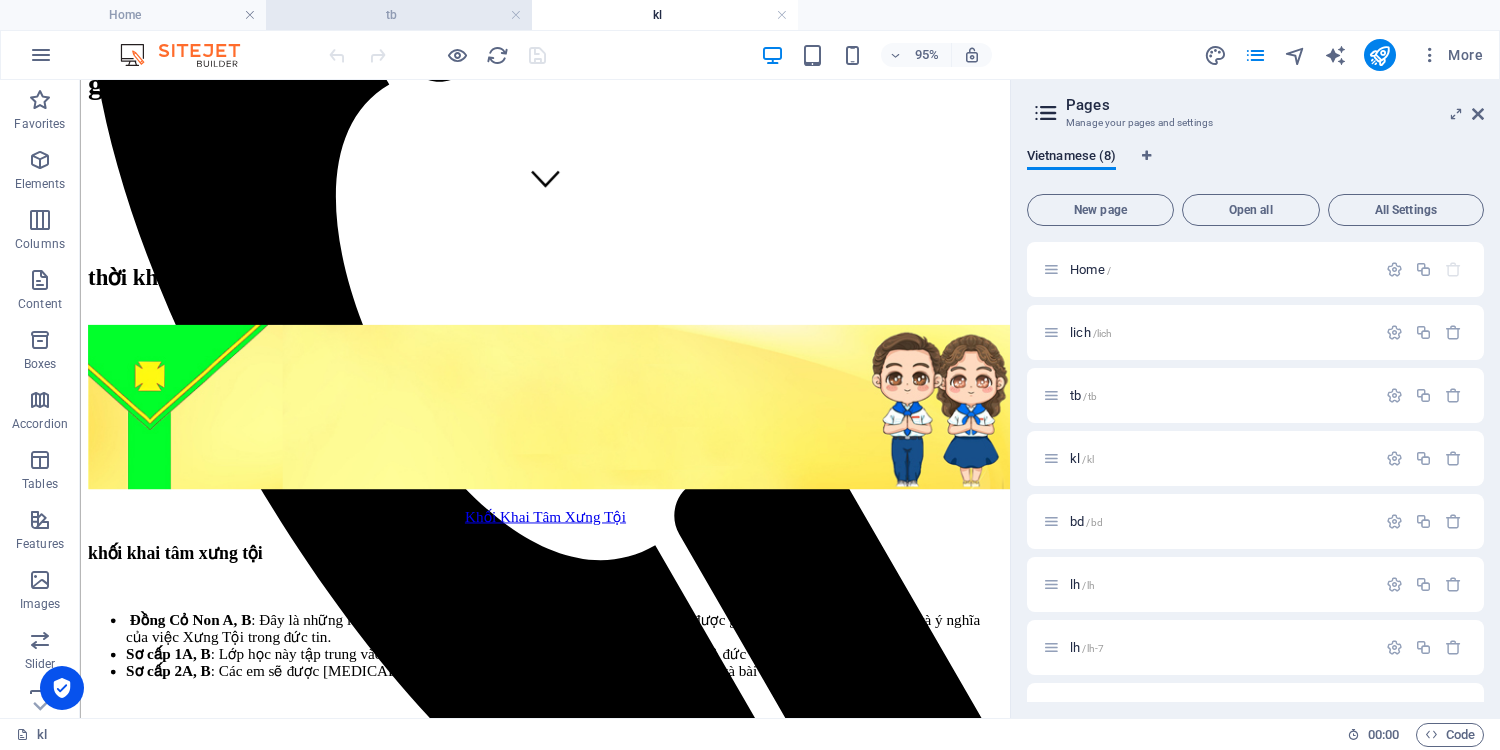 click on "tb" at bounding box center [399, 15] 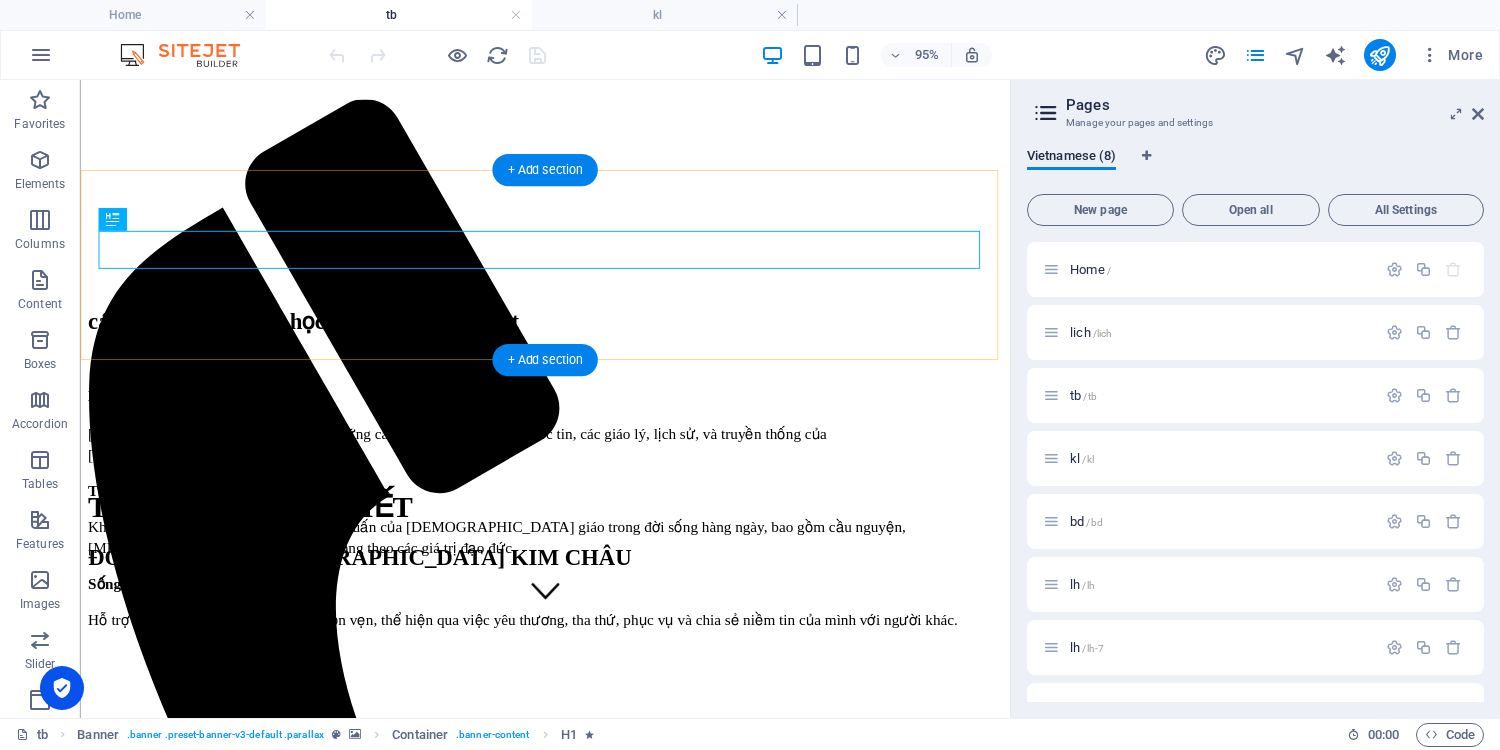 scroll, scrollTop: 320, scrollLeft: 0, axis: vertical 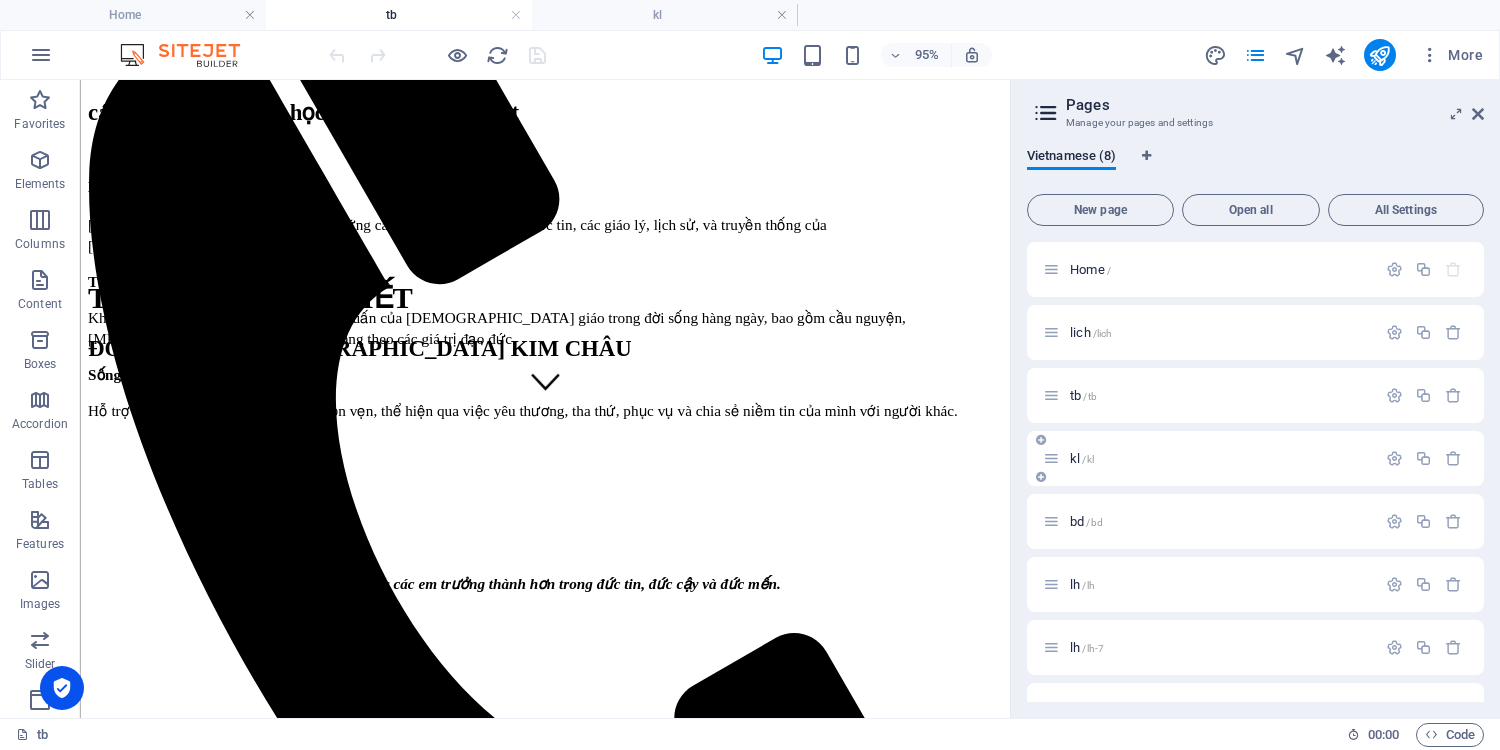 click on "kl /kl" at bounding box center (1082, 458) 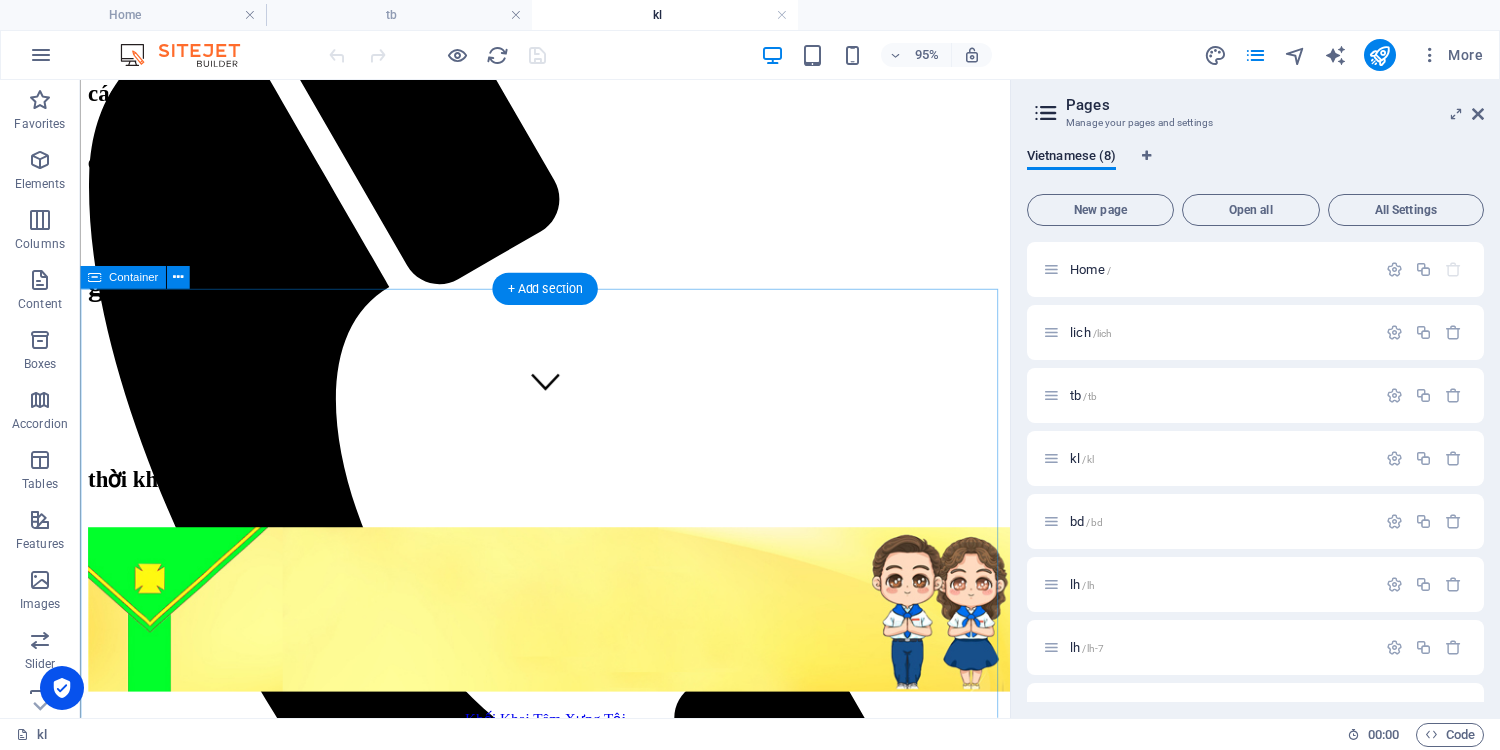scroll, scrollTop: 0, scrollLeft: 0, axis: both 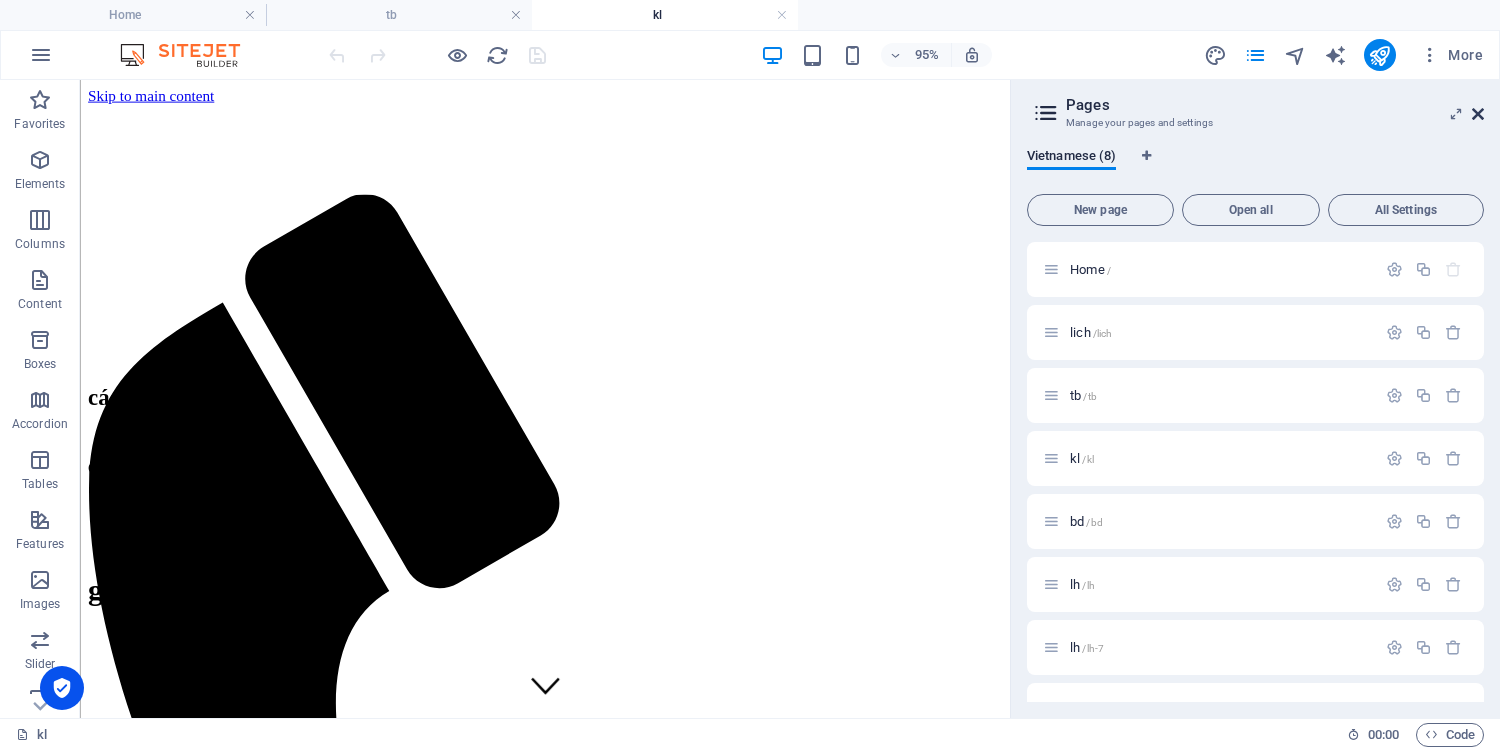 click at bounding box center [1478, 114] 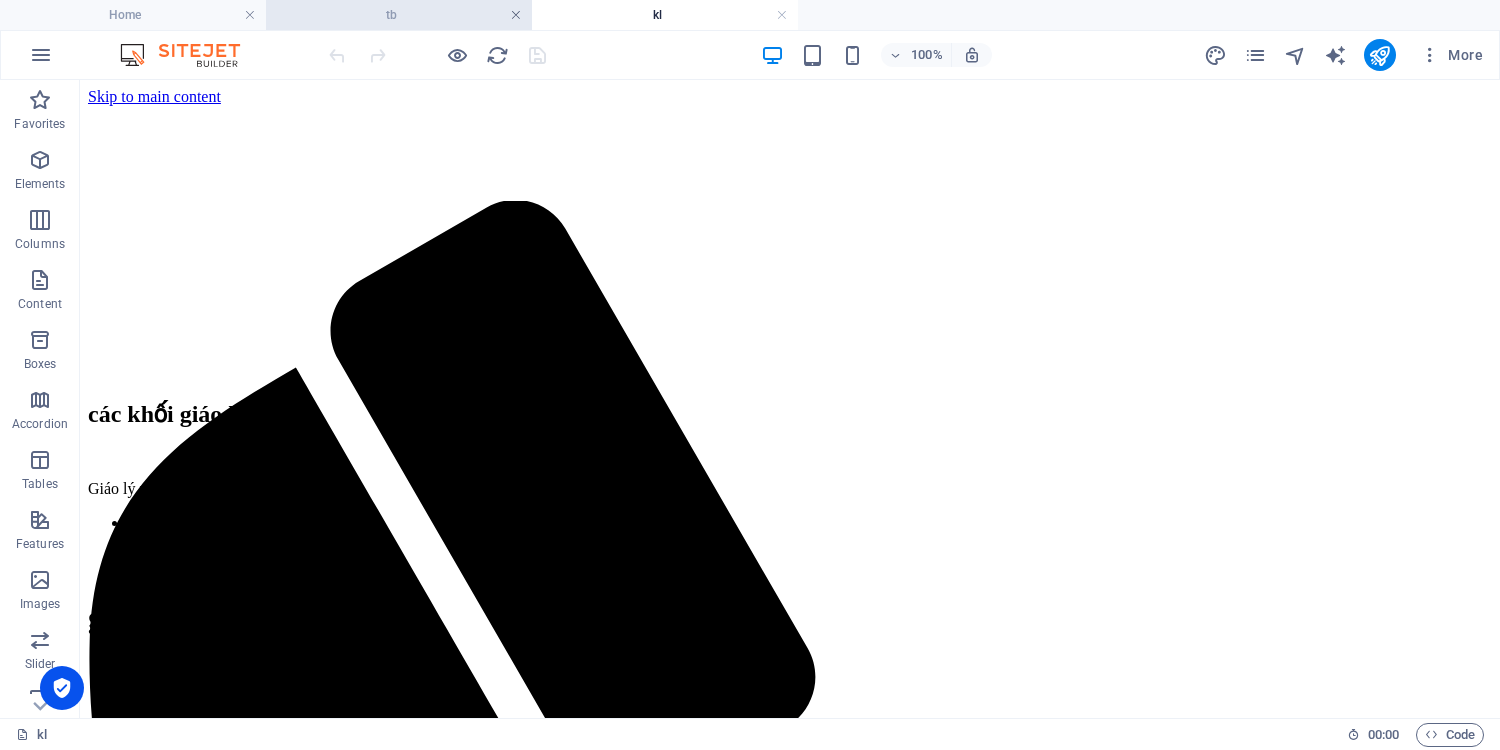 click at bounding box center [516, 15] 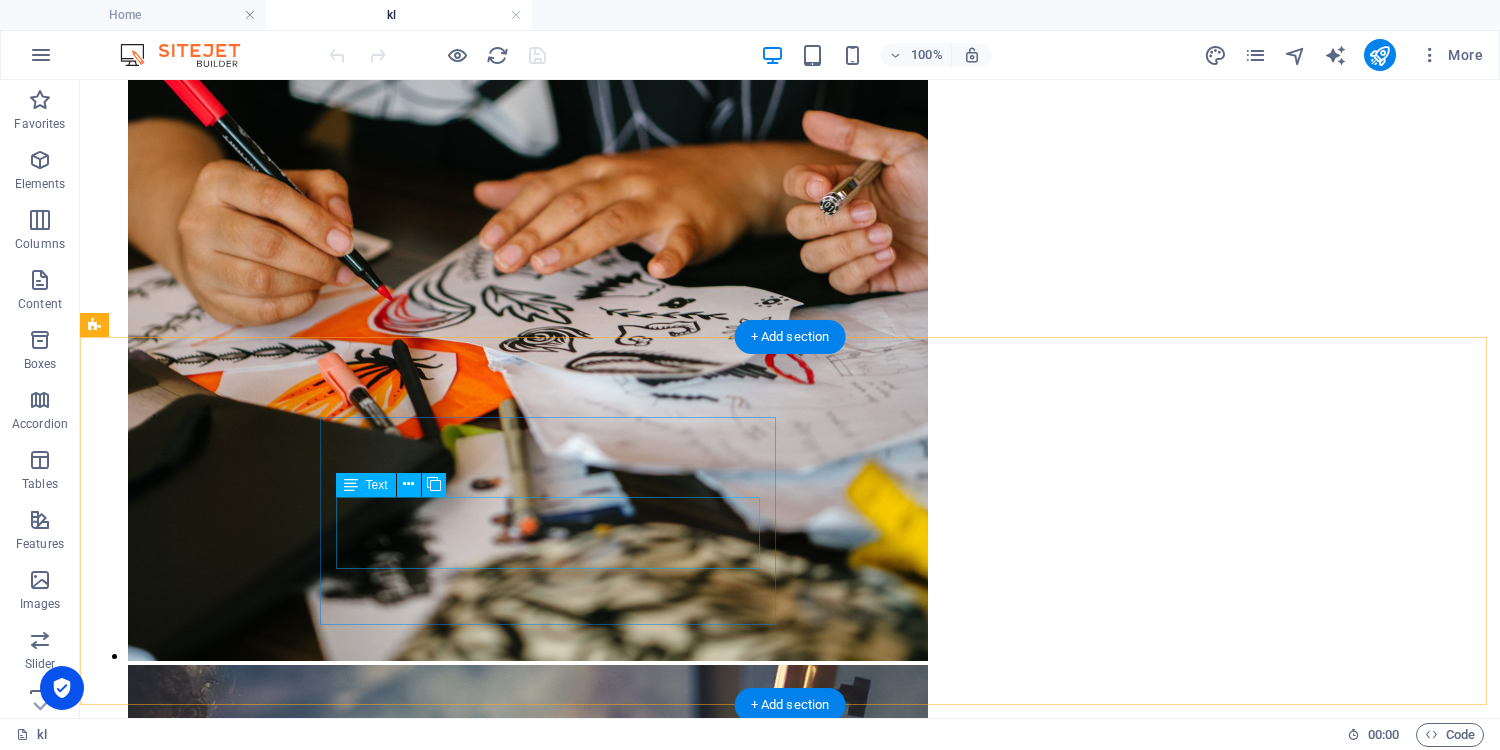 scroll, scrollTop: 2740, scrollLeft: 0, axis: vertical 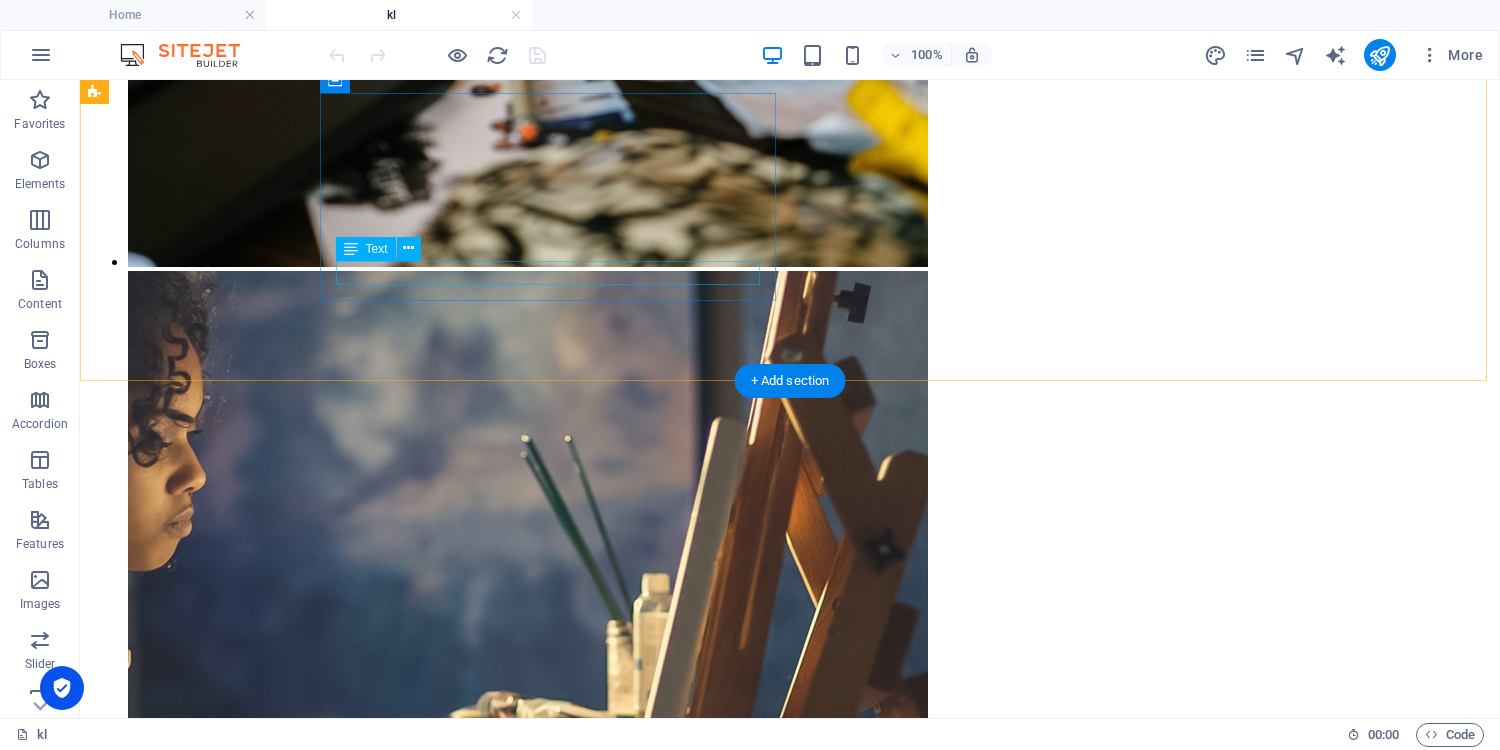 click on "Men chúc các em chăm sóc, học giỏi" at bounding box center [790, 4390] 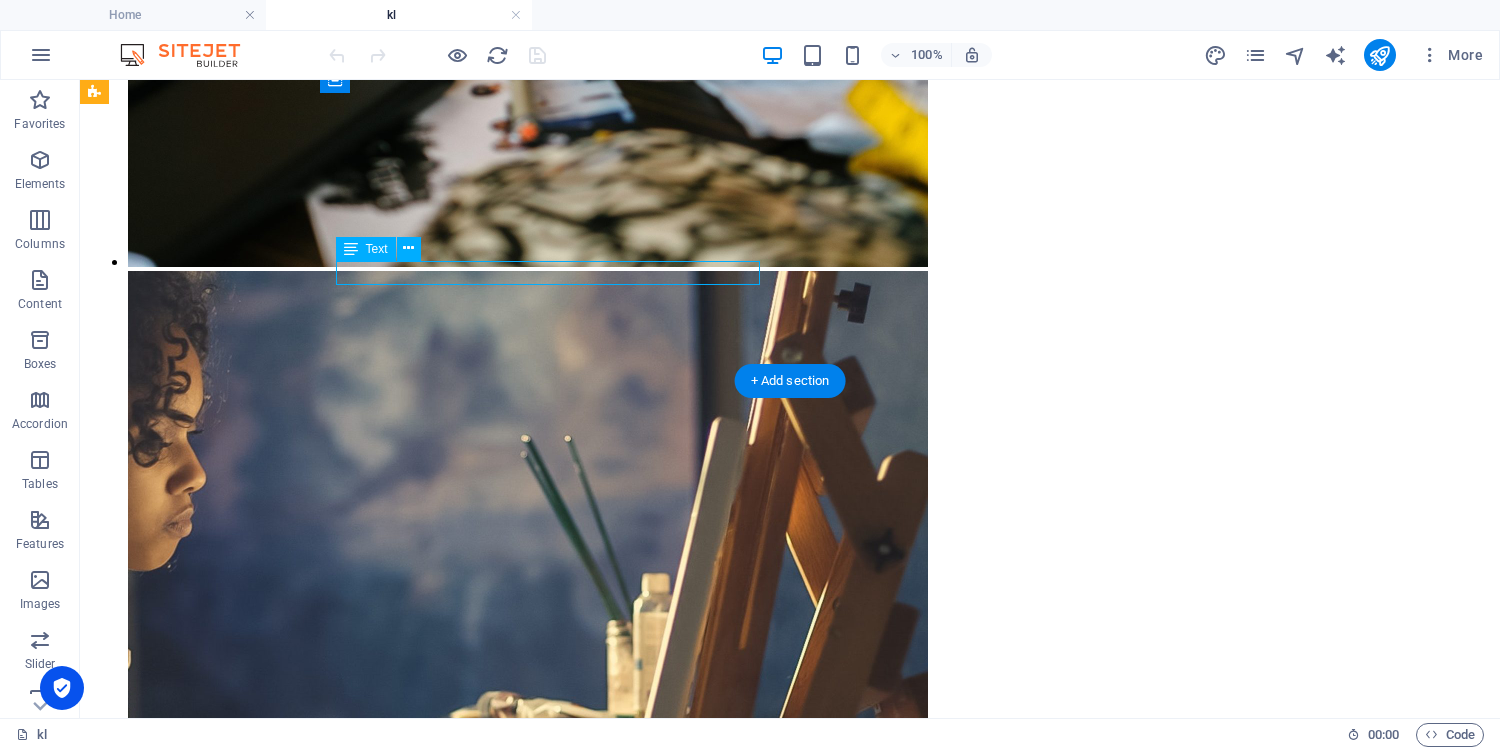 click on "Men chúc các em chăm sóc, học giỏi" at bounding box center (790, 4390) 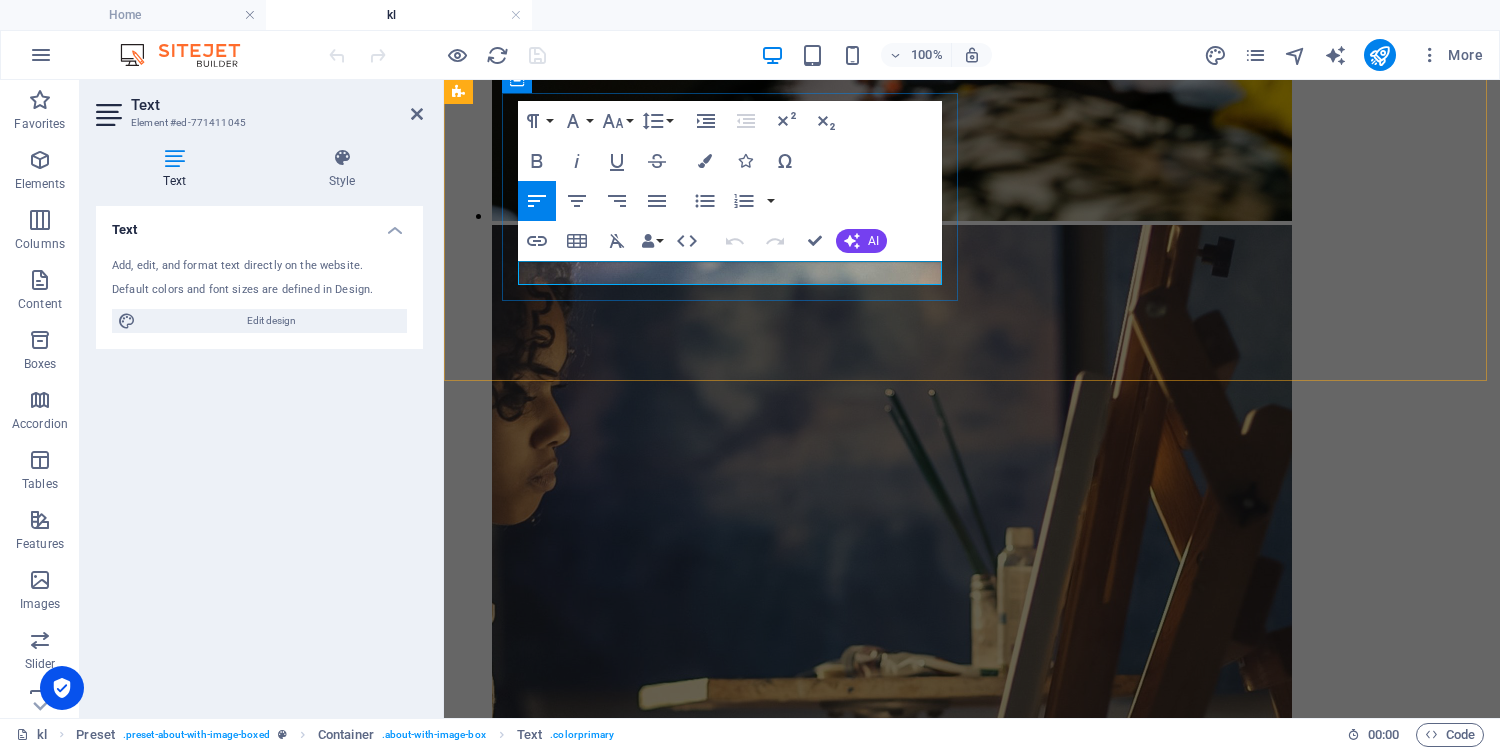 click on "Men chúc các em chăm sóc, học giỏi" at bounding box center [972, 4241] 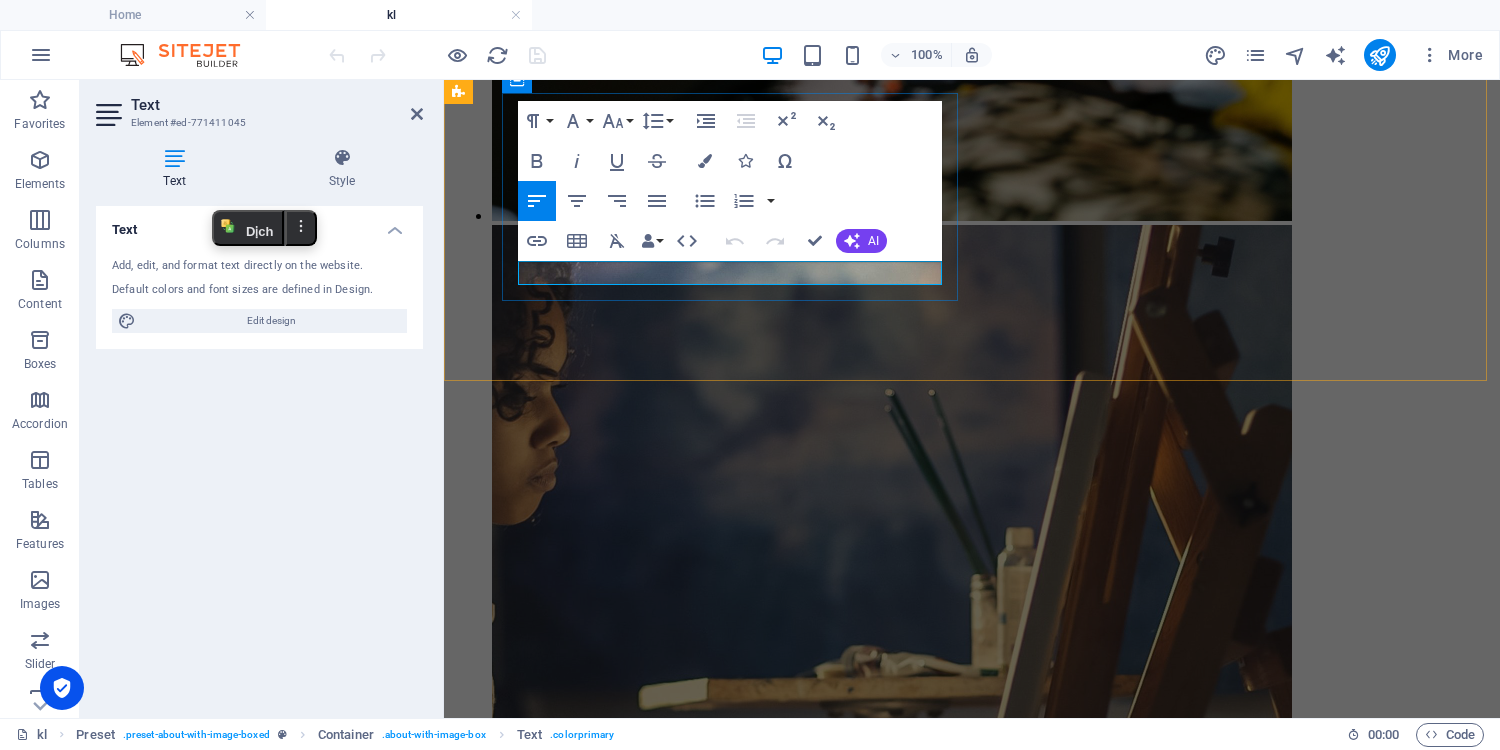 type 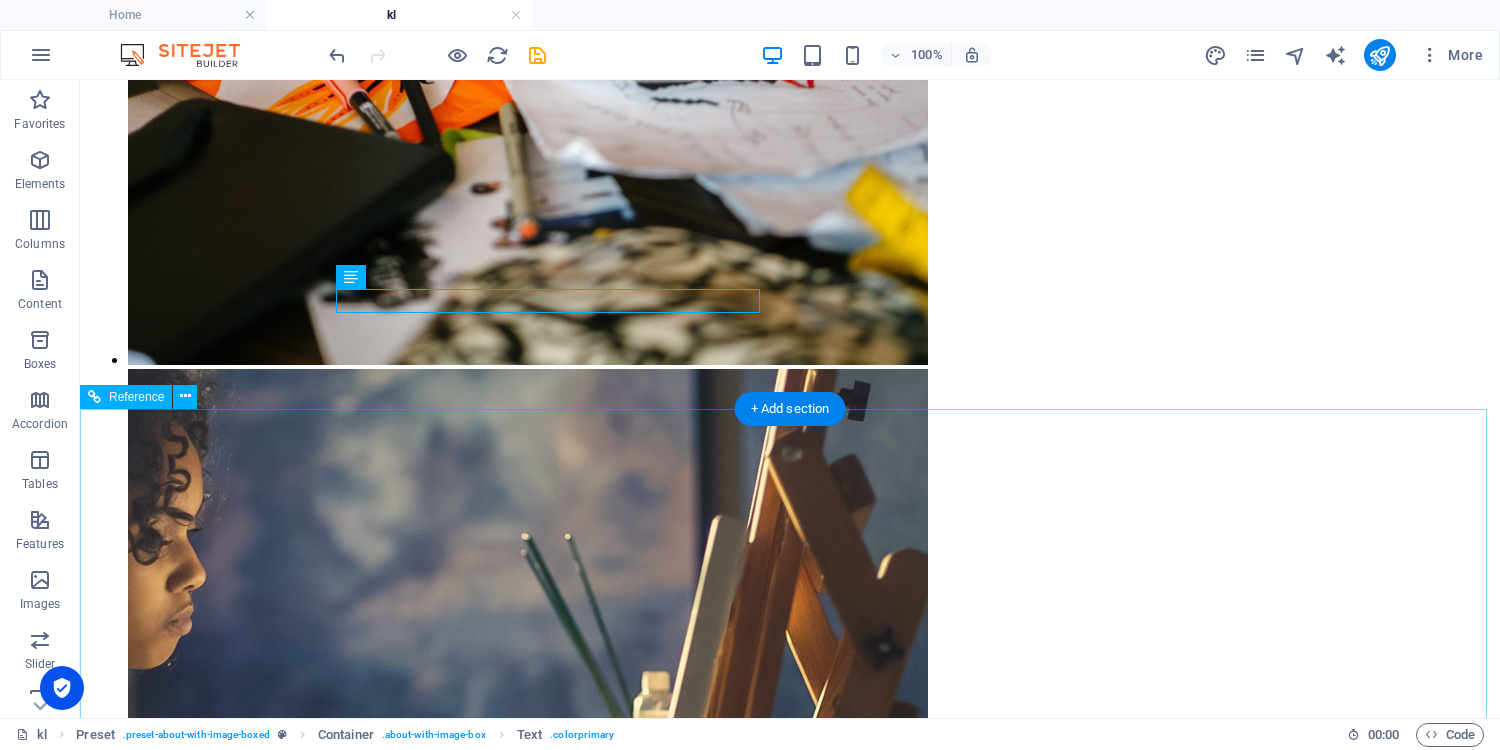 scroll, scrollTop: 2633, scrollLeft: 0, axis: vertical 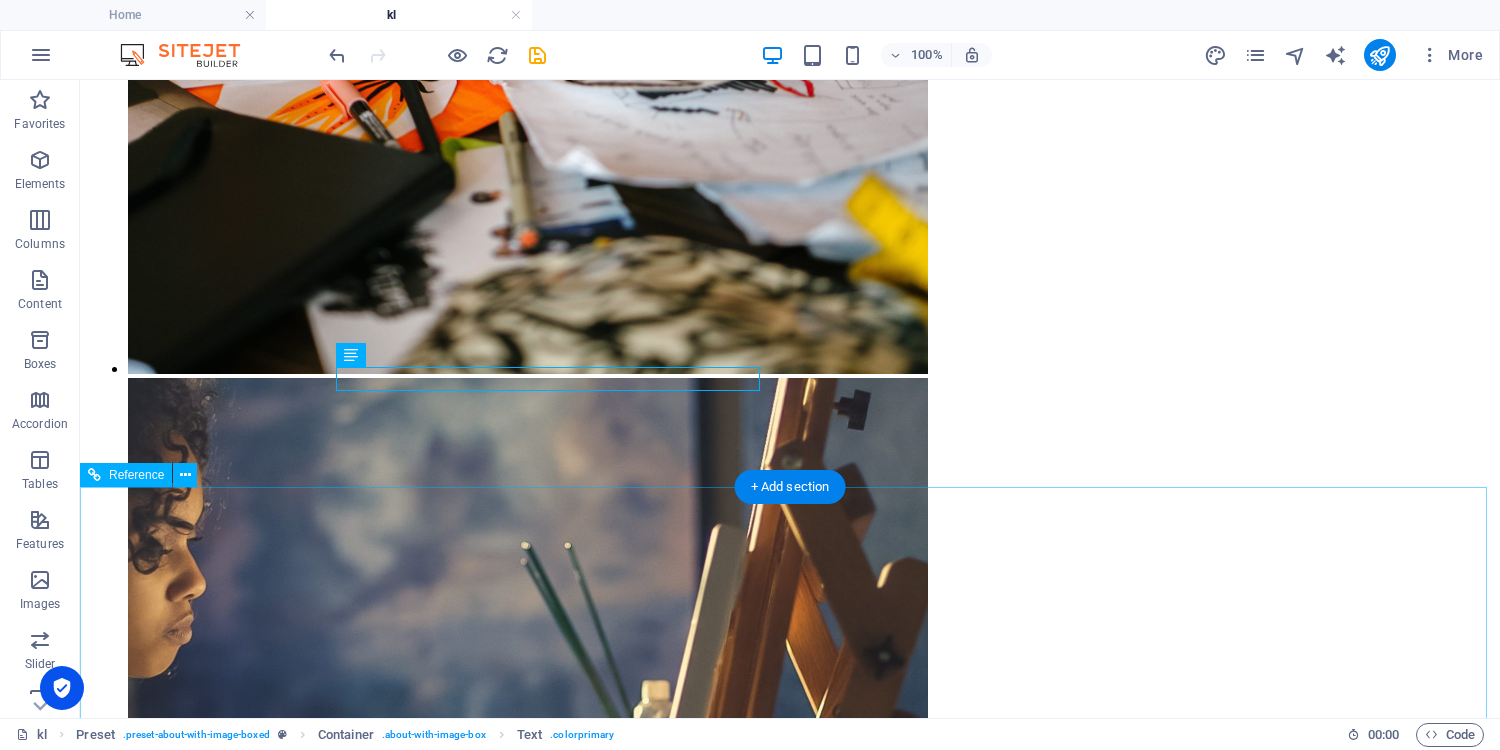 click on "[EMAIL_ADDRESS][DOMAIN_NAME]  |  Đơn vị quản lý  |  Bảo mật" at bounding box center (790, 5002) 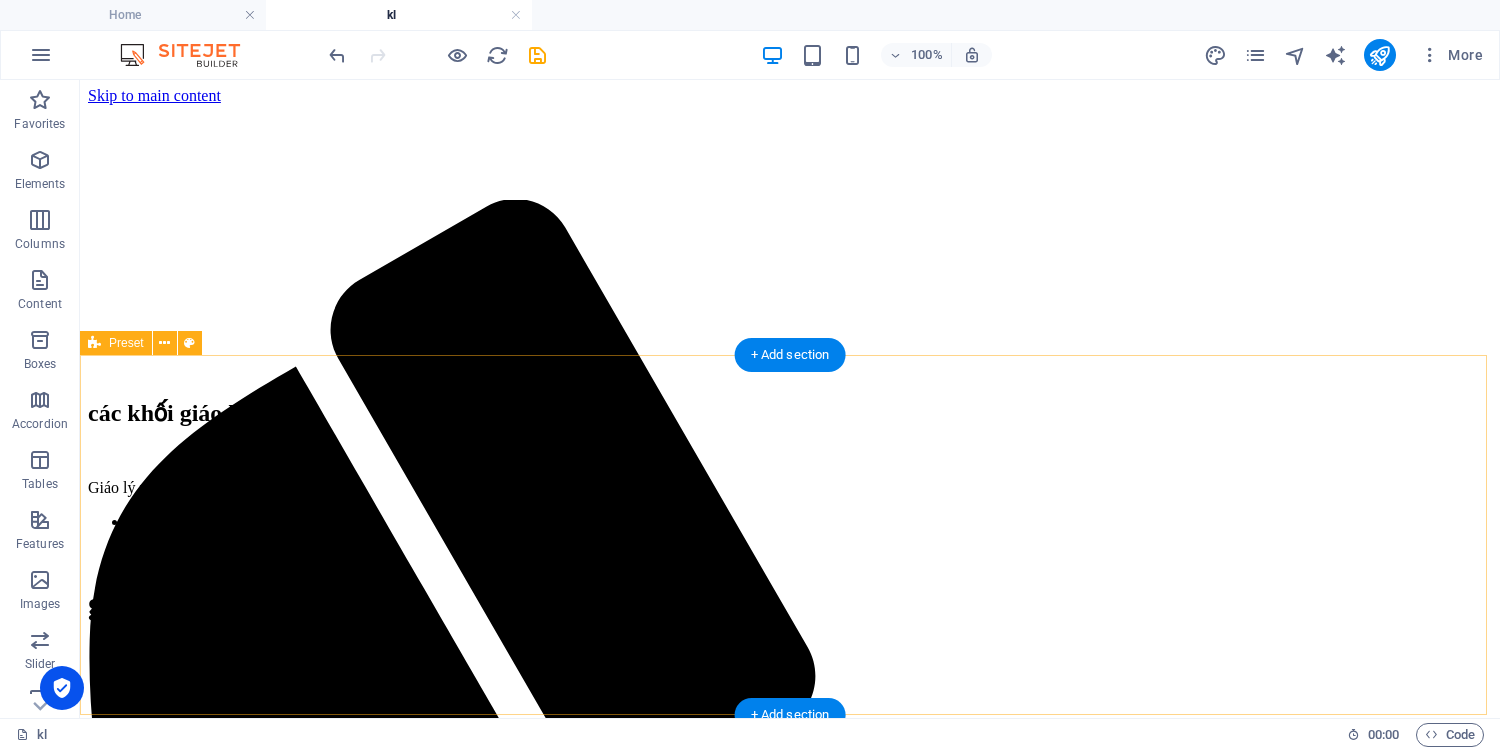 scroll, scrollTop: 0, scrollLeft: 0, axis: both 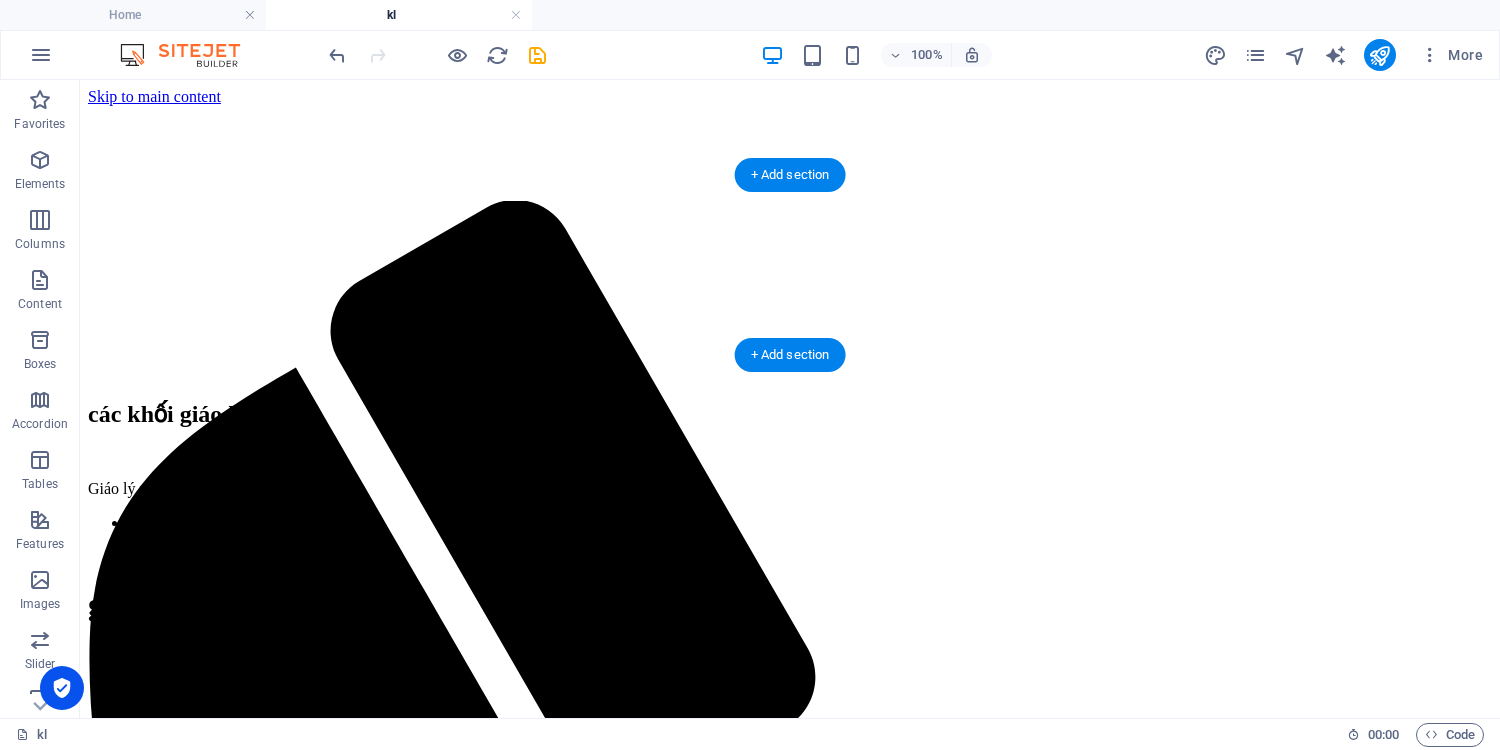 click at bounding box center [790, 201] 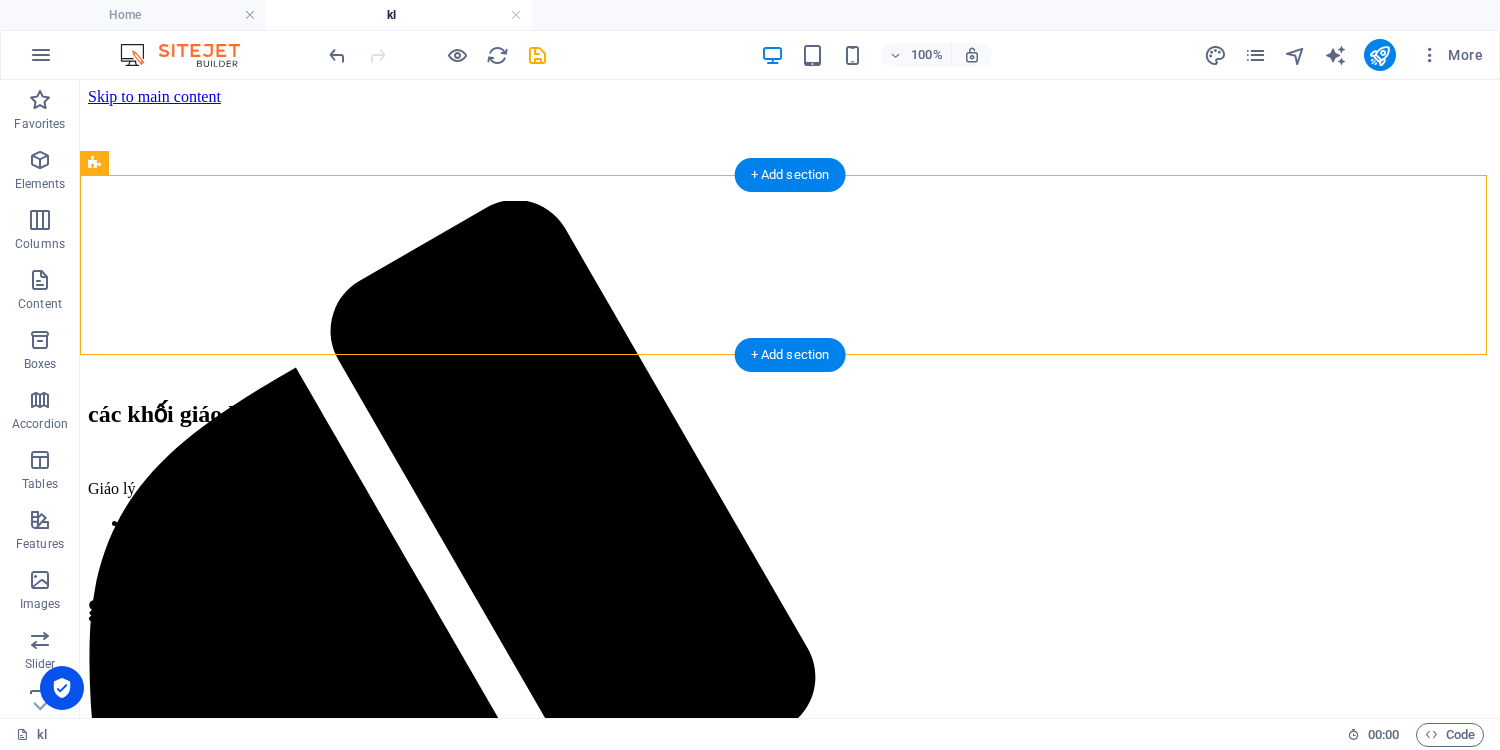 click at bounding box center (790, 201) 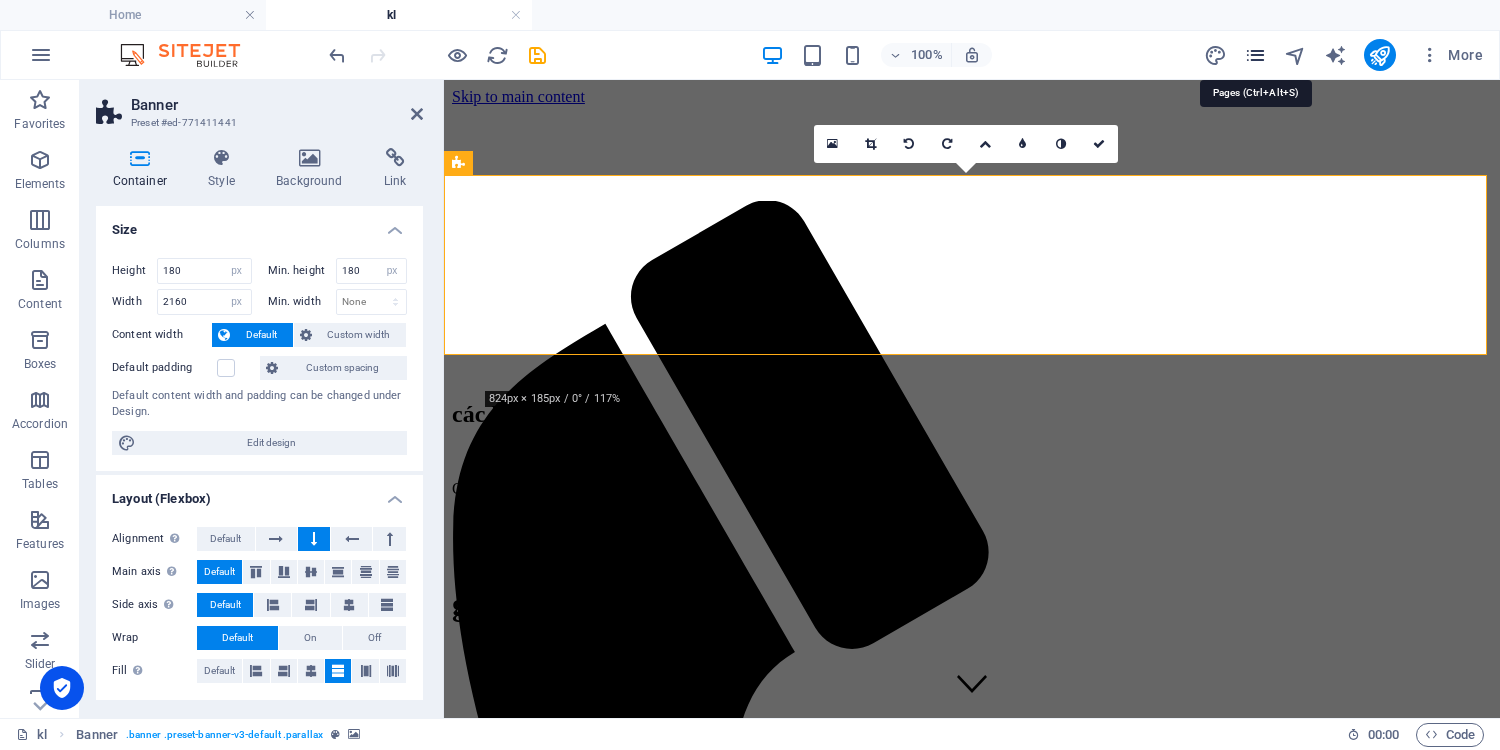 click at bounding box center [1255, 55] 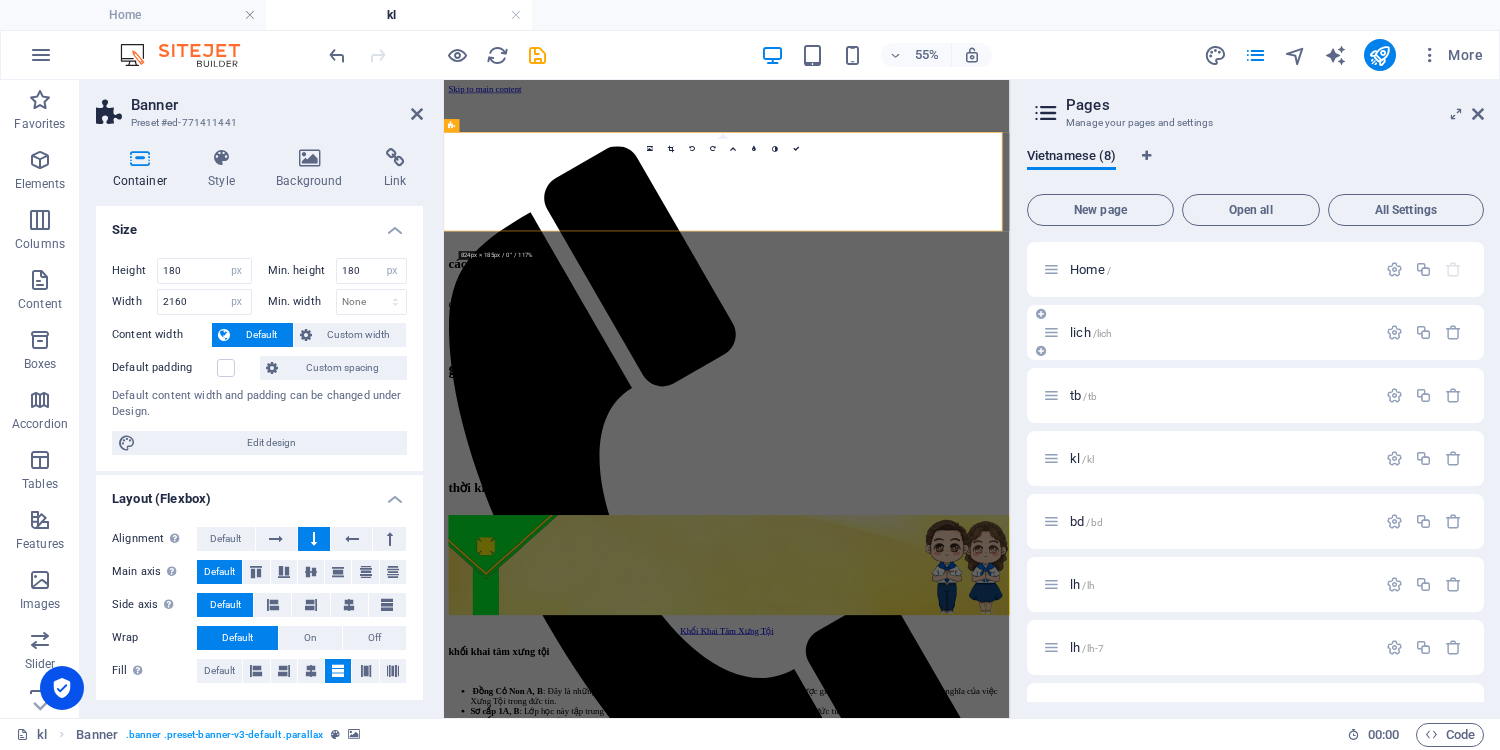 click on "lich /lich" at bounding box center (1091, 332) 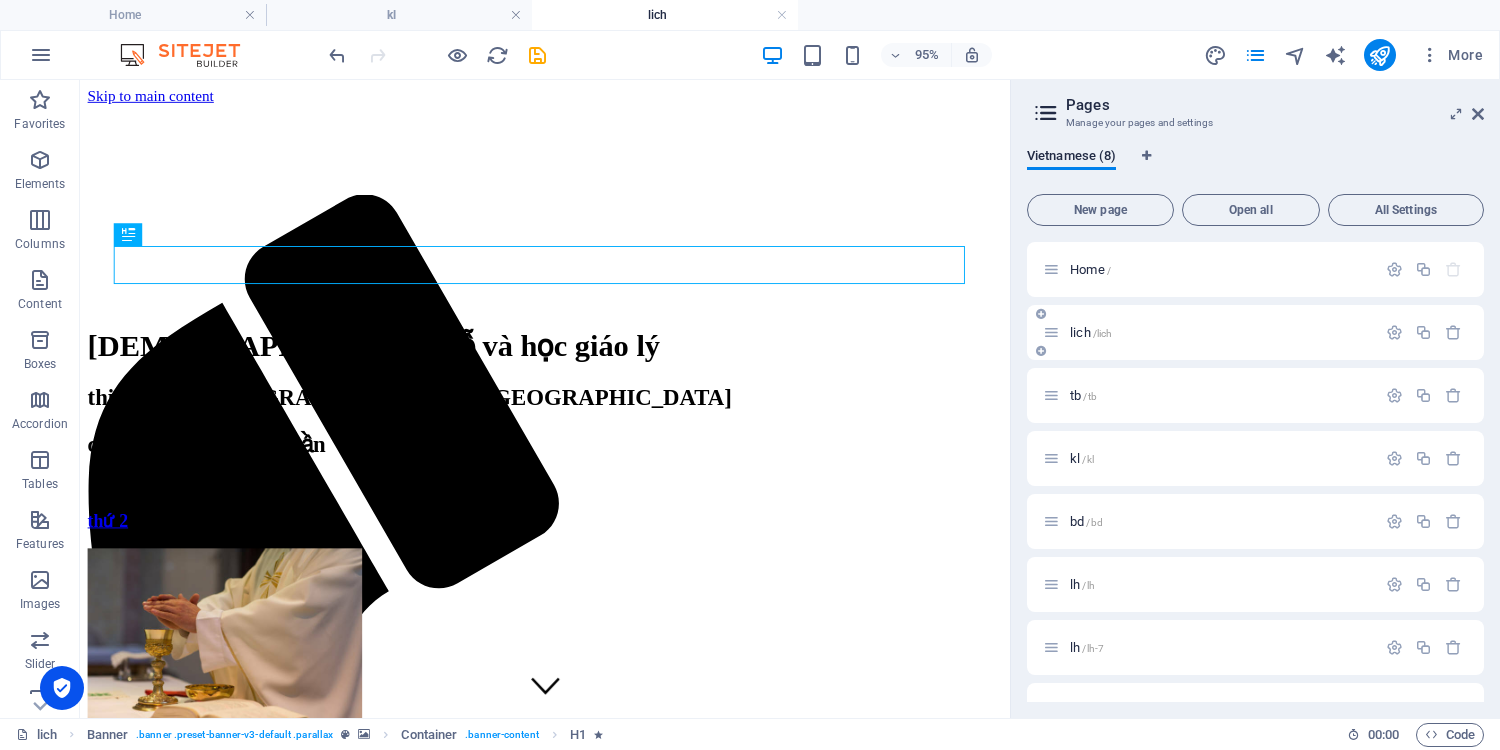 scroll, scrollTop: 0, scrollLeft: 0, axis: both 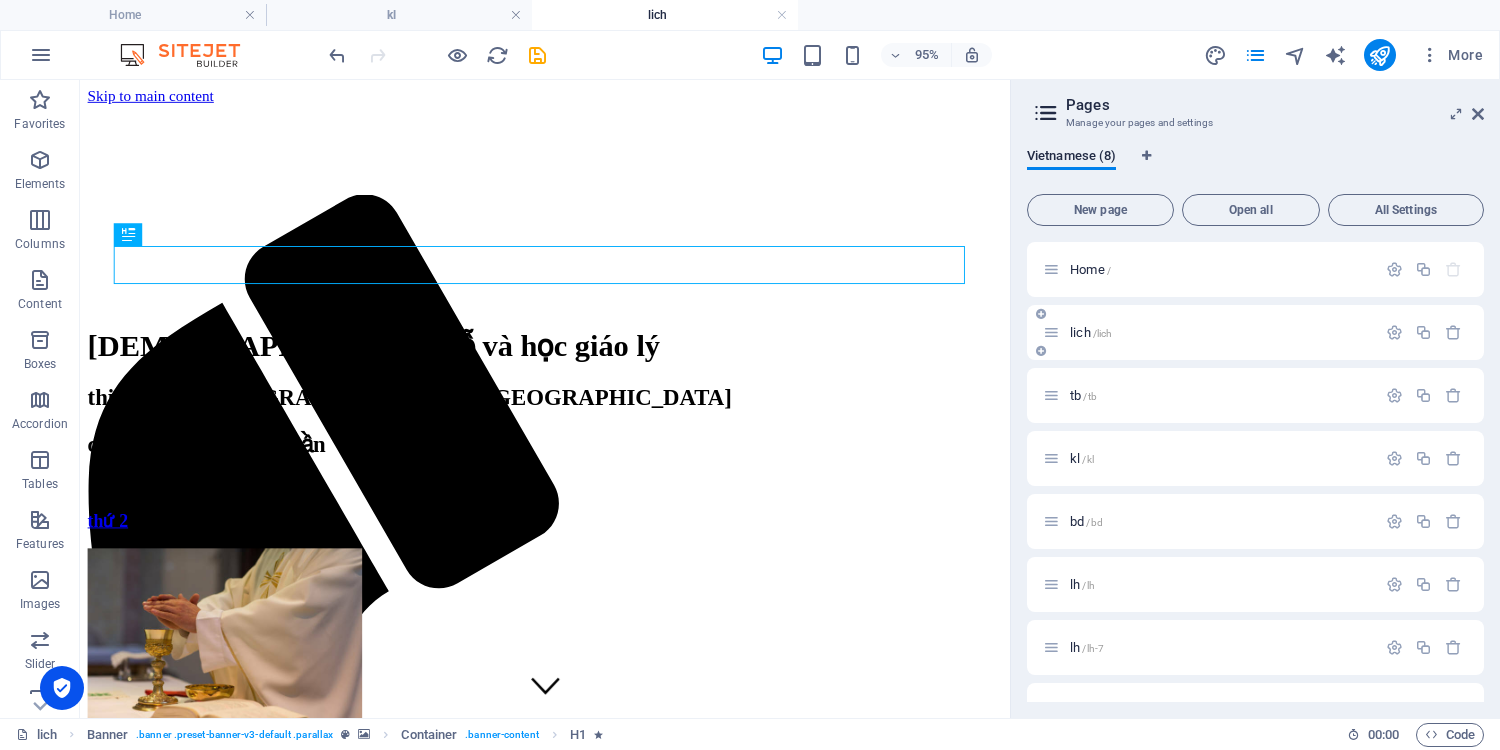 click on "lich /lich" at bounding box center [1091, 332] 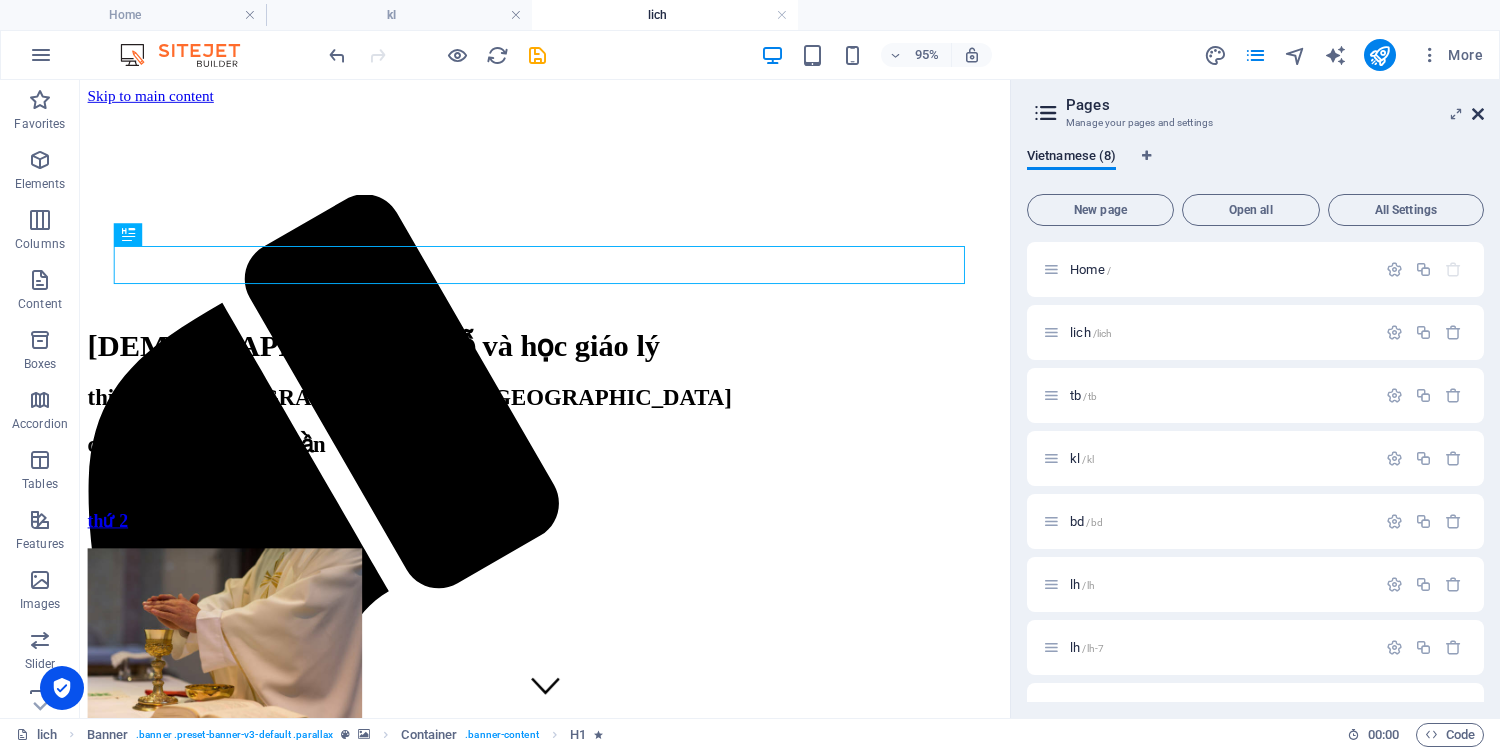 click at bounding box center [1478, 114] 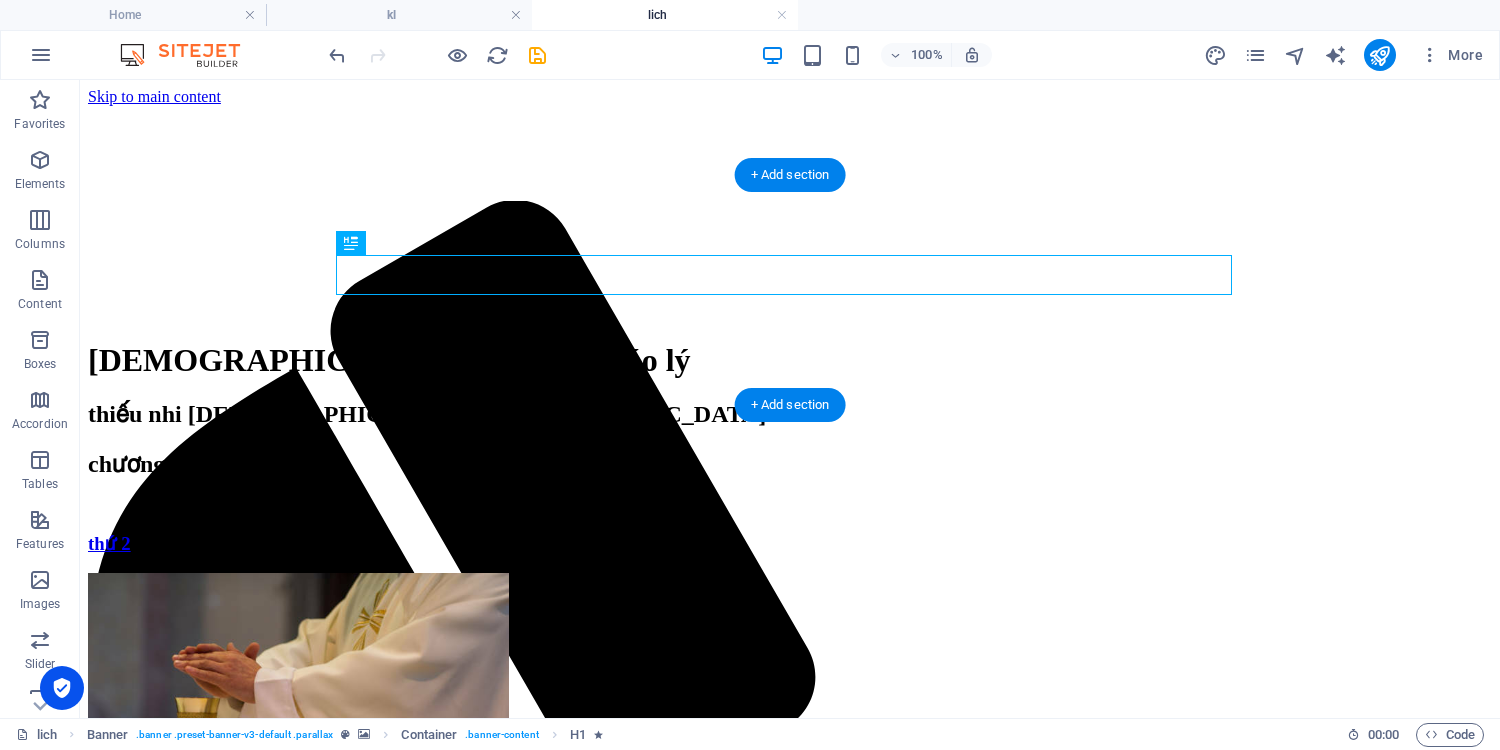 click at bounding box center (790, 201) 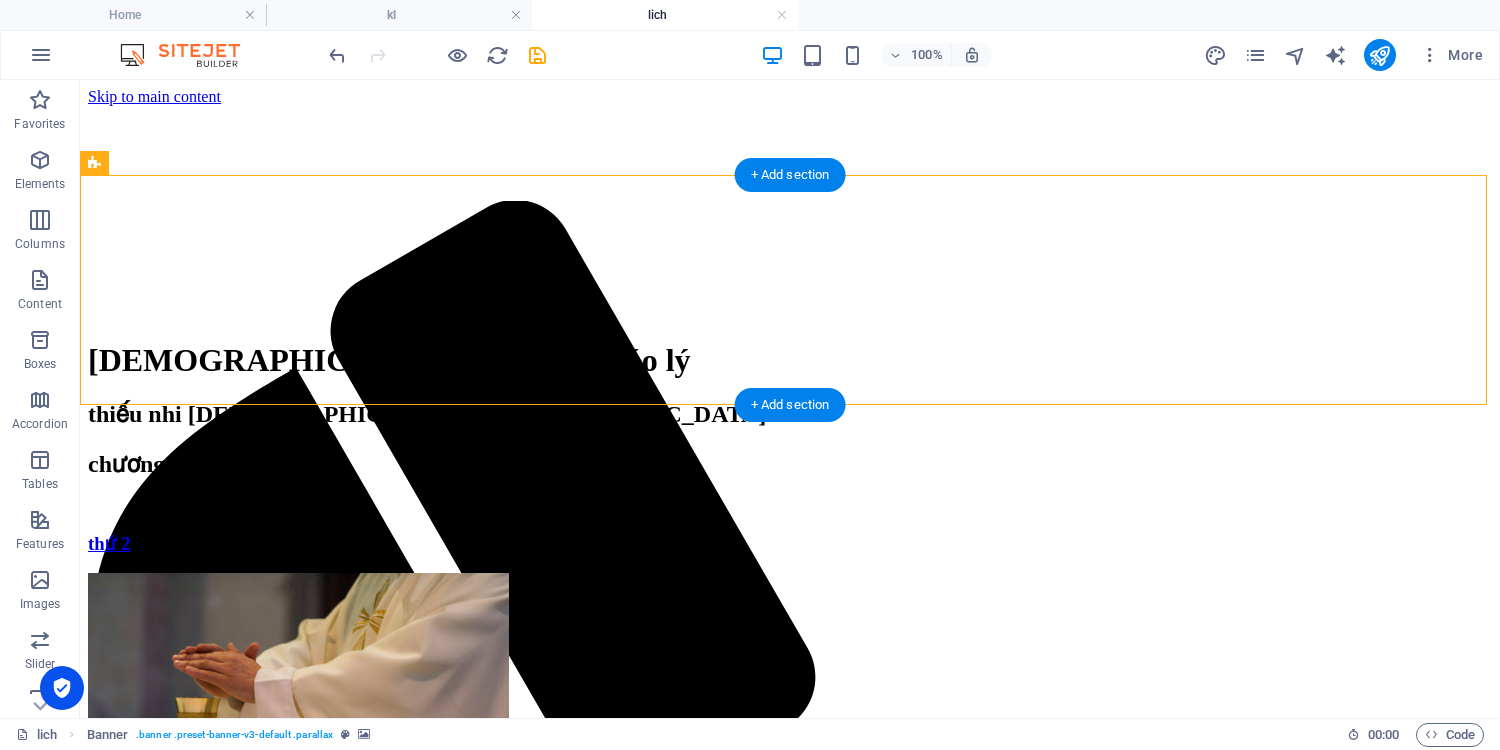 click at bounding box center (790, 201) 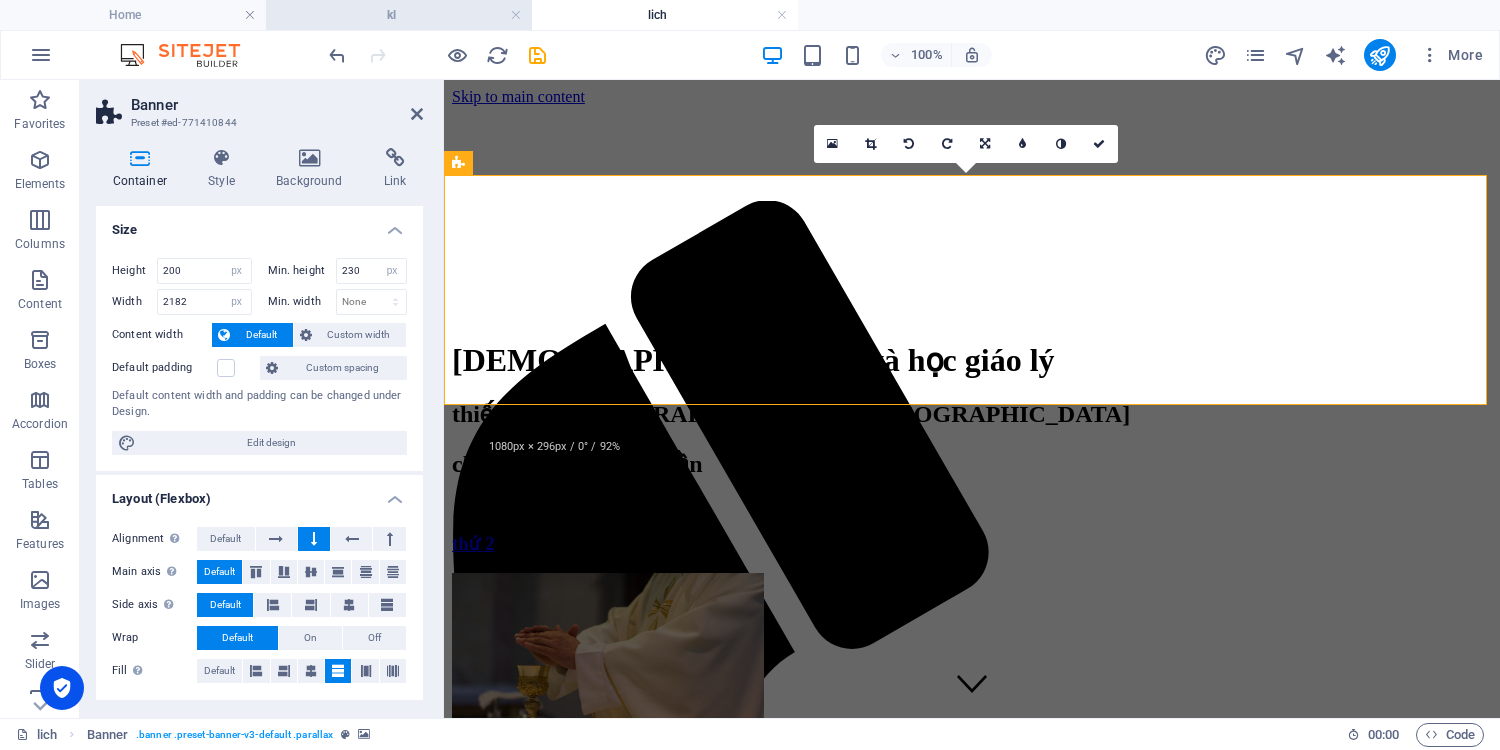 click on "kl" at bounding box center [399, 15] 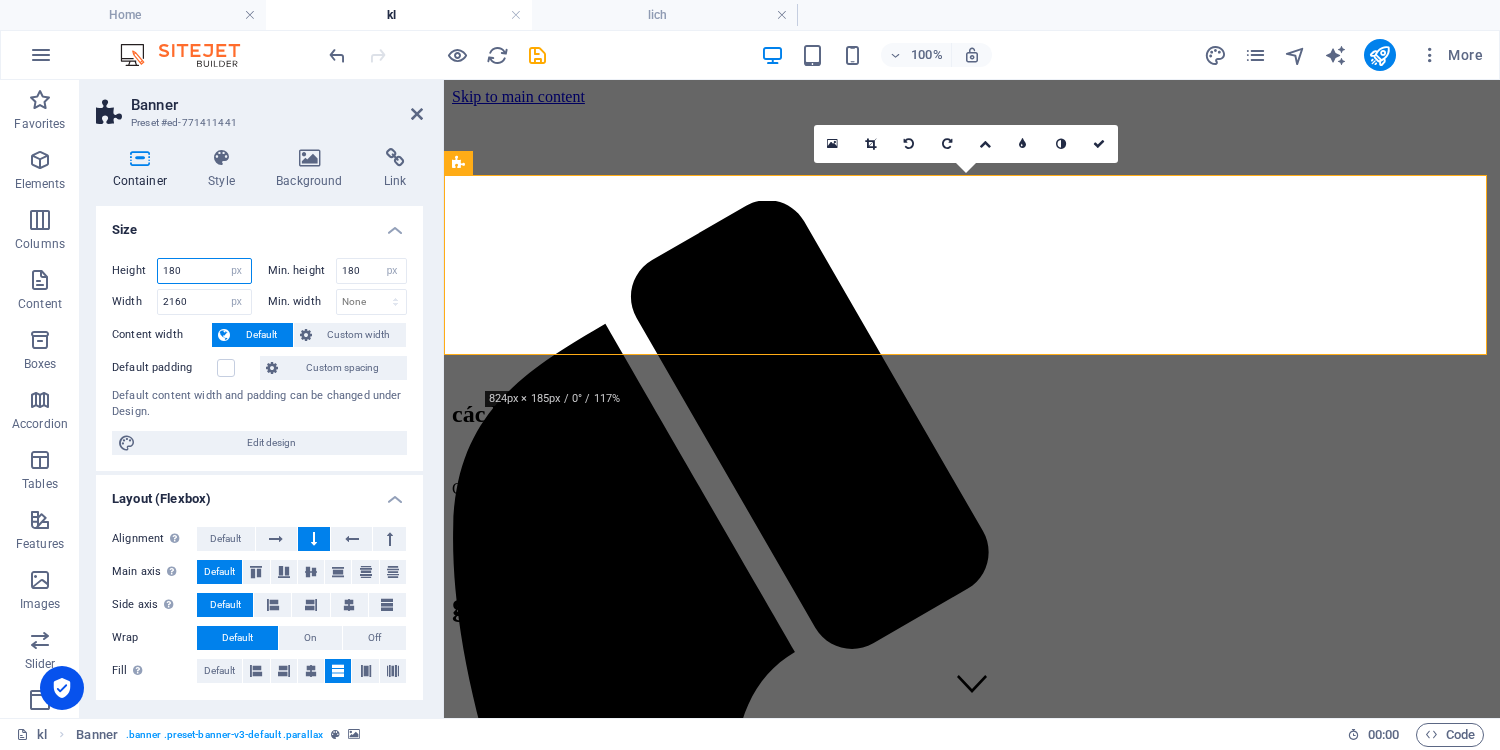 drag, startPoint x: 200, startPoint y: 270, endPoint x: 122, endPoint y: 269, distance: 78.00641 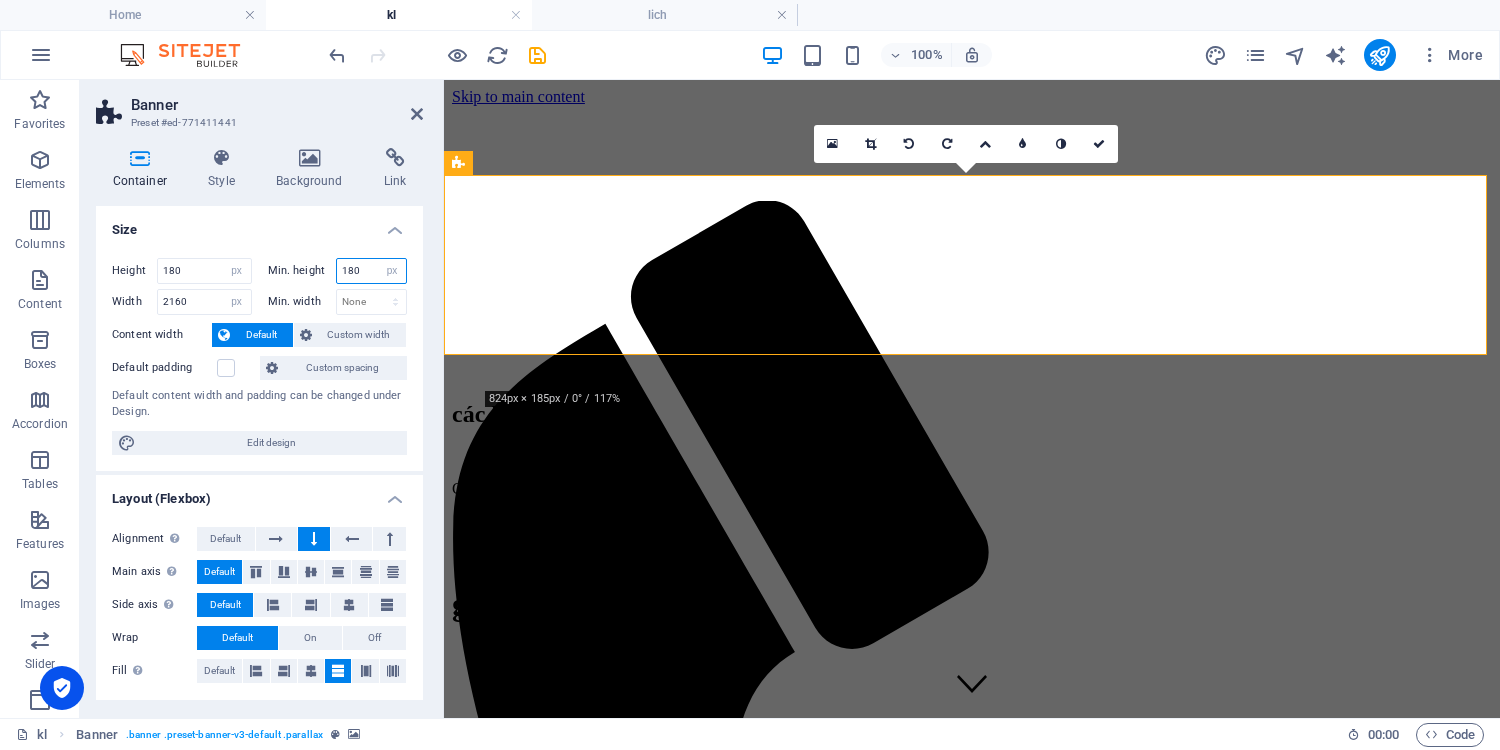 click on "180" at bounding box center (372, 271) 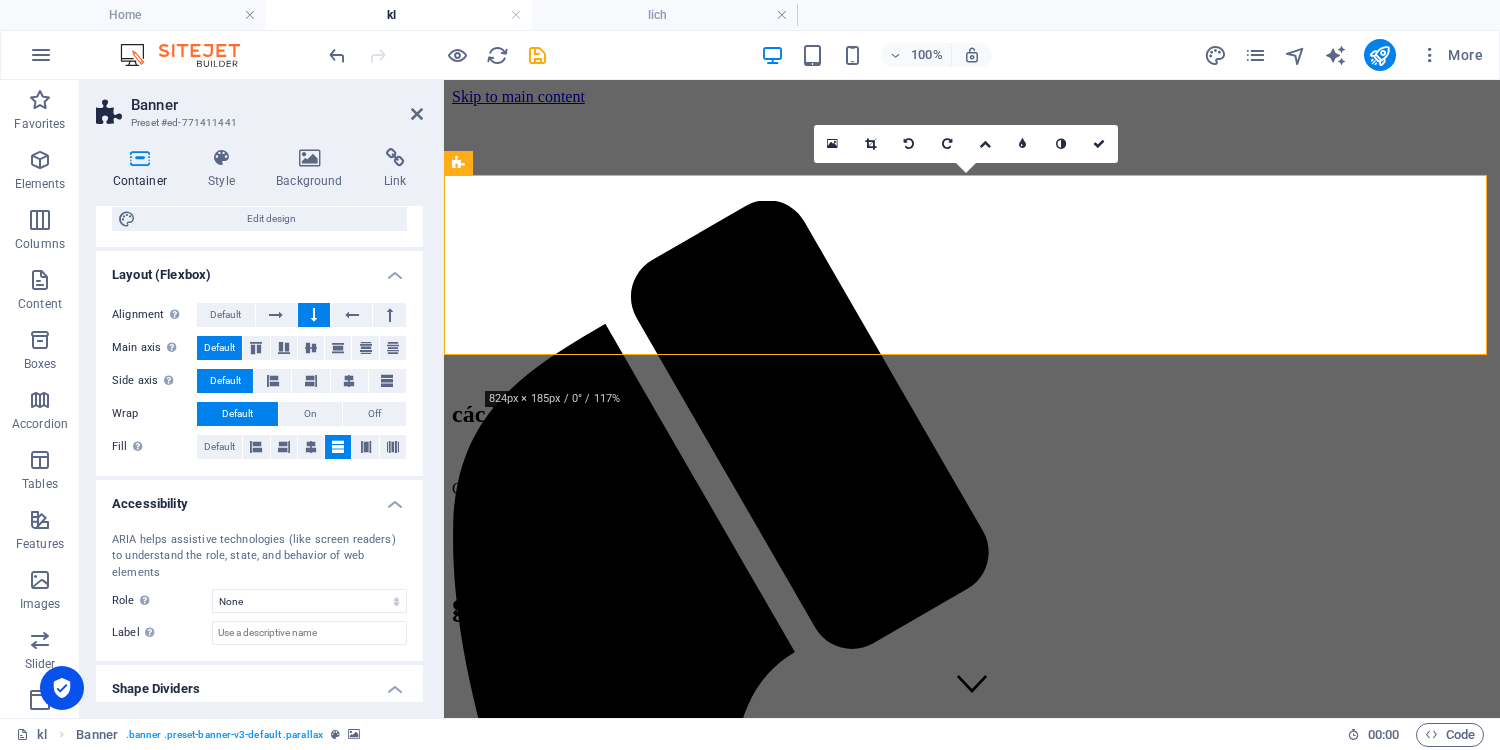 scroll, scrollTop: 262, scrollLeft: 0, axis: vertical 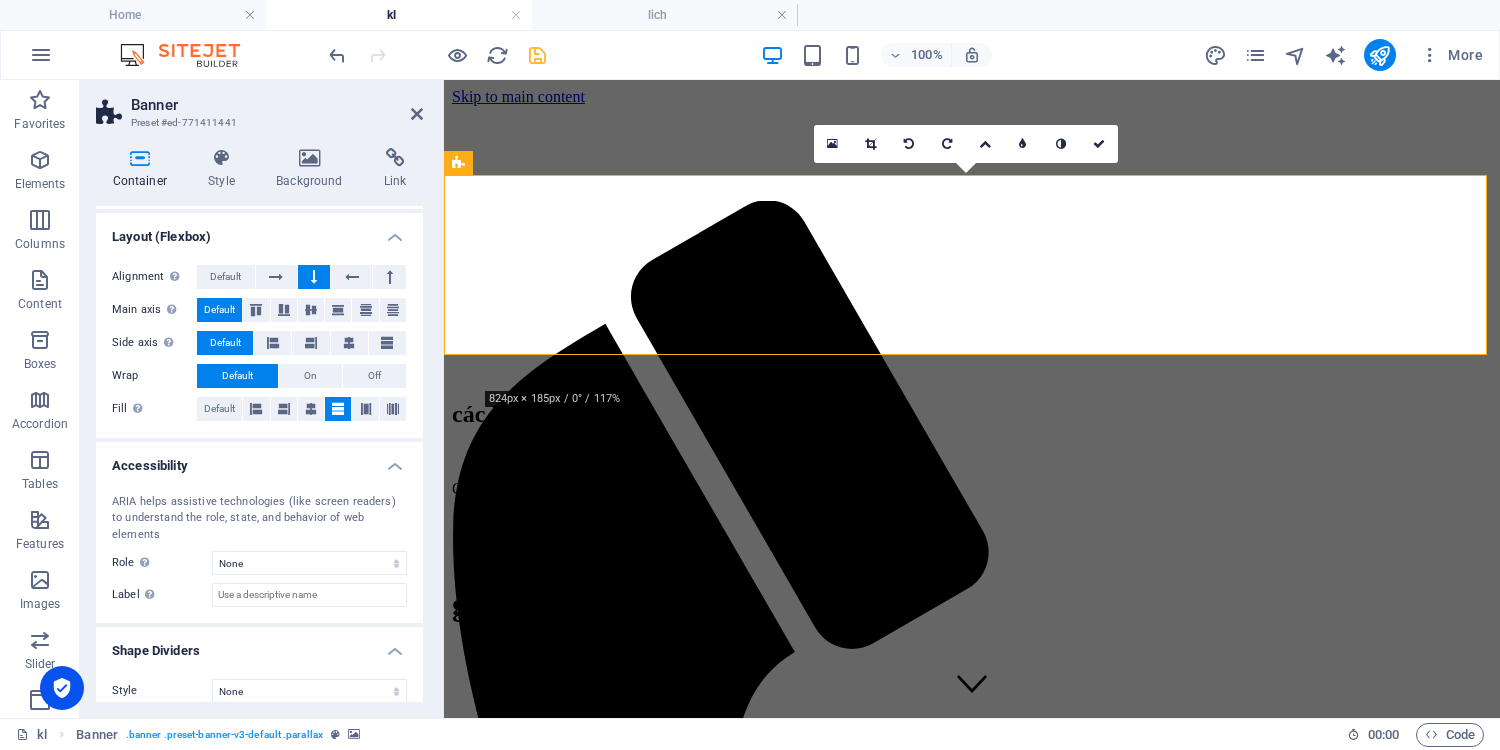 type on "100" 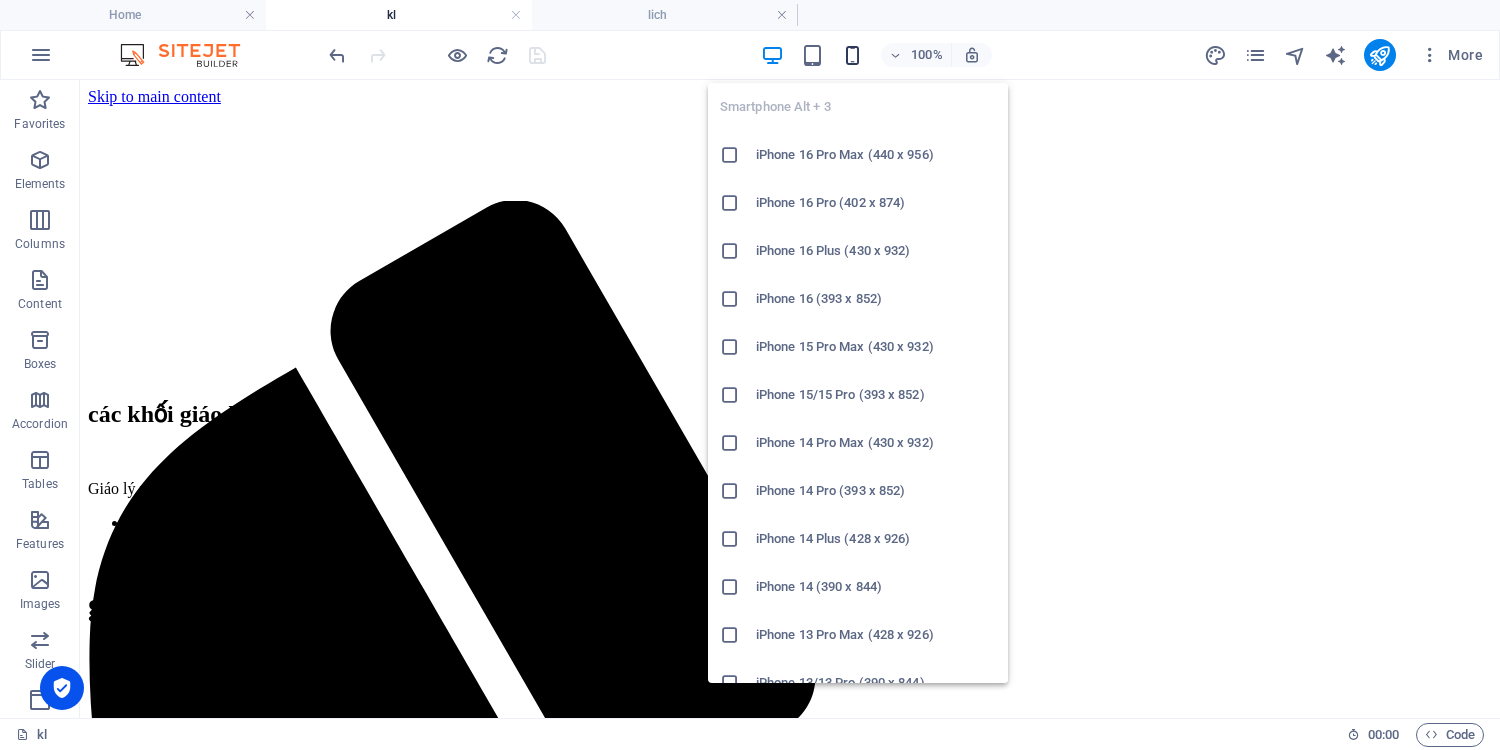 click at bounding box center (852, 55) 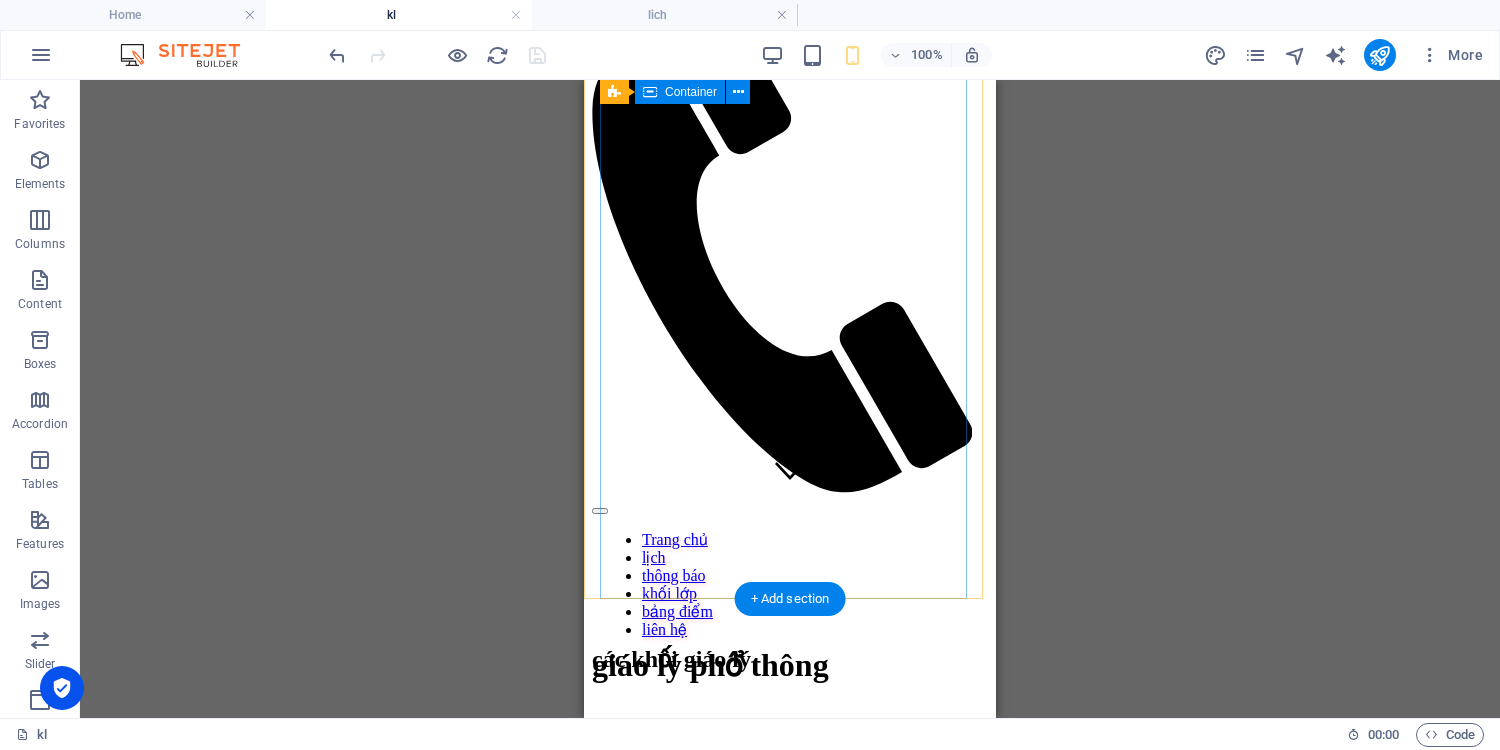 scroll, scrollTop: 0, scrollLeft: 0, axis: both 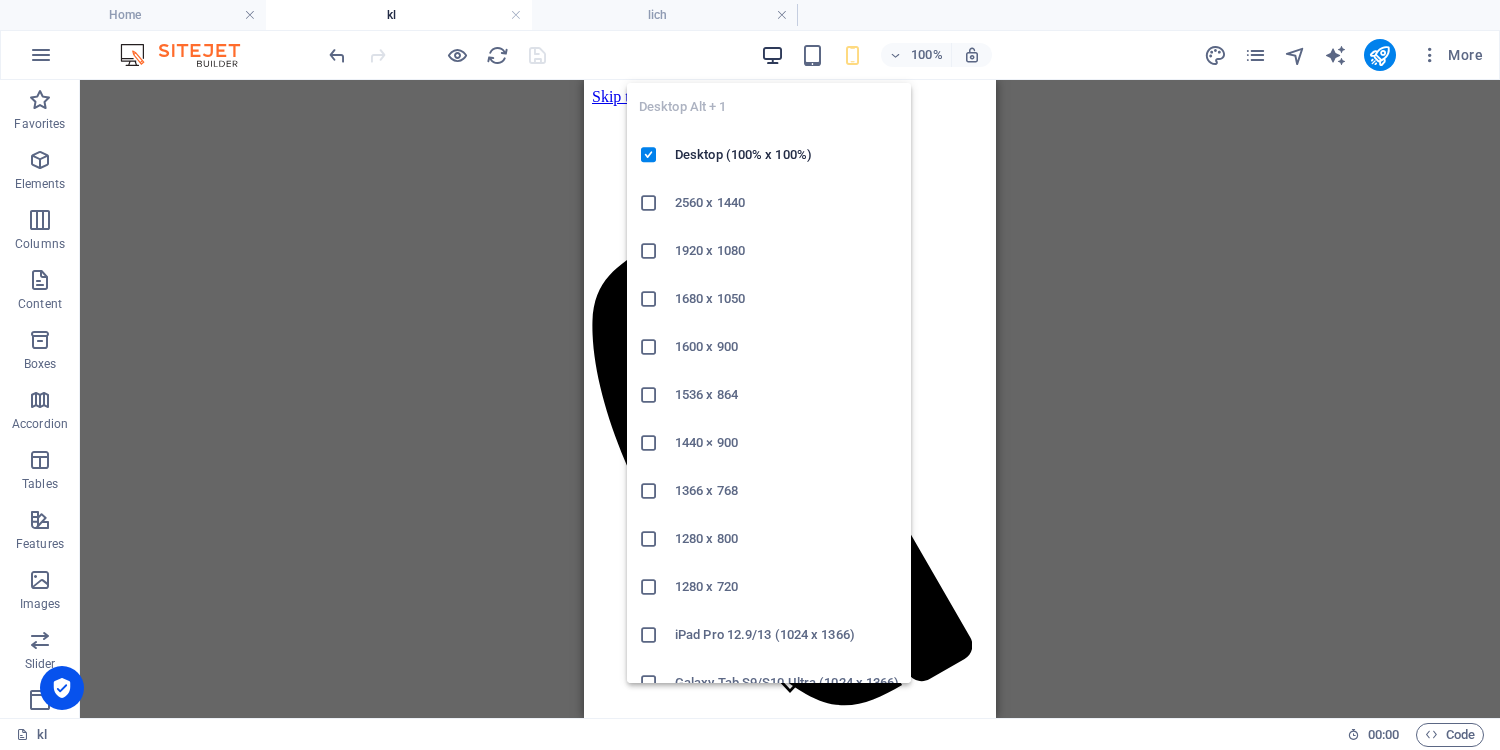 click at bounding box center [772, 55] 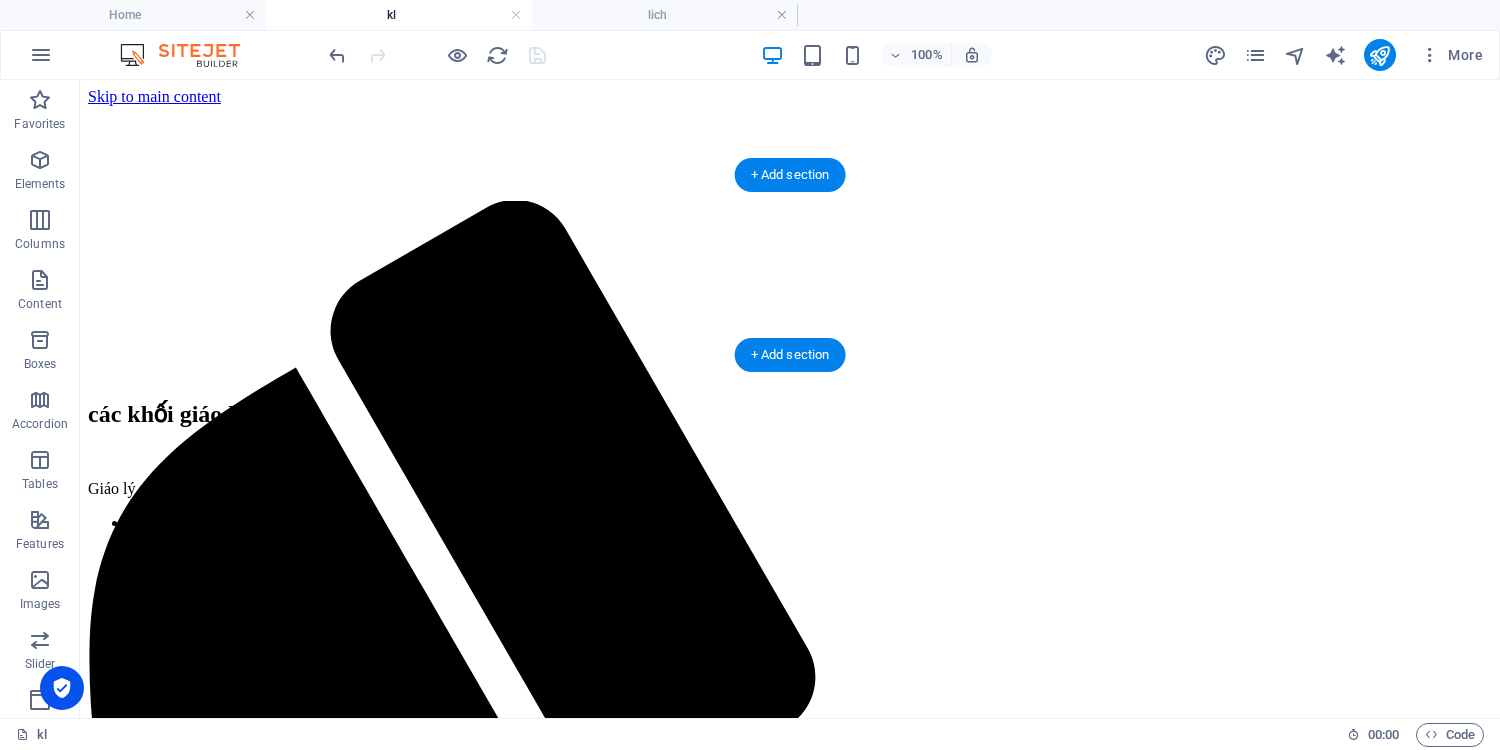 click at bounding box center [790, 163] 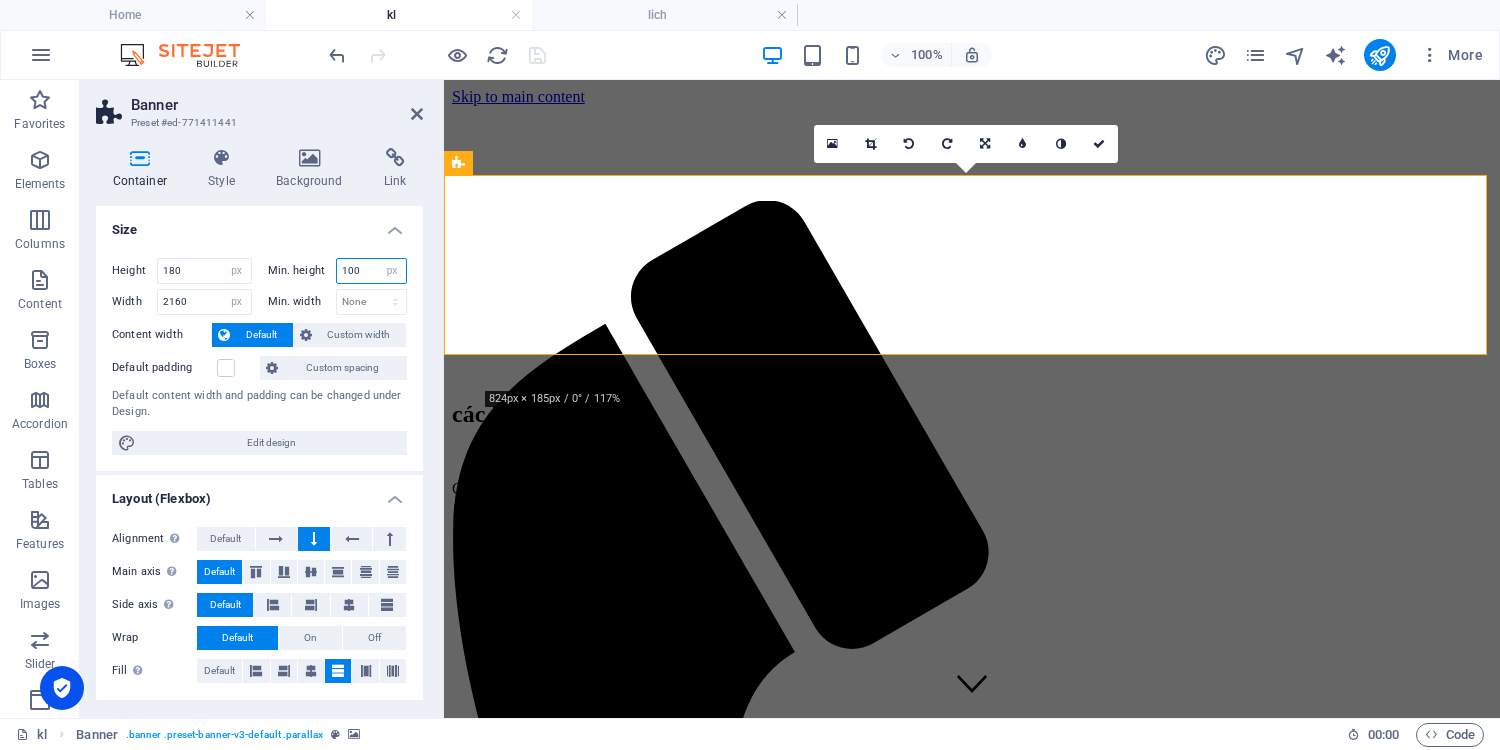 drag, startPoint x: 358, startPoint y: 269, endPoint x: 333, endPoint y: 273, distance: 25.317978 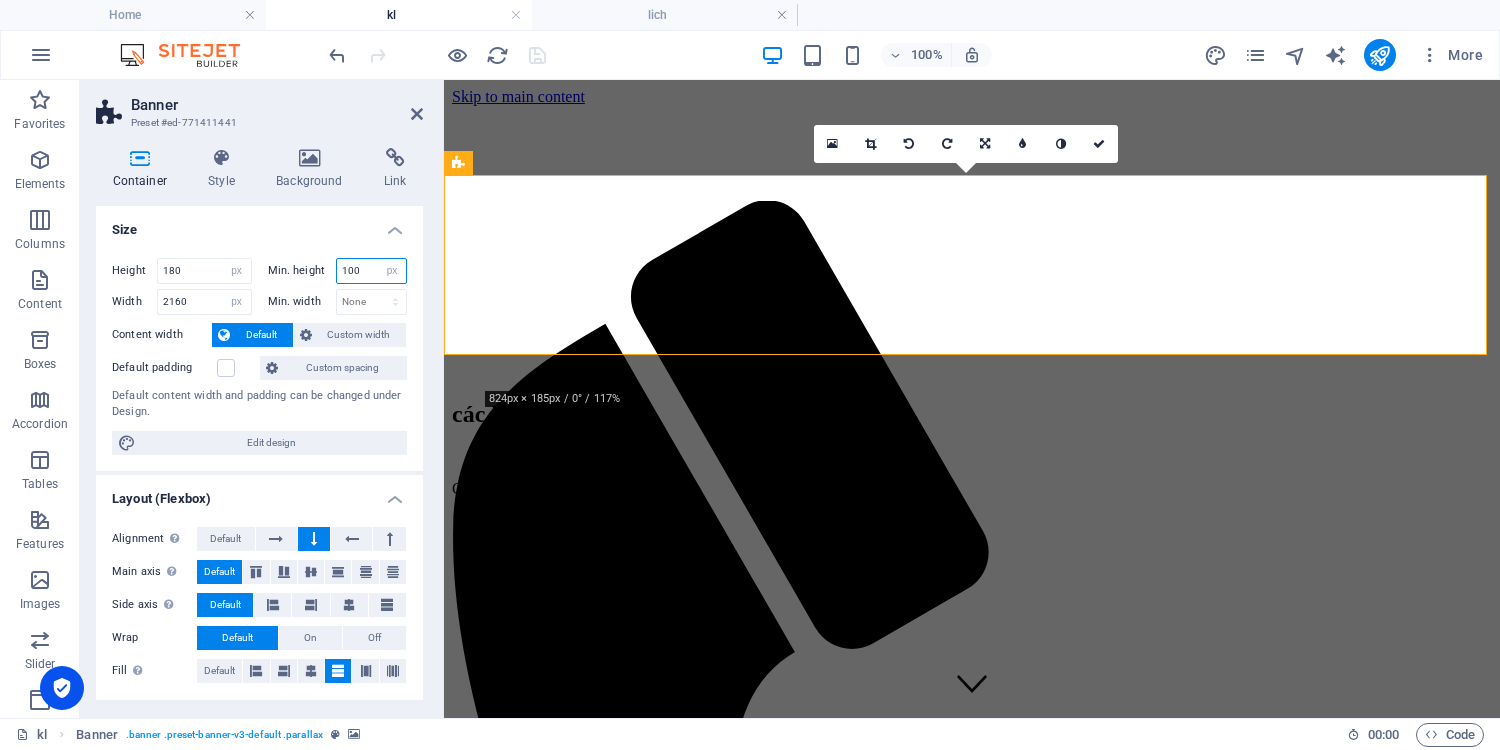 click on "100 None px rem % vh vw" at bounding box center [372, 271] 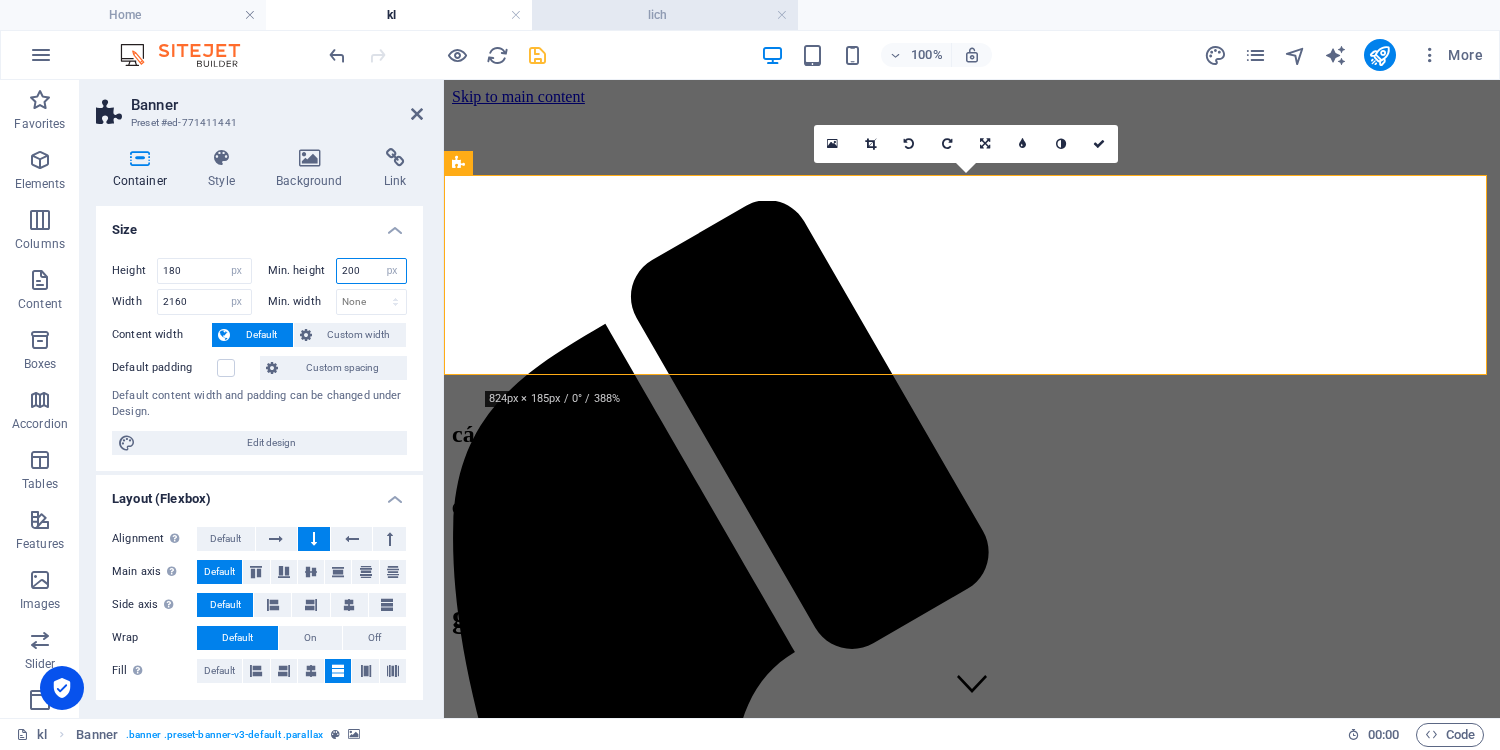 type on "200" 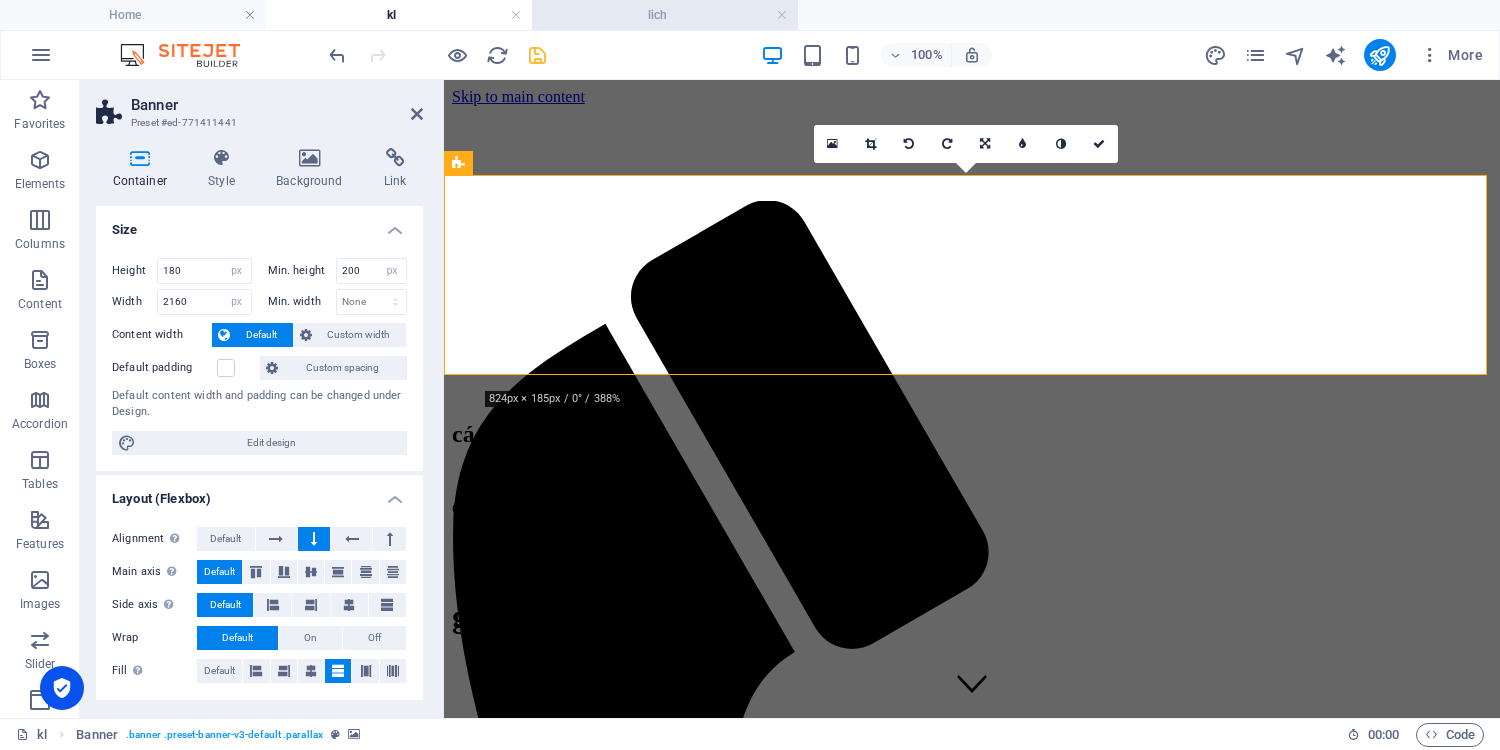 click on "lich" at bounding box center [665, 15] 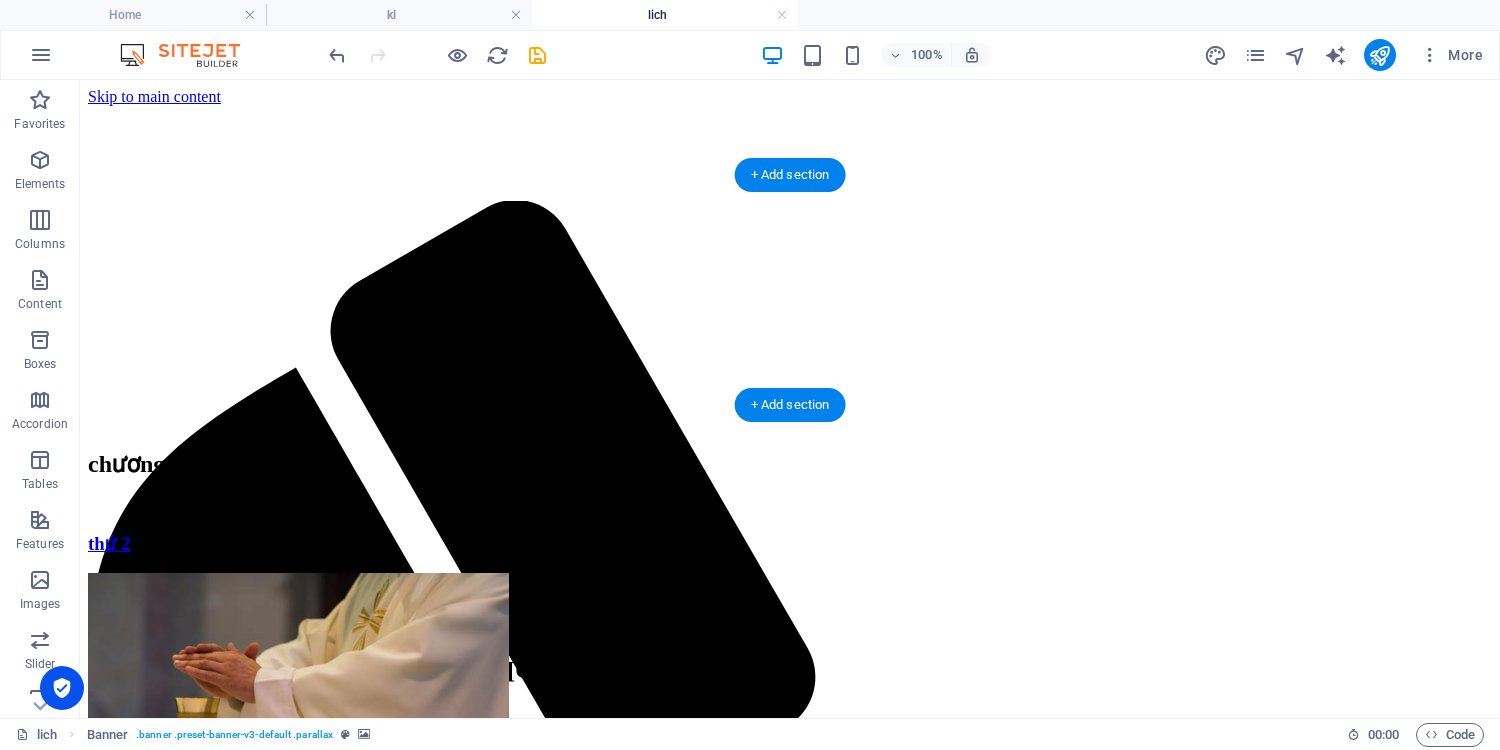 click at bounding box center (790, 201) 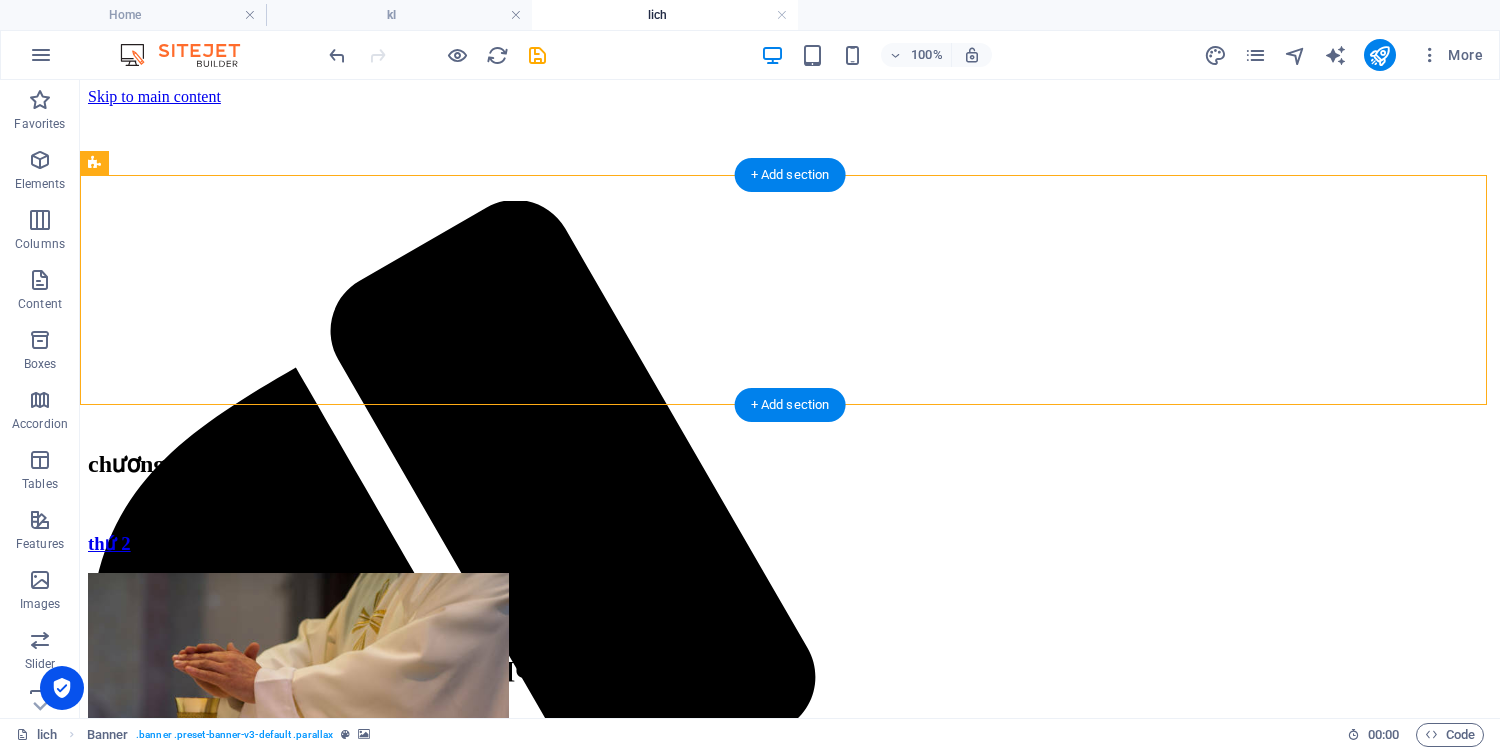 click at bounding box center [790, 201] 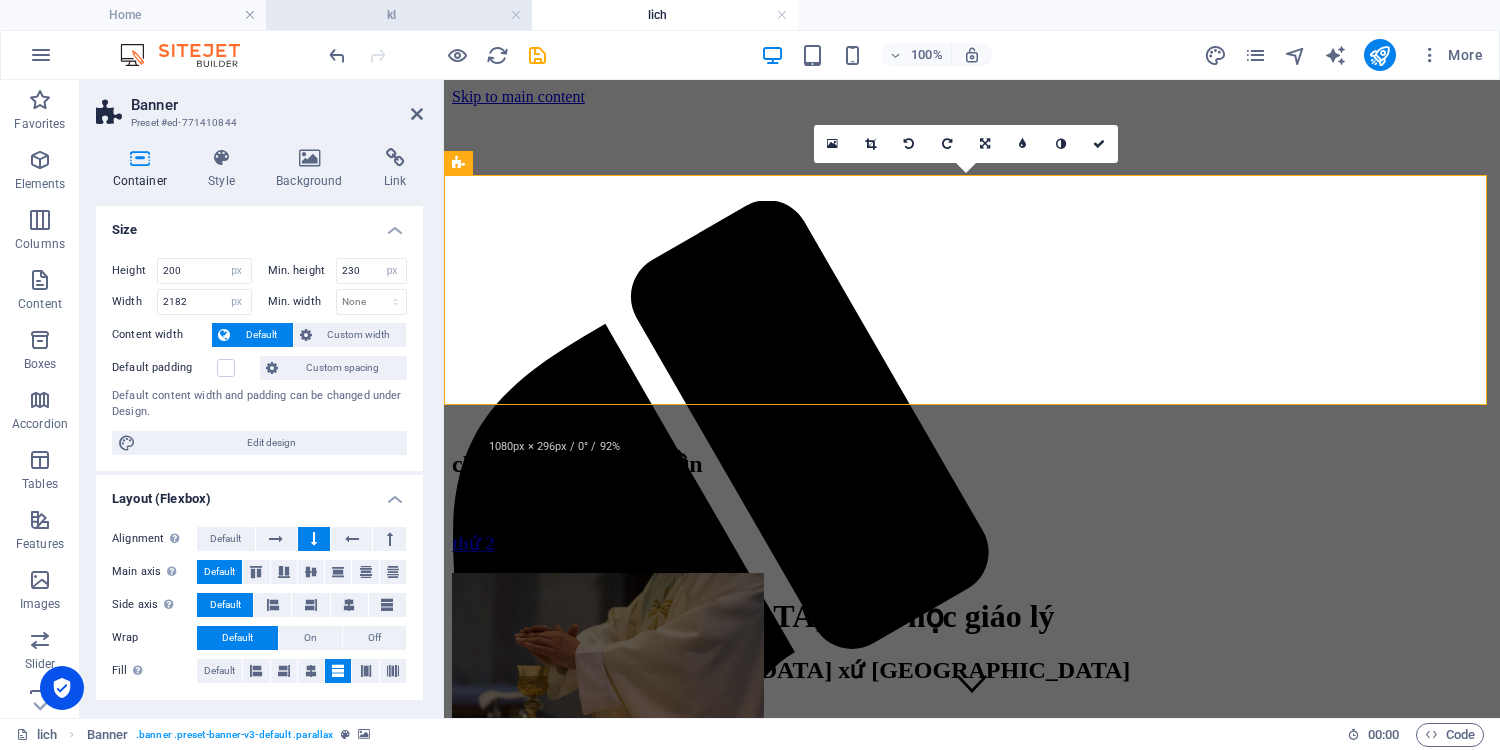 click on "kl" at bounding box center (399, 15) 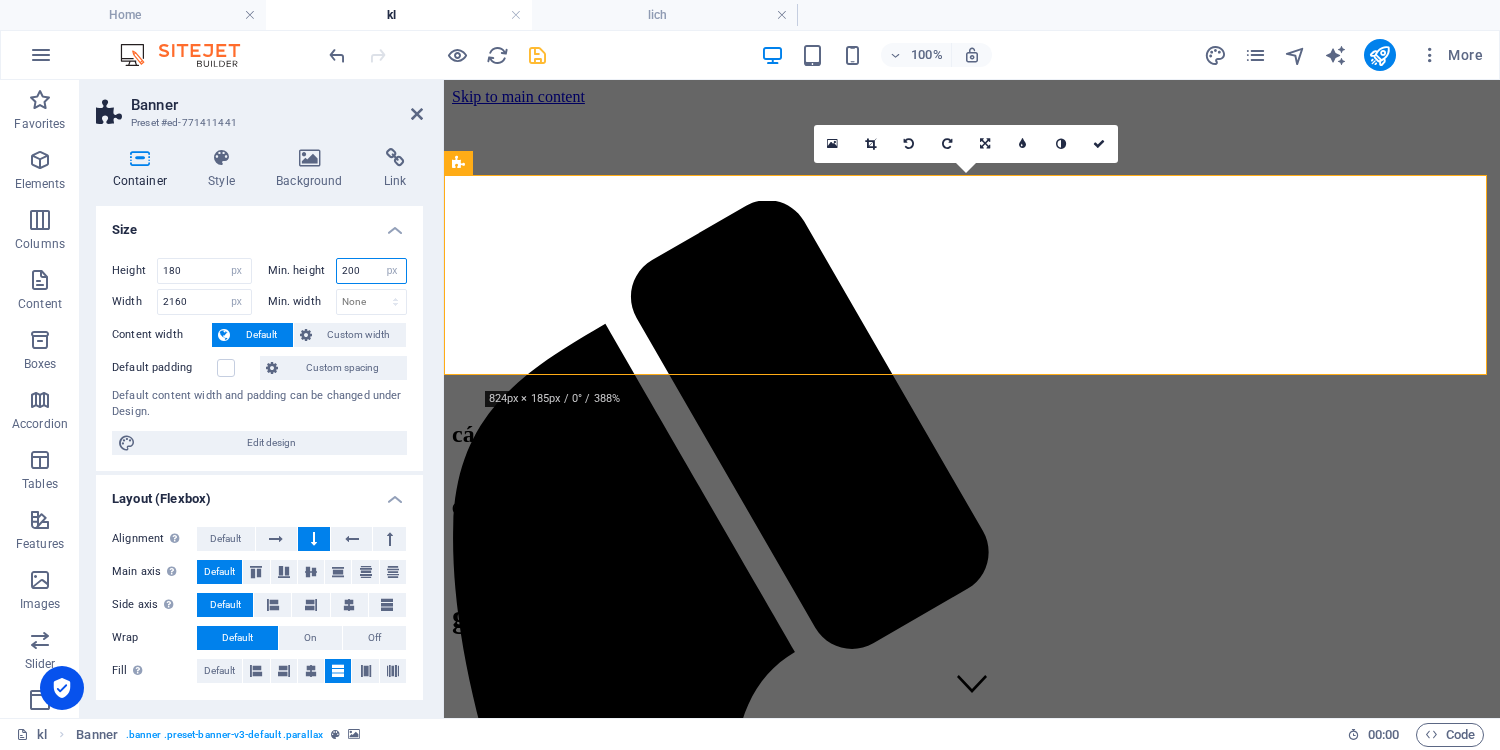 click on "200" at bounding box center (372, 271) 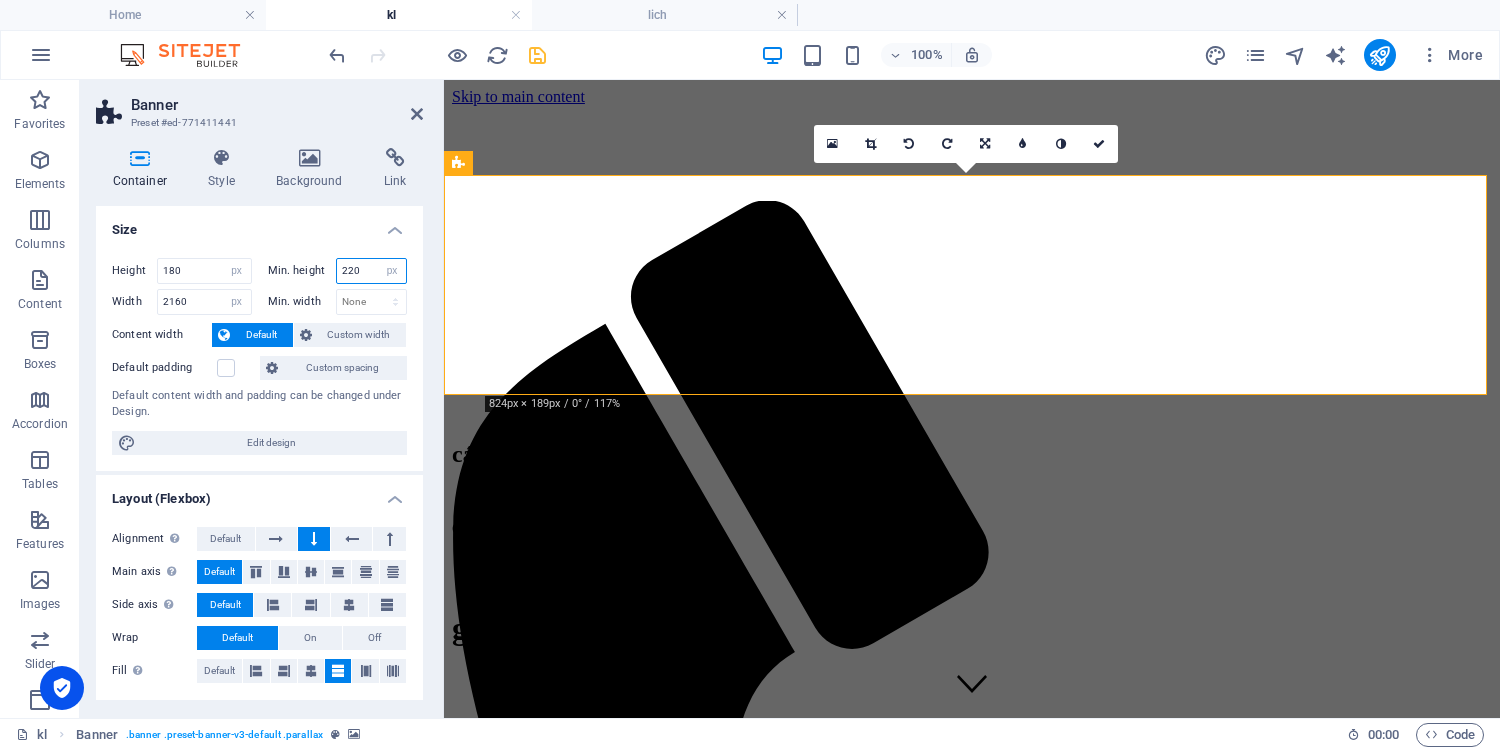 type on "220" 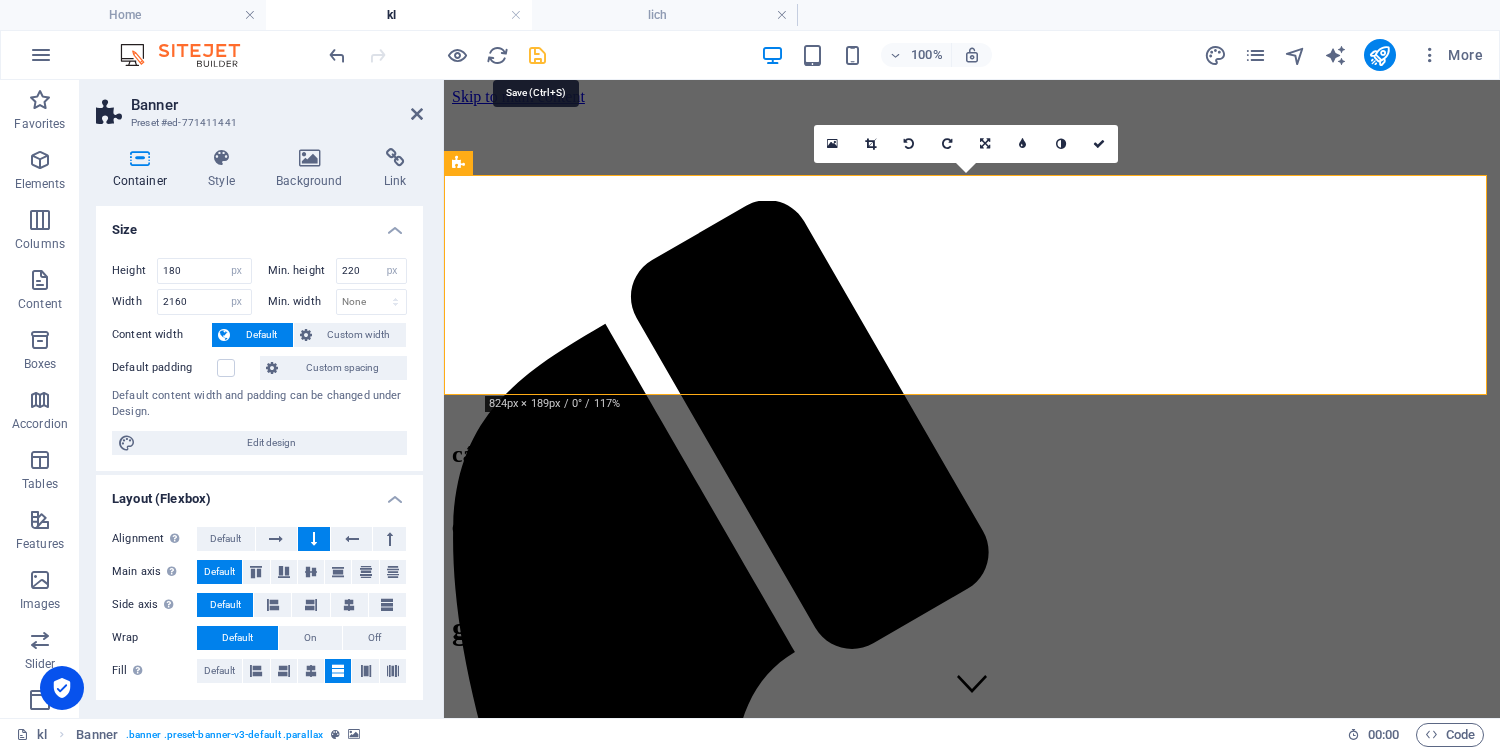 click at bounding box center [537, 55] 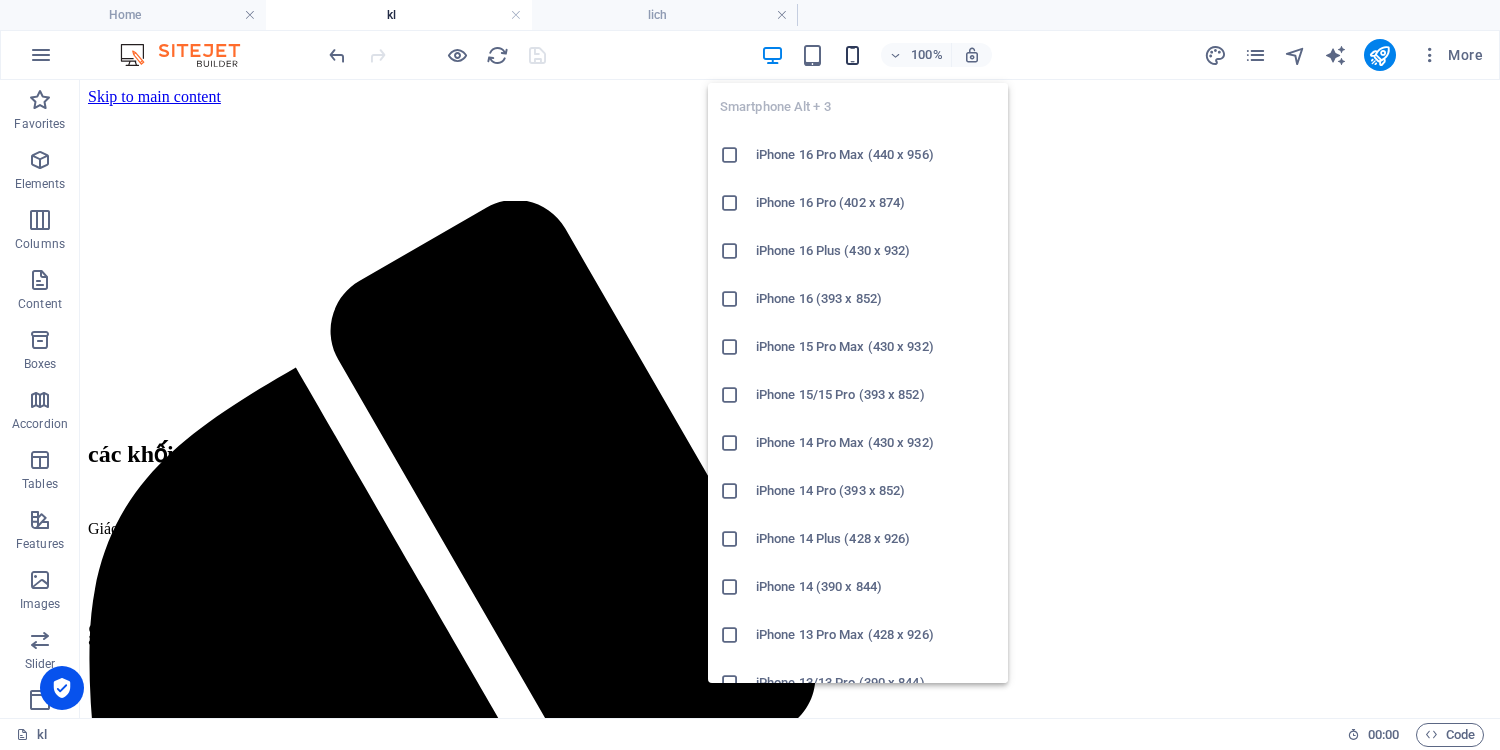 click at bounding box center (852, 55) 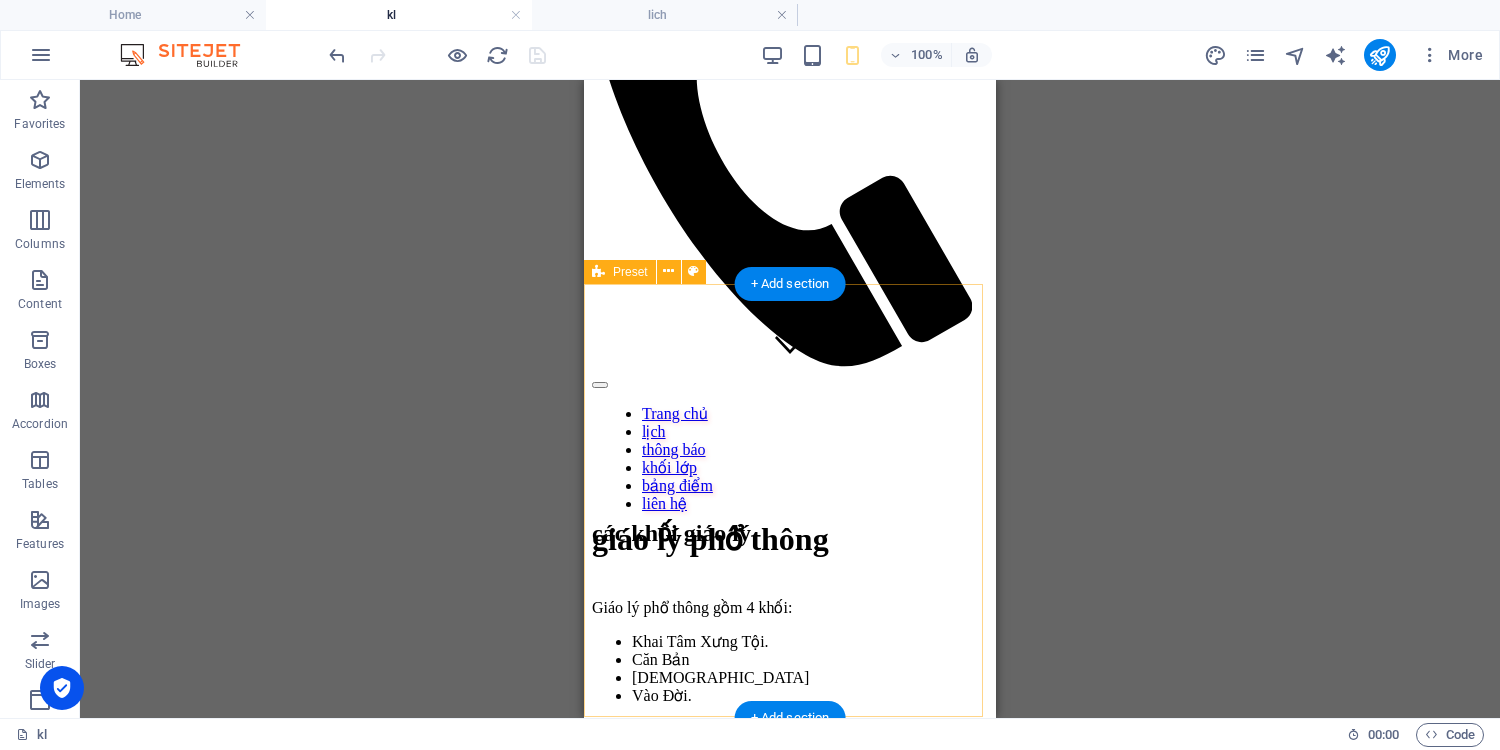 scroll, scrollTop: 320, scrollLeft: 0, axis: vertical 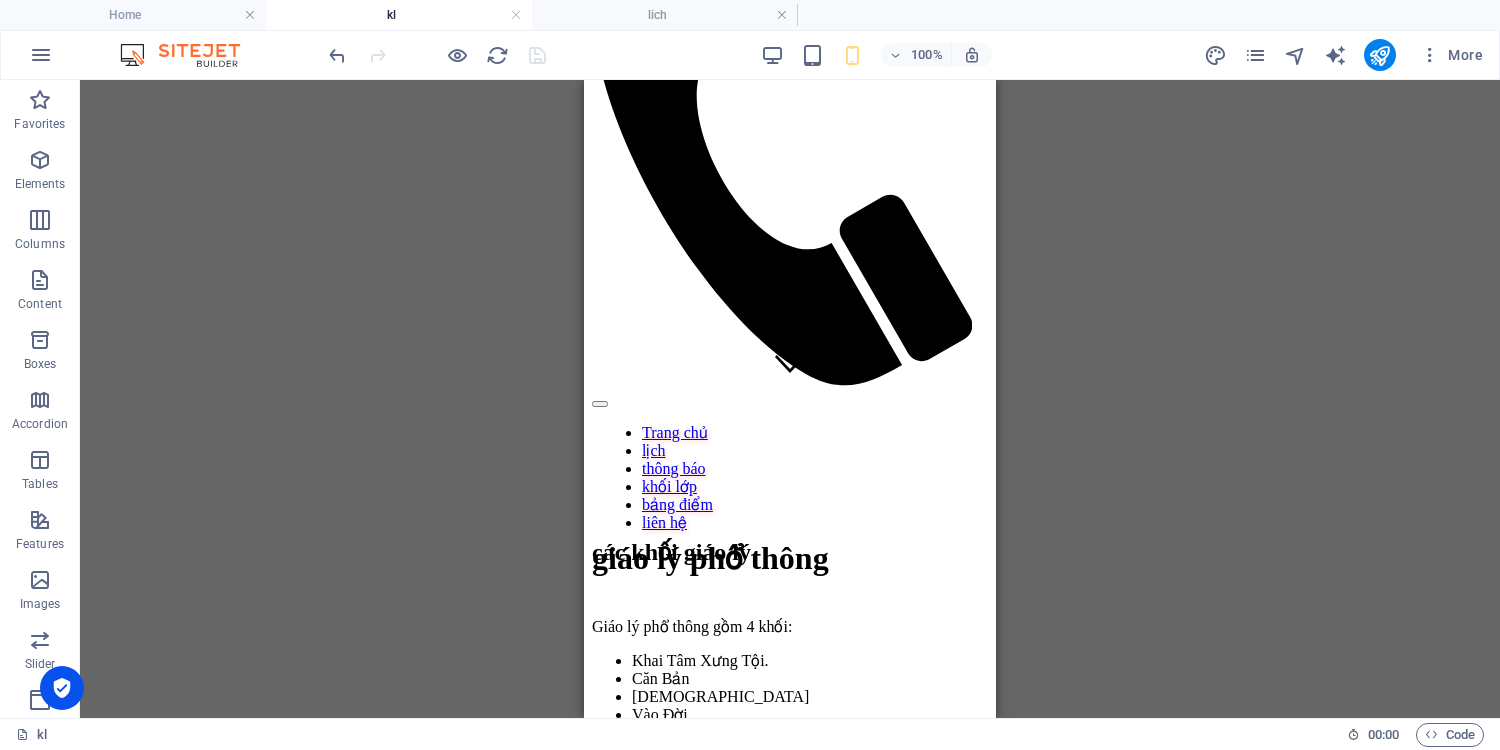 click at bounding box center (437, 55) 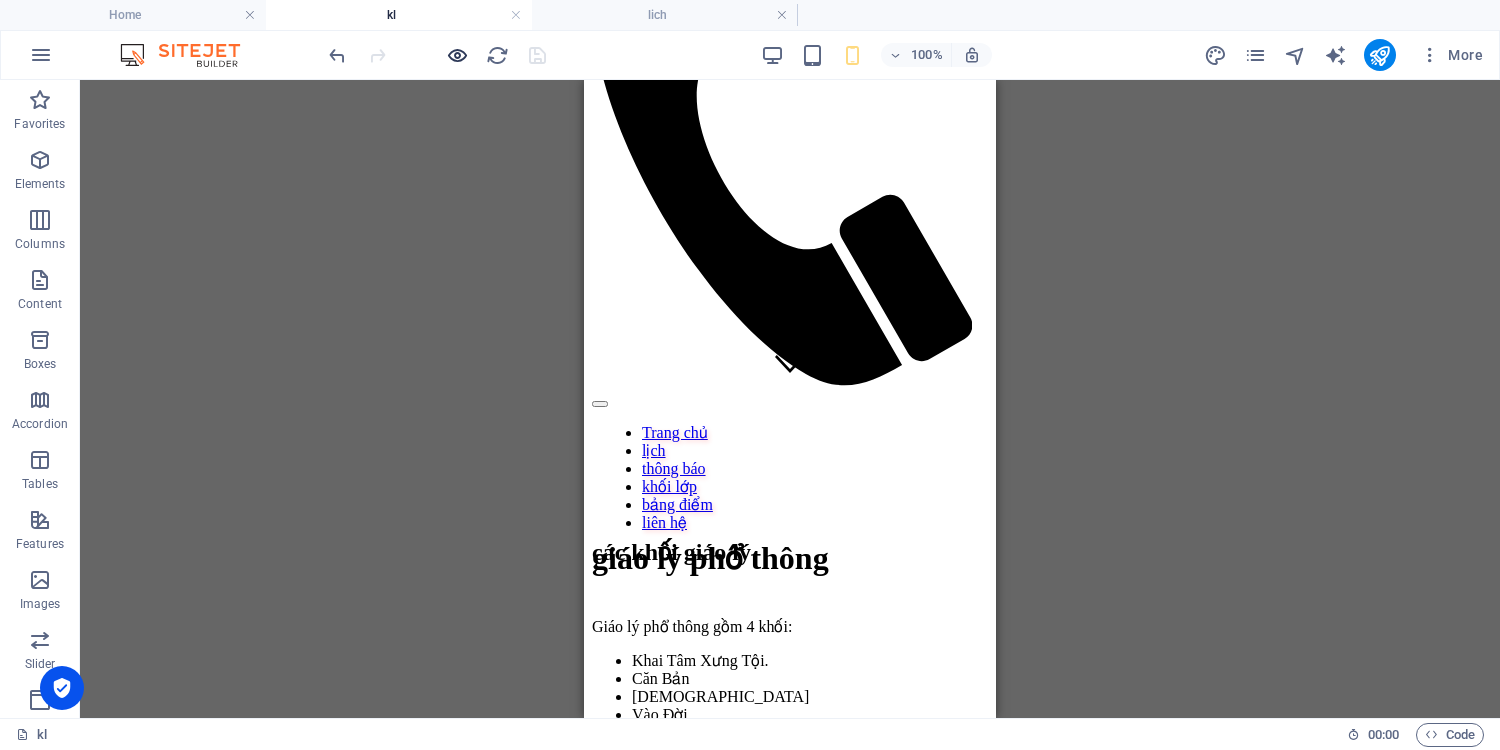 click at bounding box center (457, 55) 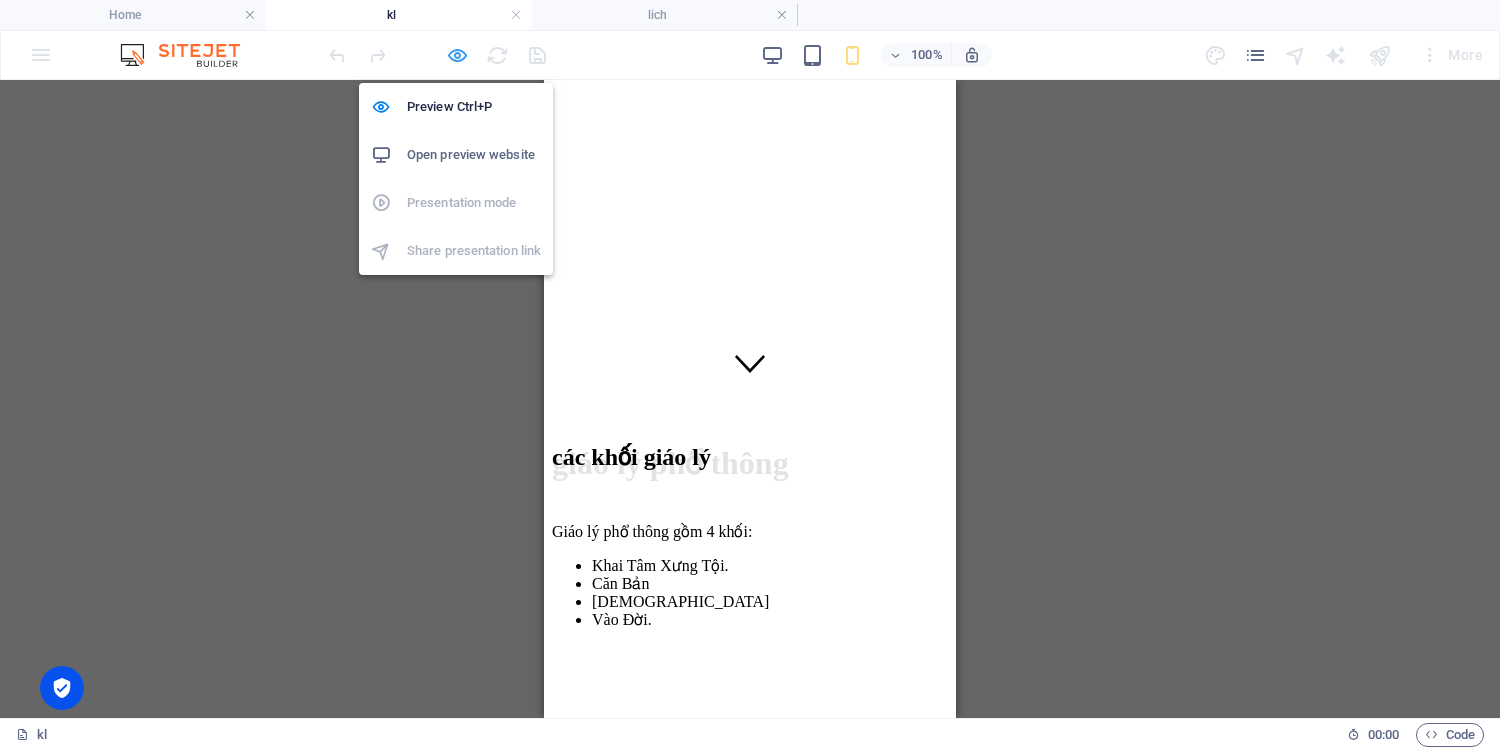 click at bounding box center (457, 55) 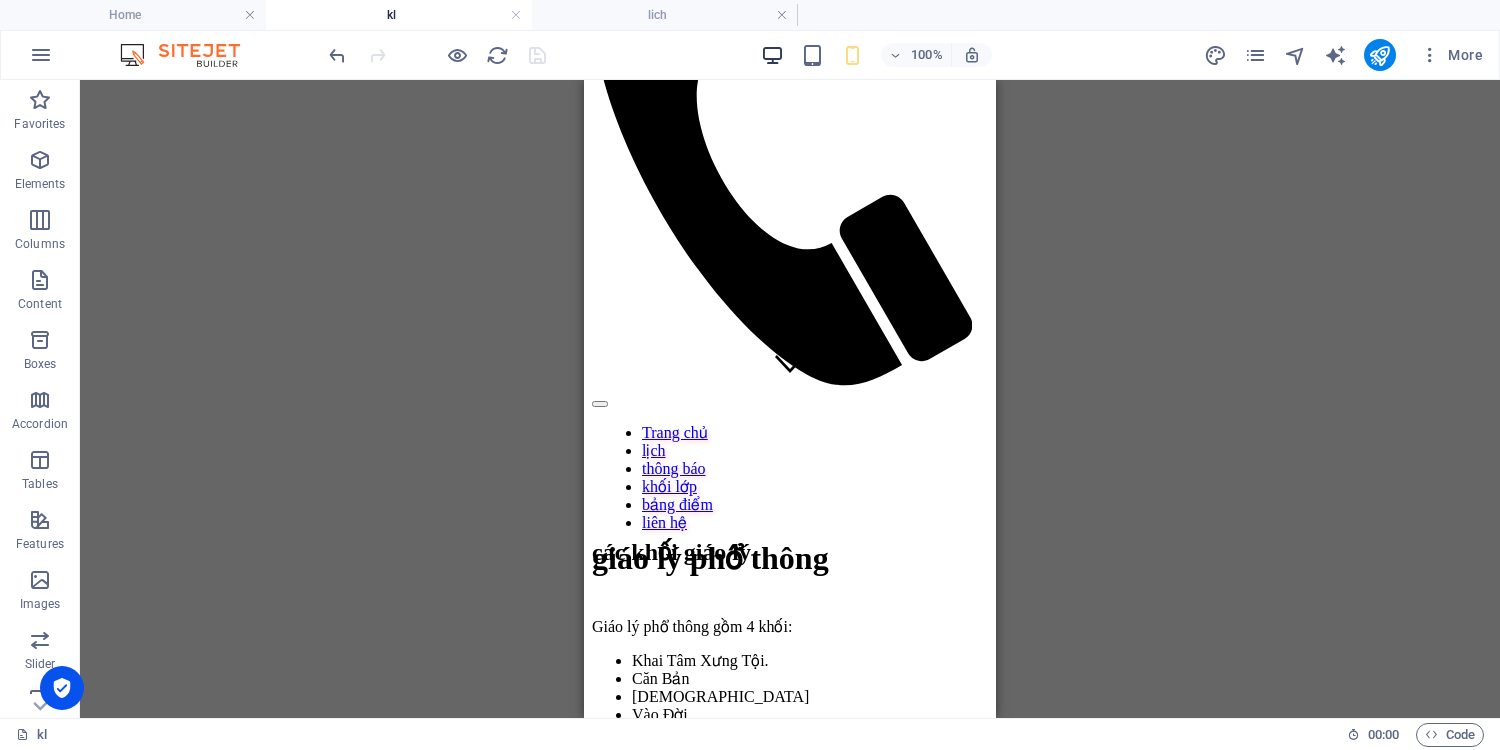 click at bounding box center [772, 55] 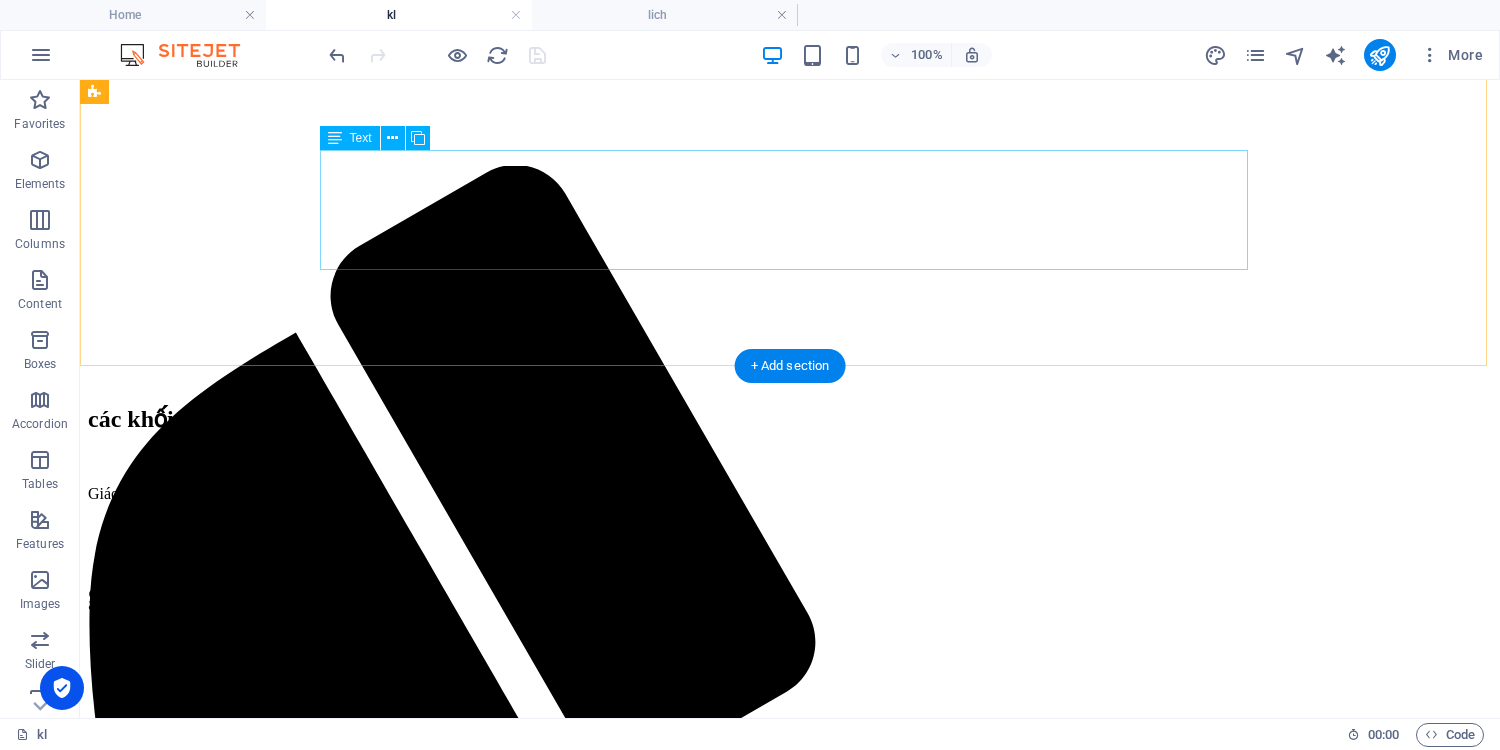 scroll, scrollTop: 0, scrollLeft: 0, axis: both 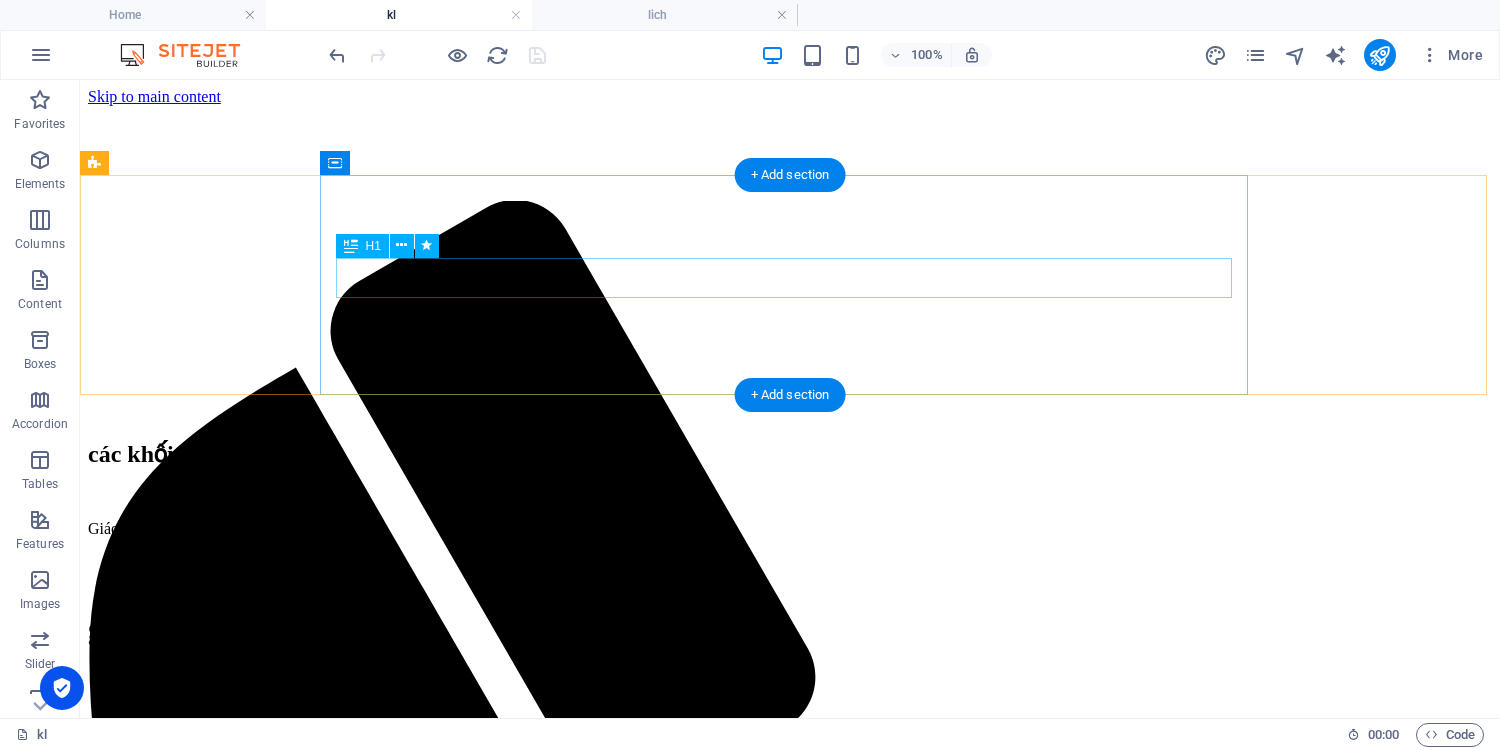 click on "giáo lý phổ thông" at bounding box center [790, 628] 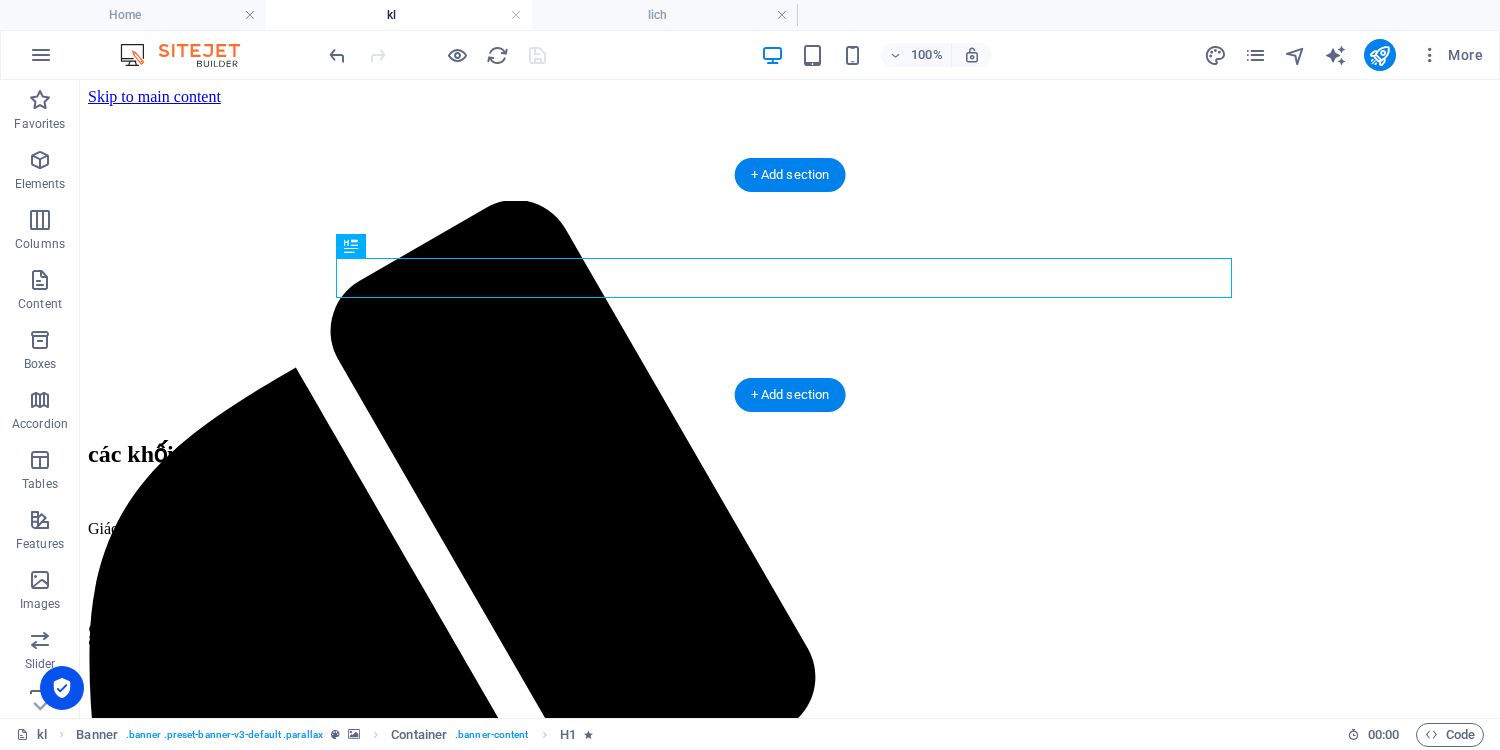 click at bounding box center (790, 201) 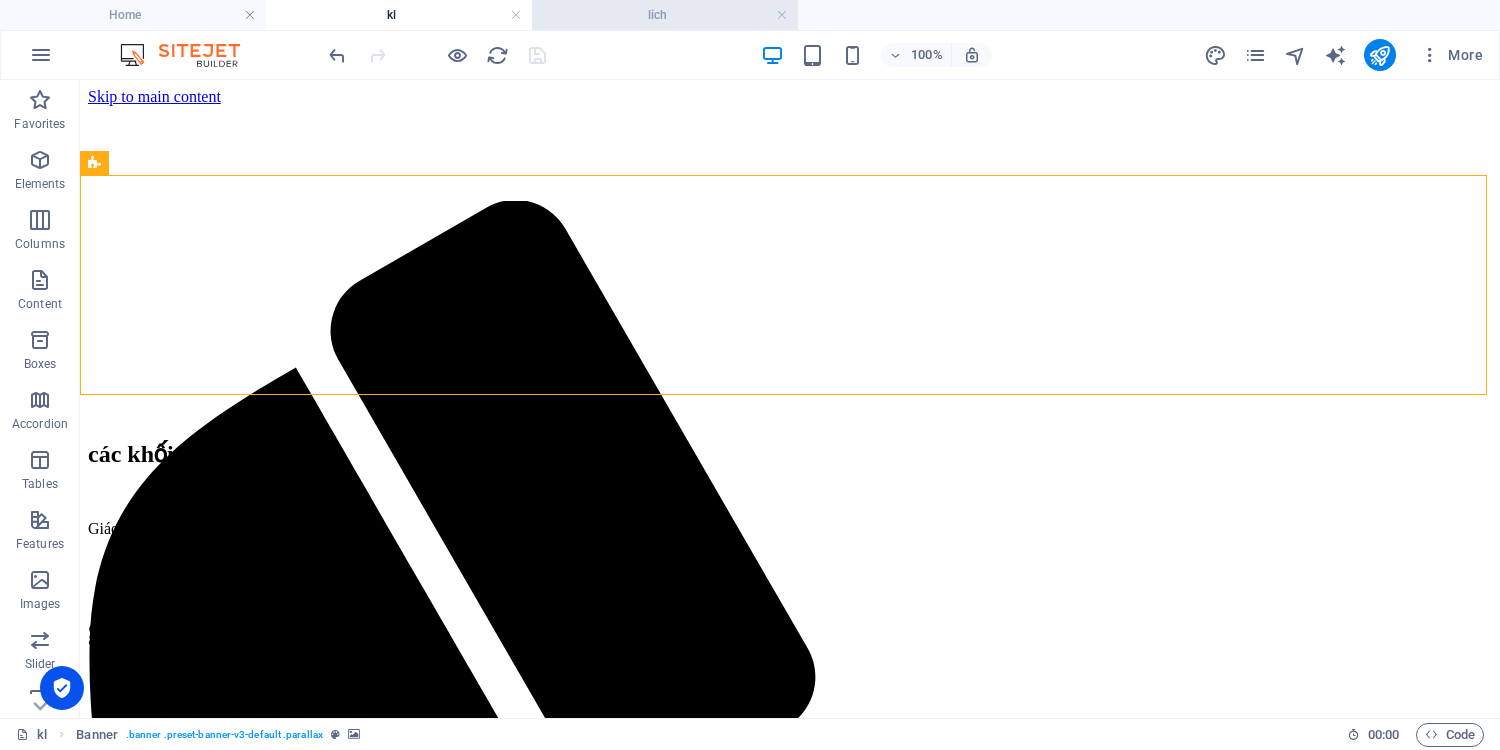 click on "lich" at bounding box center (665, 15) 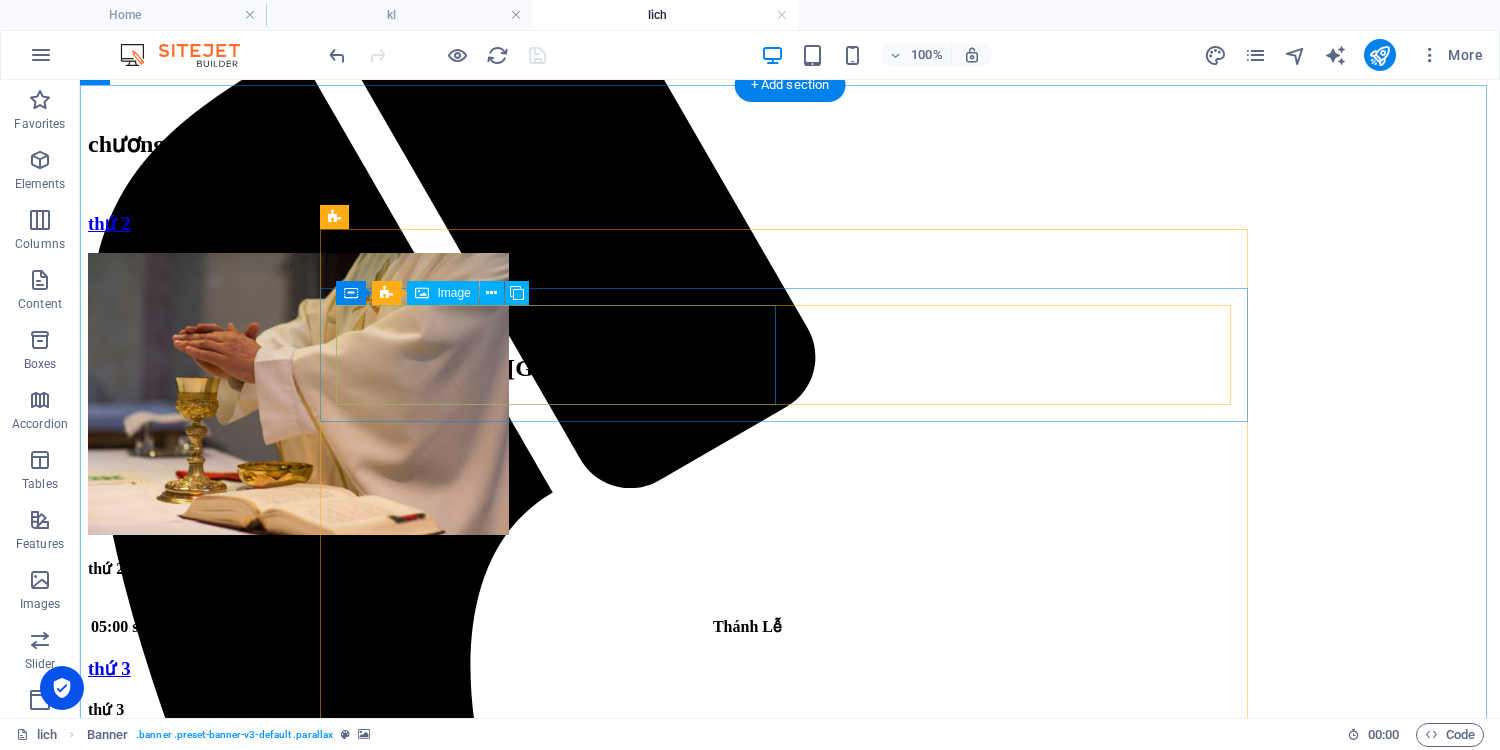 scroll, scrollTop: 0, scrollLeft: 0, axis: both 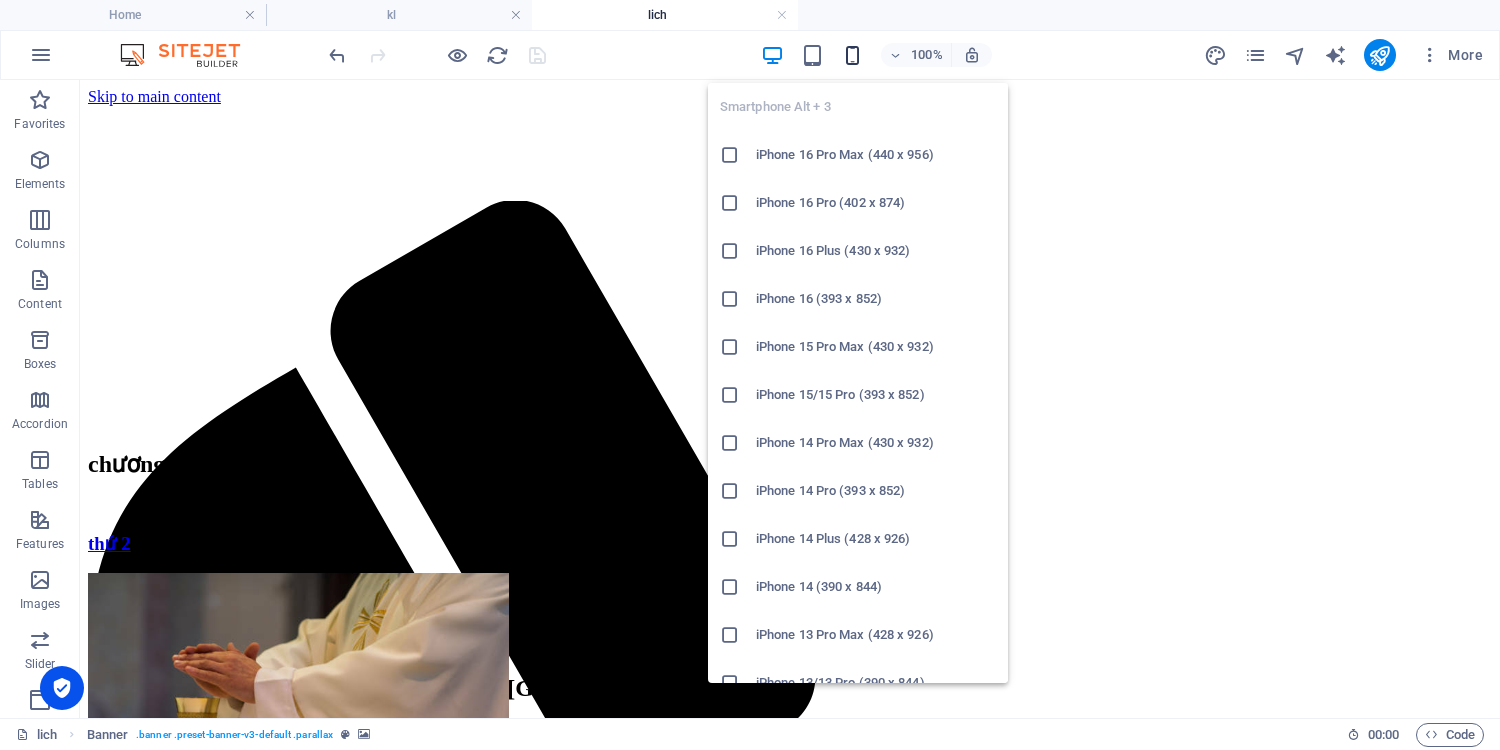 click at bounding box center [852, 55] 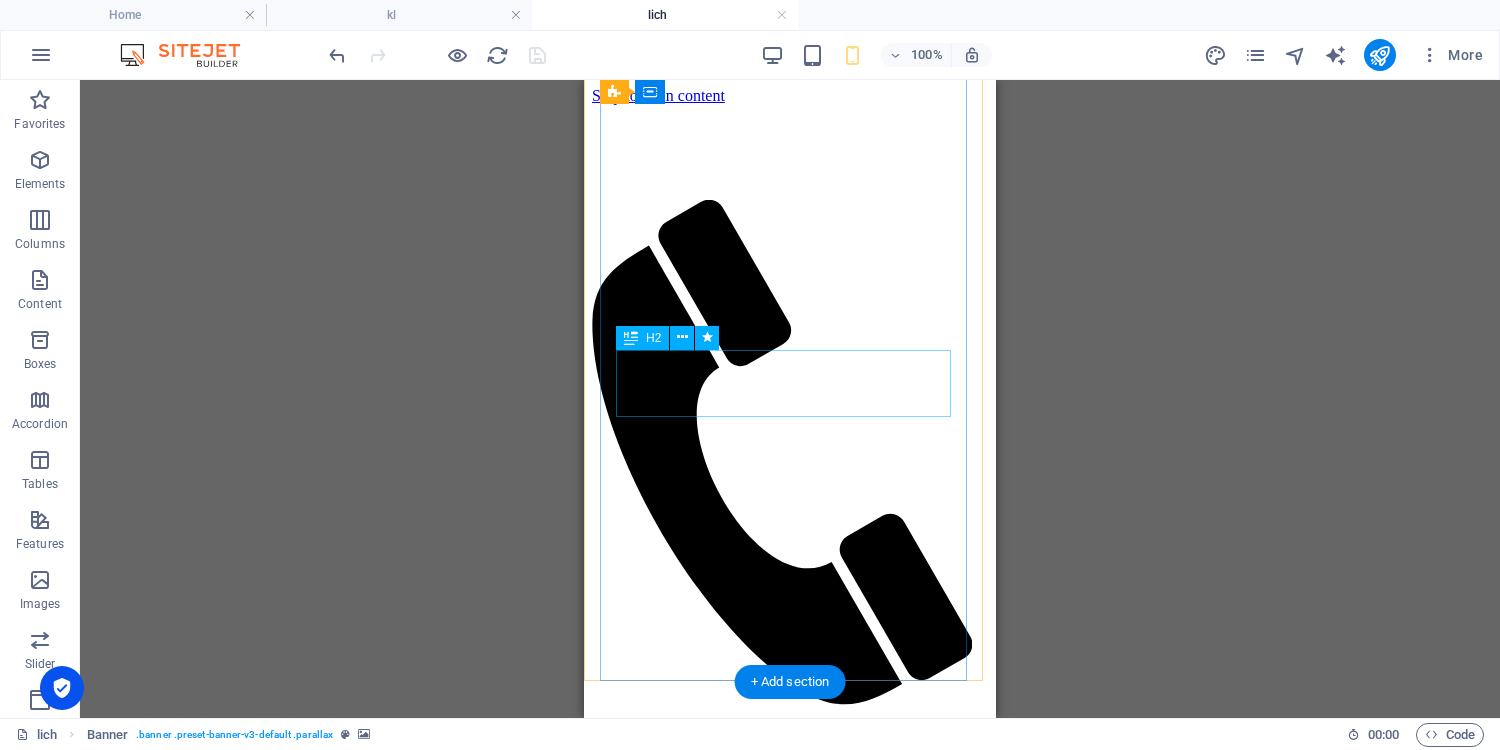 scroll, scrollTop: 0, scrollLeft: 0, axis: both 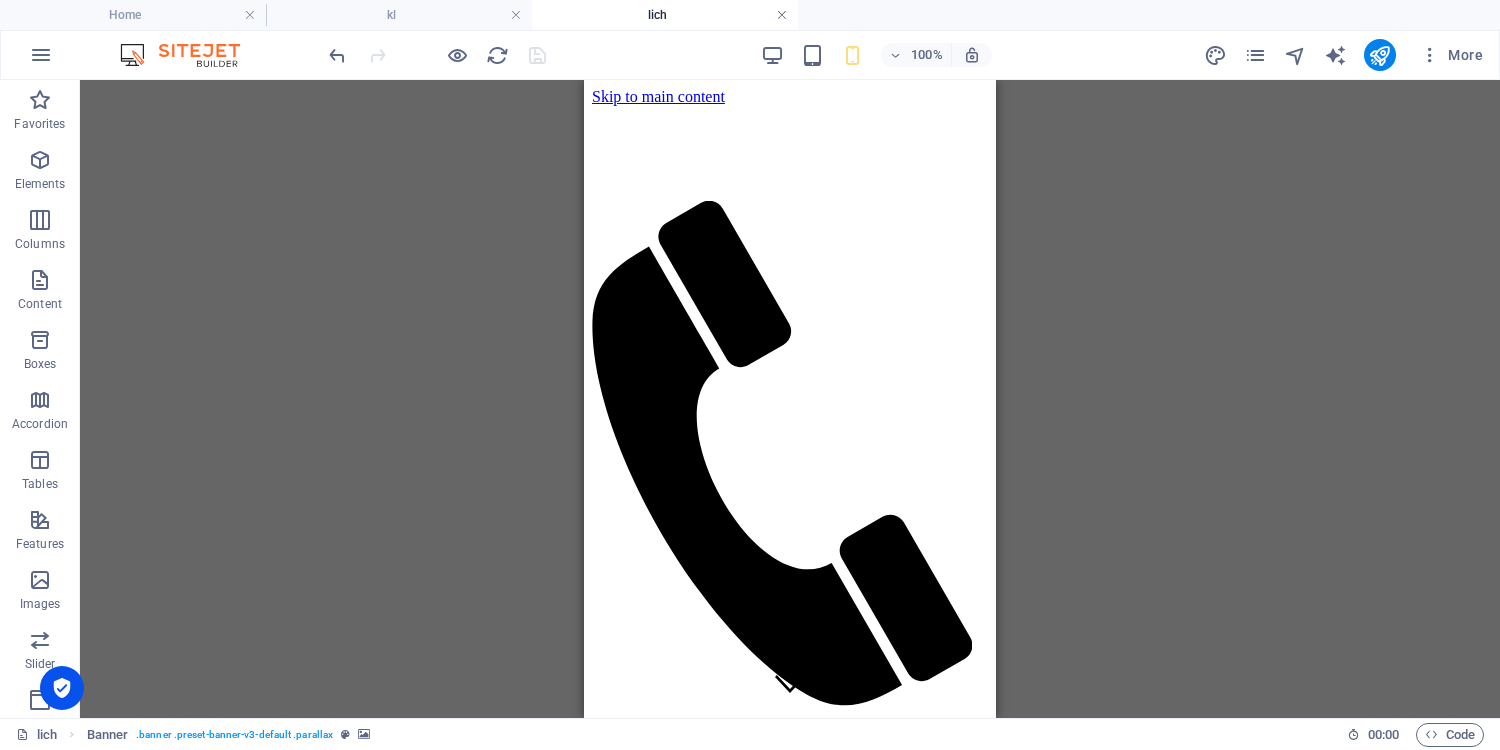 click at bounding box center (782, 15) 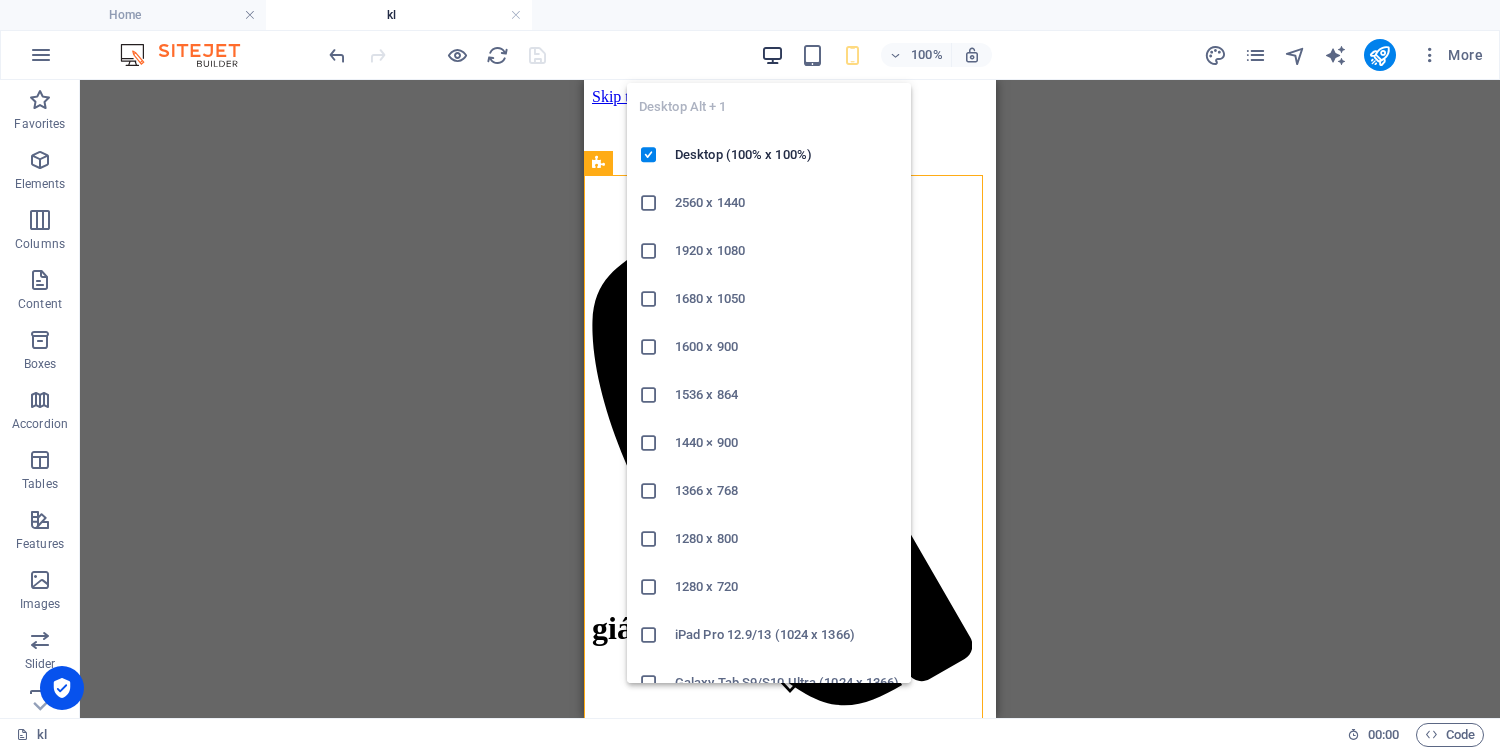 click at bounding box center [772, 55] 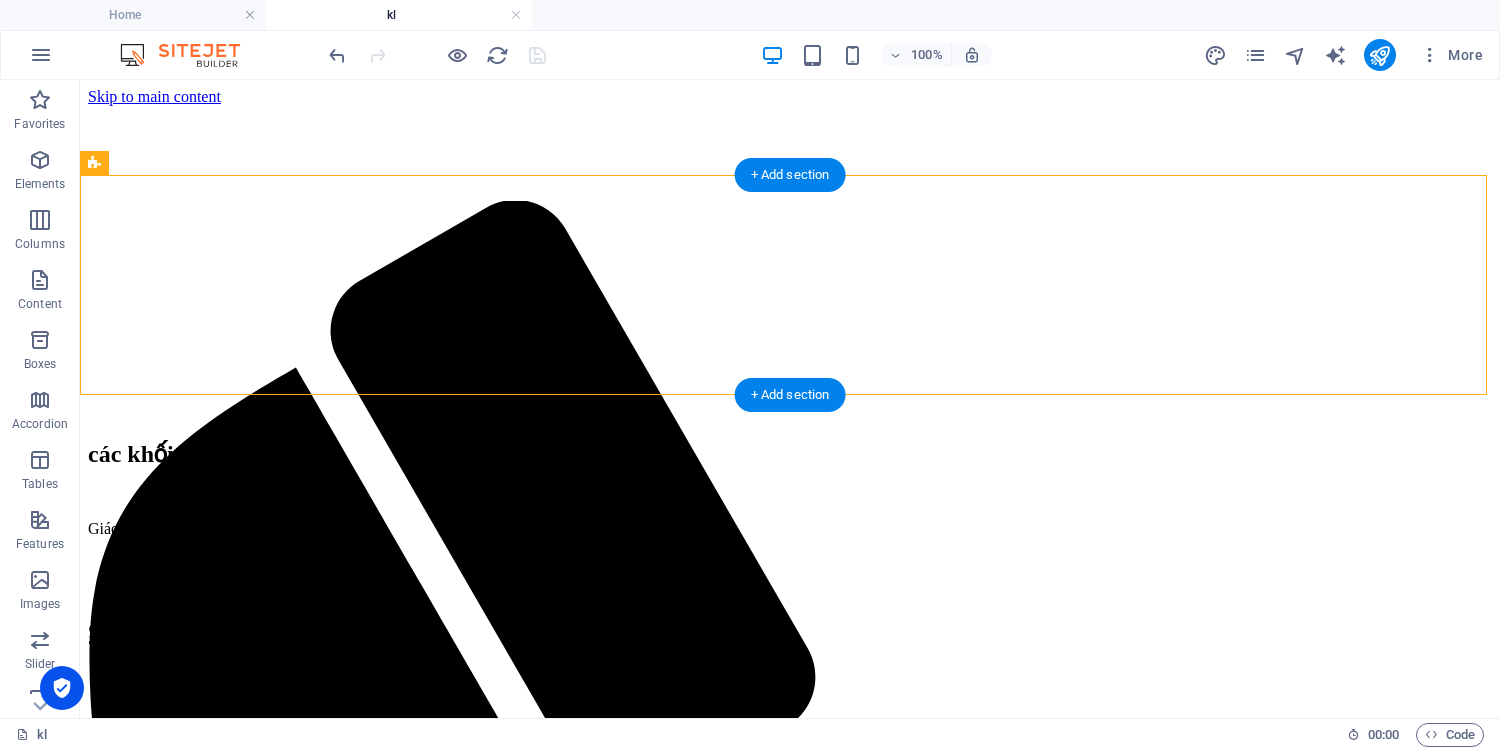 click at bounding box center (790, 201) 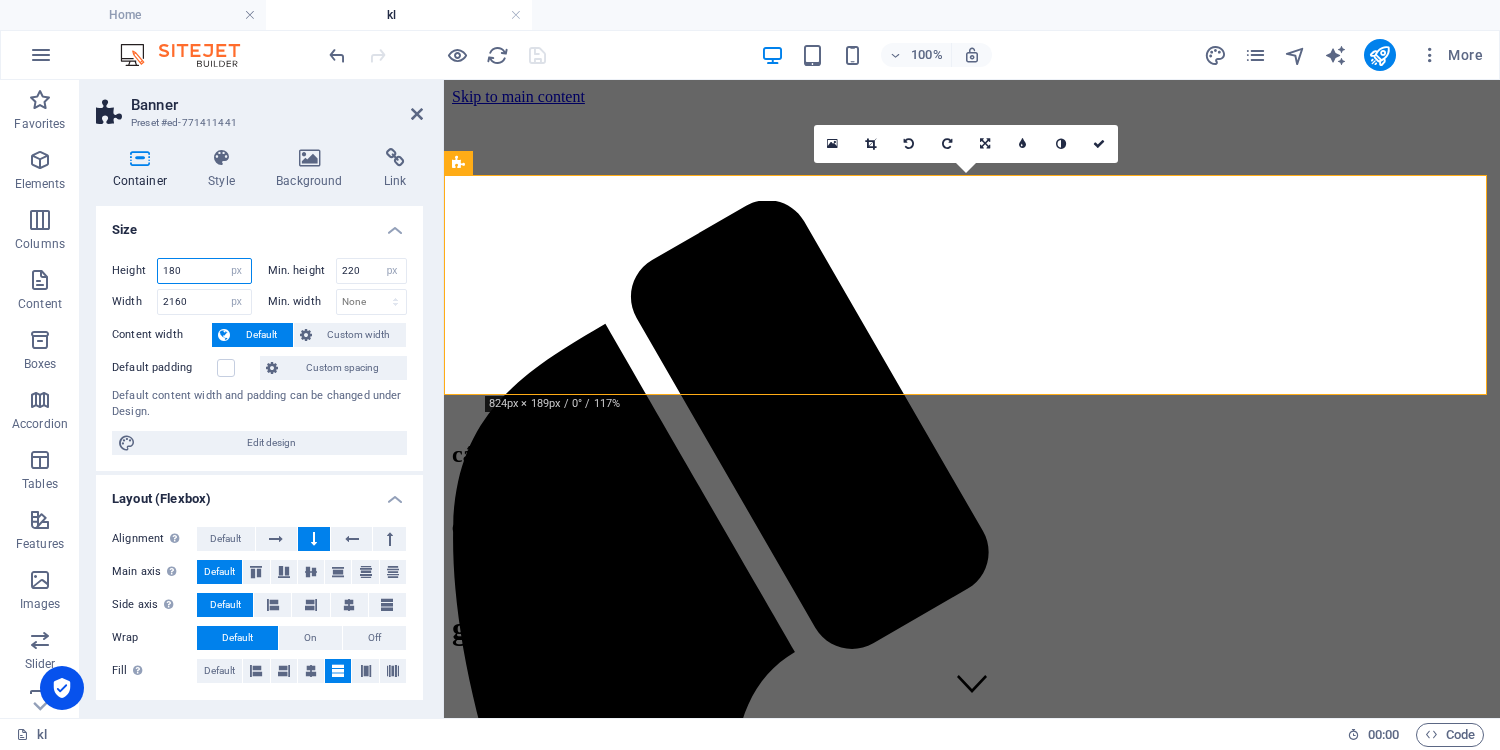 click on "180" at bounding box center [204, 271] 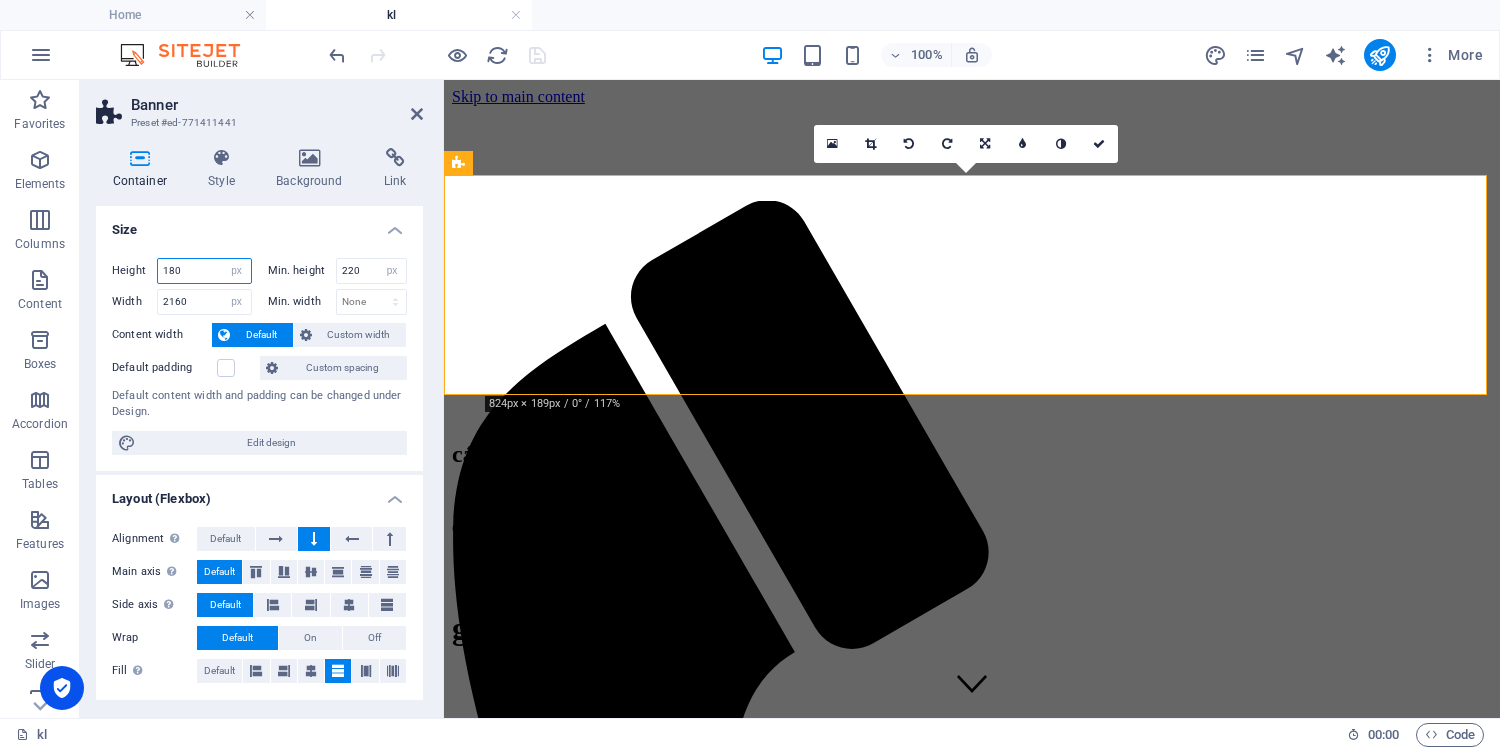 click on "180" at bounding box center (204, 271) 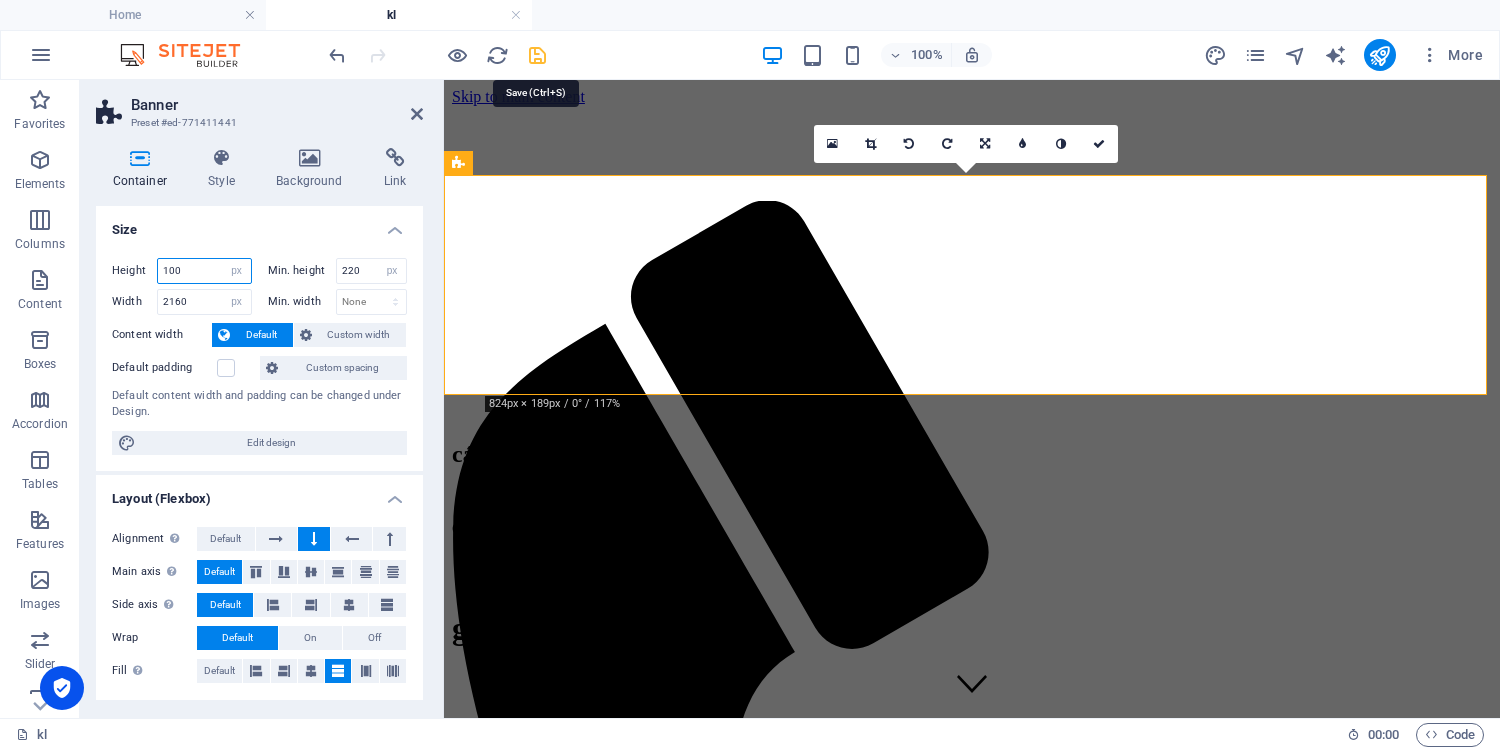 type on "100" 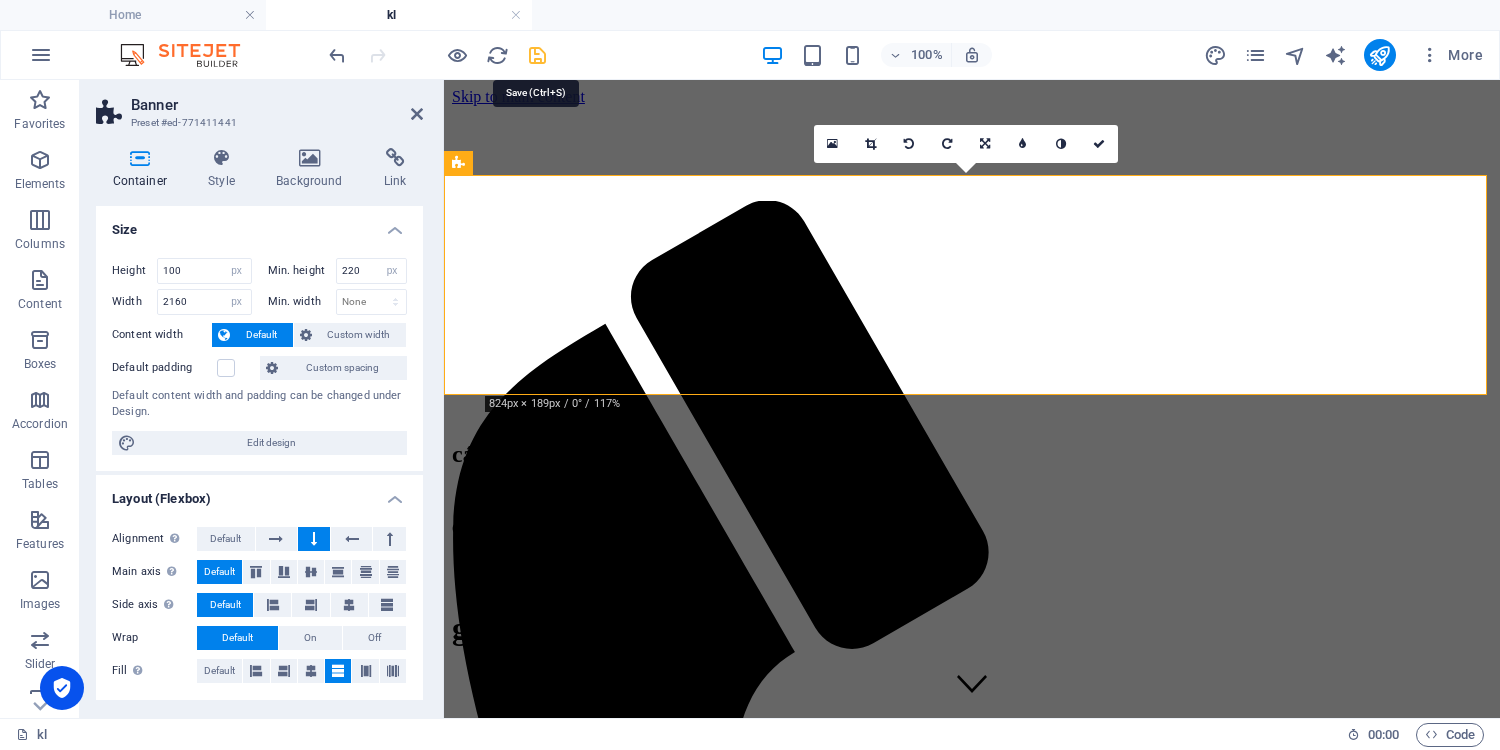 click at bounding box center [537, 55] 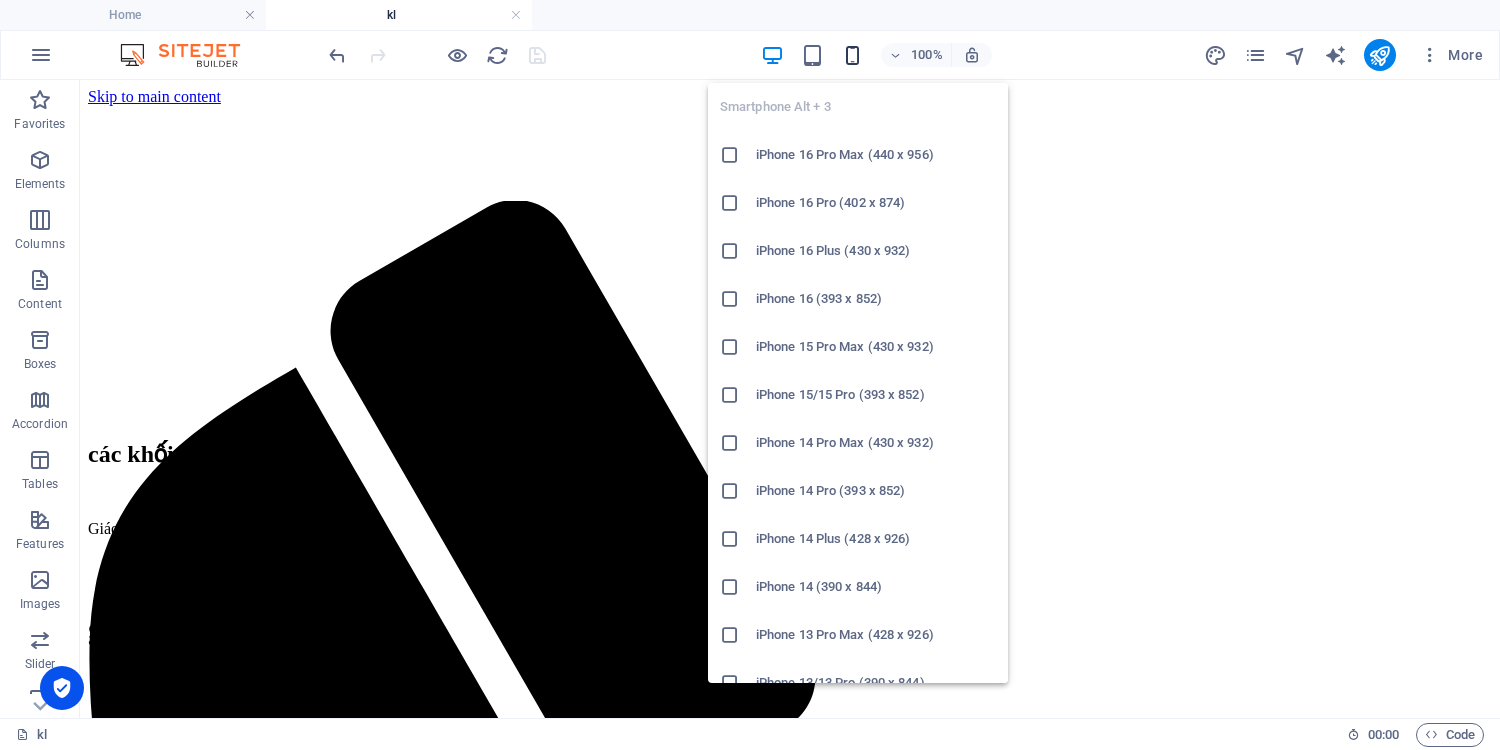 click at bounding box center [852, 55] 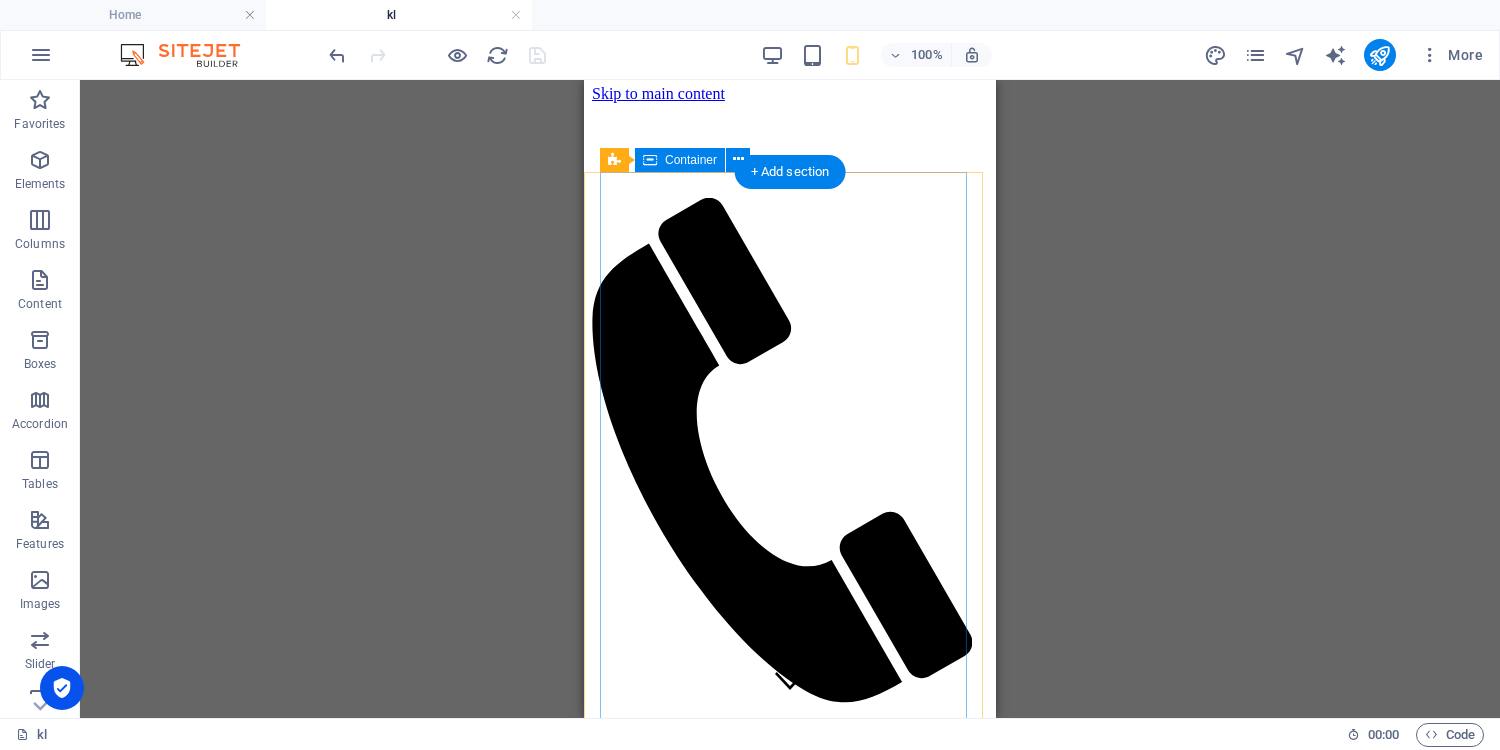 scroll, scrollTop: 0, scrollLeft: 0, axis: both 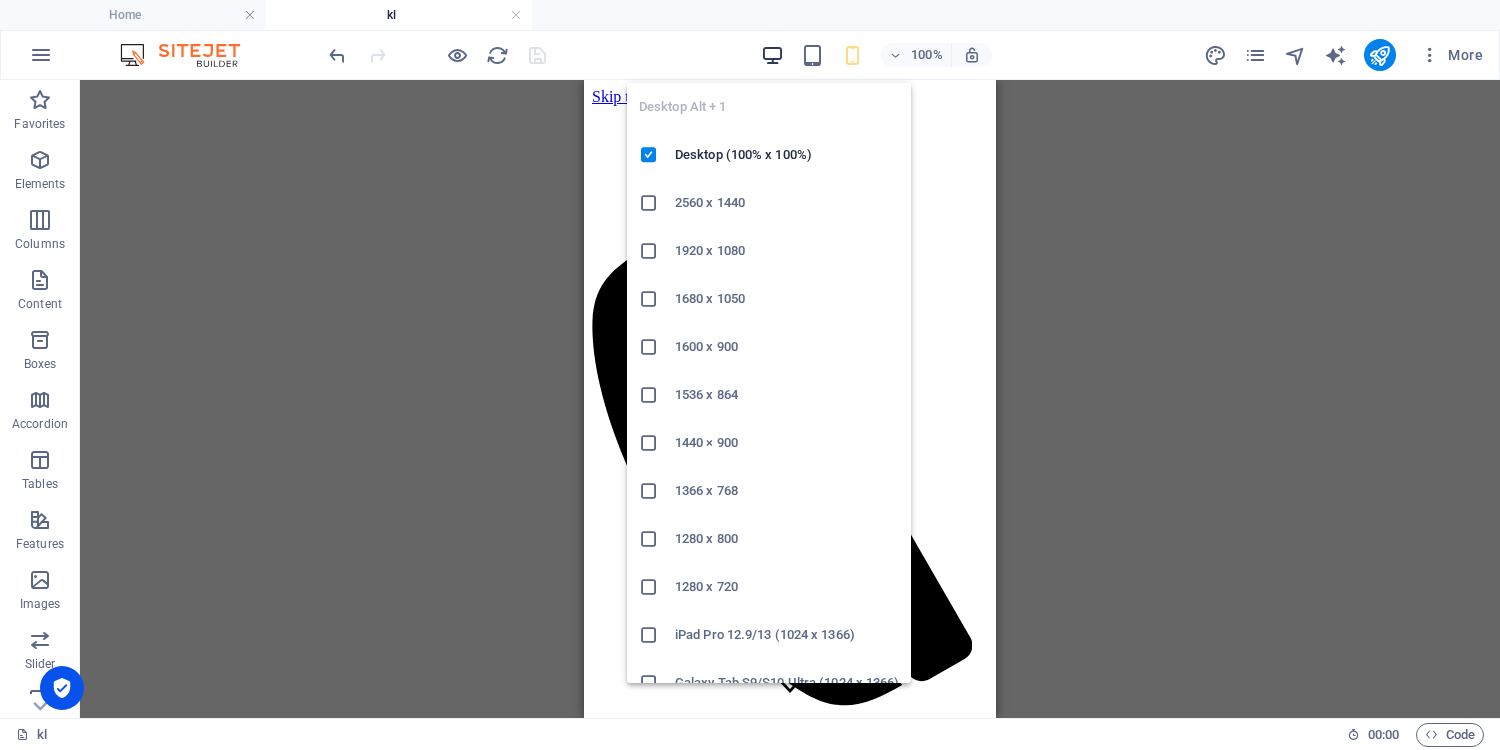 click at bounding box center [772, 55] 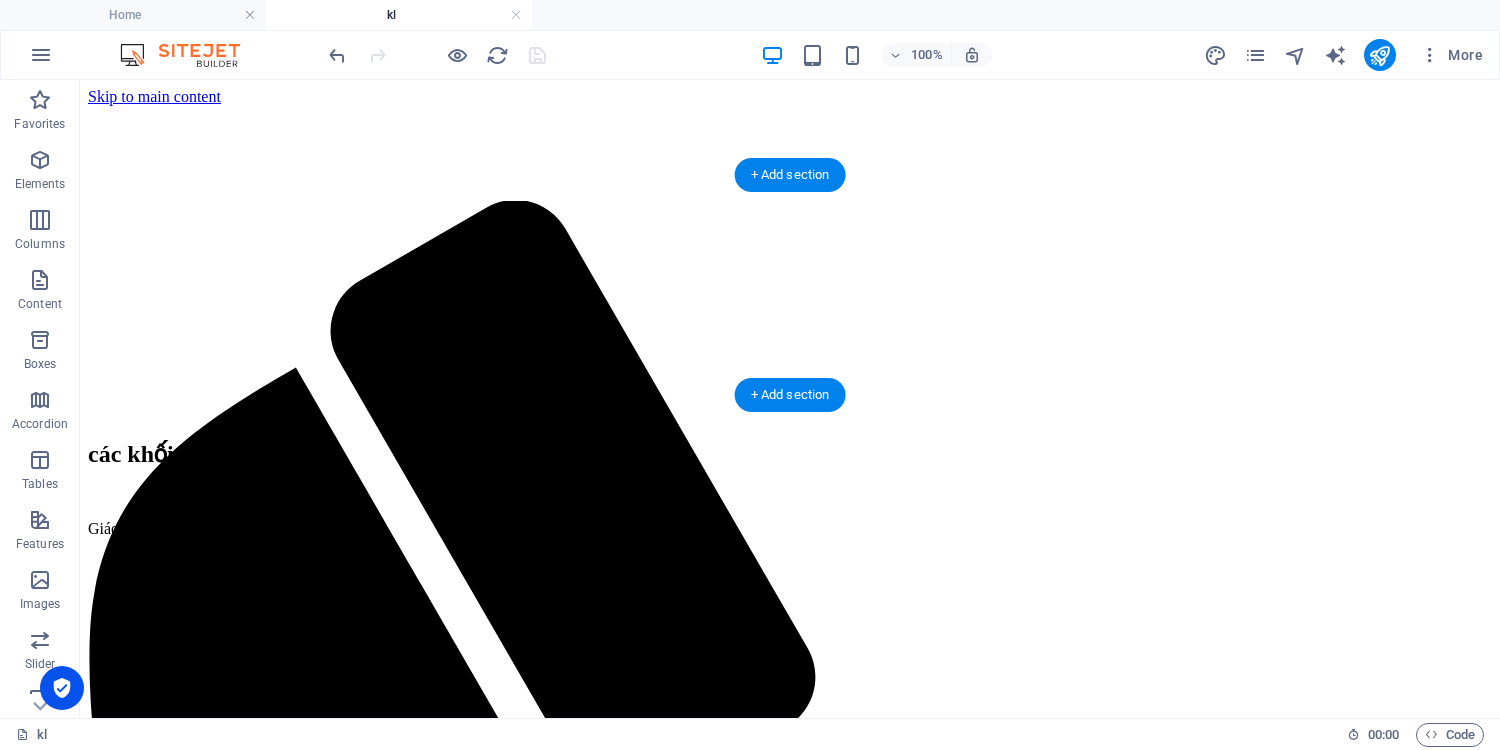 click at bounding box center [790, 163] 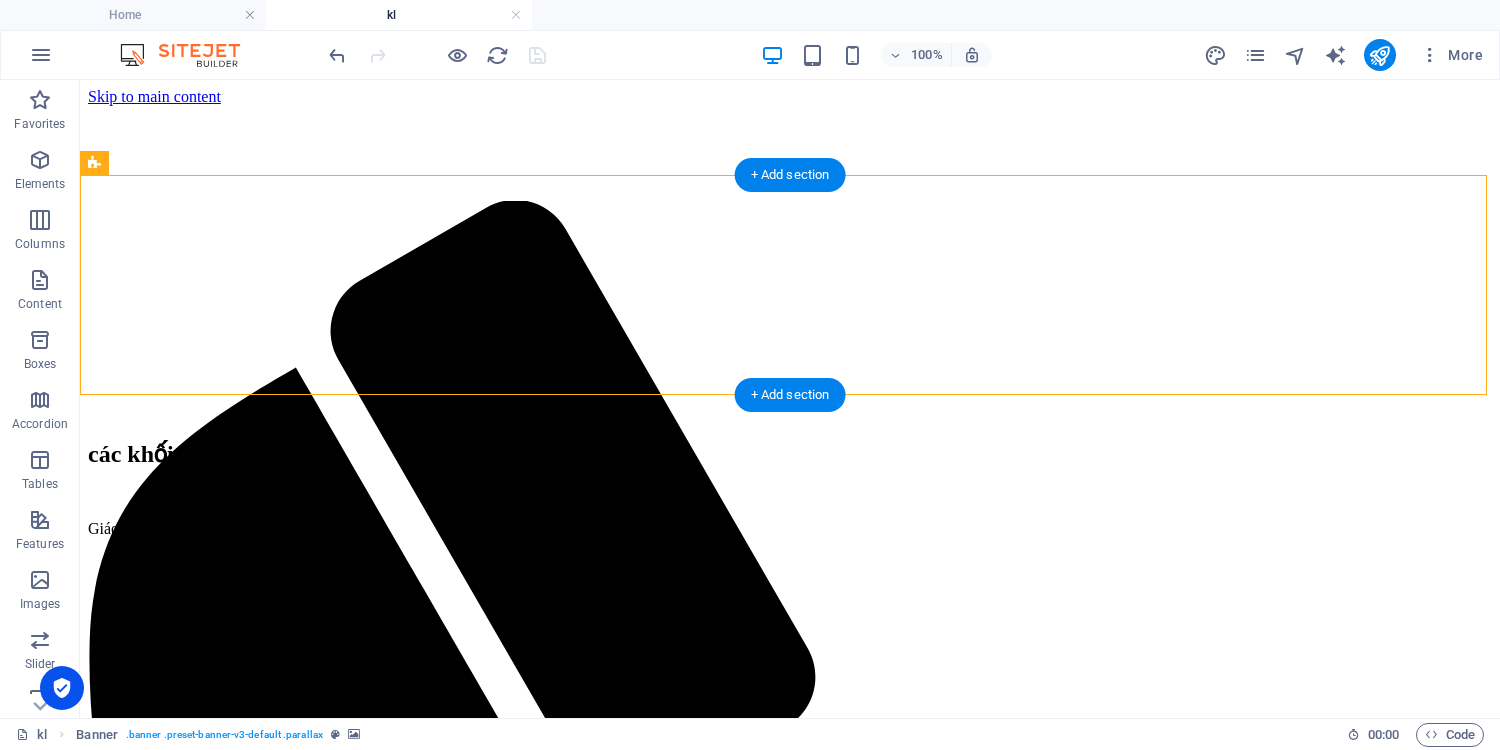click at bounding box center (790, 163) 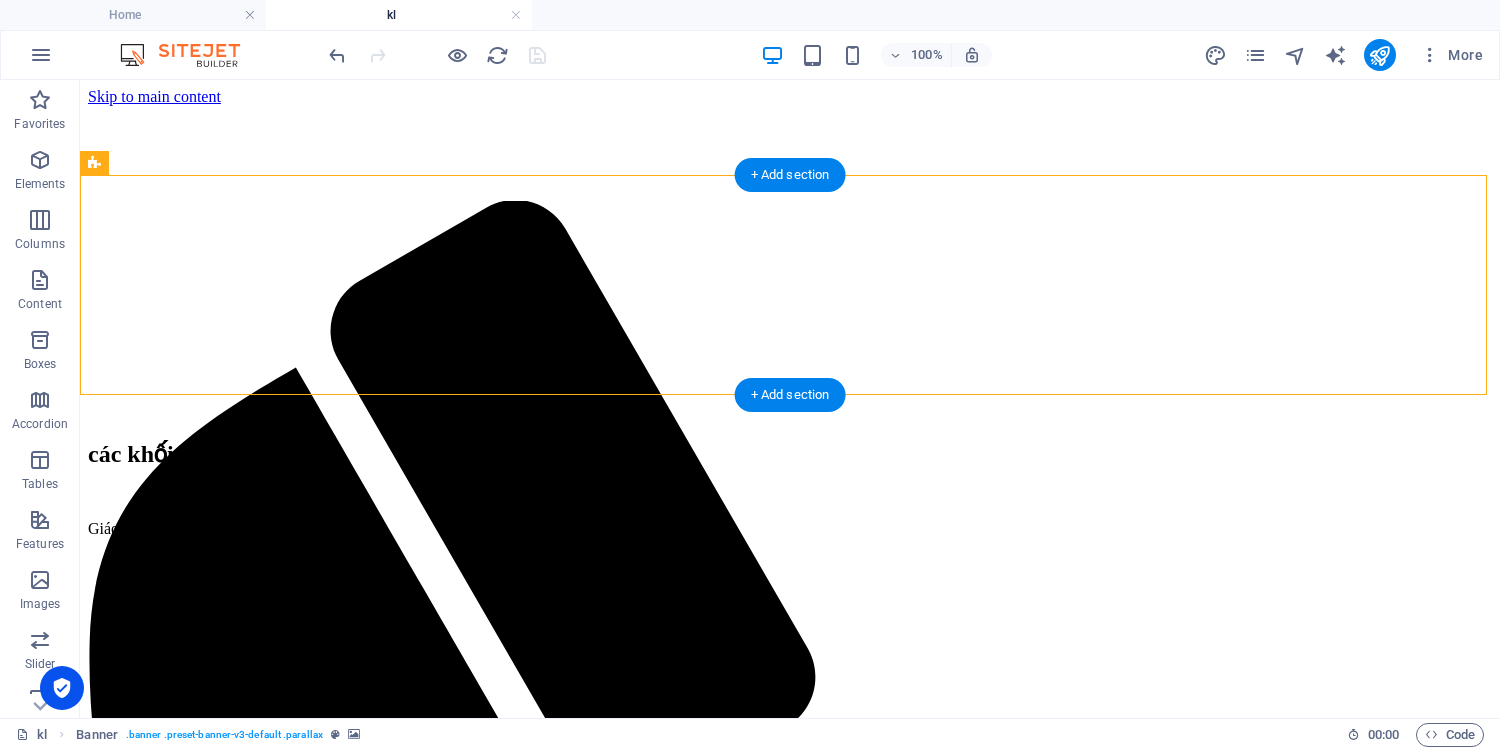 select on "px" 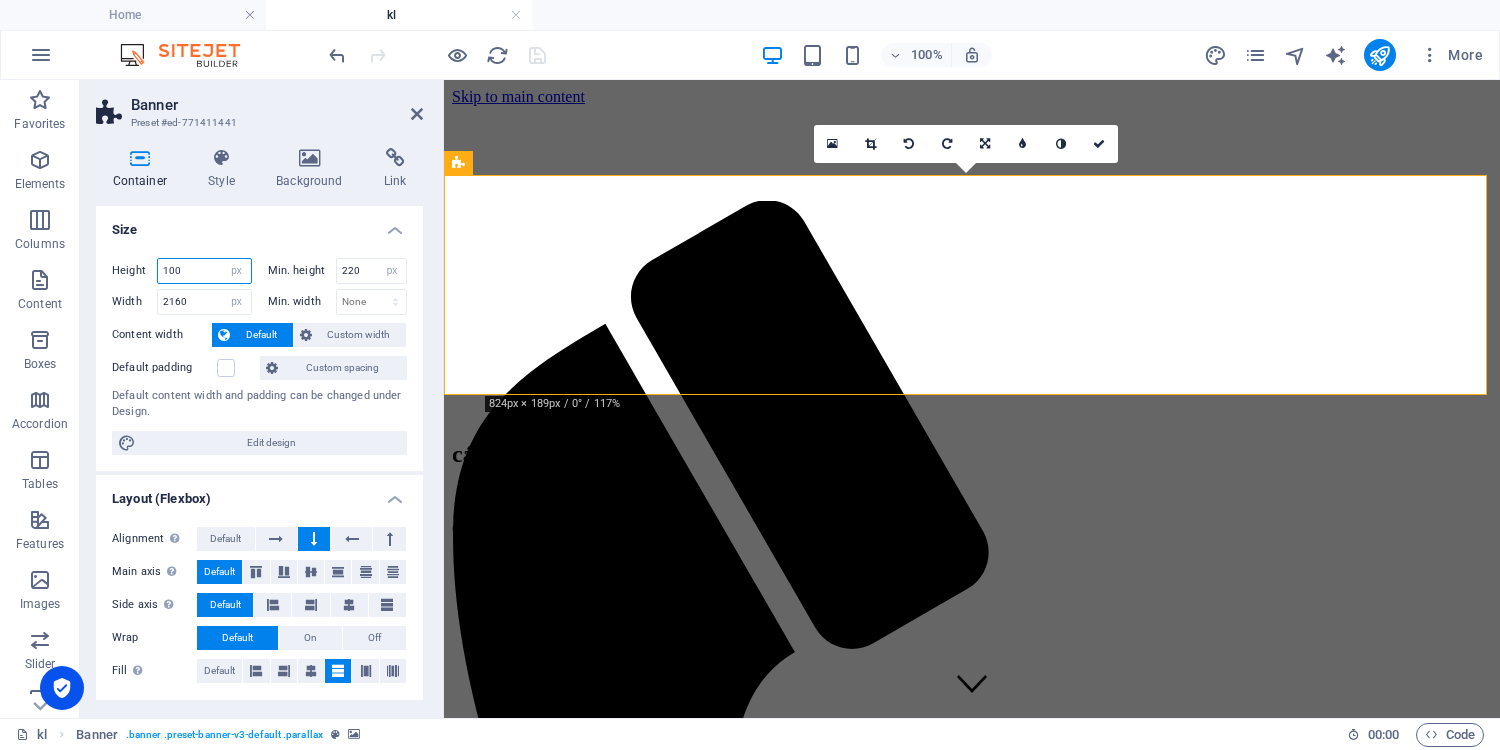 click on "100" at bounding box center [204, 271] 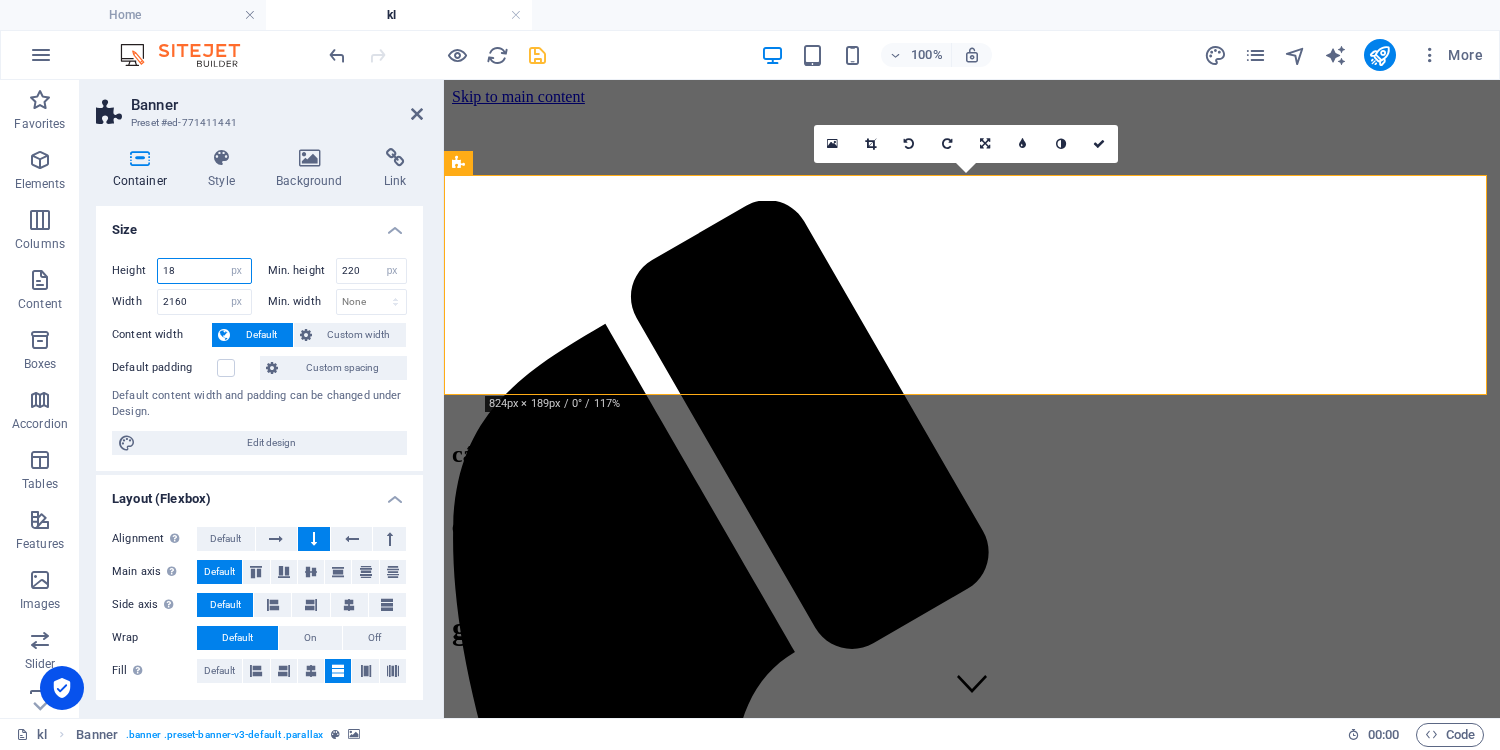 type on "1" 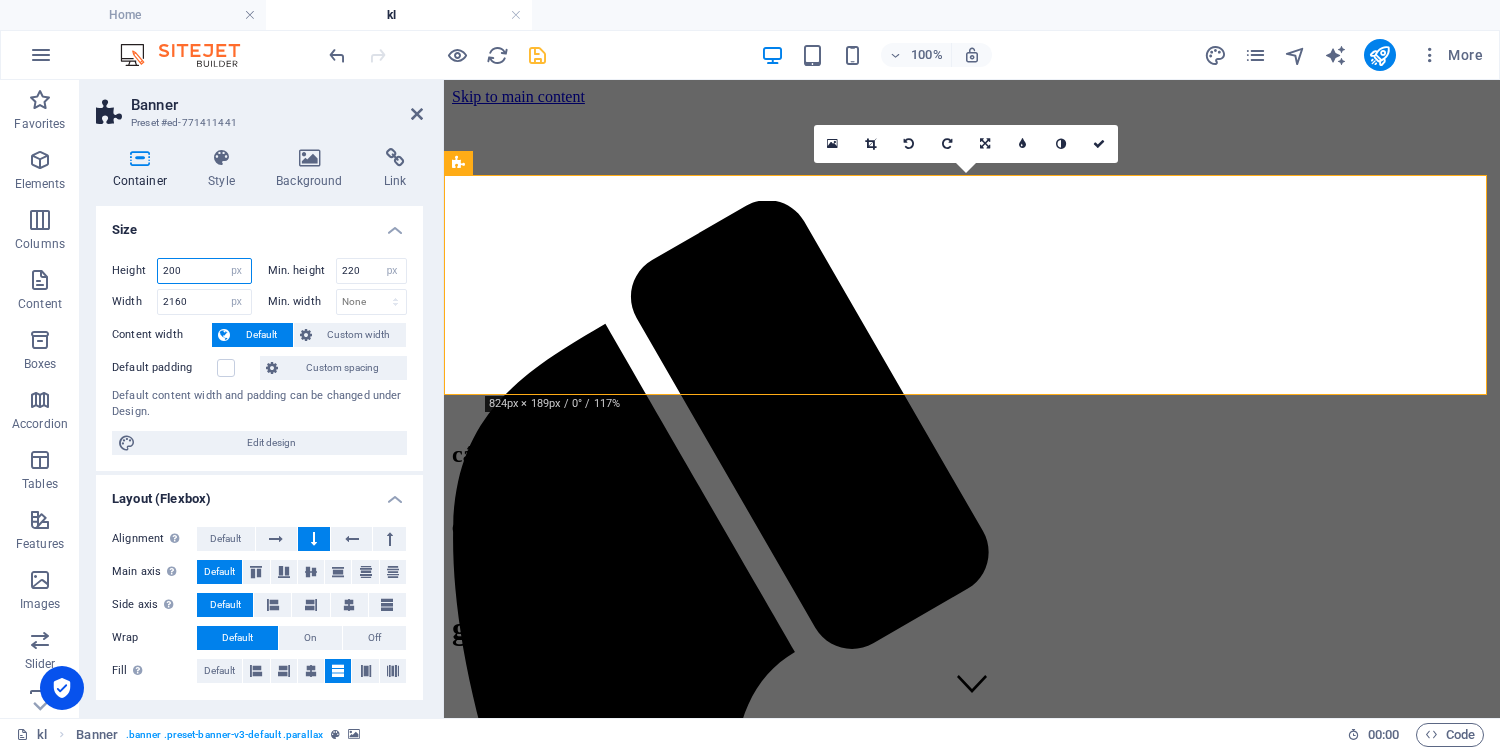 type on "200" 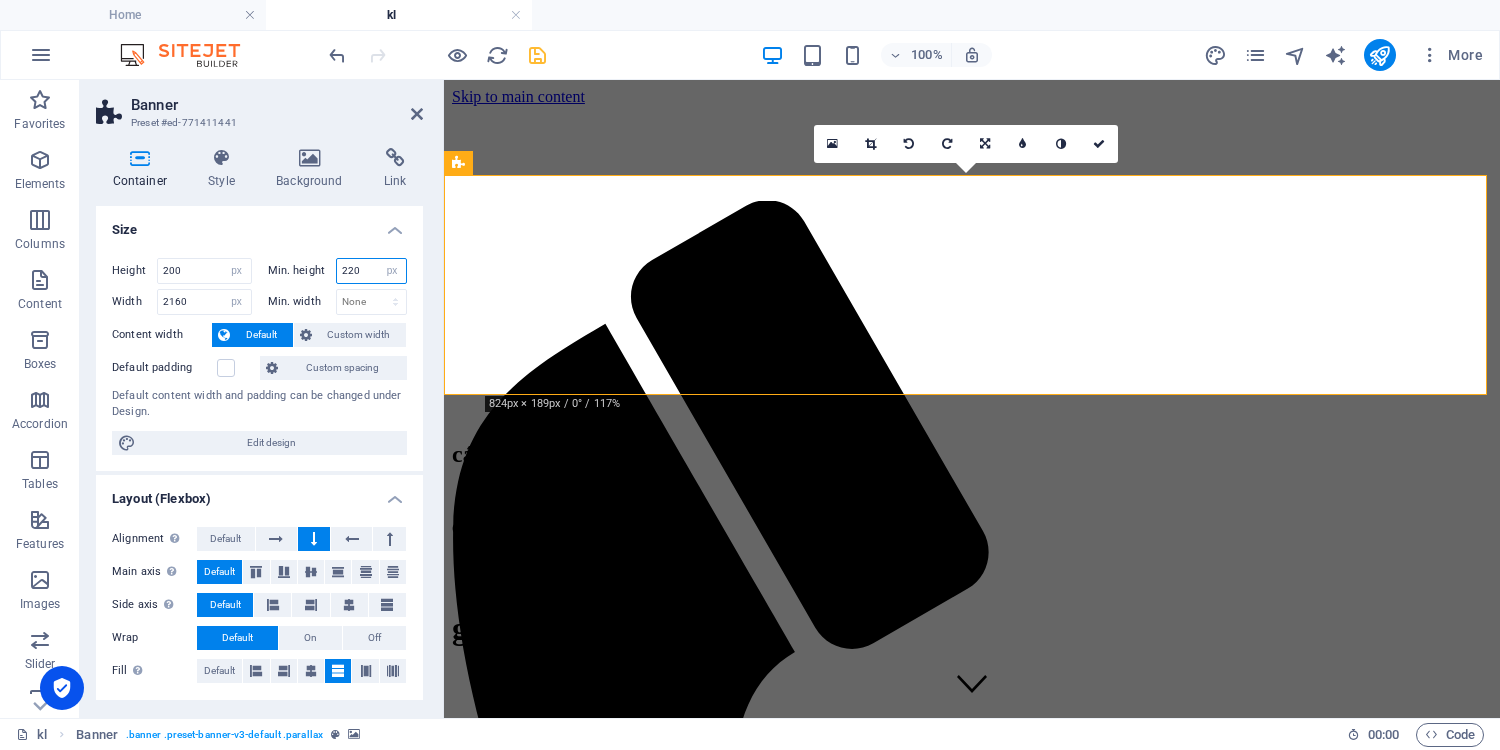 click on "220" at bounding box center [372, 271] 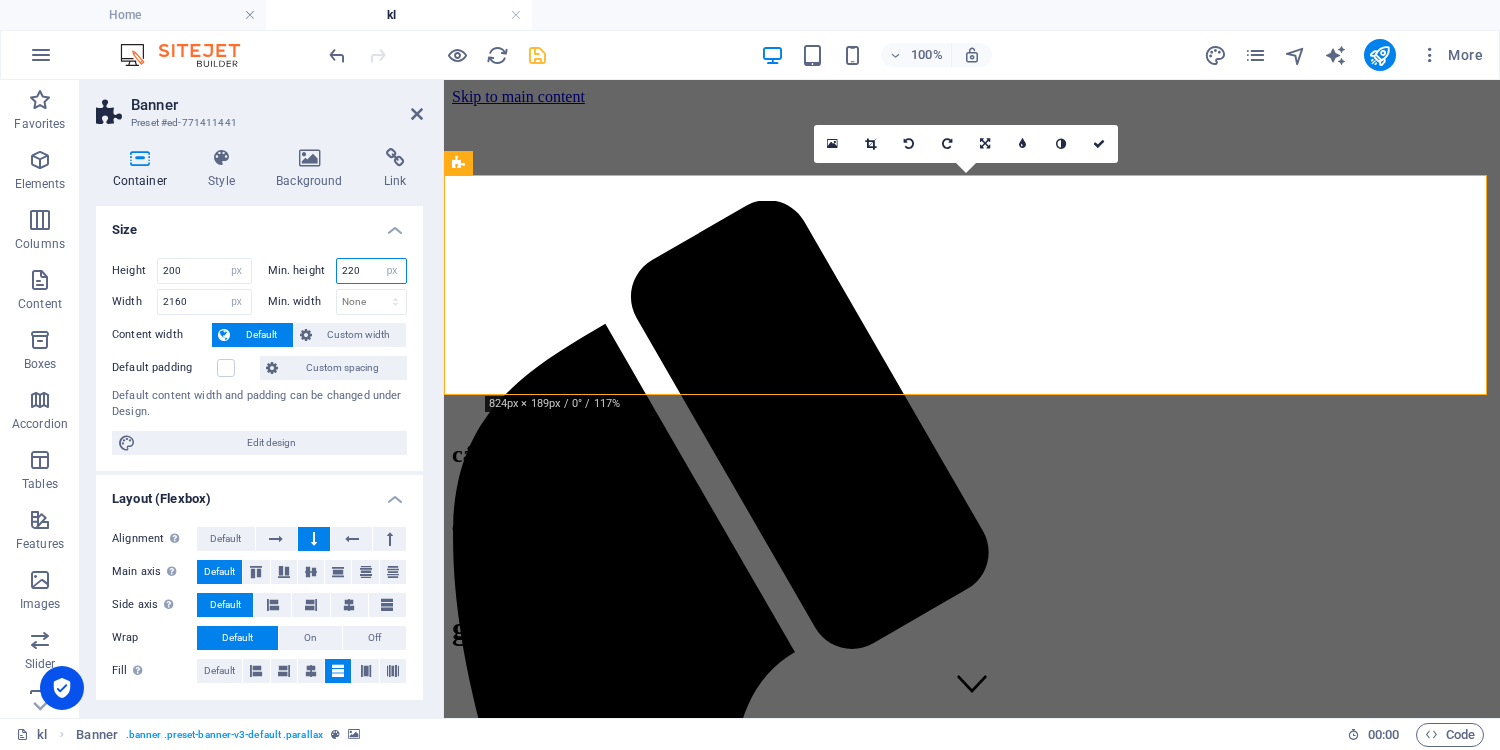 drag, startPoint x: 360, startPoint y: 269, endPoint x: 292, endPoint y: 269, distance: 68 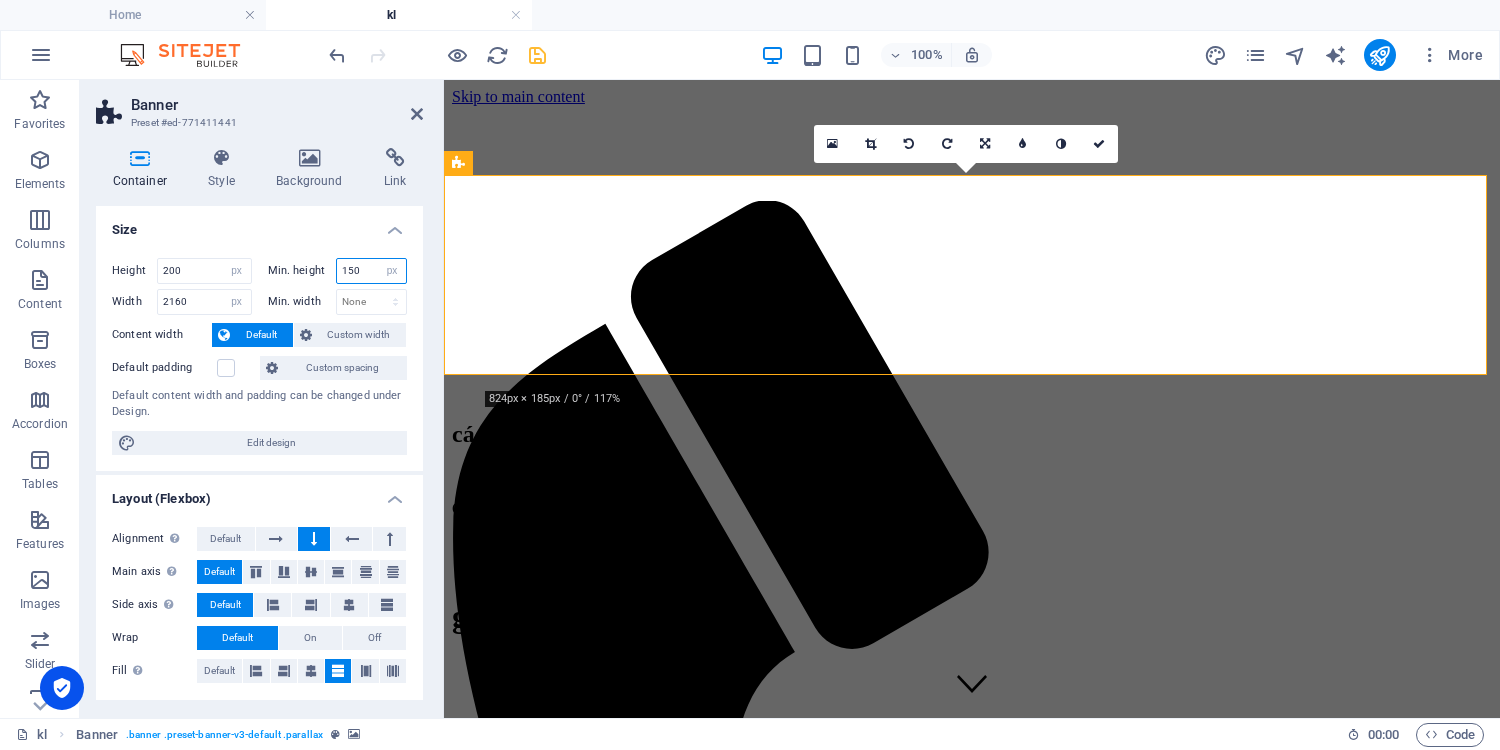 type on "150" 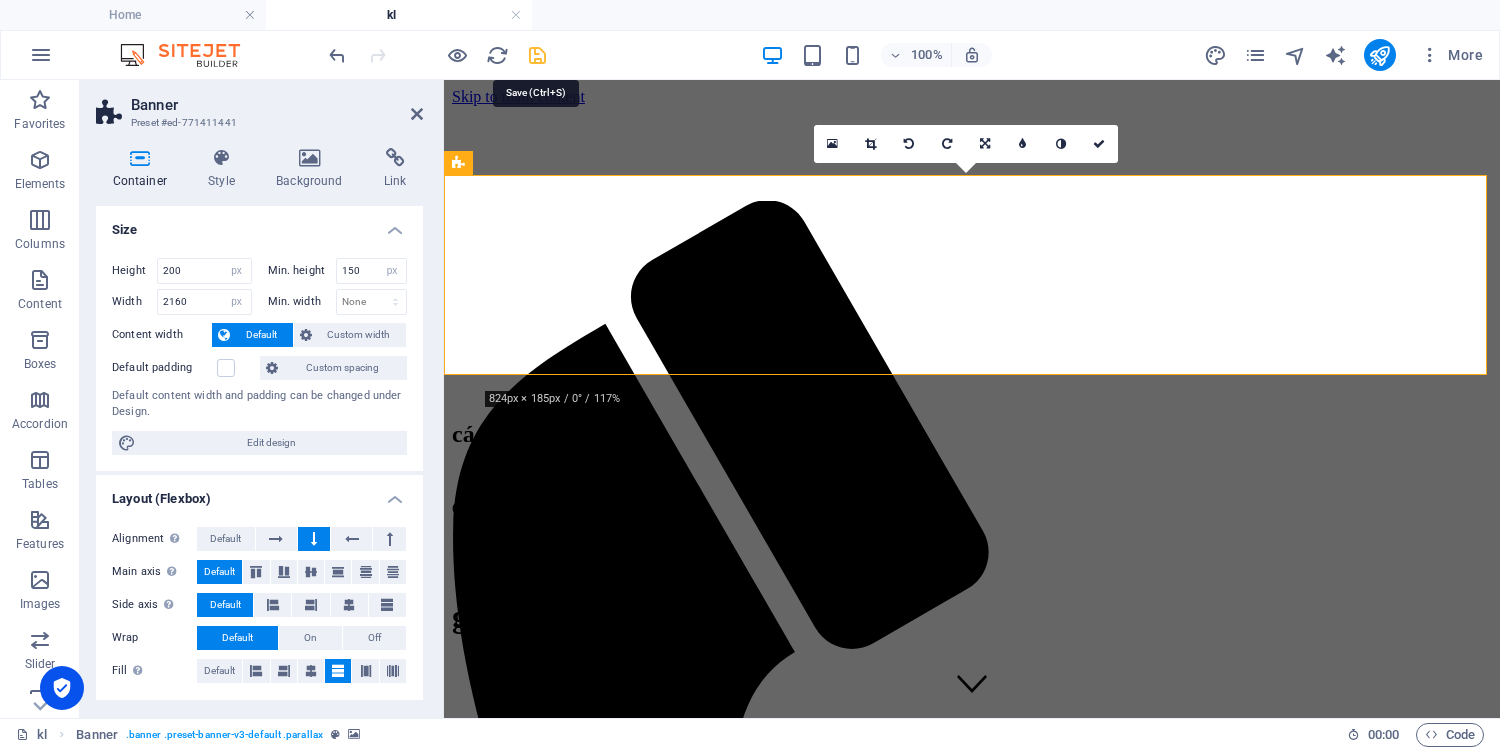 click at bounding box center [537, 55] 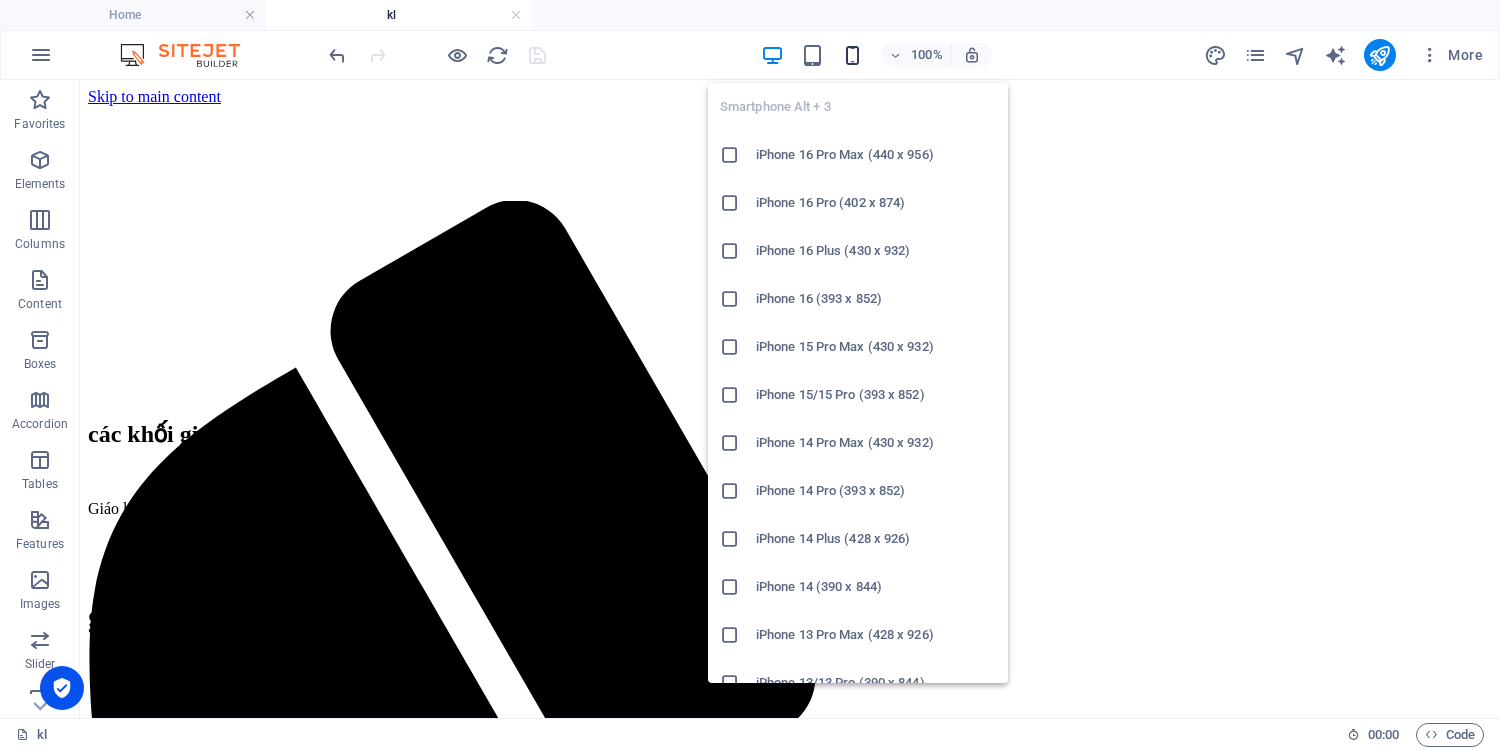 click at bounding box center [852, 55] 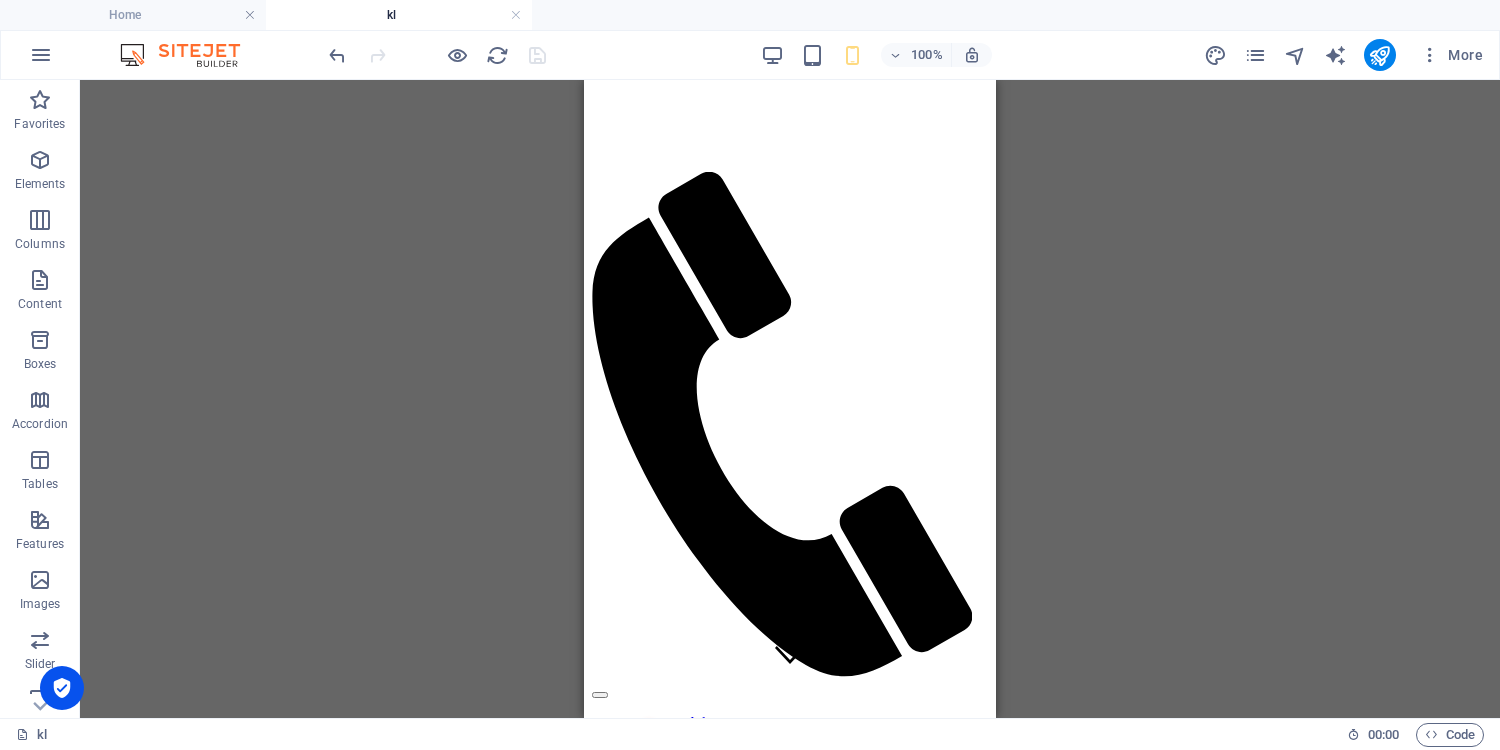 scroll, scrollTop: 0, scrollLeft: 0, axis: both 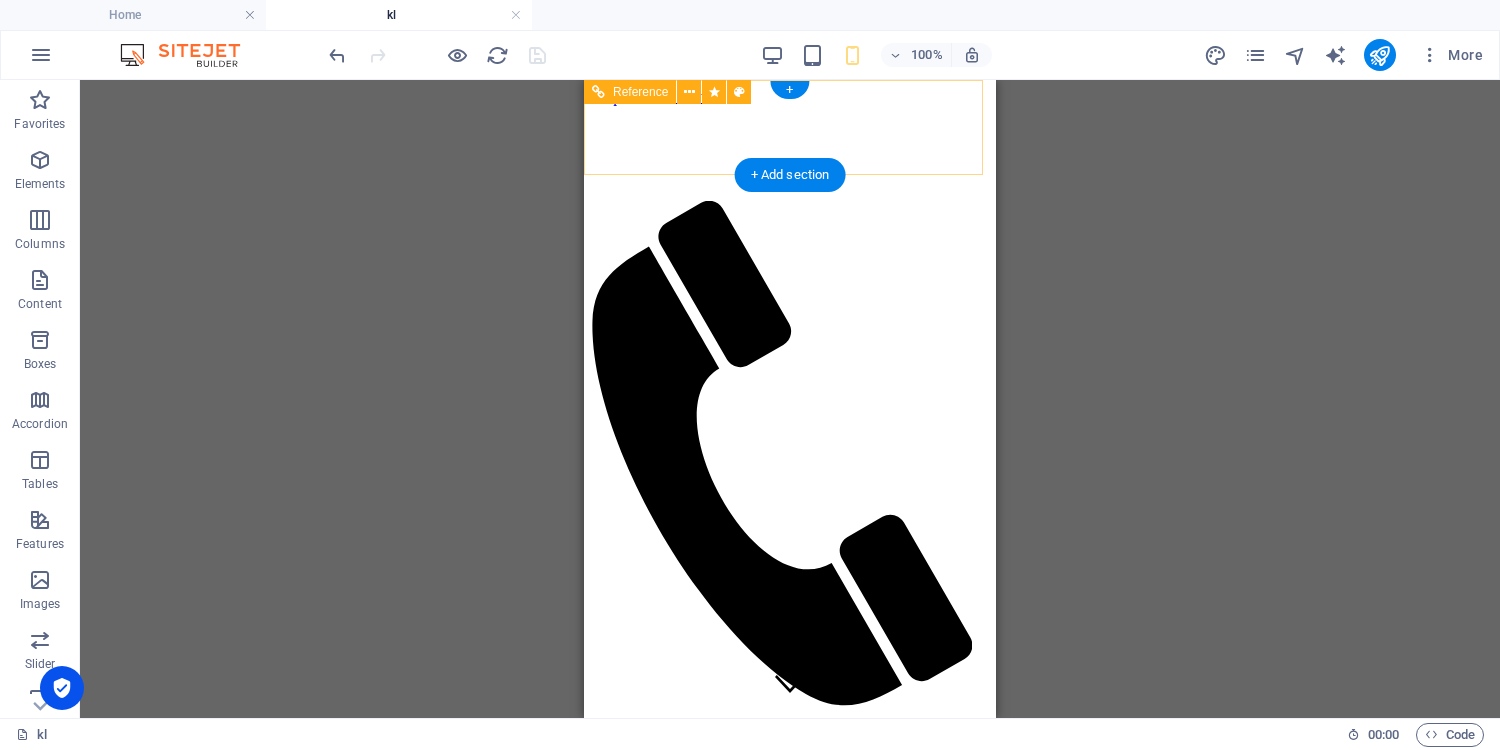 click at bounding box center [790, 719] 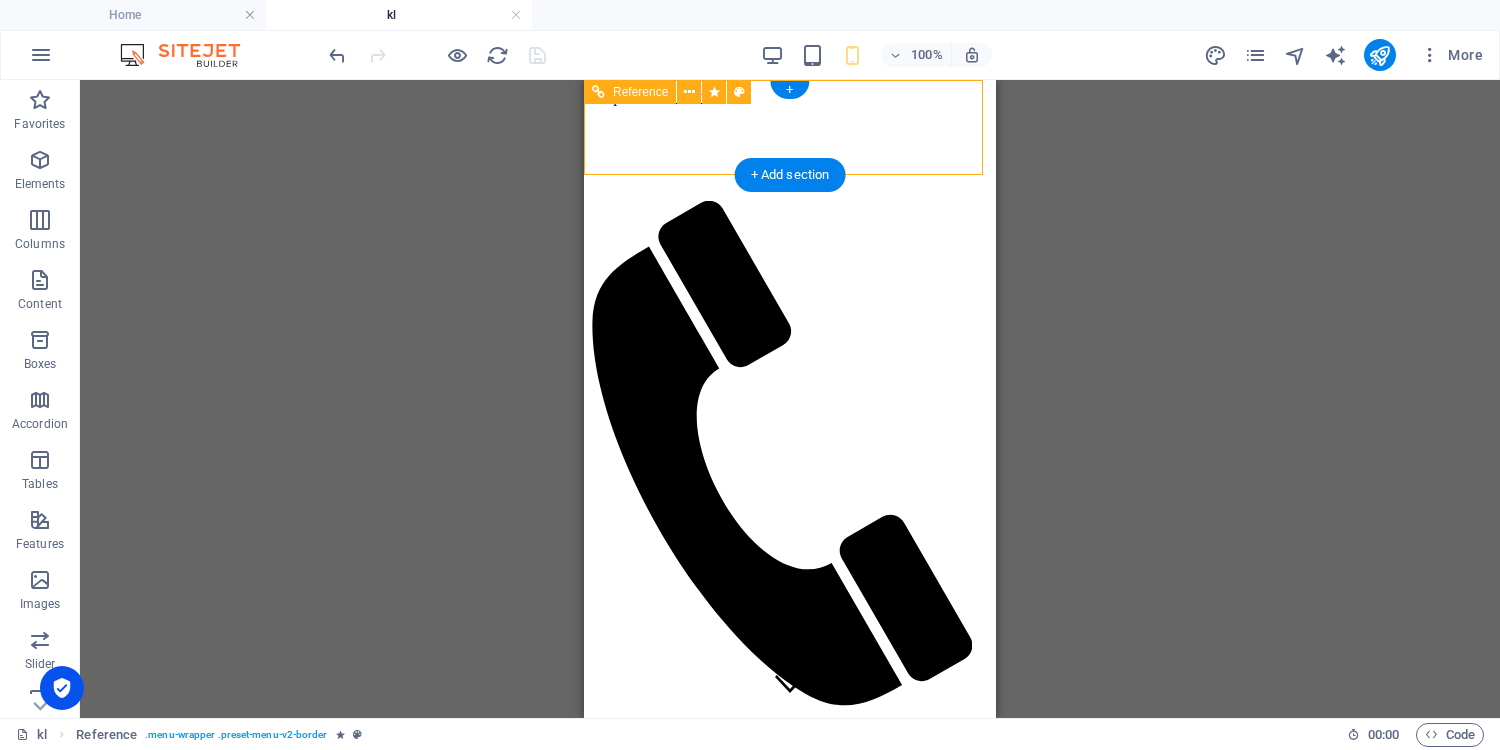 click on "Trang chủ lịch thông báo khối lớp bảng điểm liên hệ" at bounding box center (790, 798) 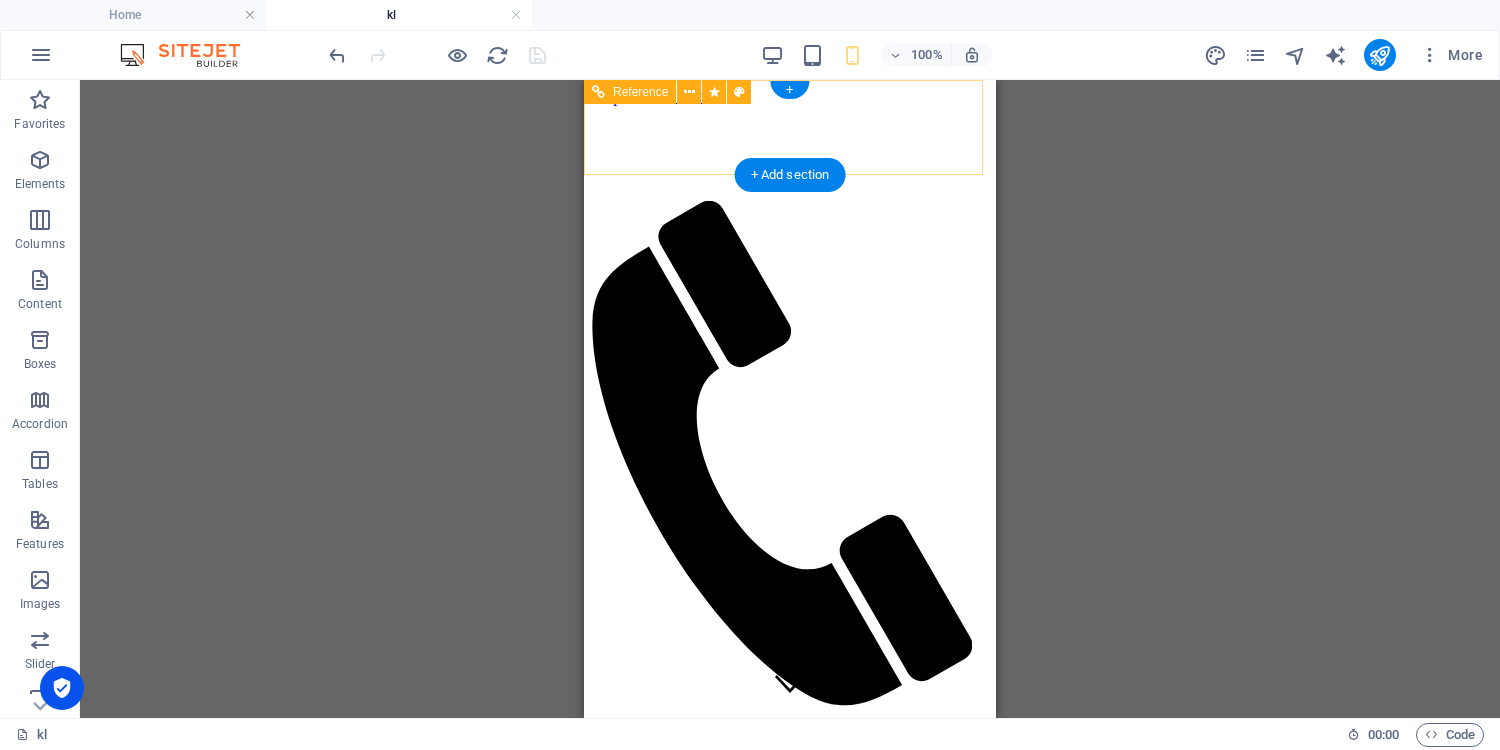 click at bounding box center (790, 719) 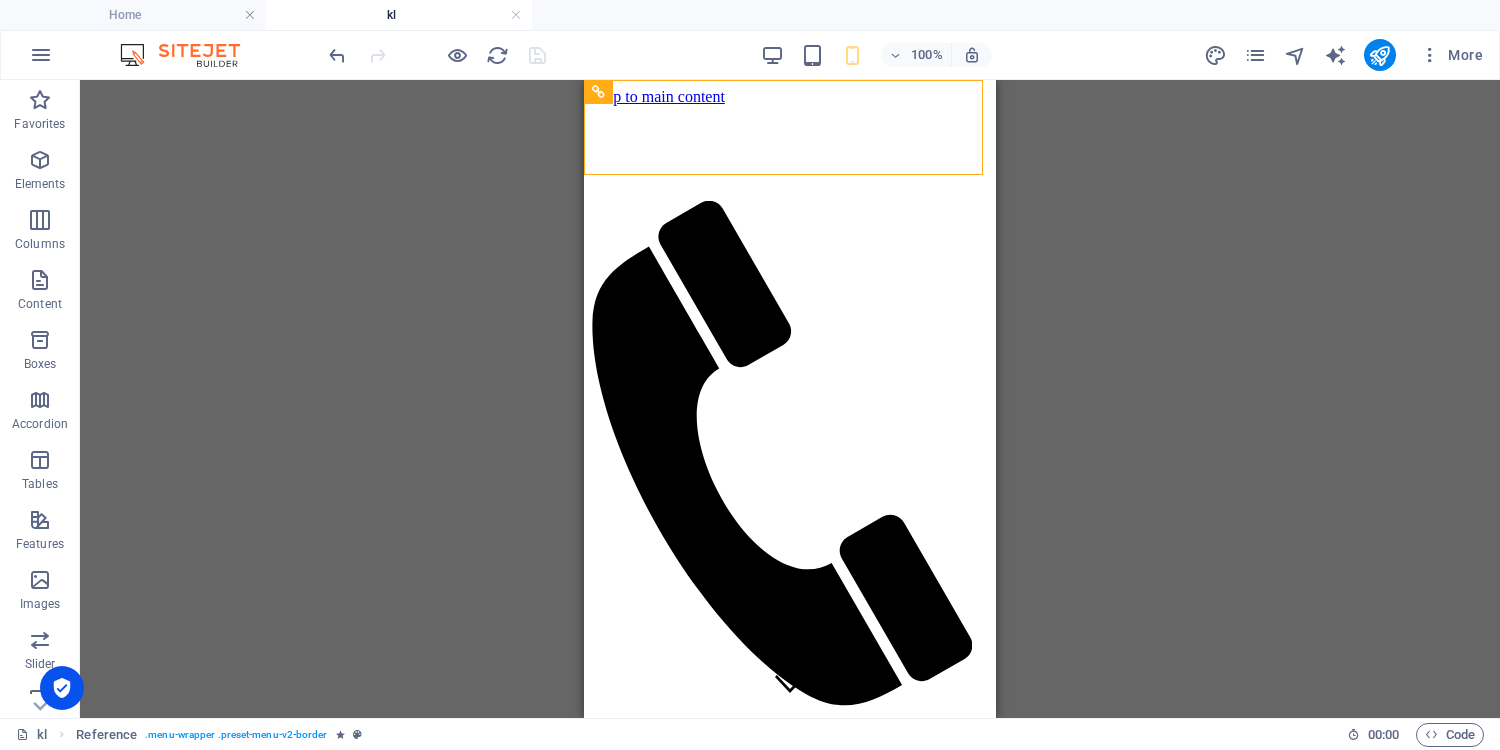 drag, startPoint x: 547, startPoint y: 198, endPoint x: 25, endPoint y: 37, distance: 546.2646 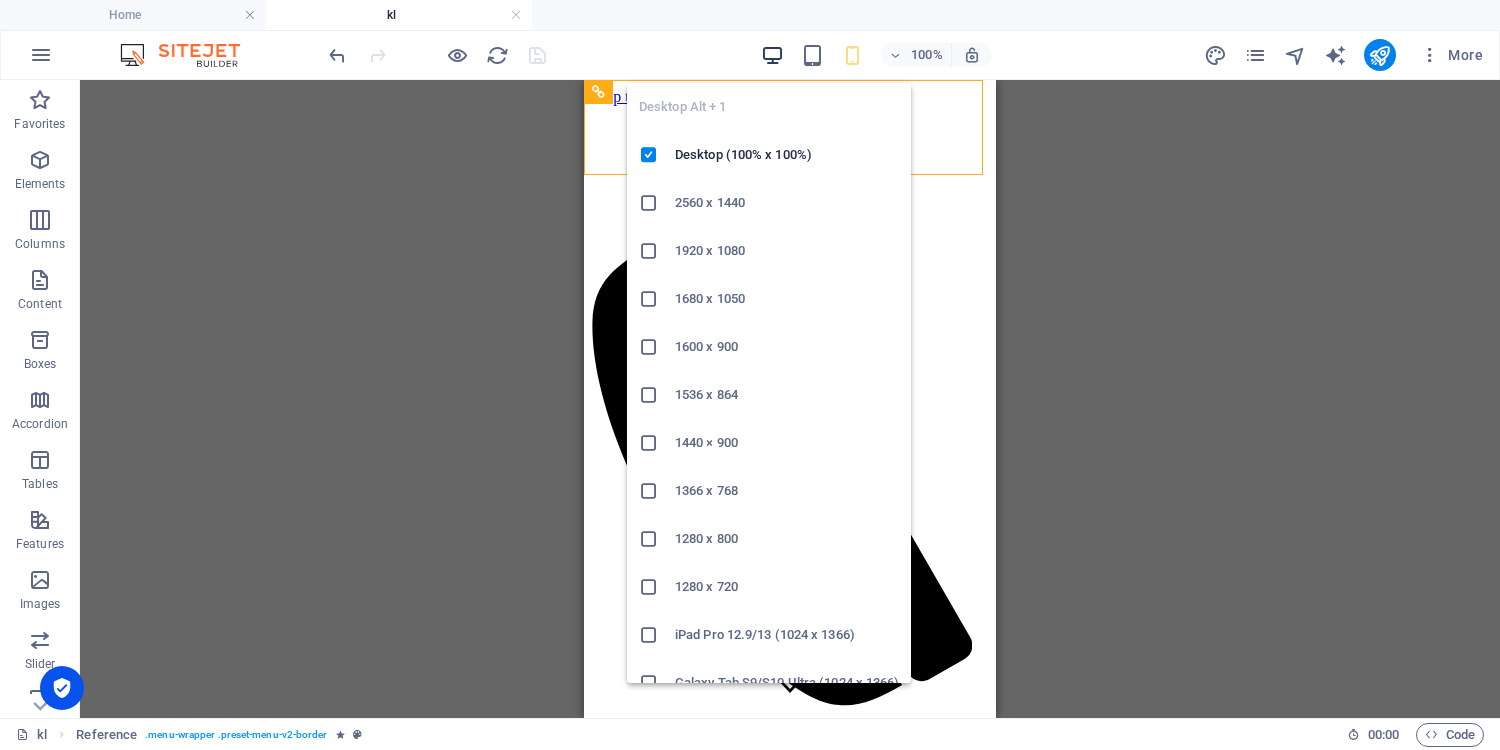 click at bounding box center [772, 55] 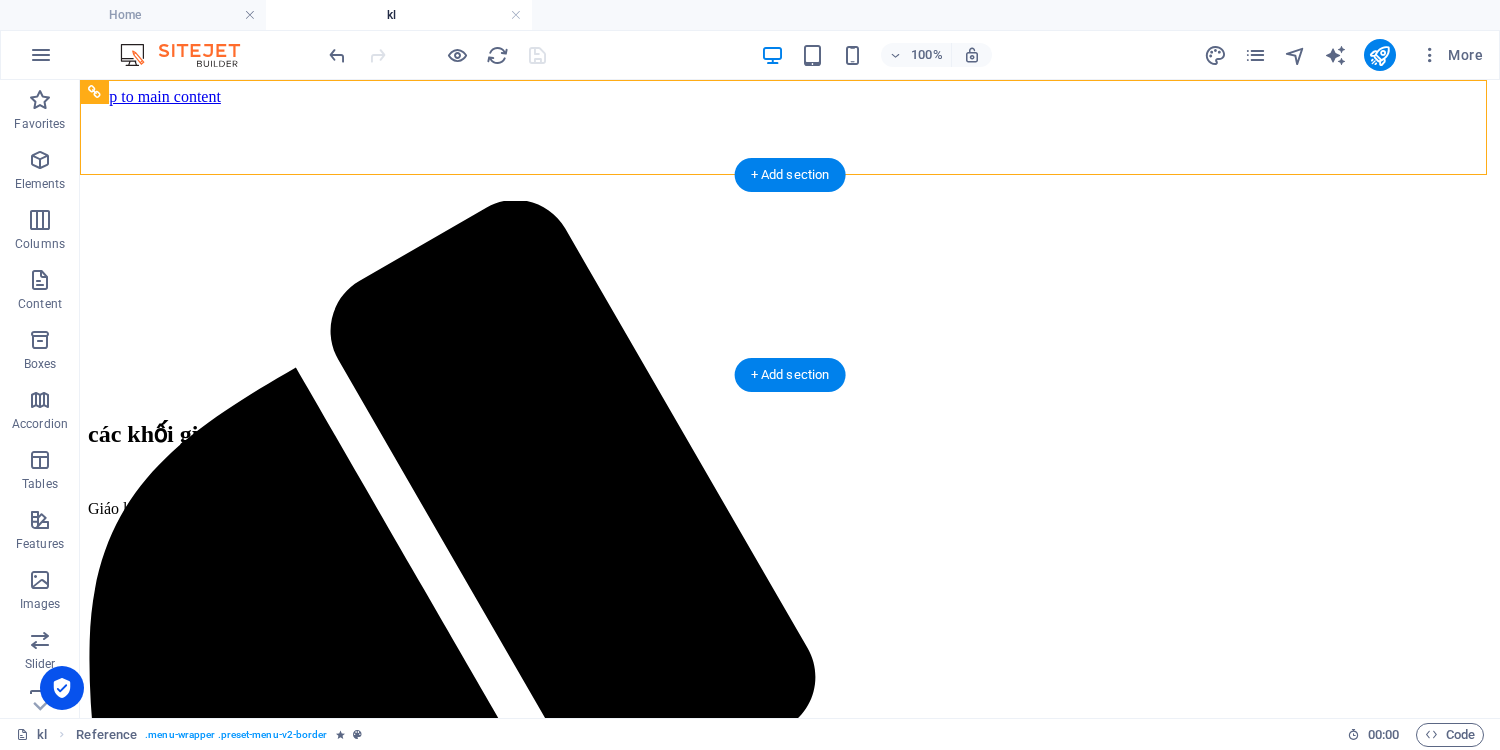 click at bounding box center (790, 201) 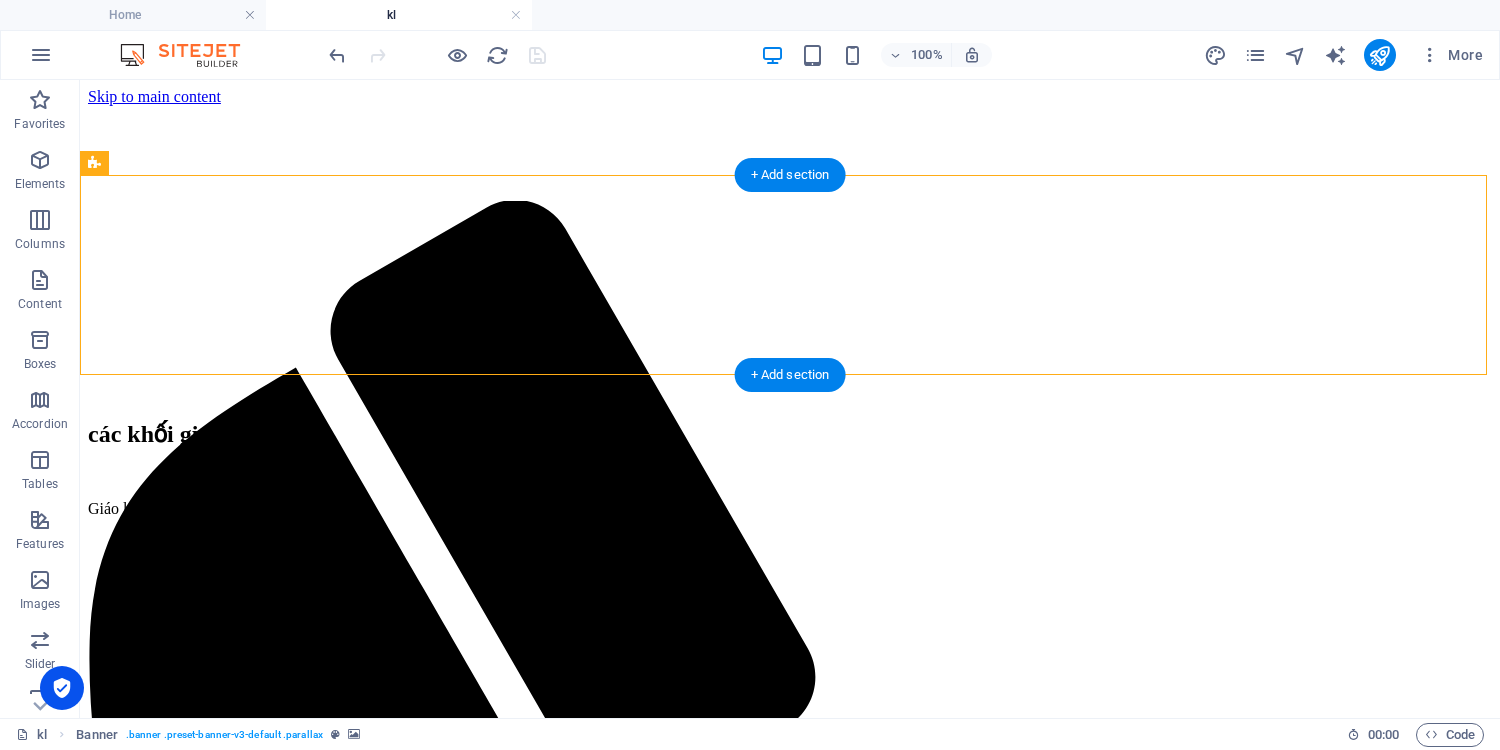 click at bounding box center (790, 201) 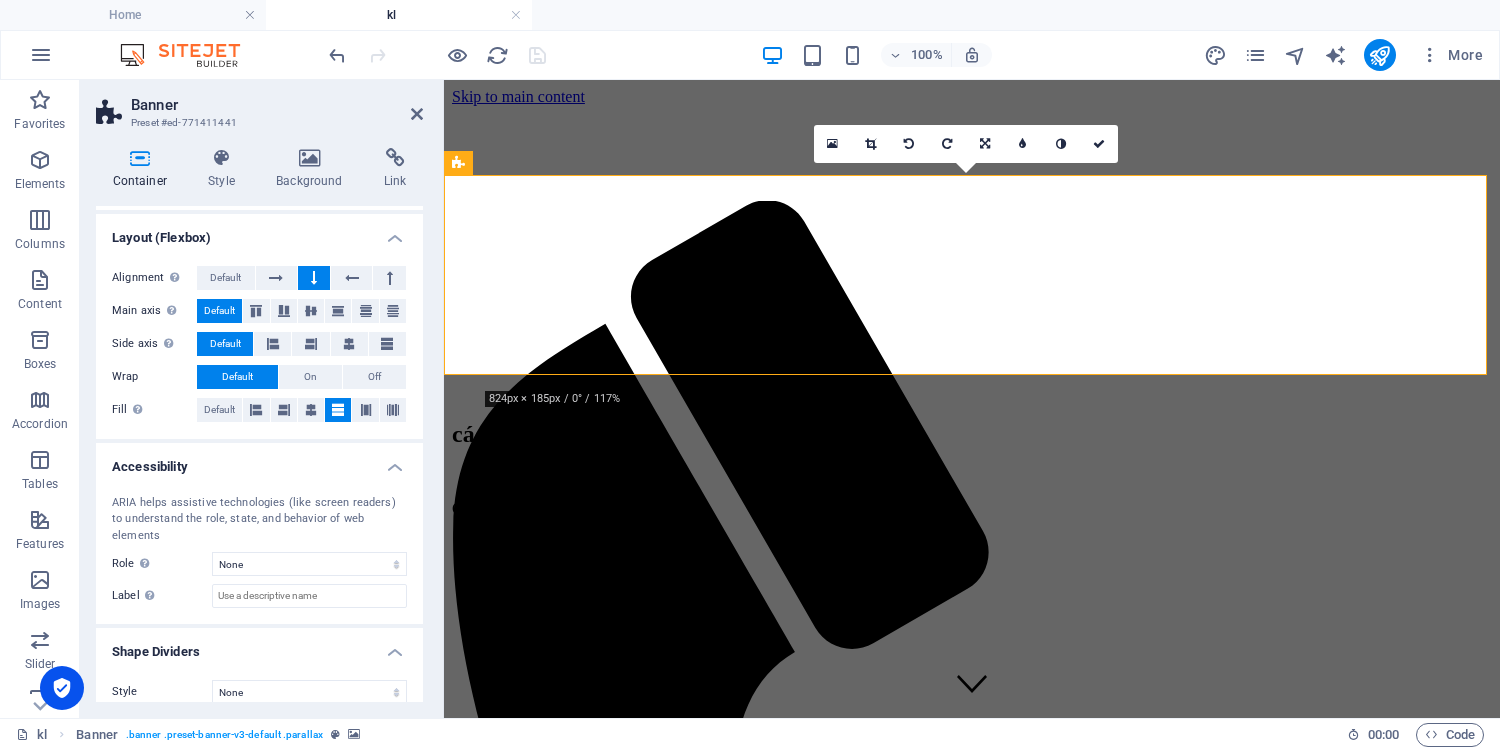 scroll, scrollTop: 262, scrollLeft: 0, axis: vertical 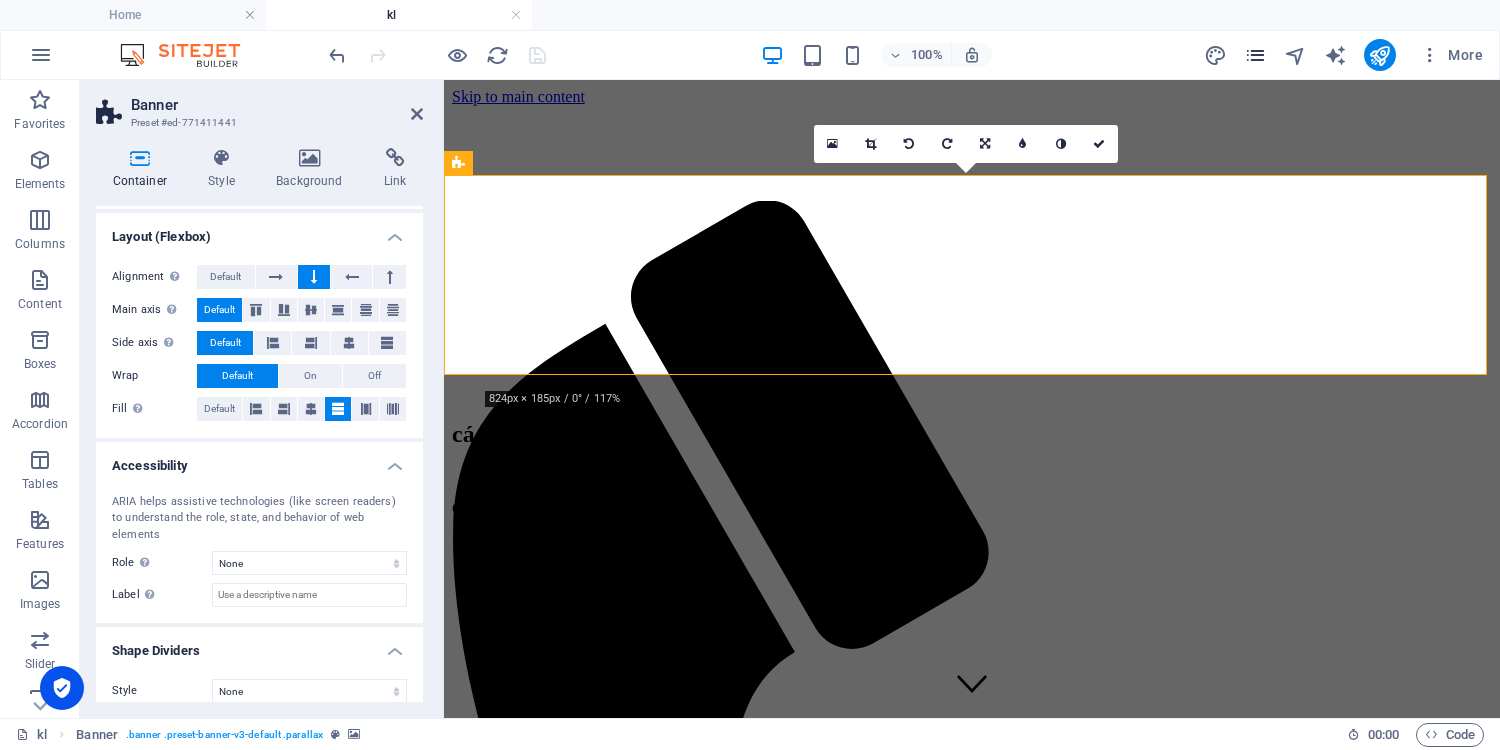 click at bounding box center [1255, 55] 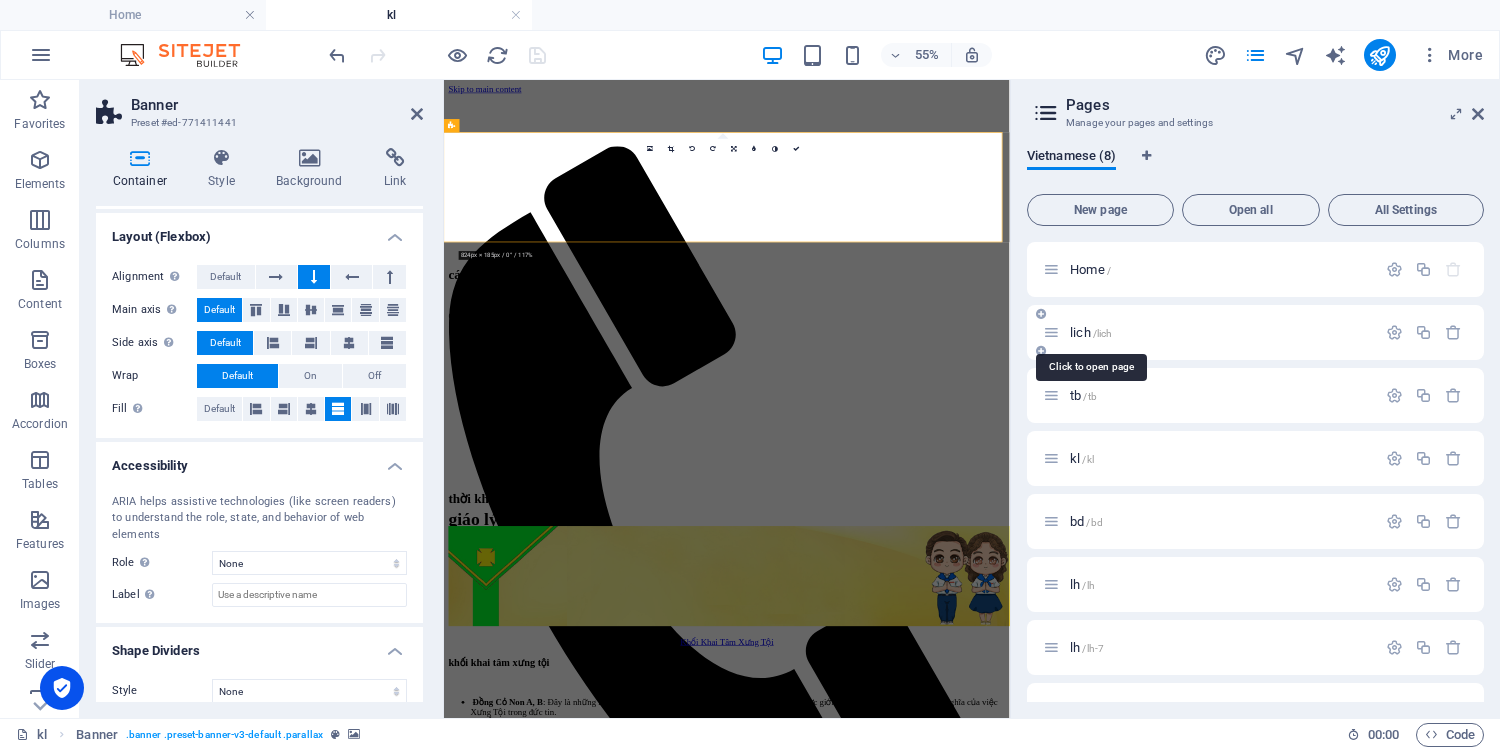 click on "lich /lich" at bounding box center [1091, 332] 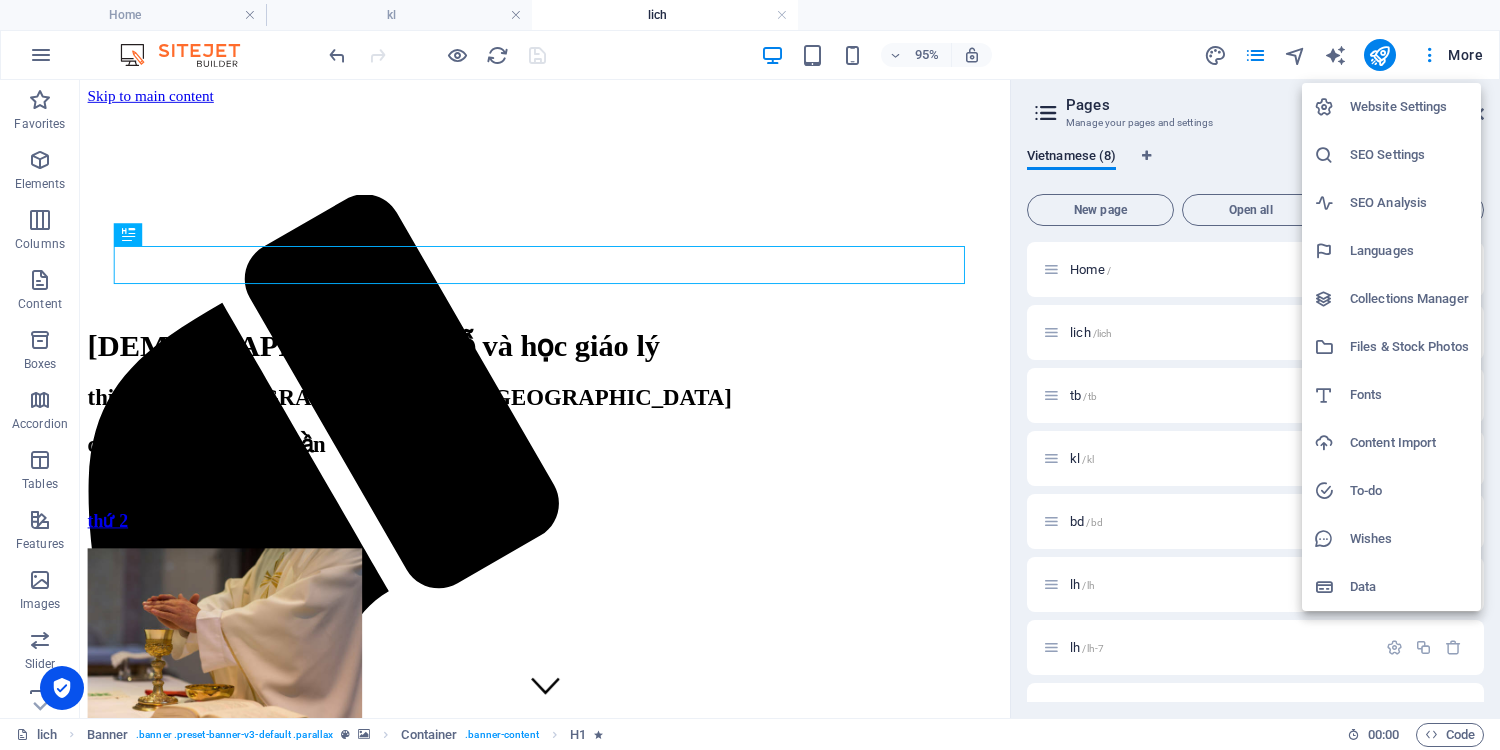 scroll, scrollTop: 0, scrollLeft: 0, axis: both 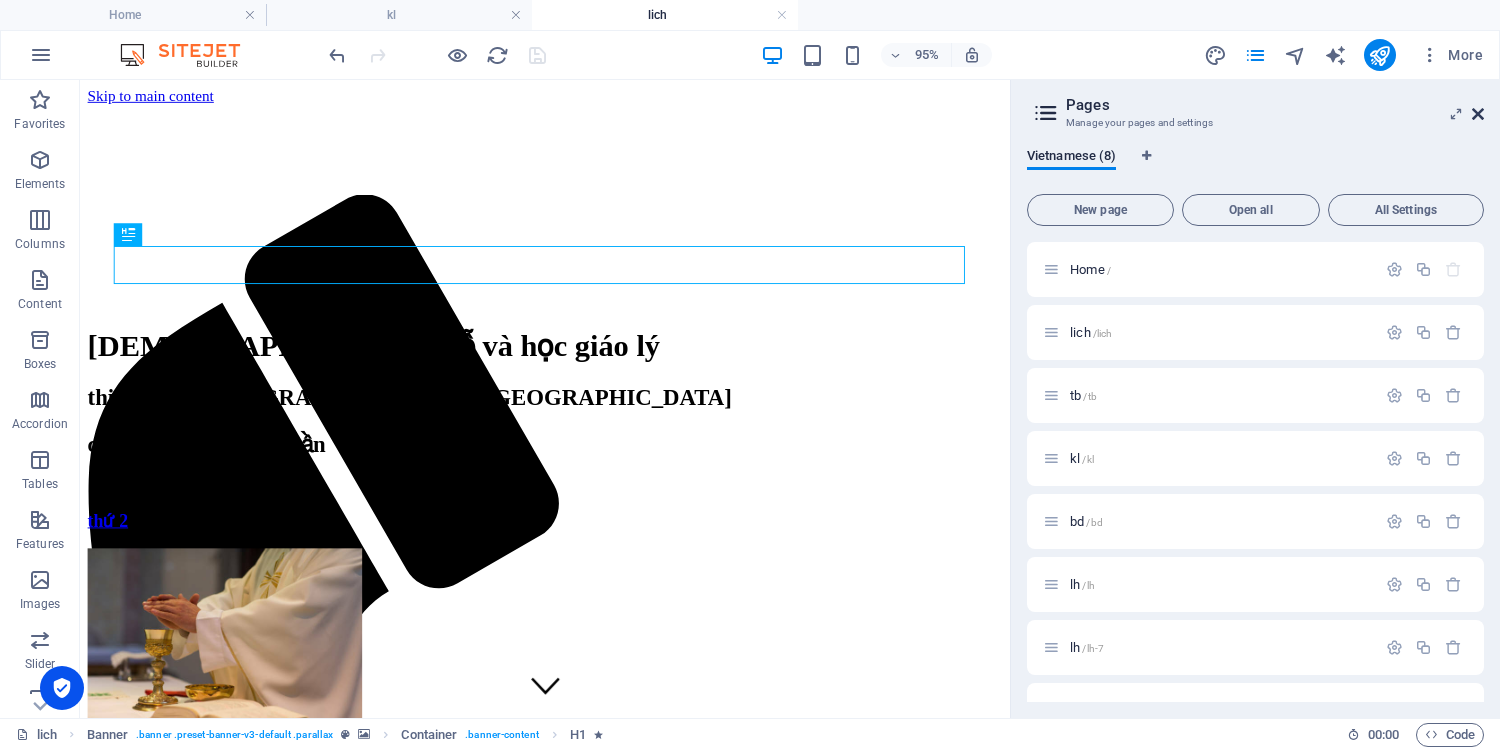 click at bounding box center [1478, 114] 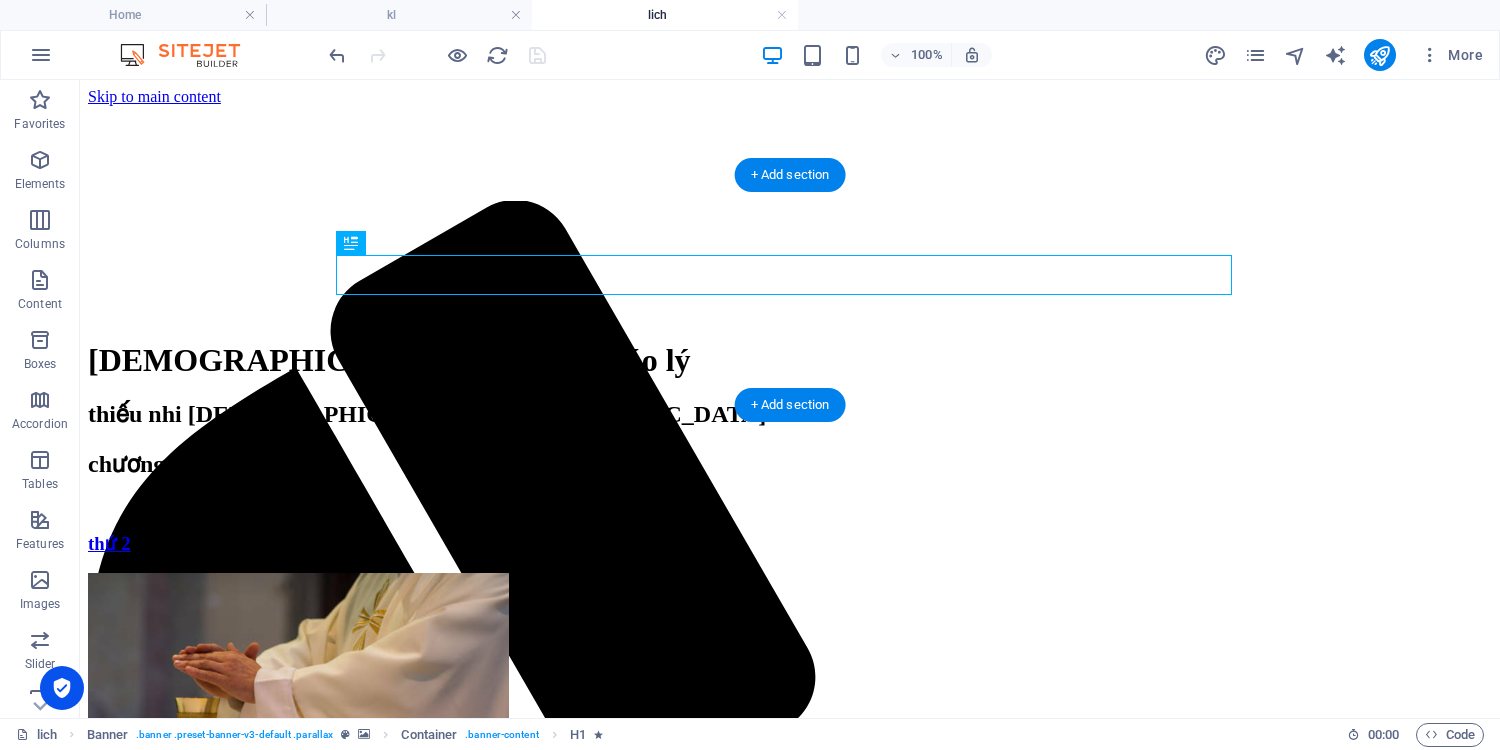 click at bounding box center [790, 201] 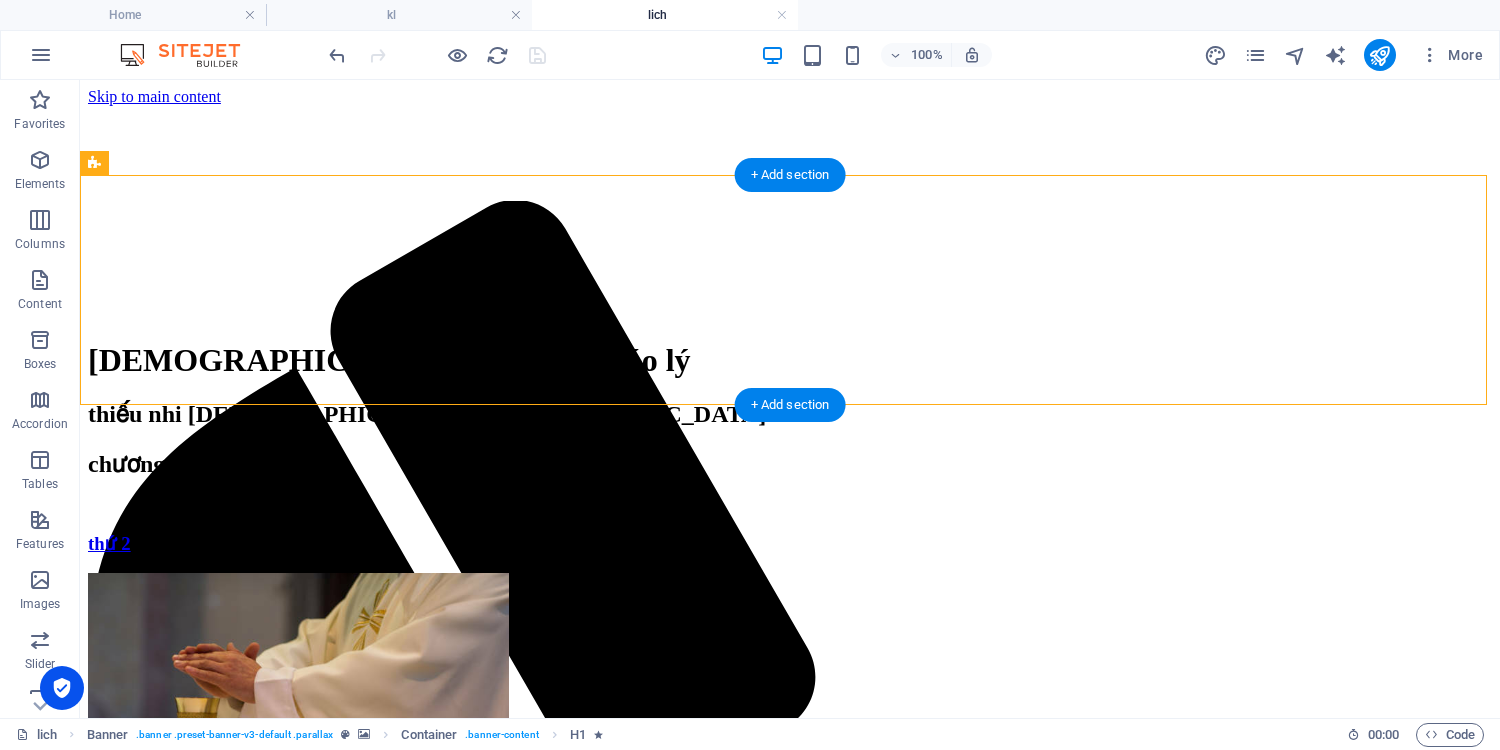 click at bounding box center [790, 201] 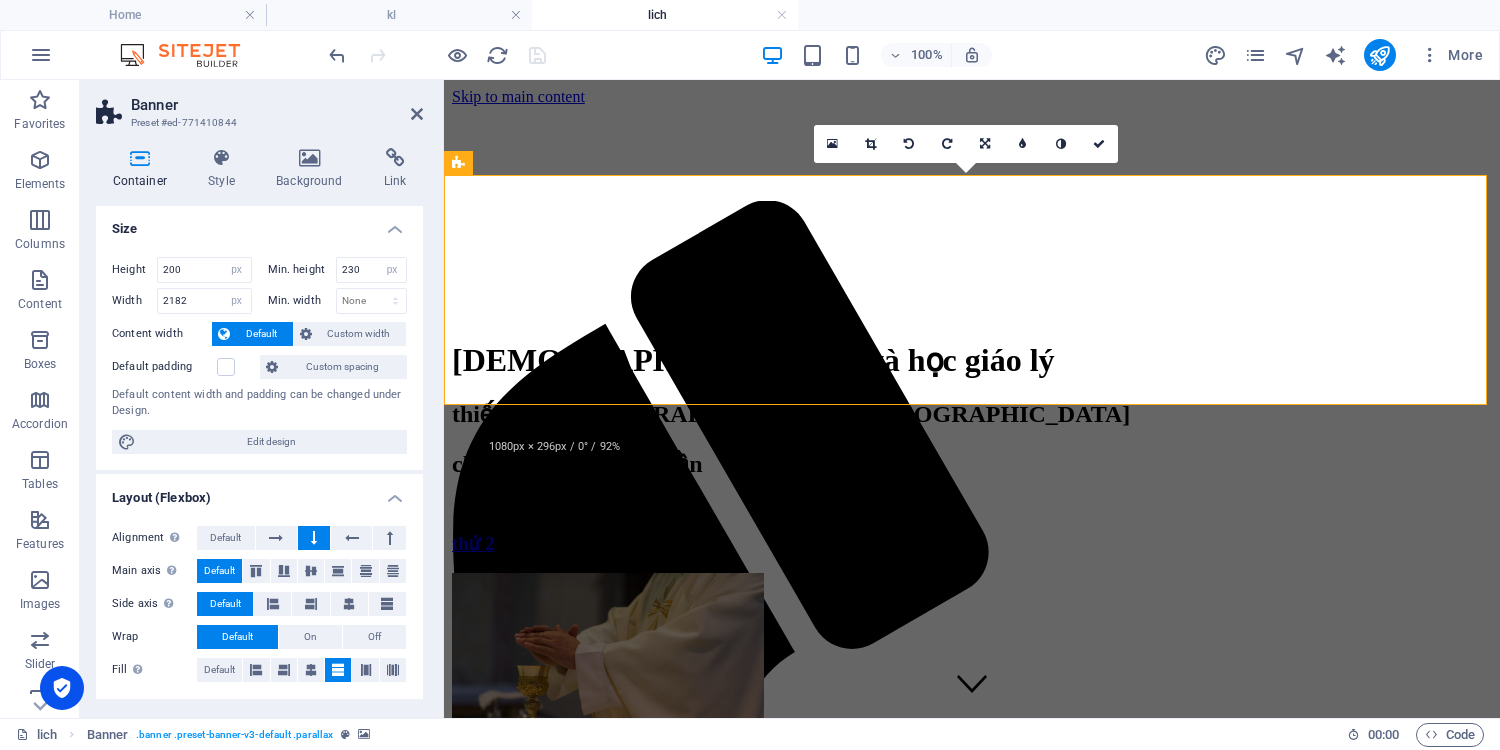 scroll, scrollTop: 0, scrollLeft: 0, axis: both 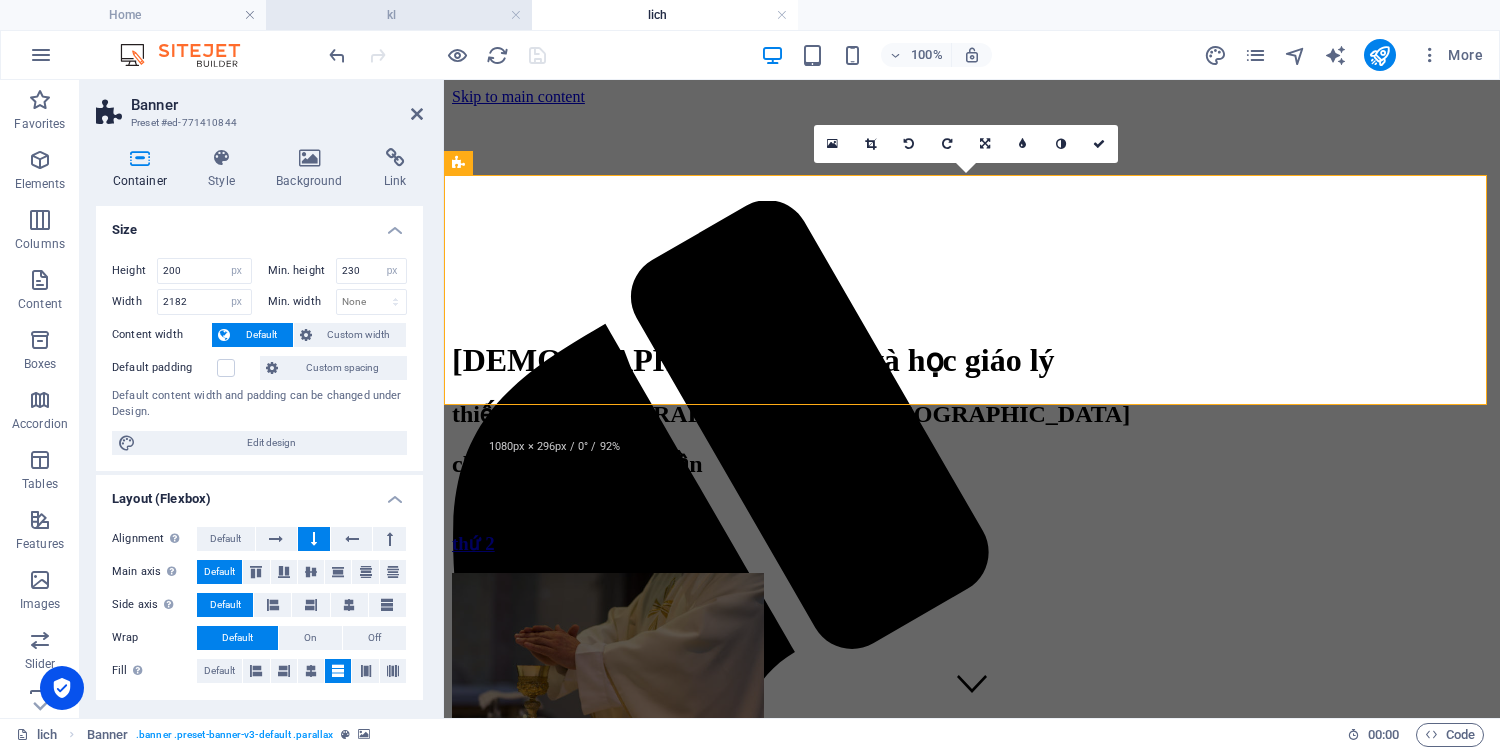 click on "kl" at bounding box center (399, 15) 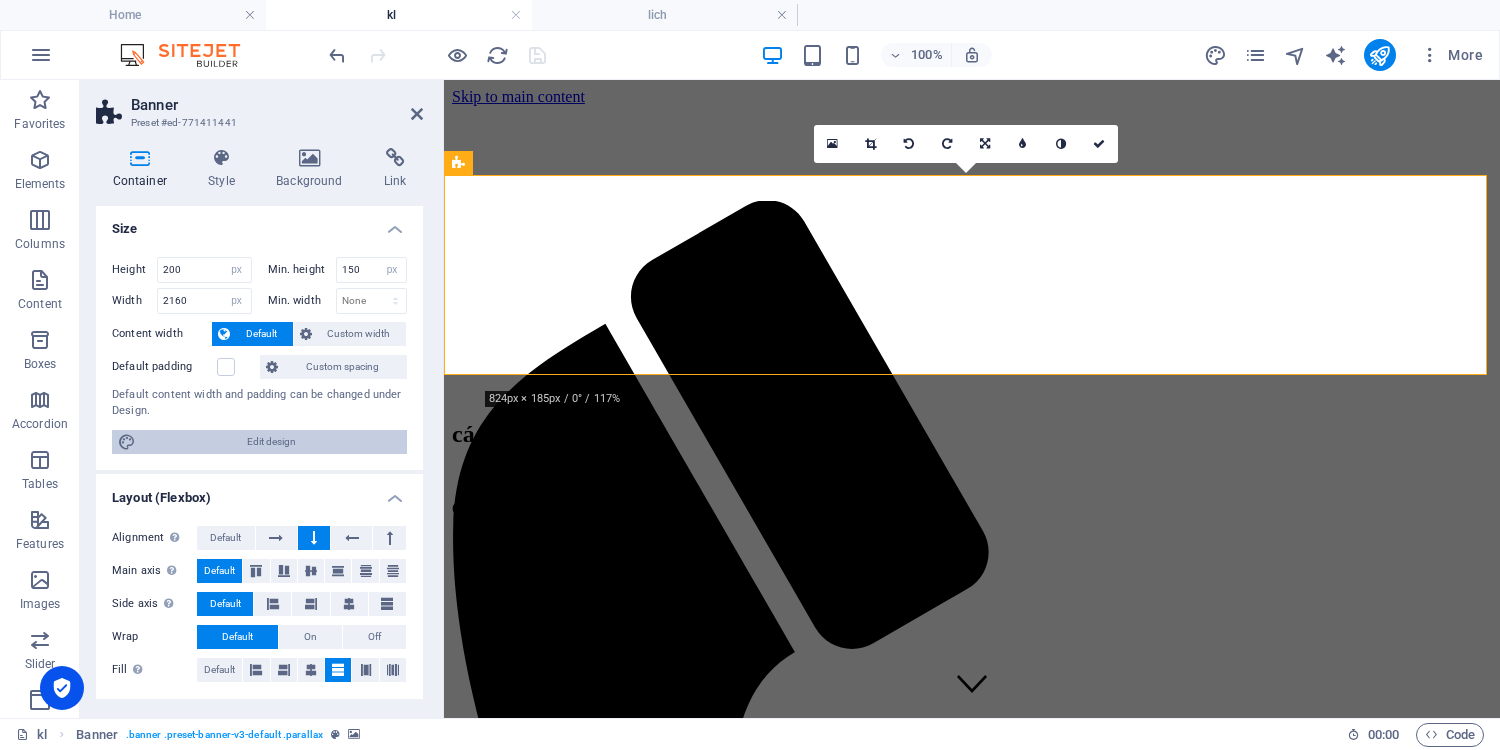 scroll, scrollTop: 0, scrollLeft: 0, axis: both 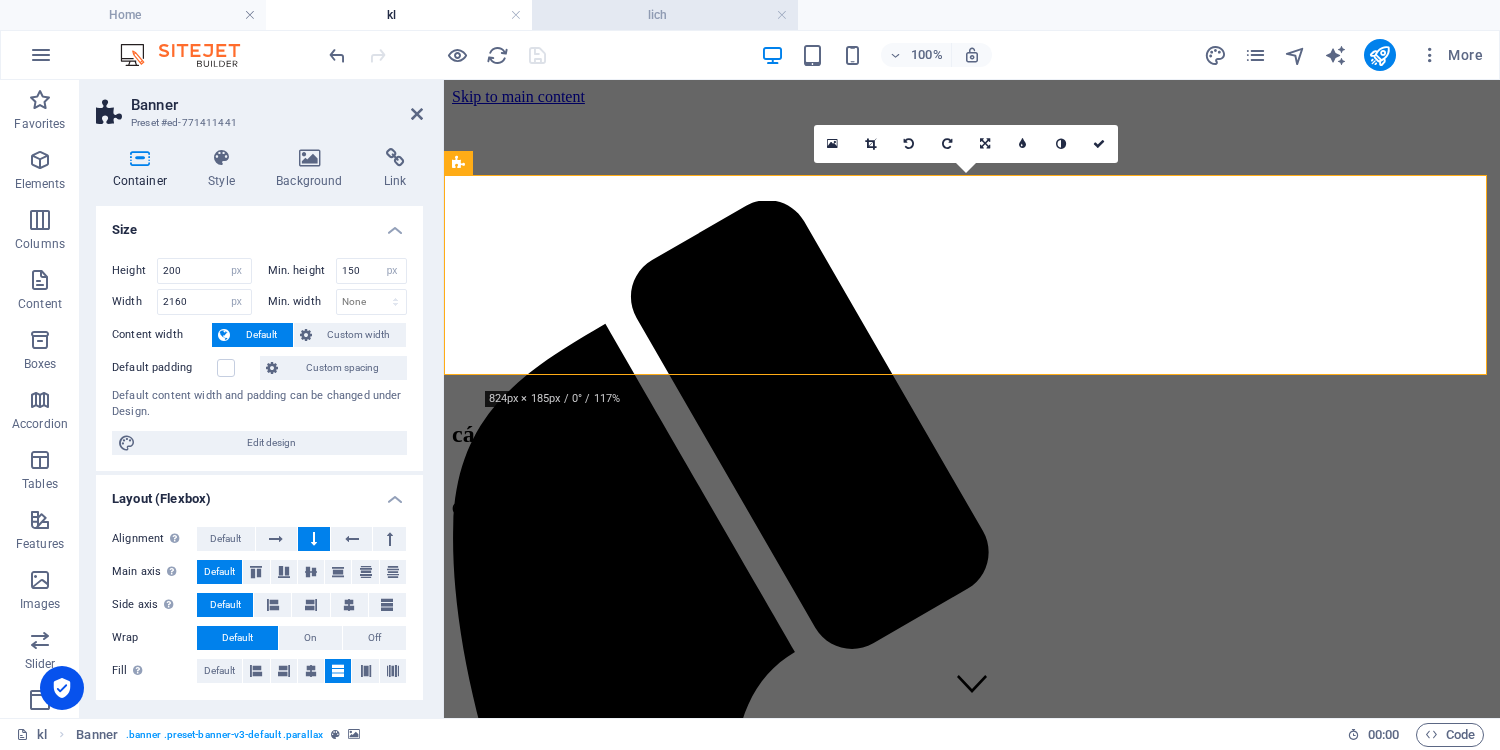 click on "lich" at bounding box center [665, 15] 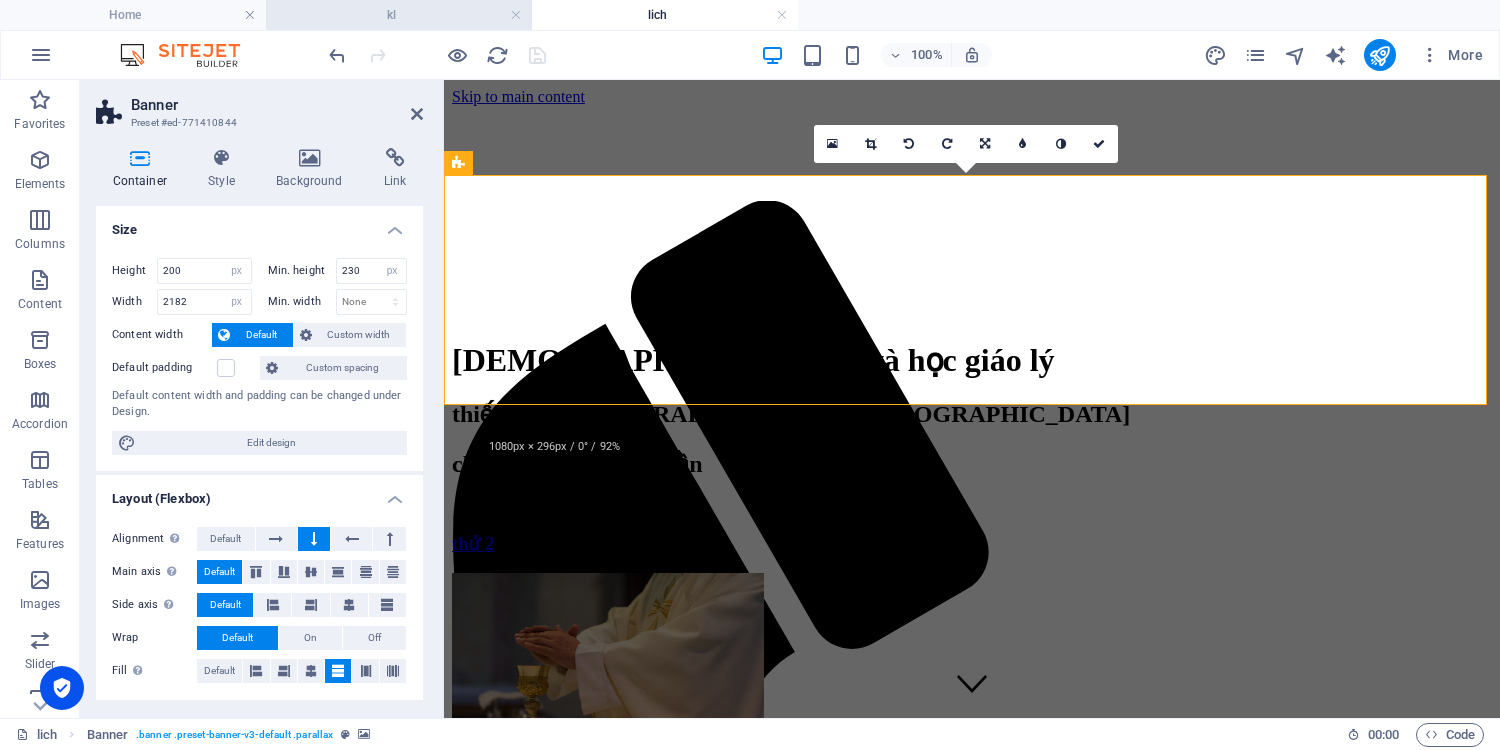 click on "kl" at bounding box center (399, 15) 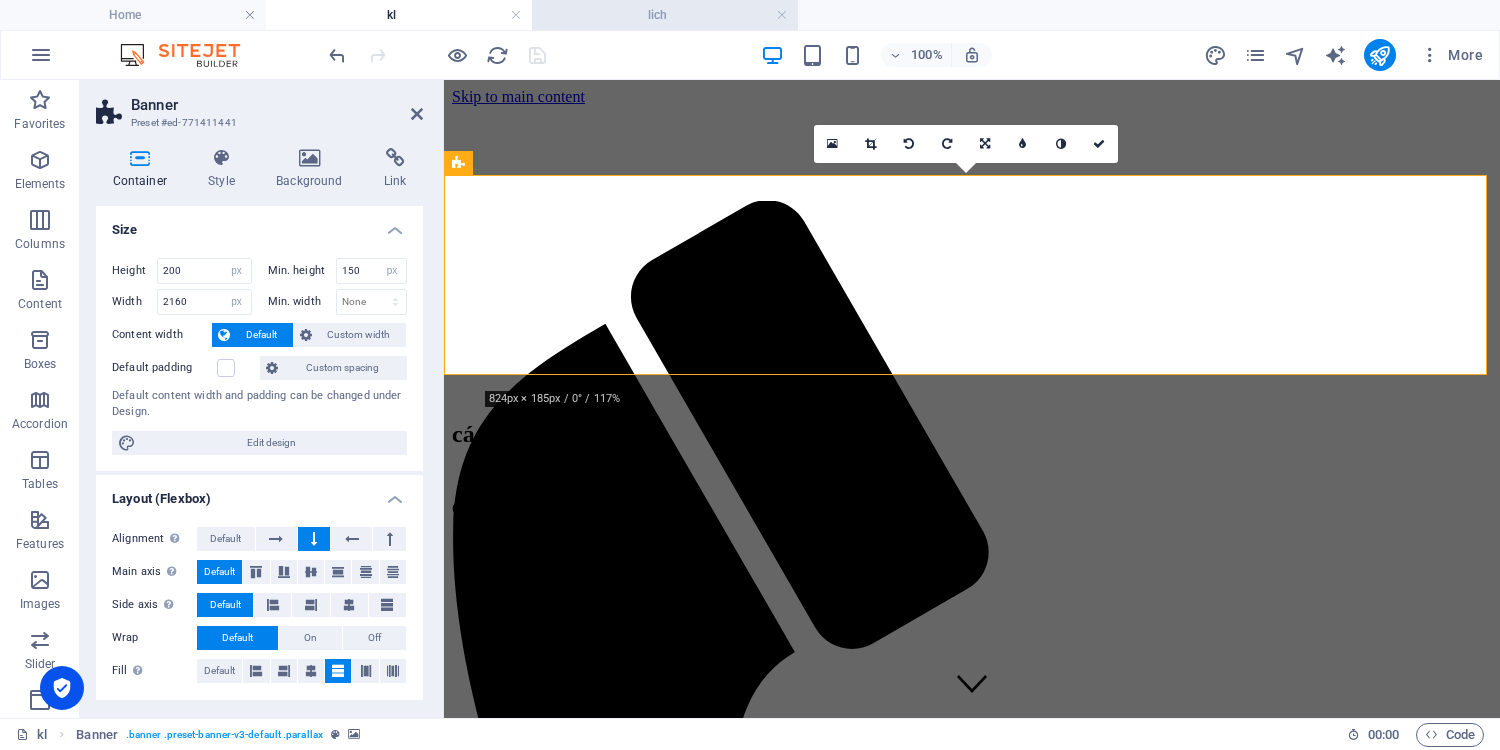click on "lich" at bounding box center [665, 15] 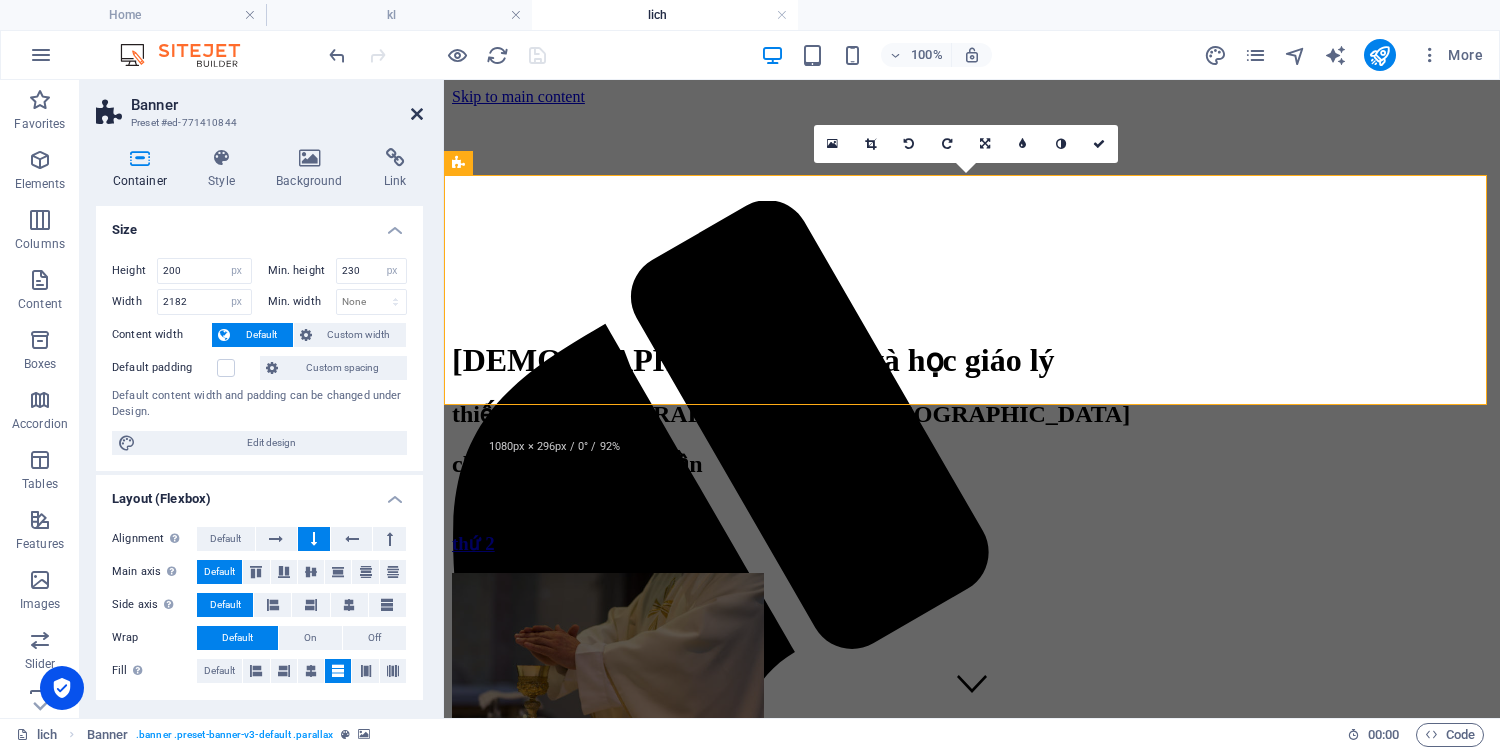 click at bounding box center (417, 114) 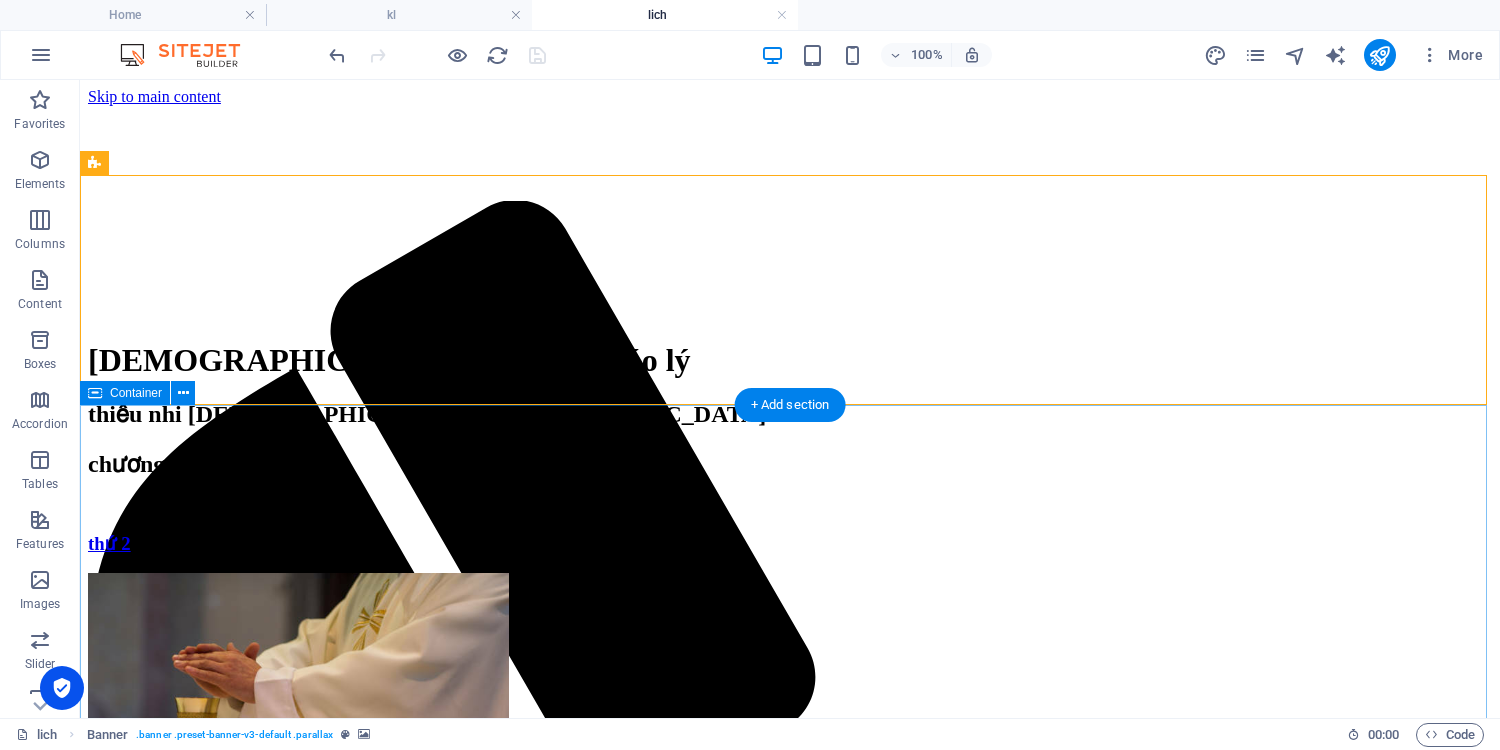 click on "chương trình trong tuần thứ [DATE]:00 sáng  Thánh Lễ thứ 3 thứ 3 18:00 chiều Thánh Lễ thứ [DATE]:00 sáng Thánh Lễ thứ 5 thứ 5 18:00 chiều Lễ Thiếu Nhi thứ [DATE]:00 sáng  Thánh Lễ thứ 7 thứ 7 18:00 chiều Lễ Chúa Nhật mừng trước chủ nhật chủ nhật 05:00 sáng Lễ Chúa Nhật 1 07:30 sáng Lễ Thiếu Nhi 08:00 chiều Lễ Chúa Nhật 3" at bounding box center [790, 2091] 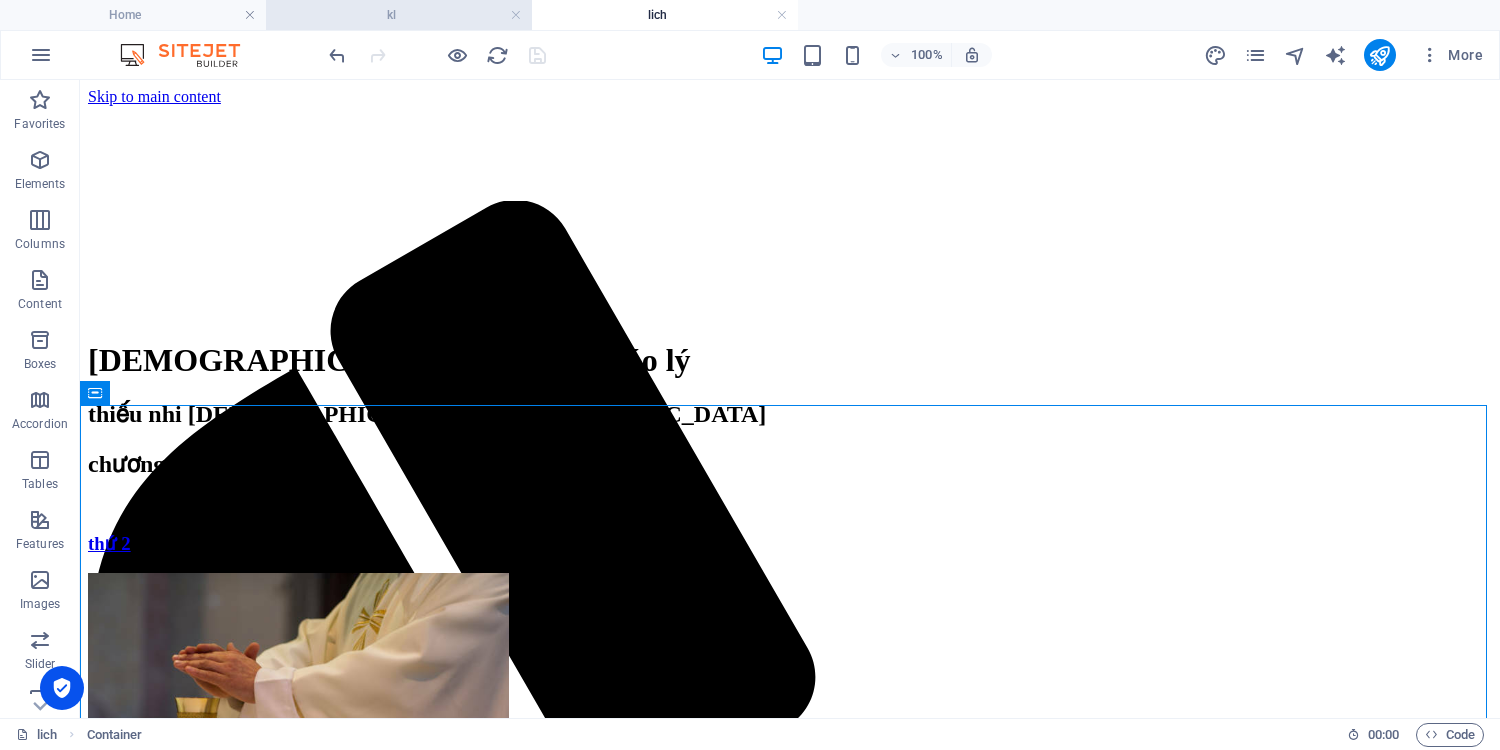 click on "kl" at bounding box center [399, 15] 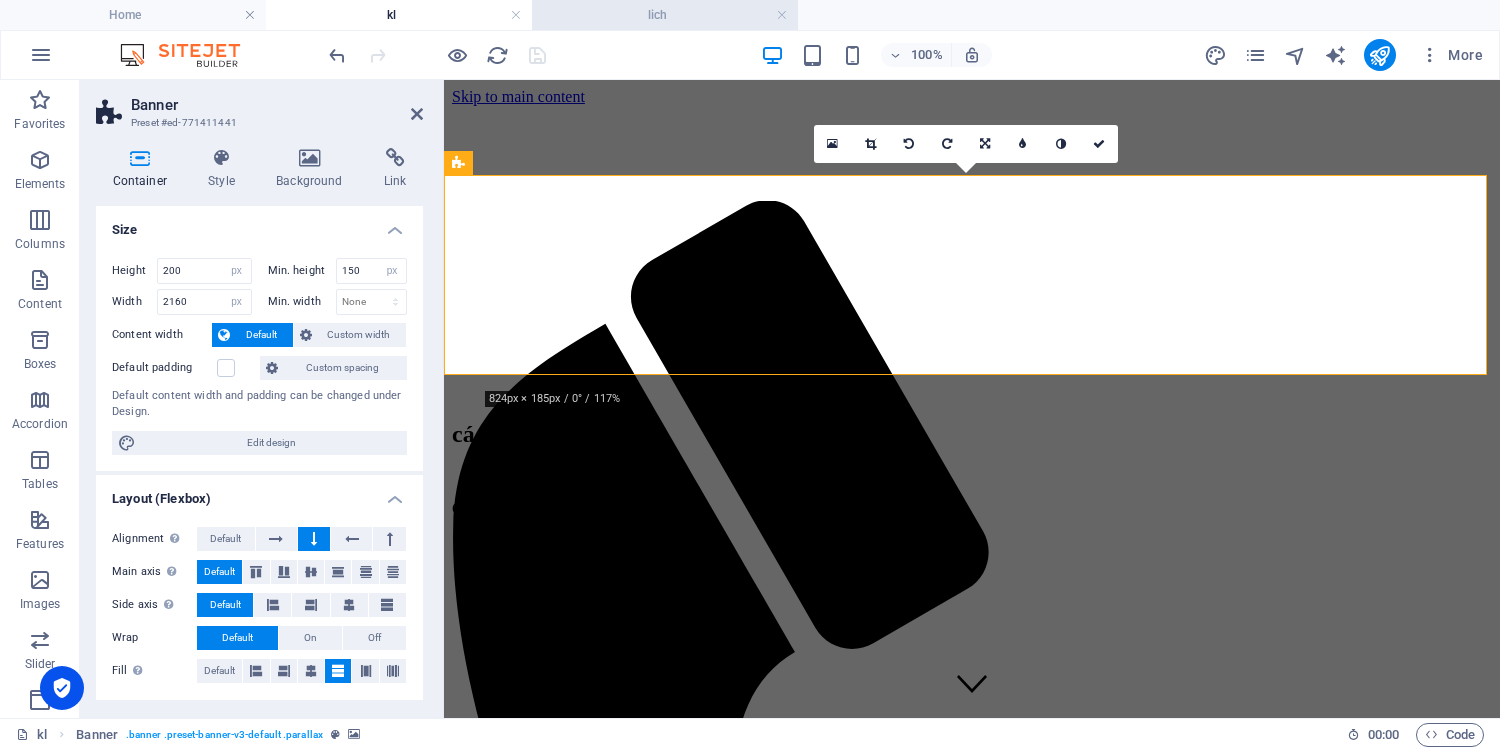 click on "lich" at bounding box center (665, 15) 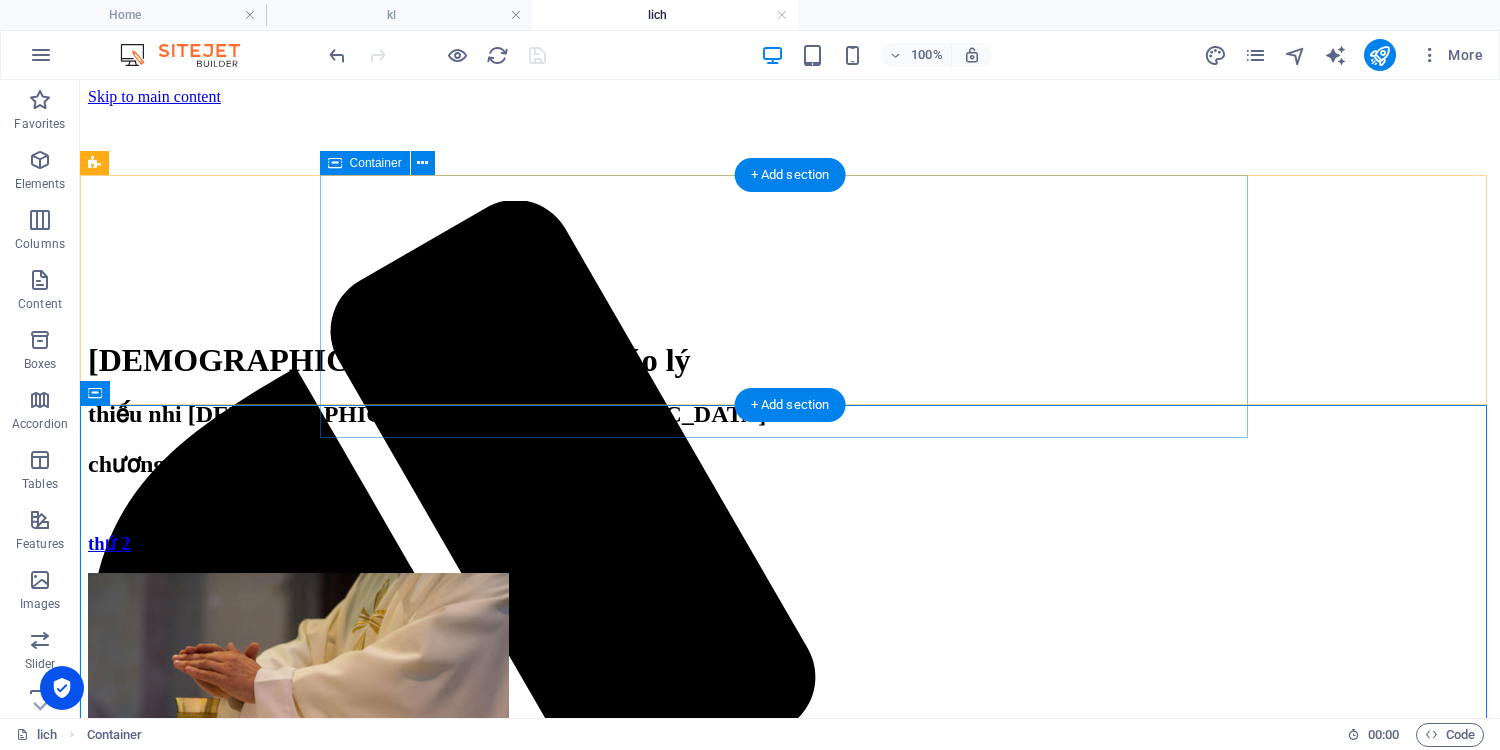 click on "[DEMOGRAPHIC_DATA] lễ và học giáo lý thiếu nhi [DEMOGRAPHIC_DATA] xứ [GEOGRAPHIC_DATA]" at bounding box center [790, 392] 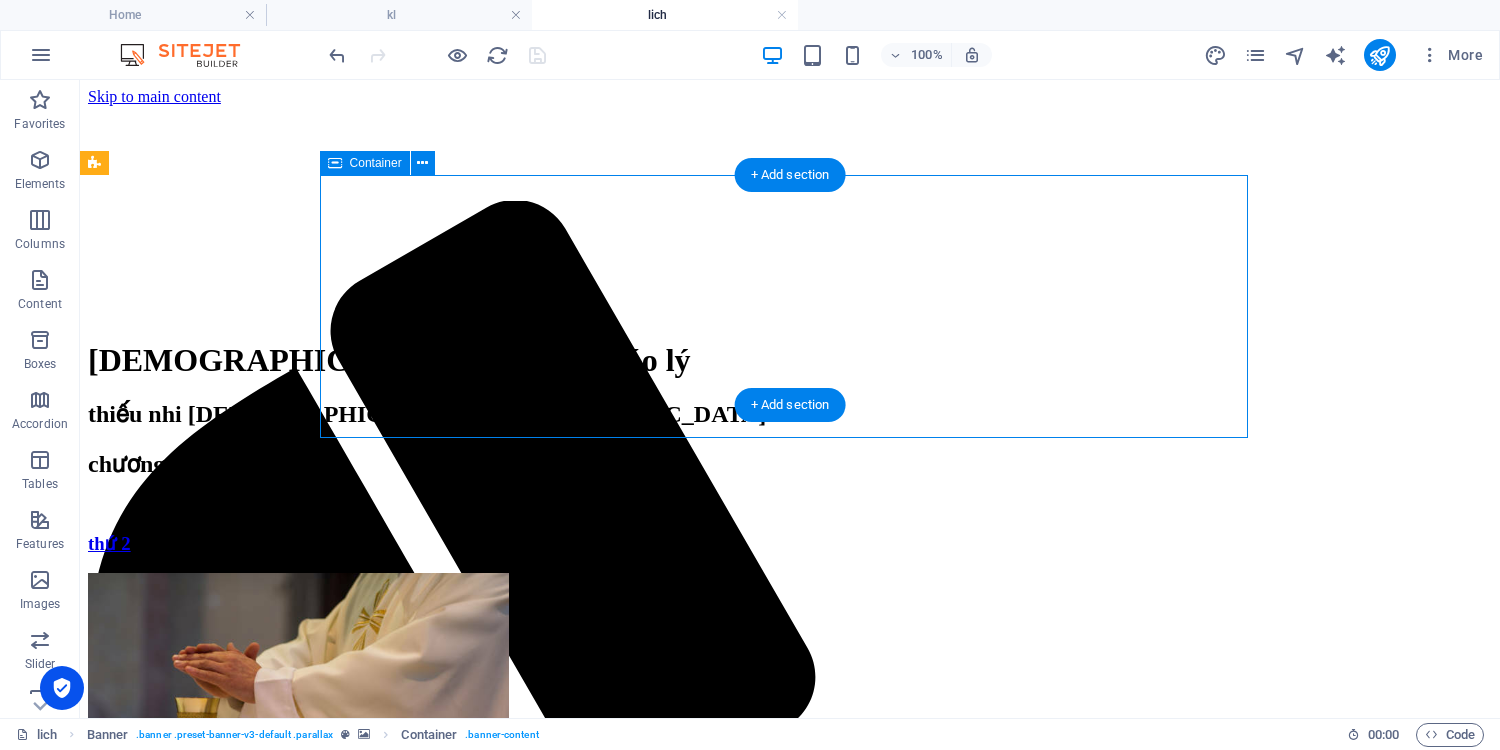 click on "[DEMOGRAPHIC_DATA] lễ và học giáo lý thiếu nhi [DEMOGRAPHIC_DATA] xứ [GEOGRAPHIC_DATA]" at bounding box center (790, 392) 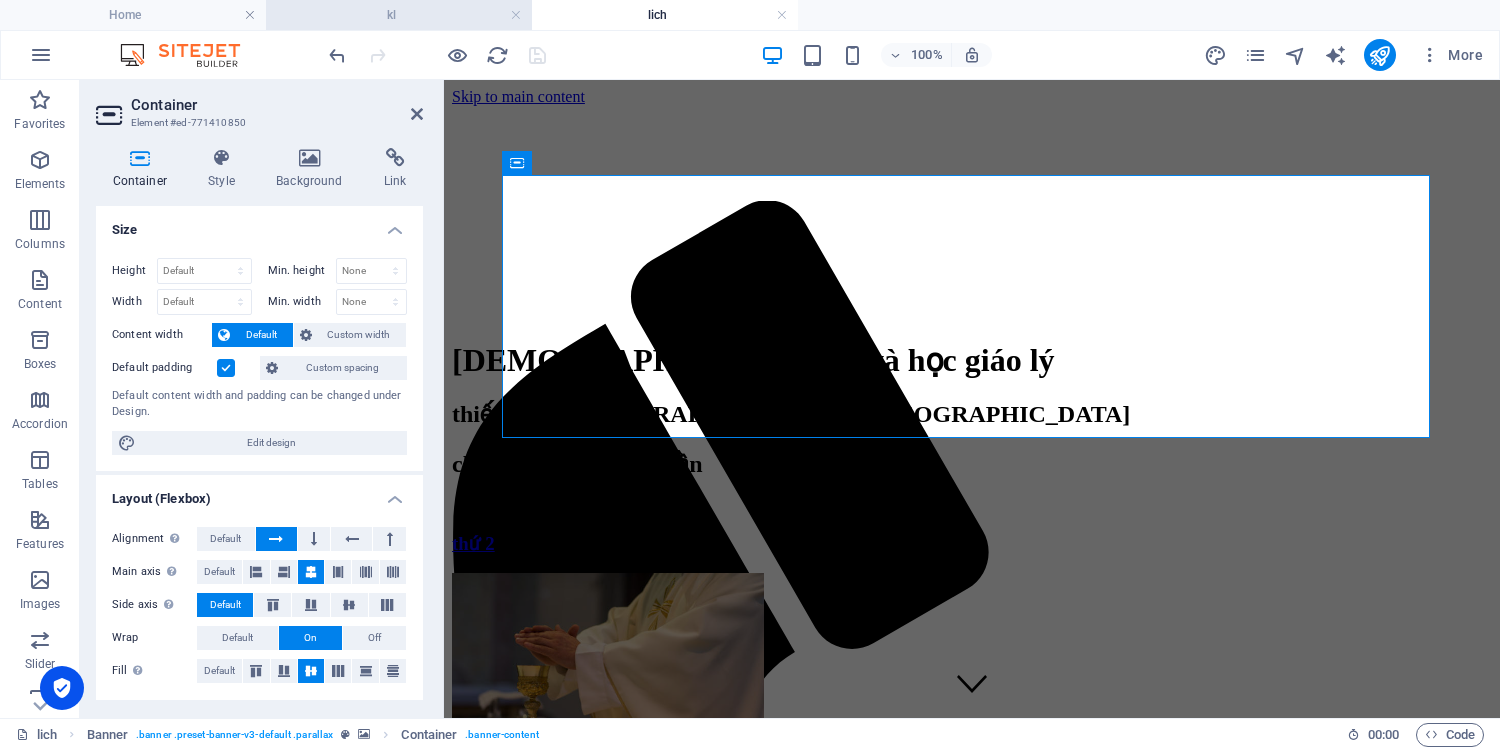 click on "kl" at bounding box center (399, 15) 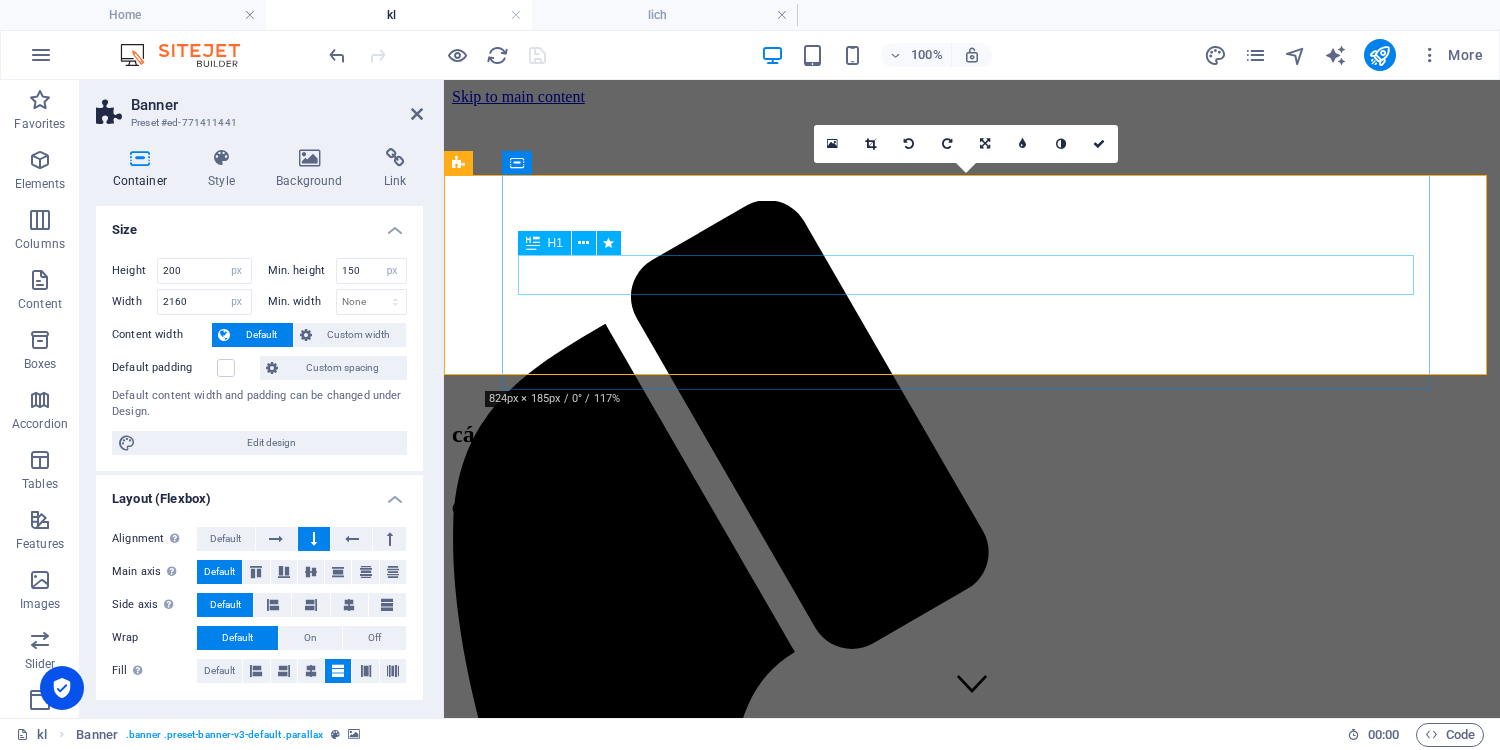 click on "giáo lý phổ thông" at bounding box center (972, 878) 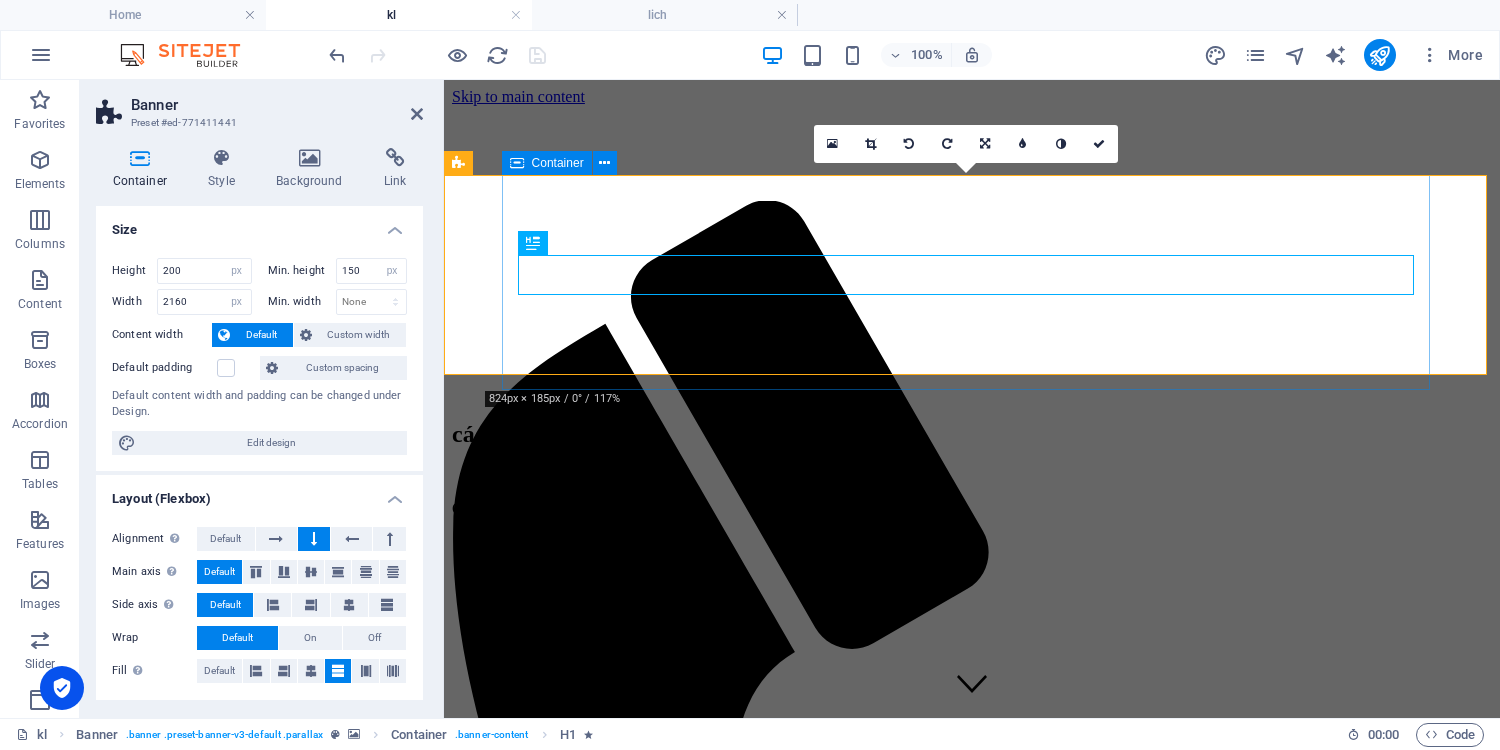 click on "giáo lý phổ thông" at bounding box center (972, 886) 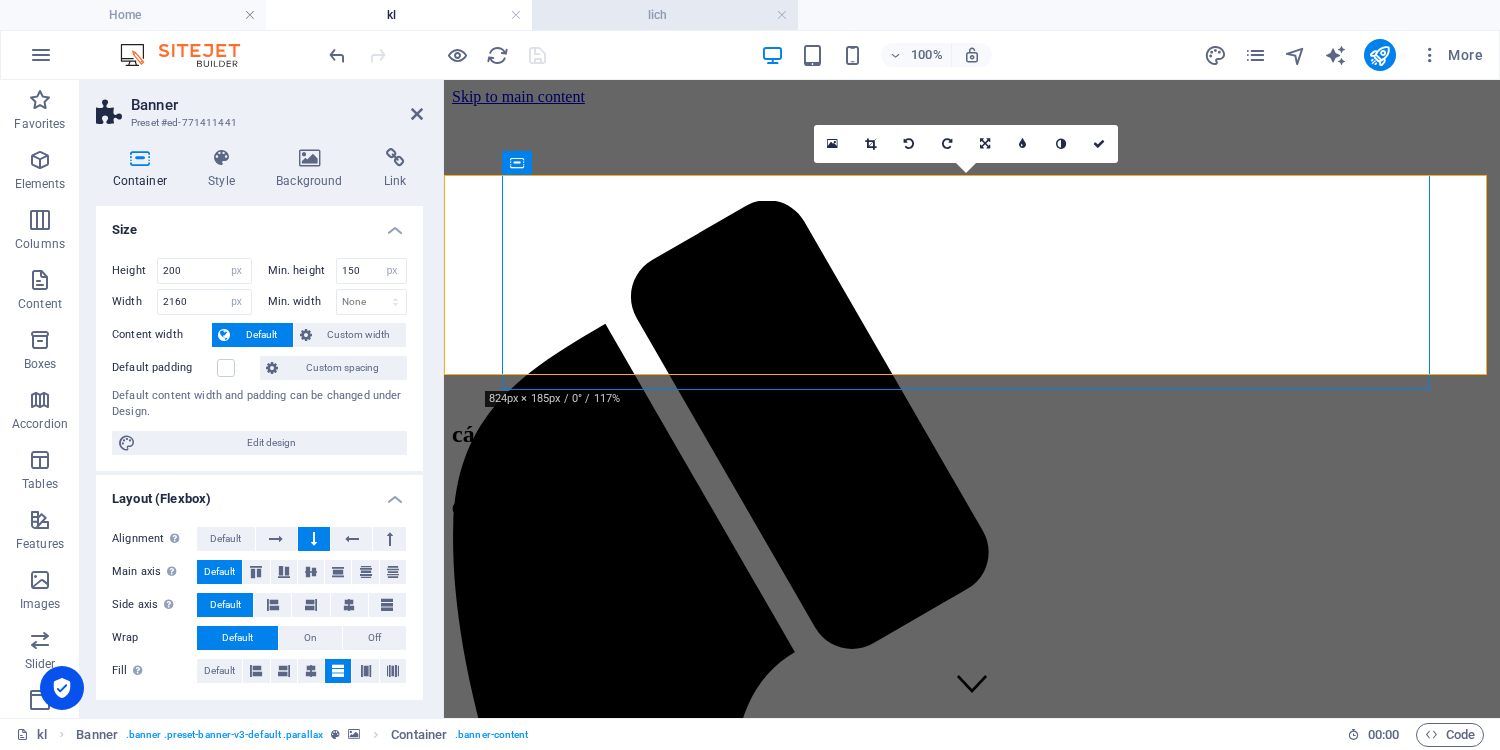 click on "lich" at bounding box center [665, 15] 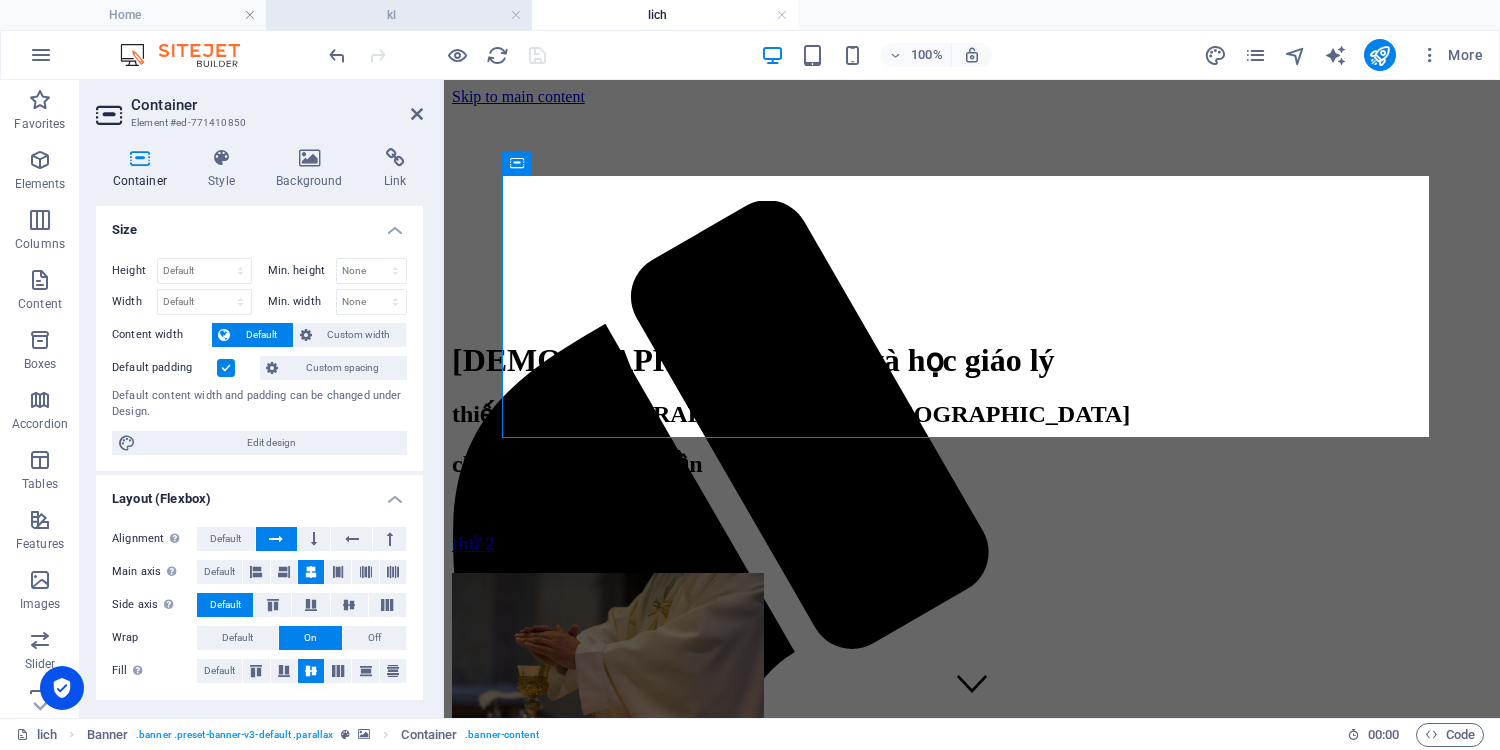 click on "kl" at bounding box center (399, 15) 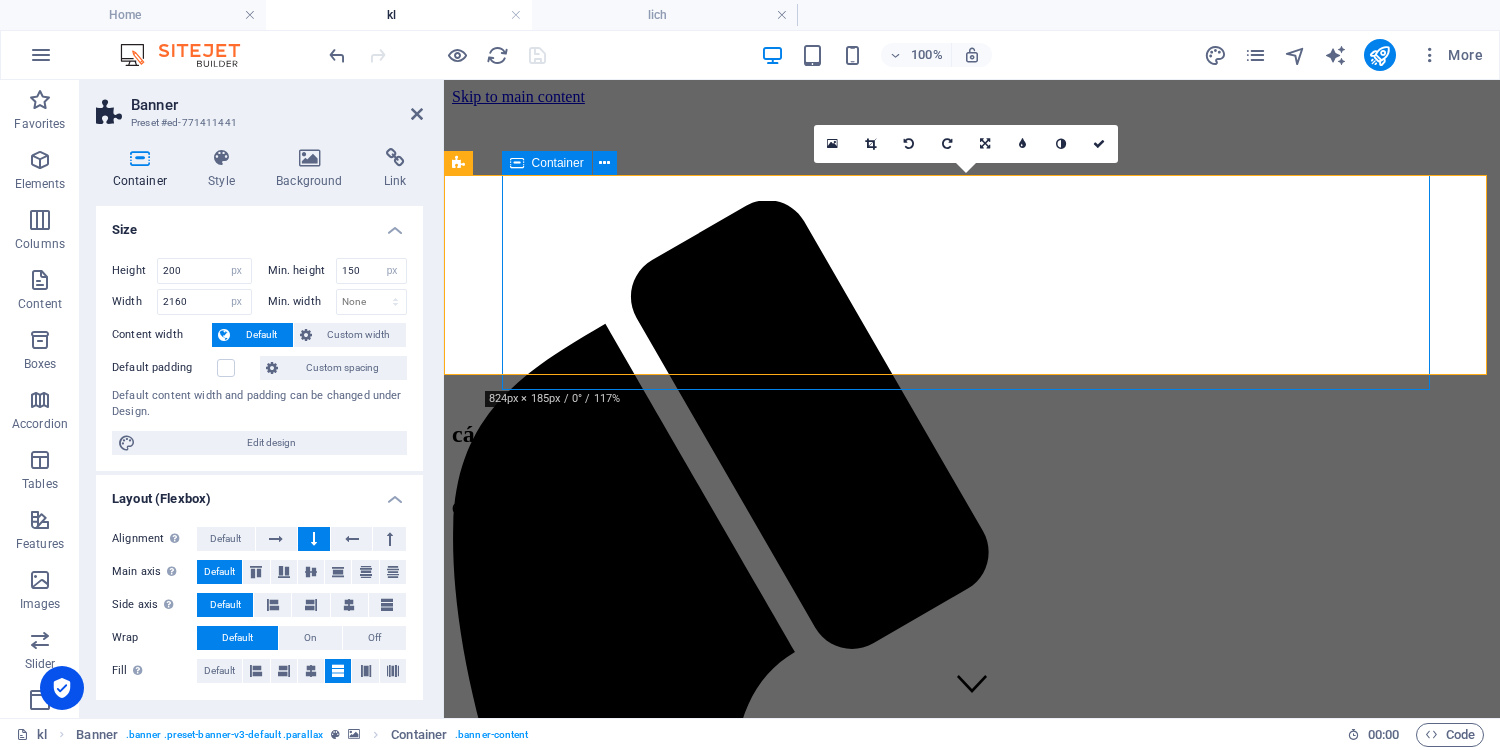 click on "giáo lý phổ thông" at bounding box center (972, 886) 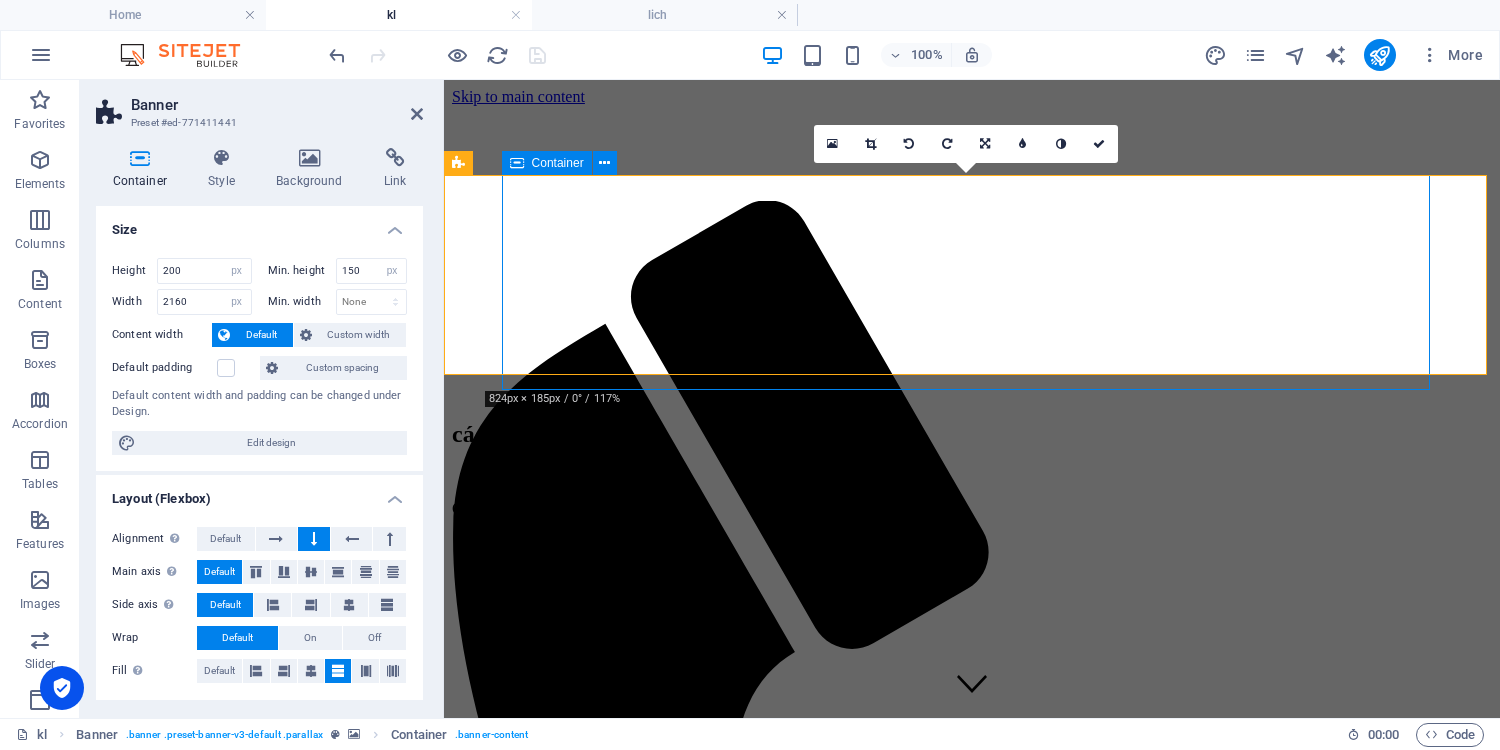 click on "giáo lý phổ thông" at bounding box center [972, 886] 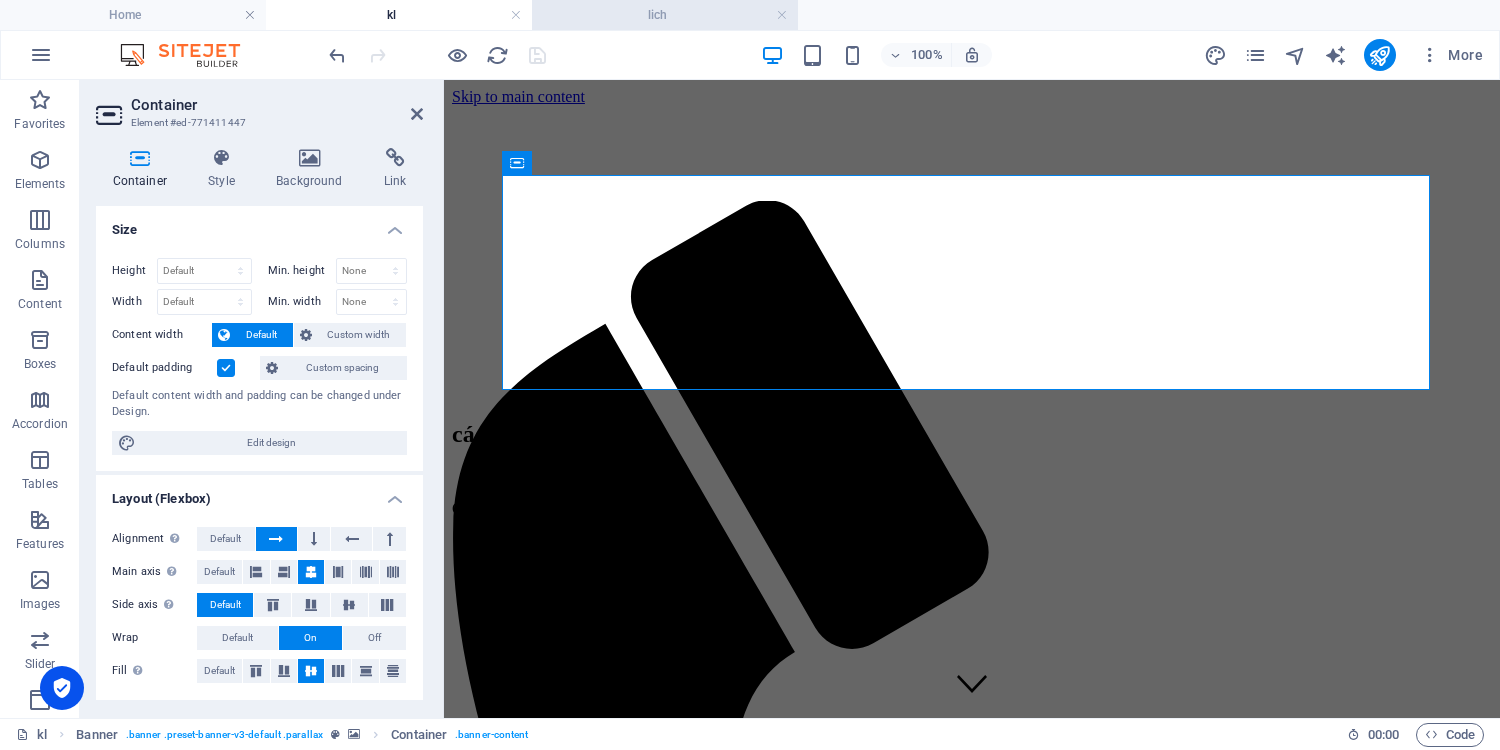 click on "lich" at bounding box center (665, 15) 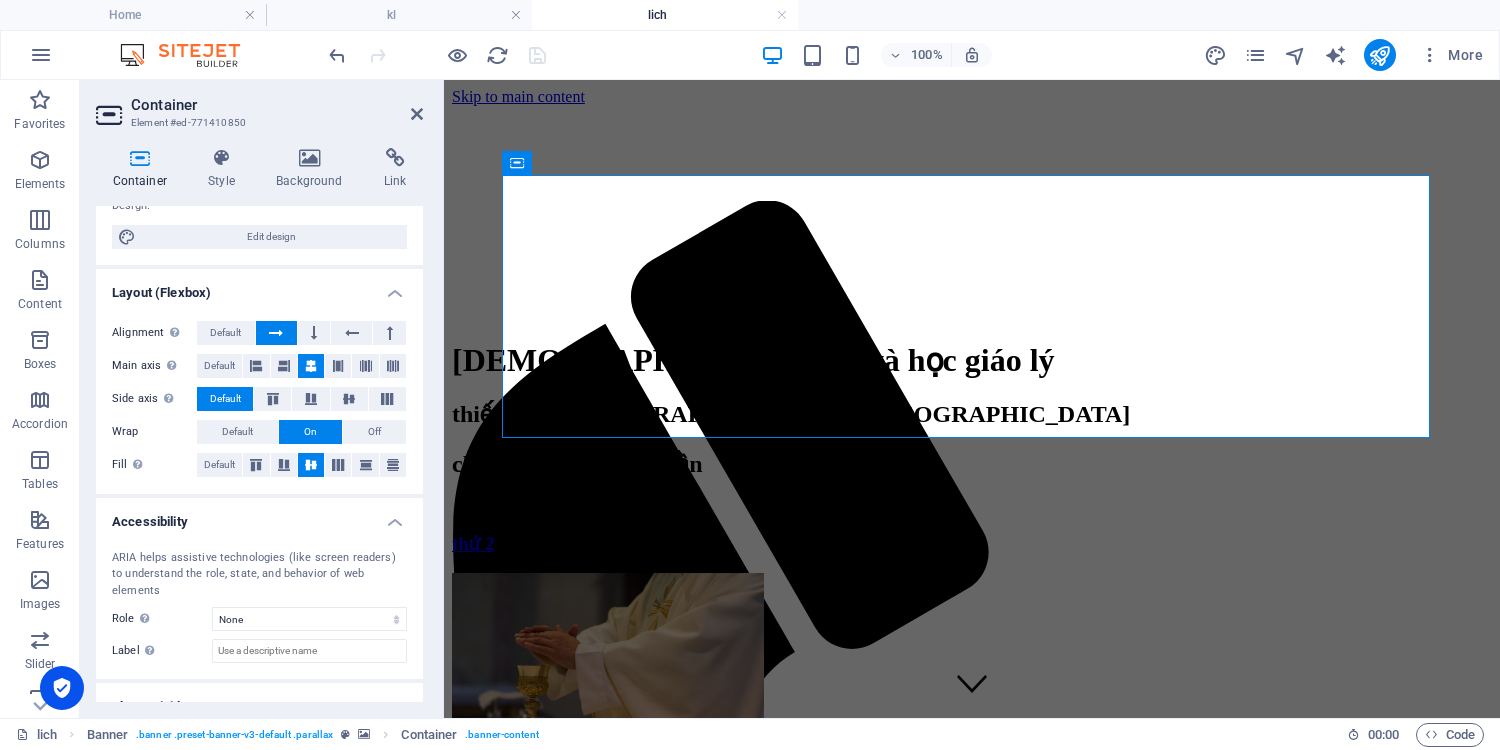 scroll, scrollTop: 262, scrollLeft: 0, axis: vertical 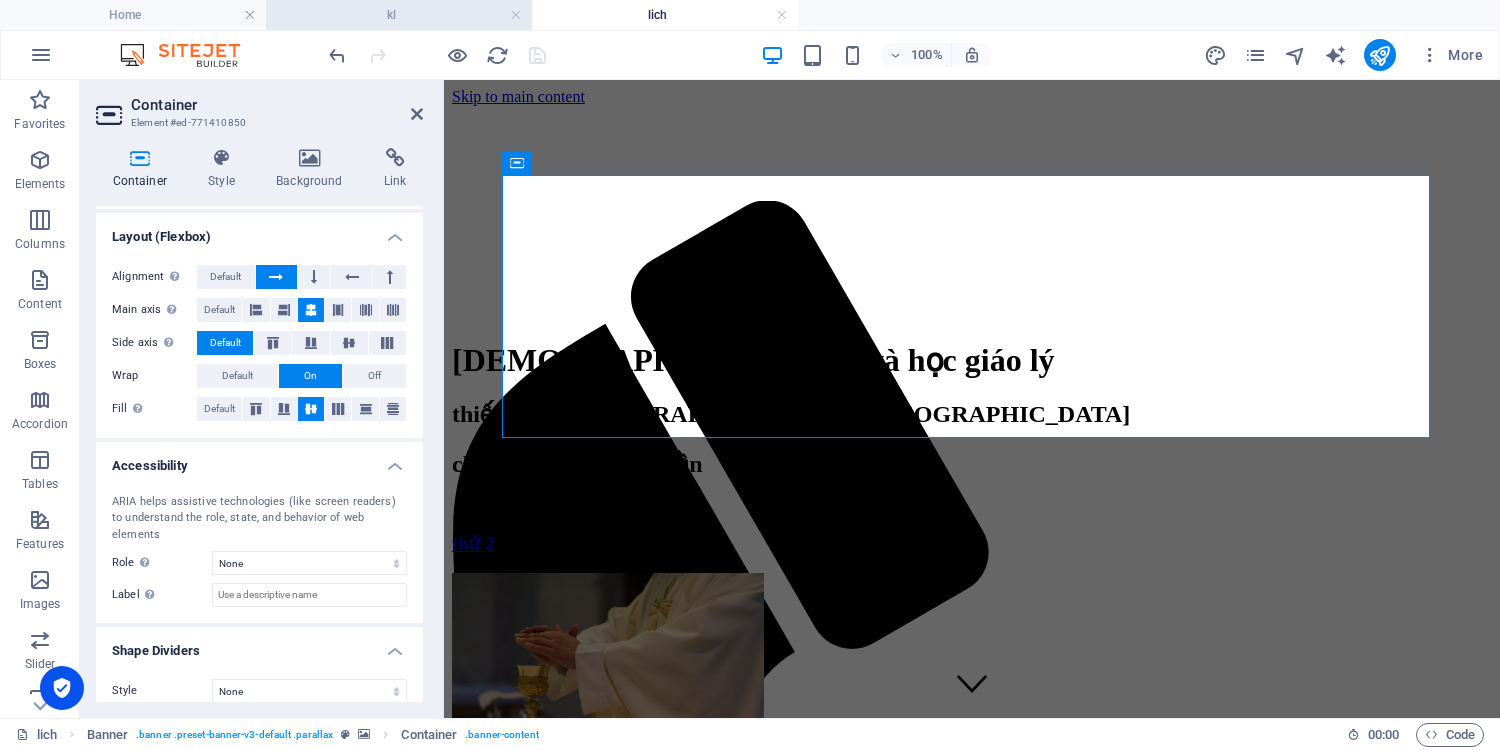 click on "kl" at bounding box center (399, 15) 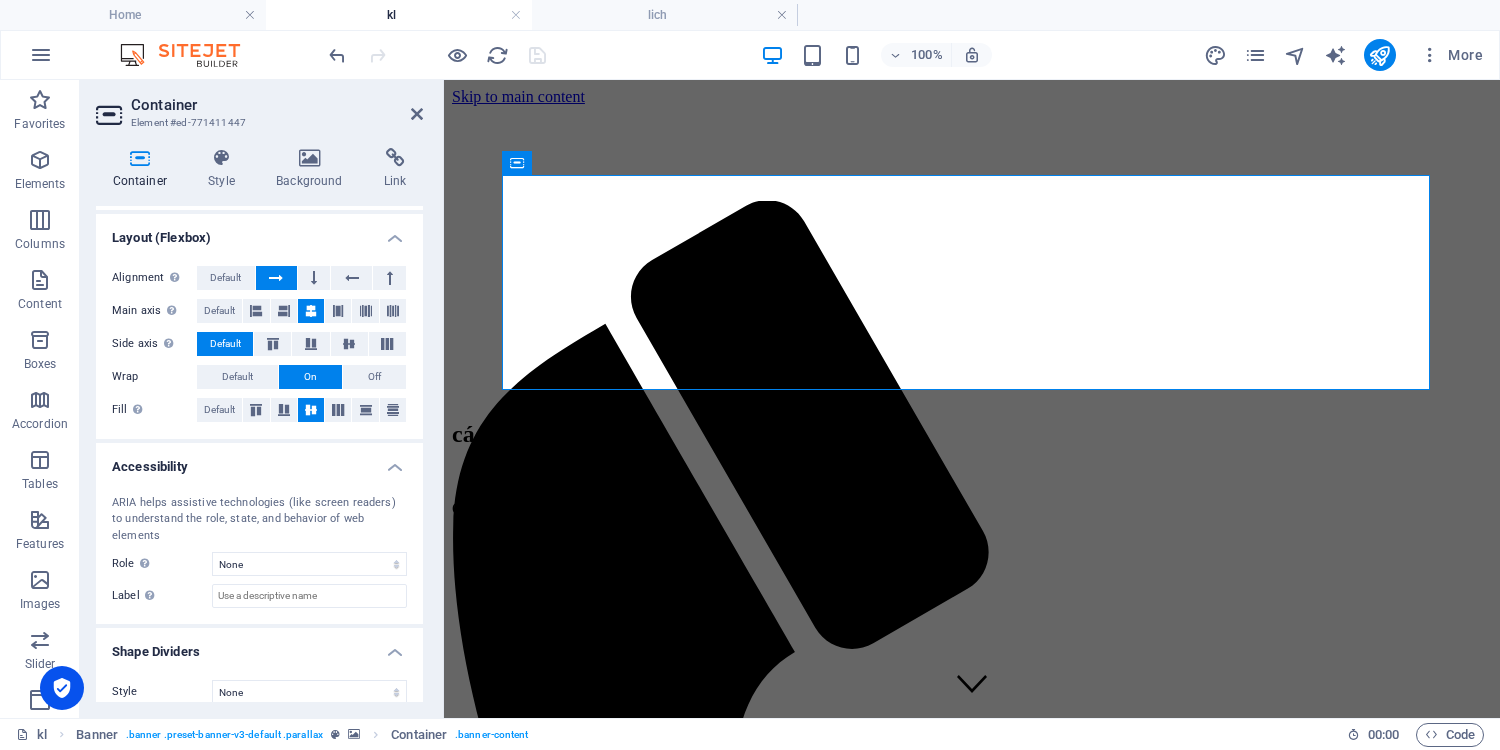 scroll, scrollTop: 262, scrollLeft: 0, axis: vertical 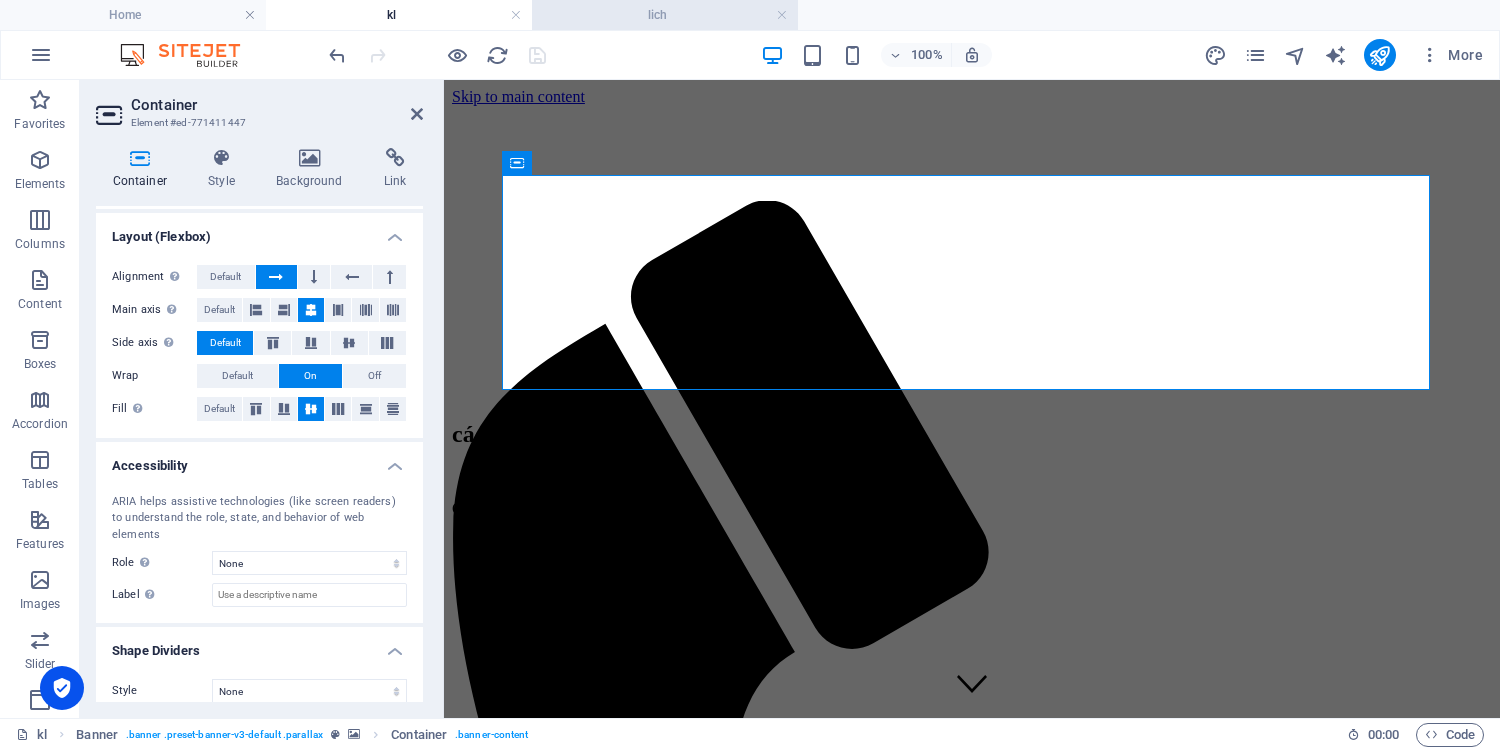click on "lich" at bounding box center [665, 15] 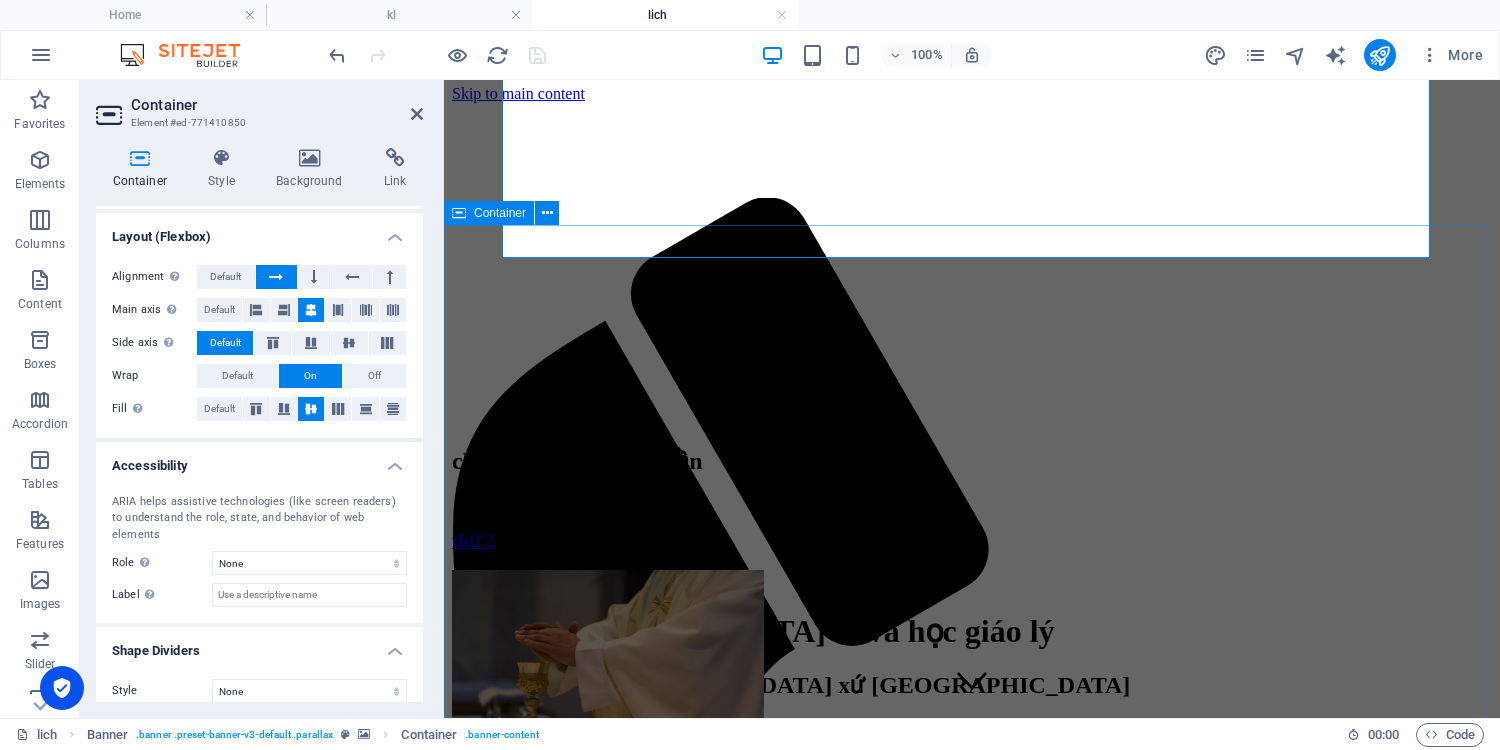 scroll, scrollTop: 0, scrollLeft: 0, axis: both 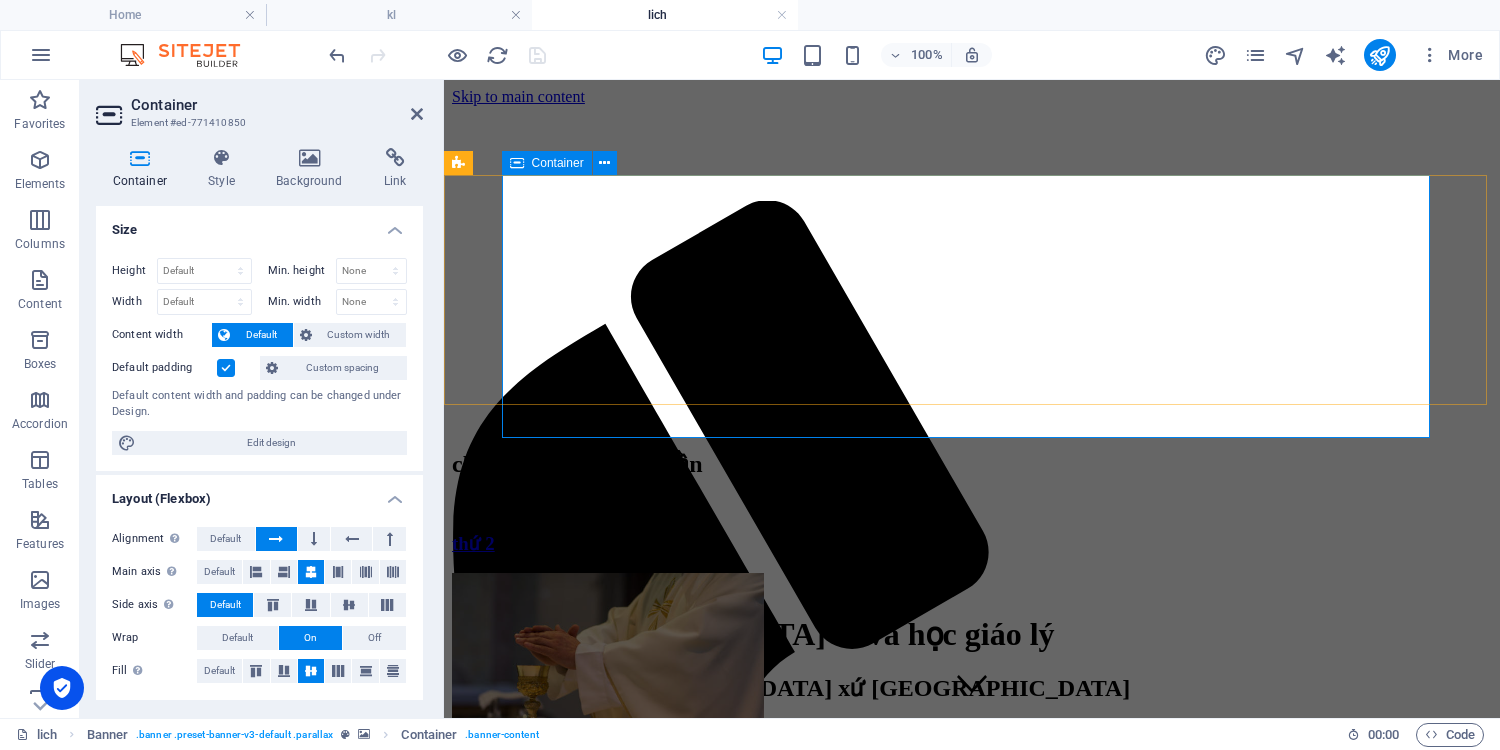 click on "[DEMOGRAPHIC_DATA] lễ và học giáo lý thiếu nhi [DEMOGRAPHIC_DATA] xứ [GEOGRAPHIC_DATA]" at bounding box center (972, 666) 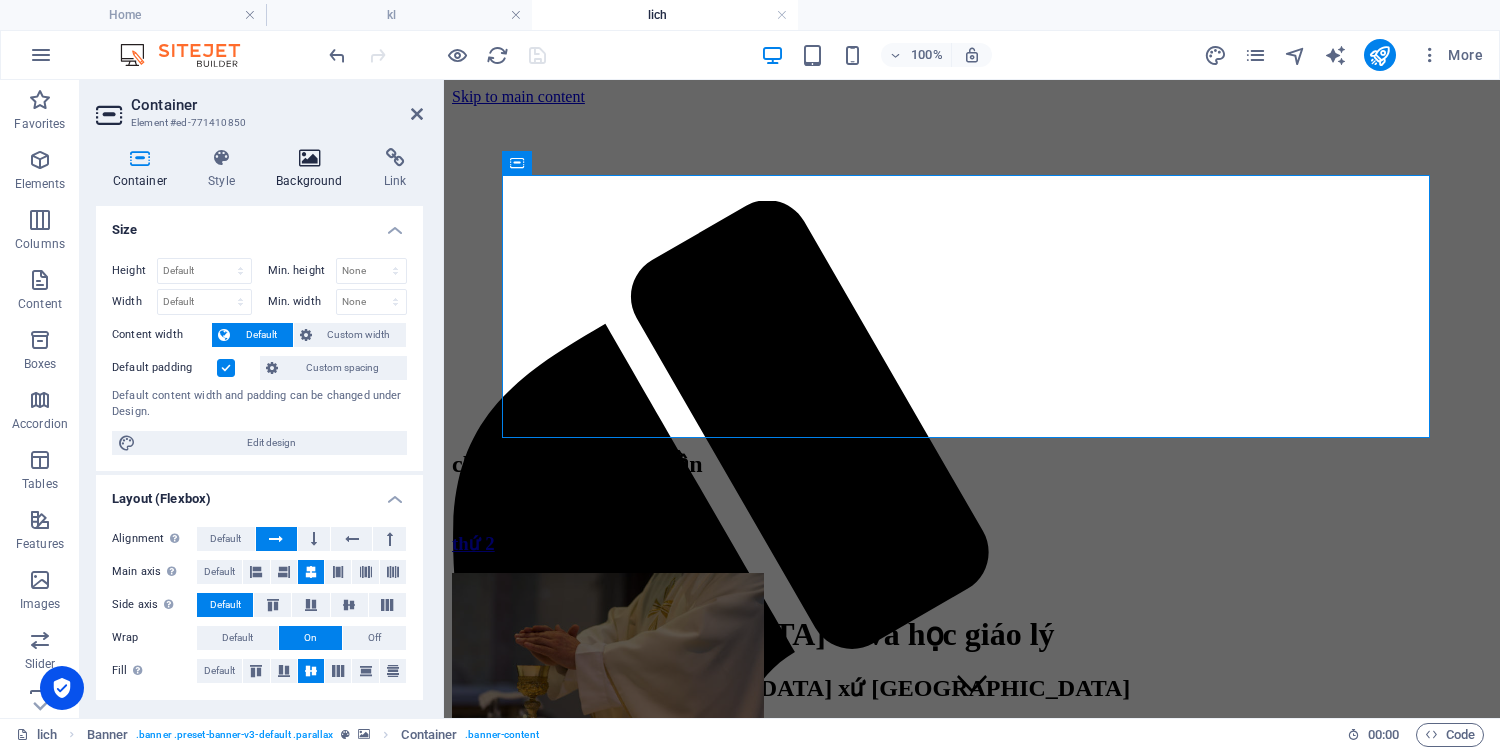 click on "Background" at bounding box center [314, 169] 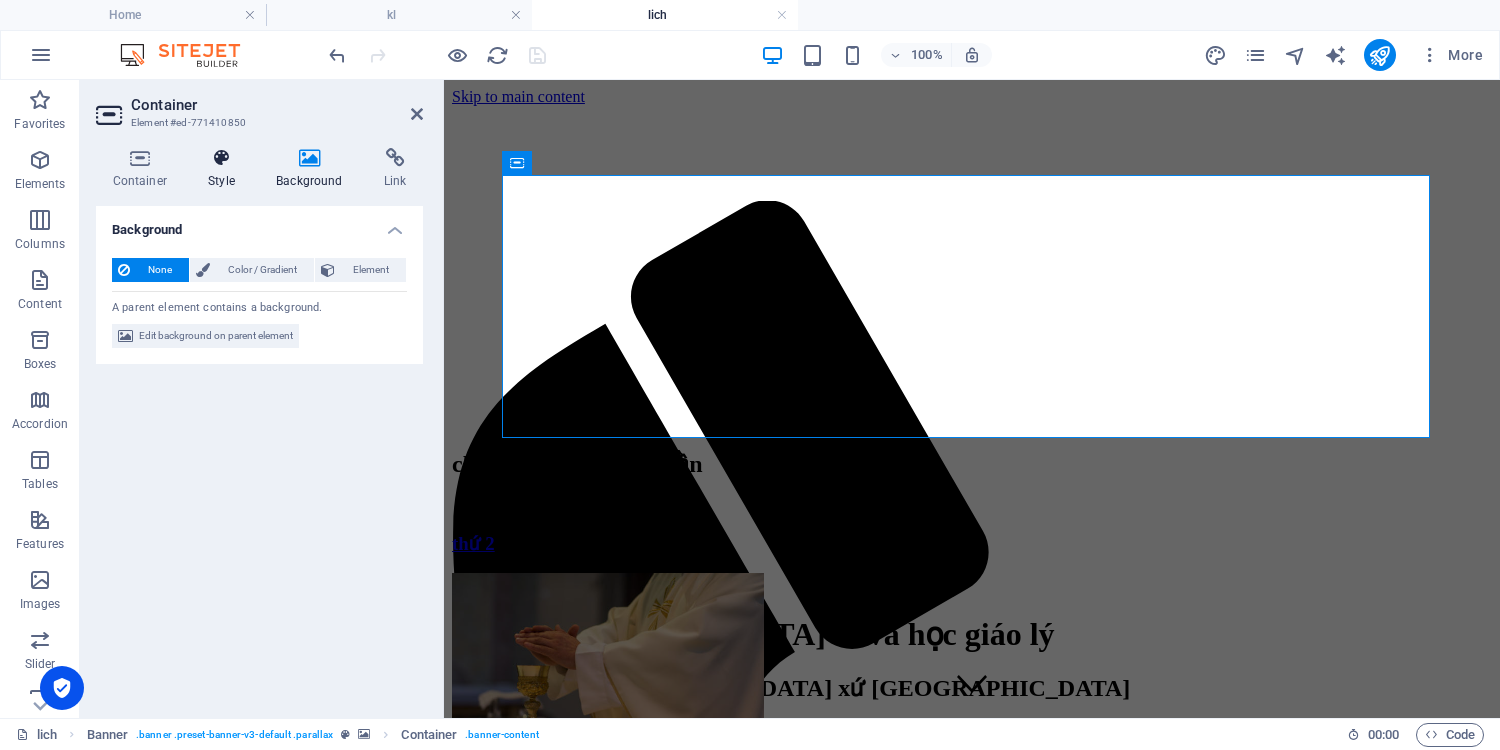 click on "Style" at bounding box center [226, 169] 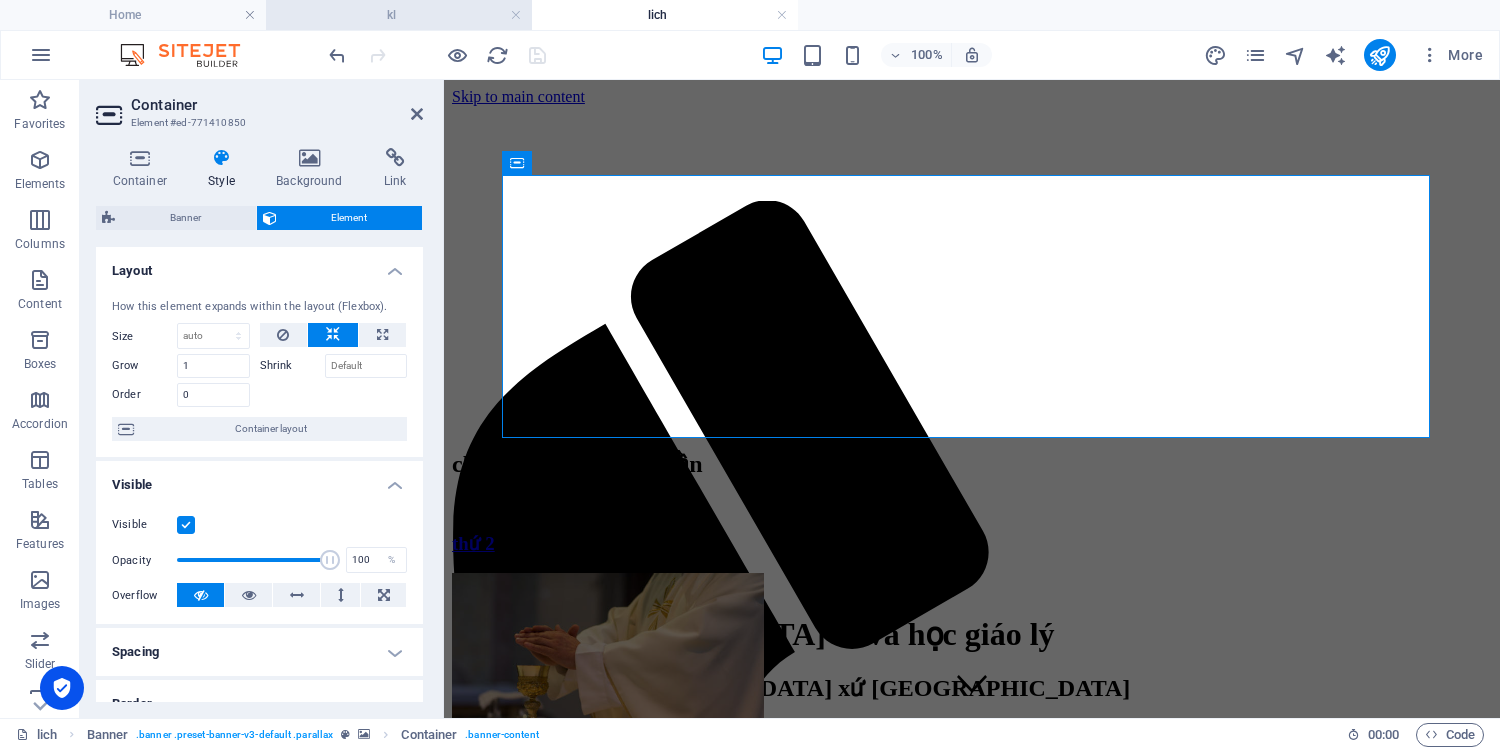 click on "kl" at bounding box center [399, 15] 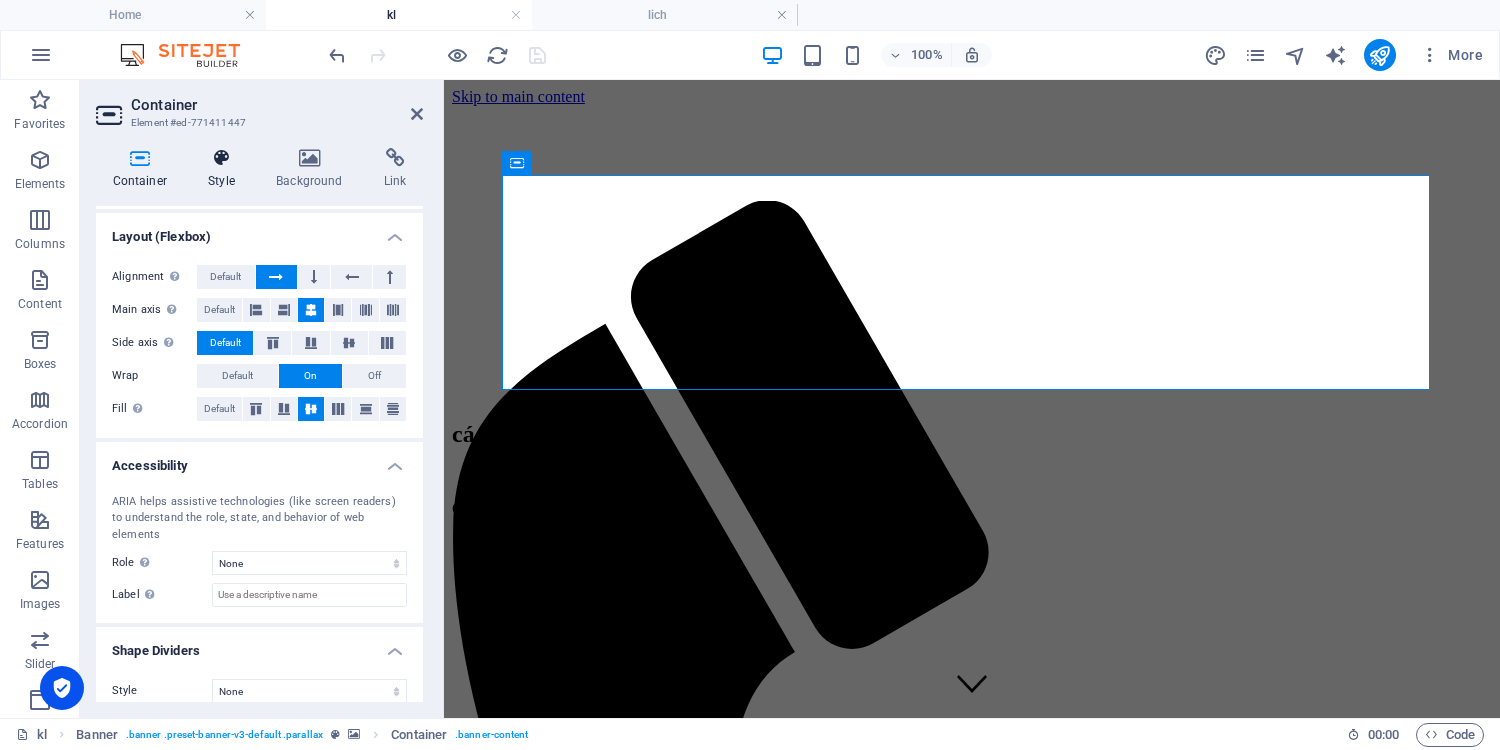 click on "Style" at bounding box center (226, 169) 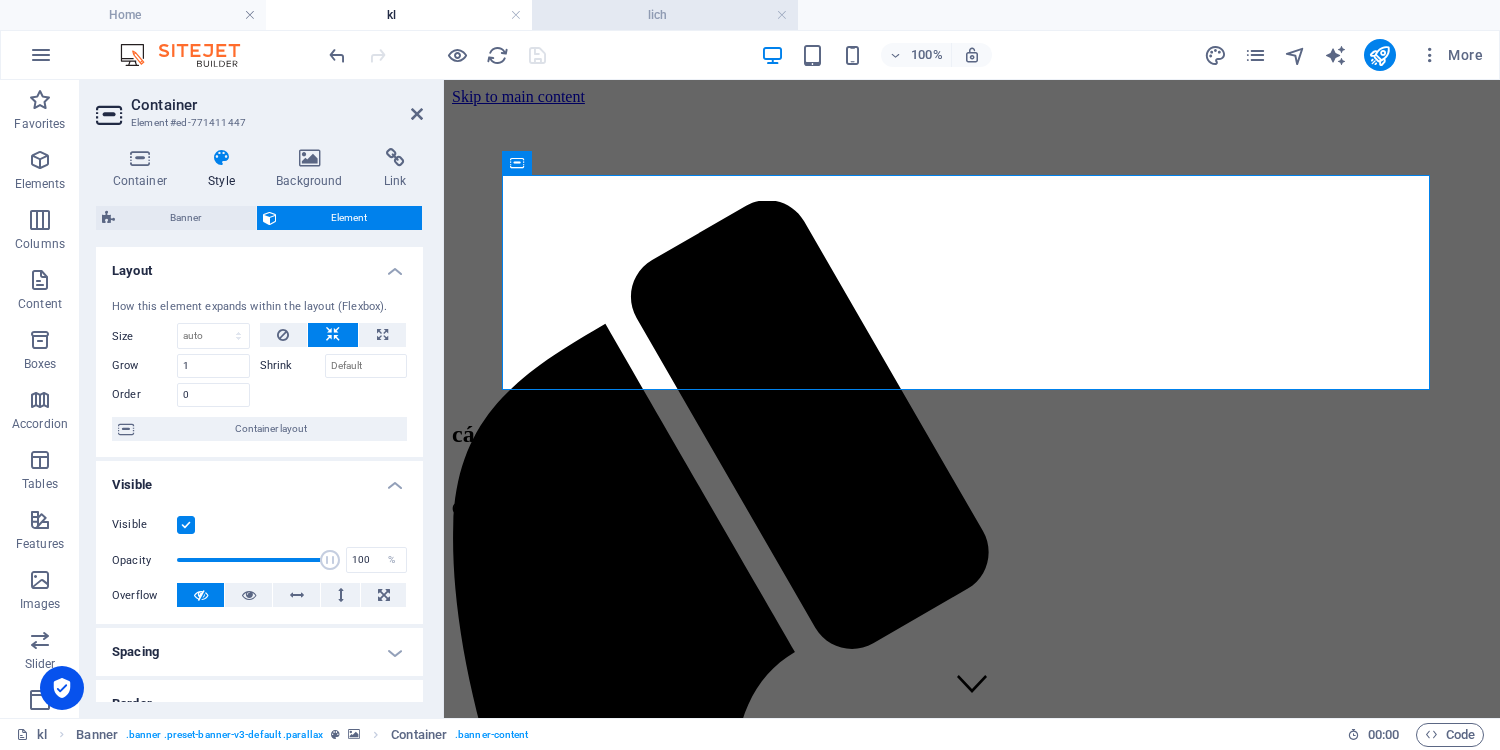 click on "lich" at bounding box center (665, 15) 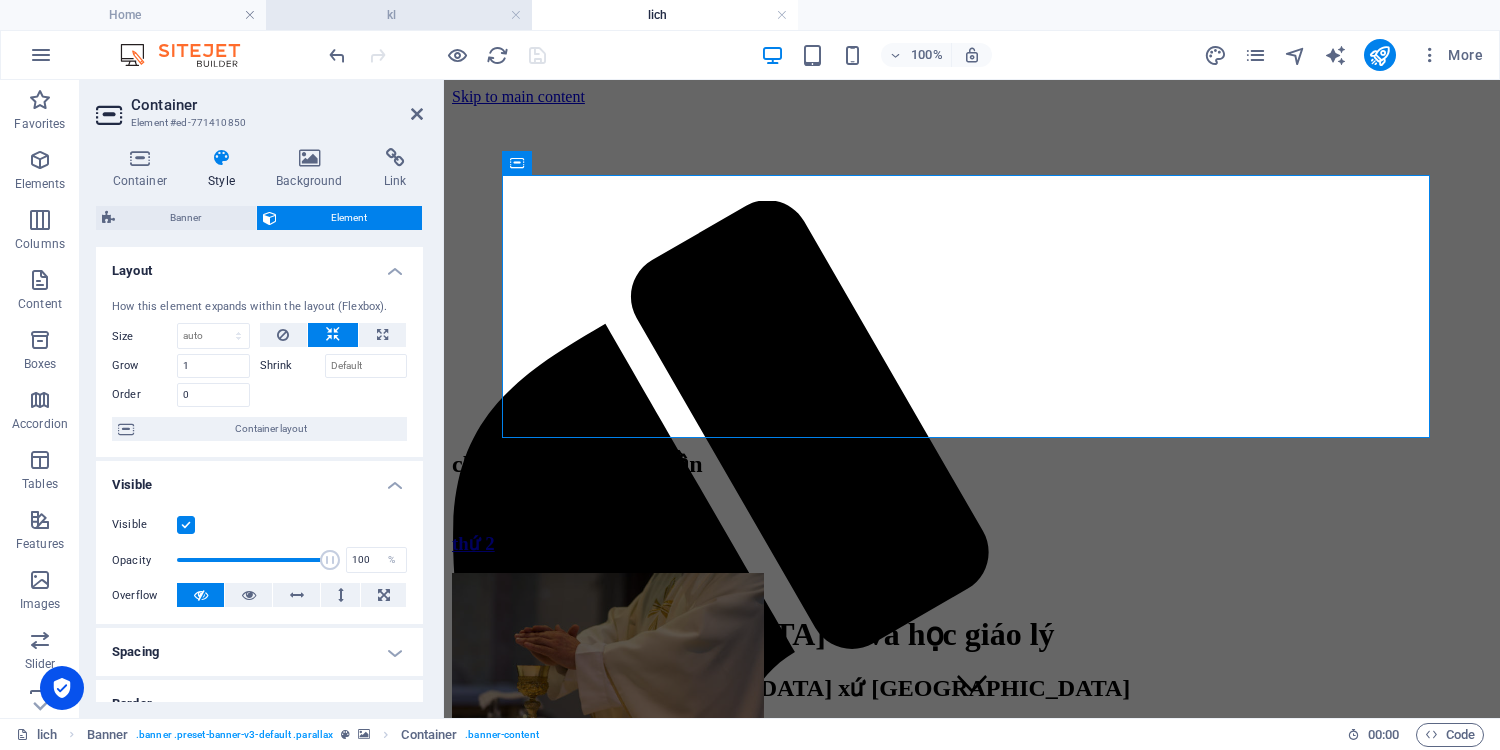 click on "kl" at bounding box center (399, 15) 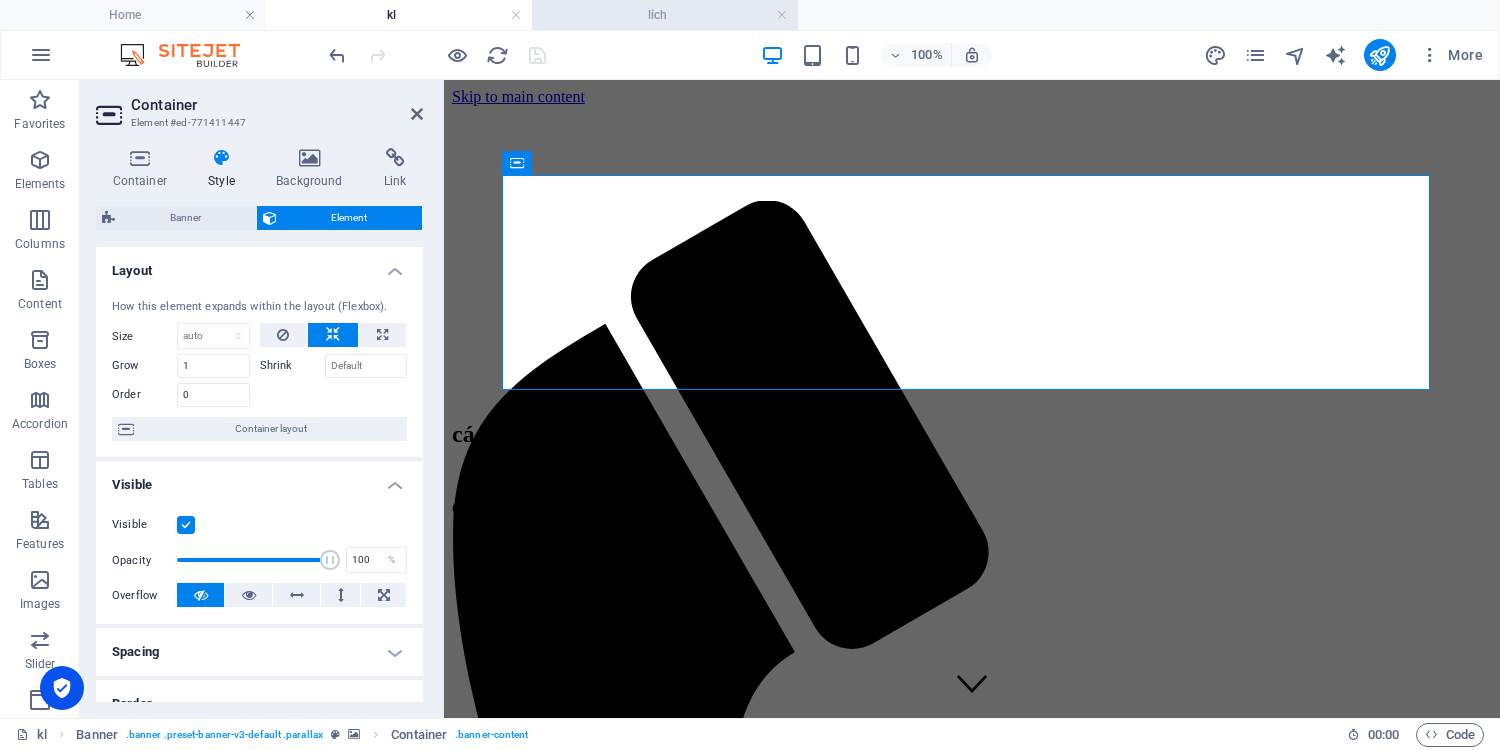 click on "lich" at bounding box center [665, 15] 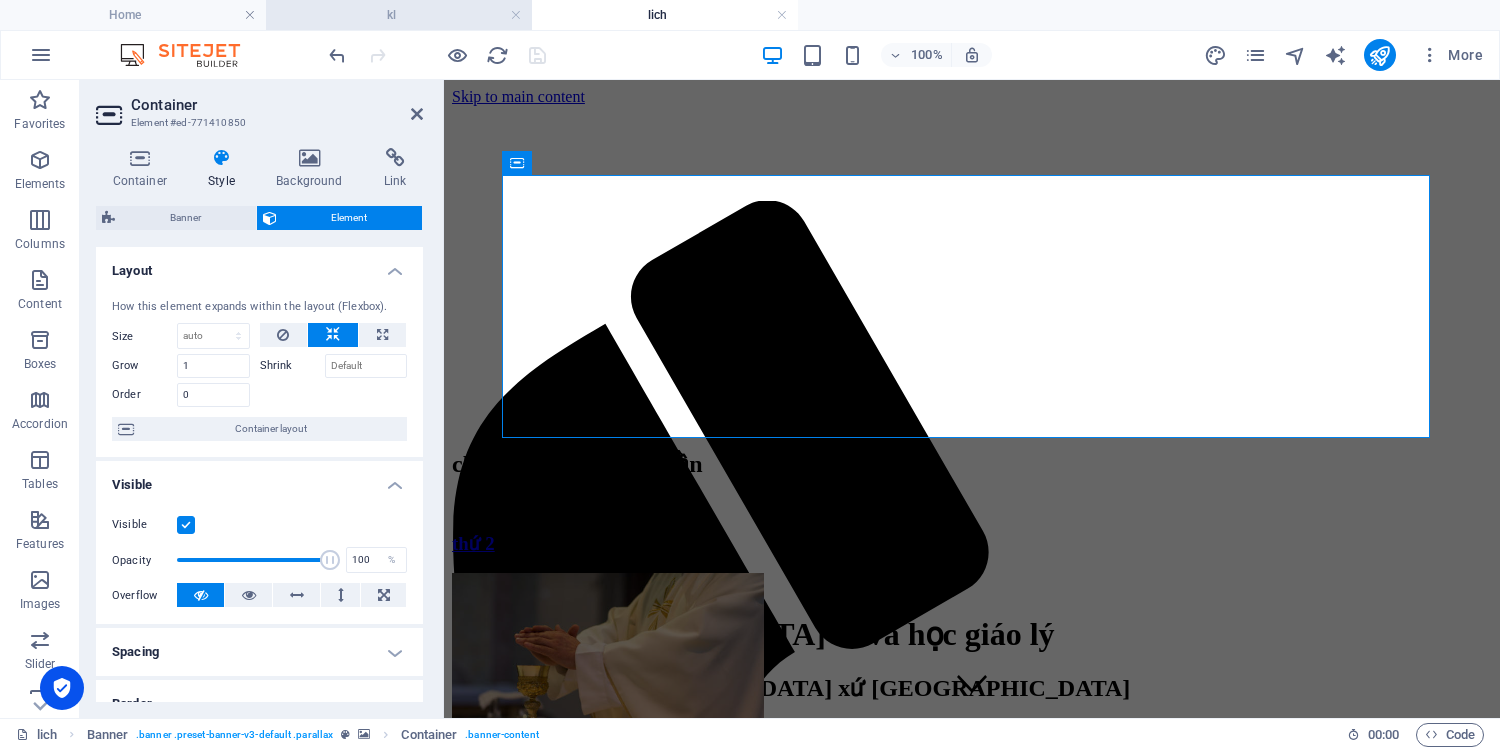 click on "kl" at bounding box center [399, 15] 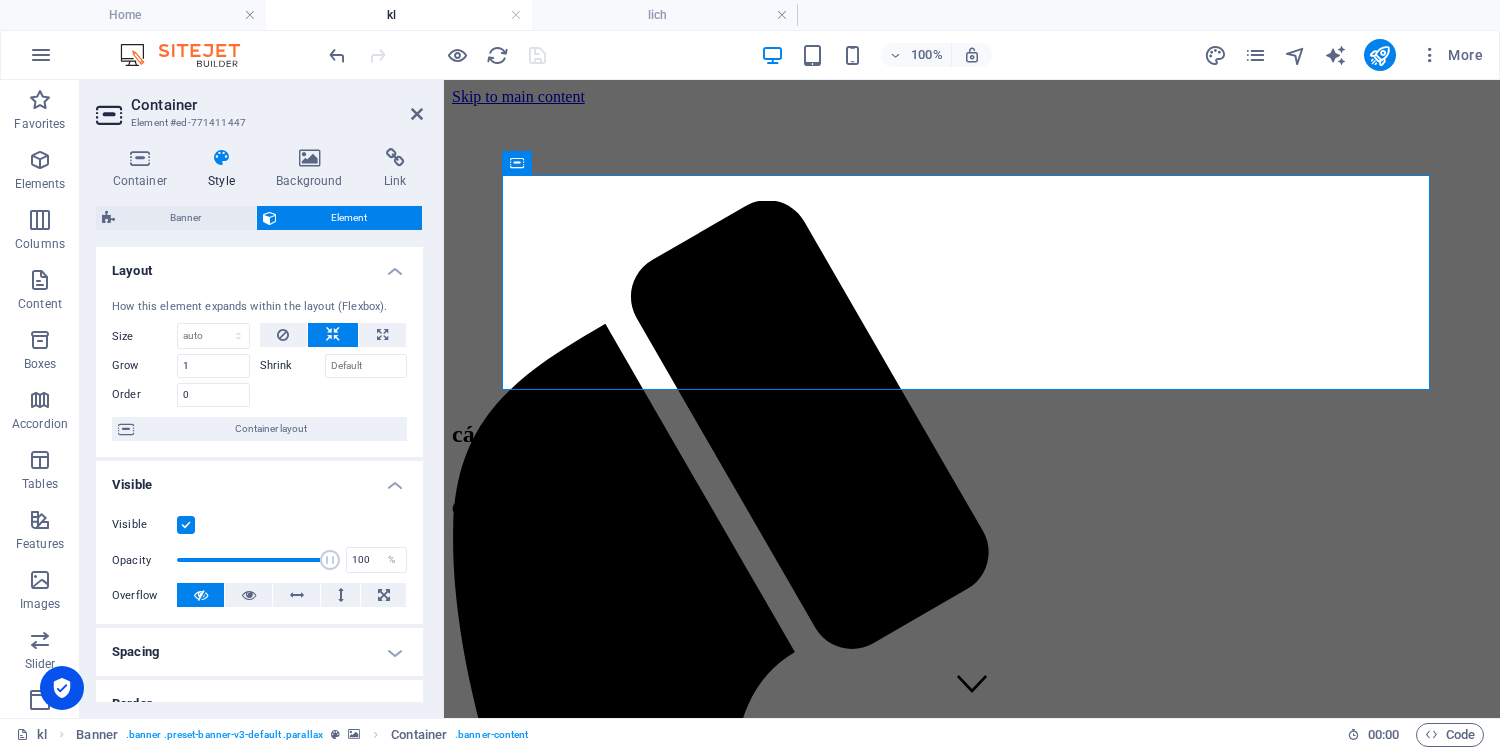 click at bounding box center (972, 201) 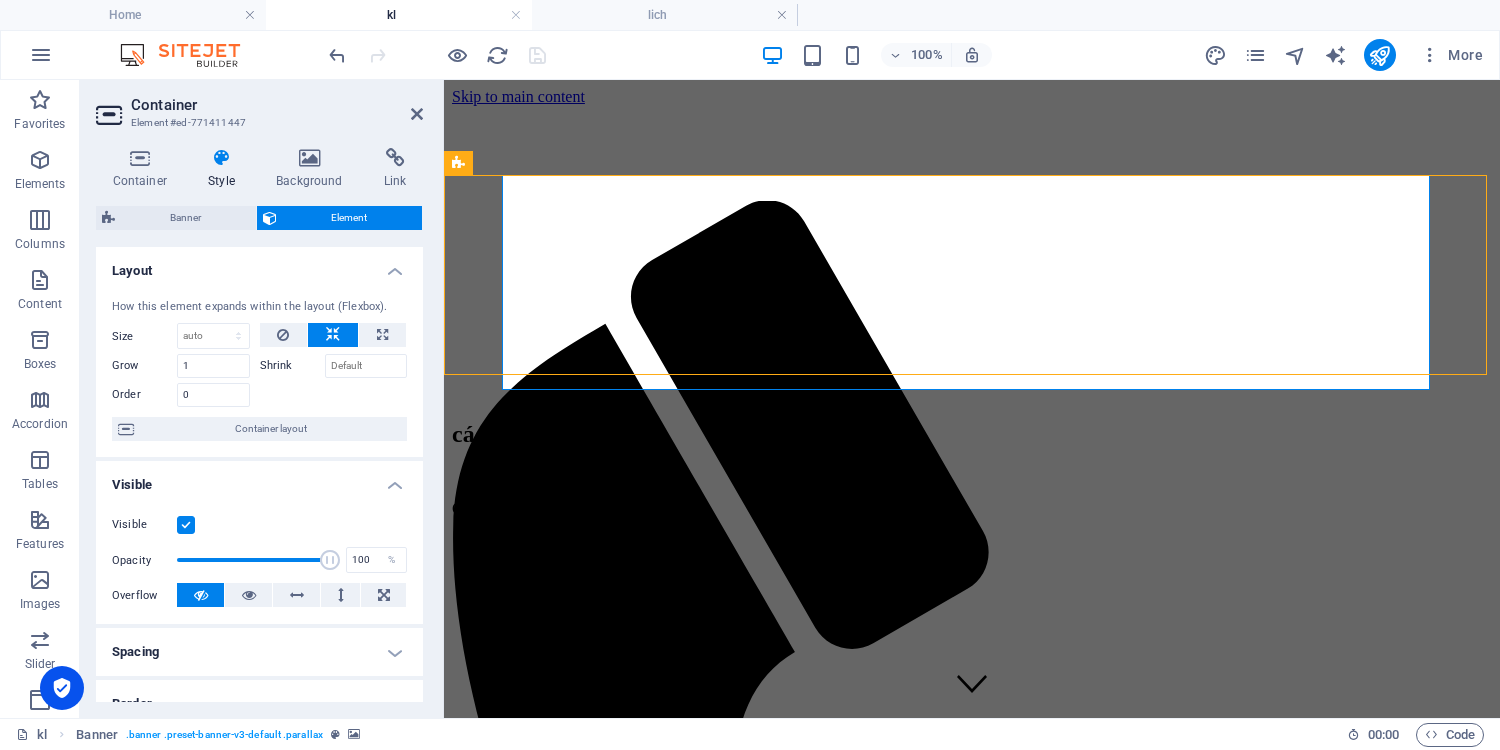 click at bounding box center [972, 201] 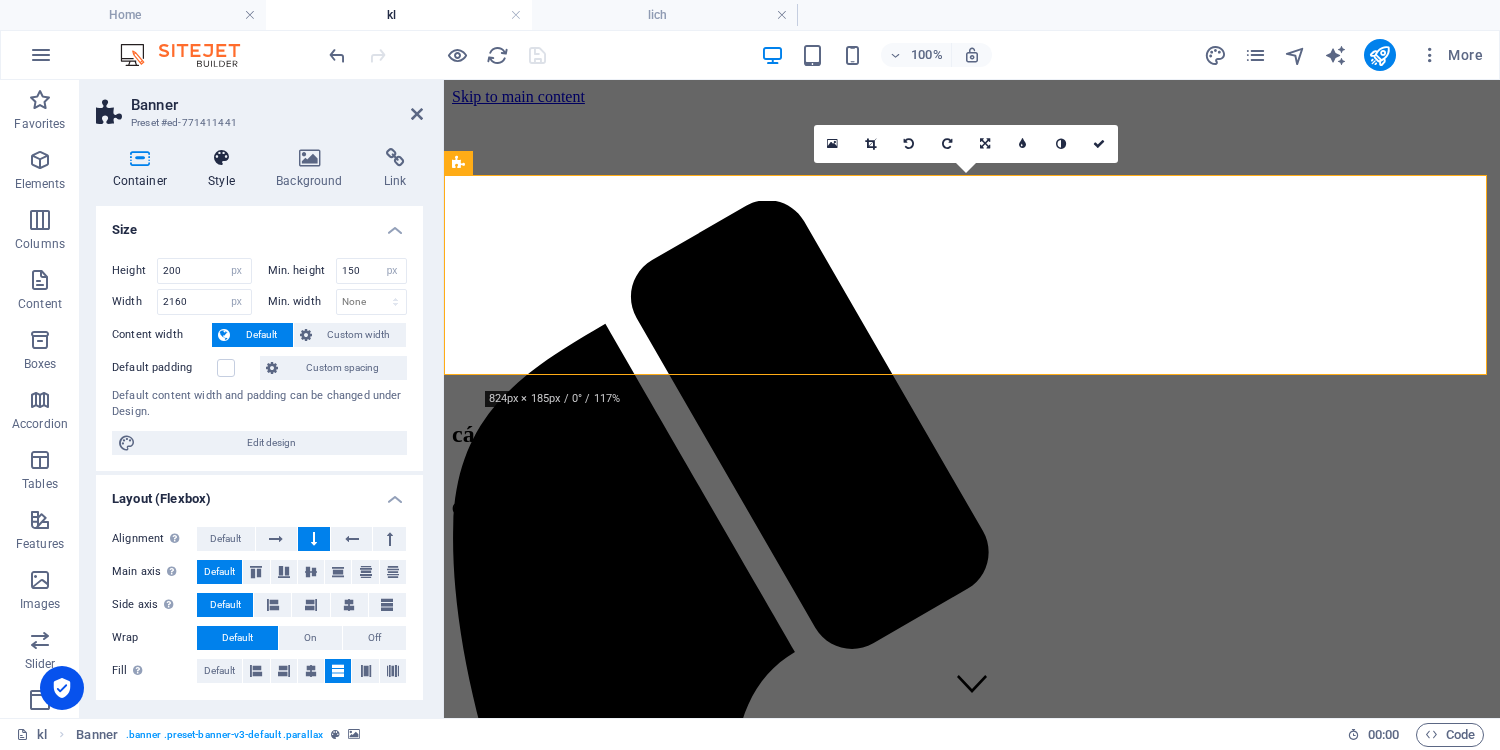 click at bounding box center (222, 158) 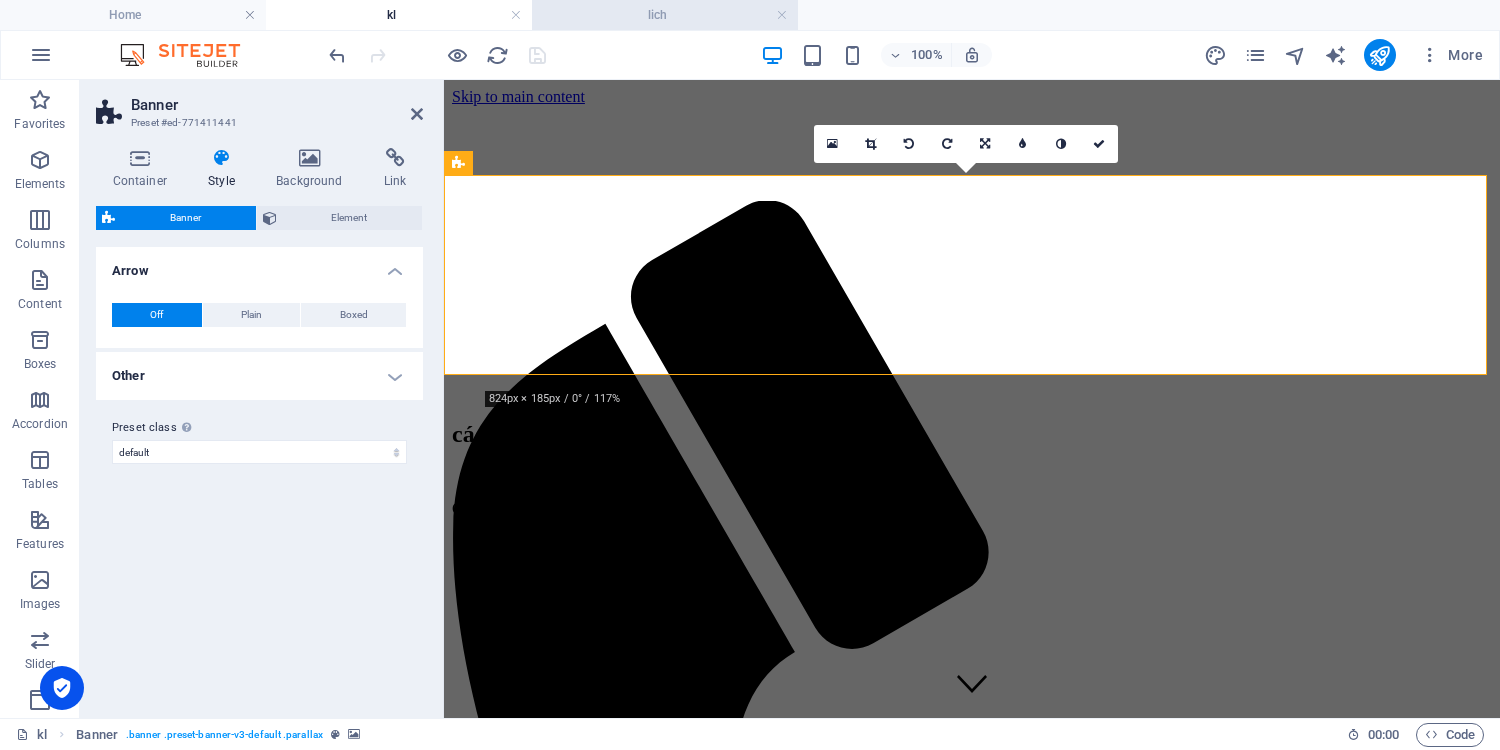 click on "lich" at bounding box center [665, 15] 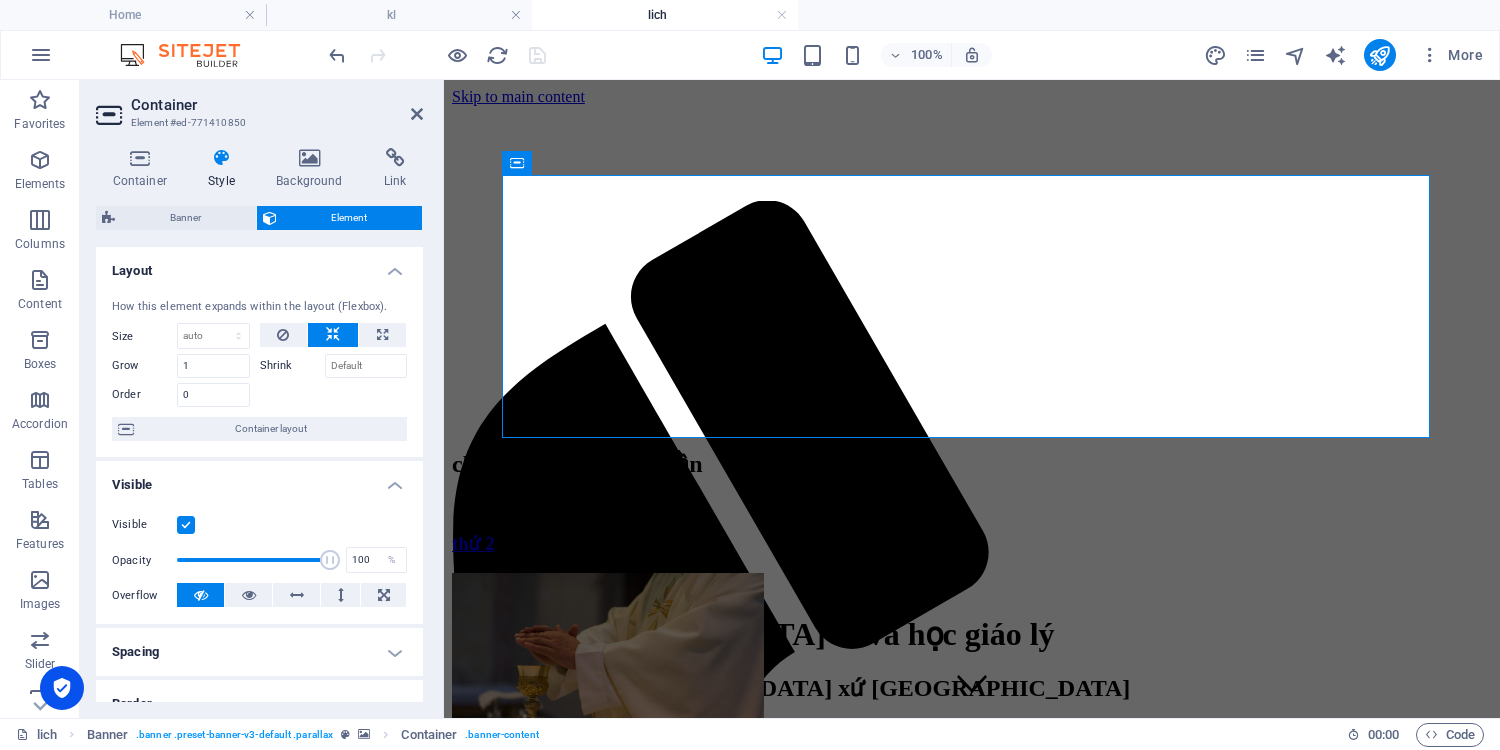 click at bounding box center (972, 163) 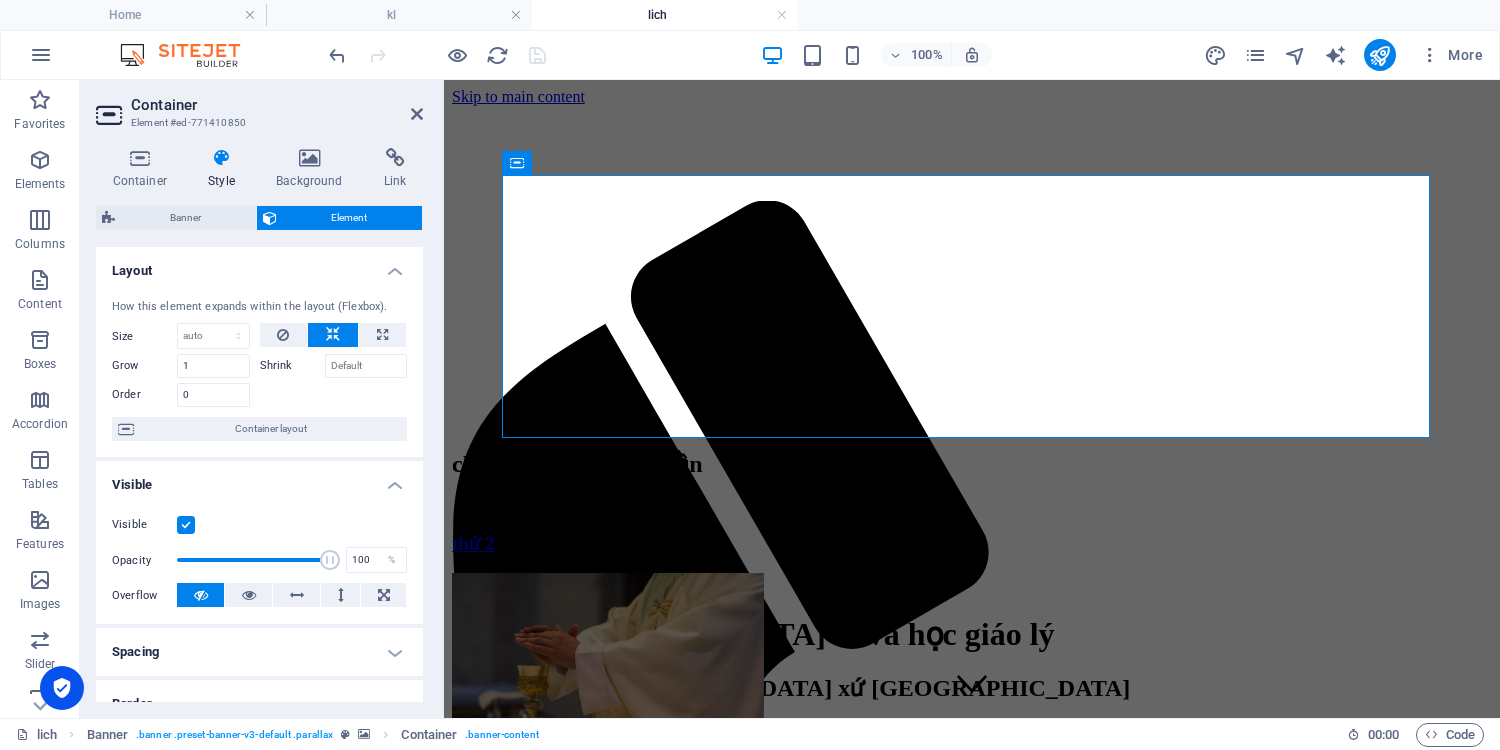 click at bounding box center (972, 163) 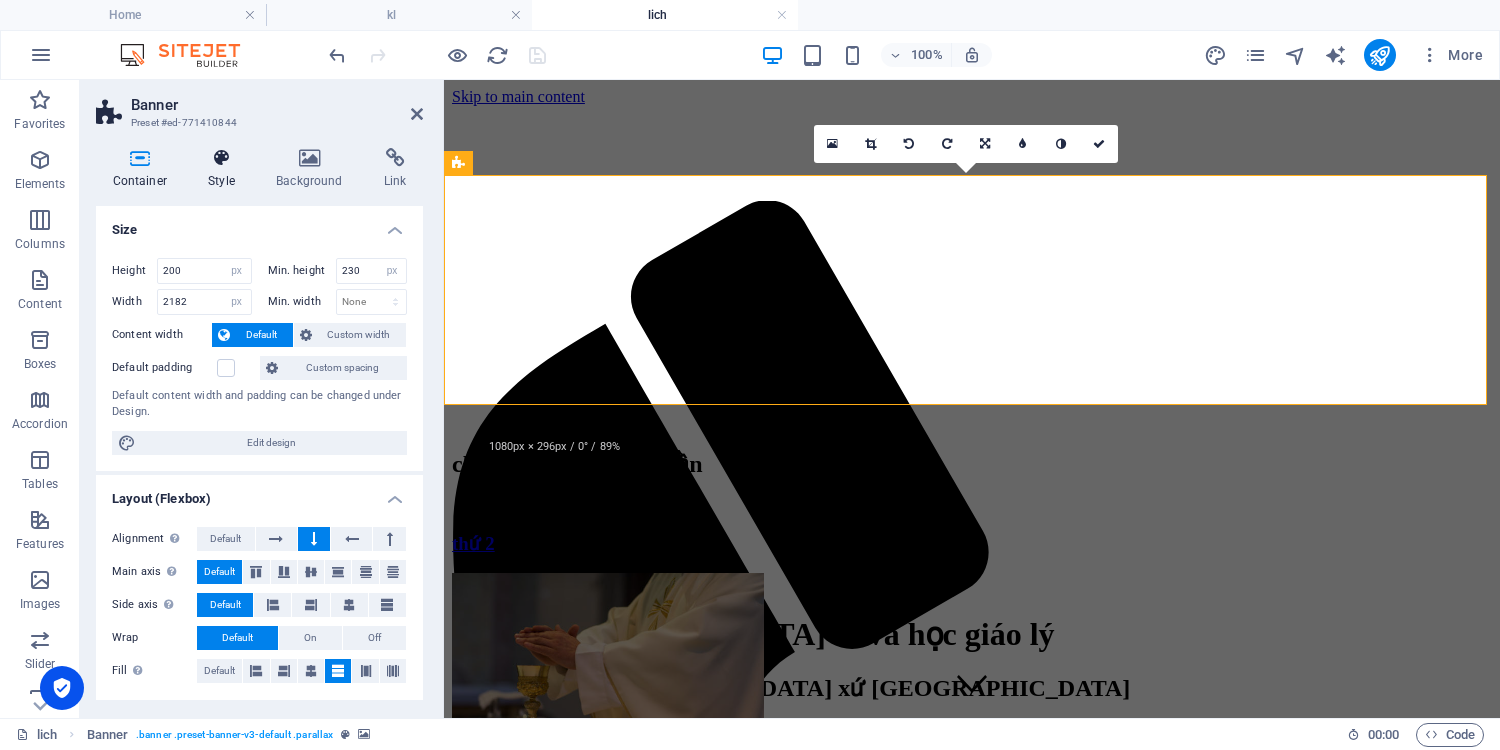 click at bounding box center [222, 158] 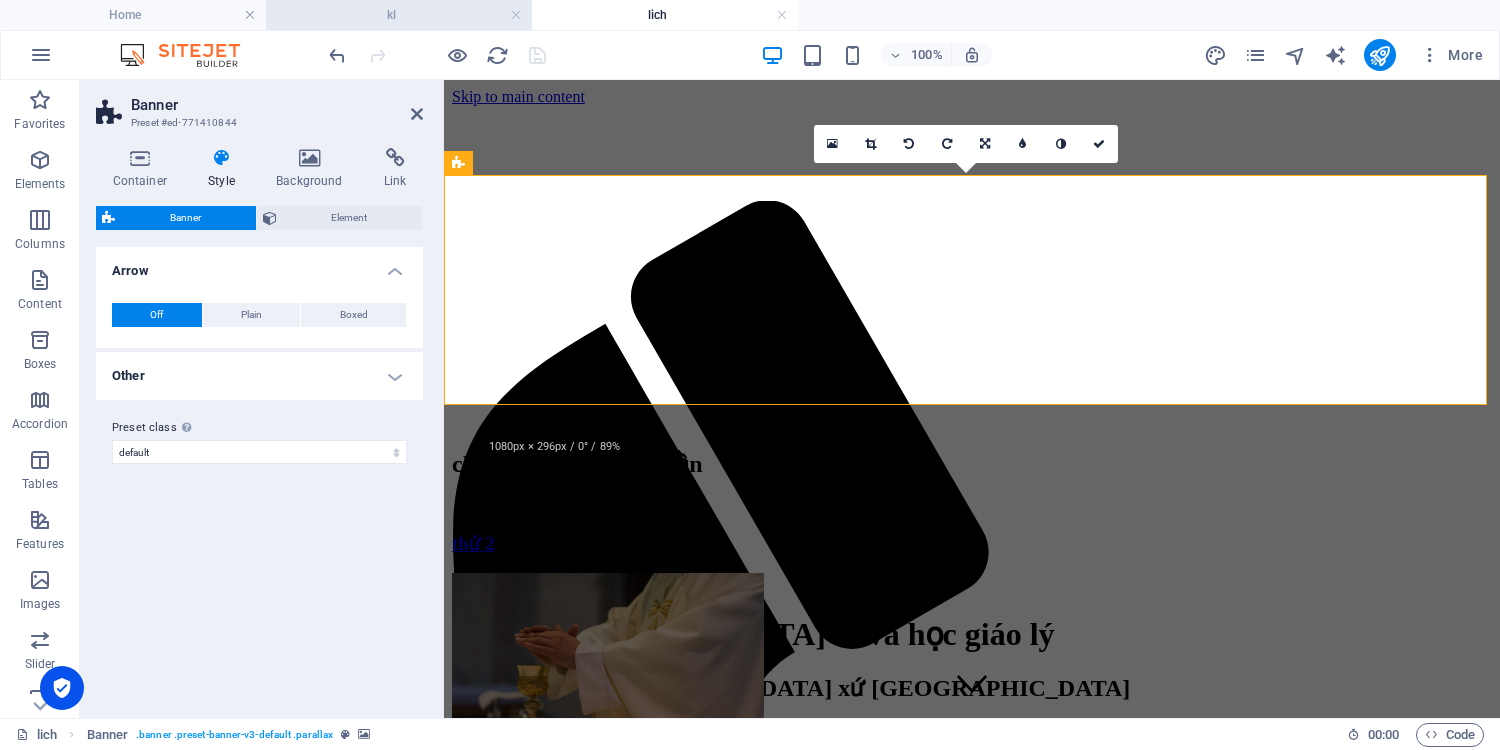 click on "kl" at bounding box center [399, 15] 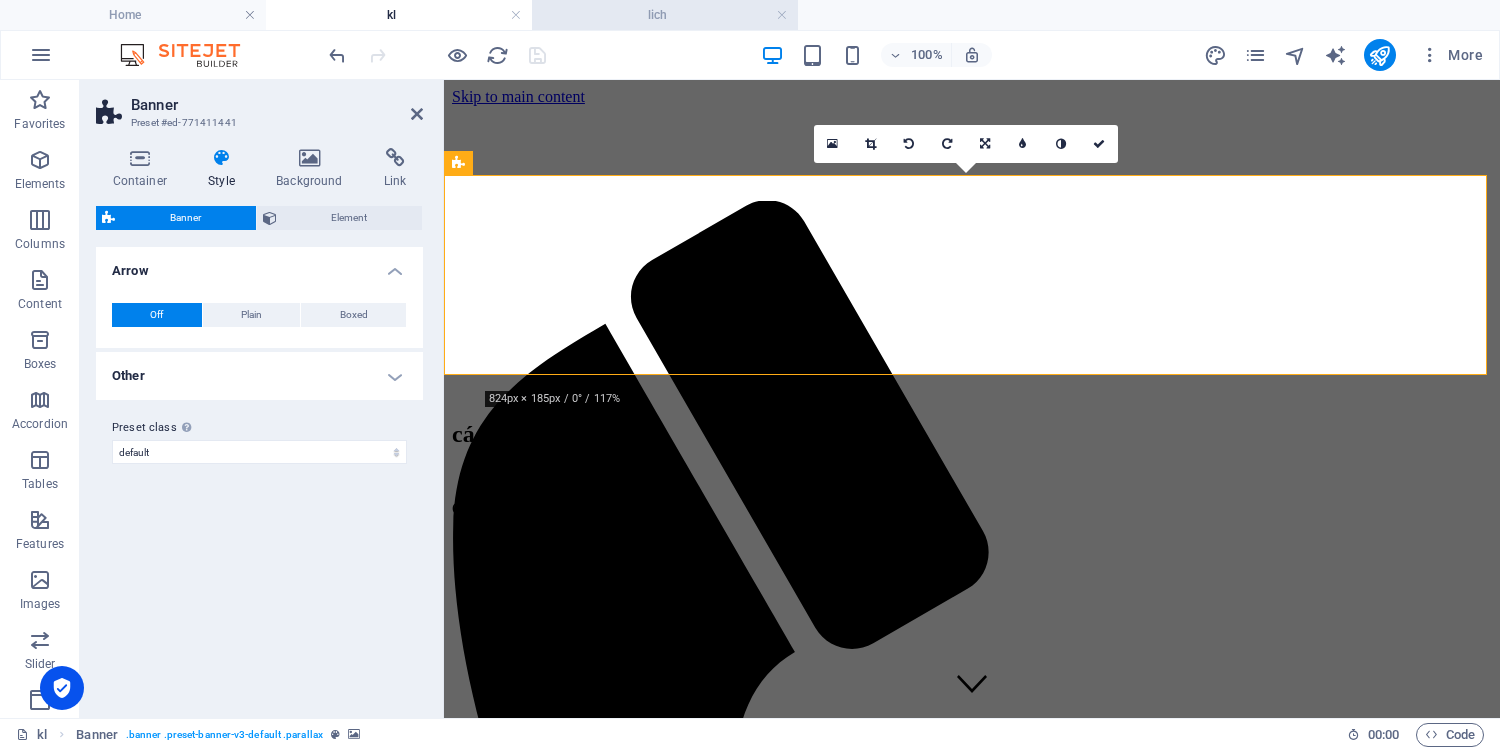 click on "lich" at bounding box center [665, 15] 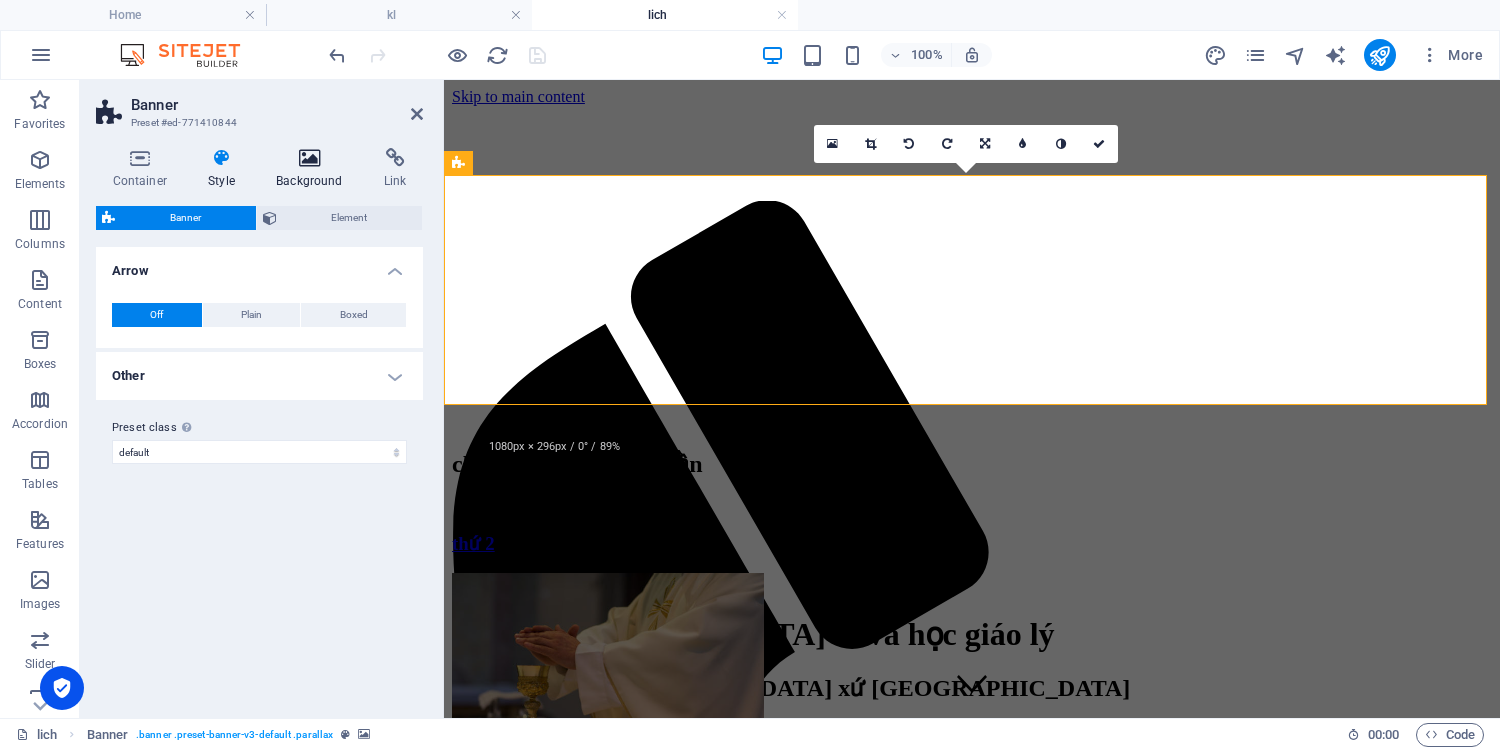 click on "Background" at bounding box center (314, 169) 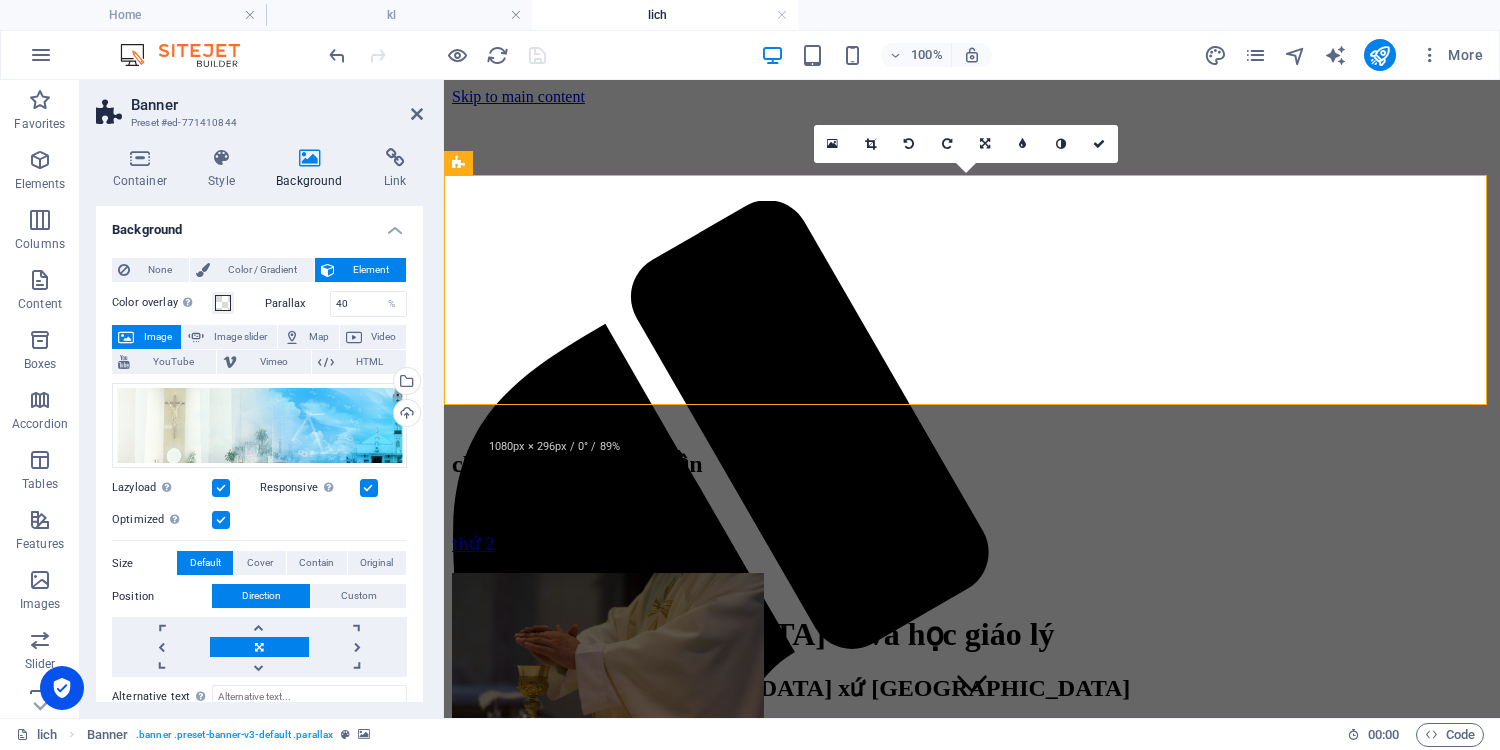 click at bounding box center (972, 163) 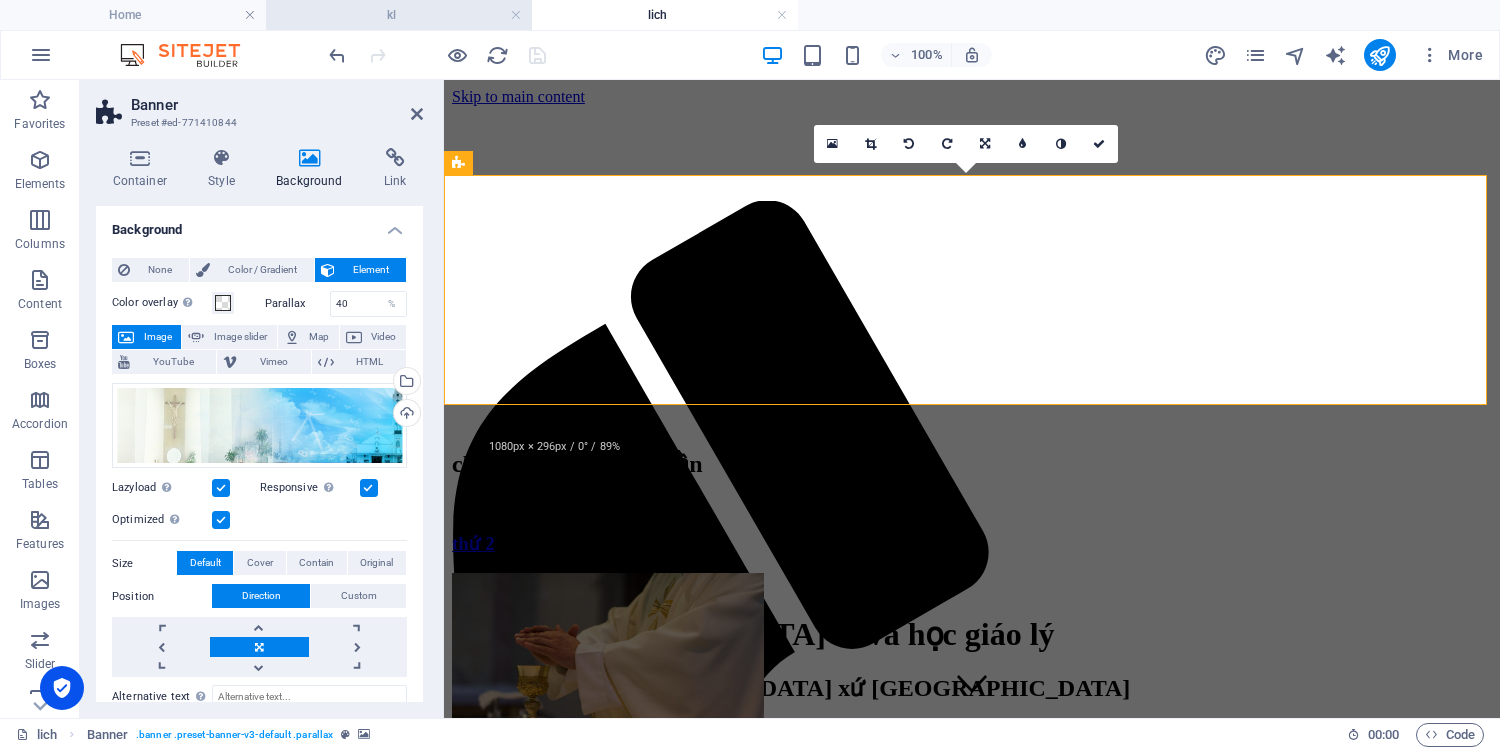 click on "kl" at bounding box center (399, 15) 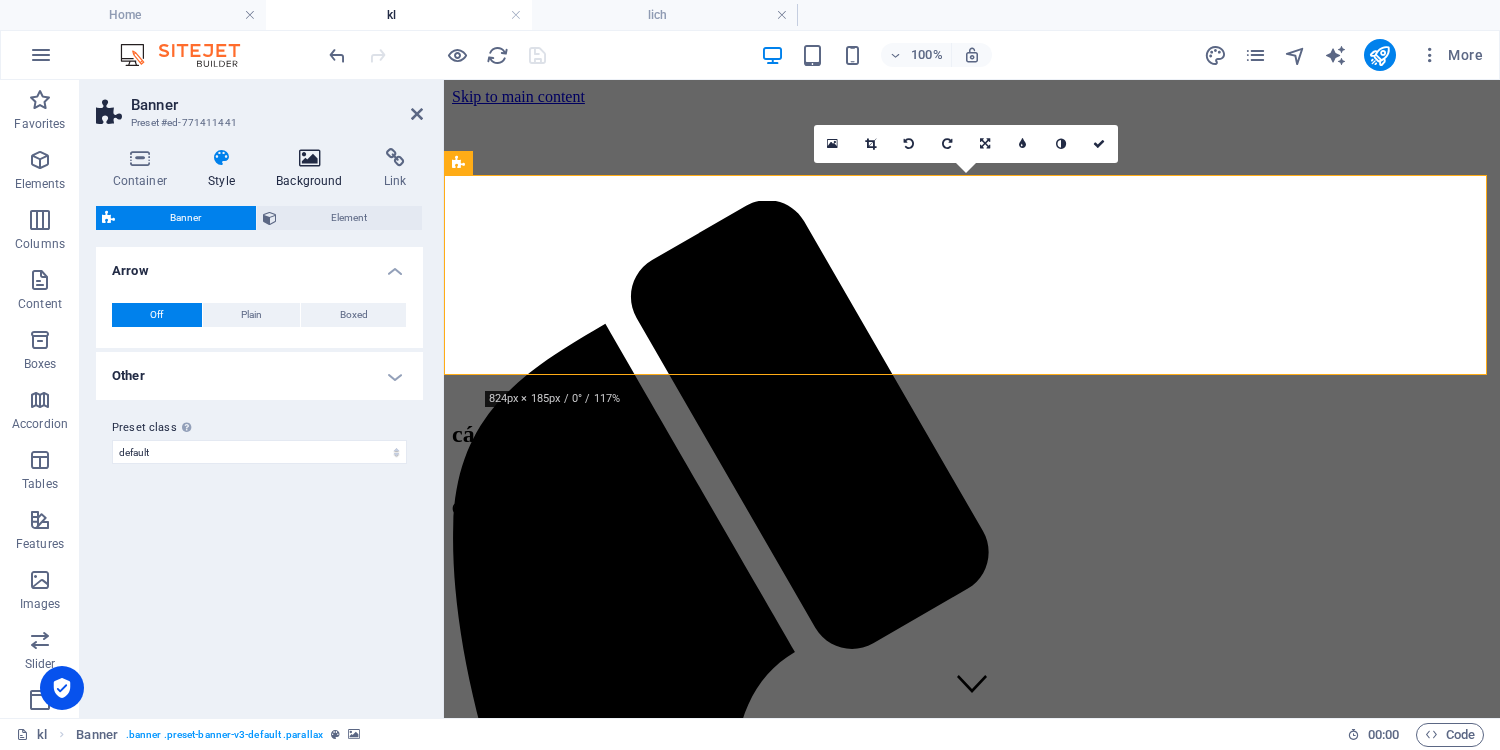 click at bounding box center (310, 158) 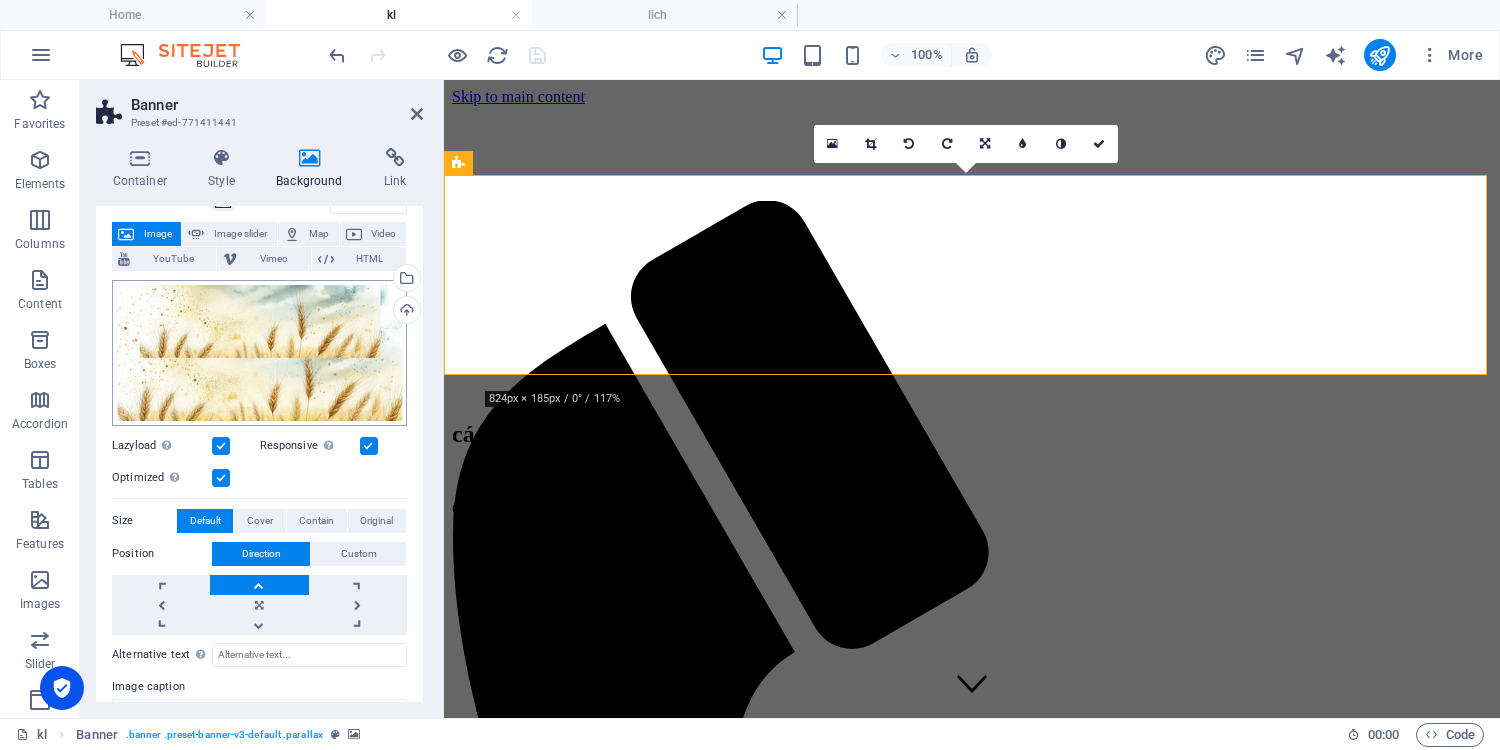 scroll, scrollTop: 106, scrollLeft: 0, axis: vertical 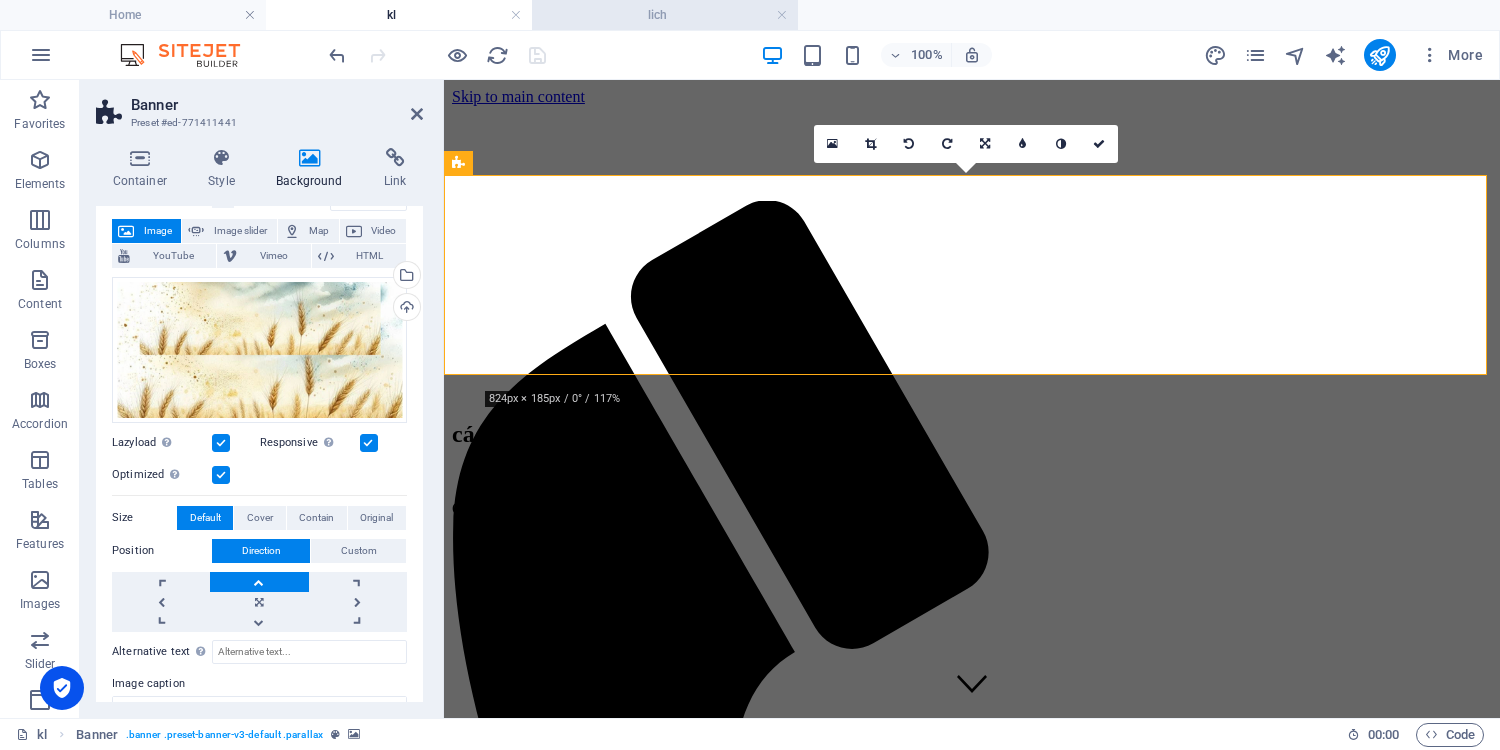 click on "lich" at bounding box center (665, 15) 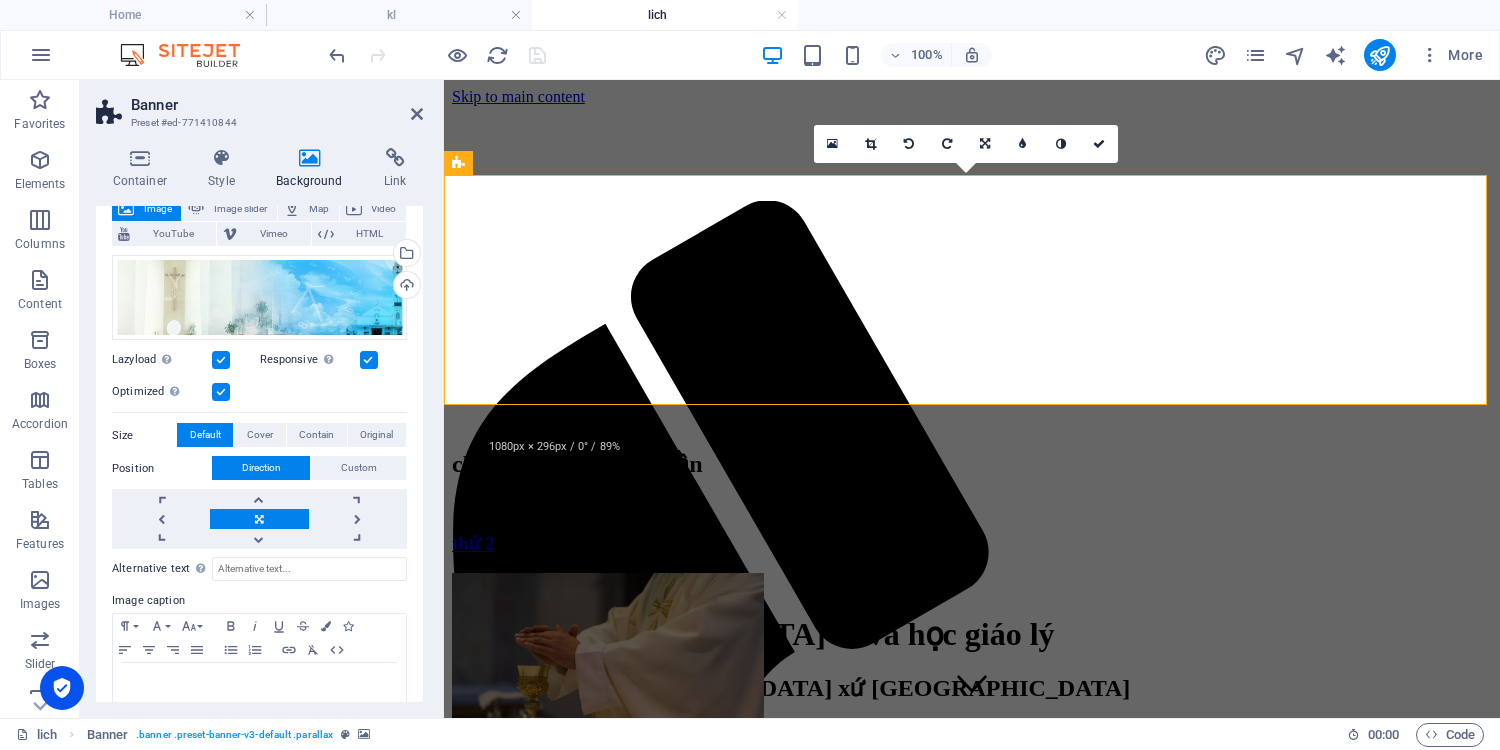 scroll, scrollTop: 165, scrollLeft: 0, axis: vertical 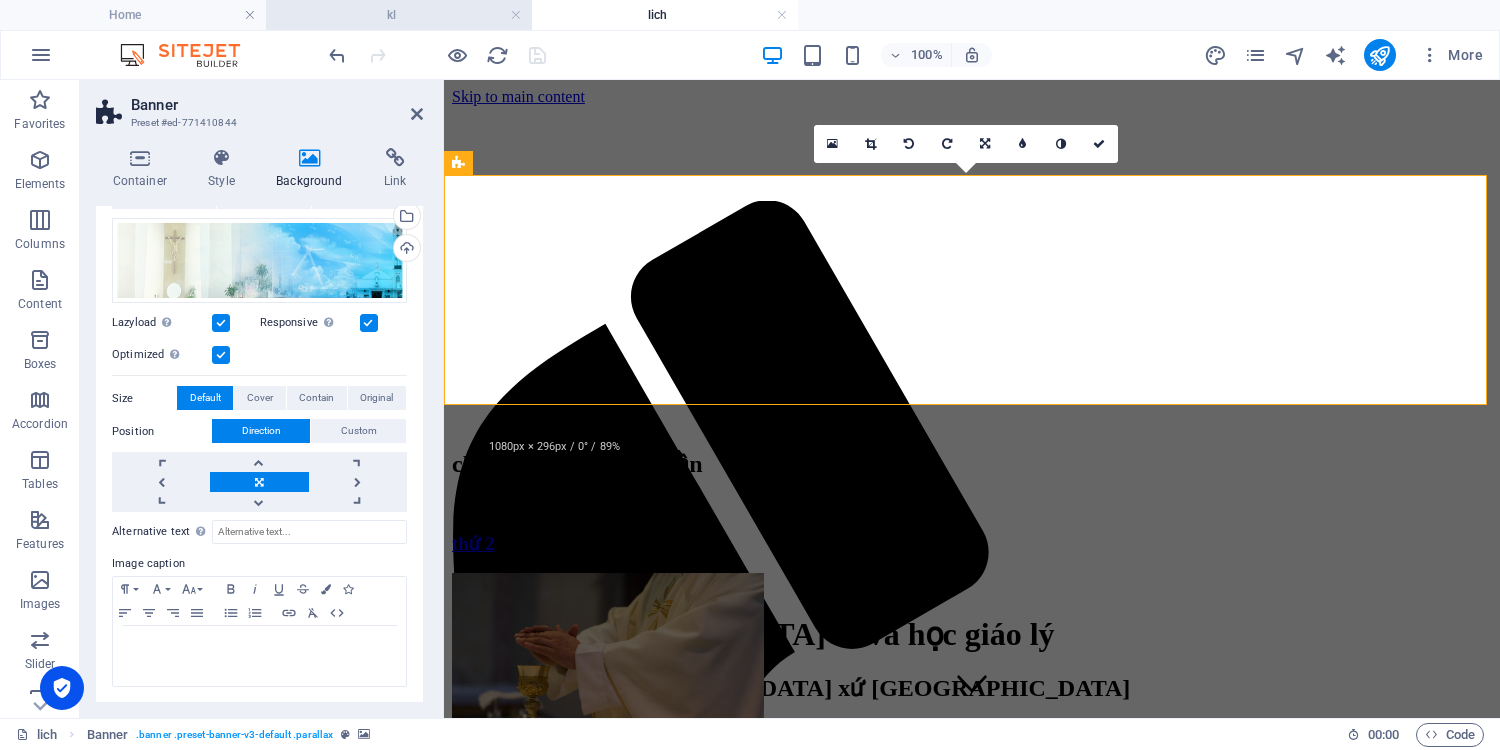 click on "kl" at bounding box center (399, 15) 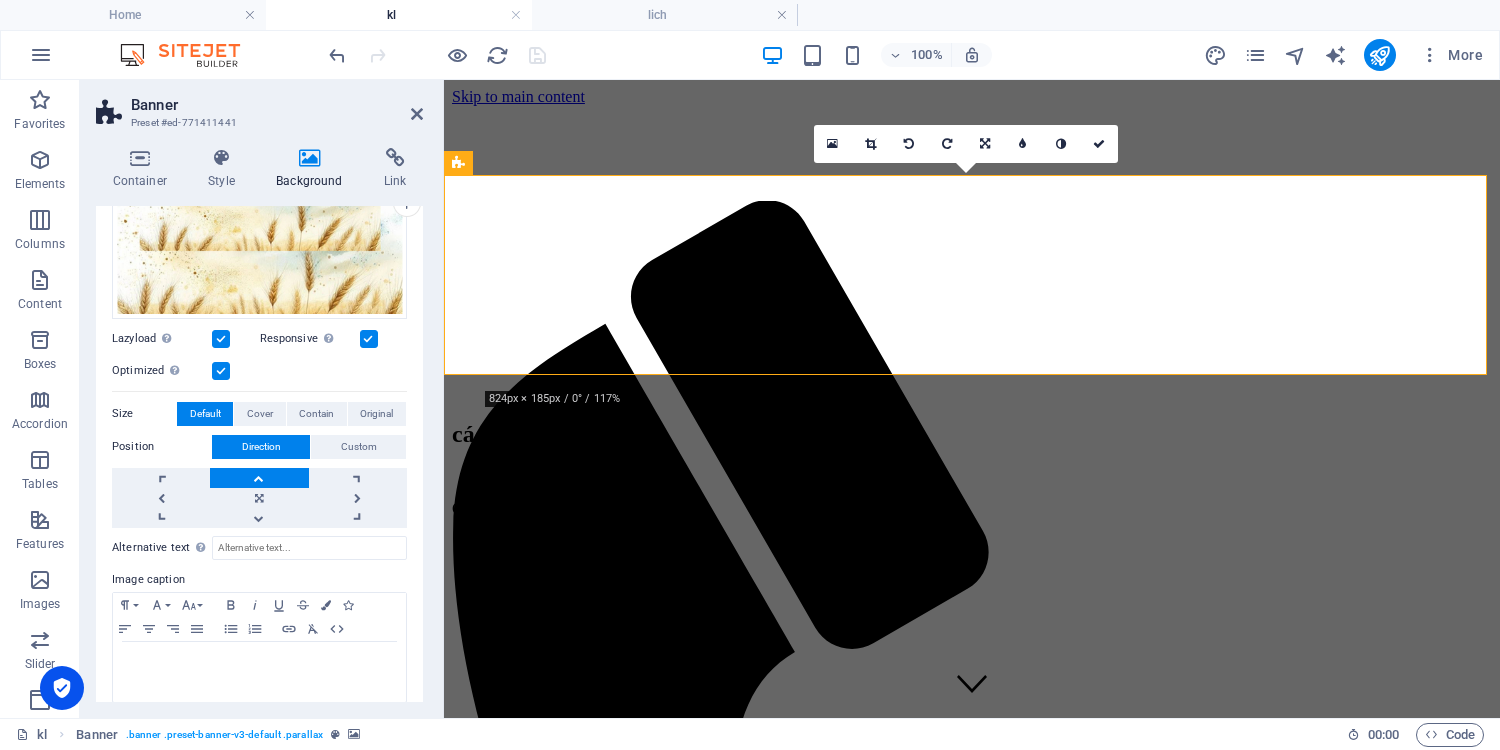 scroll, scrollTop: 225, scrollLeft: 0, axis: vertical 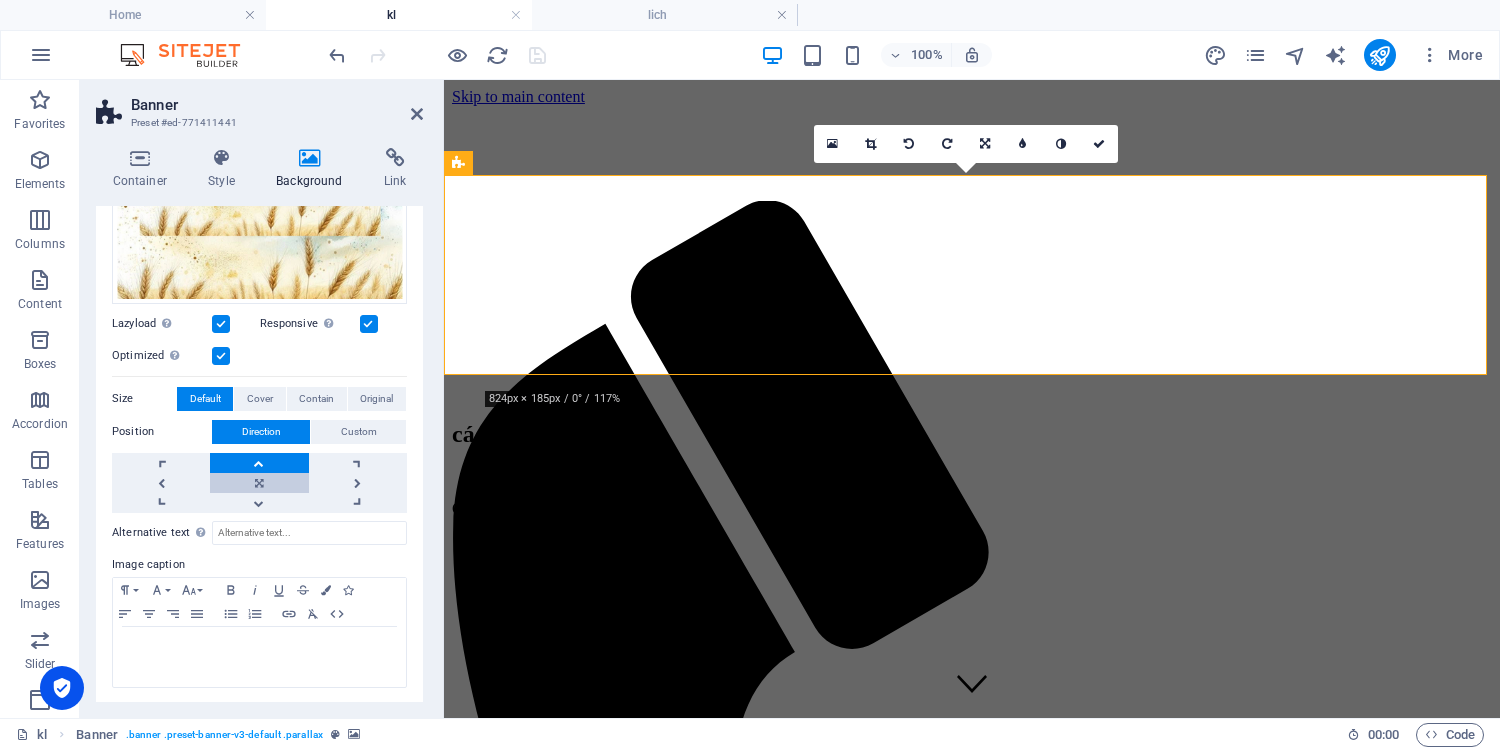 click at bounding box center [259, 483] 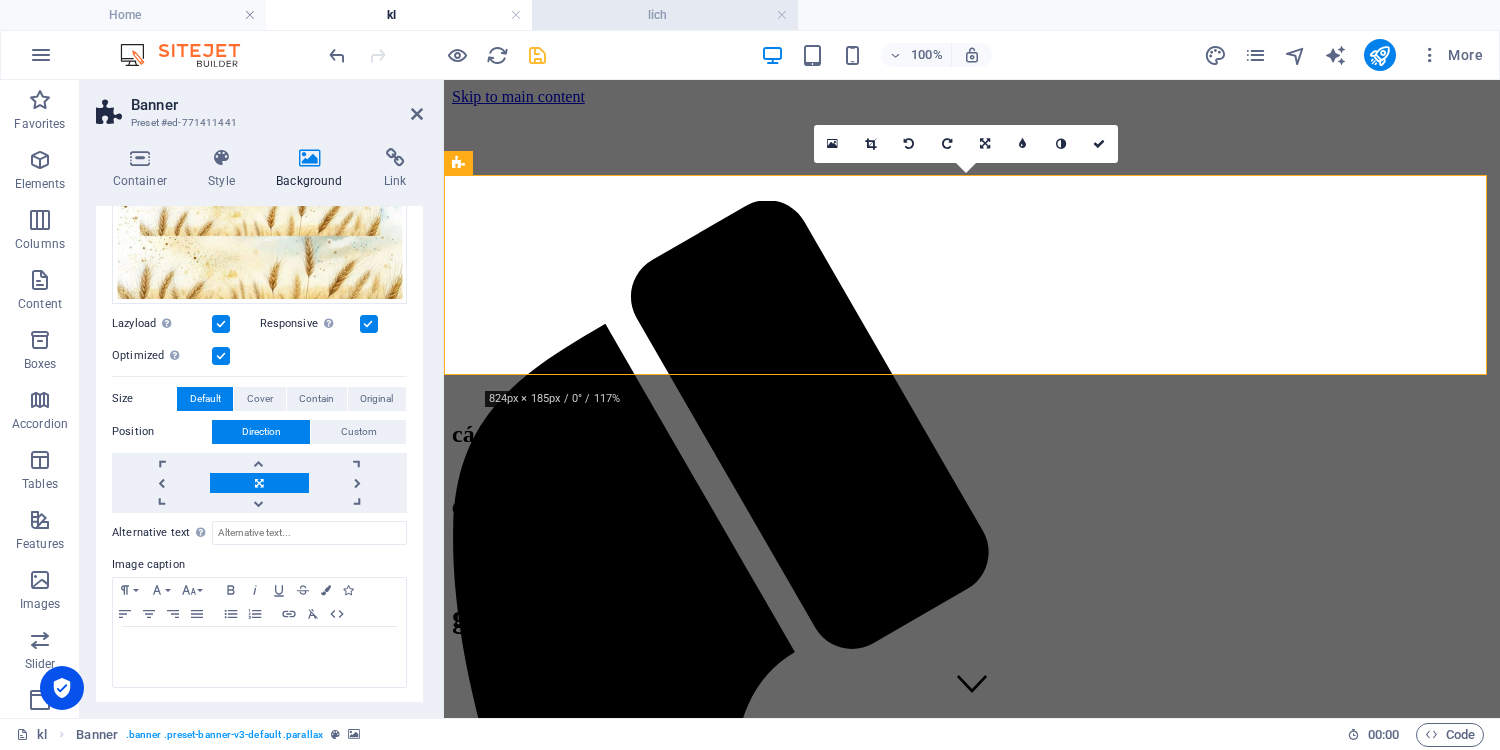 click on "lich" at bounding box center (665, 15) 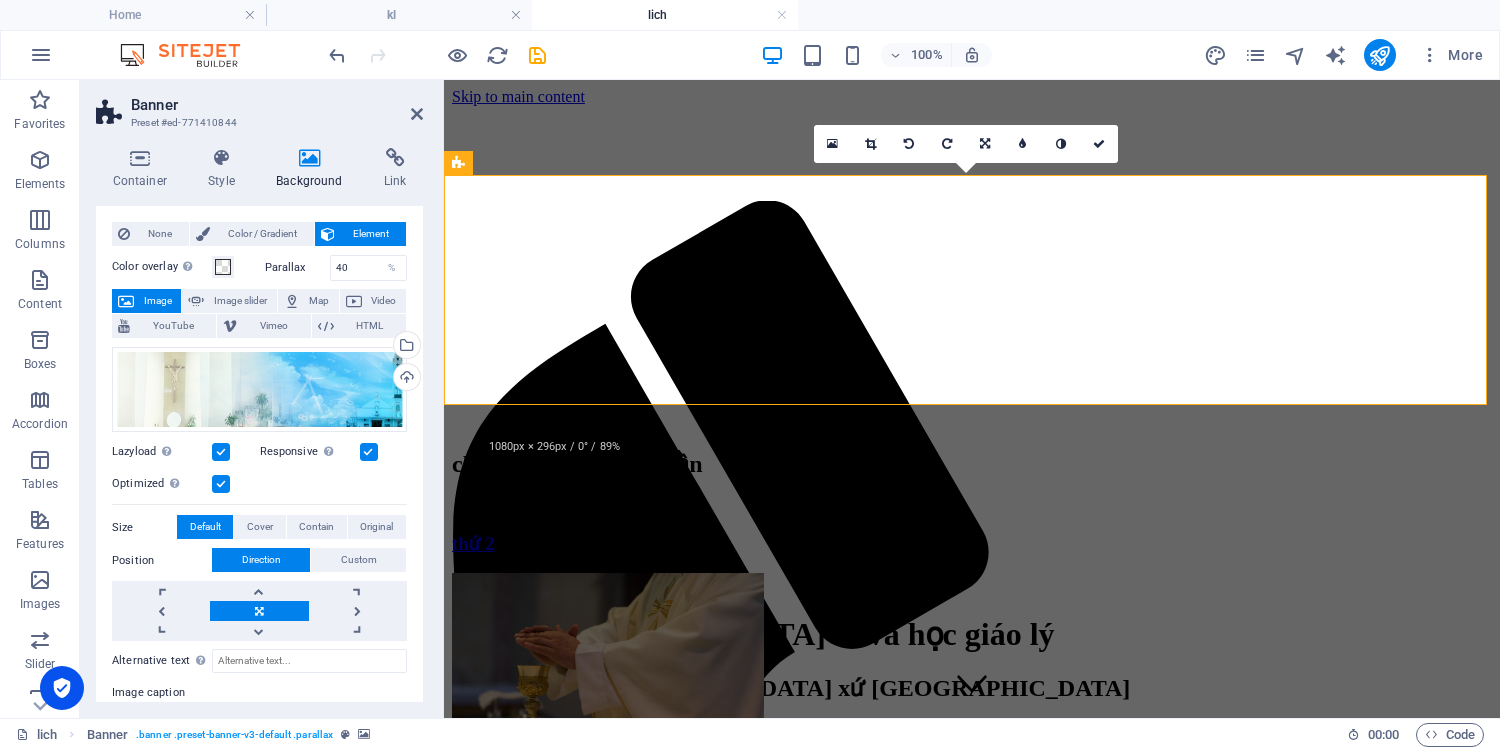 scroll, scrollTop: 0, scrollLeft: 0, axis: both 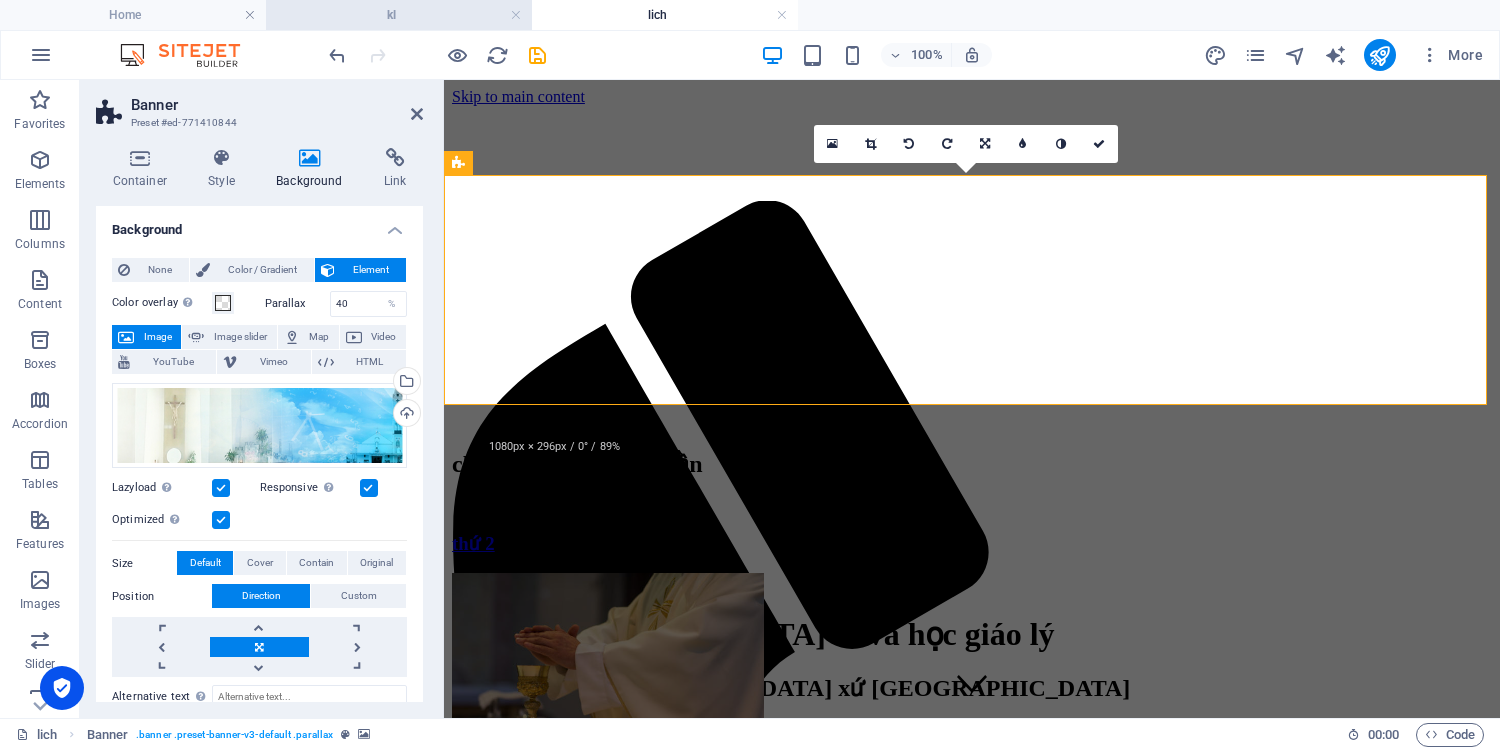 click on "kl" at bounding box center [399, 15] 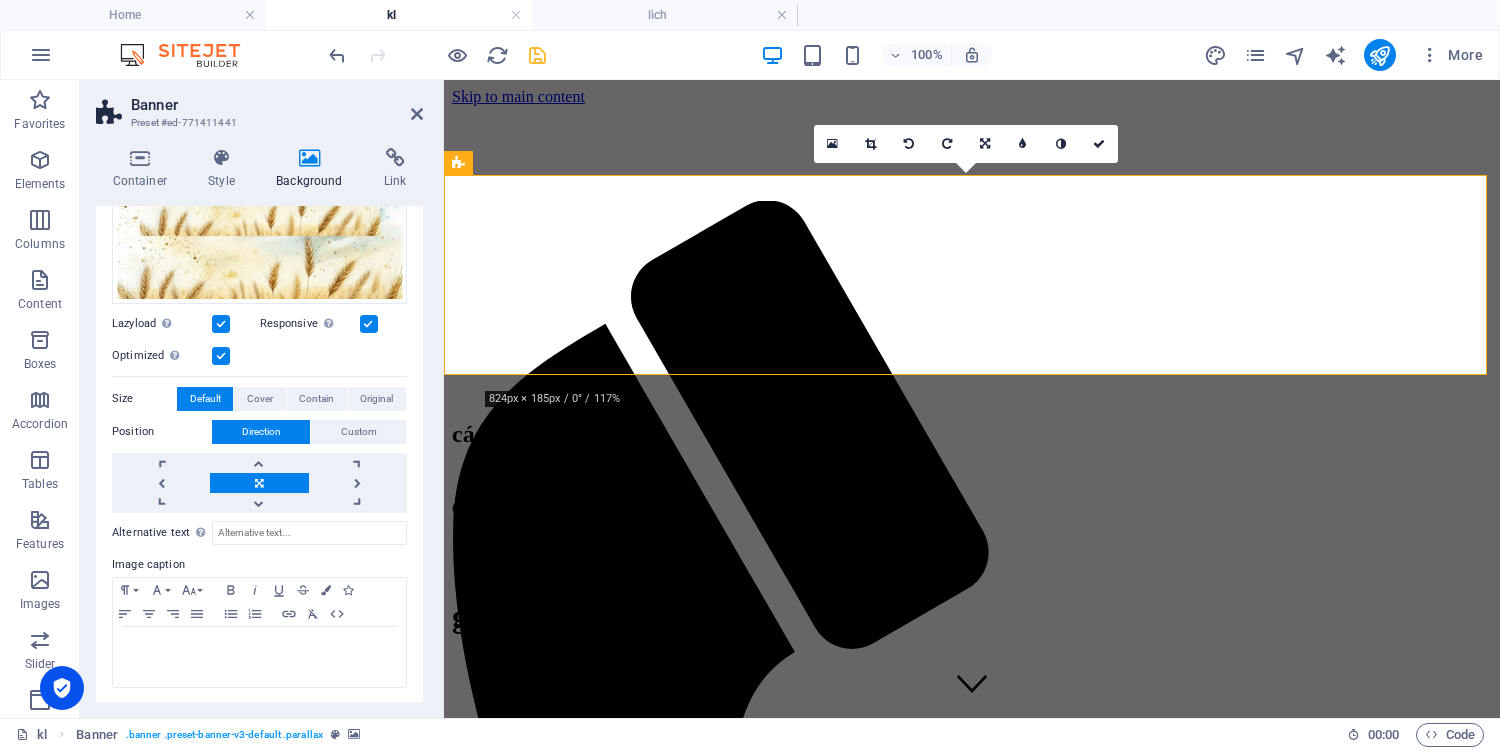 click at bounding box center [537, 55] 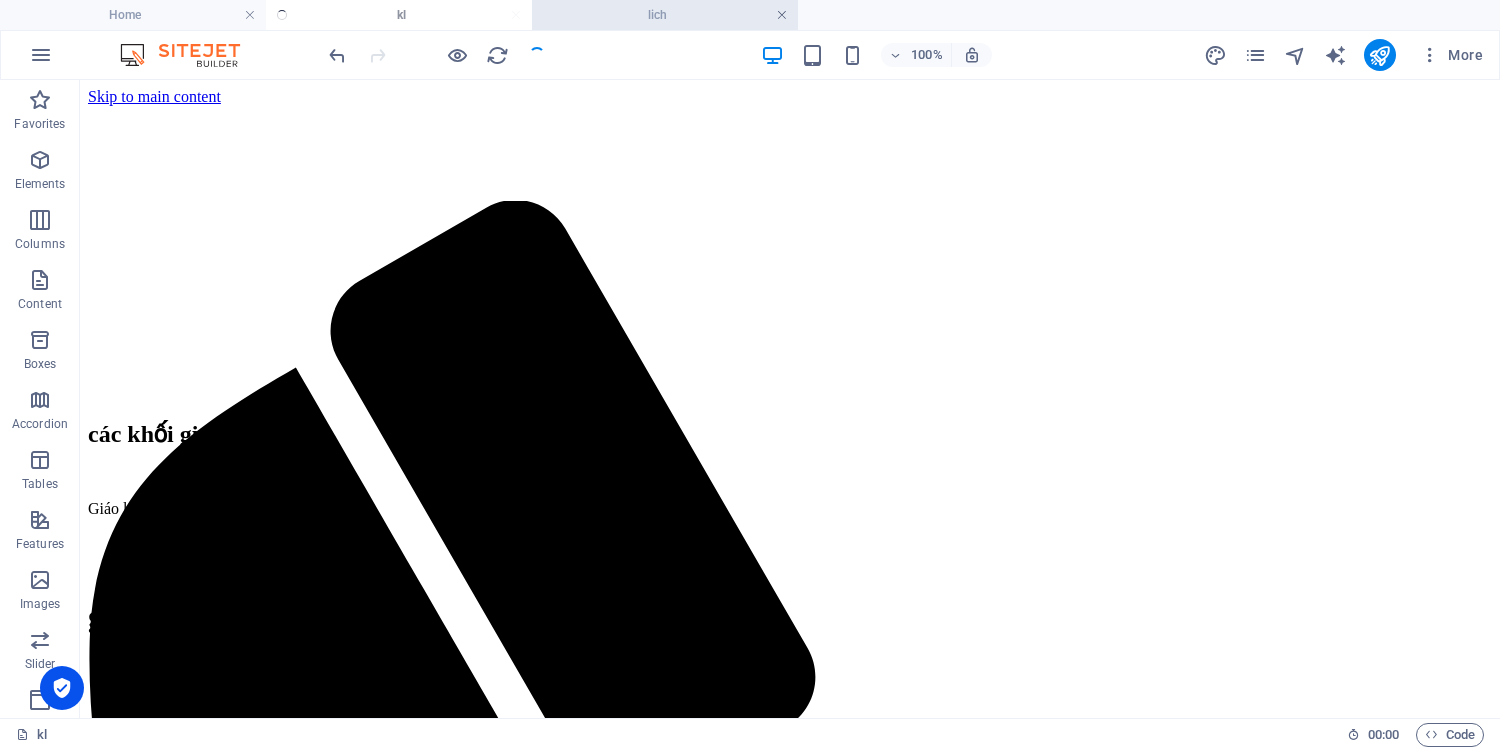 click at bounding box center (782, 15) 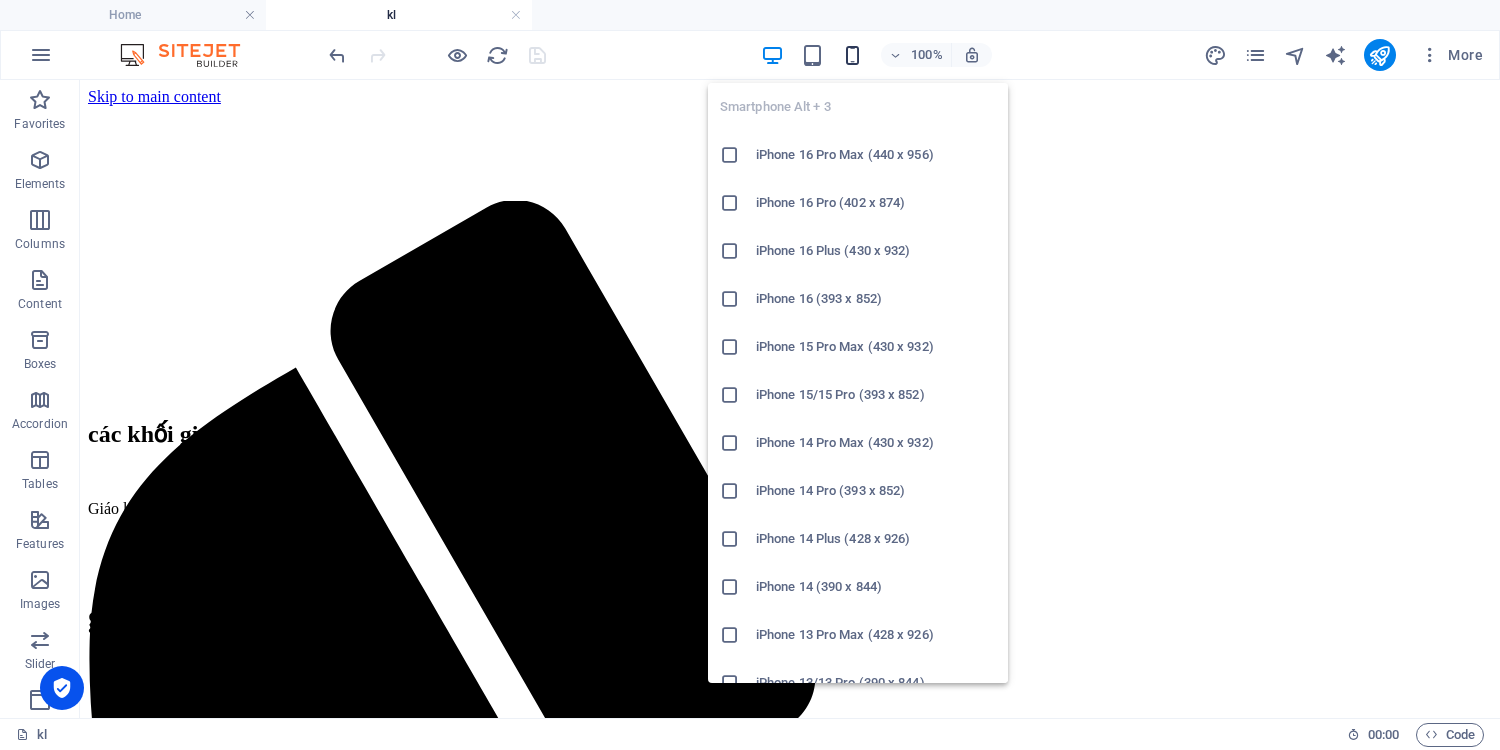 click at bounding box center (852, 55) 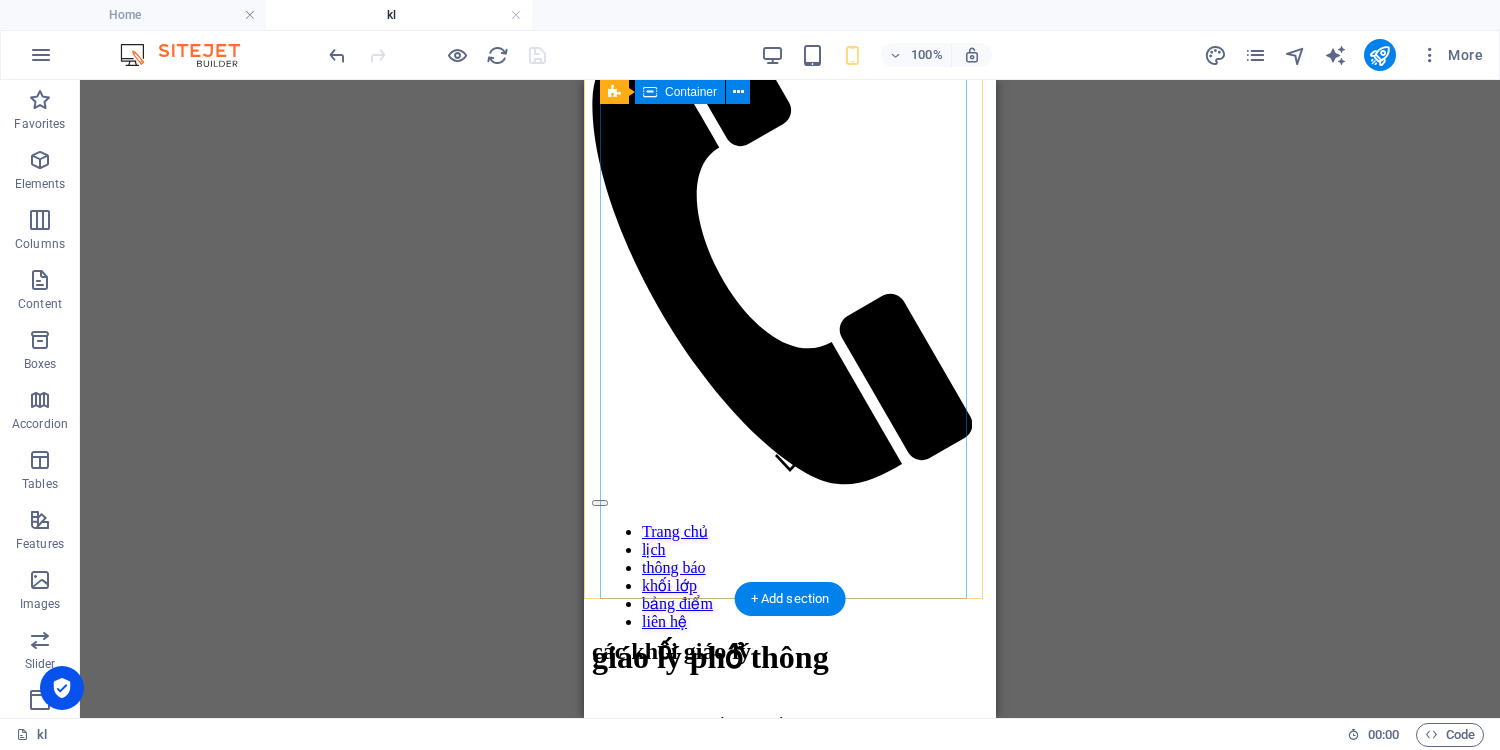 scroll, scrollTop: 213, scrollLeft: 0, axis: vertical 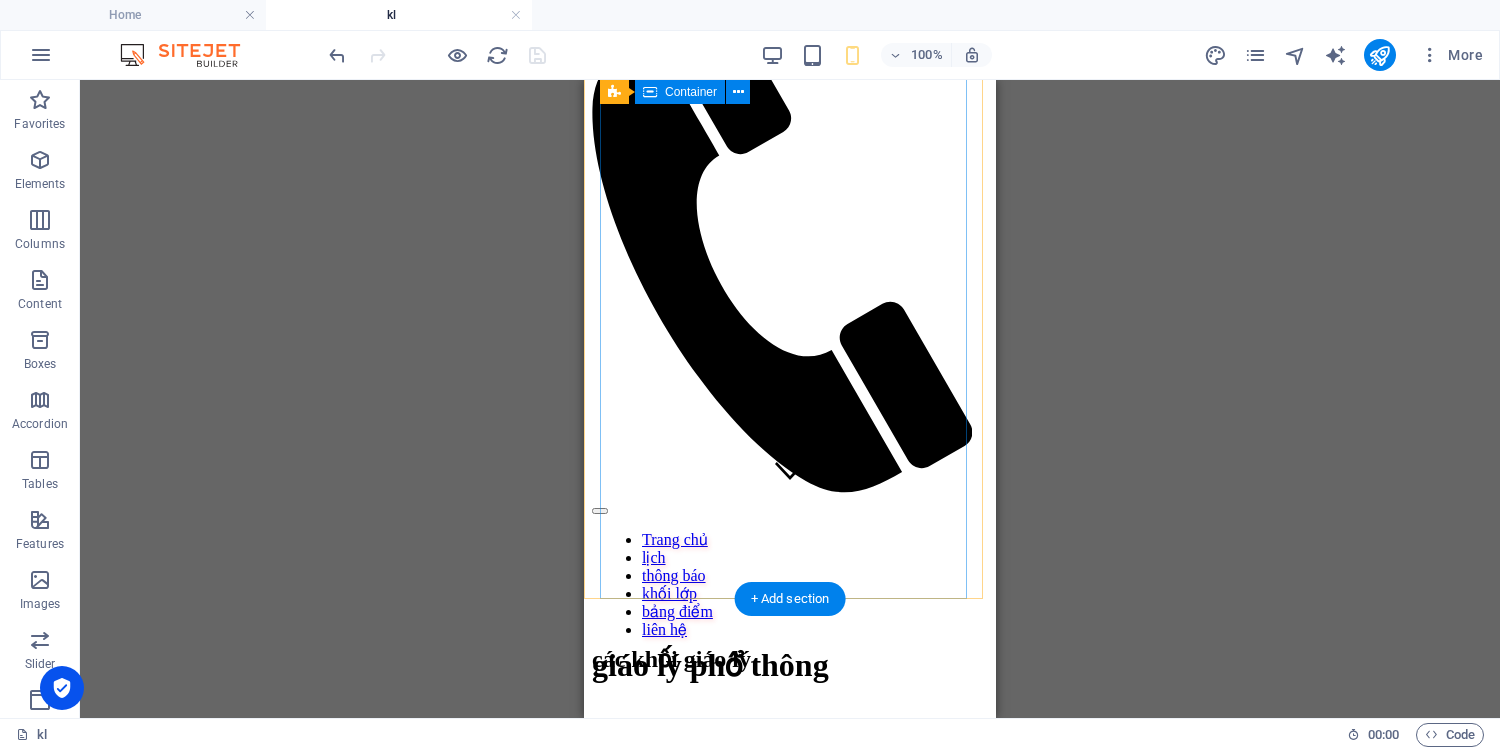 click on "giáo lý phổ thông" at bounding box center [790, 673] 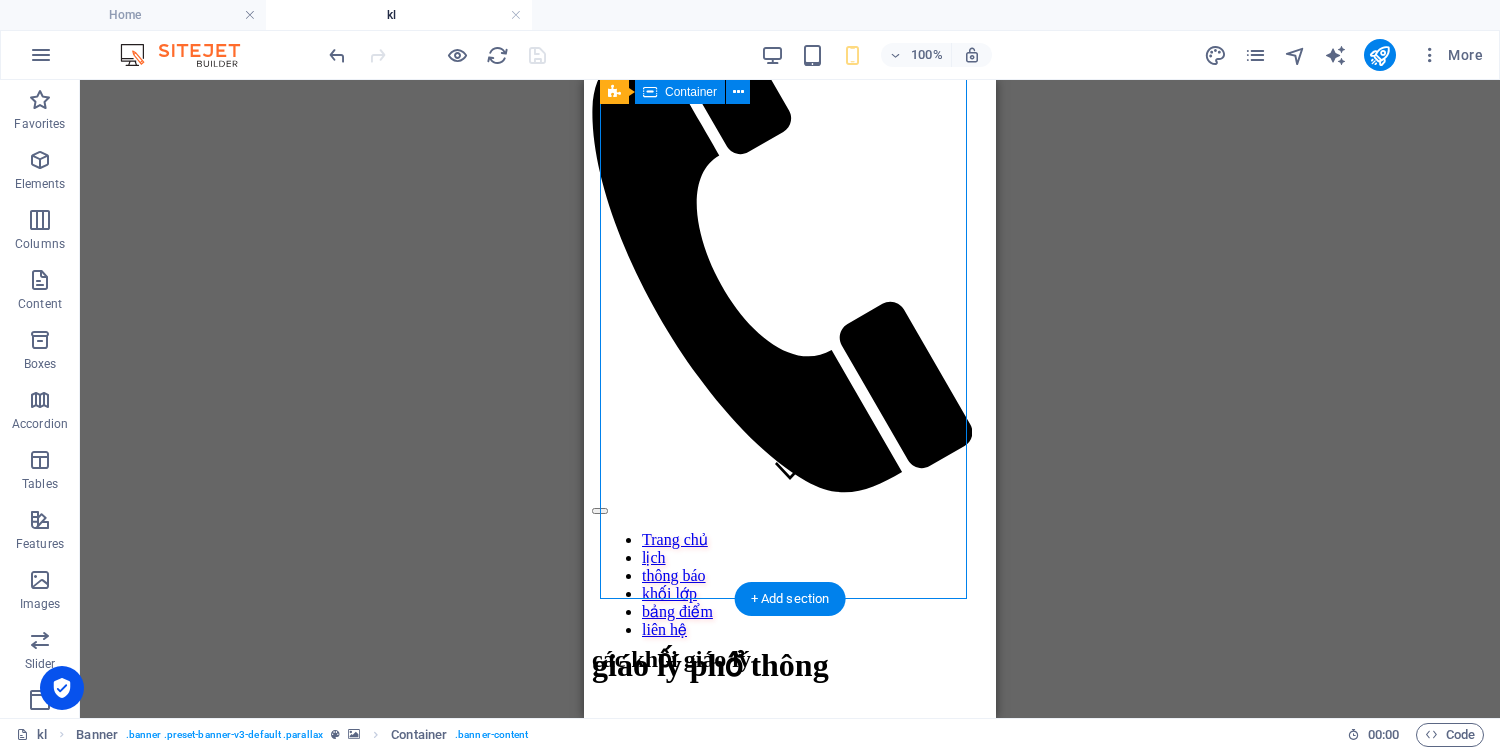 click on "giáo lý phổ thông" at bounding box center (790, 673) 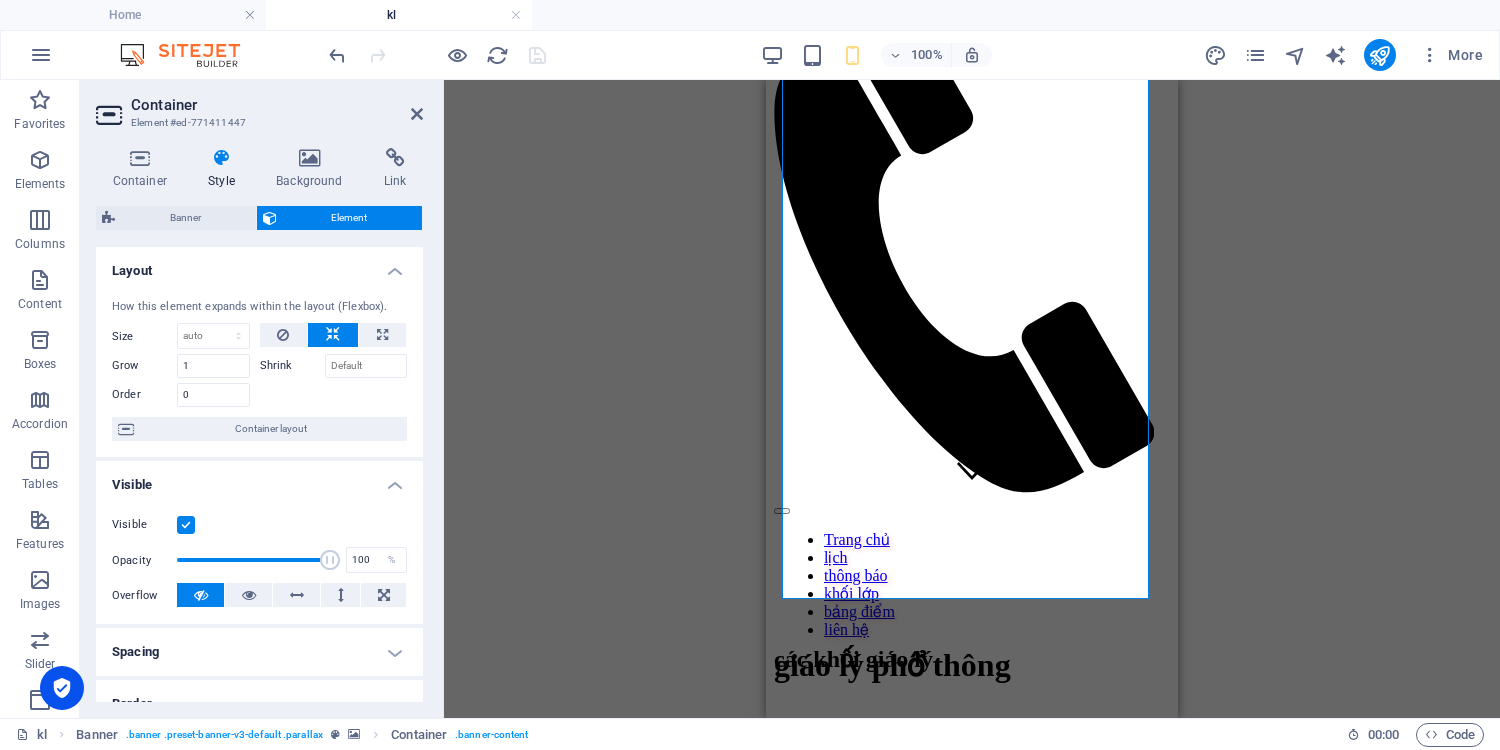 click at bounding box center [972, 35] 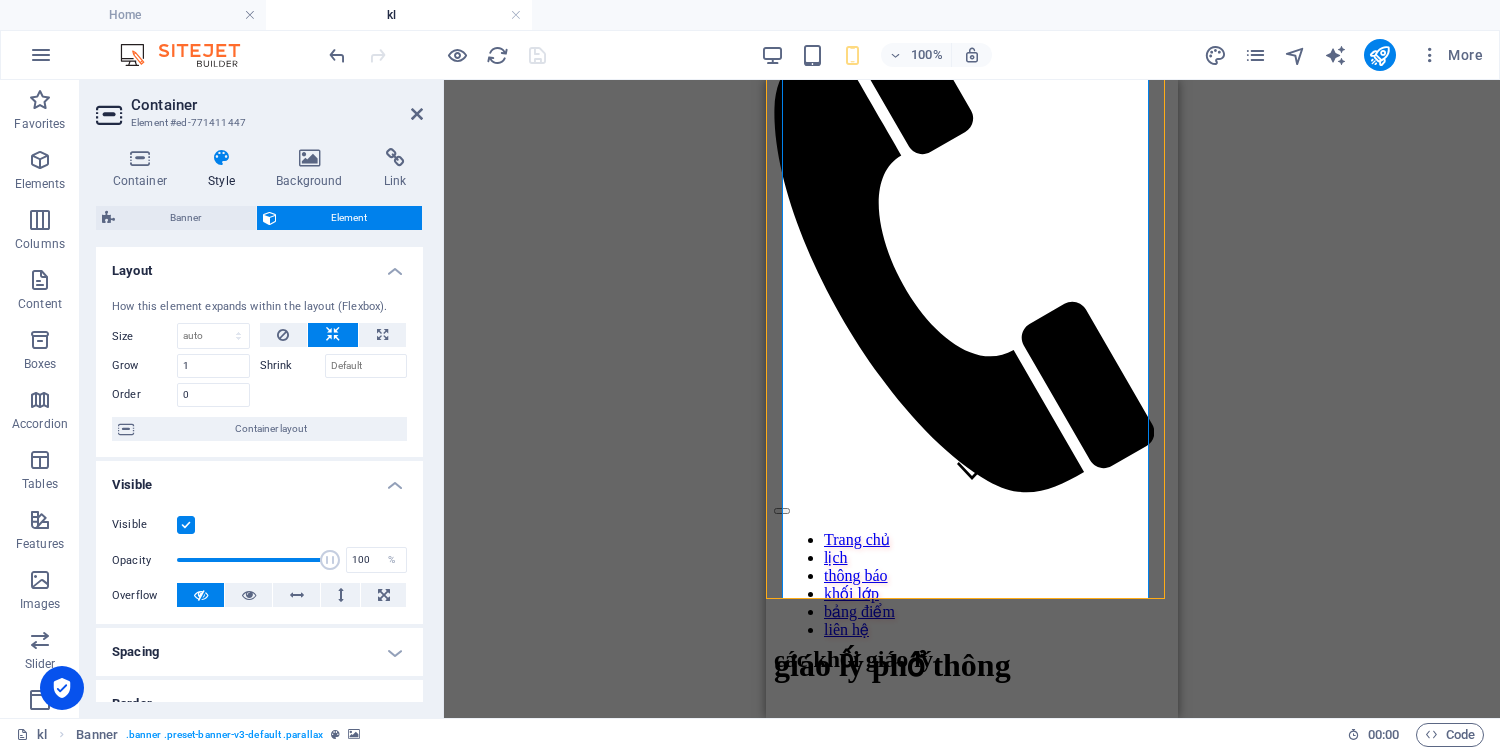 click at bounding box center (972, 35) 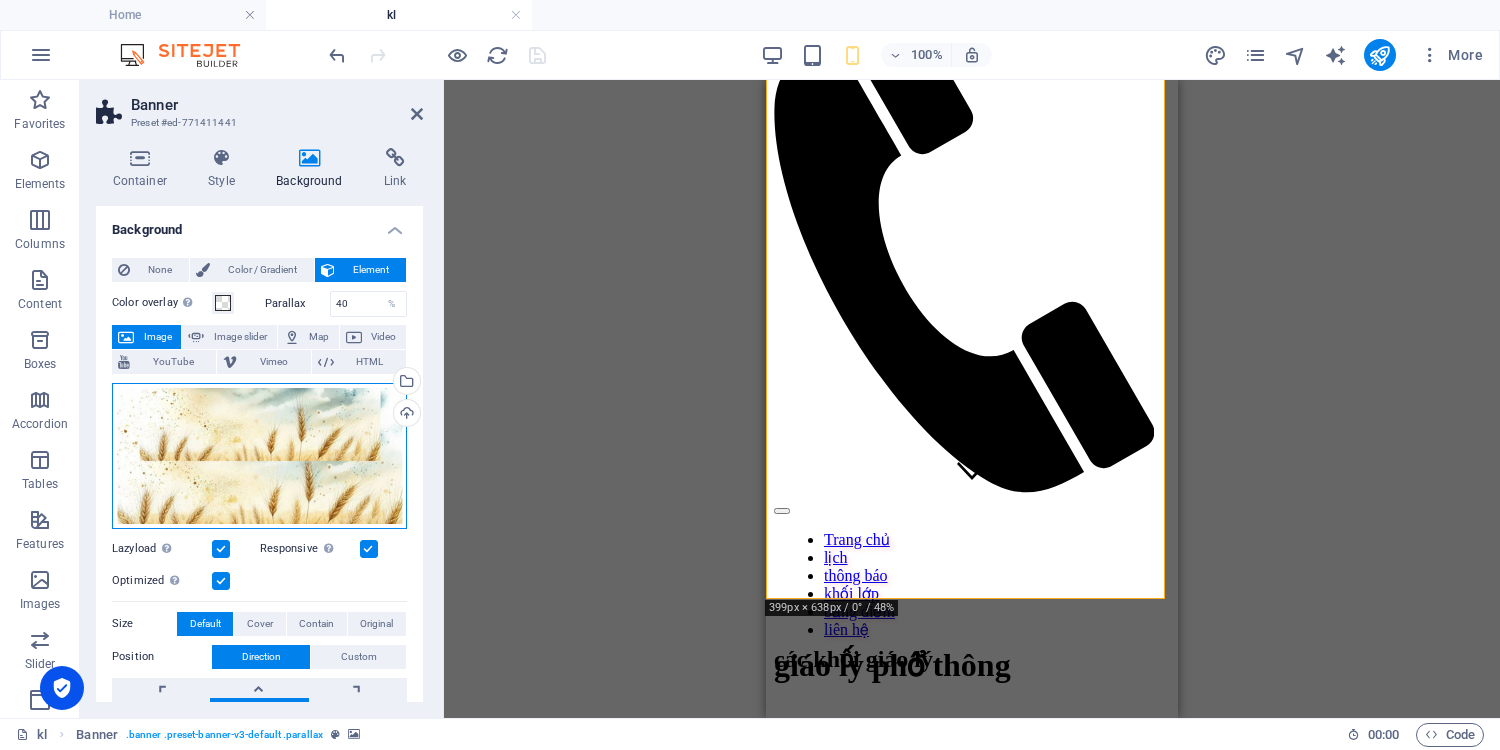 click on "Drag files here, click to choose files or select files from Files or our free stock photos & videos" at bounding box center [259, 456] 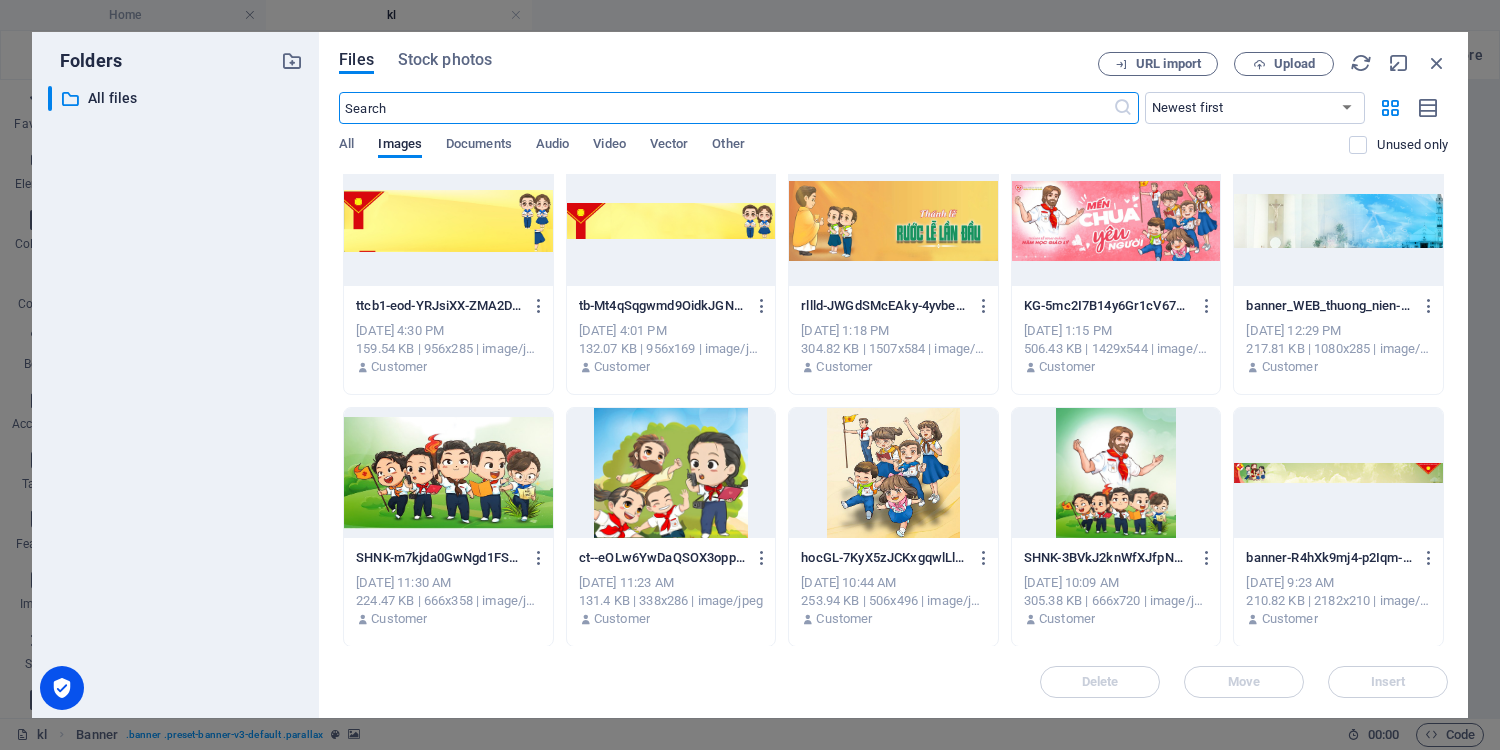 scroll, scrollTop: 1280, scrollLeft: 0, axis: vertical 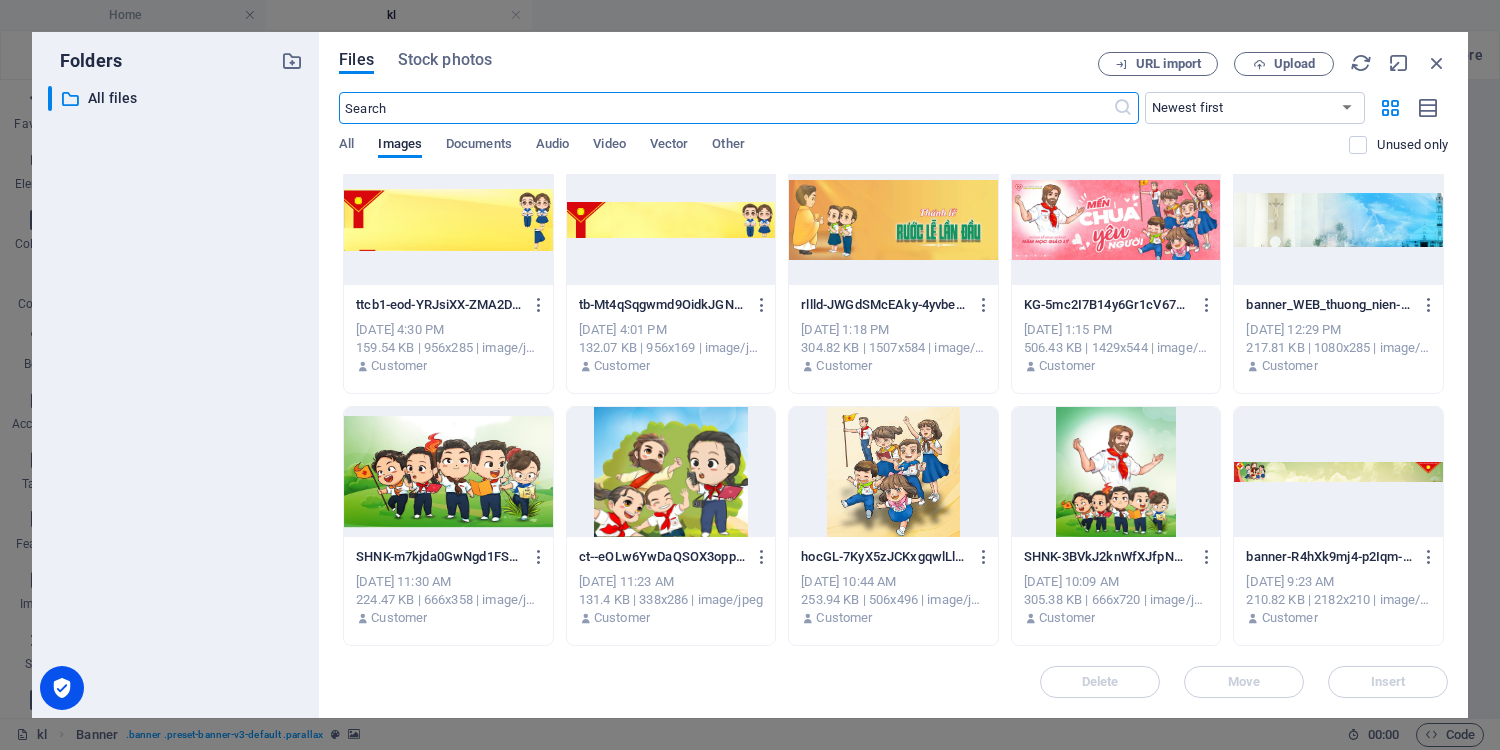 click at bounding box center [1338, 472] 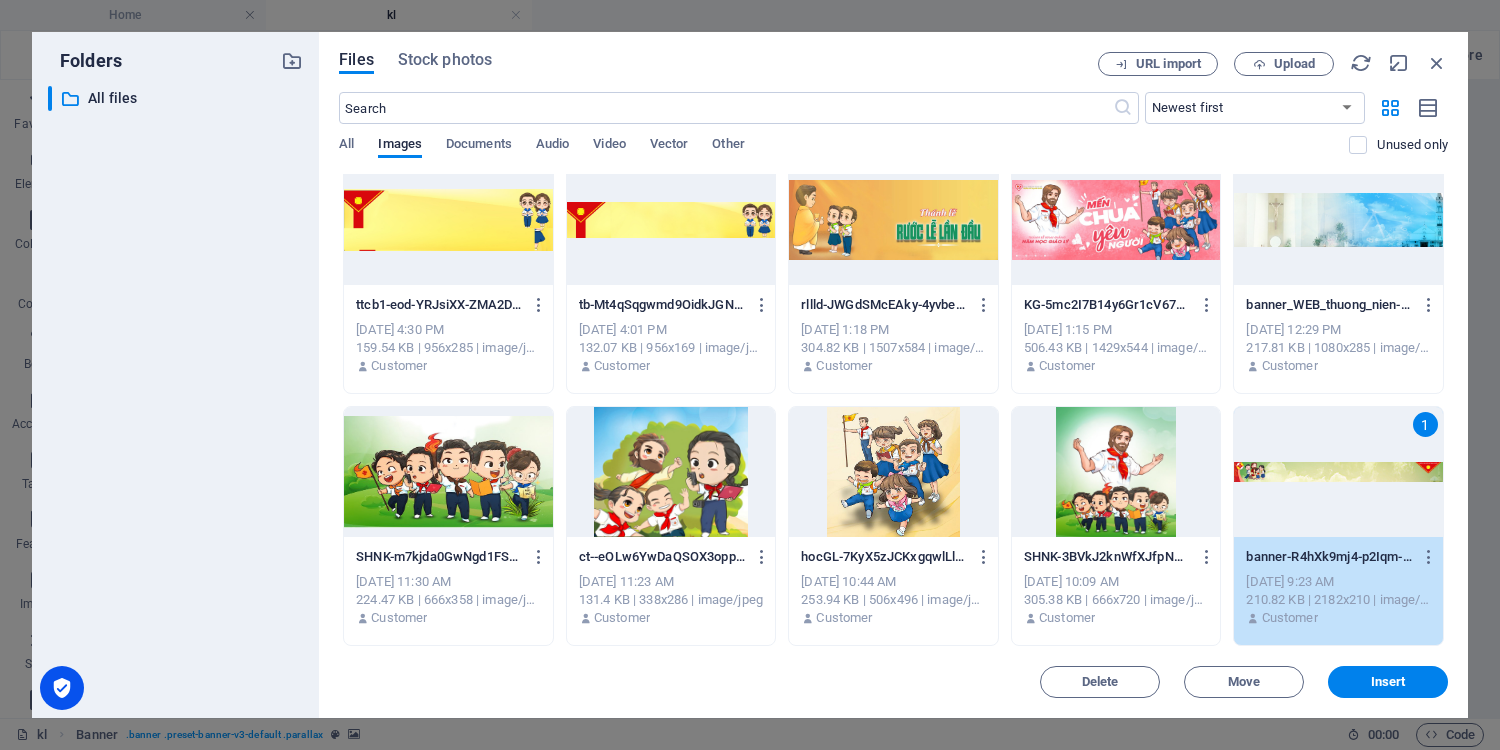 click on "1" at bounding box center (1338, 472) 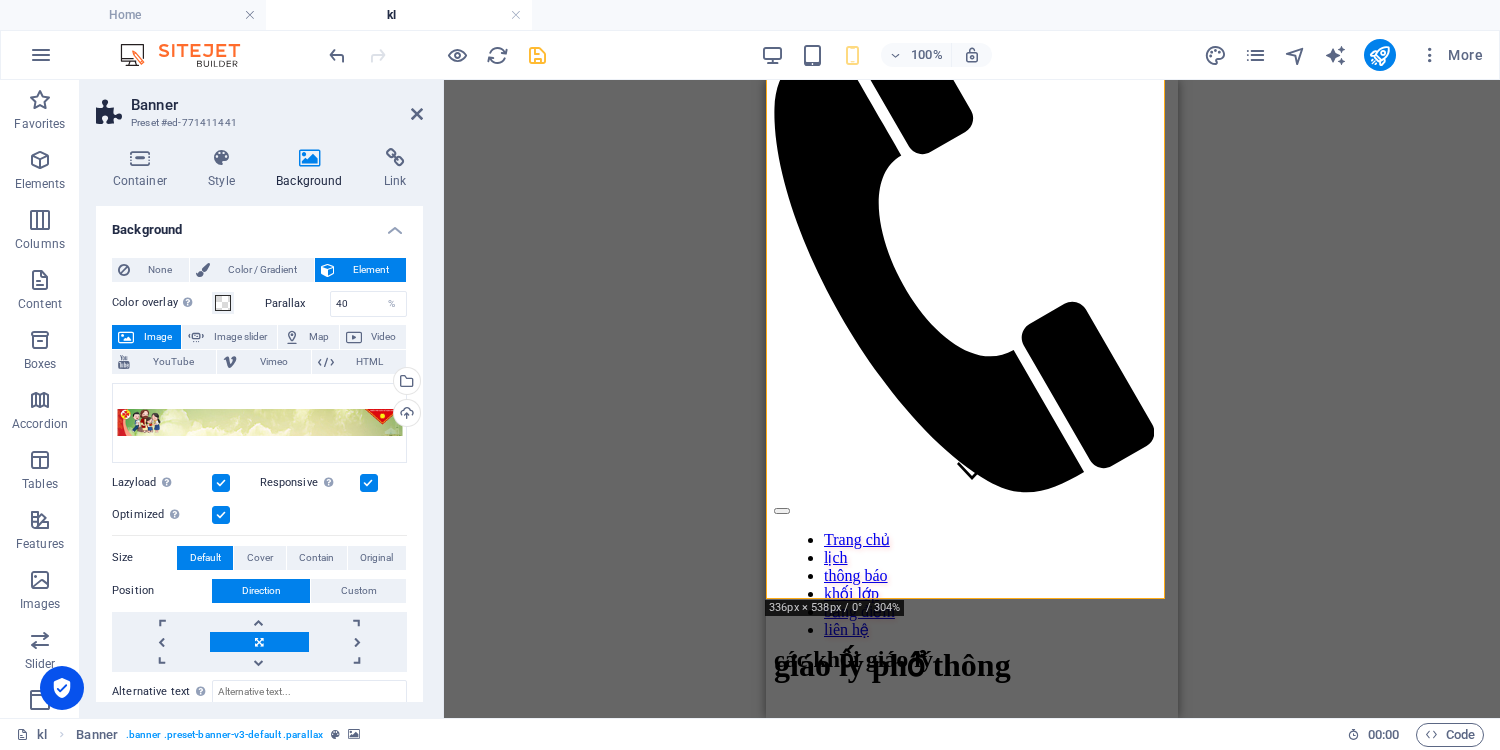 click on "Drag here to replace the existing content. Press “Ctrl” if you want to create a new element.
H1   Banner   Banner   Container   Reference   Spacer   Preset   H2   Text   H2   Container   Preset   Image   Preset   Container   H3   Spacer   Text   Spacer   Preset   Gallery   Preset   Image   Text   Spacer   Spacer   Container   Container   H3   Spacer   Text   Spacer   Image   Container   Container   H3   Spacer   Text   Image   Container   Spacer   Text   Spacer   Preset   Container   H2   Spacer   Text   Spacer   Reference   Text   Image   Text   Text   Spacer   Text   Spacer 180 170 160 150 140 130 120 110 100 90 80 70 60 50 40 30 20 10 0 -10 -20 -30 -40 -50 -60 -70 -80 -90 -100 -110 -120 -130 -140 -150 -160 -170 336px × 538px / 0° / 304% 16:10 16:9 4:3 1:1 1:2 0" at bounding box center [972, 399] 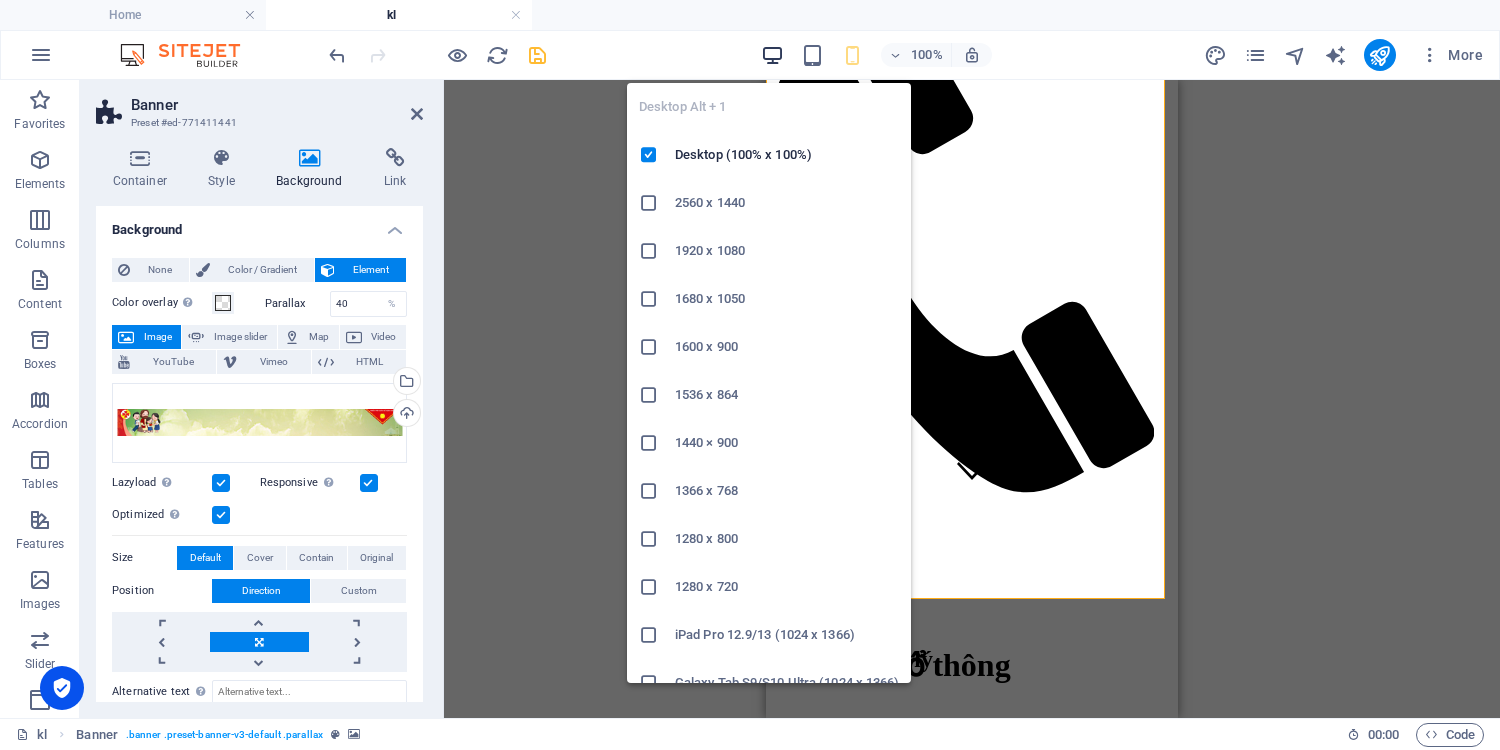 click at bounding box center [772, 55] 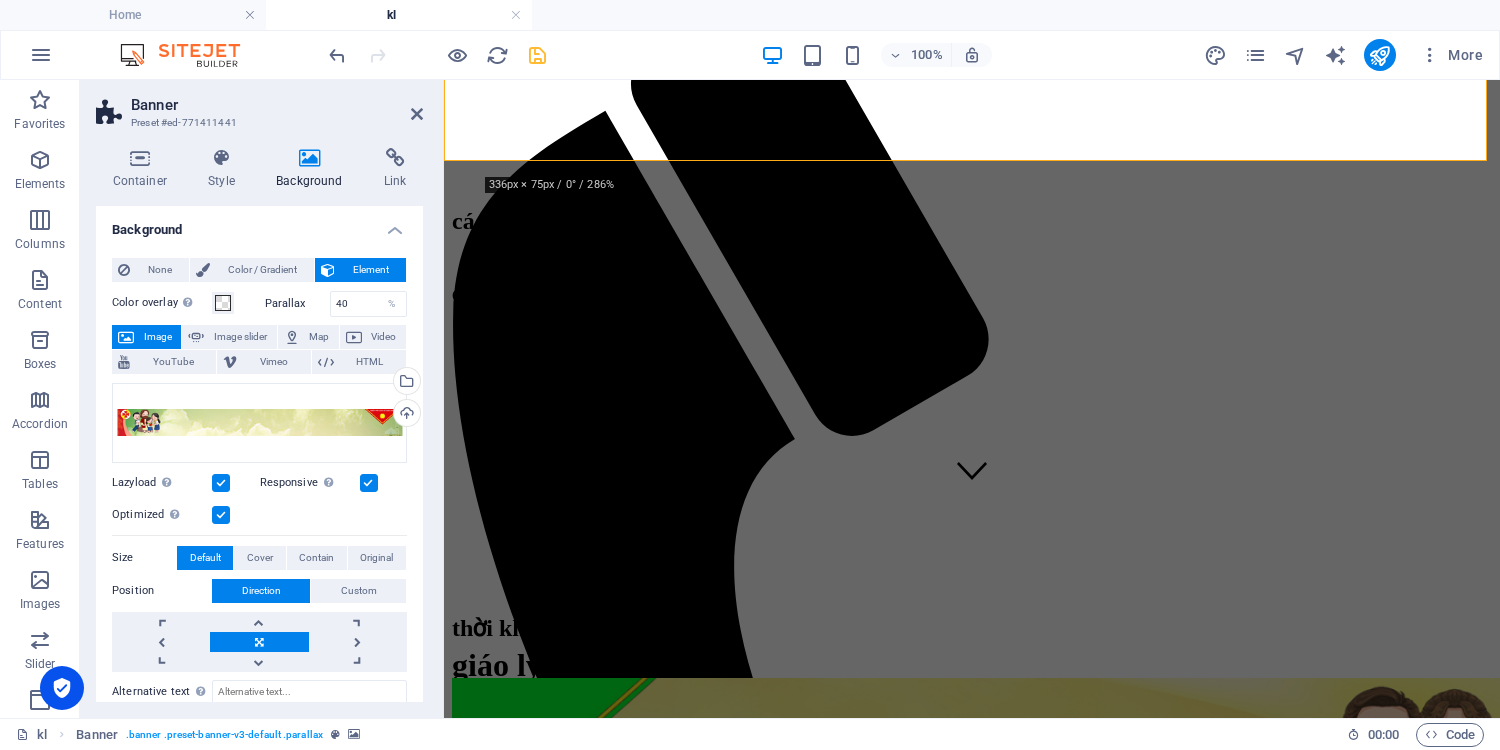 type 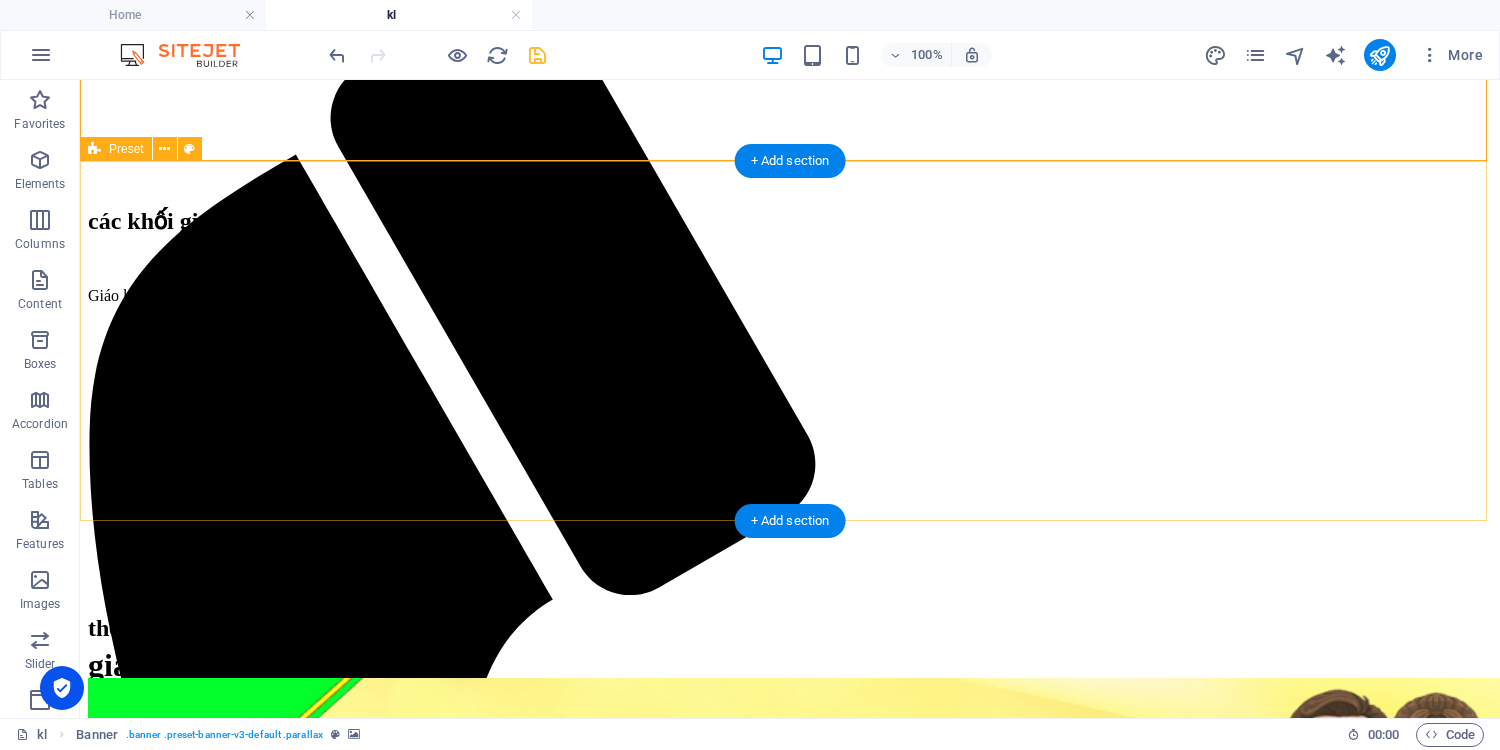 scroll, scrollTop: 0, scrollLeft: 0, axis: both 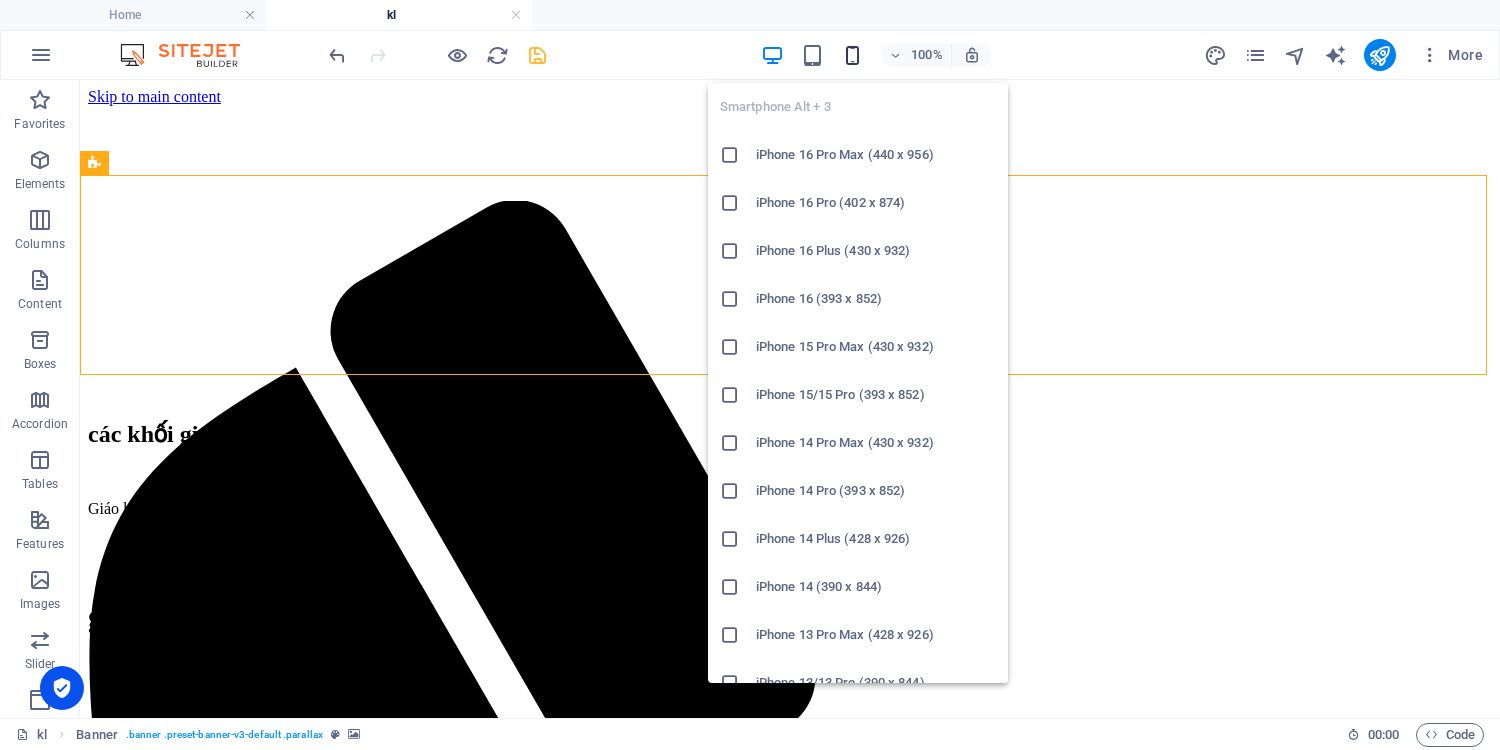 click at bounding box center [852, 55] 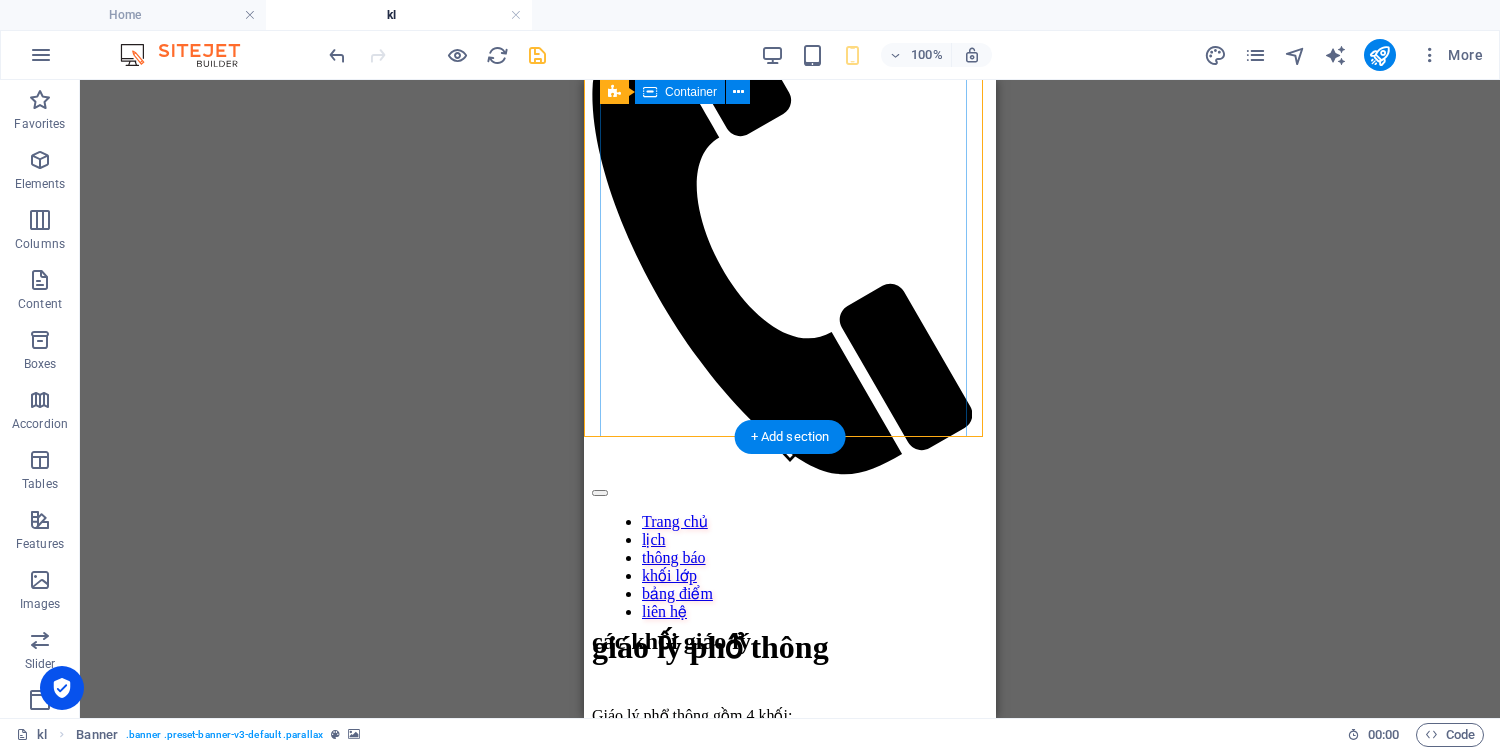 scroll, scrollTop: 213, scrollLeft: 0, axis: vertical 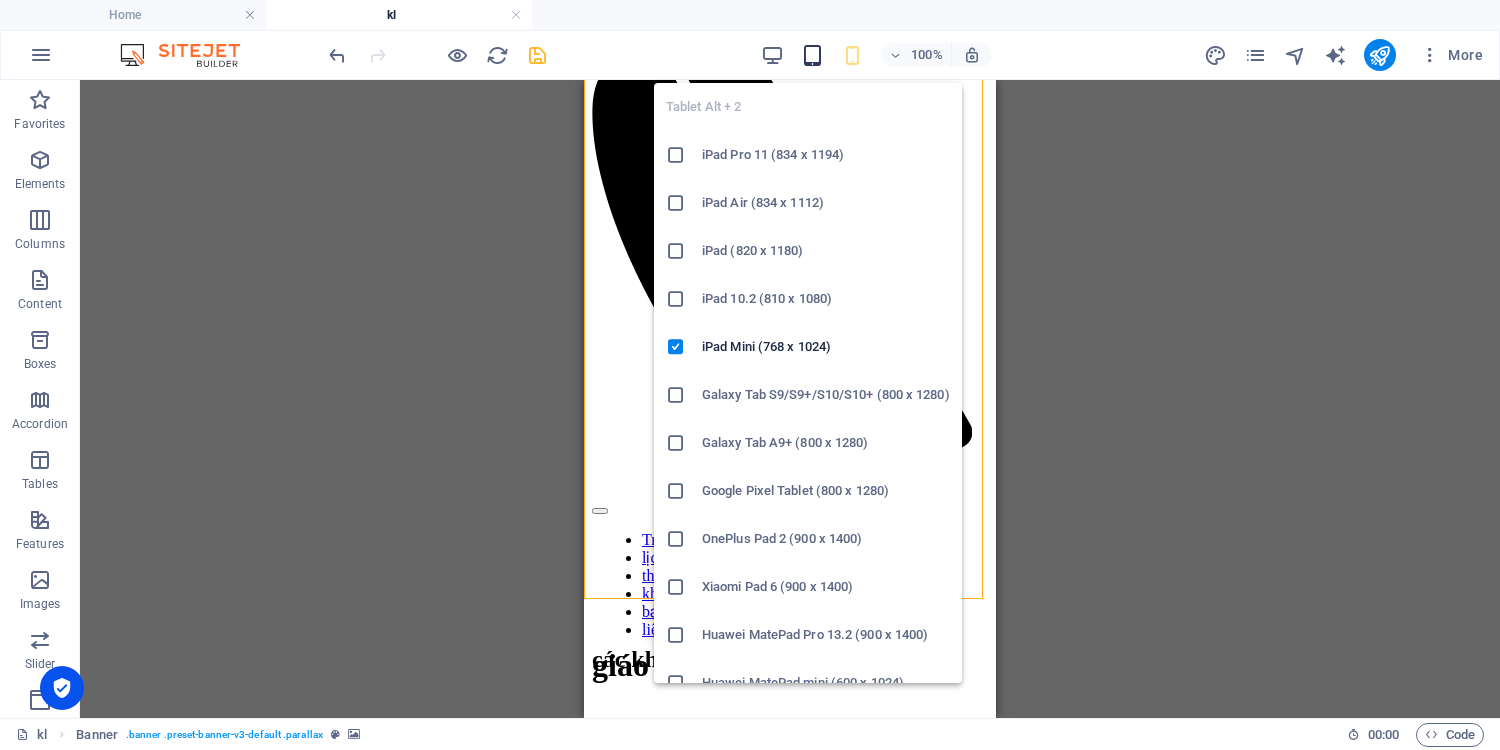click at bounding box center (812, 55) 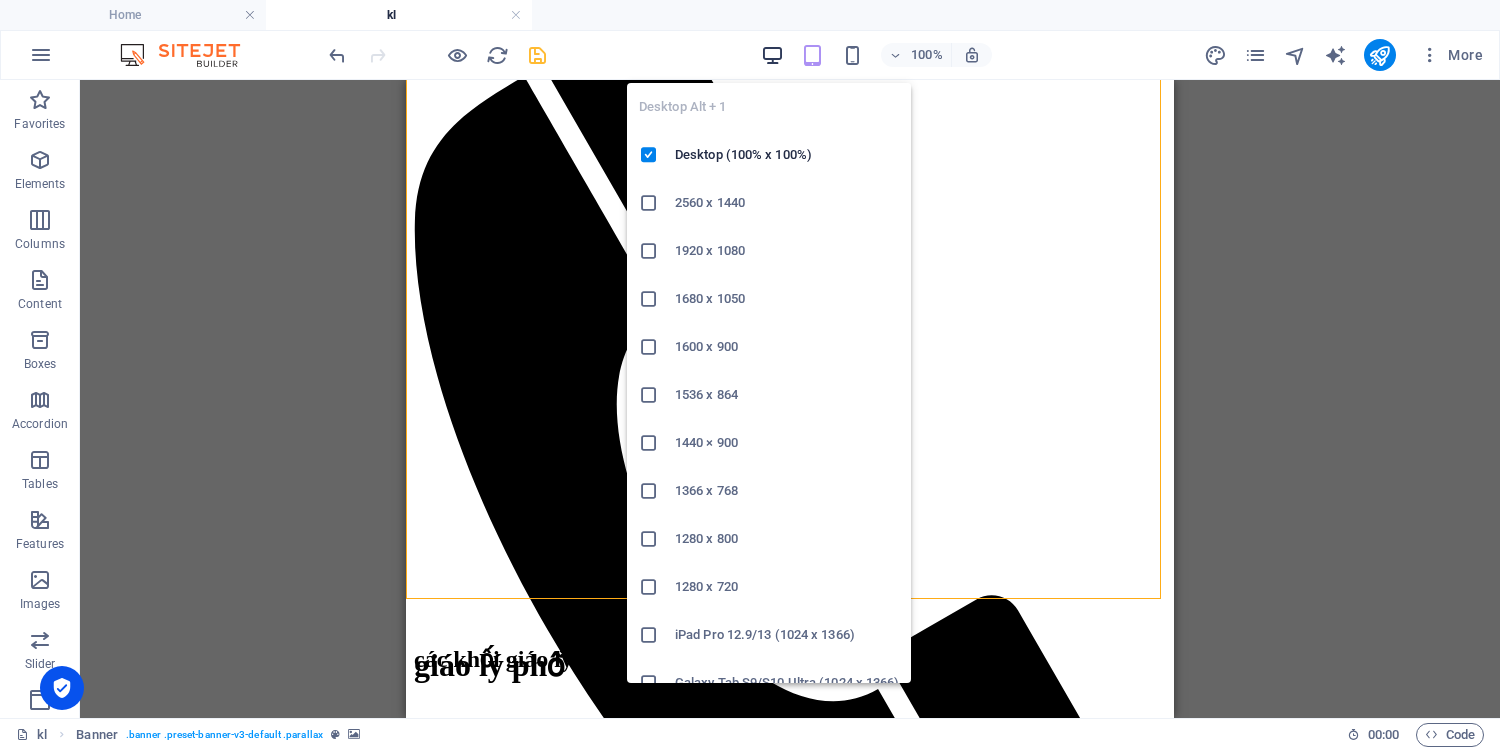 click at bounding box center [772, 55] 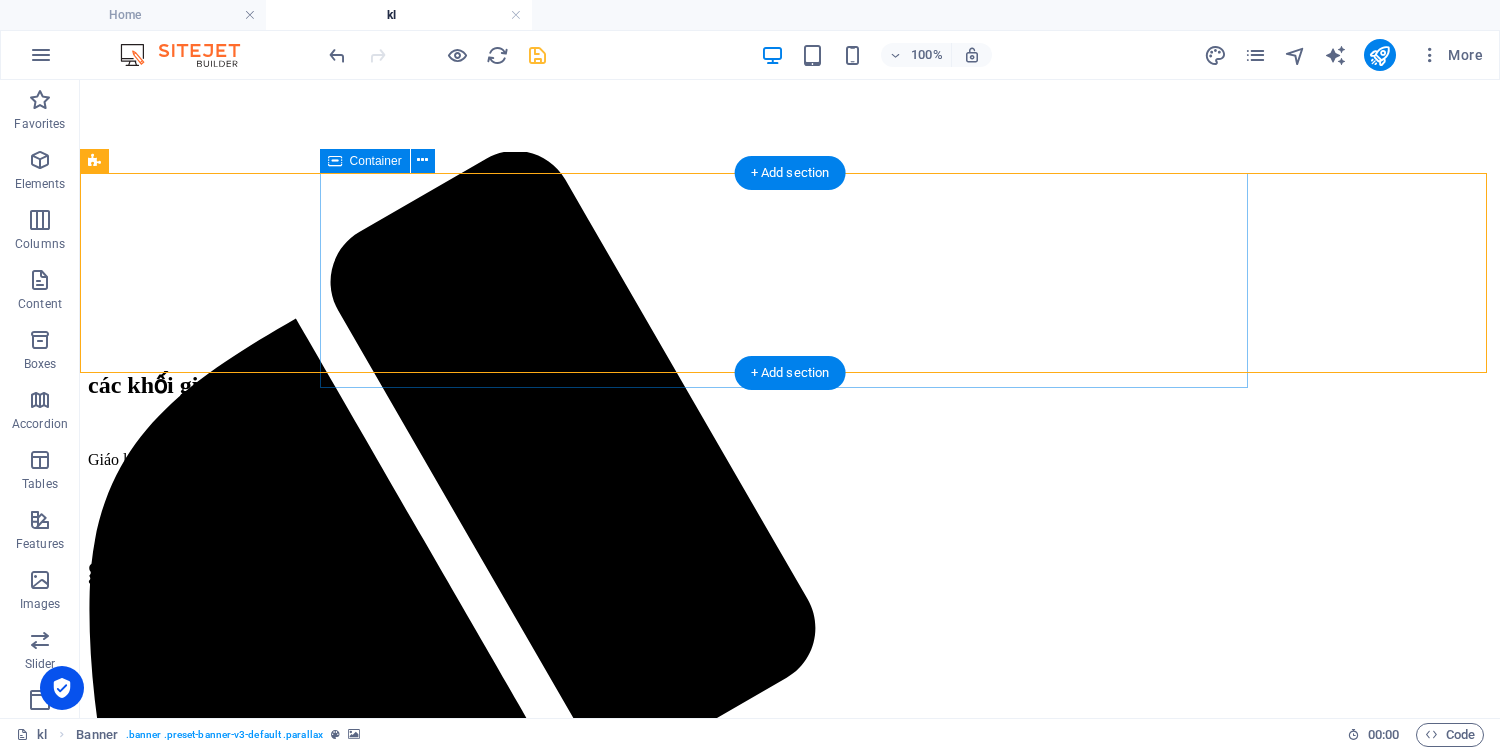 scroll, scrollTop: 0, scrollLeft: 0, axis: both 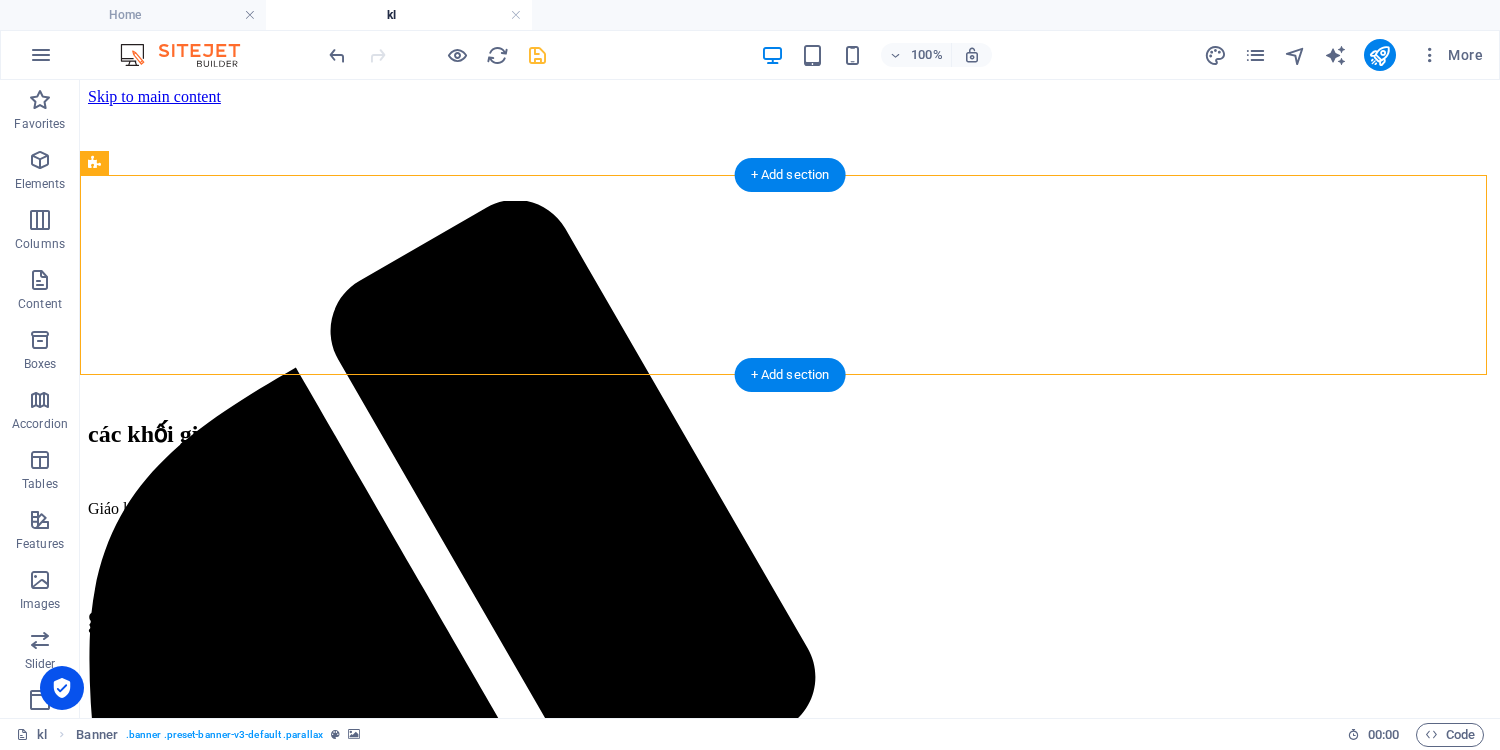 click at bounding box center [790, 163] 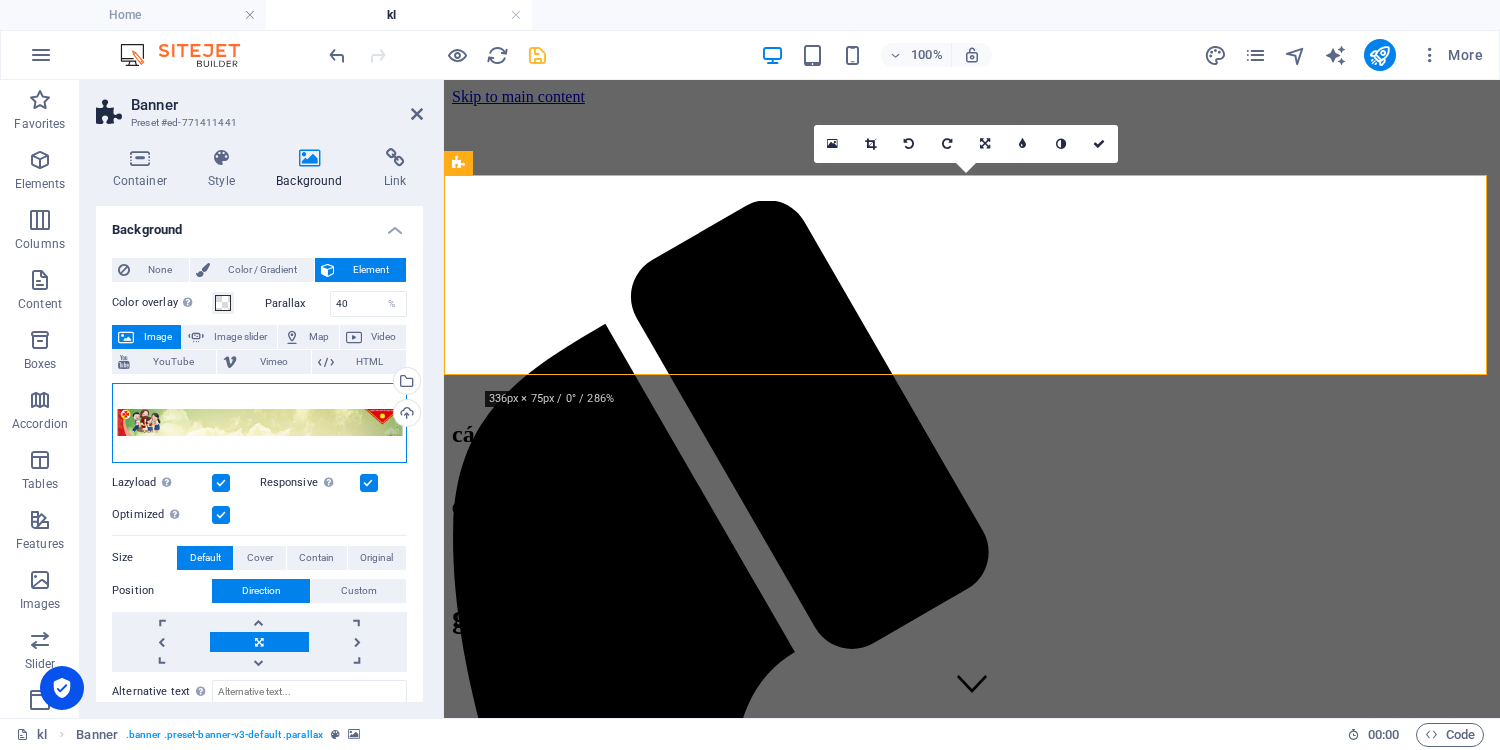 click on "Drag files here, click to choose files or select files from Files or our free stock photos & videos" at bounding box center (259, 423) 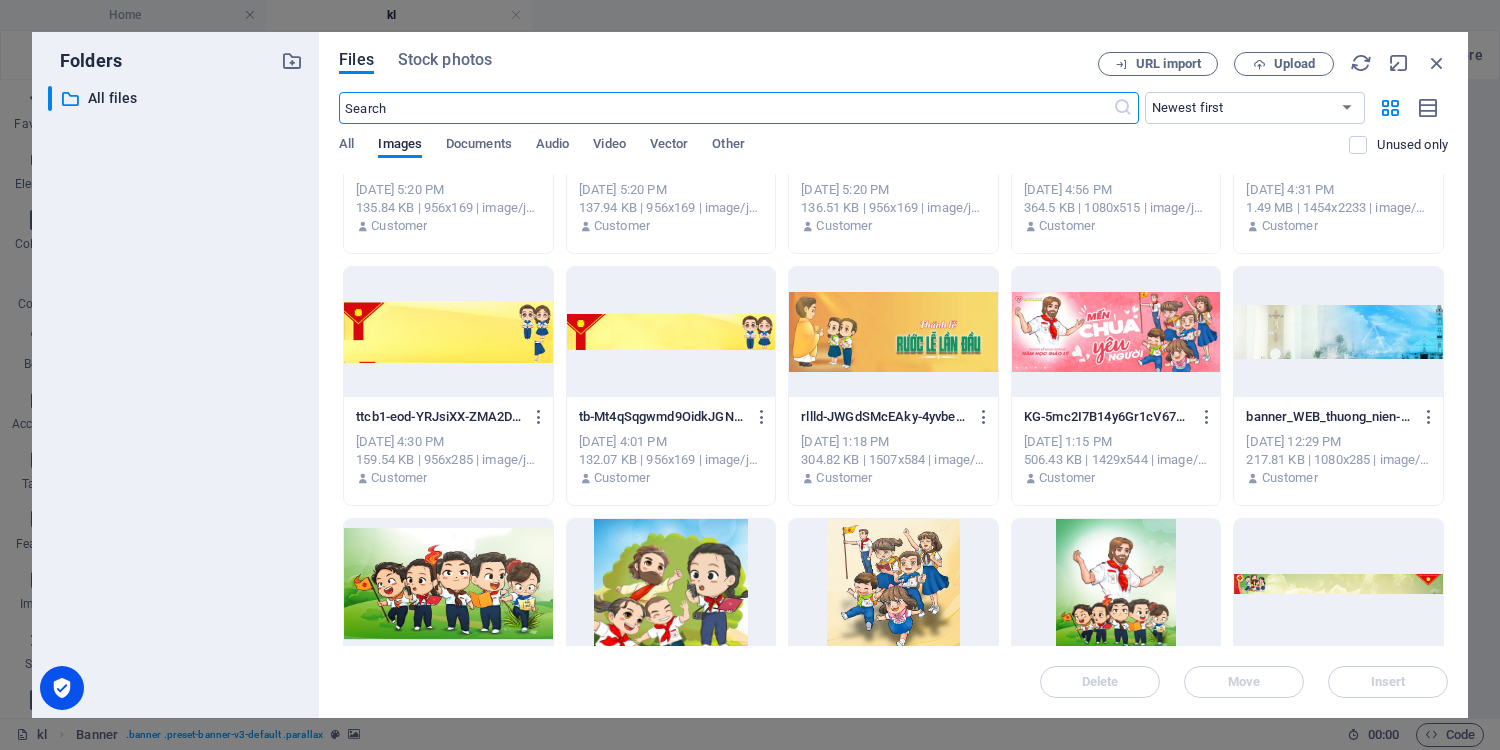 scroll, scrollTop: 1173, scrollLeft: 0, axis: vertical 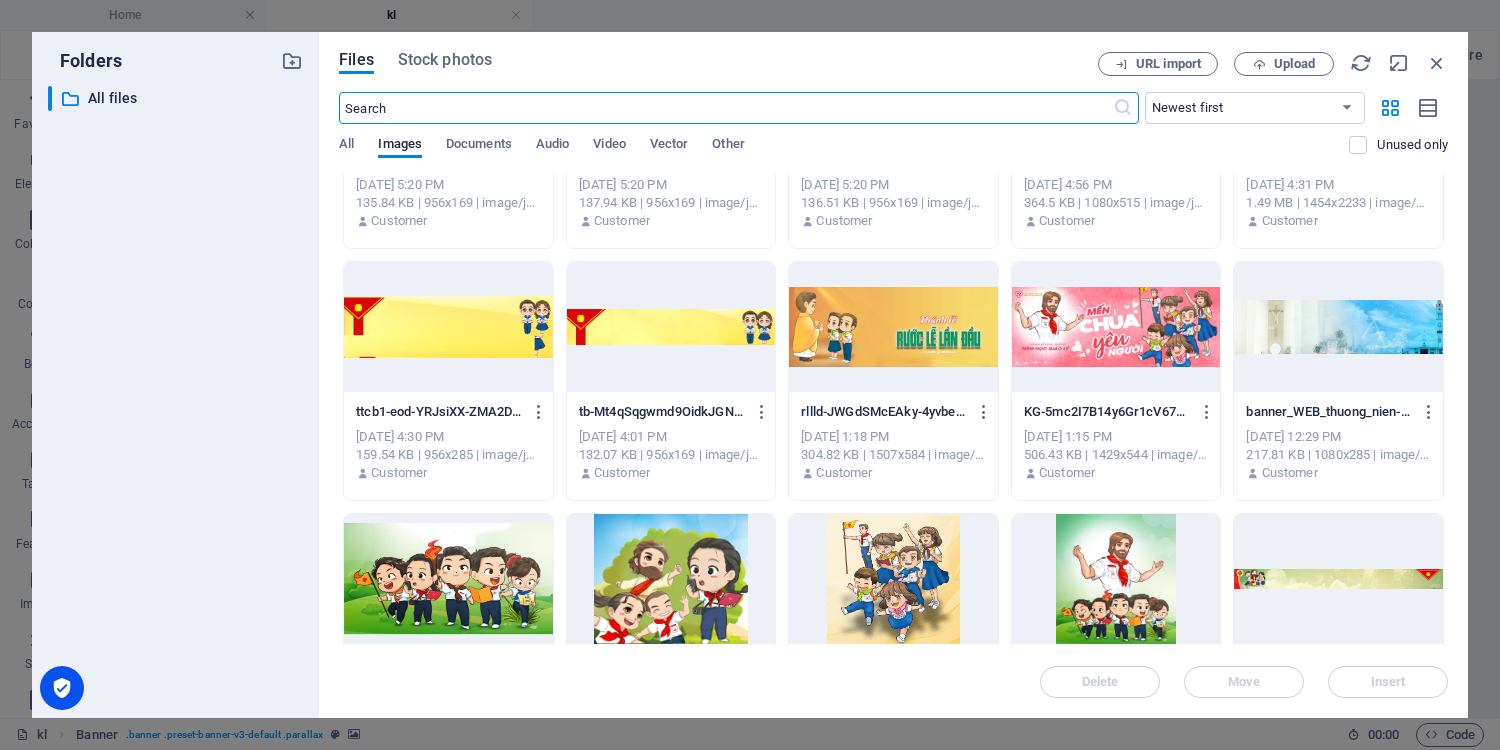 click at bounding box center (1338, 327) 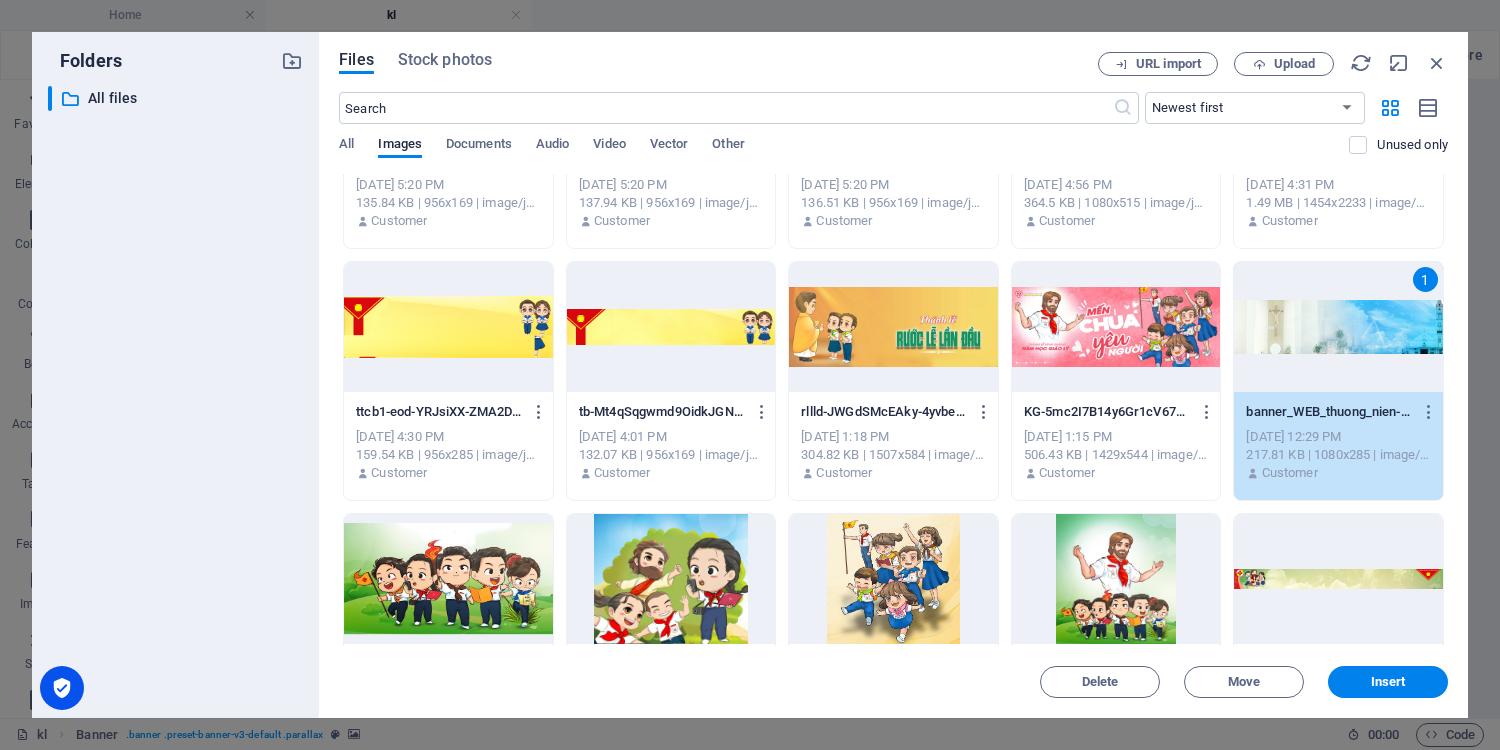 click on "1" at bounding box center (1338, 327) 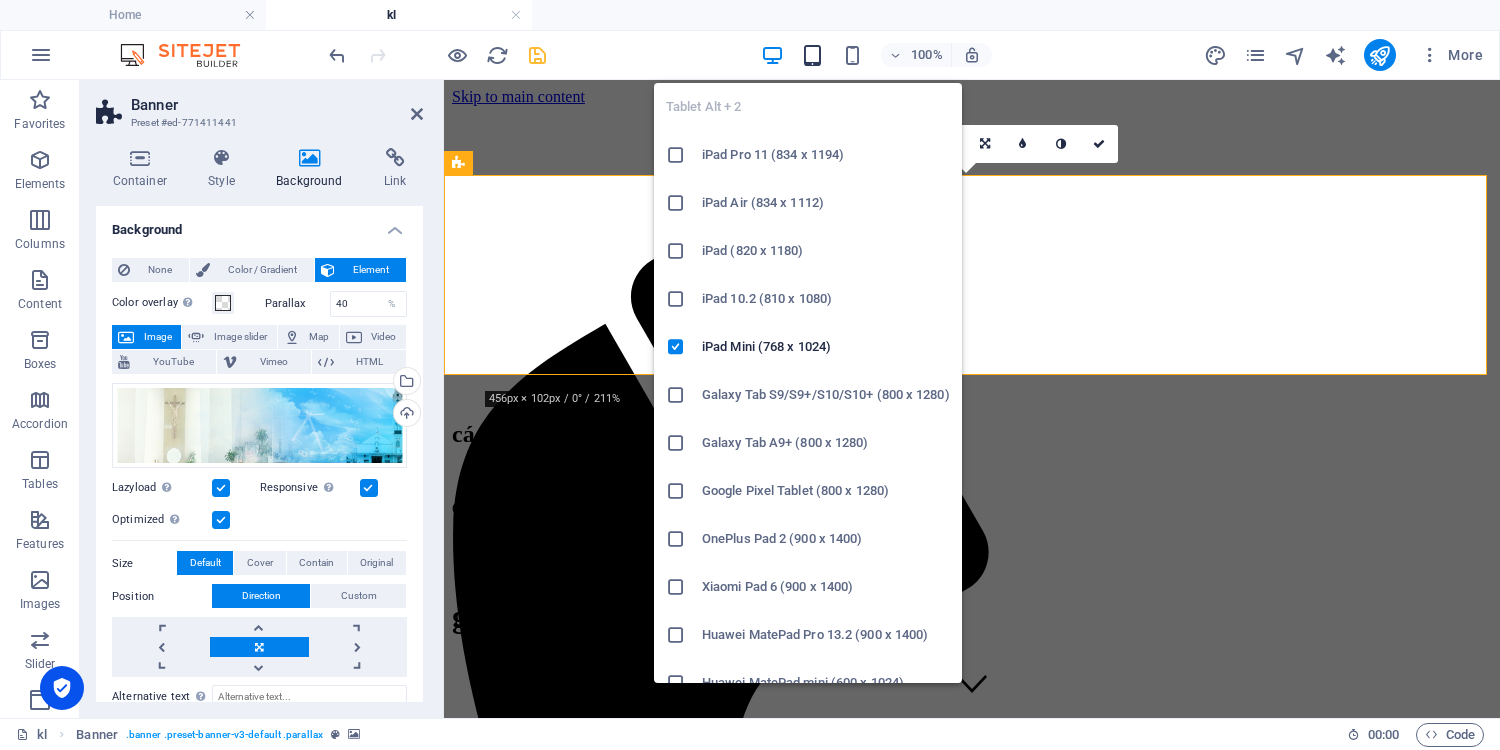 click at bounding box center (812, 55) 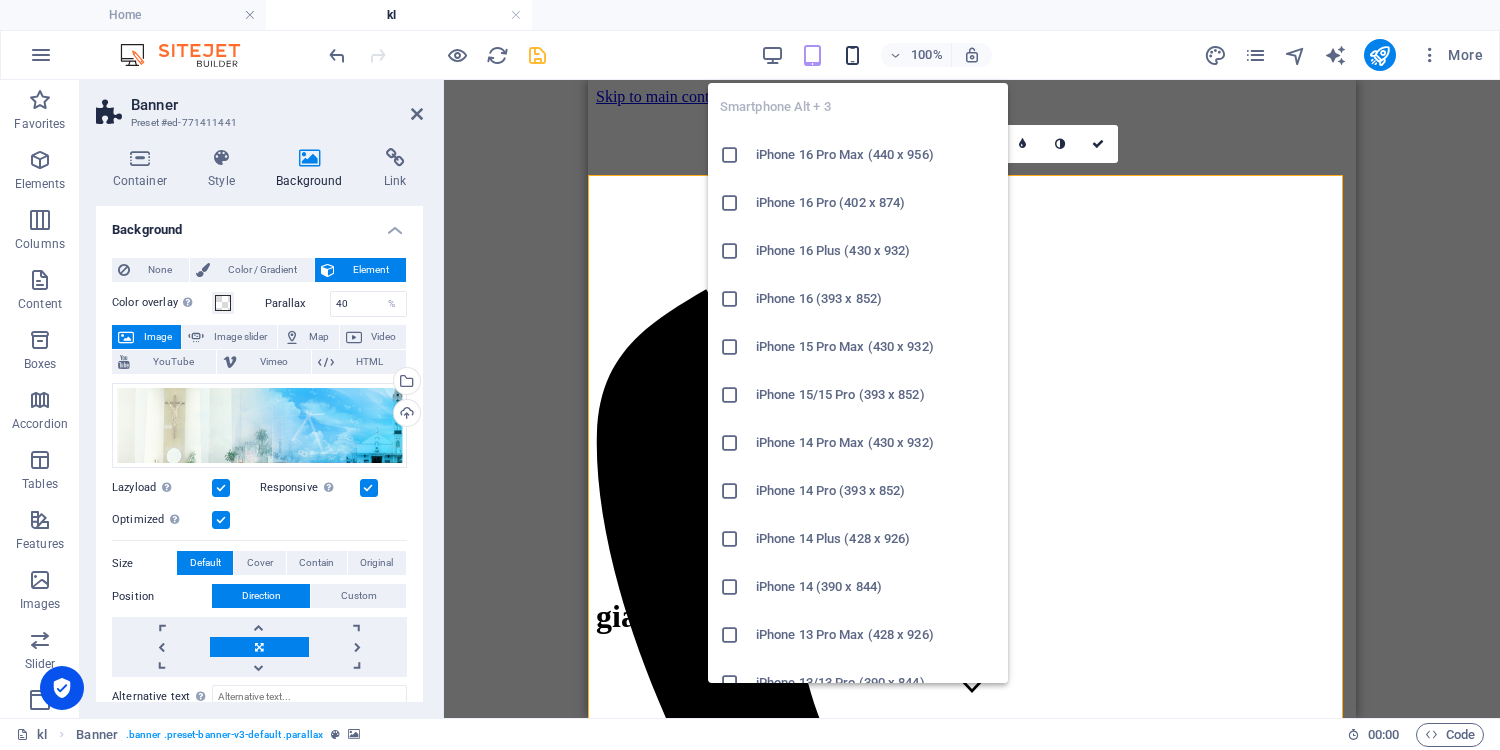 click at bounding box center (852, 55) 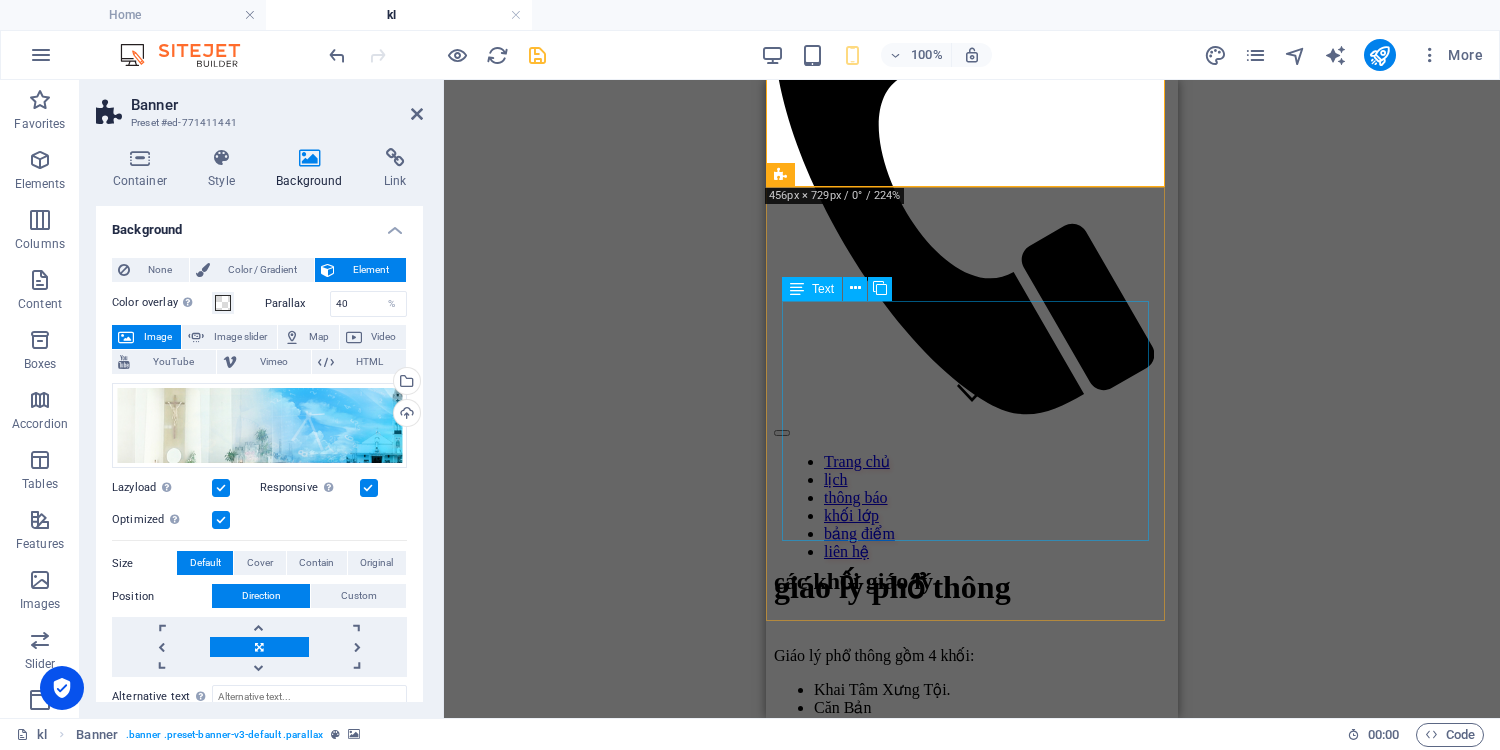 scroll, scrollTop: 106, scrollLeft: 0, axis: vertical 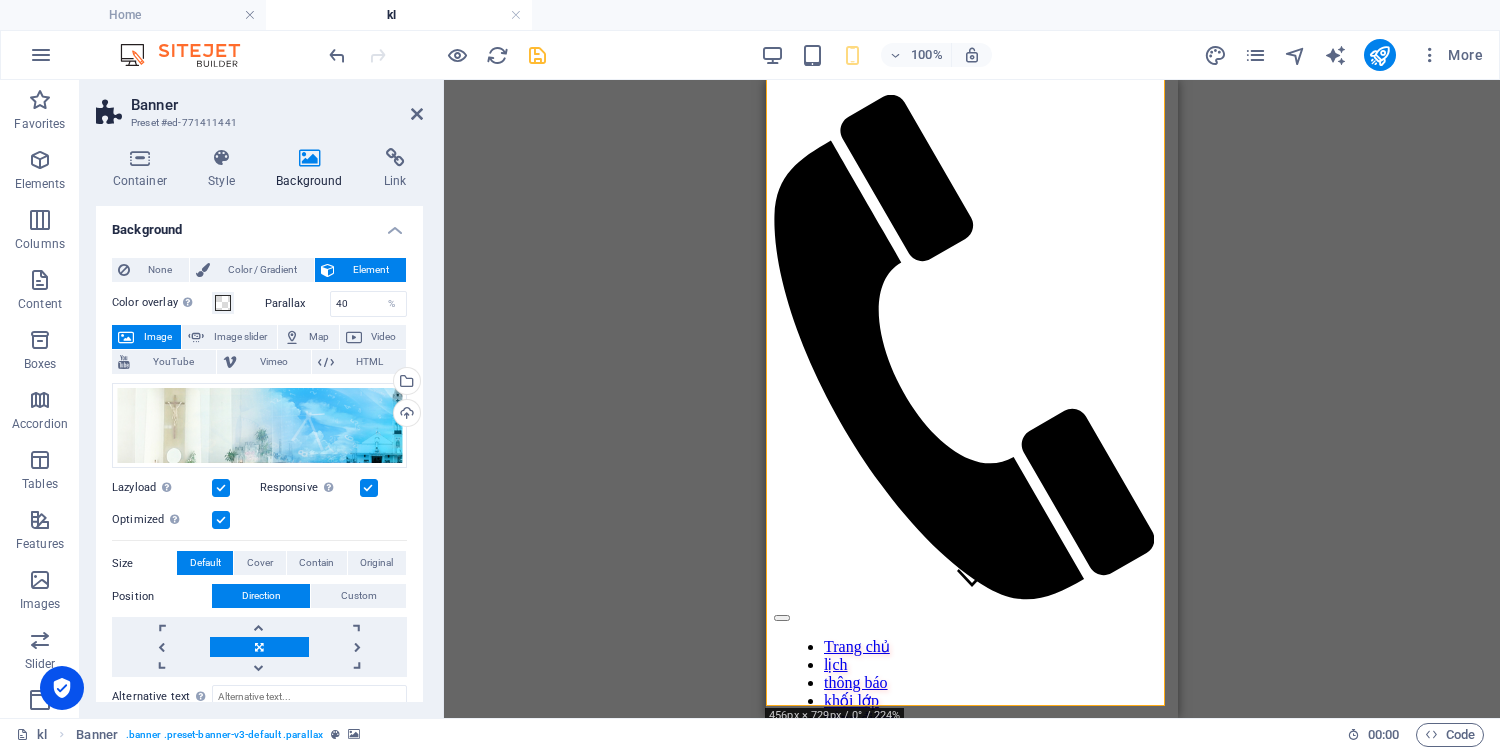 click on "Drag here to replace the existing content. Press “Ctrl” if you want to create a new element.
H1   Banner   Banner   Container   Reference   Spacer   Preset   H2   Text   H2   Container   Preset   Image   Preset   Container   H3   Spacer   Text   Spacer   Preset   Gallery   Preset   Image   Text   Spacer   Spacer   Container   Container   H3   Spacer   Text   Spacer   Image   Container   Container   H3   Spacer   Text   Image   Container   Spacer   Text   Spacer   Preset   Container   H2   Spacer   Text   Spacer   Reference   Text   Image   Text   Text   Spacer   Text   Spacer 180 170 160 150 140 130 120 110 100 90 80 70 60 50 40 30 20 10 0 -10 -20 -30 -40 -50 -60 -70 -80 -90 -100 -110 -120 -130 -140 -150 -160 -170 456px × 729px / 0° / 224% 16:10 16:9 4:3 1:1 1:2 0" at bounding box center (972, 399) 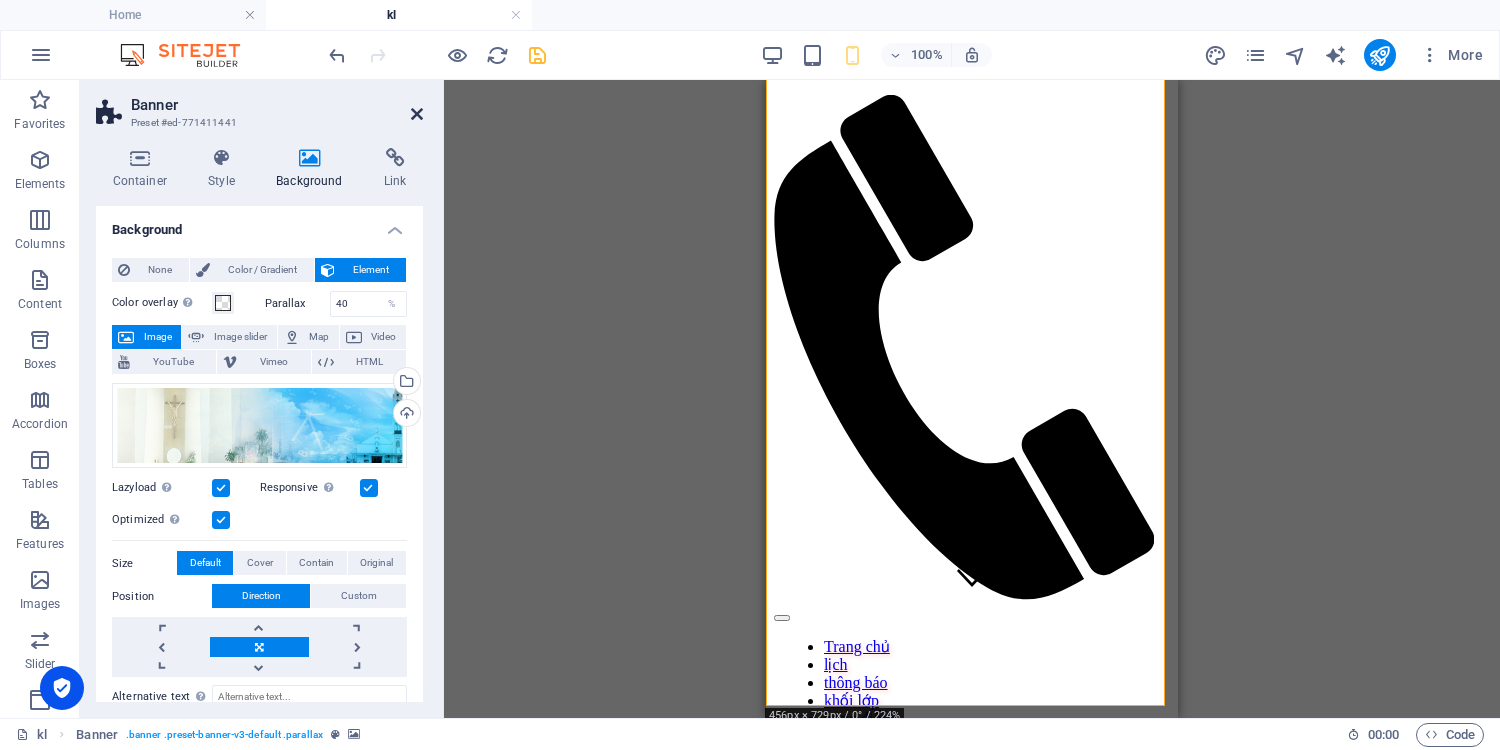 click at bounding box center [417, 114] 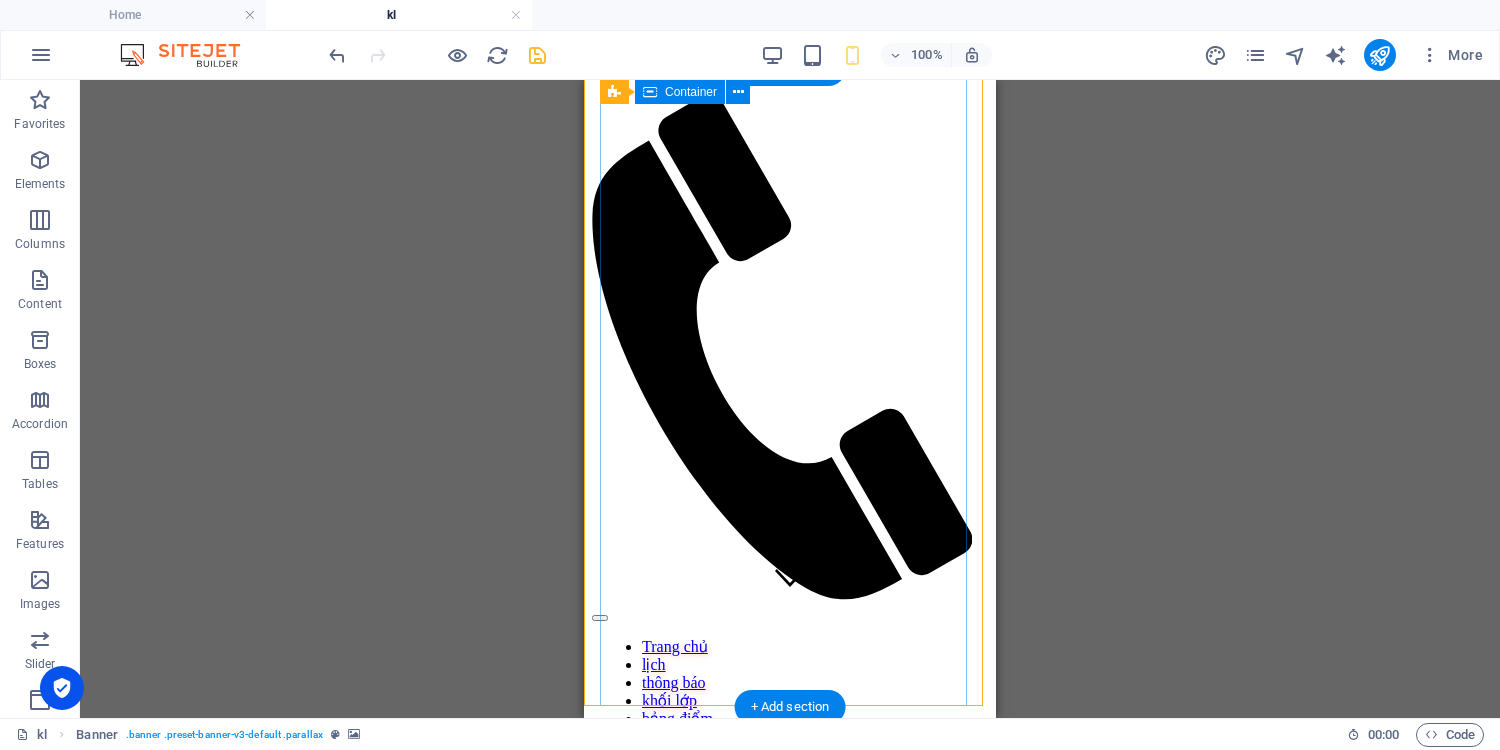 scroll, scrollTop: 0, scrollLeft: 0, axis: both 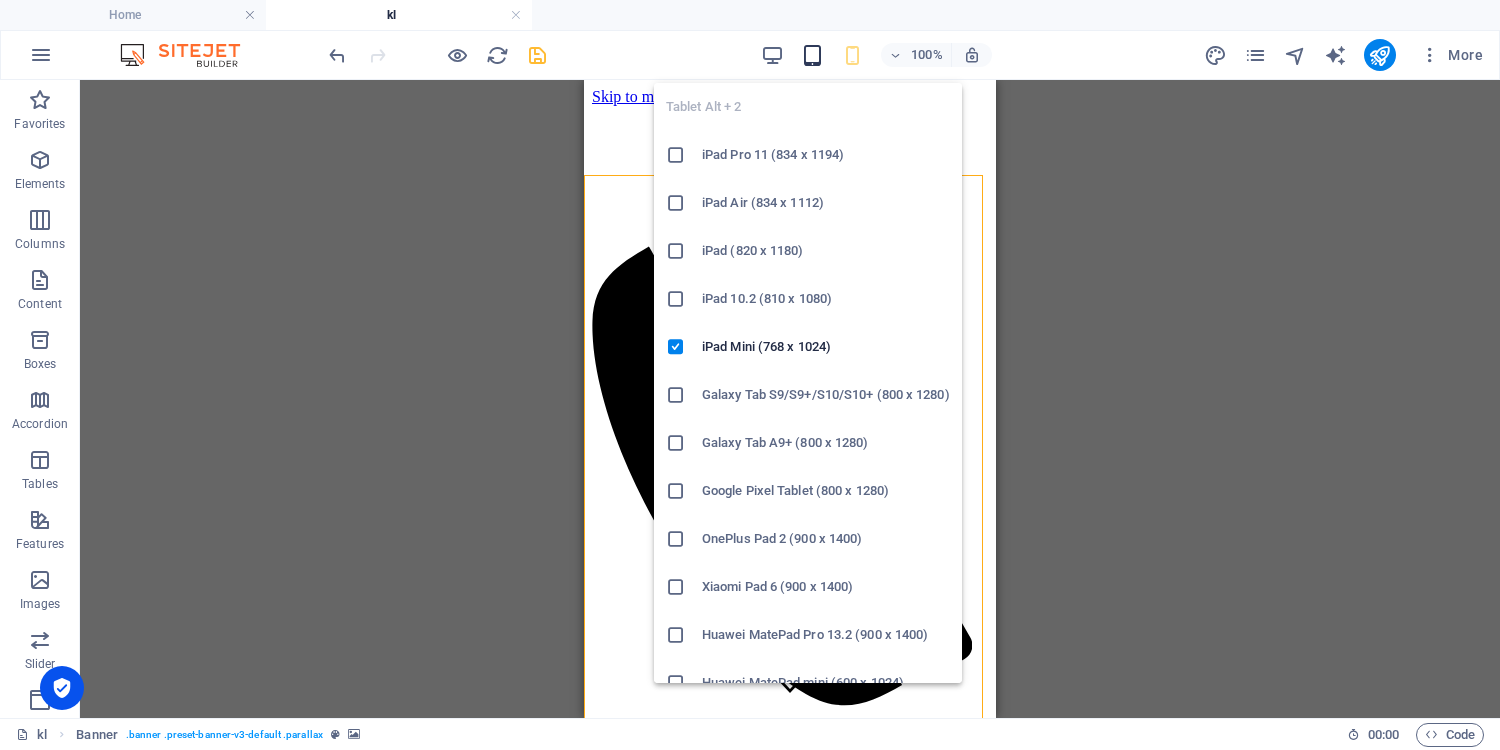 click at bounding box center (812, 55) 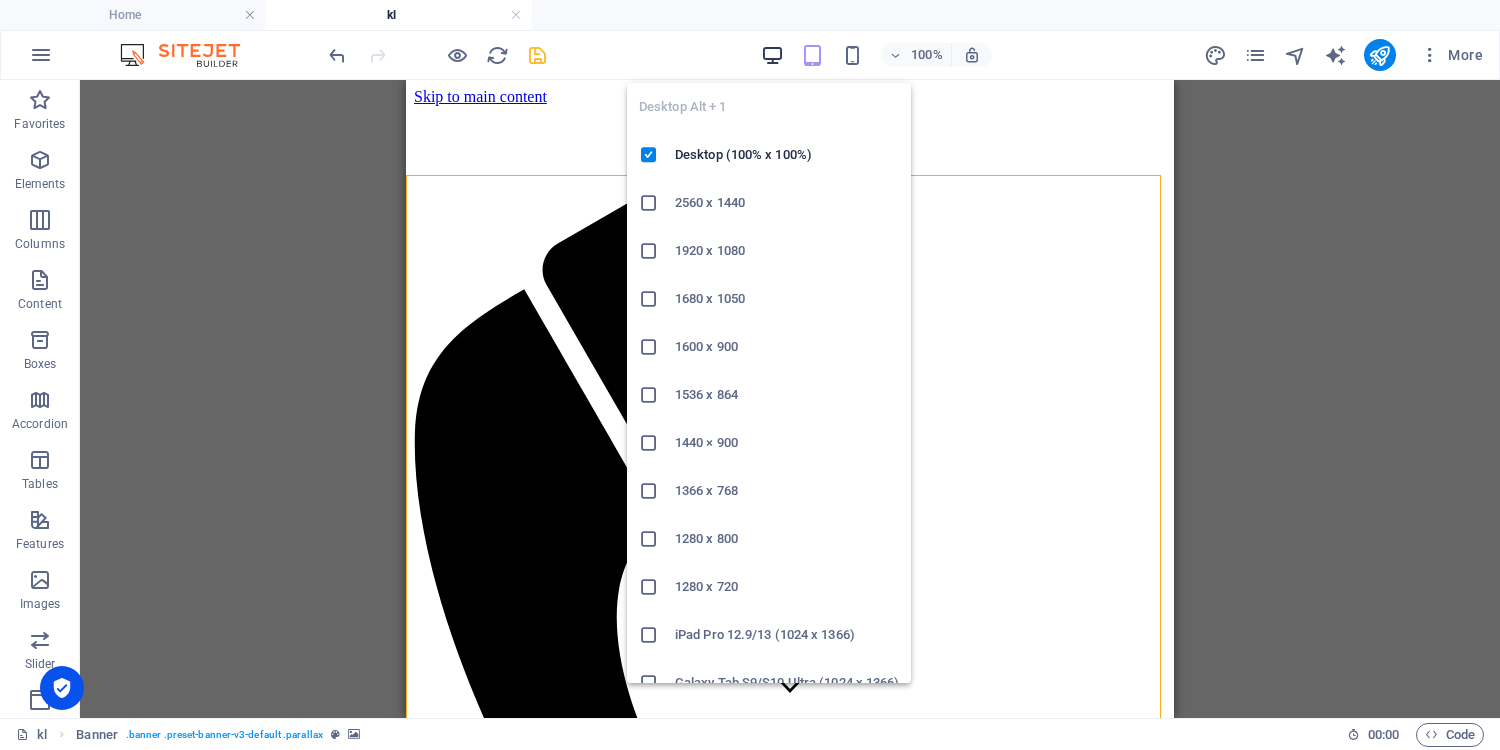 click at bounding box center [772, 55] 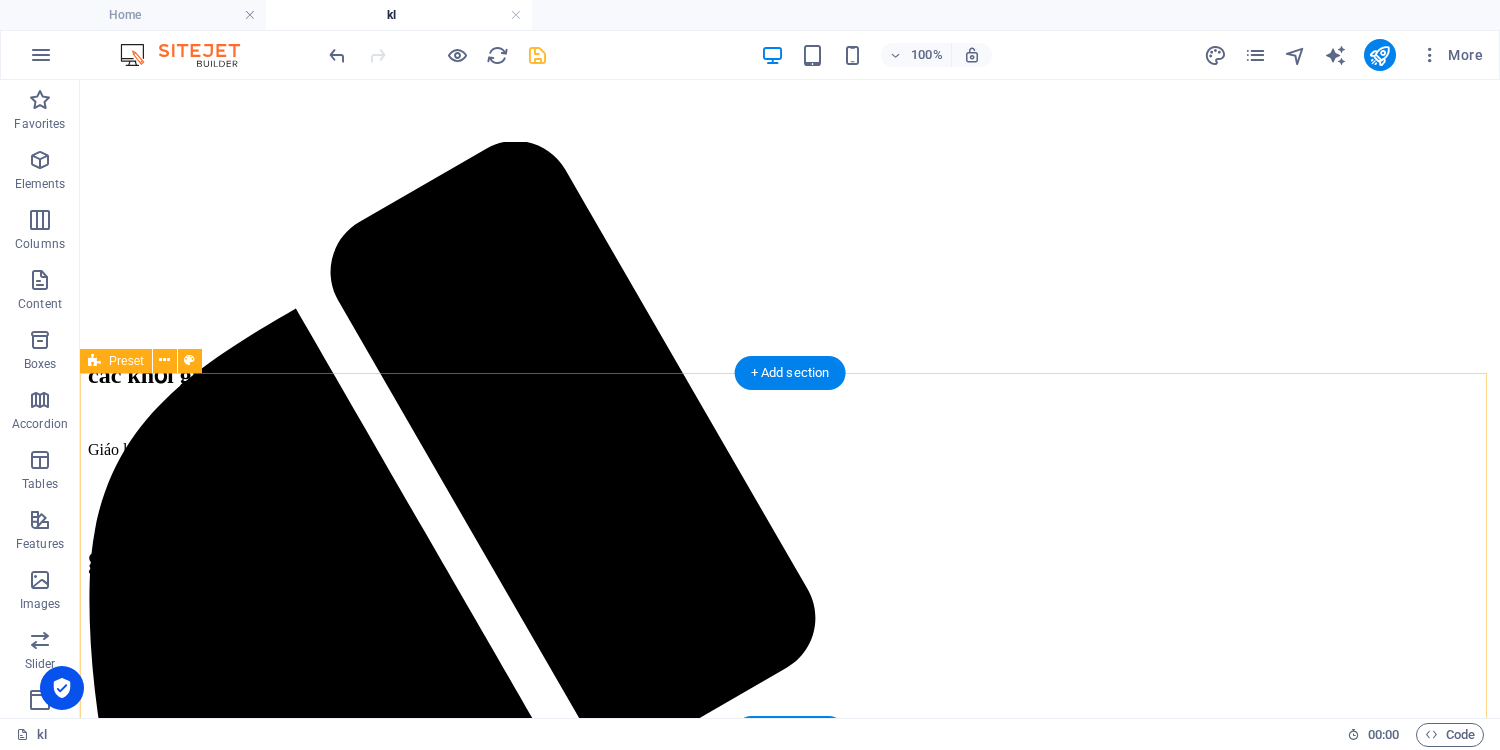 scroll, scrollTop: 0, scrollLeft: 0, axis: both 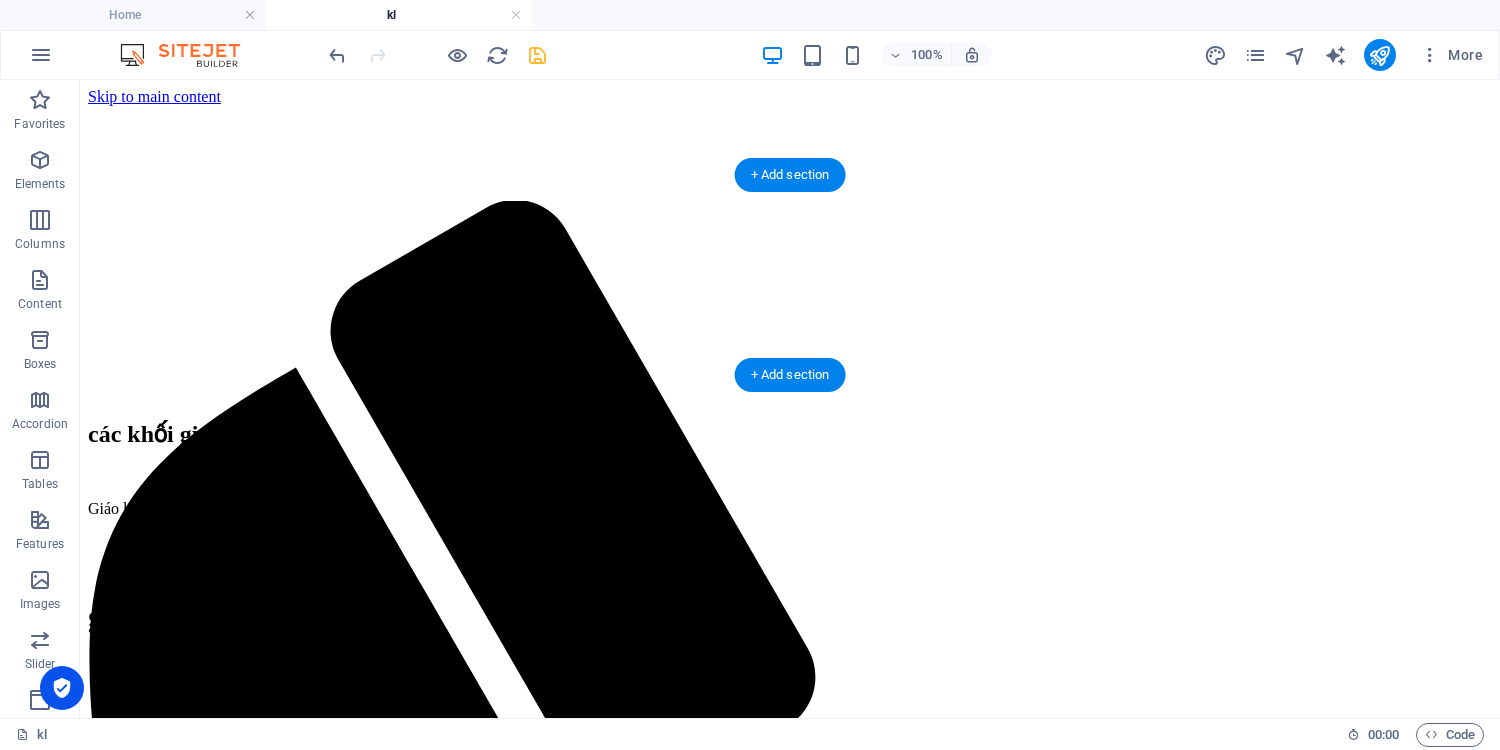 click at bounding box center [790, 163] 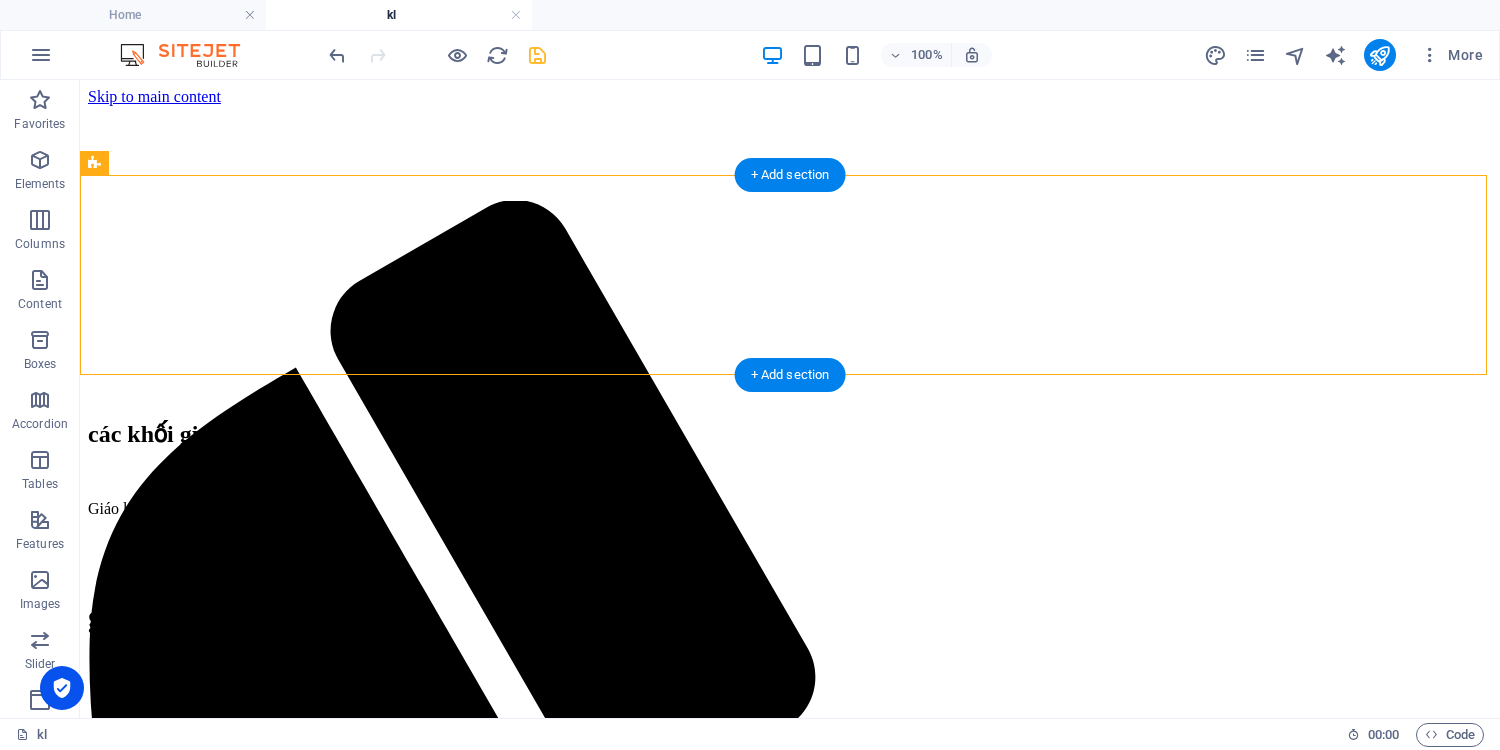 click at bounding box center [790, 163] 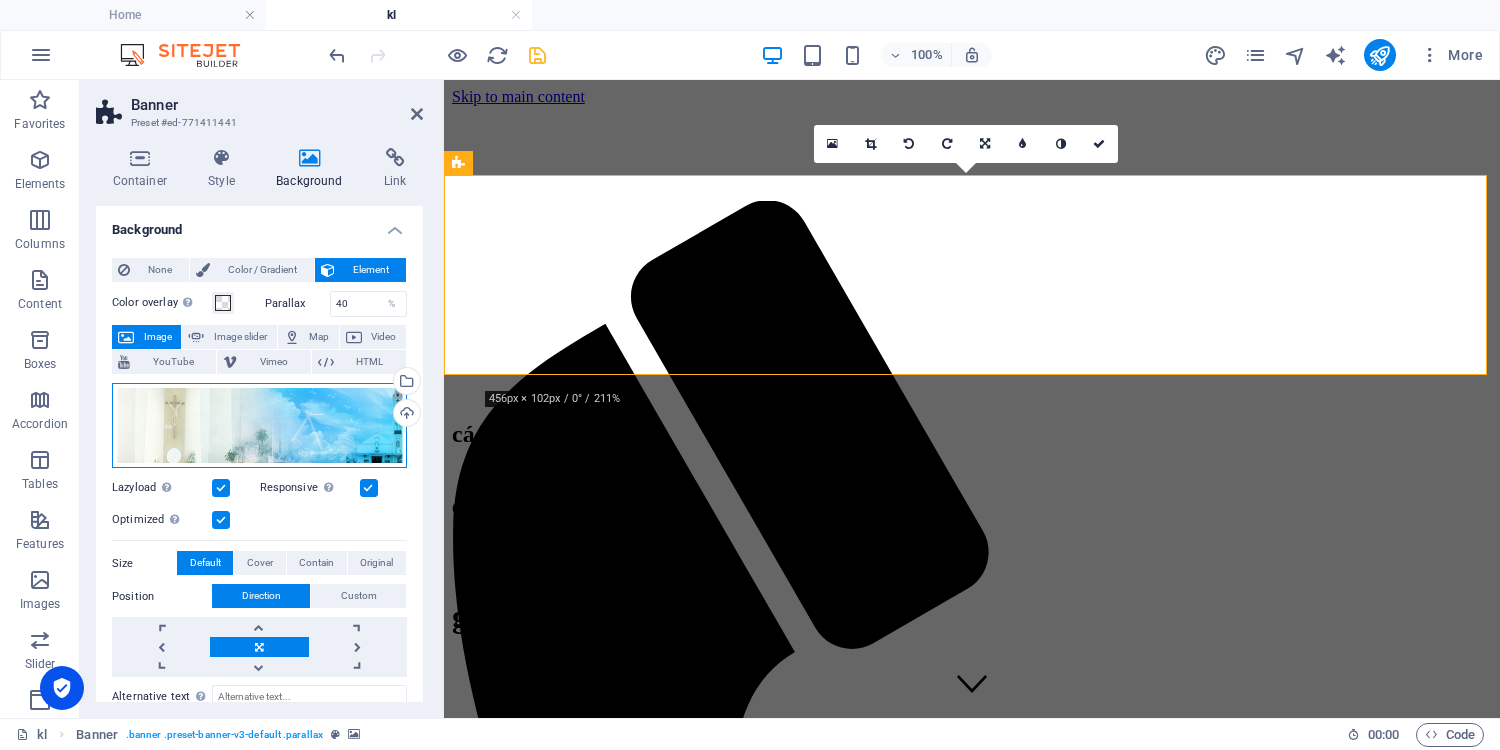 click on "Drag files here, click to choose files or select files from Files or our free stock photos & videos" at bounding box center (259, 426) 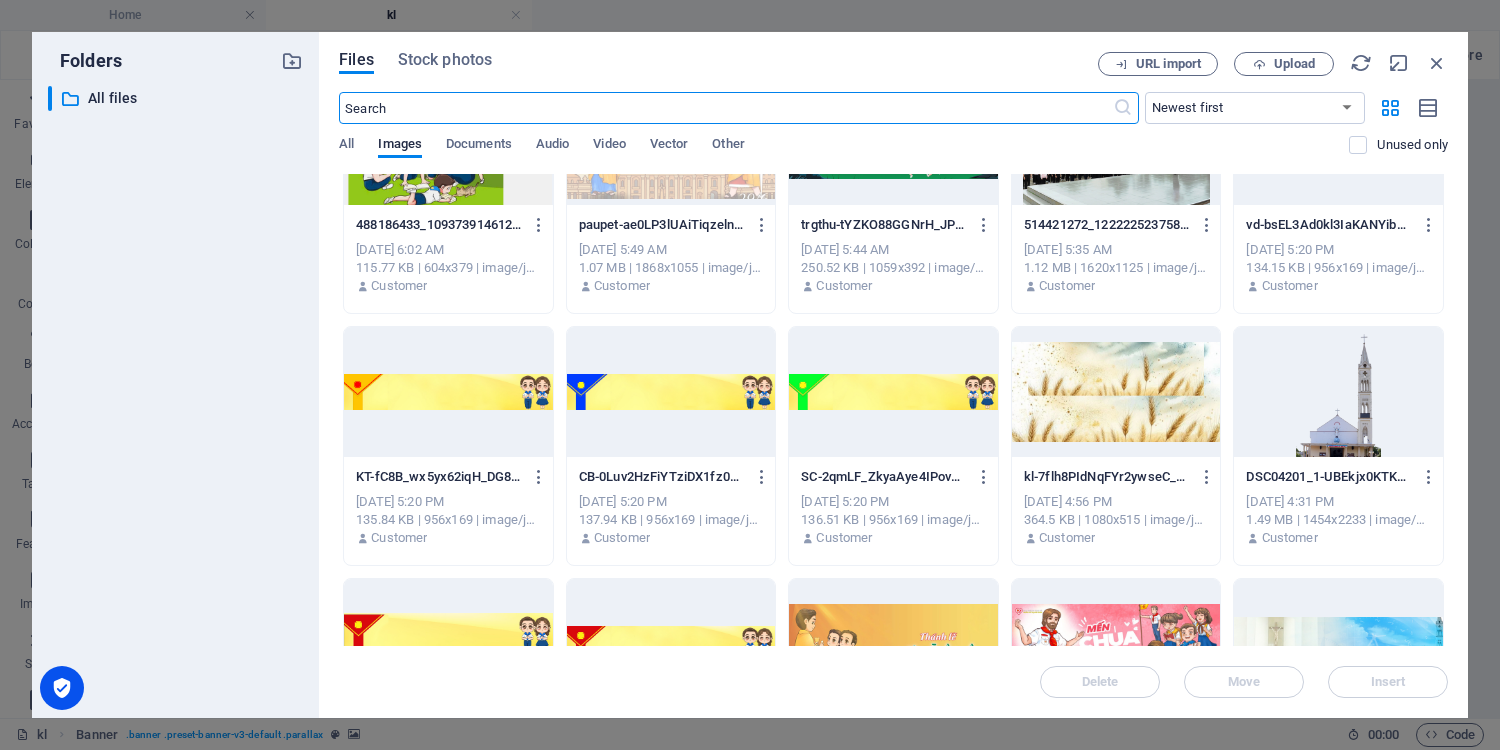 scroll, scrollTop: 854, scrollLeft: 0, axis: vertical 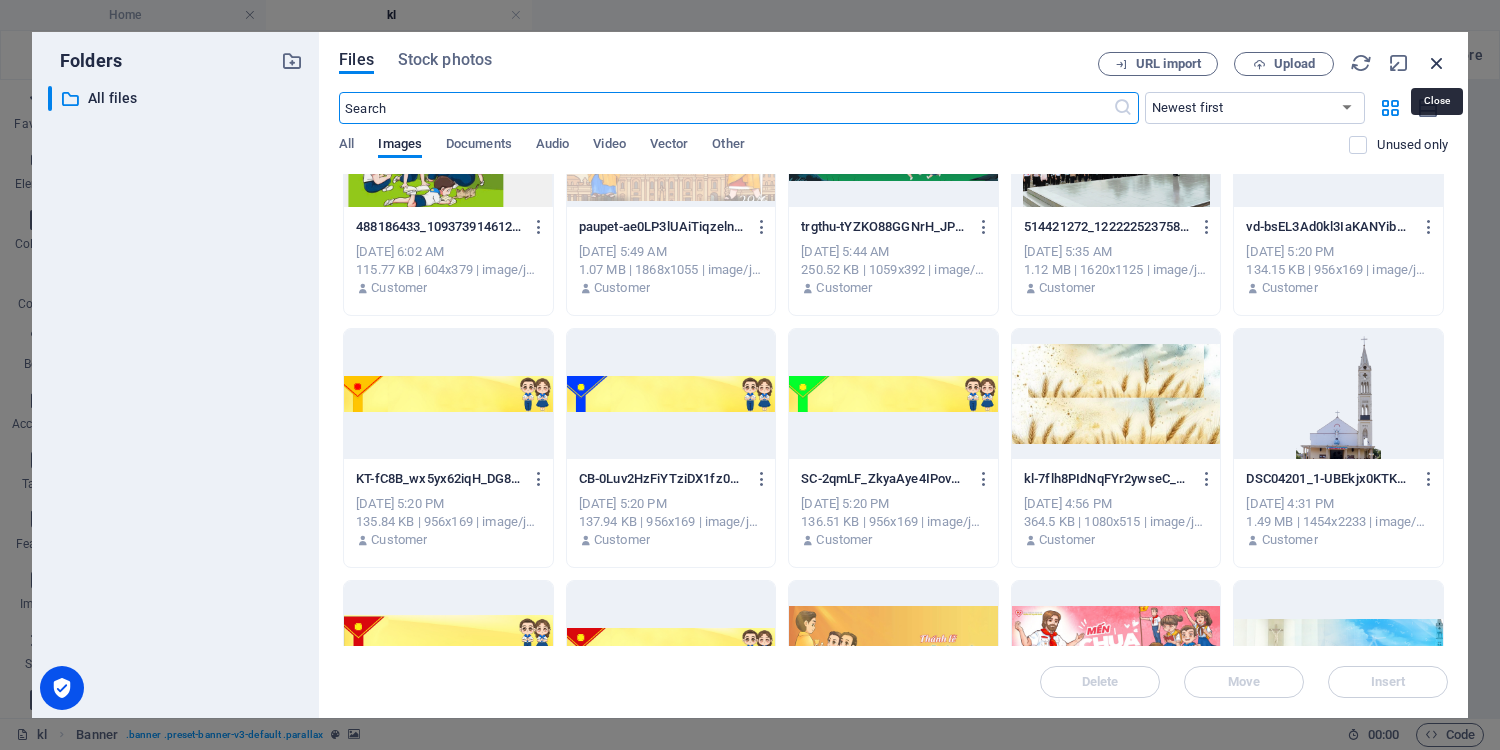 click at bounding box center [1437, 63] 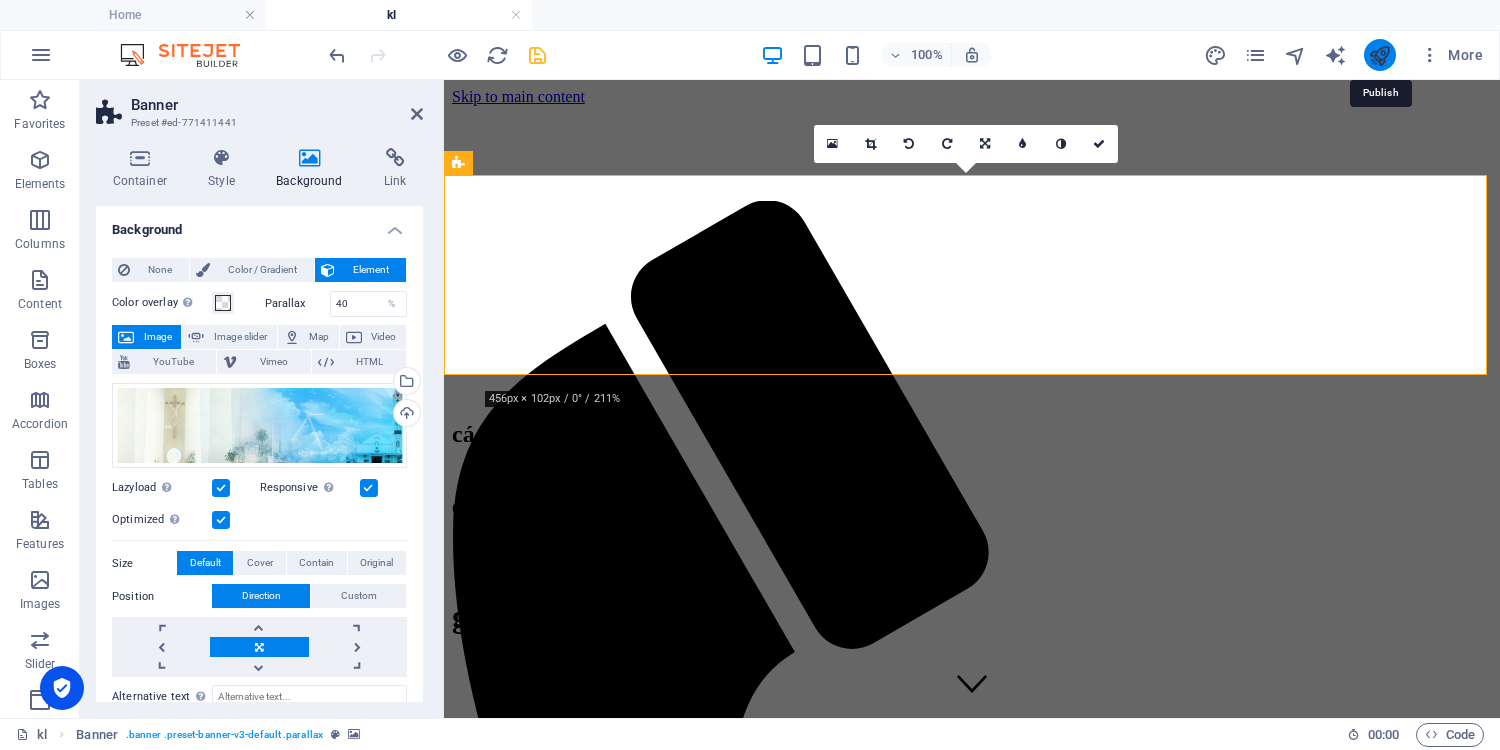 click at bounding box center [1379, 55] 